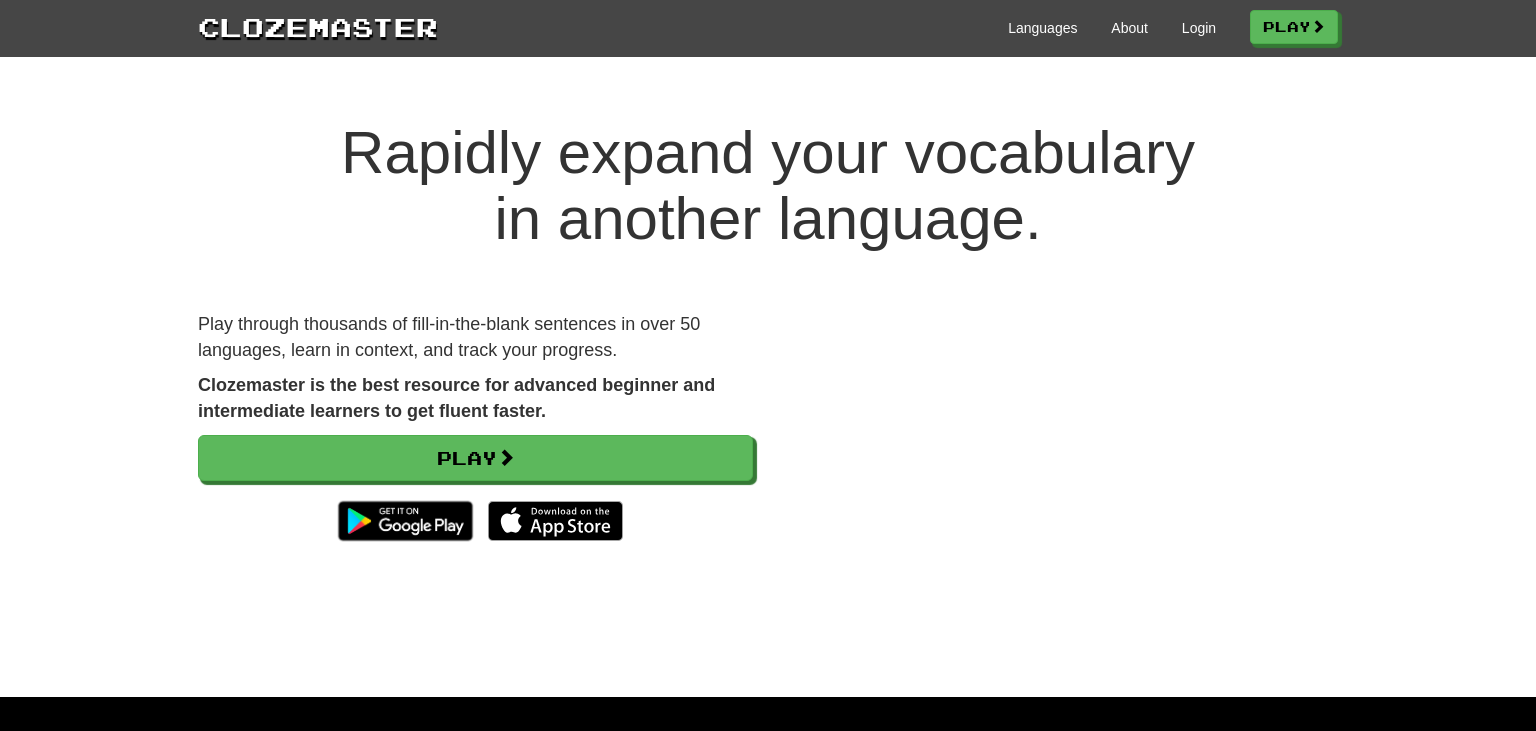 scroll, scrollTop: 0, scrollLeft: 0, axis: both 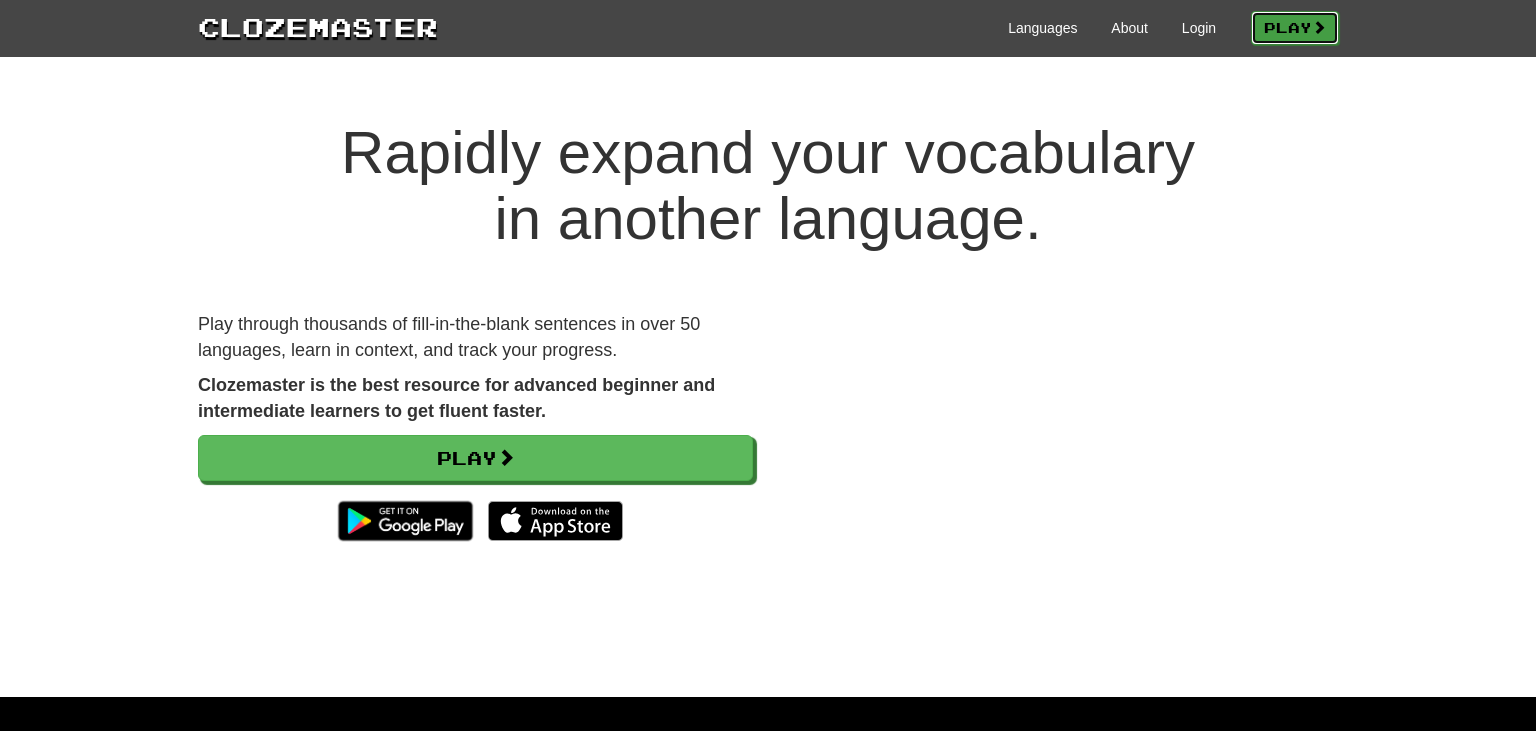 click on "Play" at bounding box center [1295, 28] 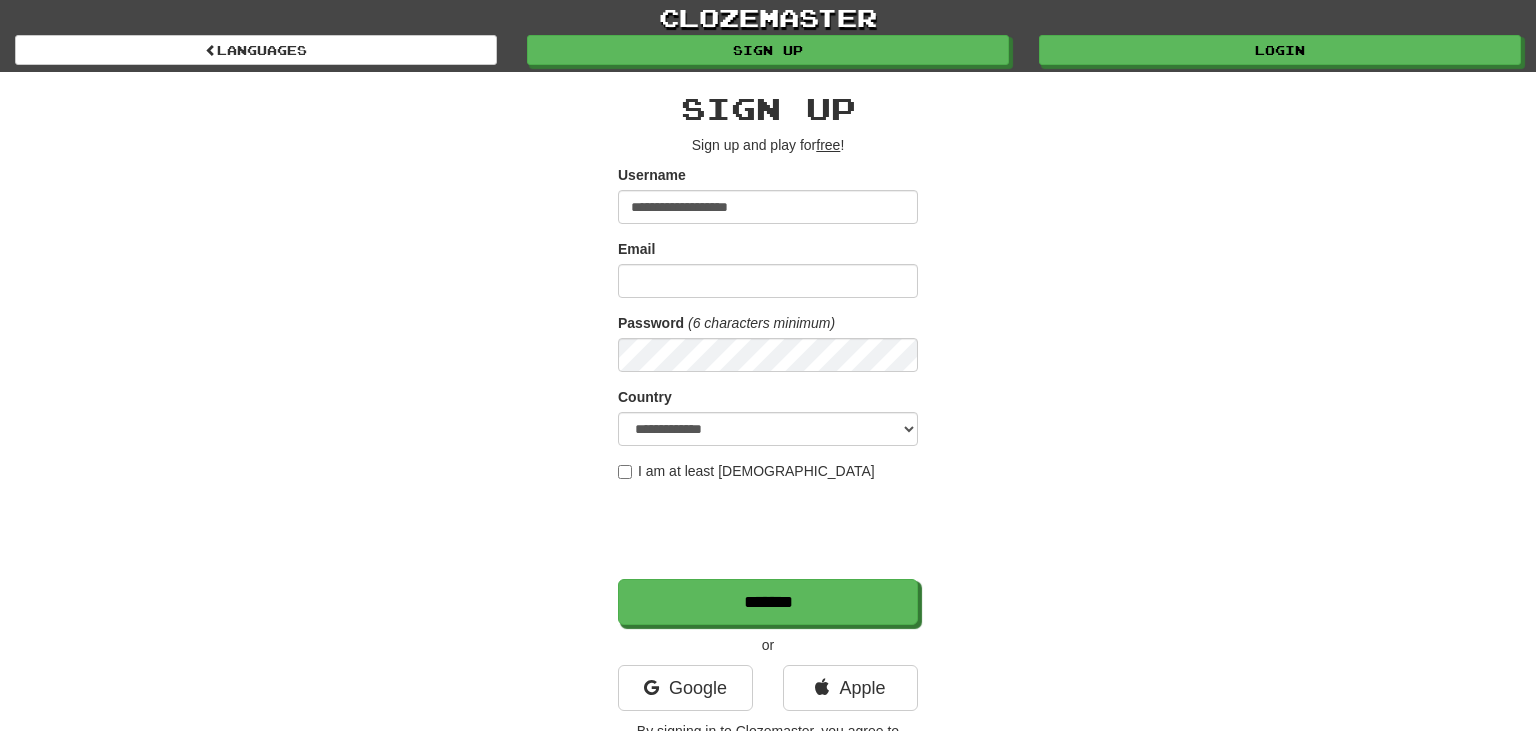 scroll, scrollTop: 0, scrollLeft: 0, axis: both 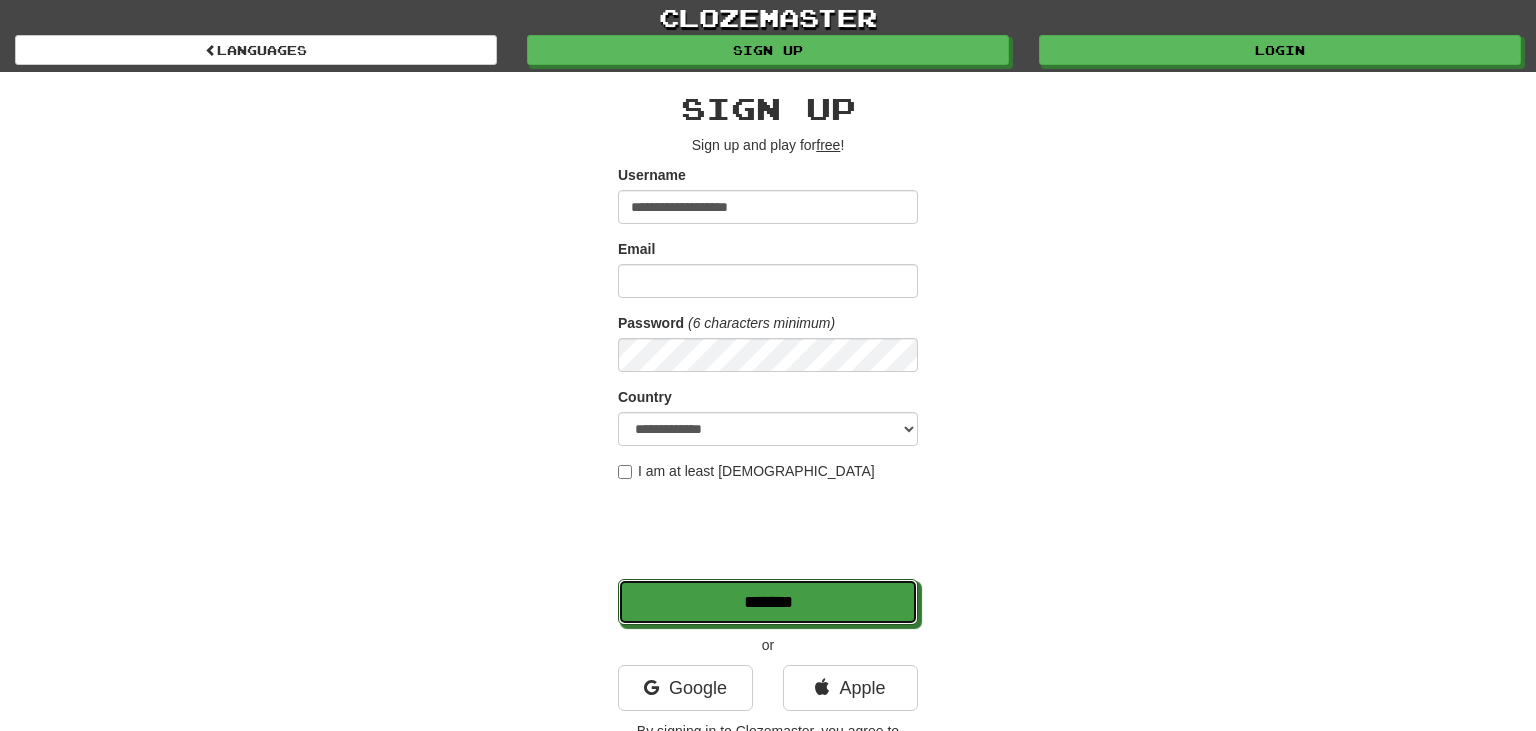drag, startPoint x: 749, startPoint y: 601, endPoint x: 689, endPoint y: 426, distance: 185 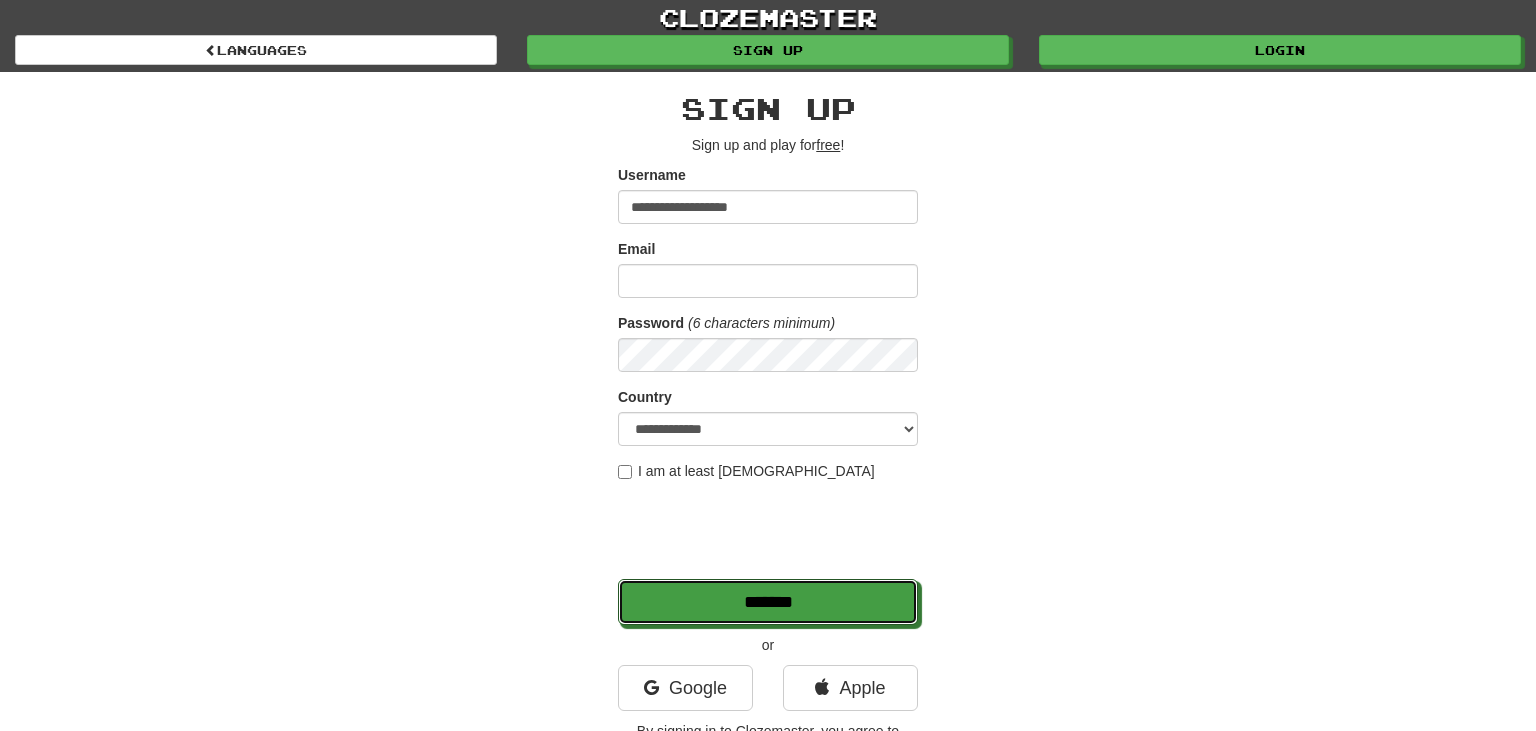 click on "**********" at bounding box center (768, 395) 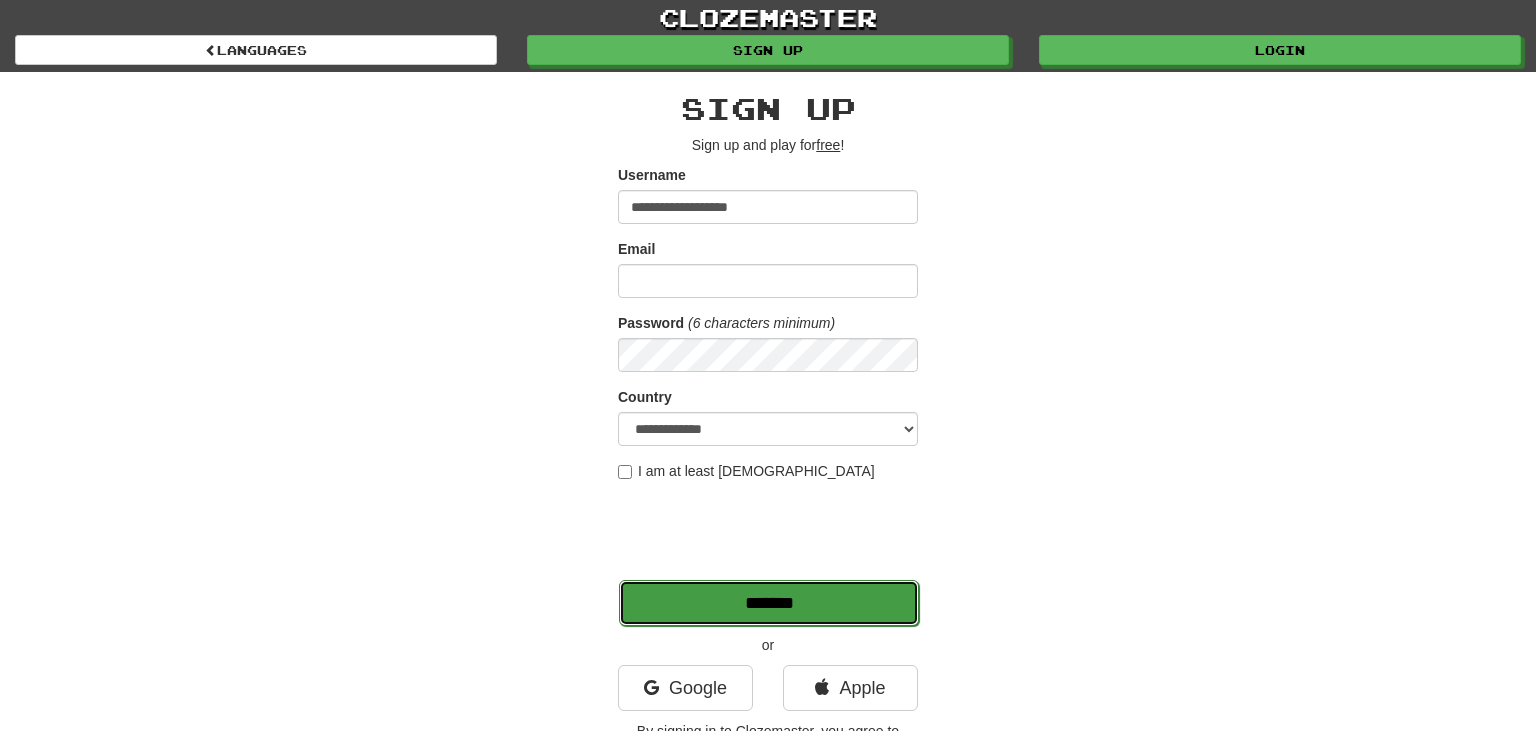 click on "*******" at bounding box center (769, 603) 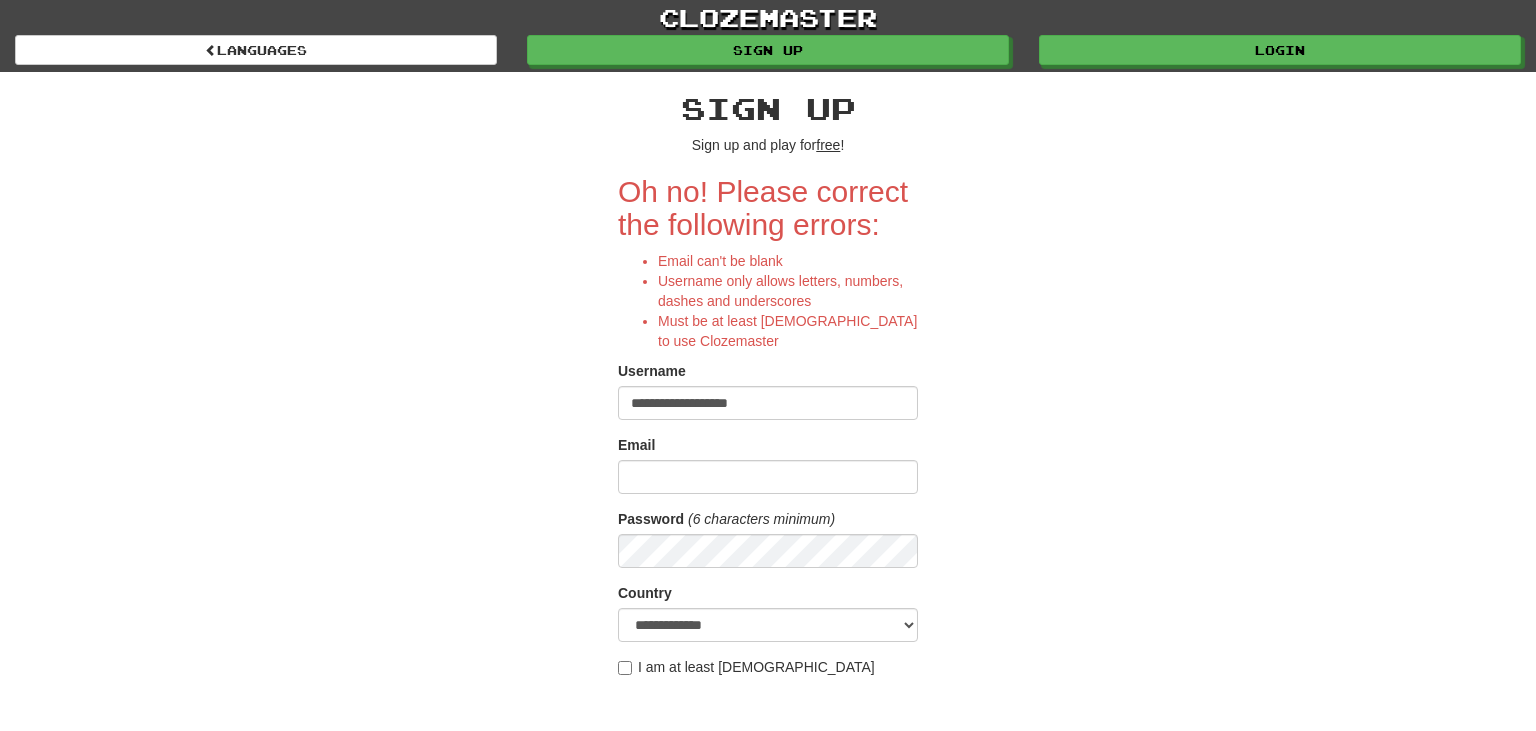 scroll, scrollTop: 0, scrollLeft: 0, axis: both 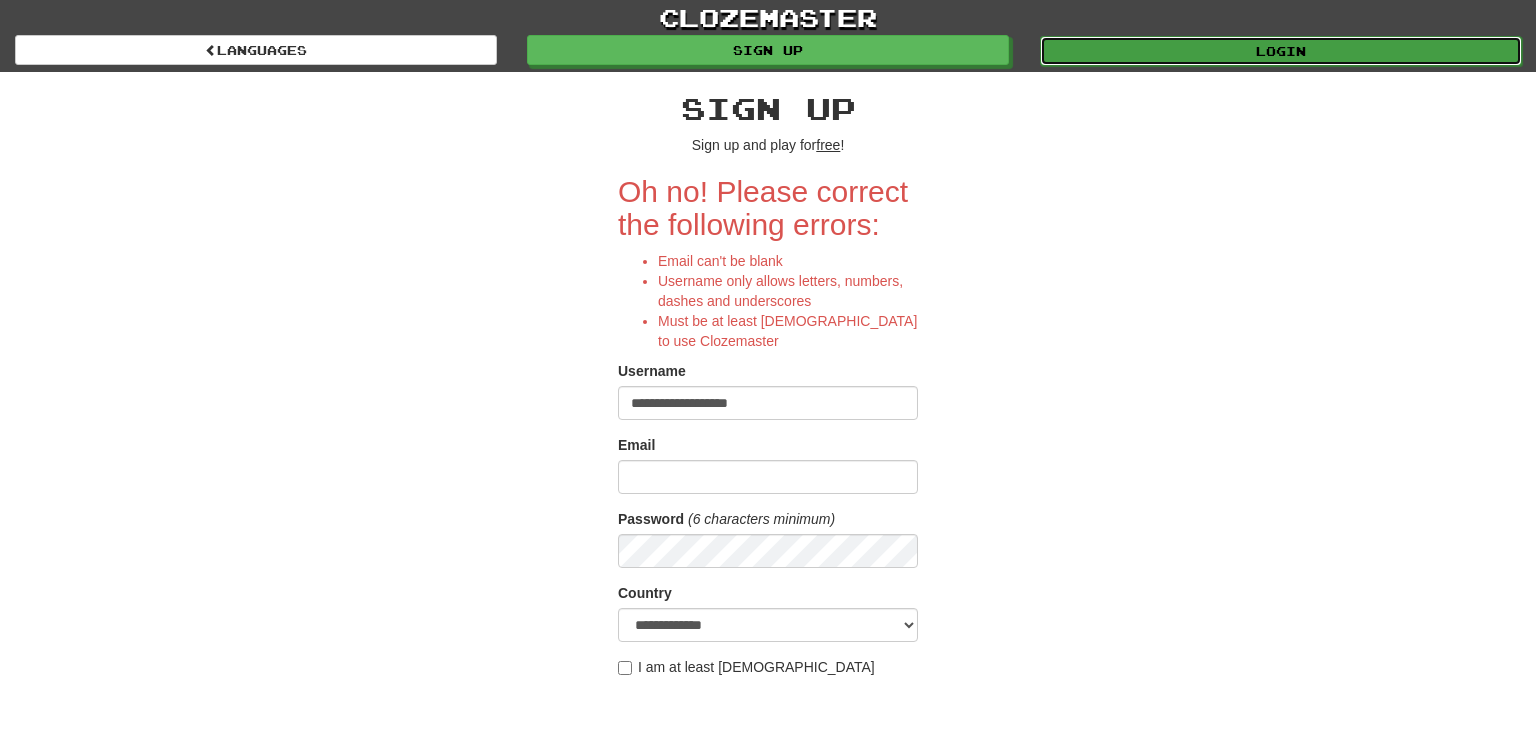 click on "Login" at bounding box center (1281, 51) 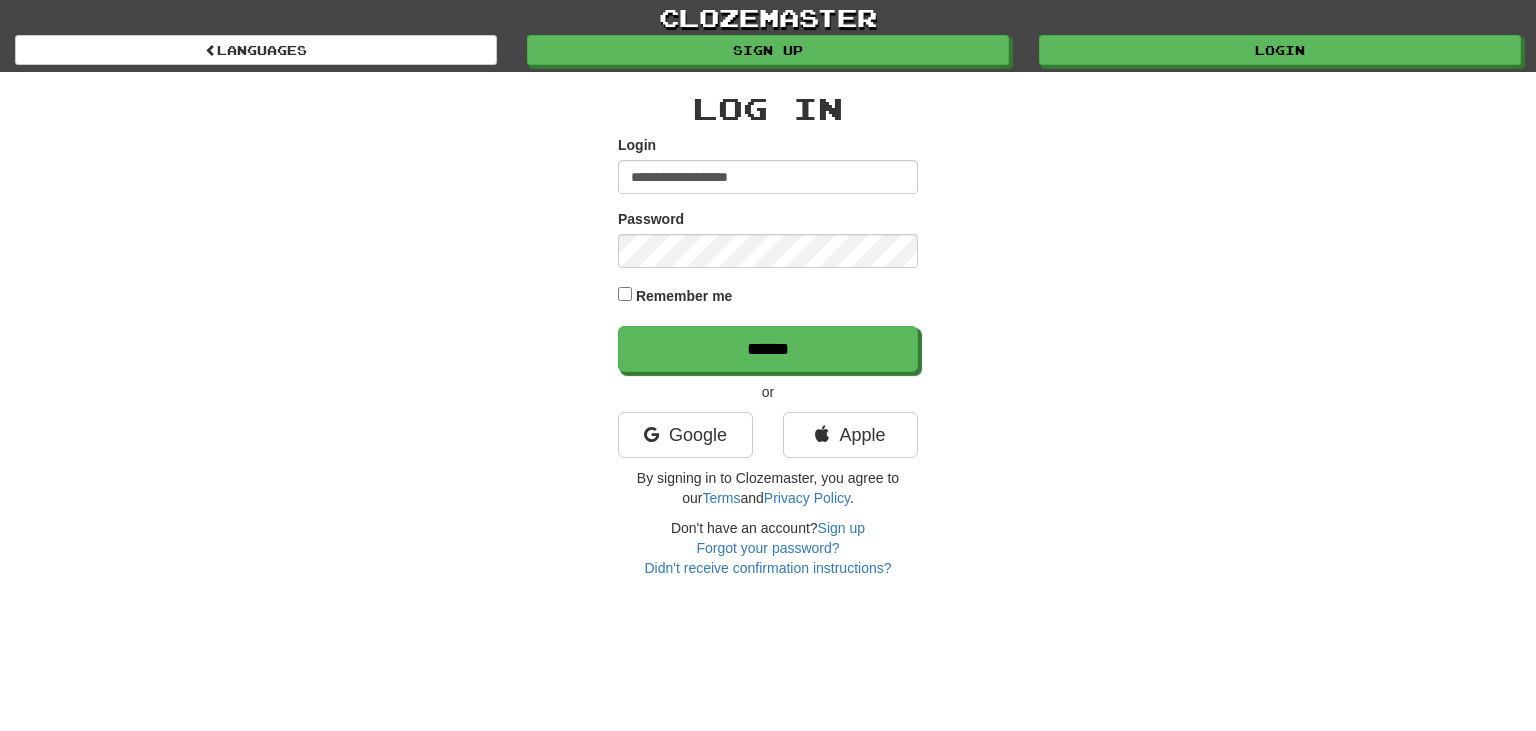 scroll, scrollTop: 0, scrollLeft: 0, axis: both 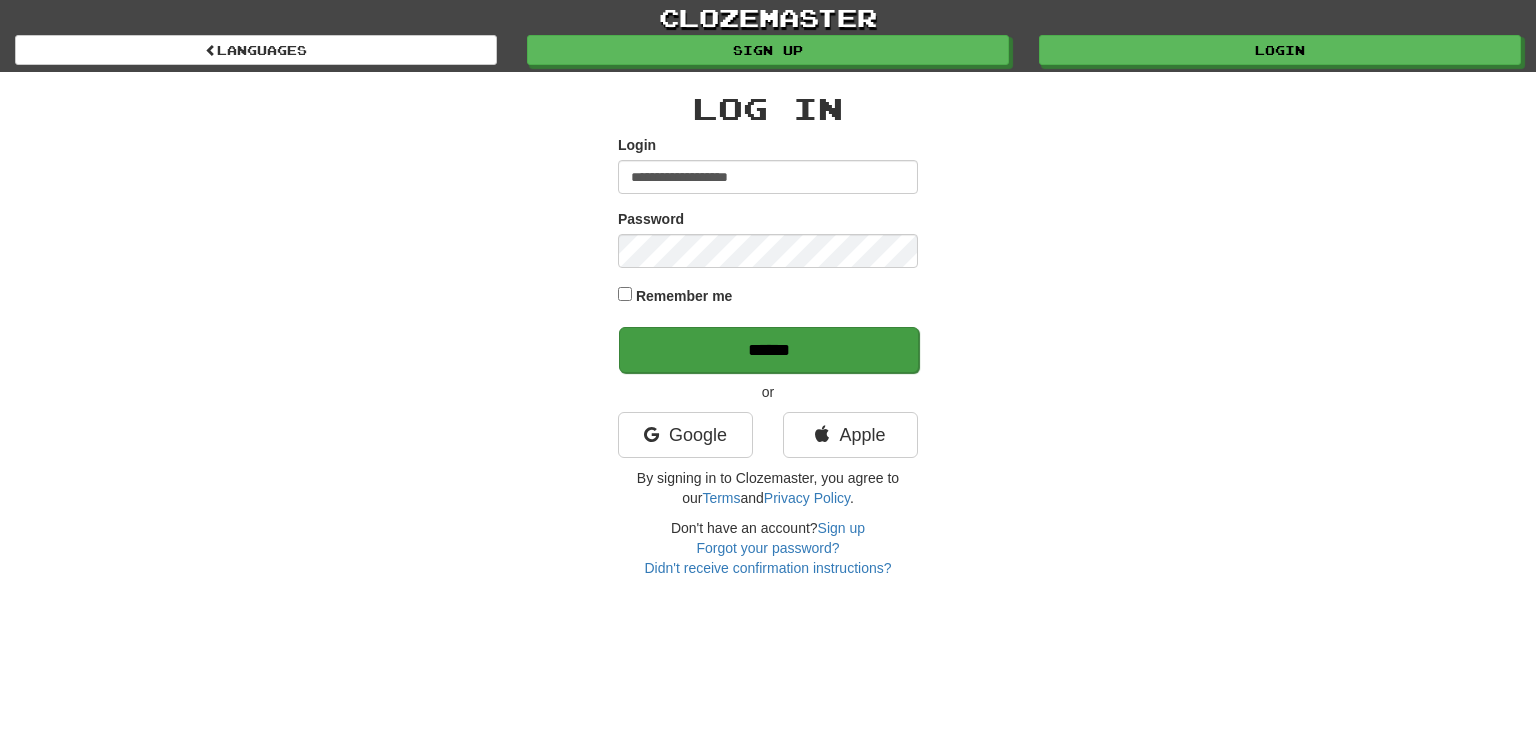 type on "**********" 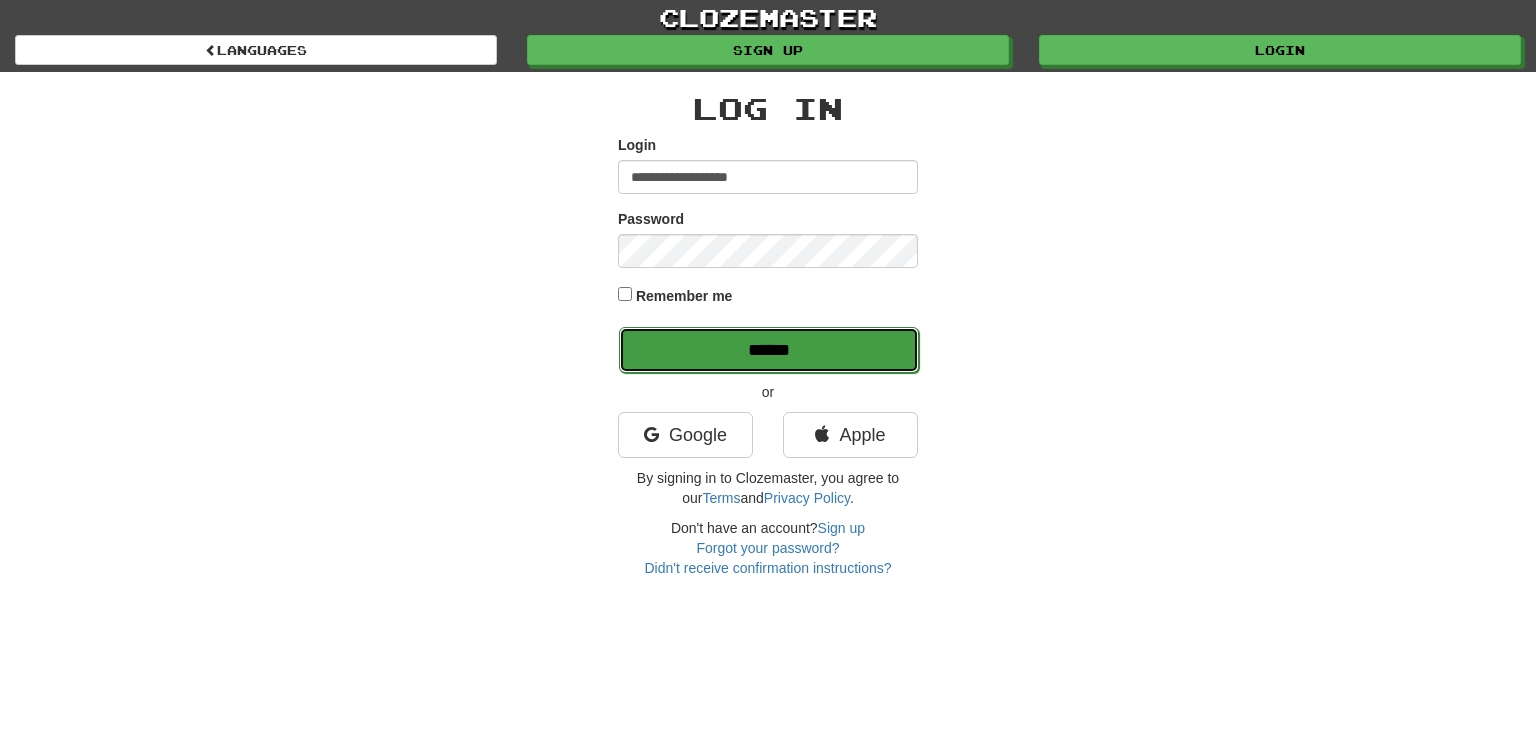 click on "******" at bounding box center (769, 350) 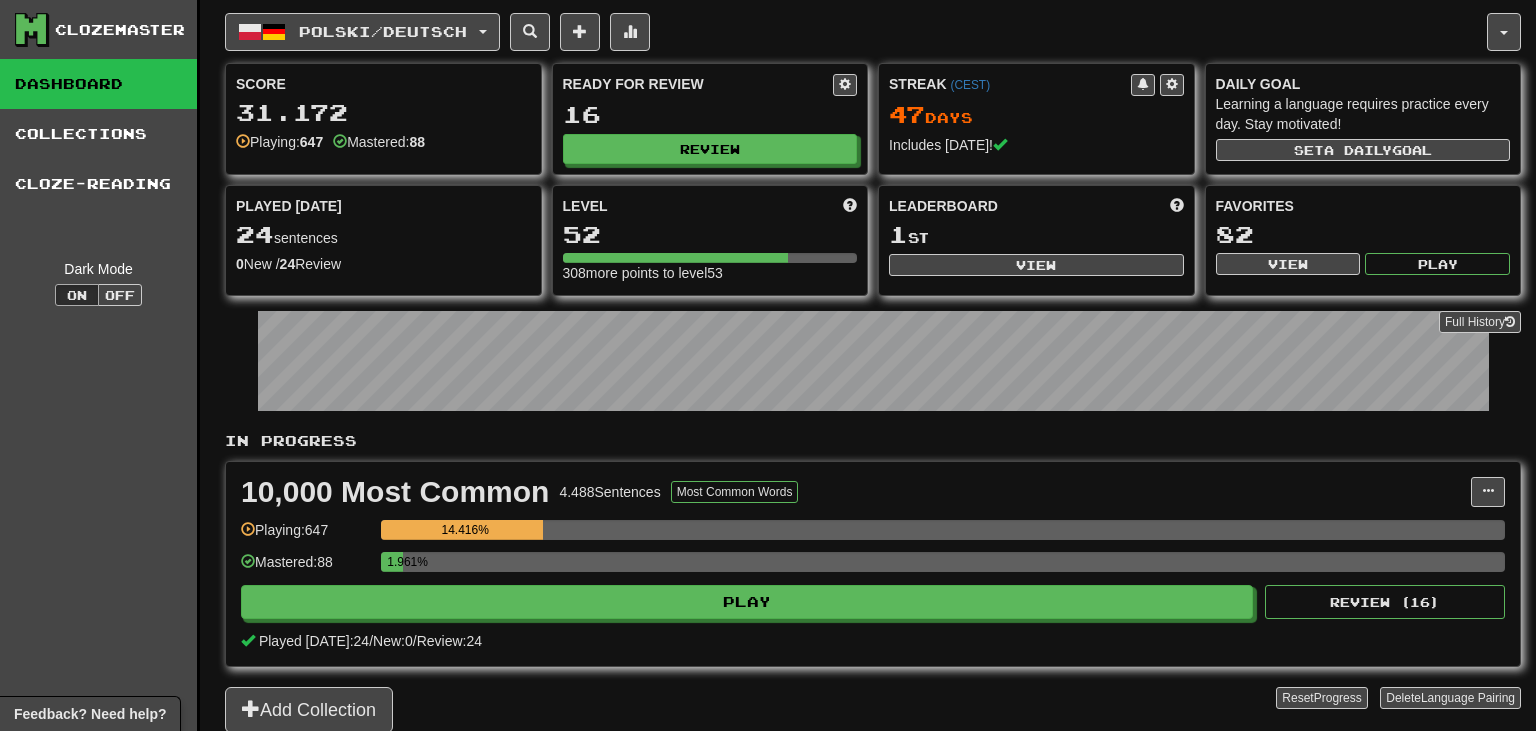 scroll, scrollTop: 0, scrollLeft: 0, axis: both 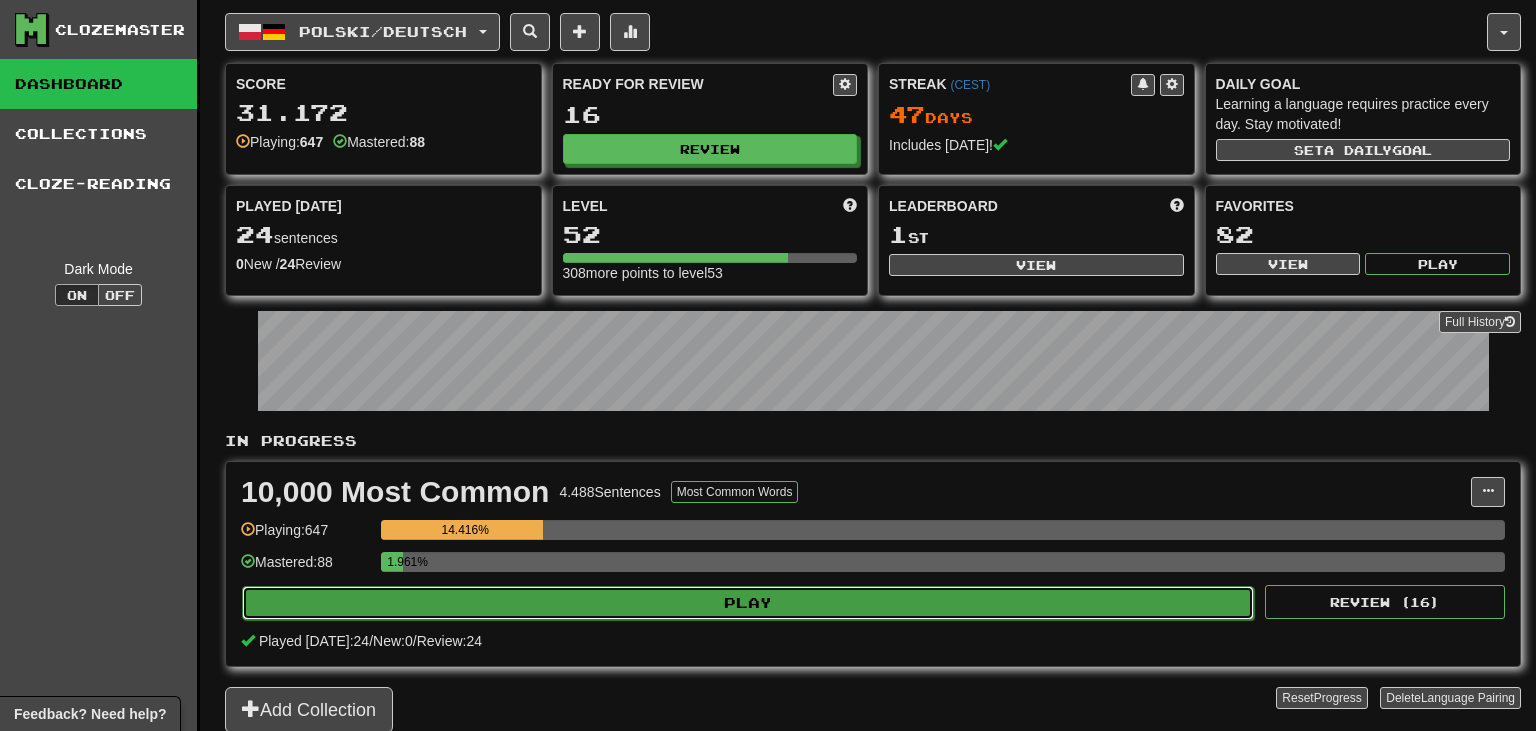 click on "Play" at bounding box center (748, 603) 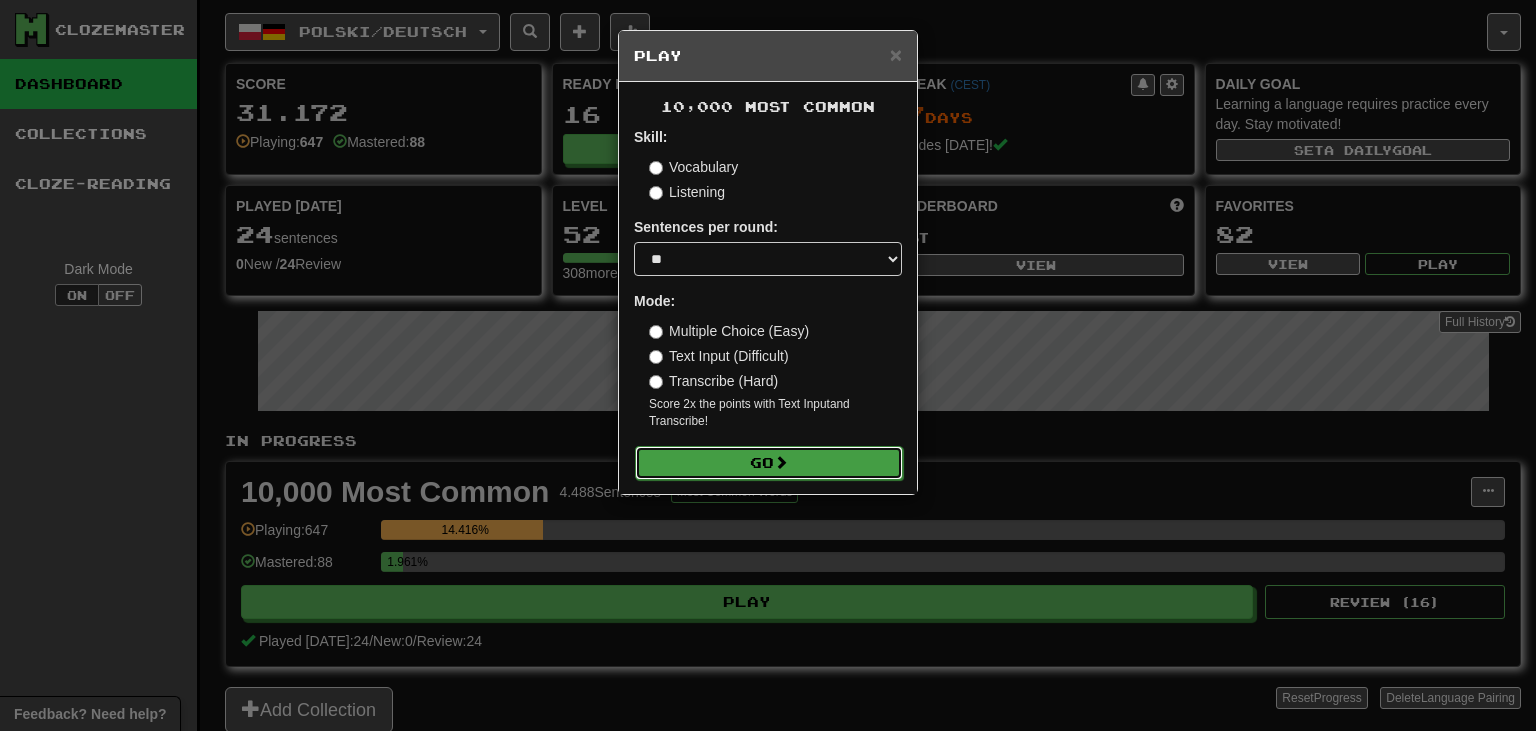 click on "Go" at bounding box center (769, 463) 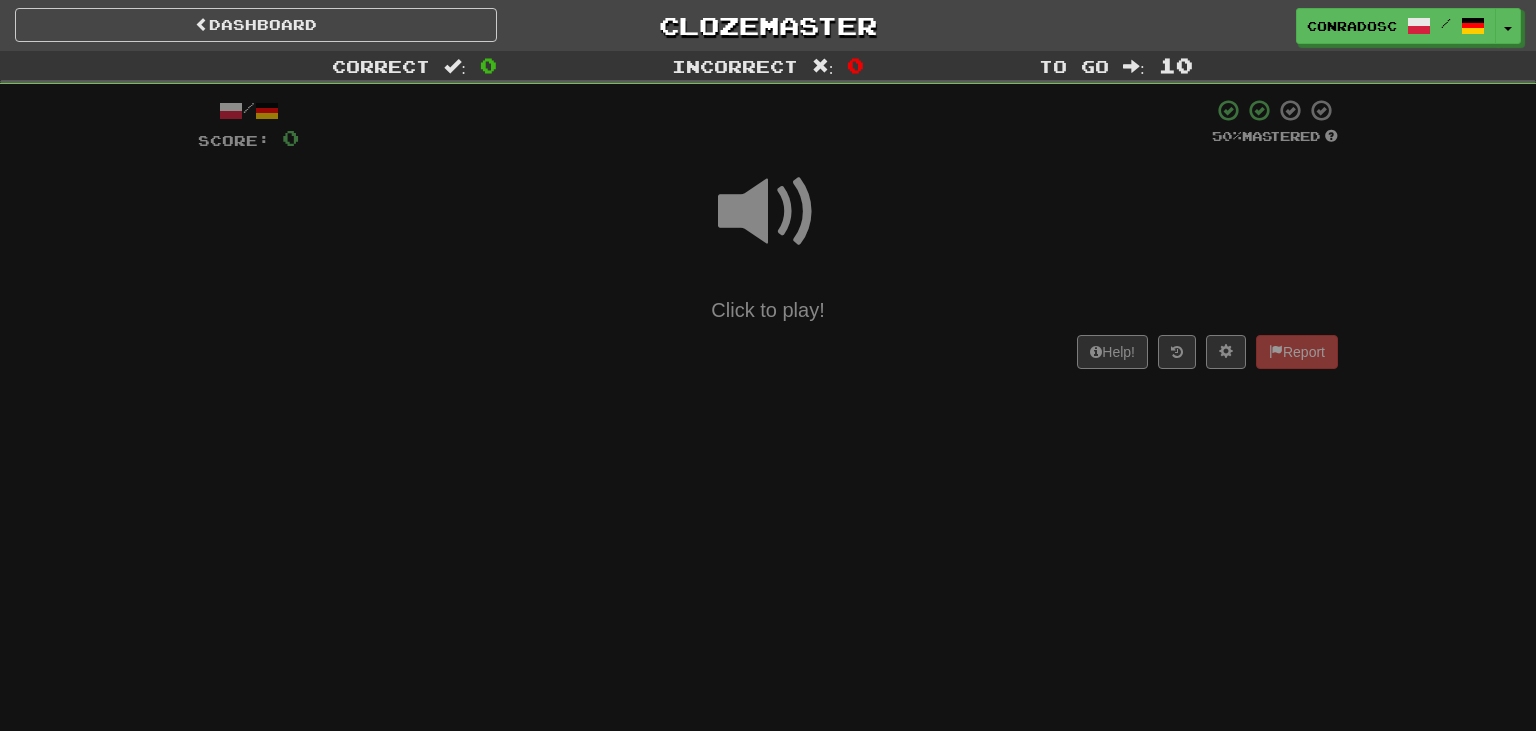 scroll, scrollTop: 0, scrollLeft: 0, axis: both 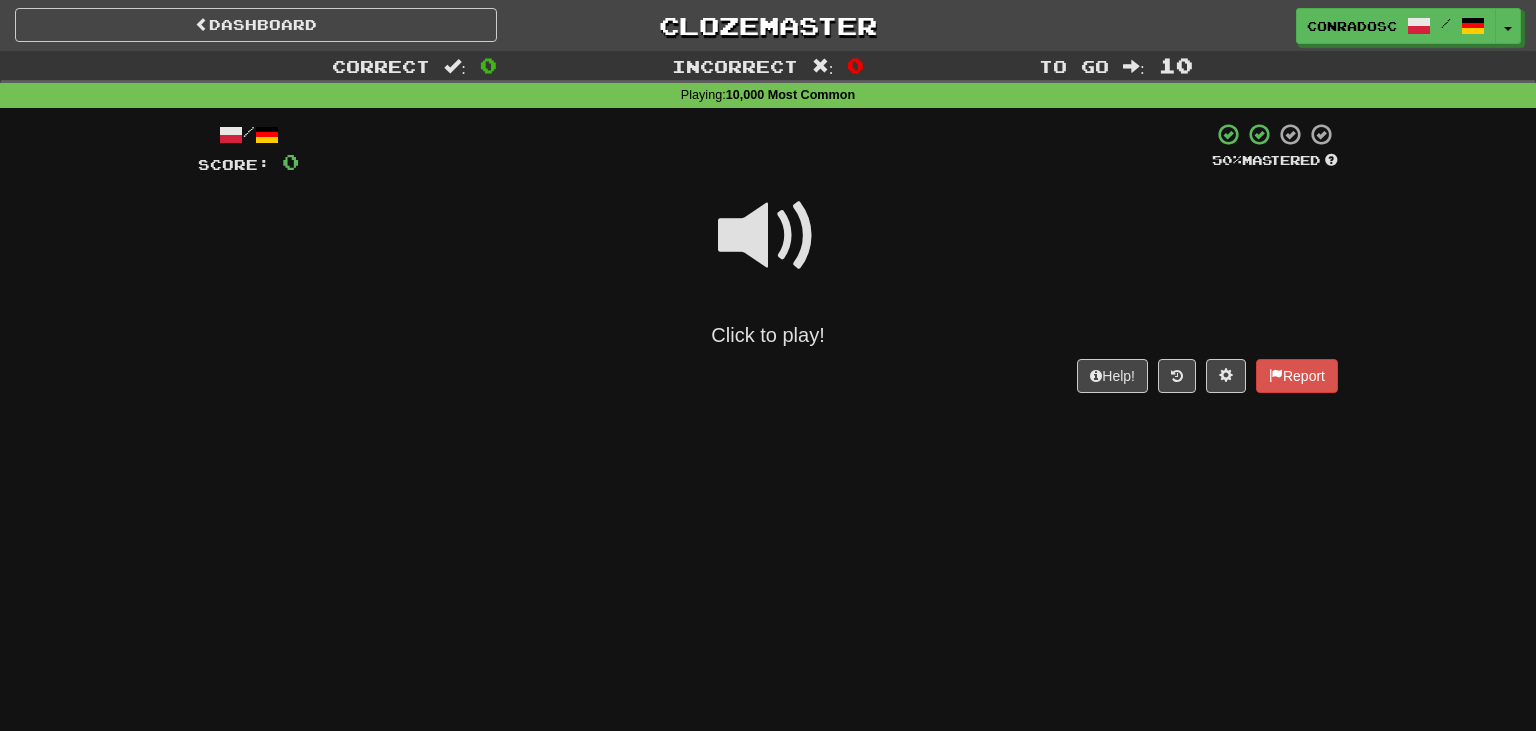 click at bounding box center (768, 236) 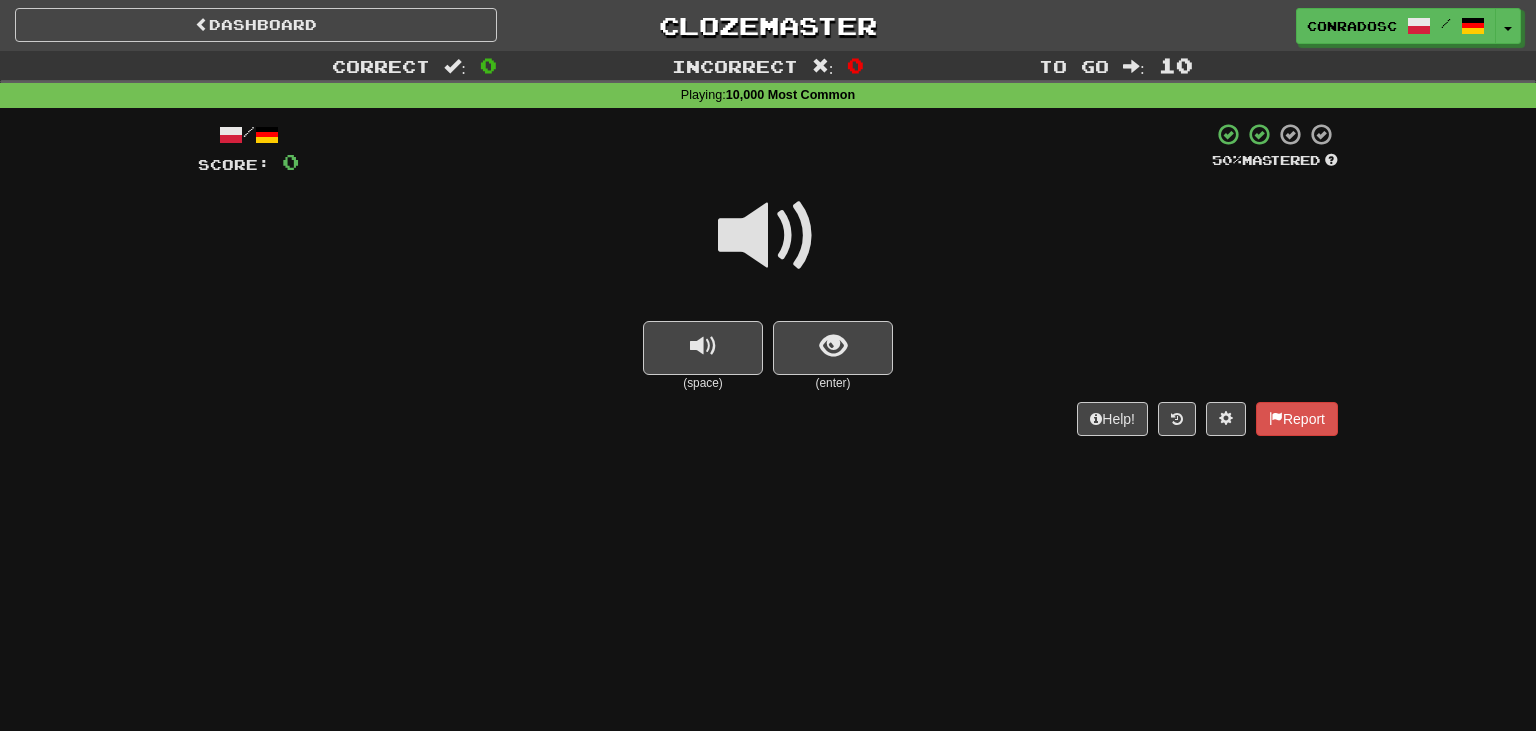 click at bounding box center (768, 236) 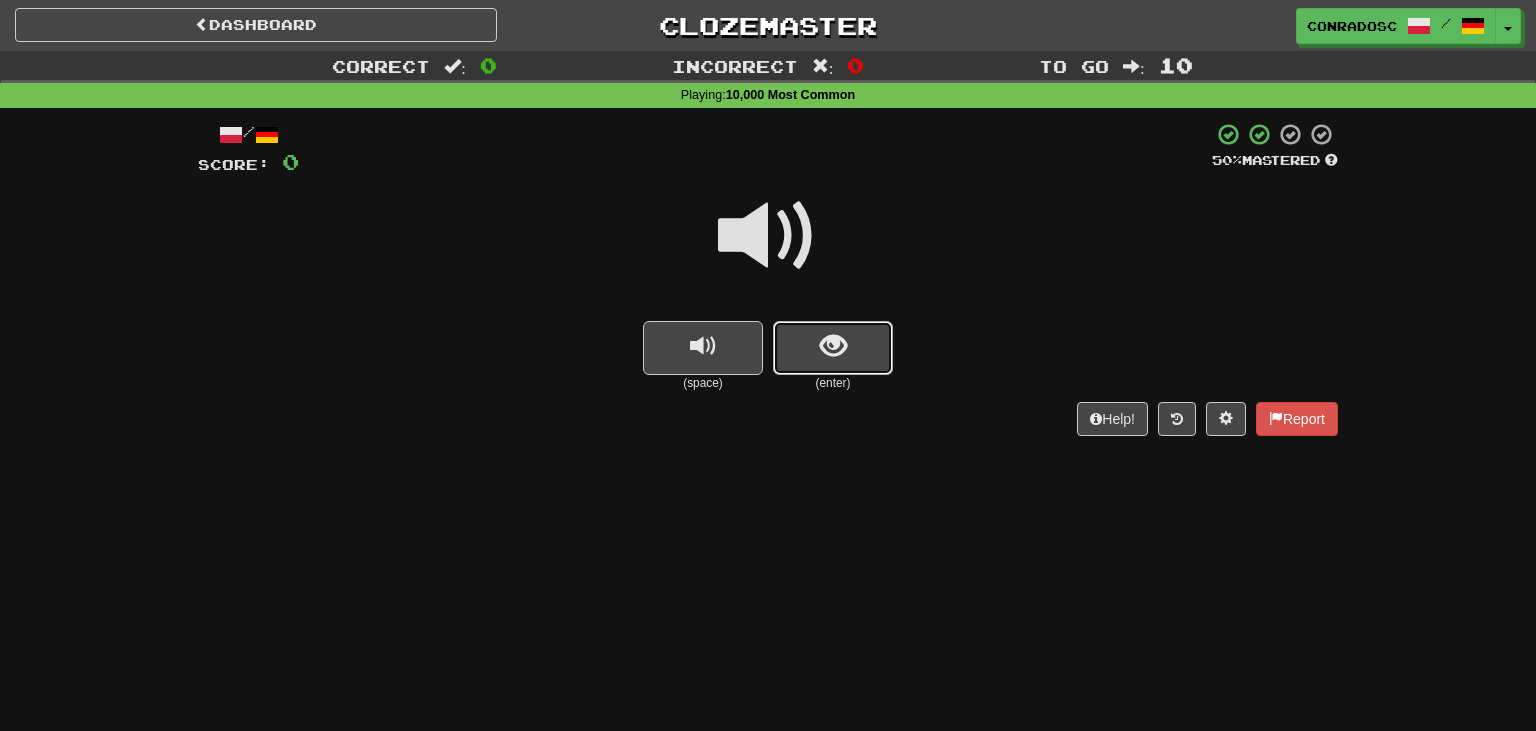 click at bounding box center [833, 346] 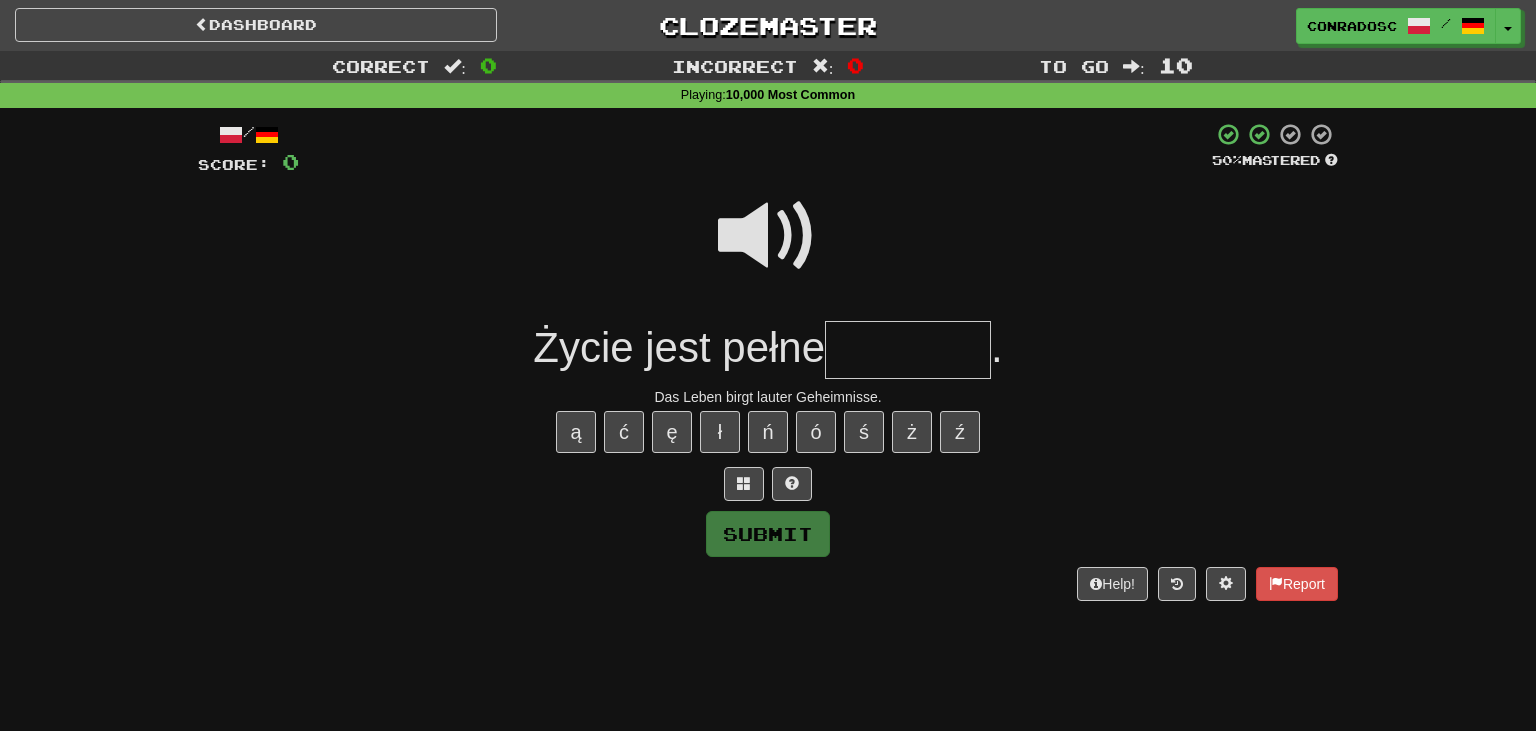 click at bounding box center (908, 350) 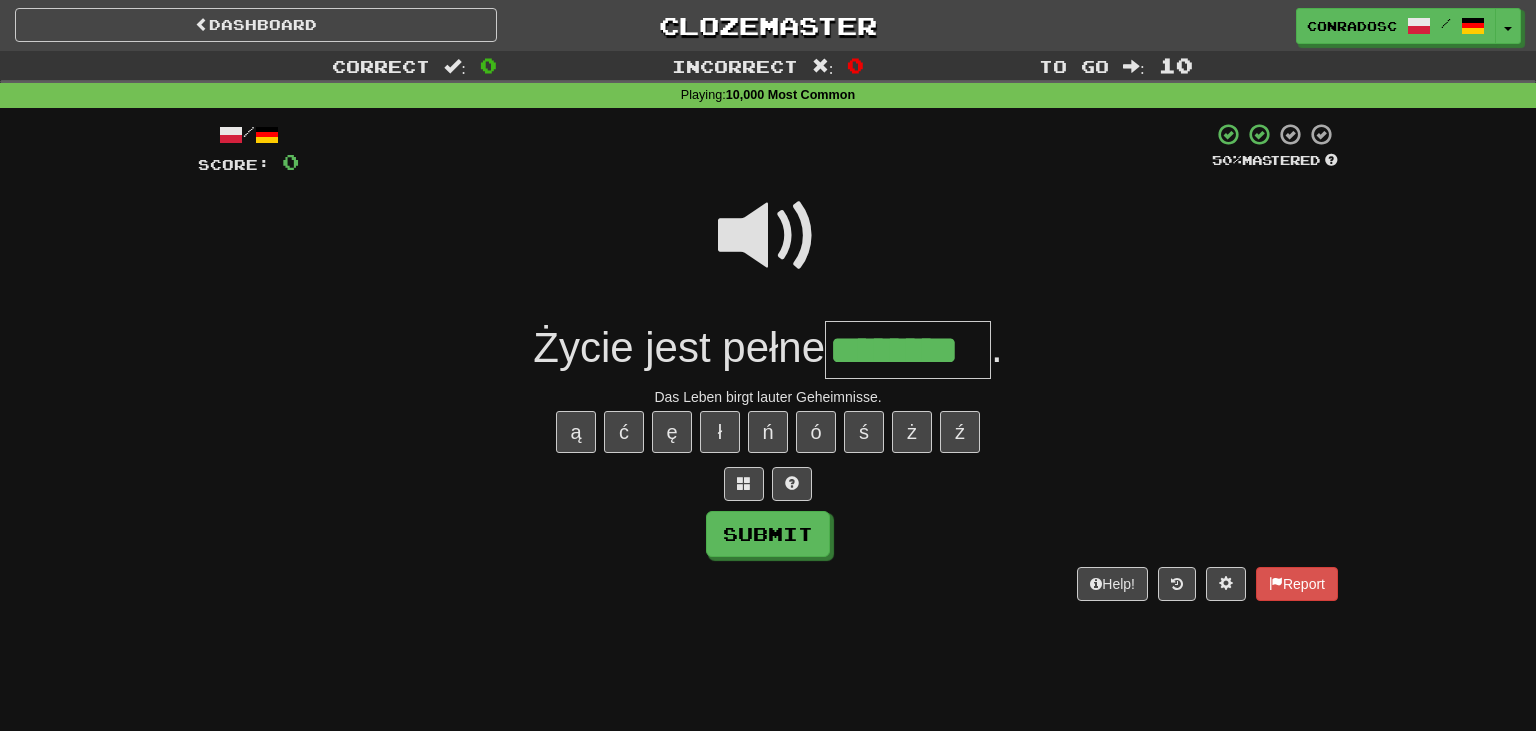 type on "********" 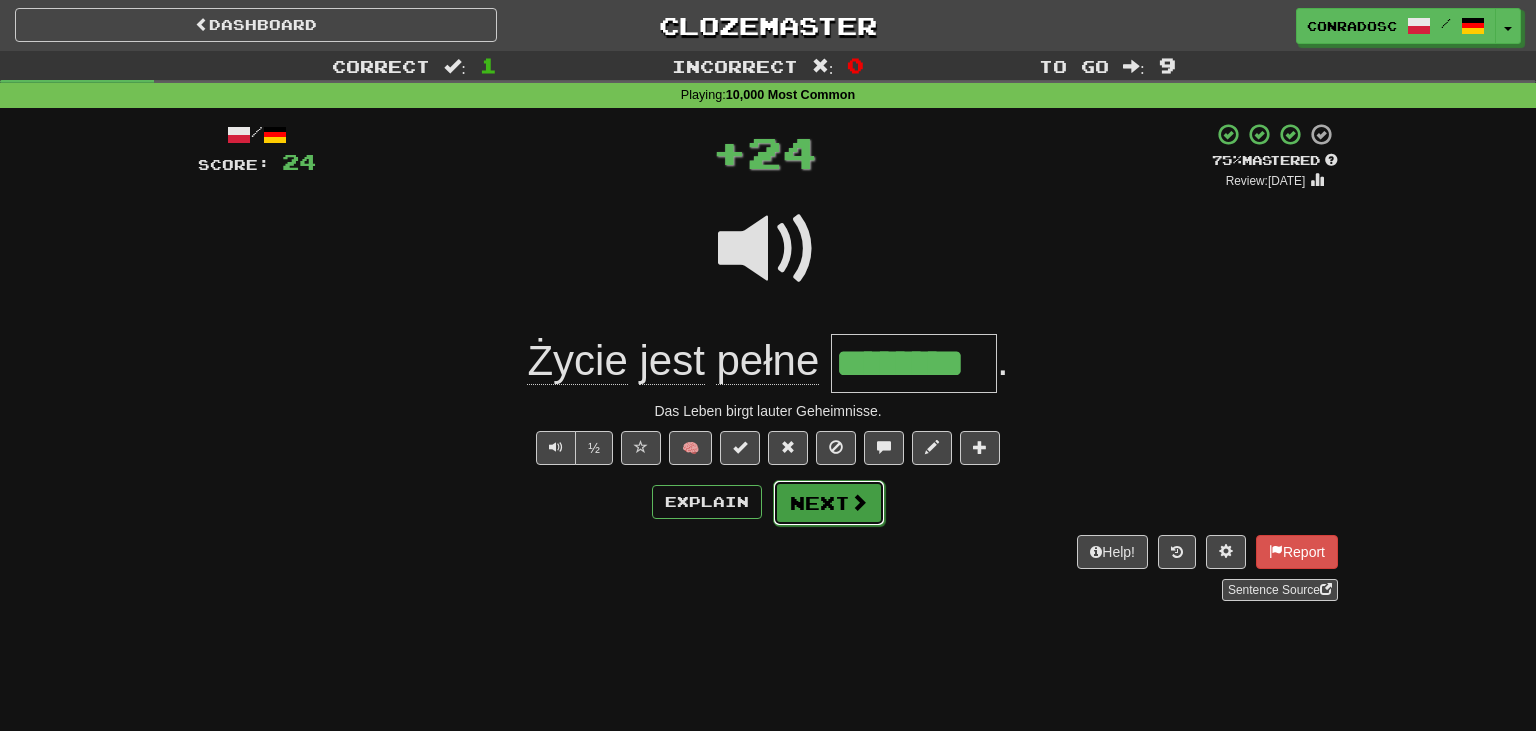 click on "Next" at bounding box center [829, 503] 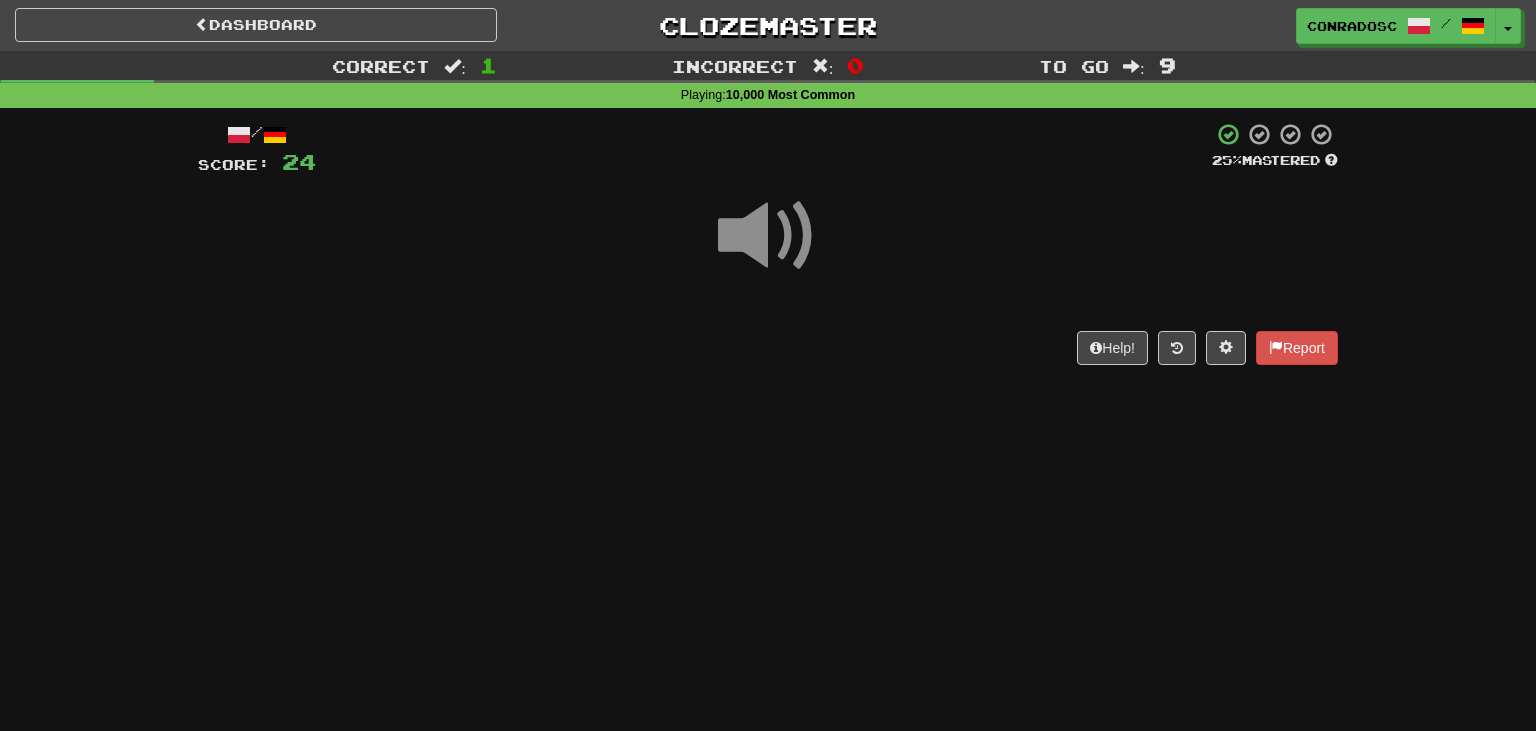click at bounding box center (768, 236) 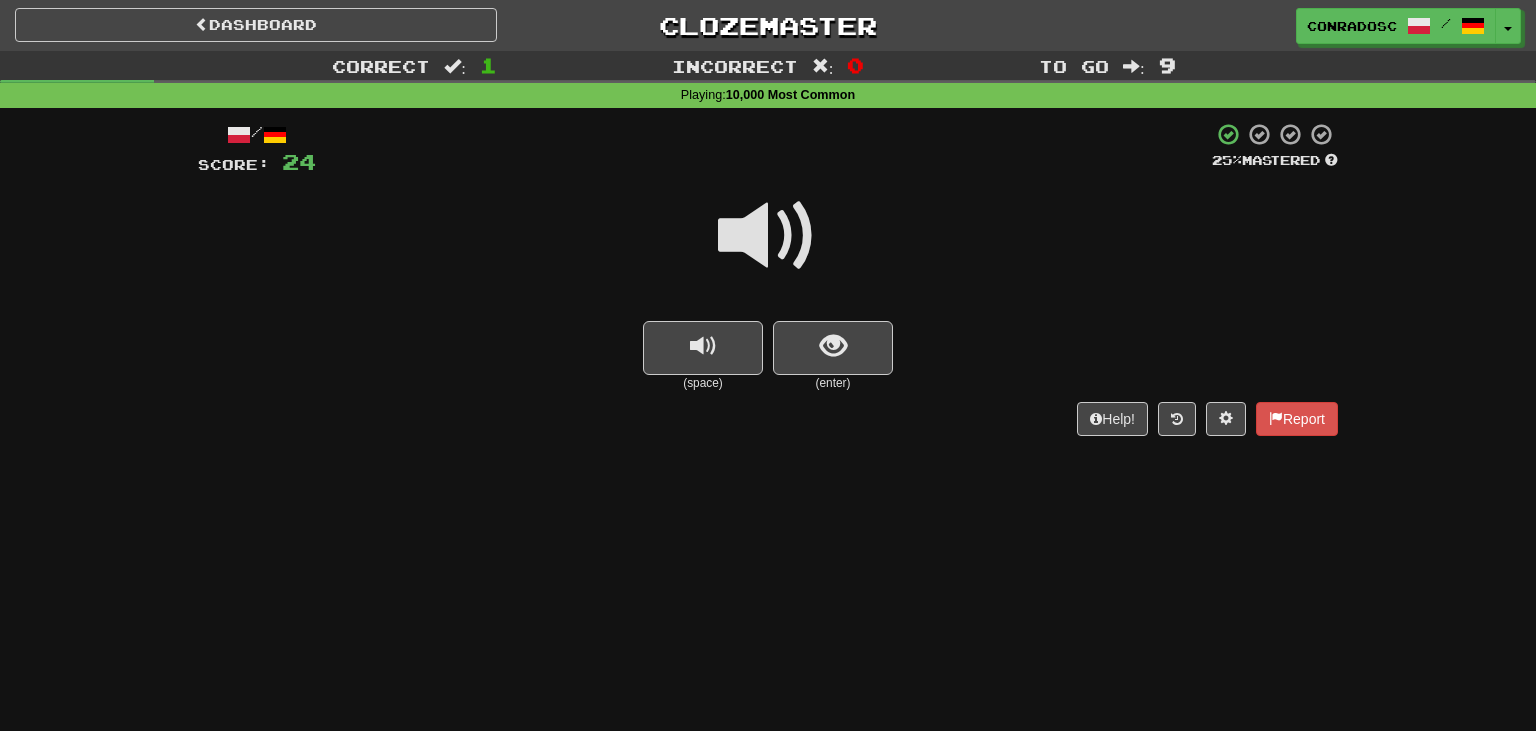 click at bounding box center [768, 236] 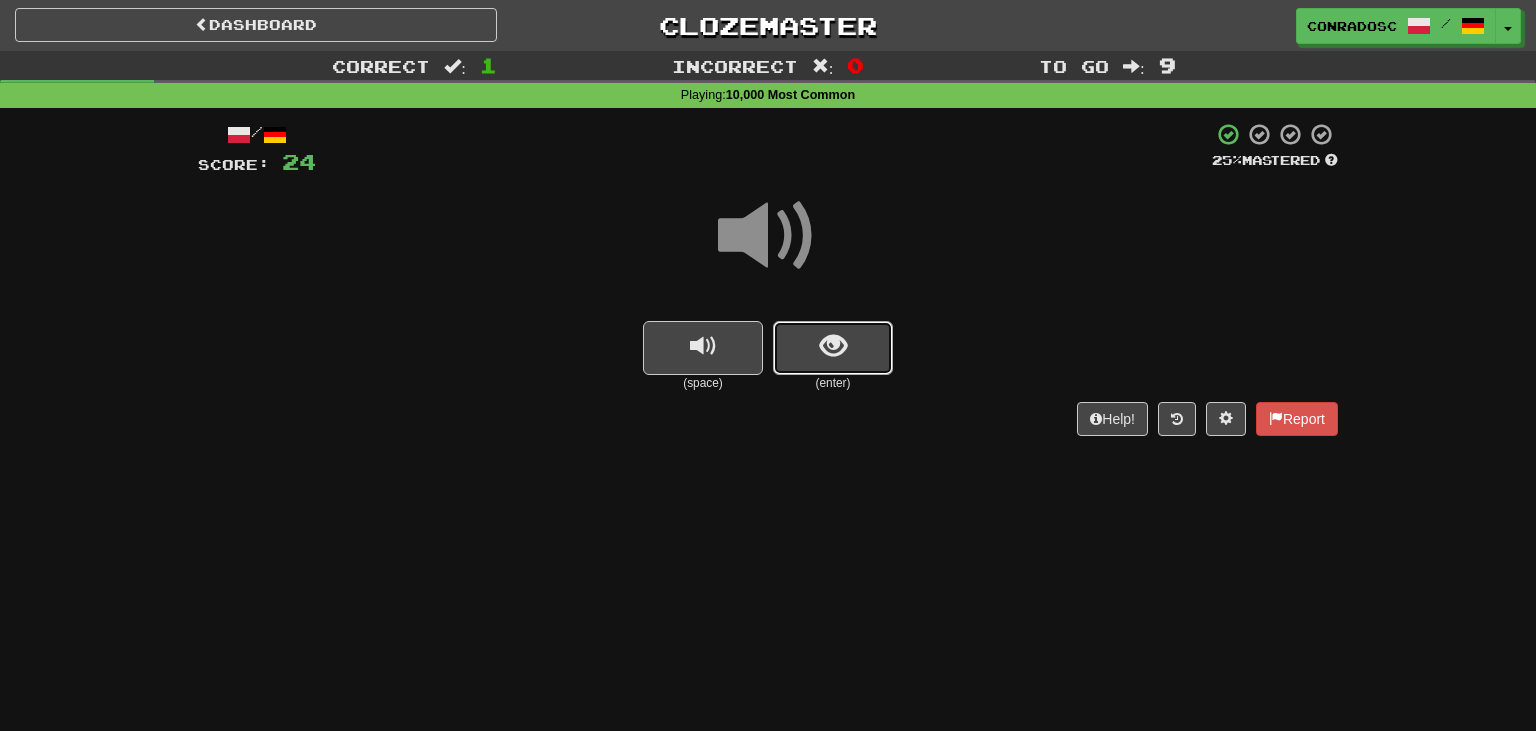 click at bounding box center [833, 348] 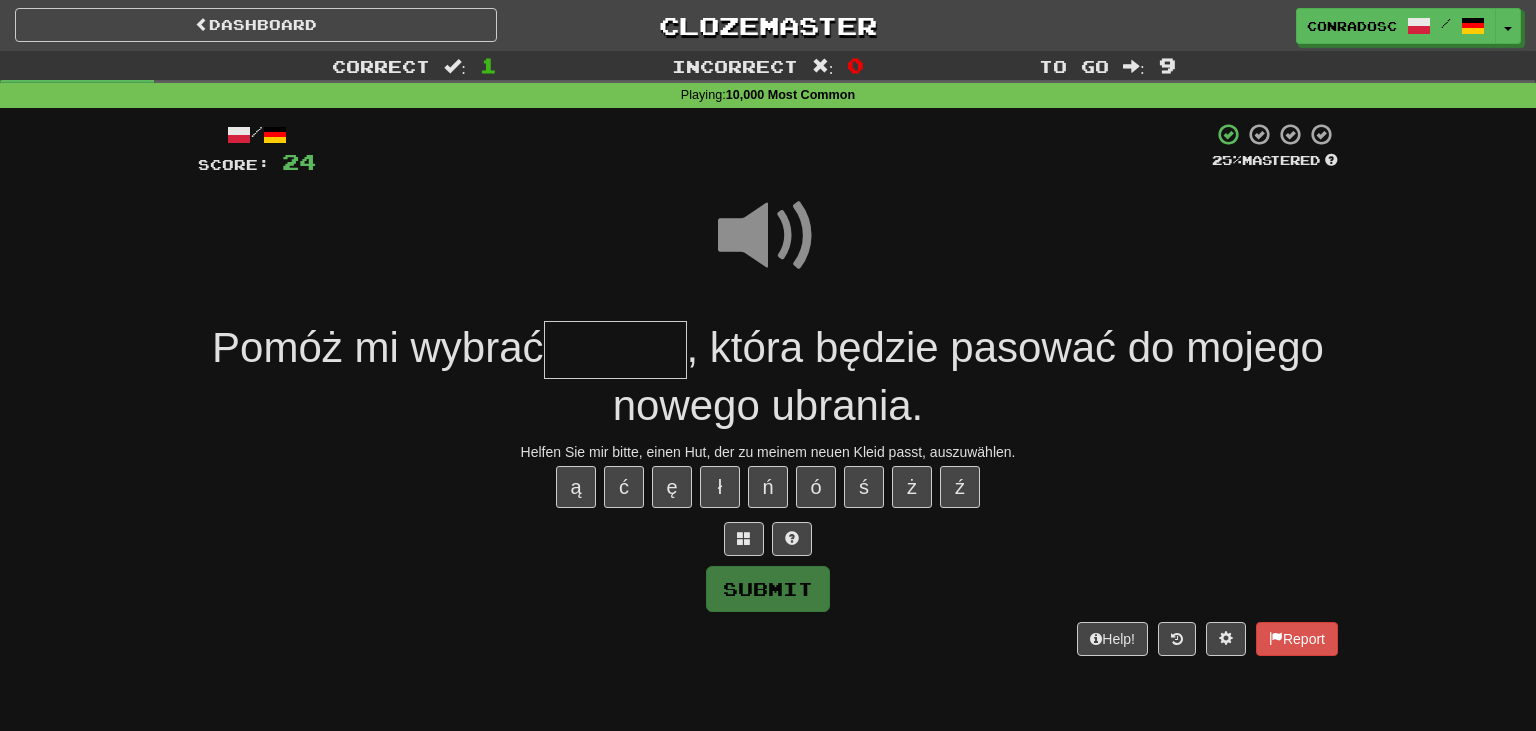 click at bounding box center (615, 350) 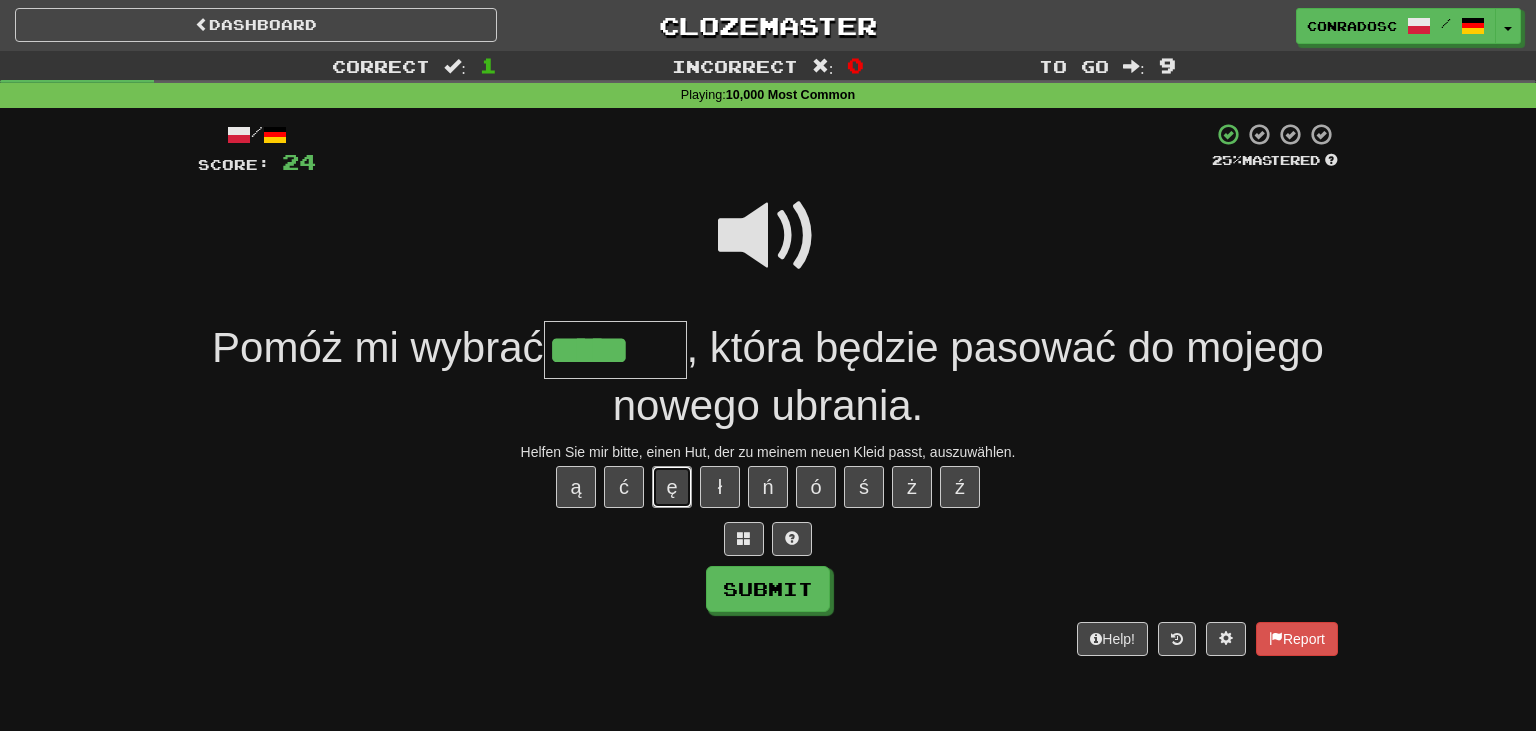click on "ę" at bounding box center [672, 487] 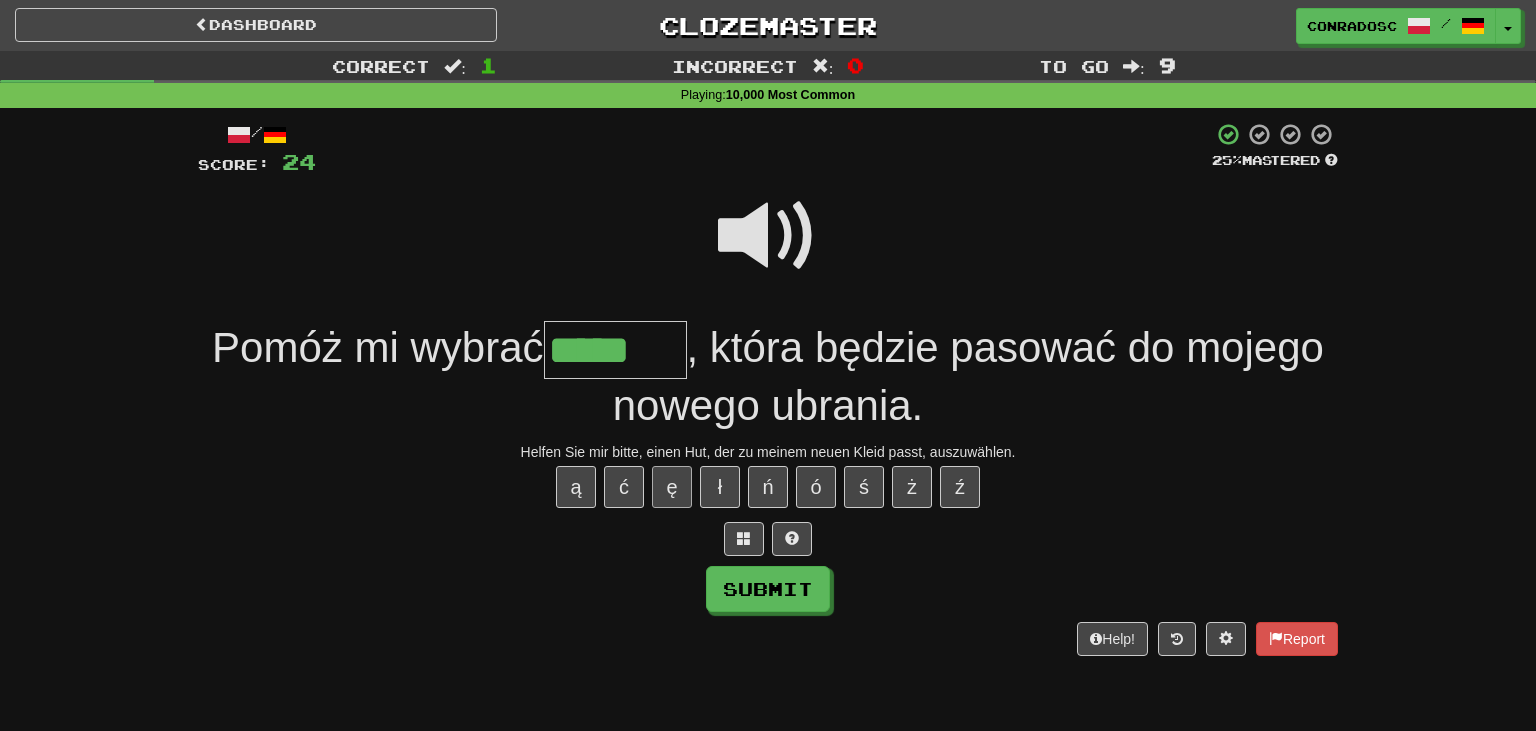 type on "******" 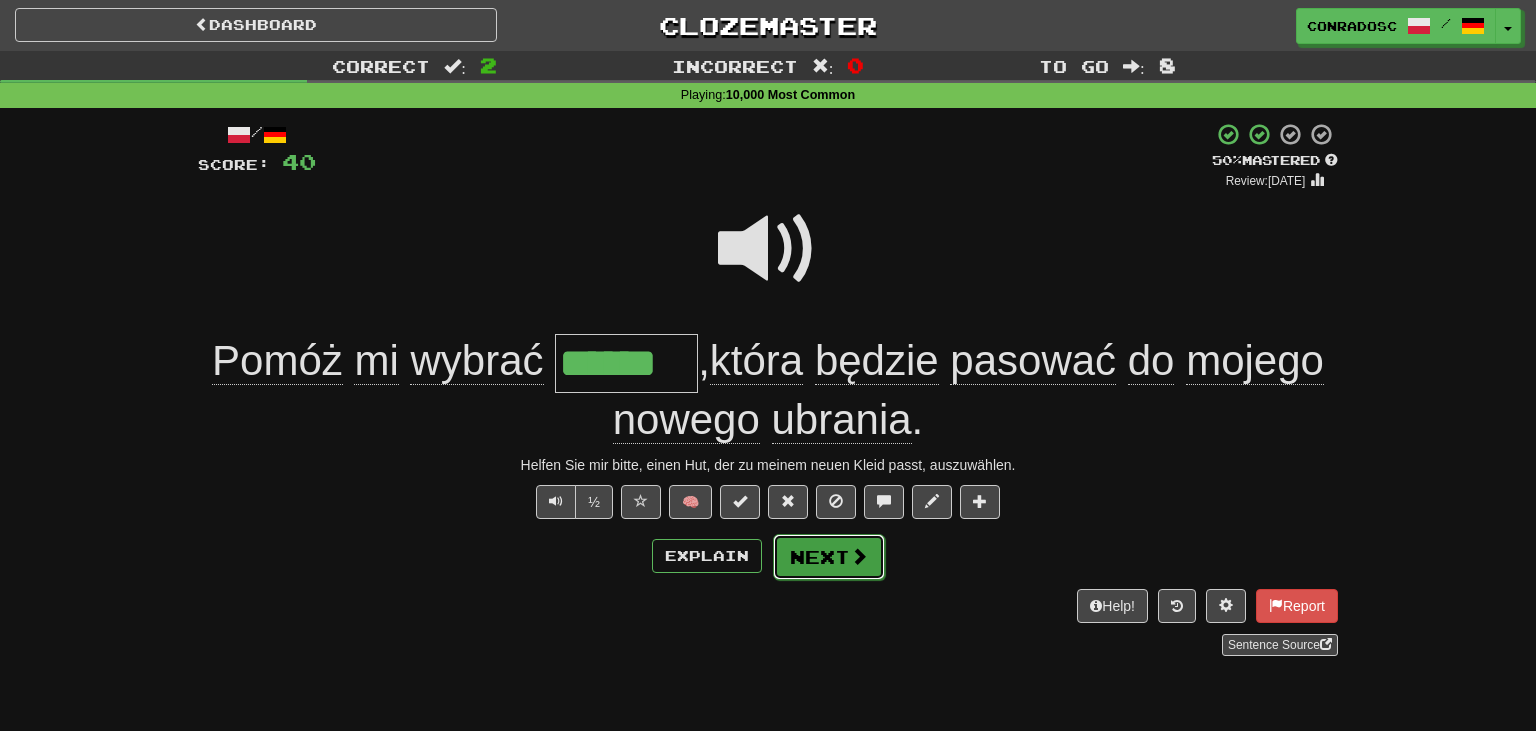 click on "Next" at bounding box center [829, 557] 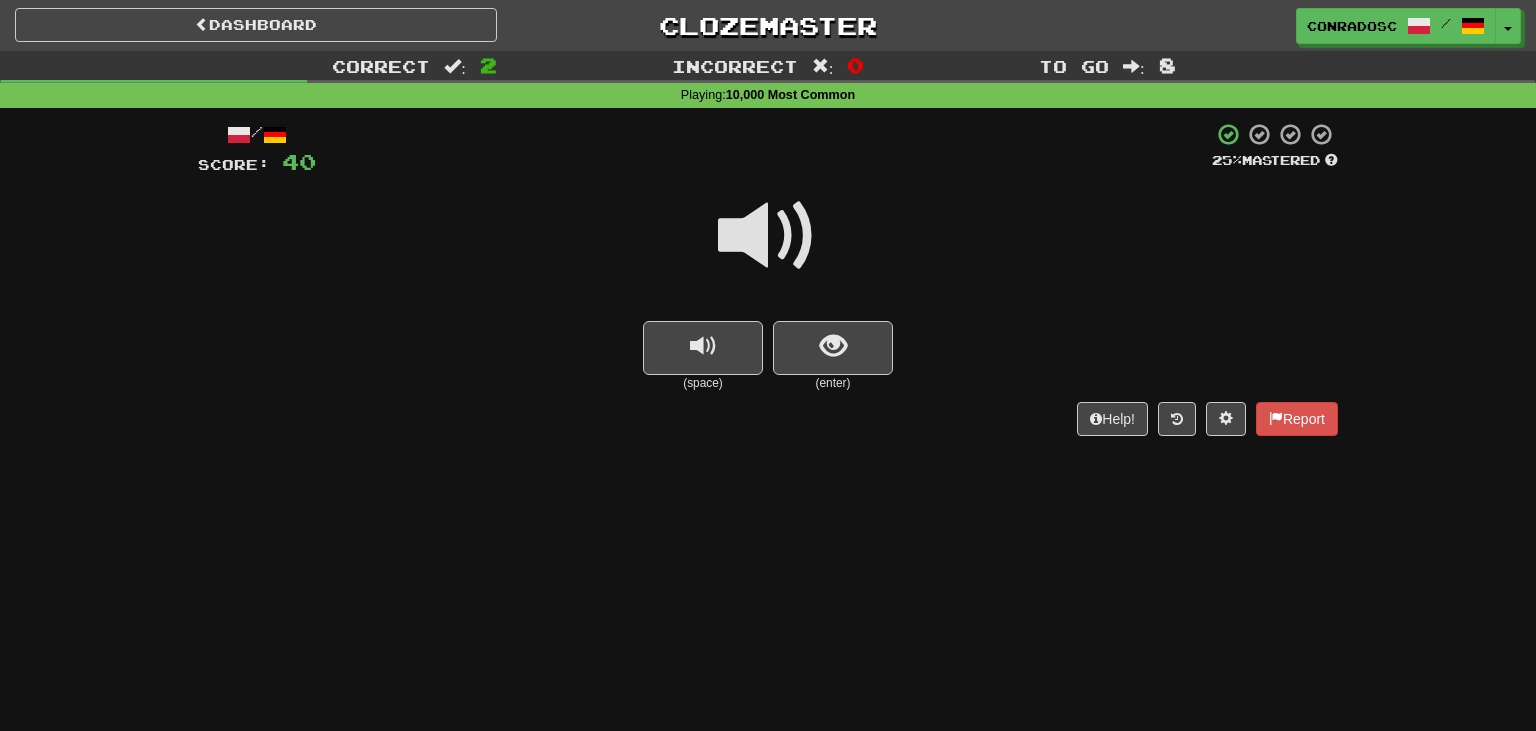click at bounding box center (768, 236) 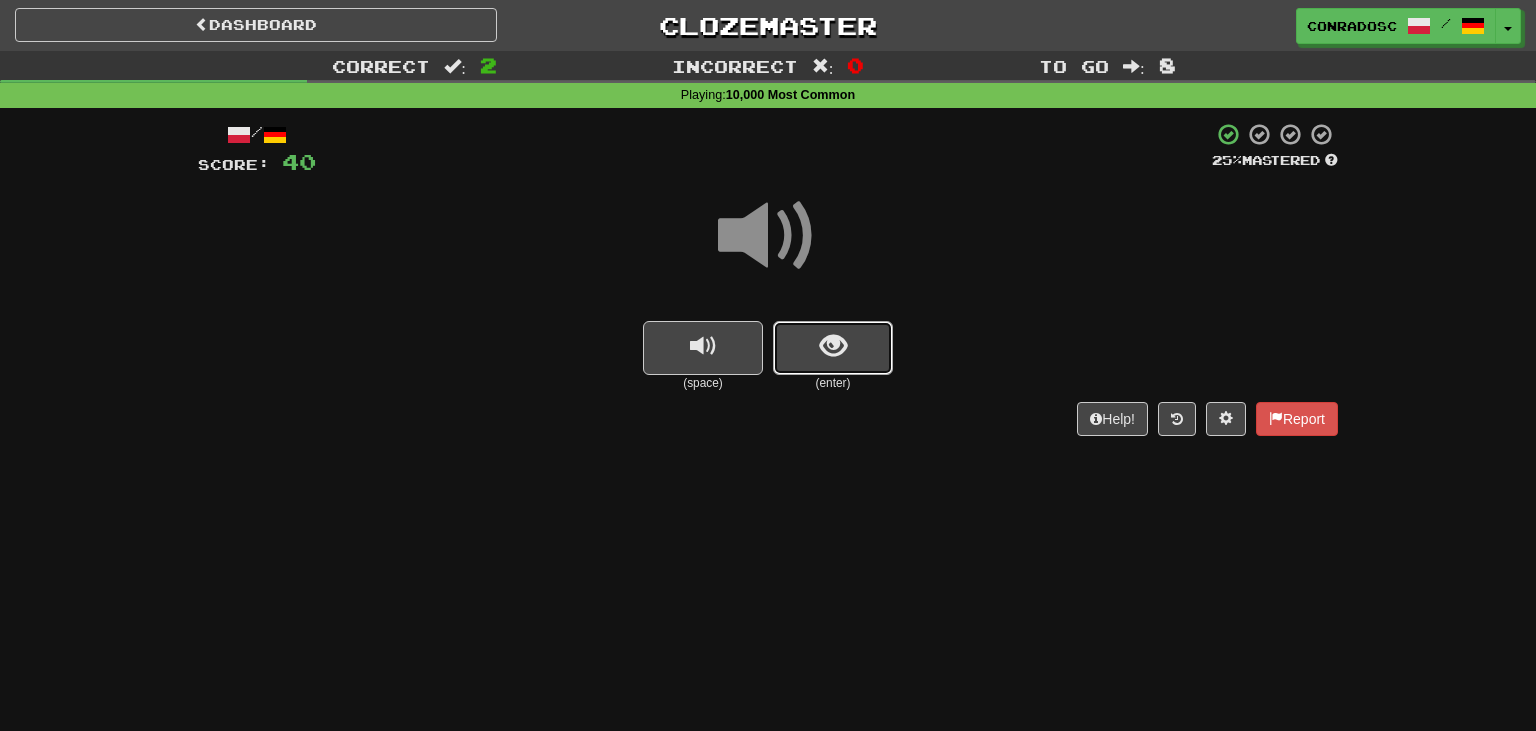 click at bounding box center [833, 348] 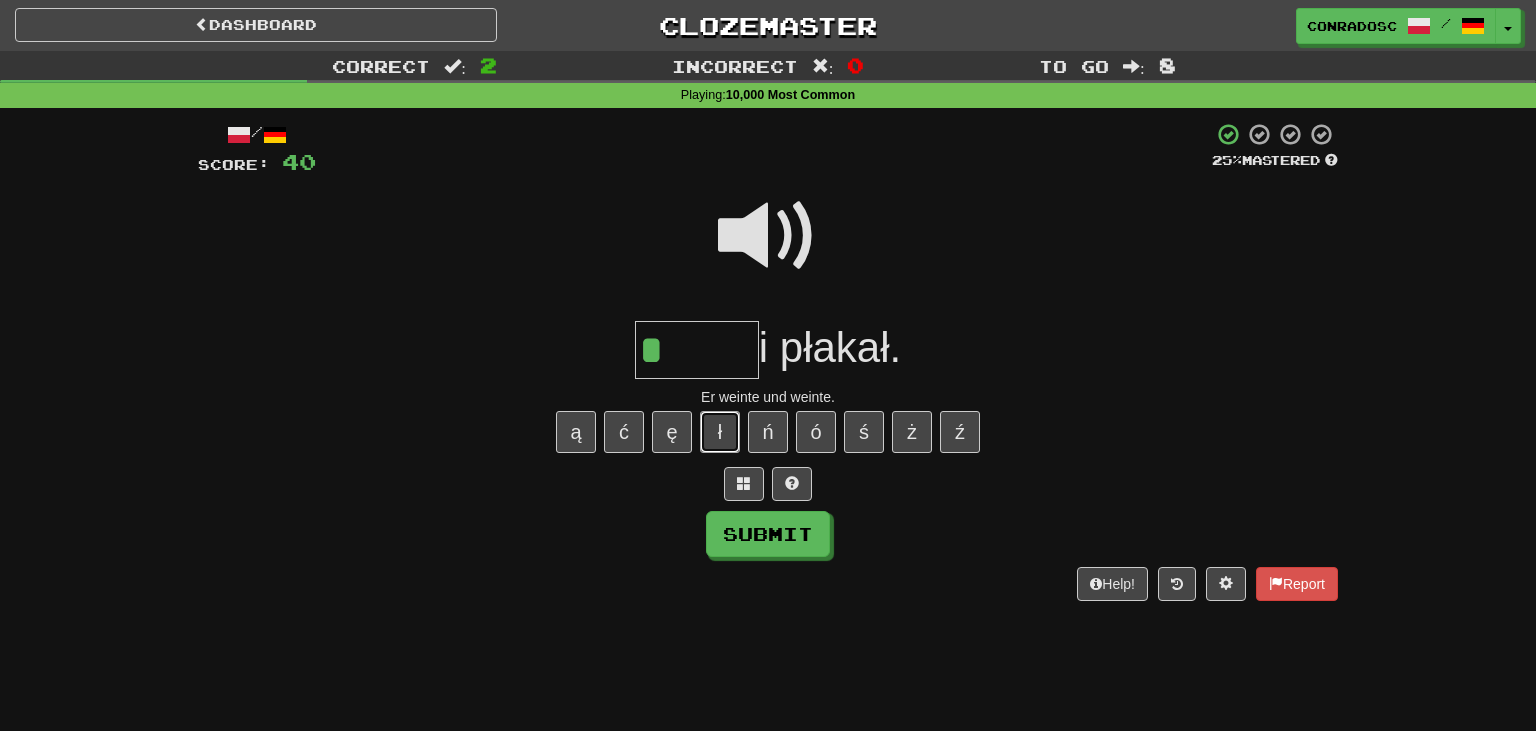 click on "ł" at bounding box center (720, 432) 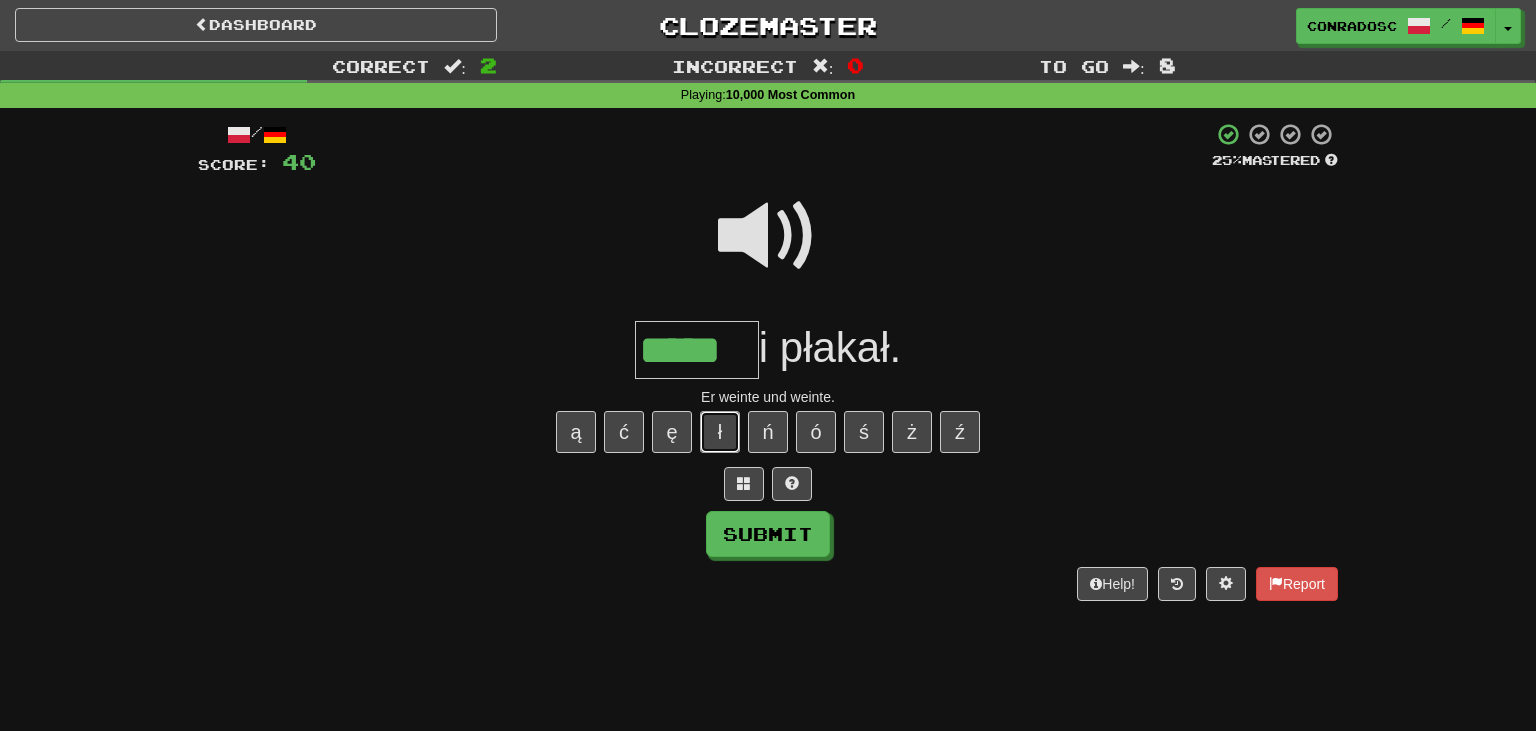 click on "ł" at bounding box center [720, 432] 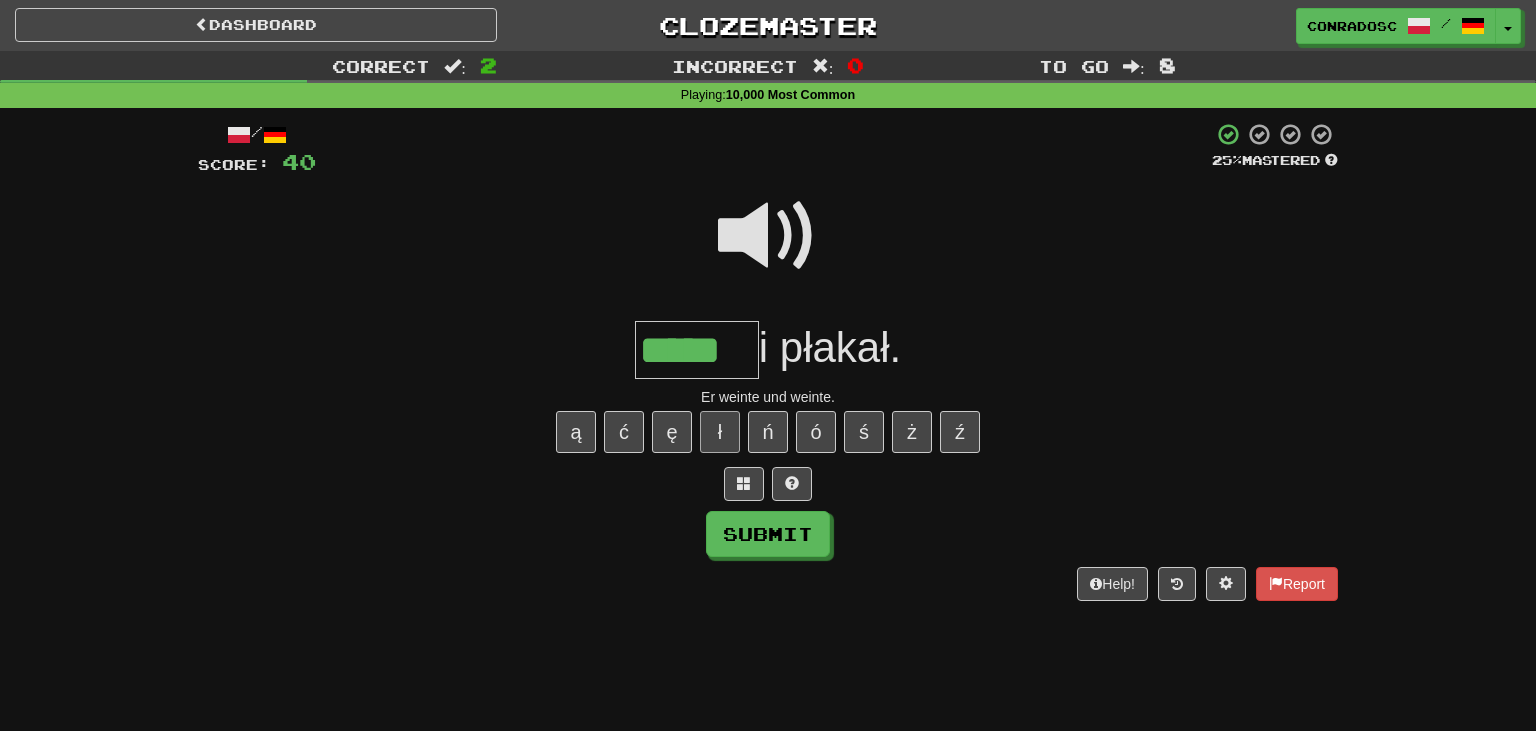 type on "******" 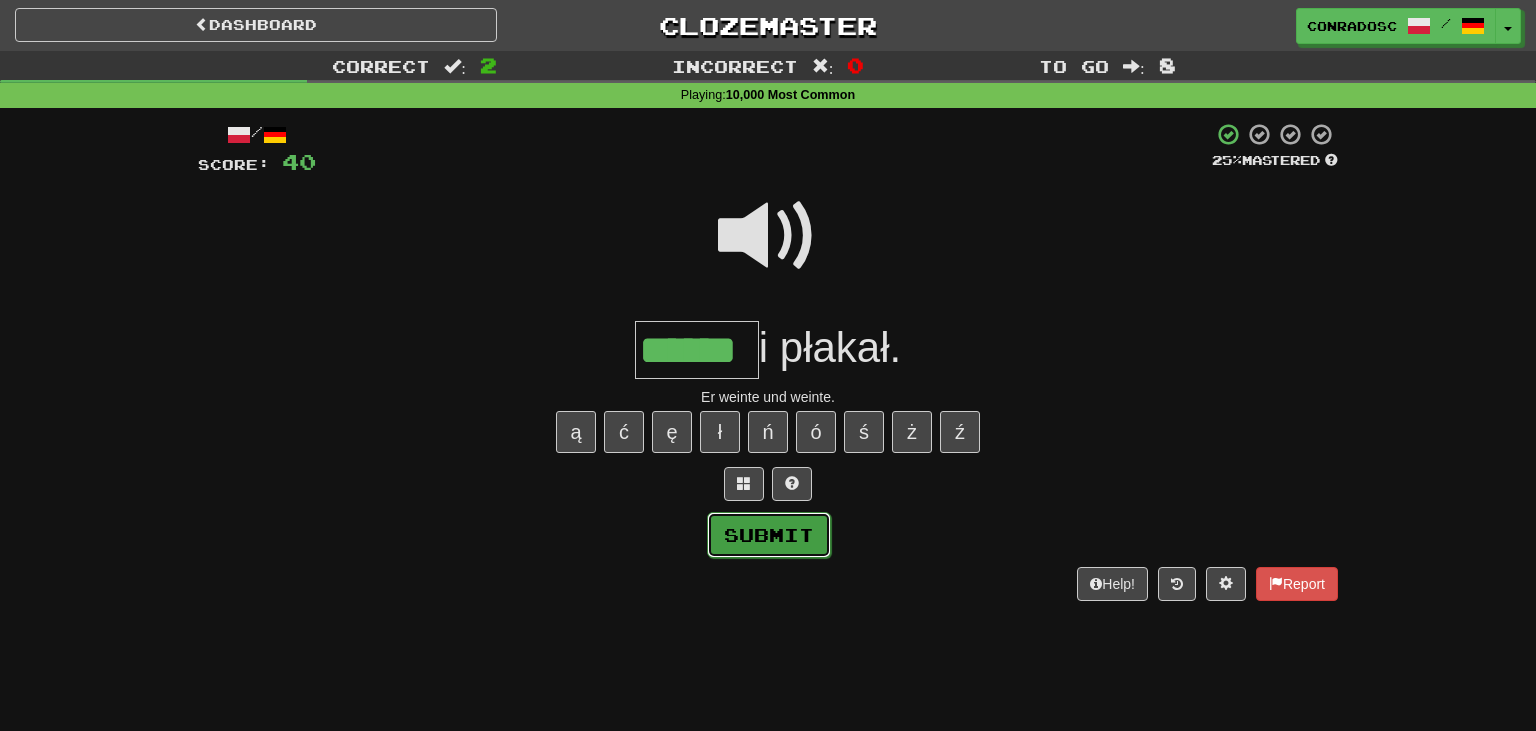 click on "Submit" at bounding box center [769, 535] 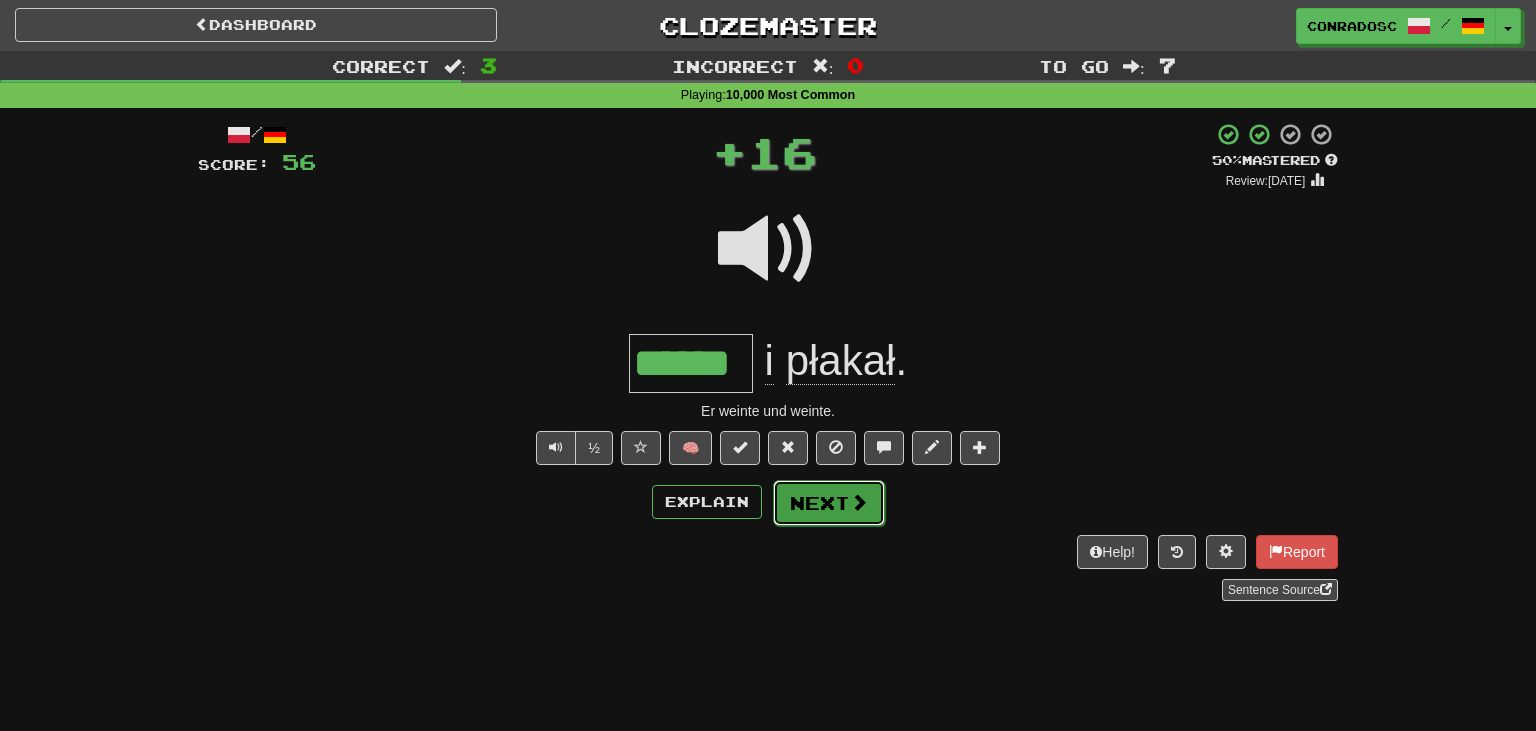 click on "Next" at bounding box center [829, 503] 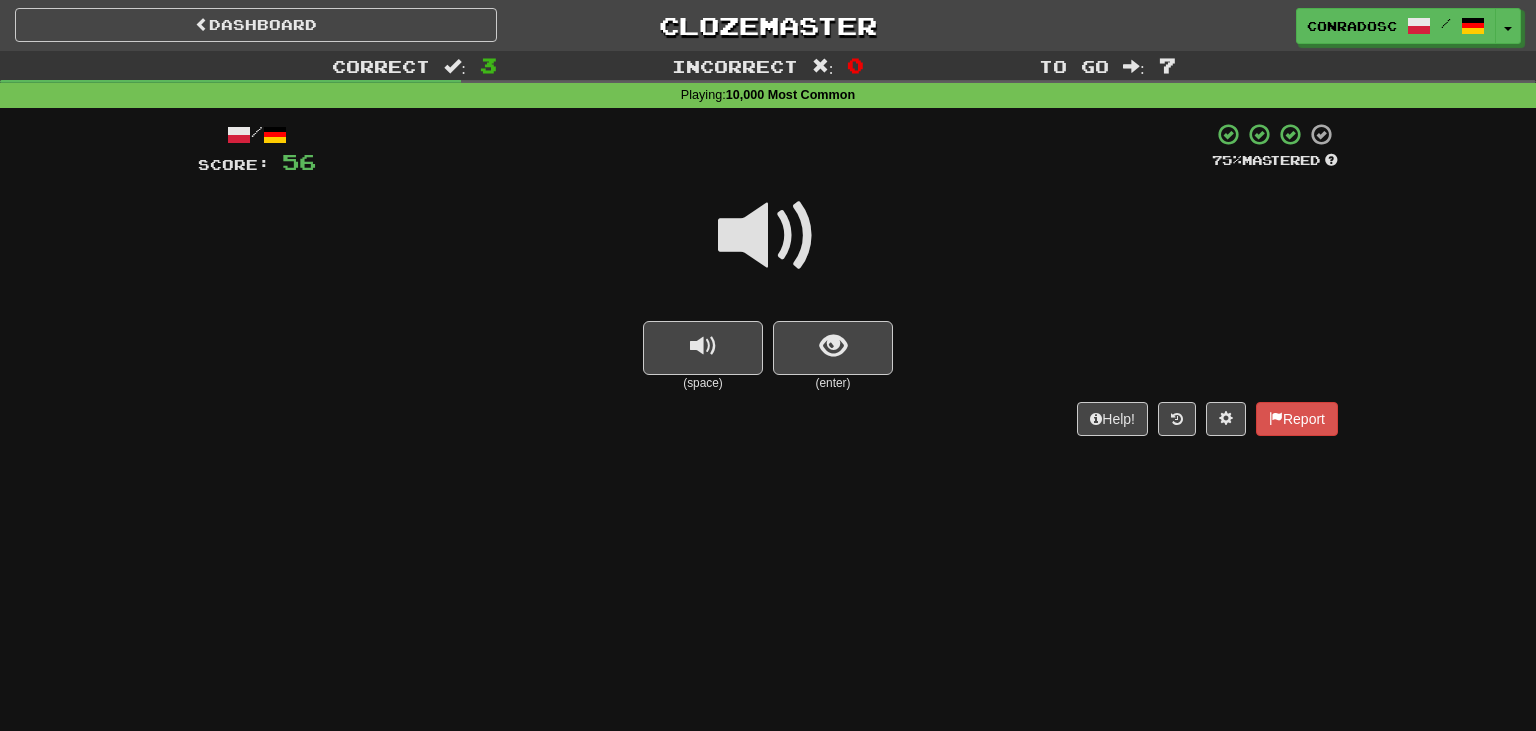 click at bounding box center [768, 236] 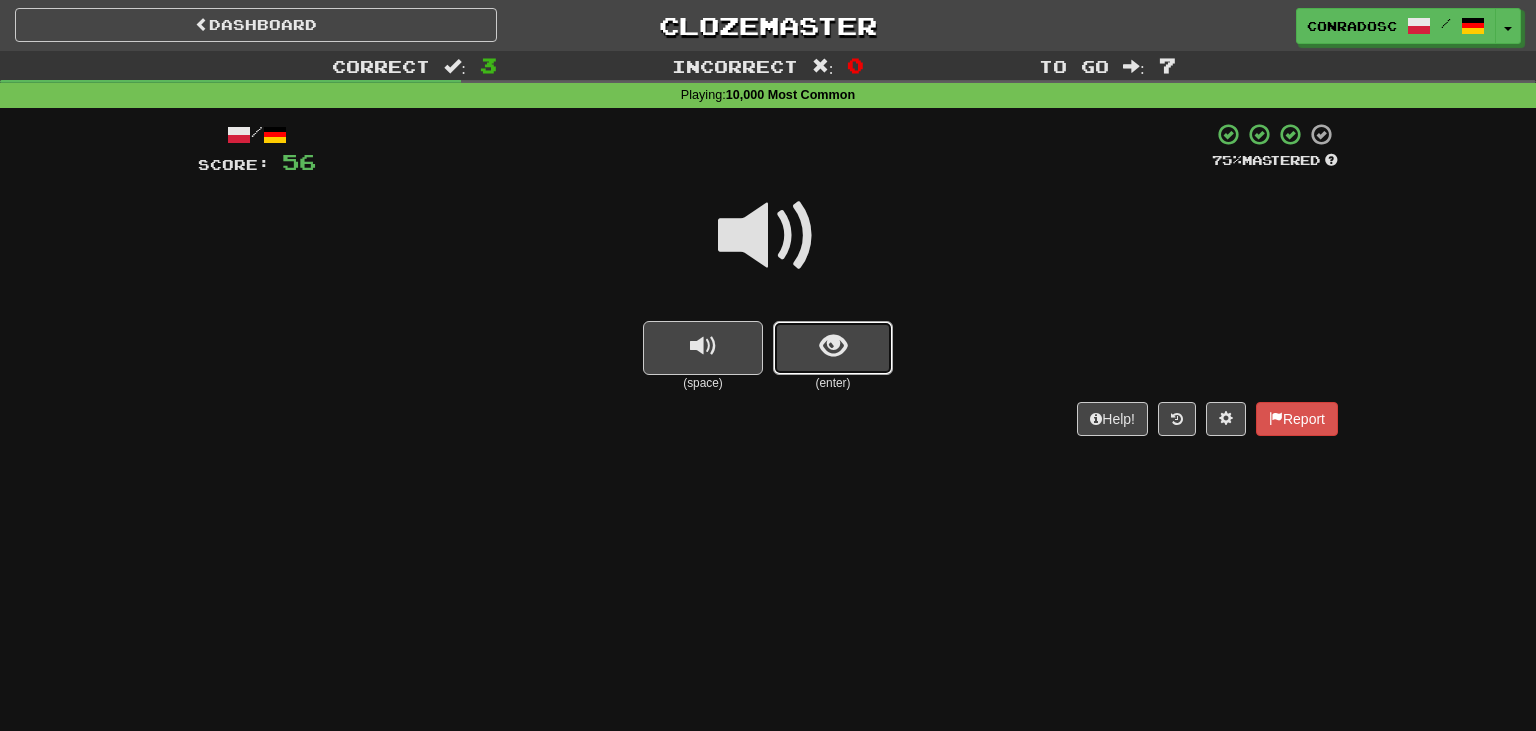 click at bounding box center [833, 346] 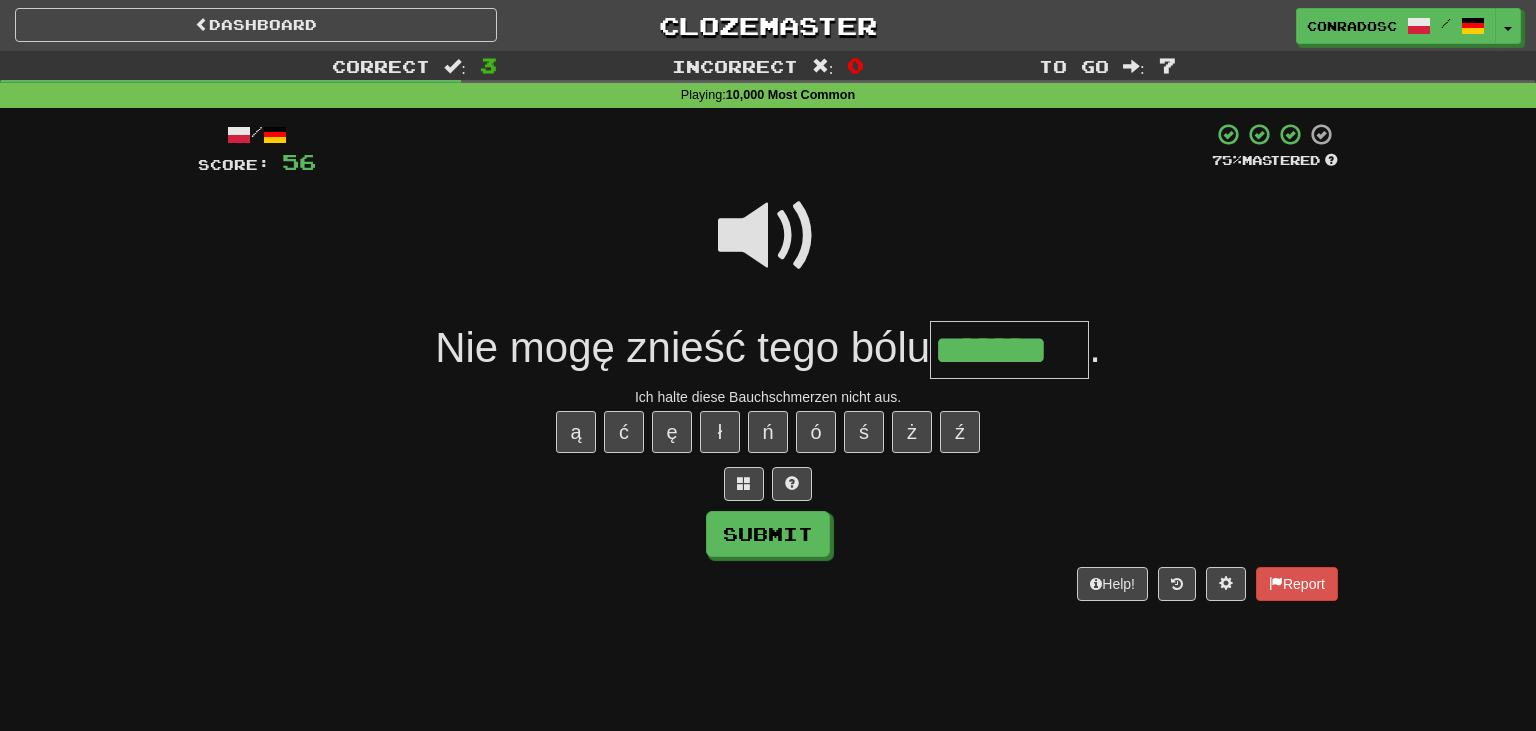 type on "*******" 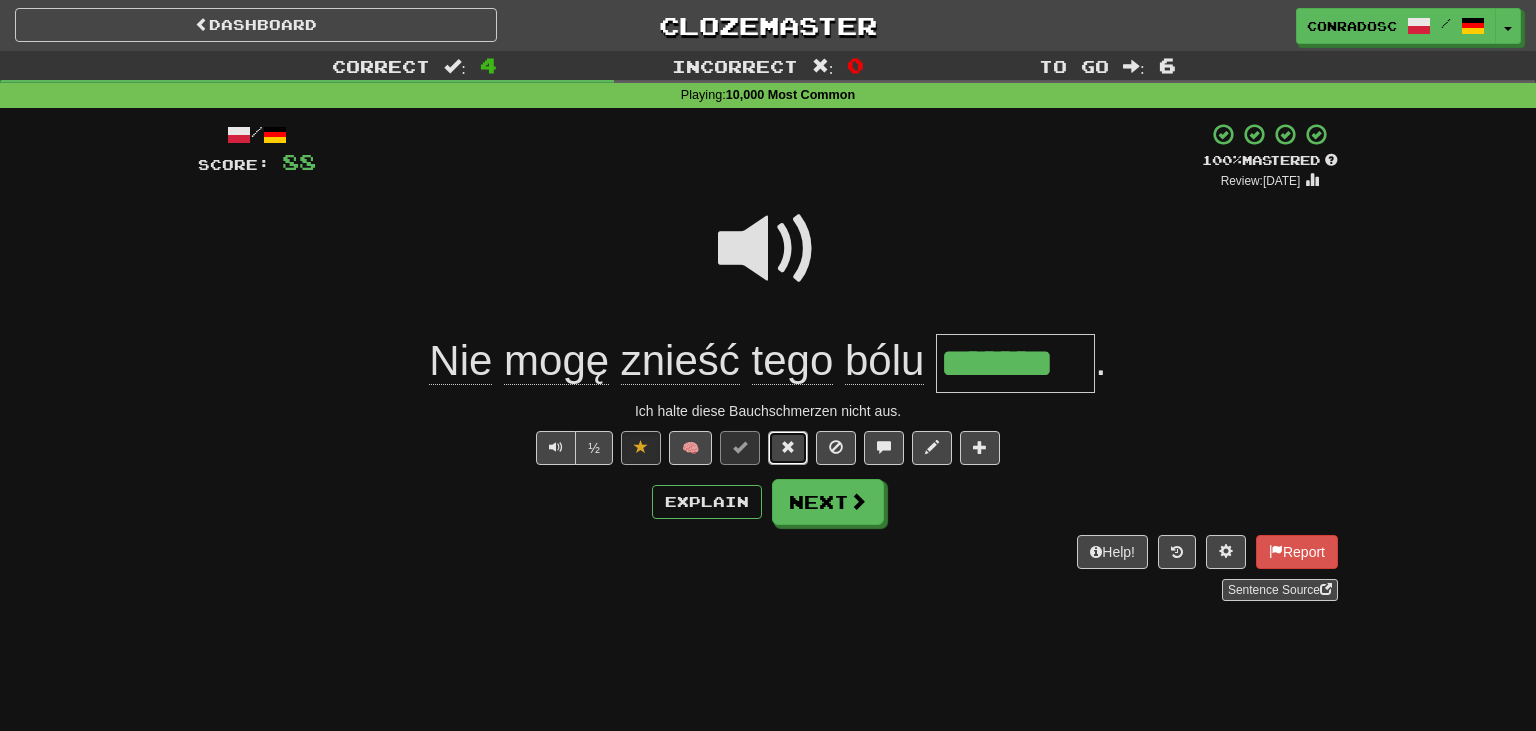 click at bounding box center [788, 447] 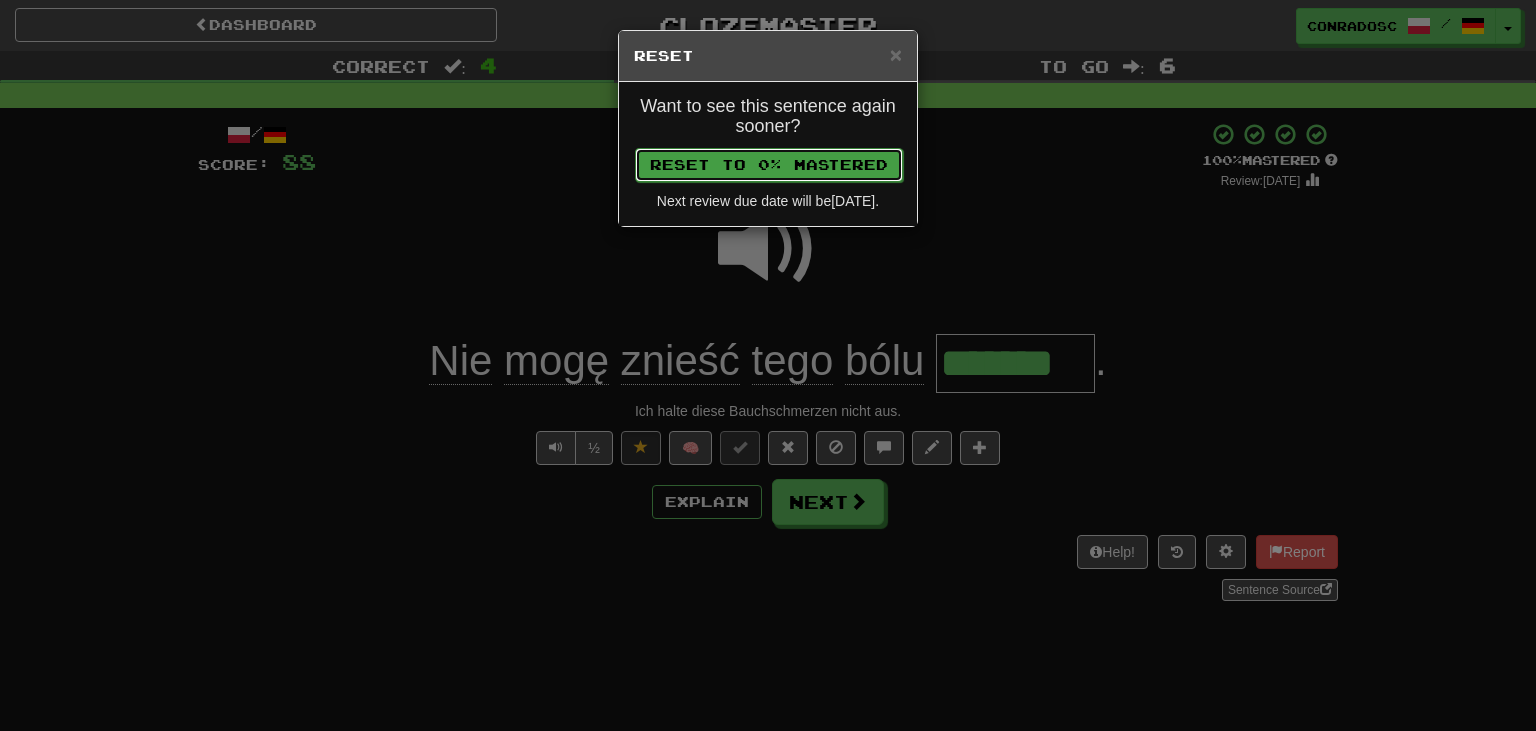 click on "Reset to 0% Mastered" at bounding box center [769, 165] 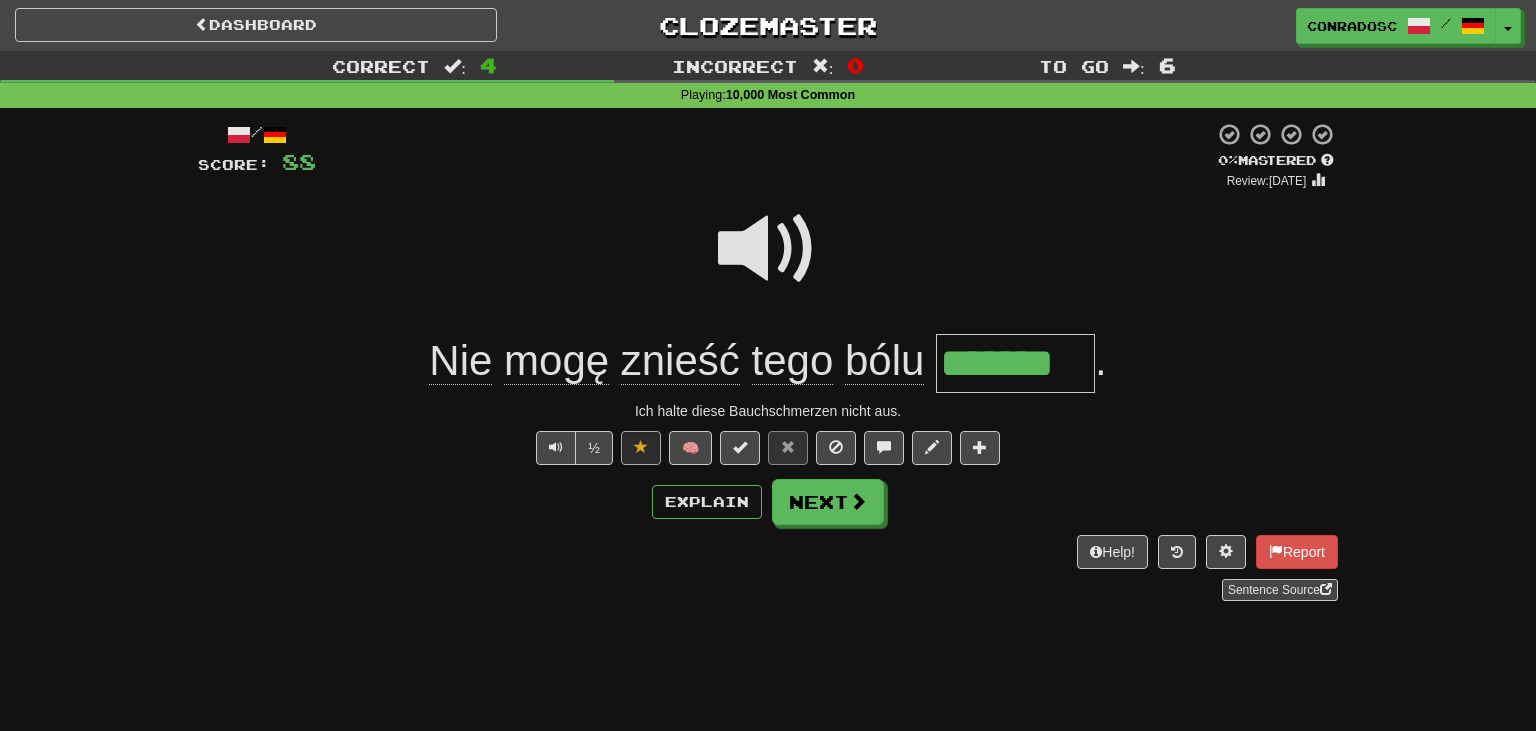 click on "/  Score:   88 + 32 0 %  Mastered Review:  2025-07-10 Nie   mogę   znieść   tego   bólu   ******* . Ich halte diese Bauchschmerzen nicht aus. ½ 🧠 Explain Next  Help!  Report Sentence Source" at bounding box center (768, 361) 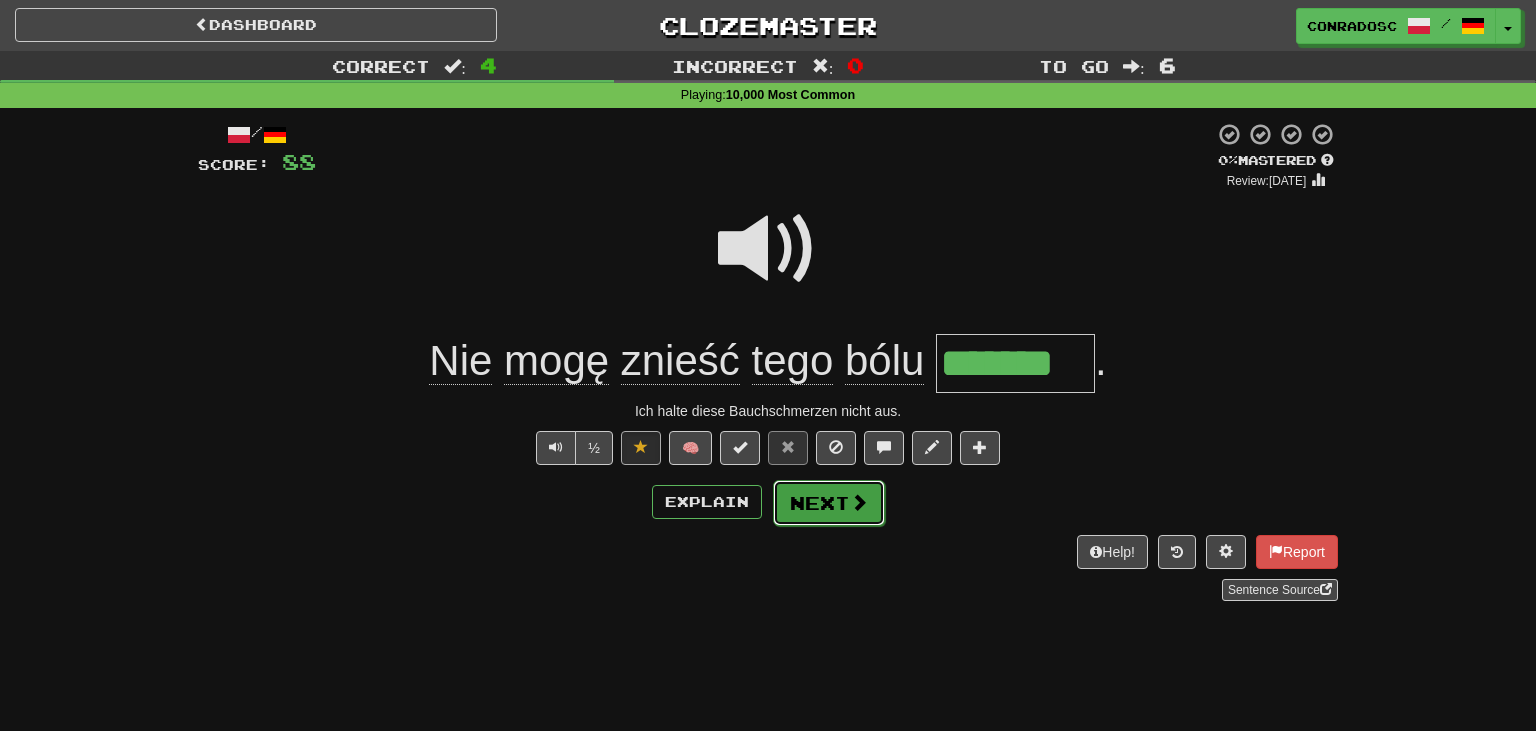 click on "Next" at bounding box center [829, 503] 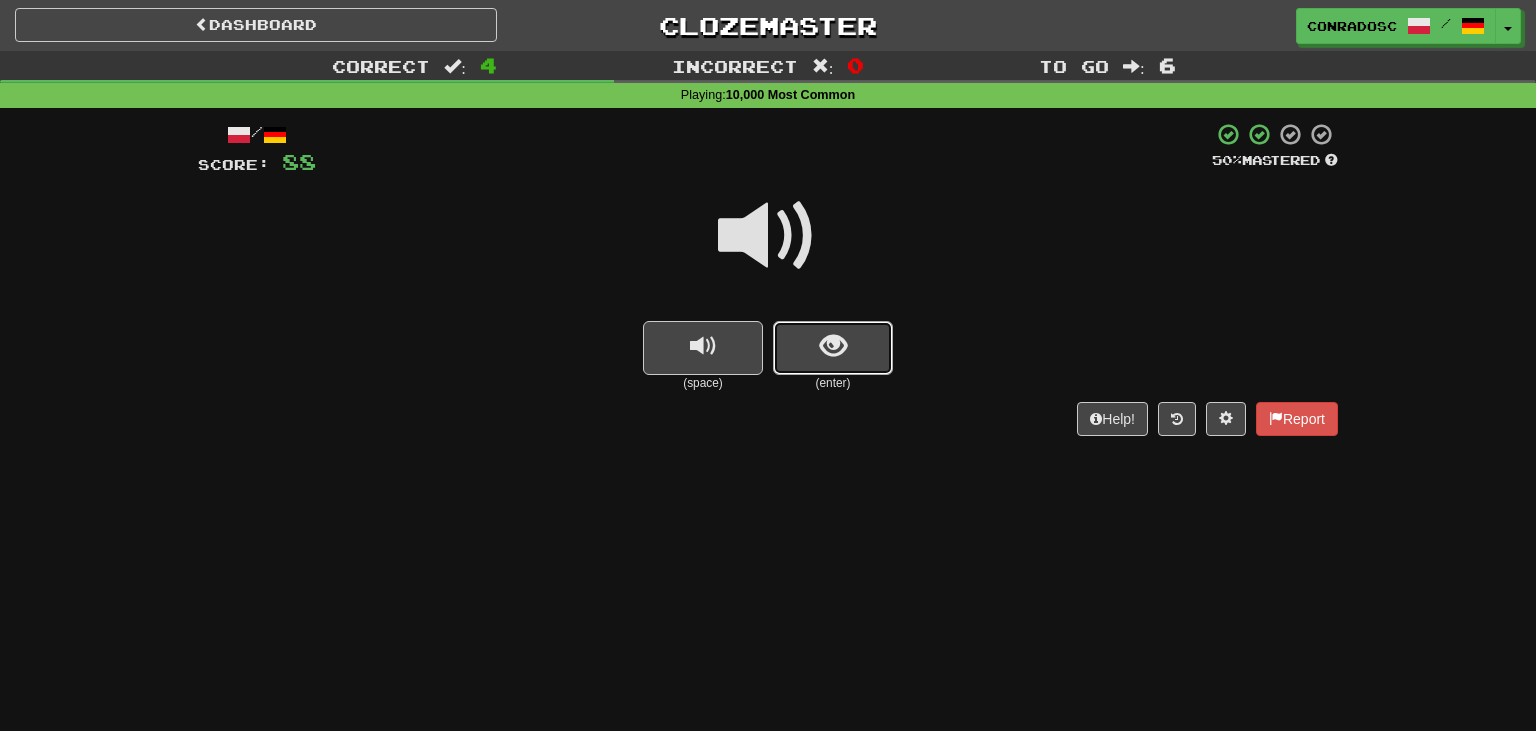 click at bounding box center [833, 346] 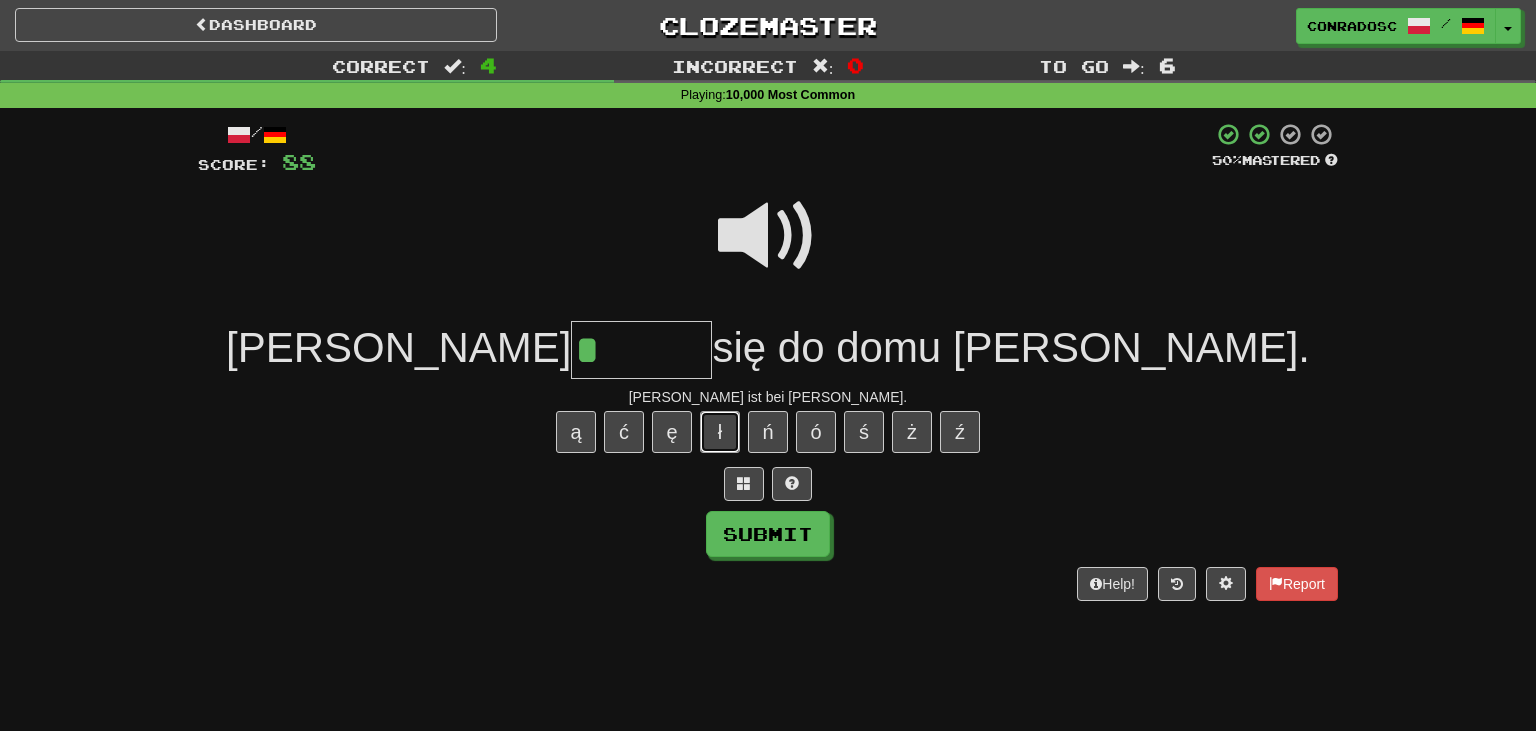 click on "ł" at bounding box center (720, 432) 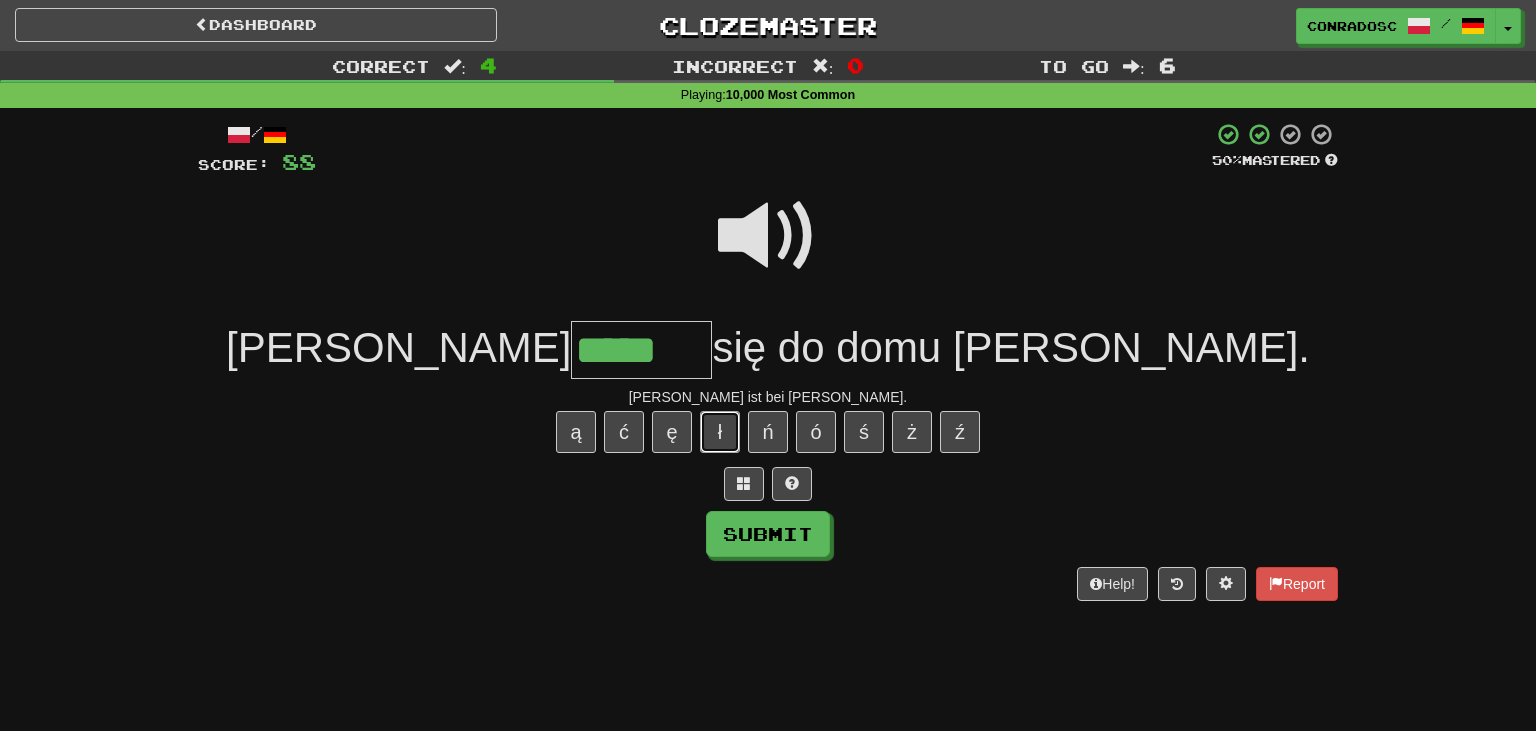 click on "ł" at bounding box center (720, 432) 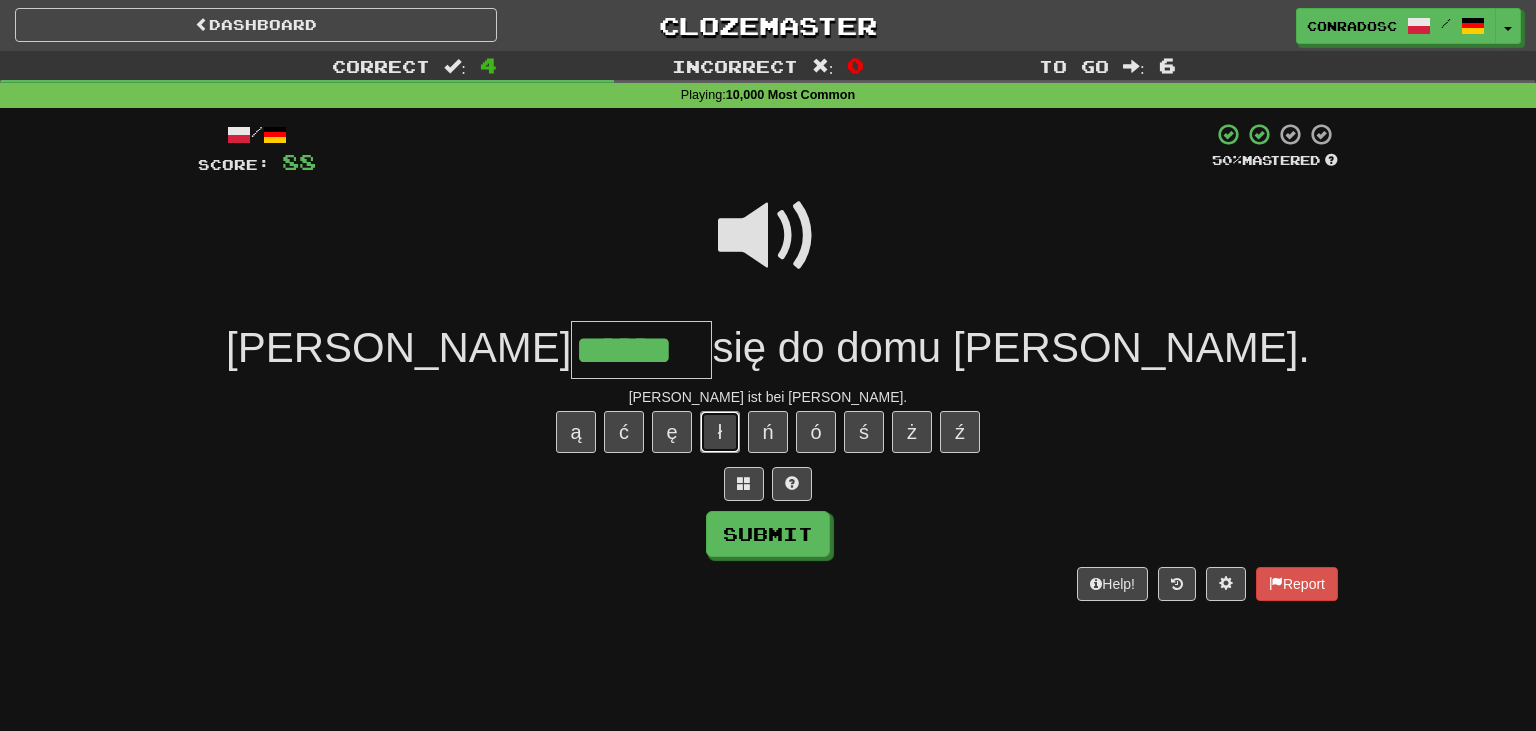 click on "ł" at bounding box center (720, 432) 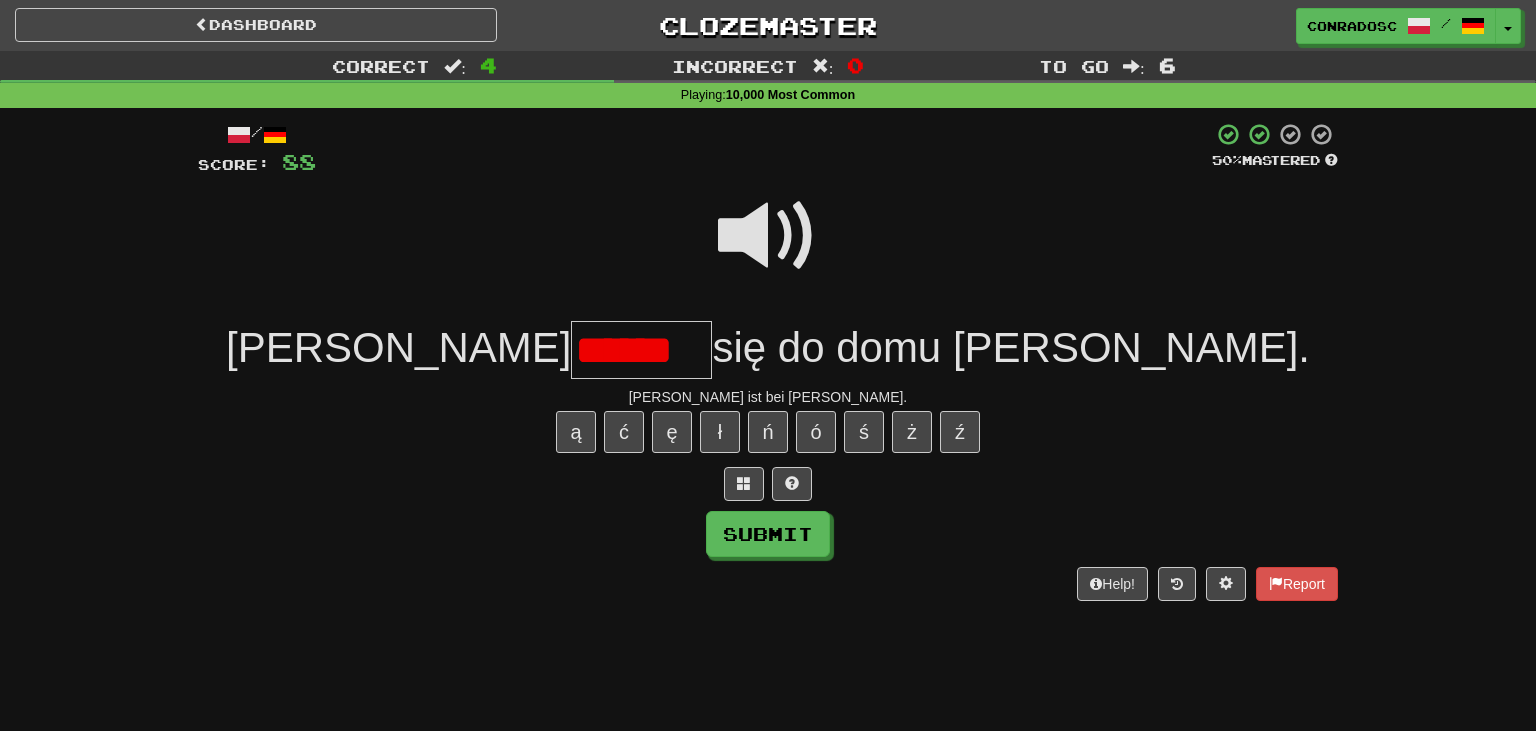 scroll, scrollTop: 0, scrollLeft: 0, axis: both 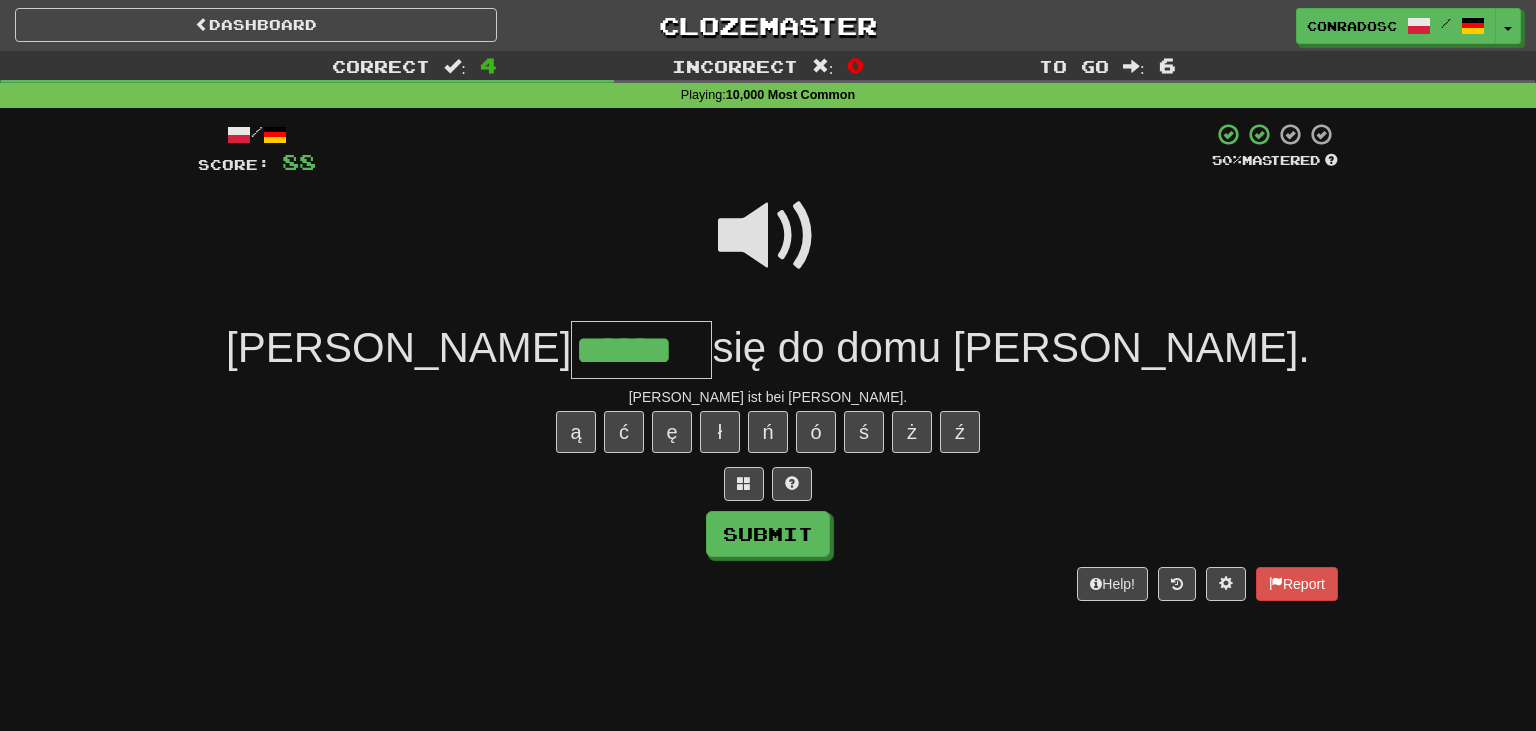 type on "******" 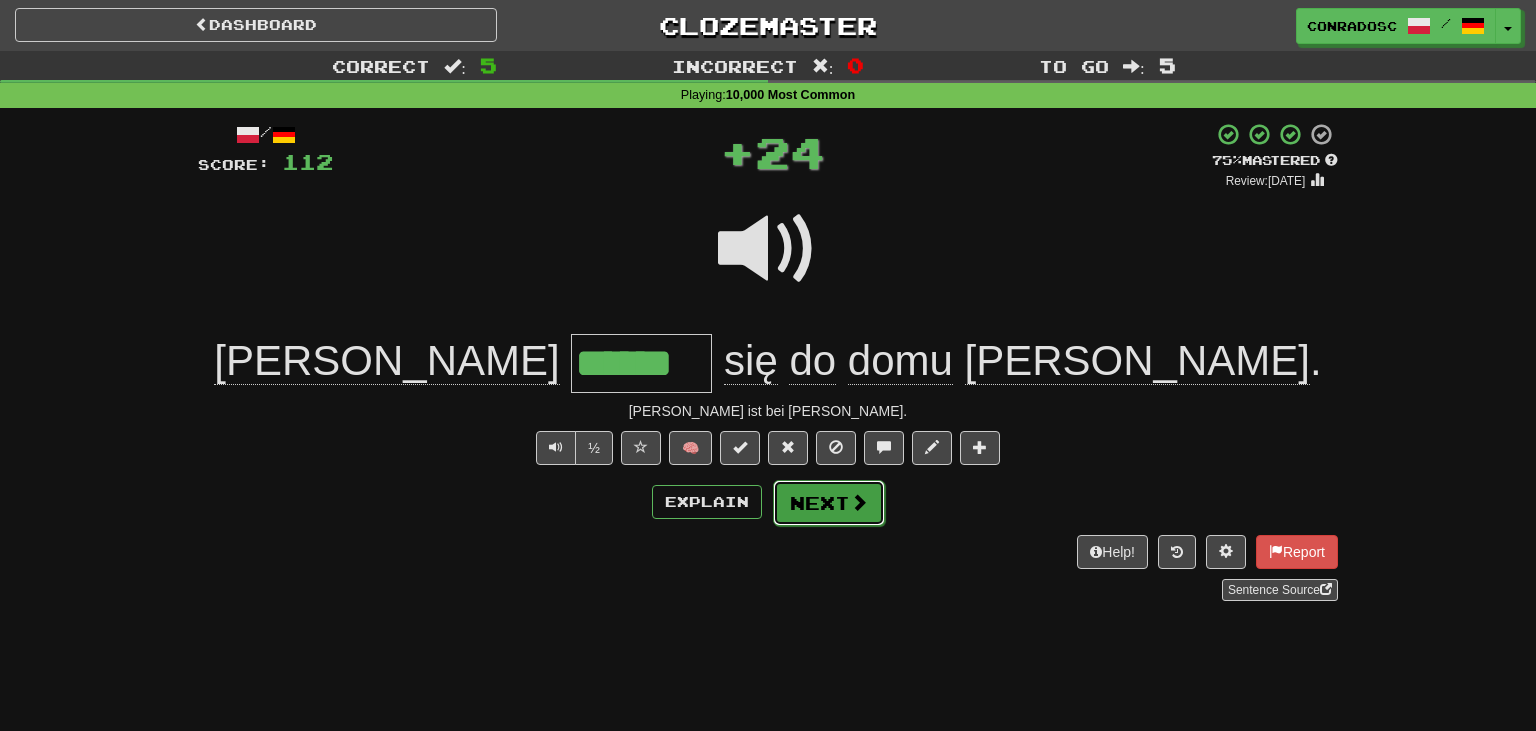 click at bounding box center (859, 502) 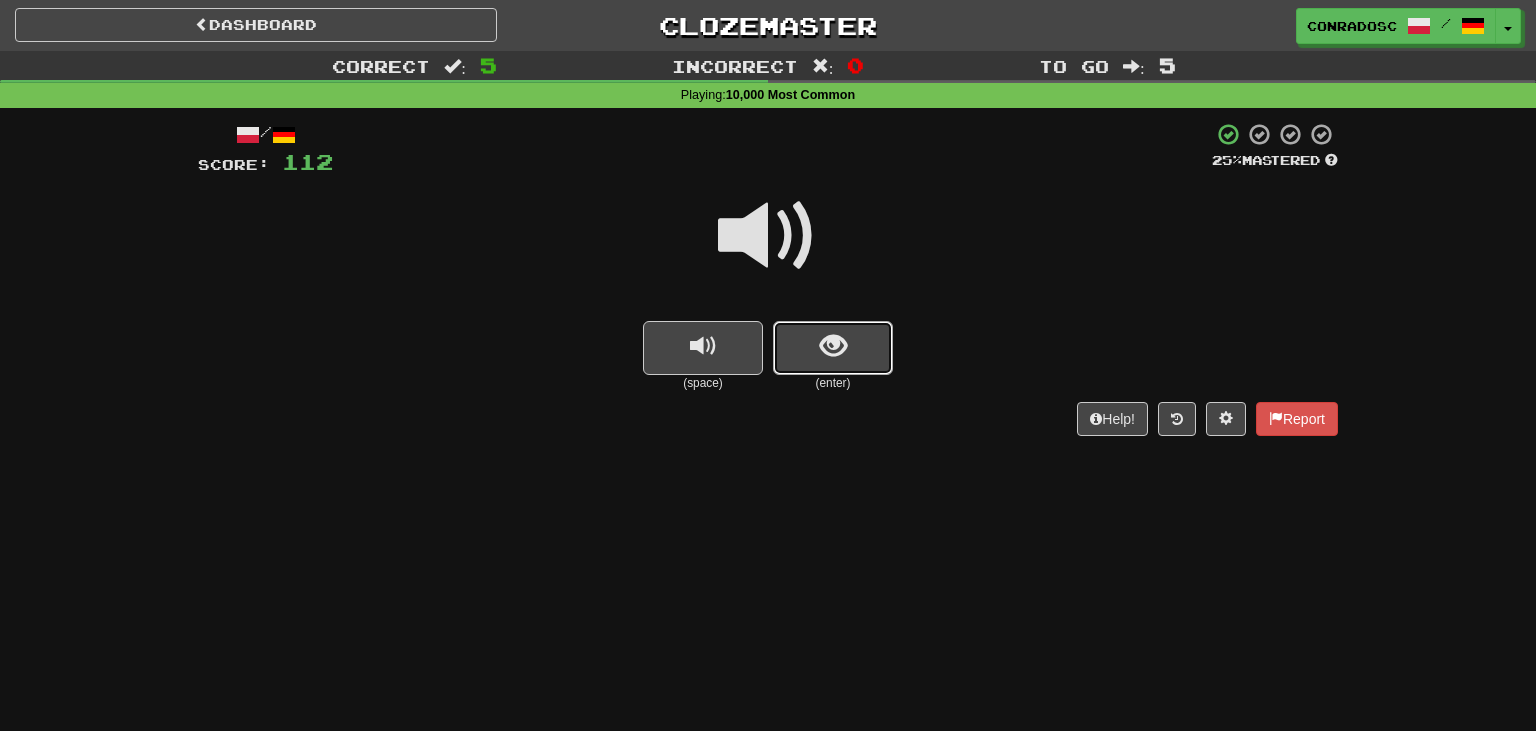 click at bounding box center (833, 348) 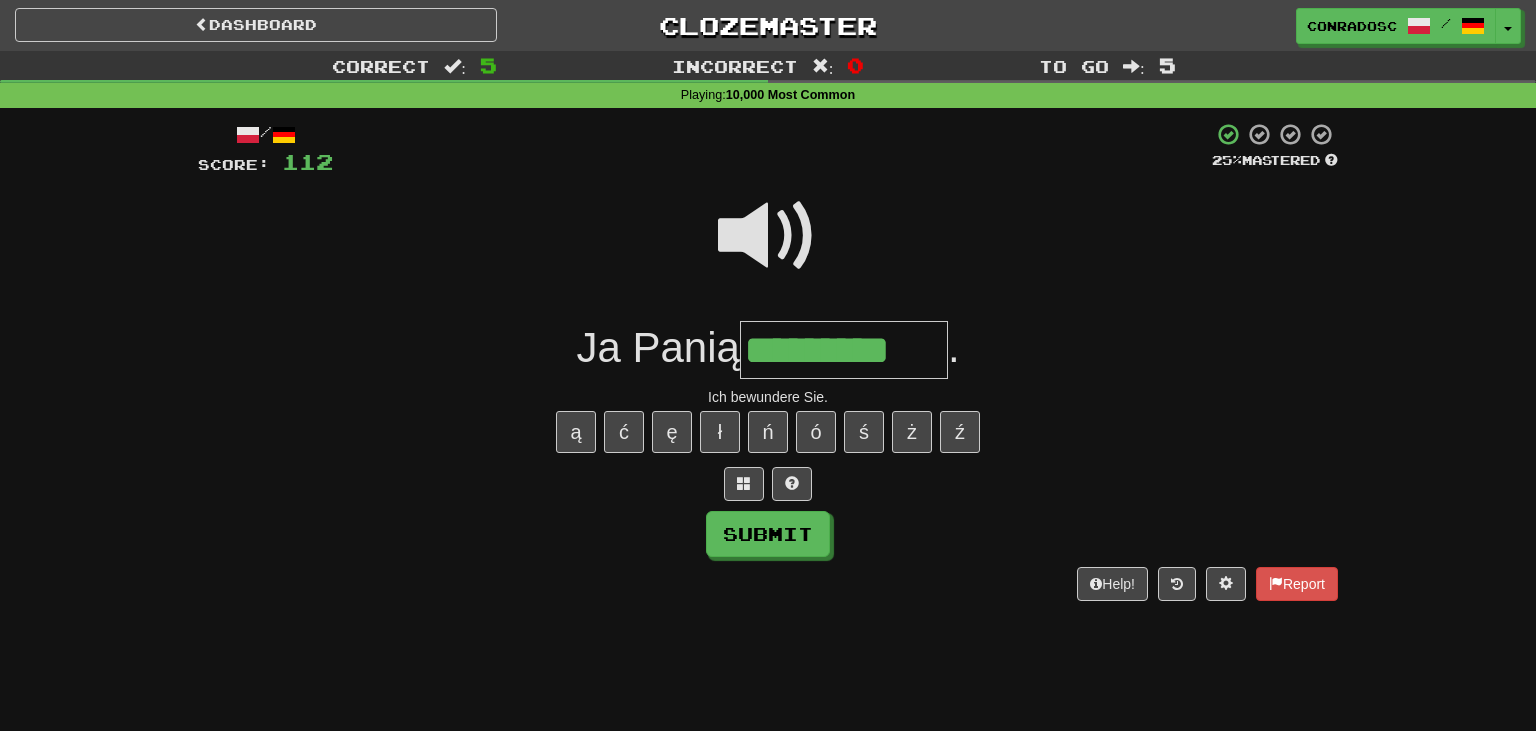 type on "*********" 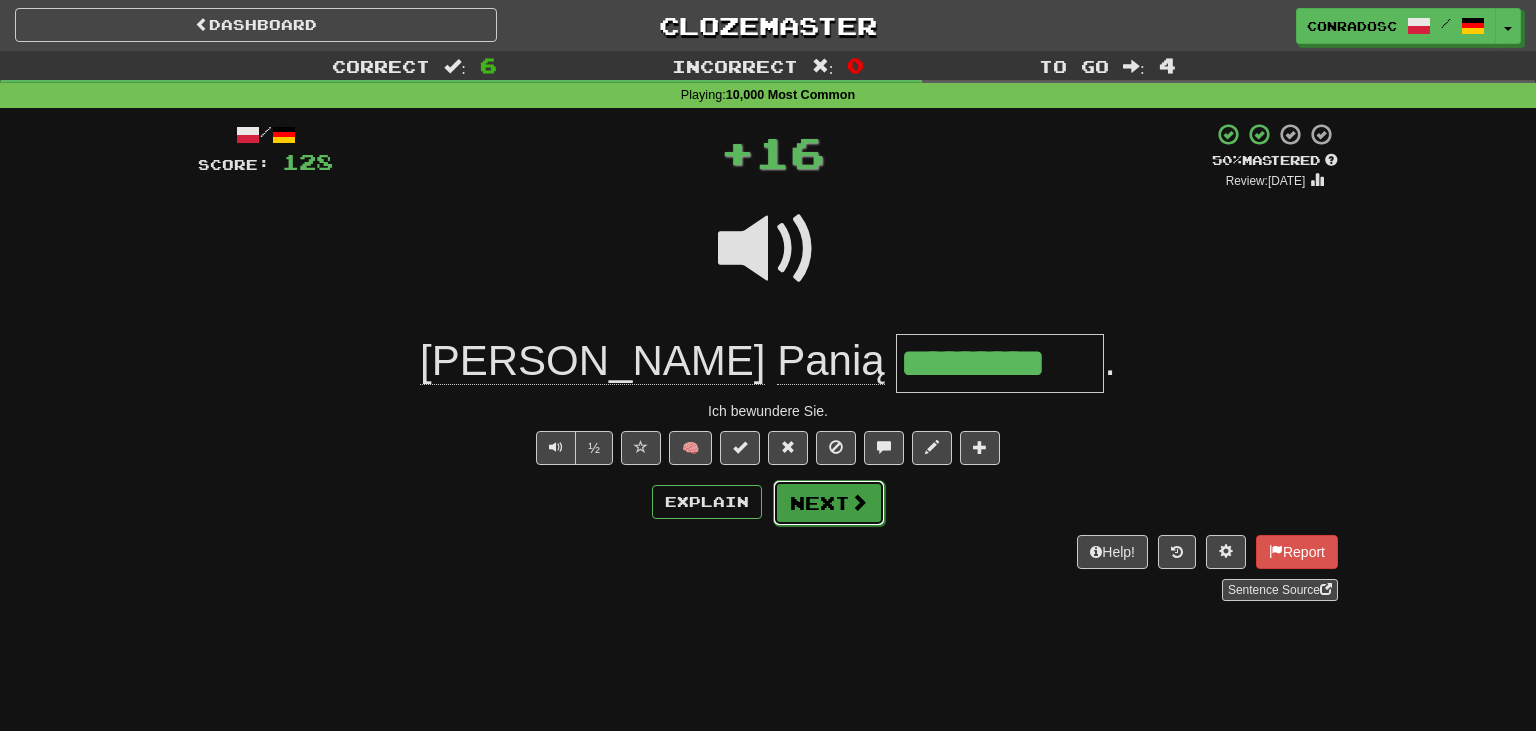 click on "Next" at bounding box center [829, 503] 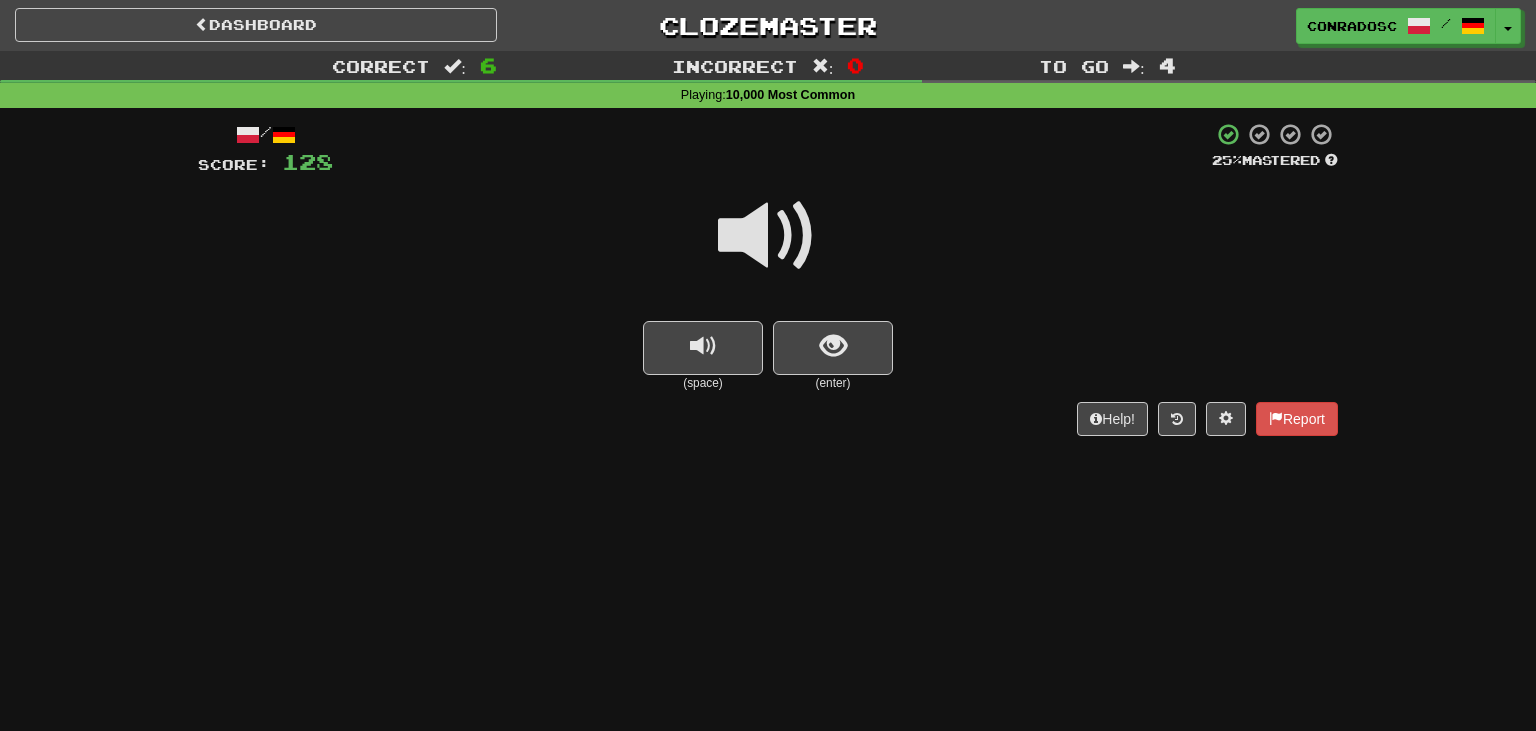 click at bounding box center [768, 236] 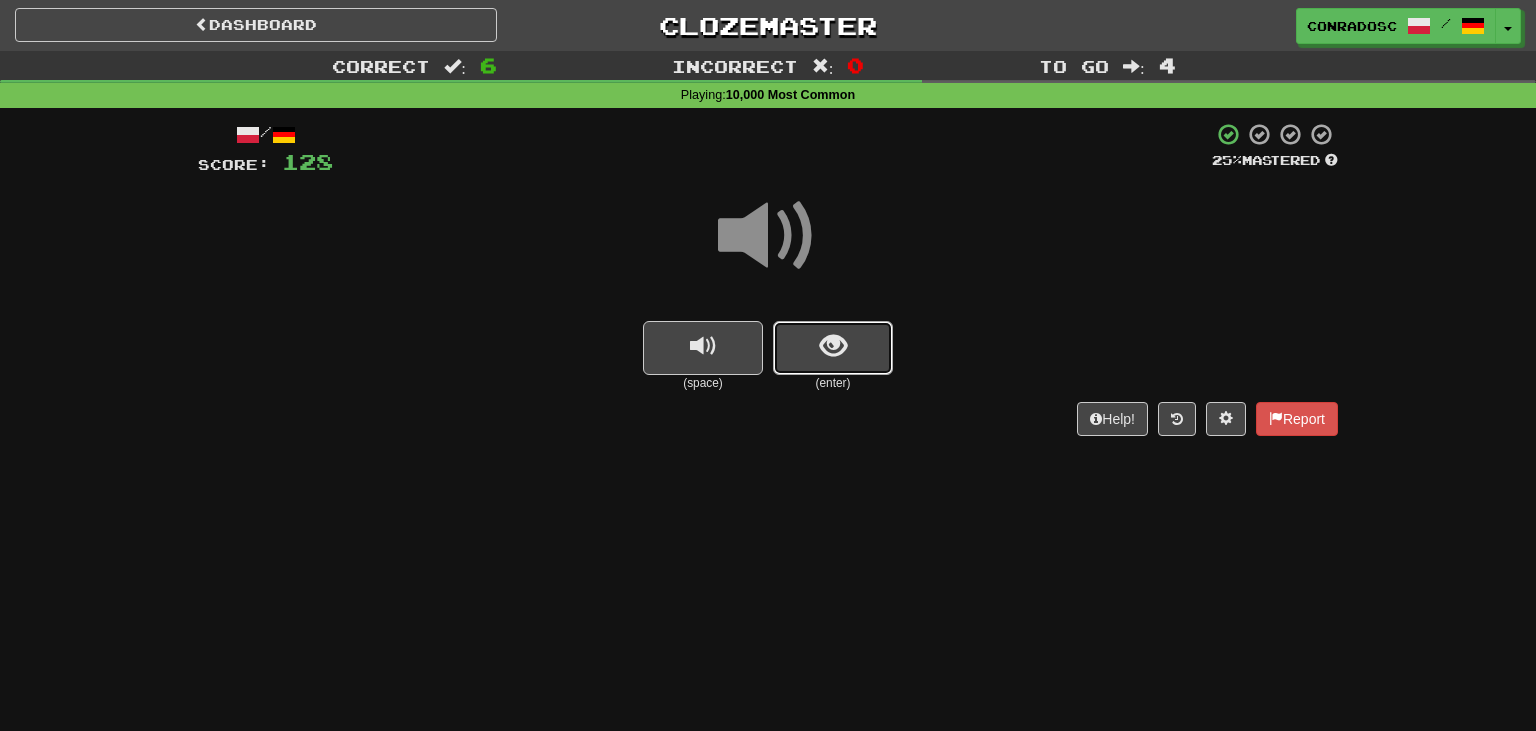 click at bounding box center [833, 348] 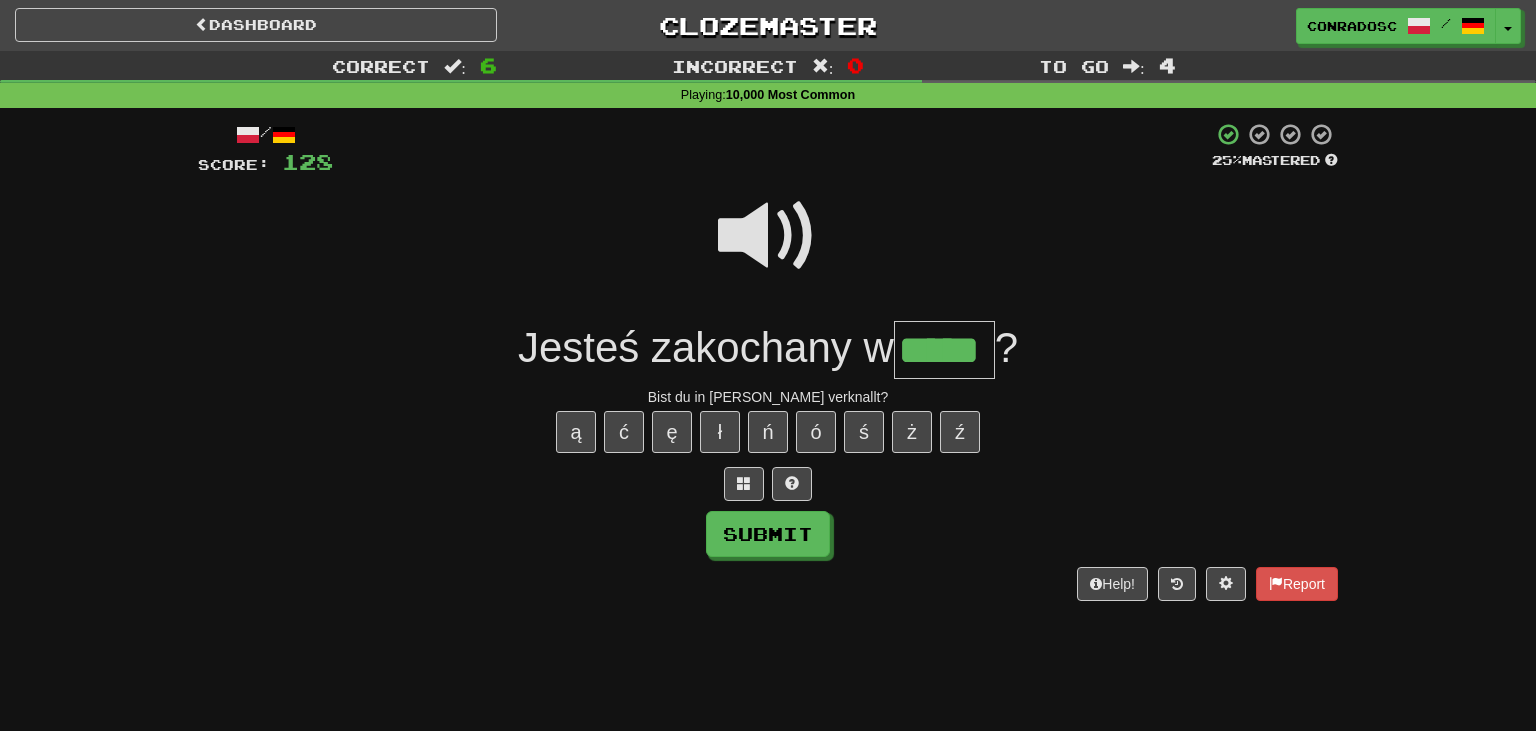 type on "*****" 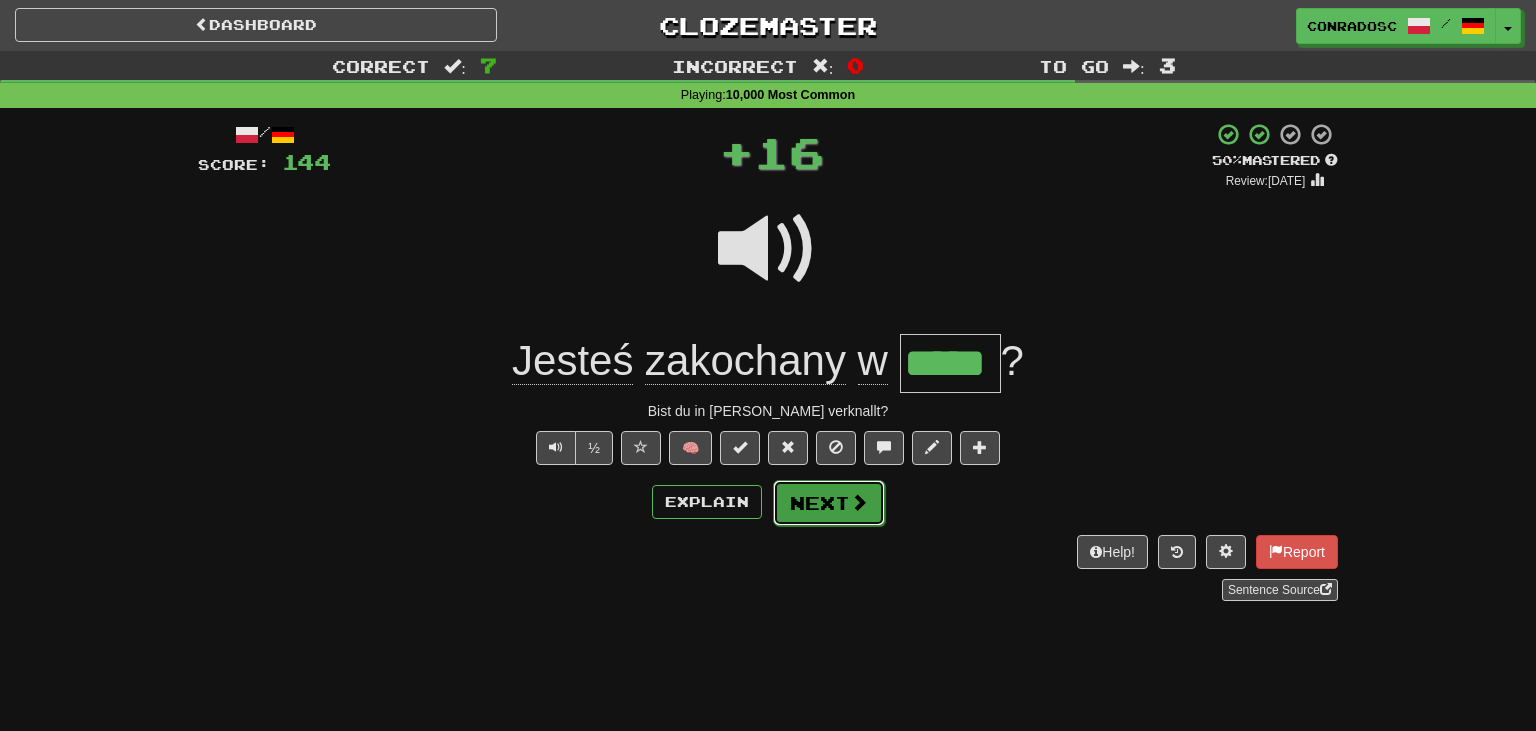 click on "Next" at bounding box center [829, 503] 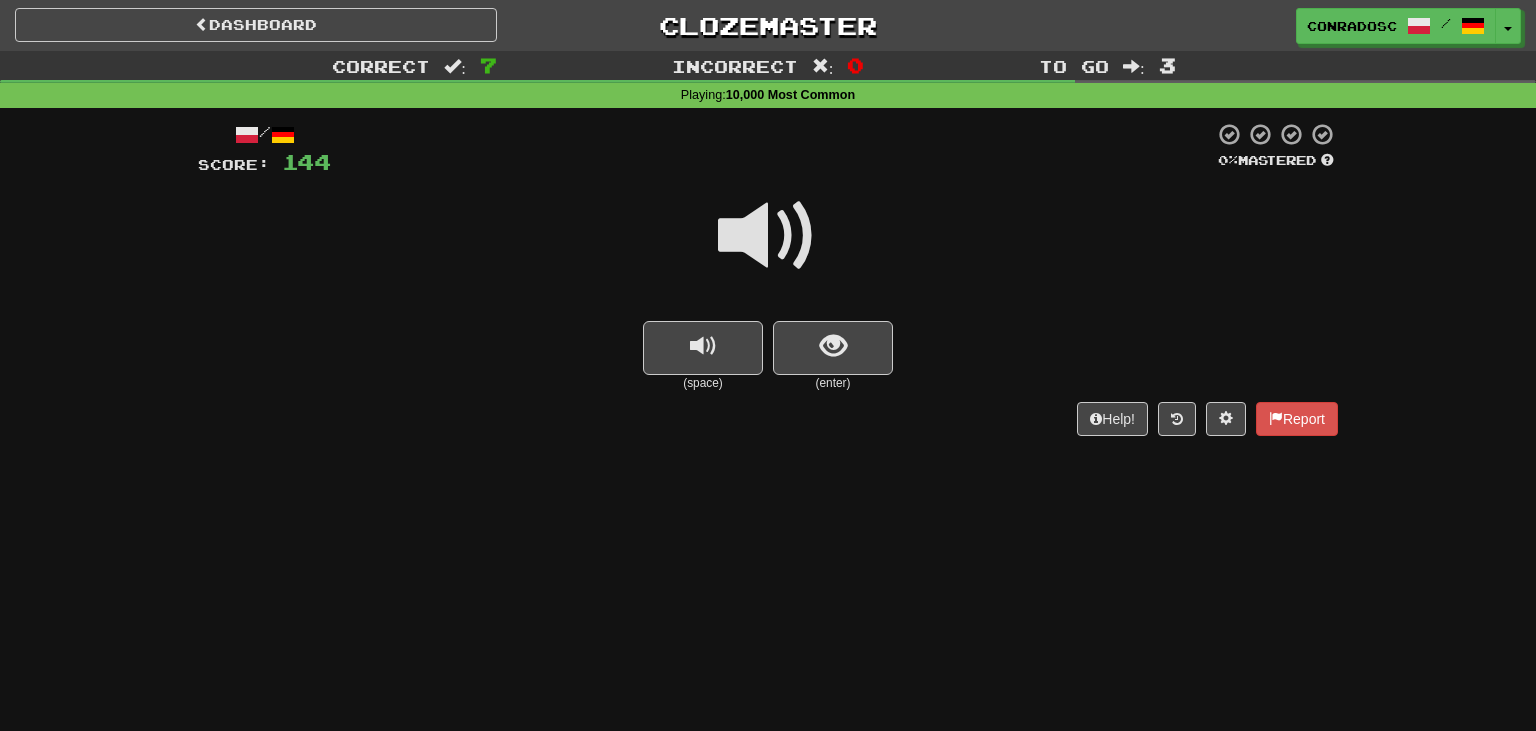 click at bounding box center [768, 236] 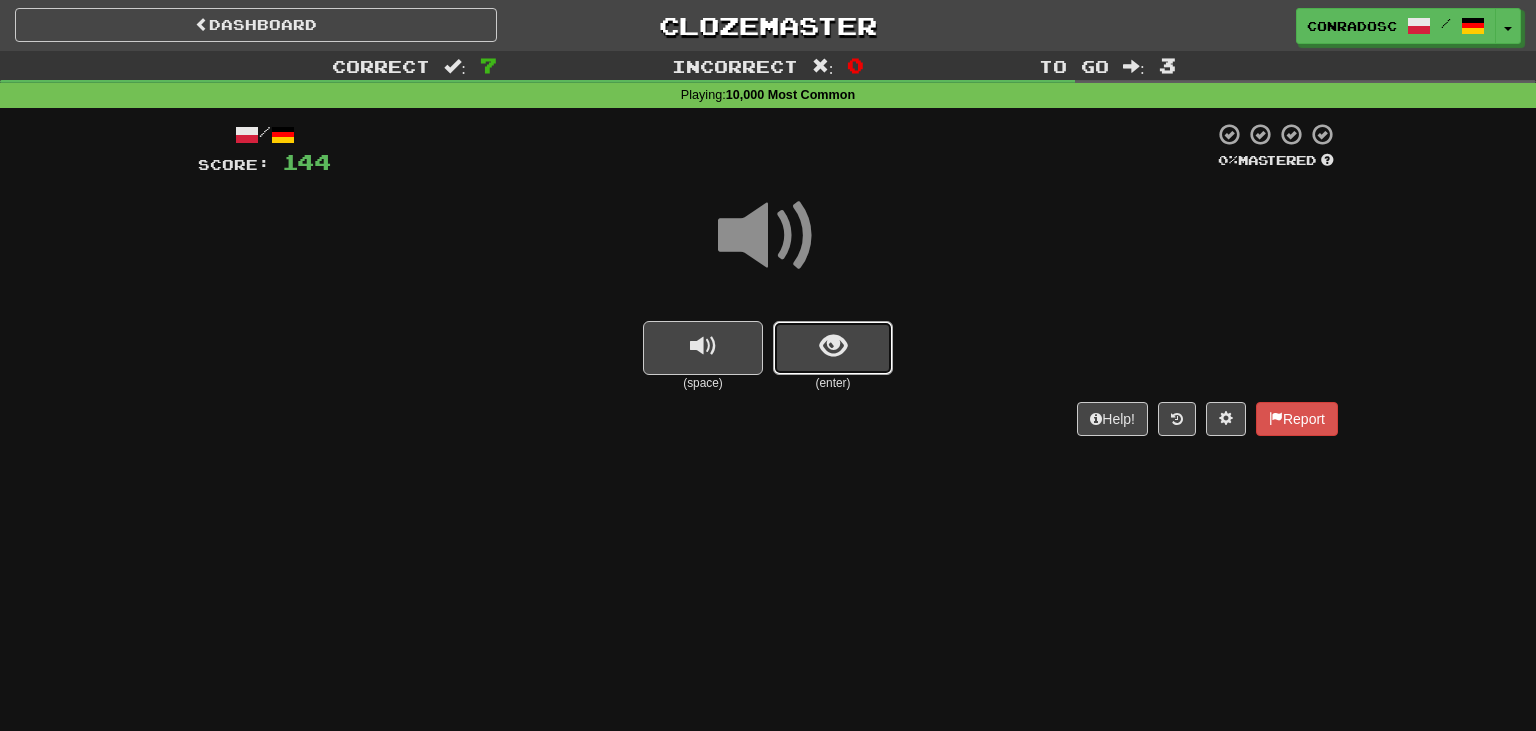 click at bounding box center [833, 348] 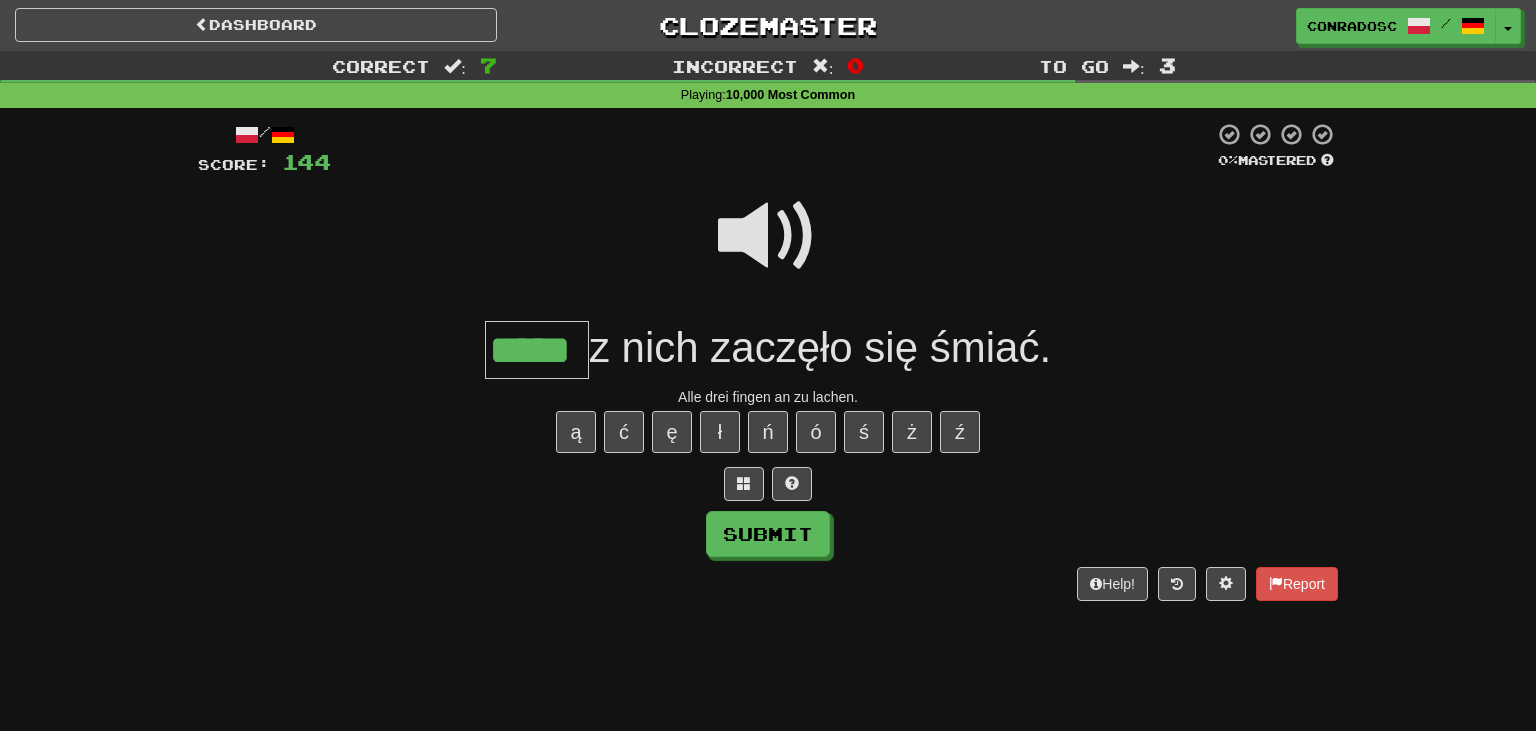 type on "*****" 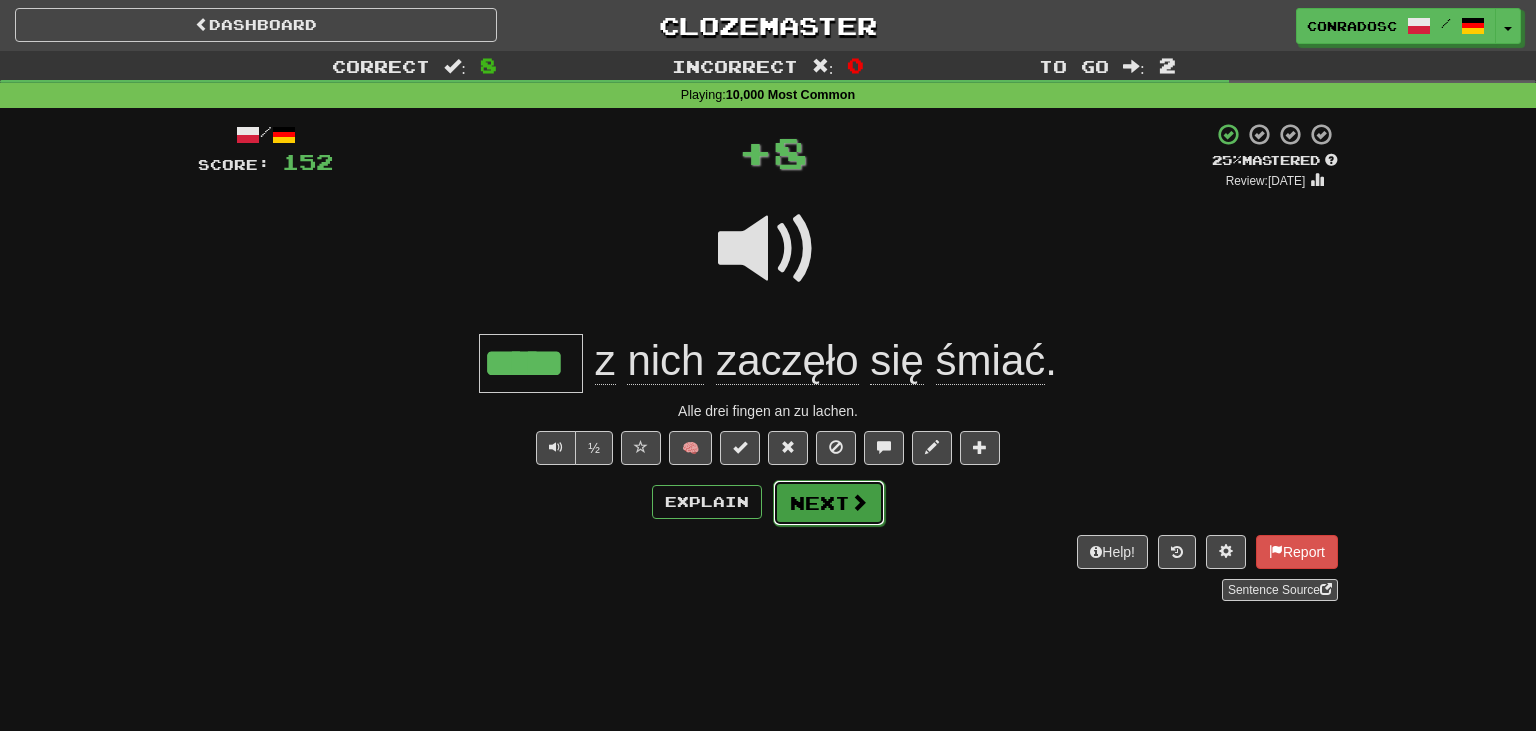 click on "Next" at bounding box center [829, 503] 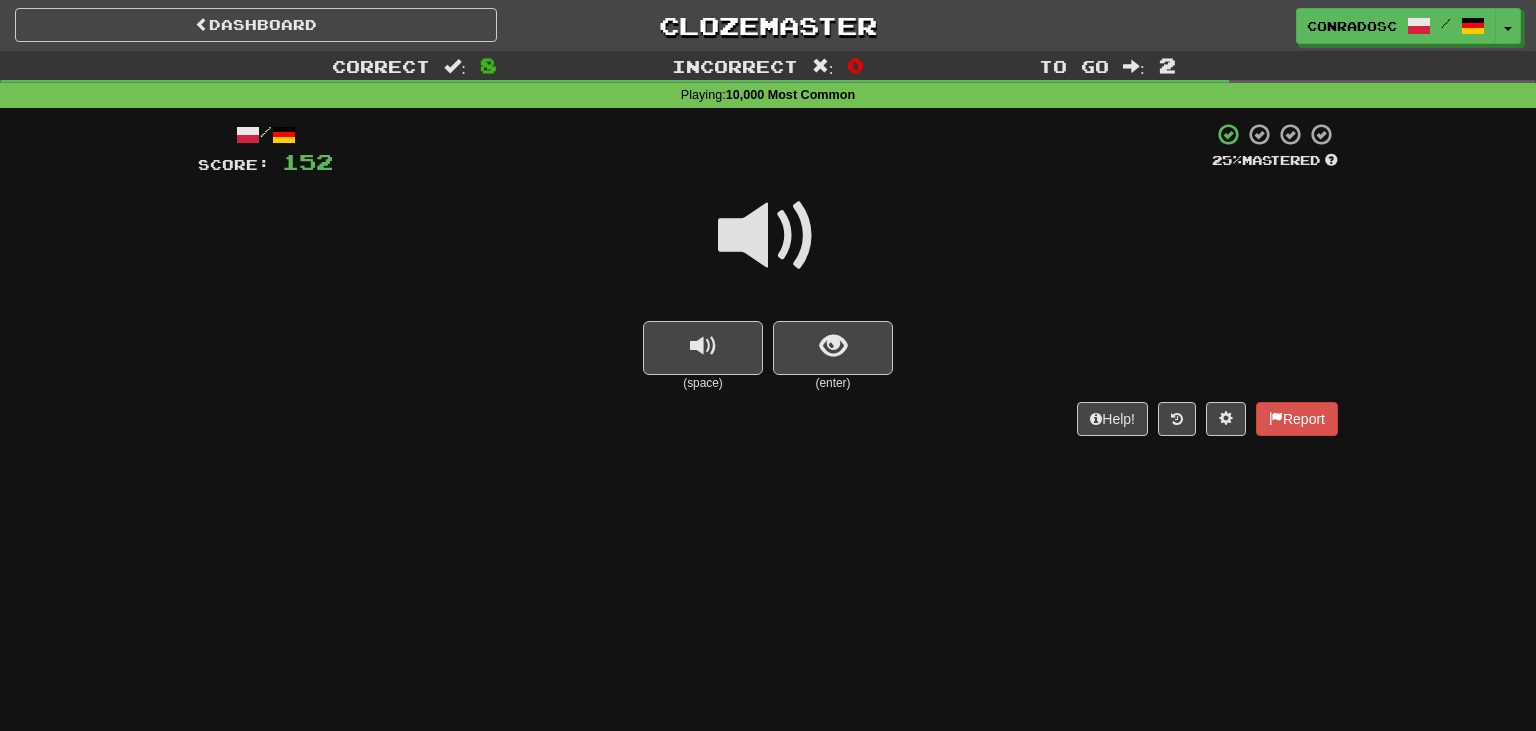 click at bounding box center (768, 236) 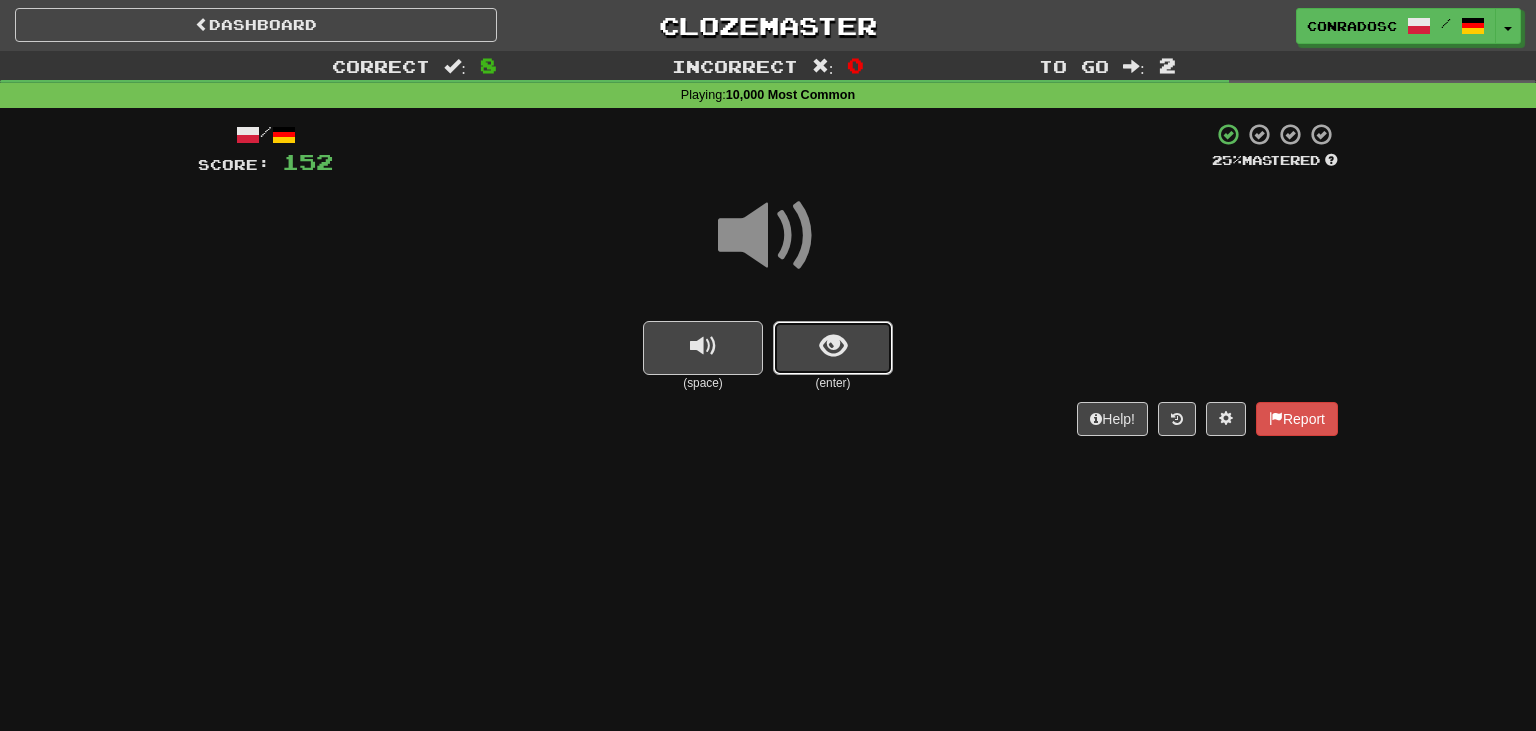 click at bounding box center (833, 348) 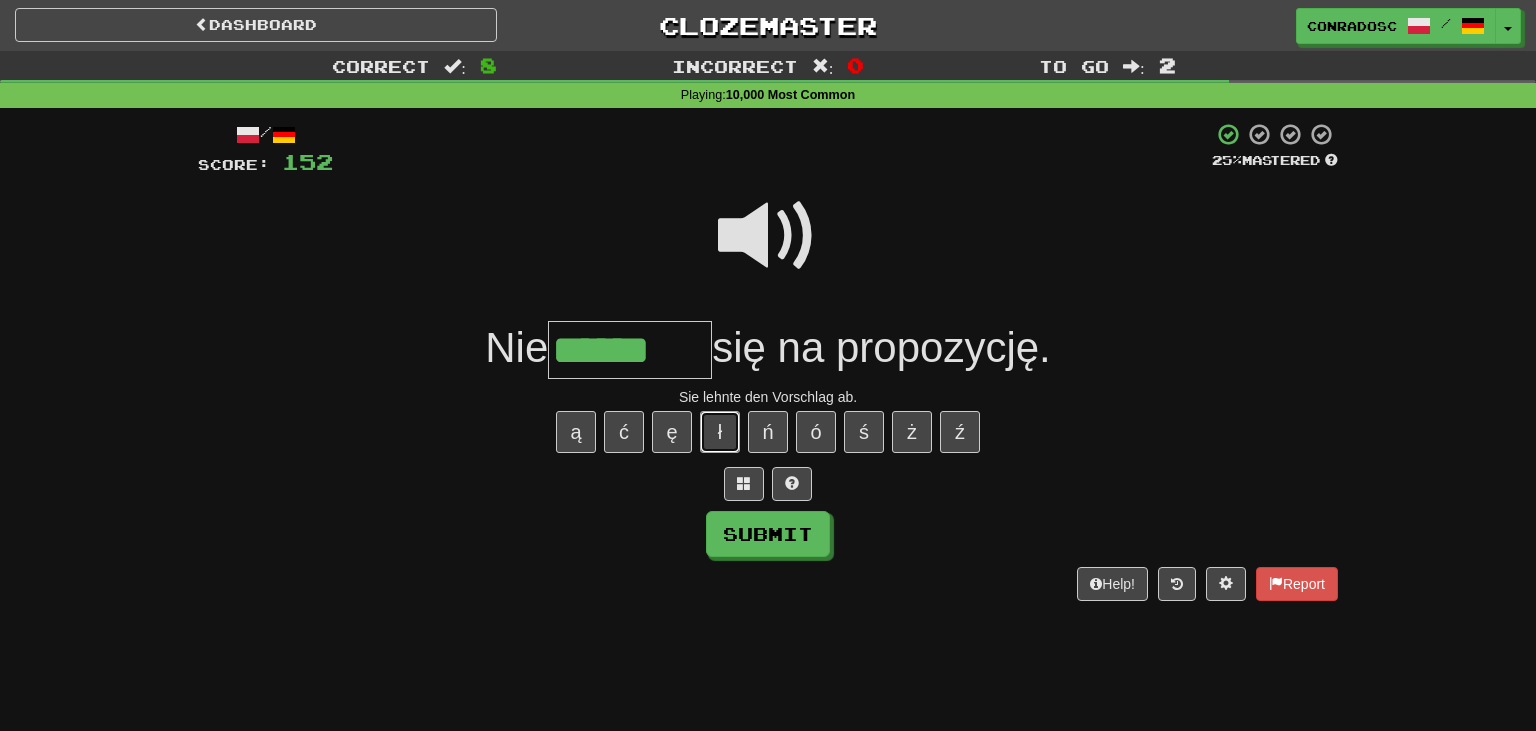 click on "ł" at bounding box center (720, 432) 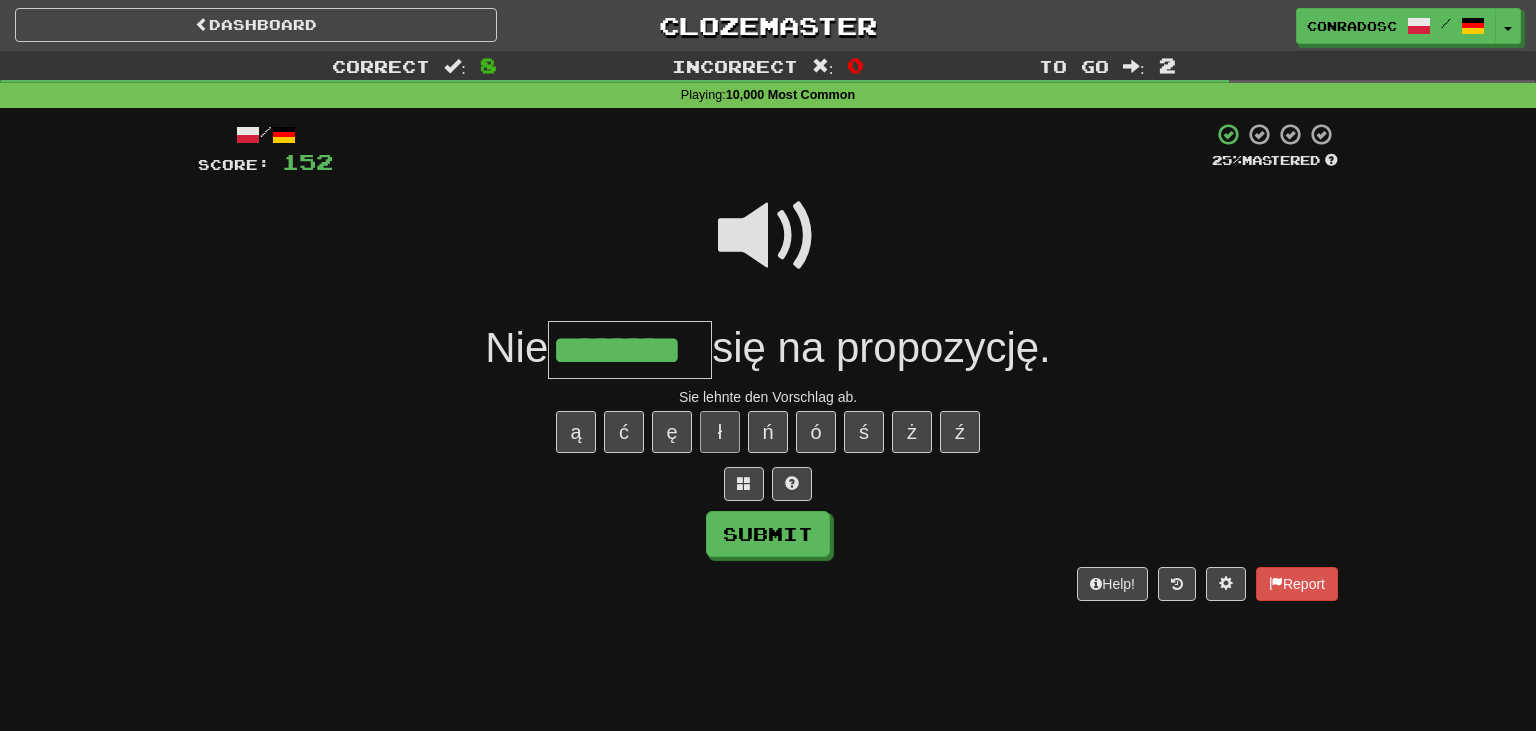 type on "********" 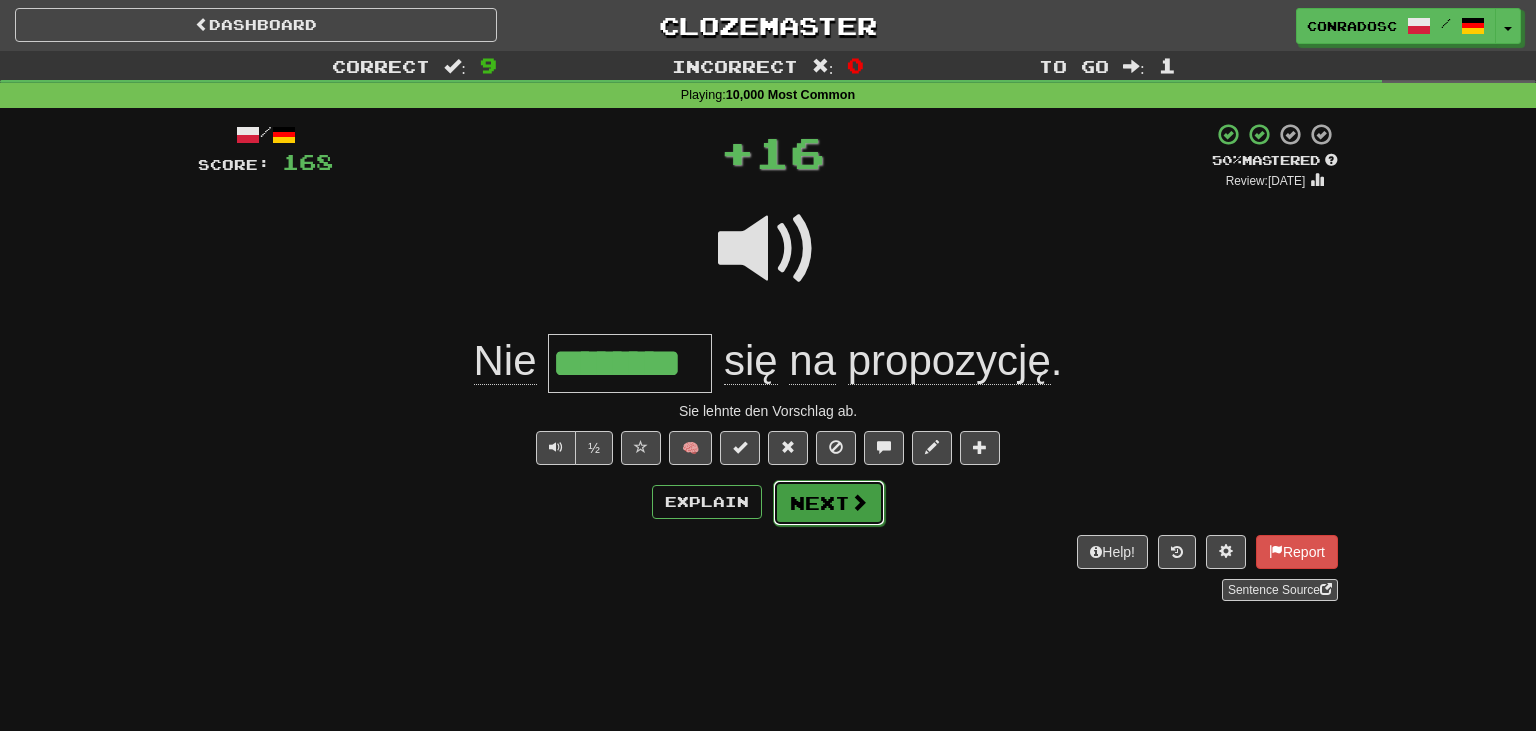 click on "Next" at bounding box center [829, 503] 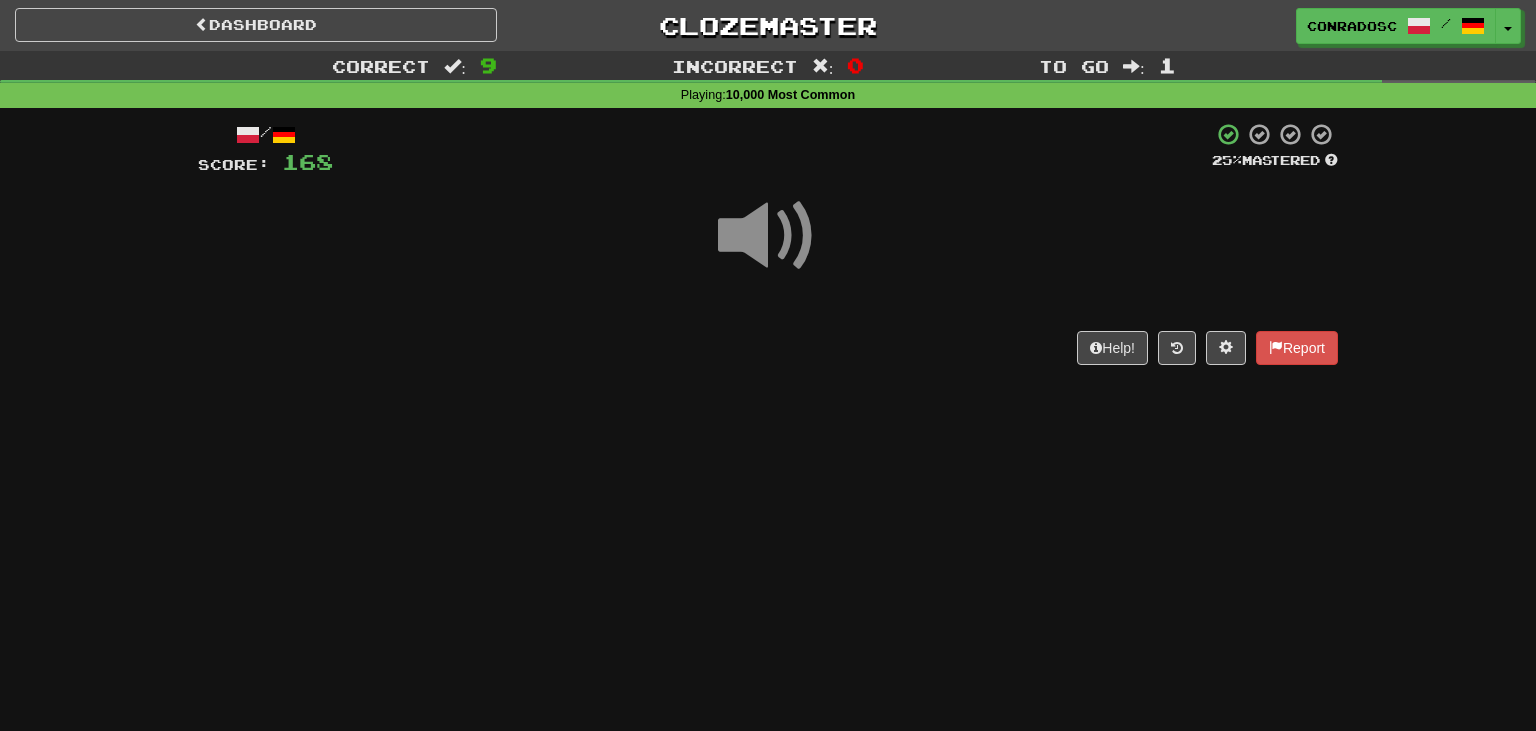 click at bounding box center (768, 236) 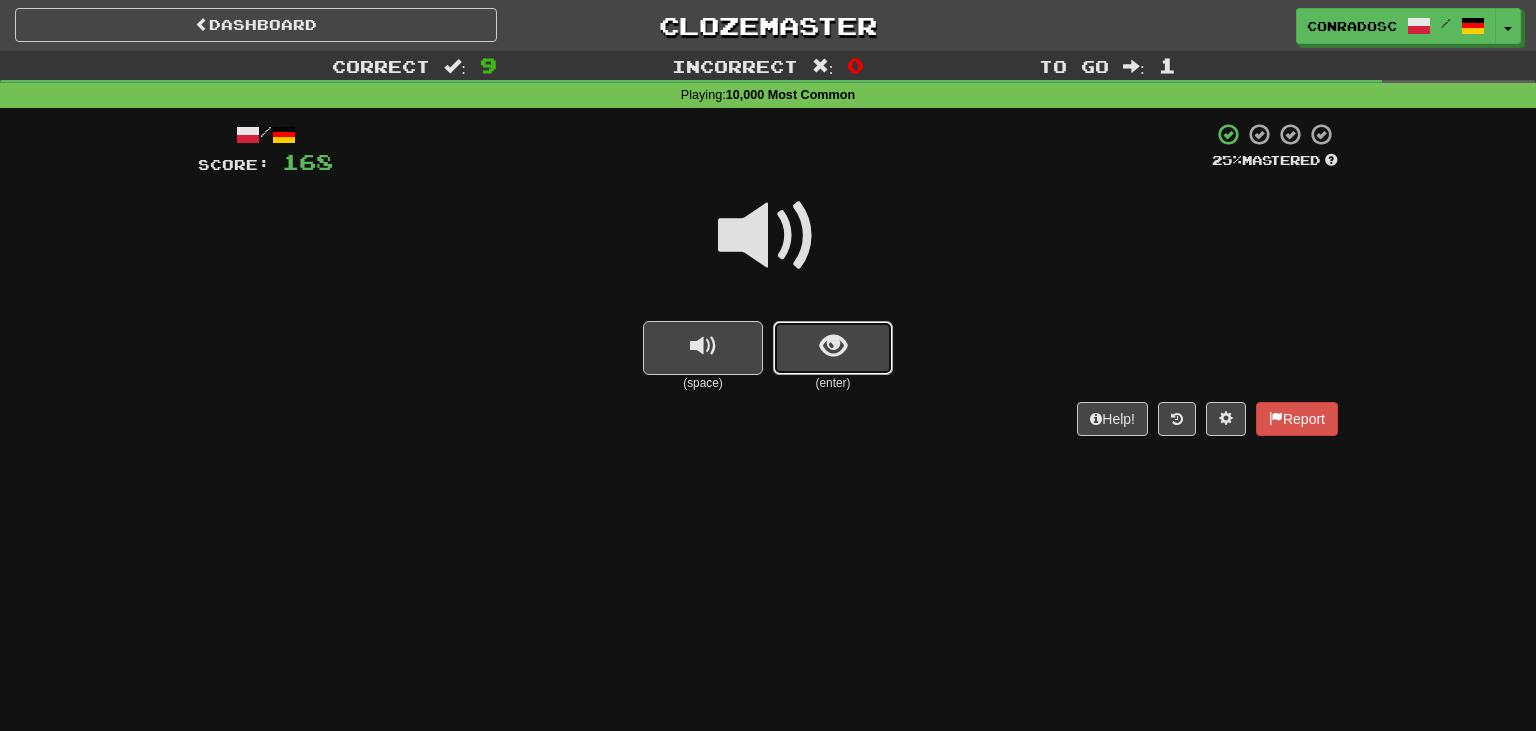 click at bounding box center [833, 348] 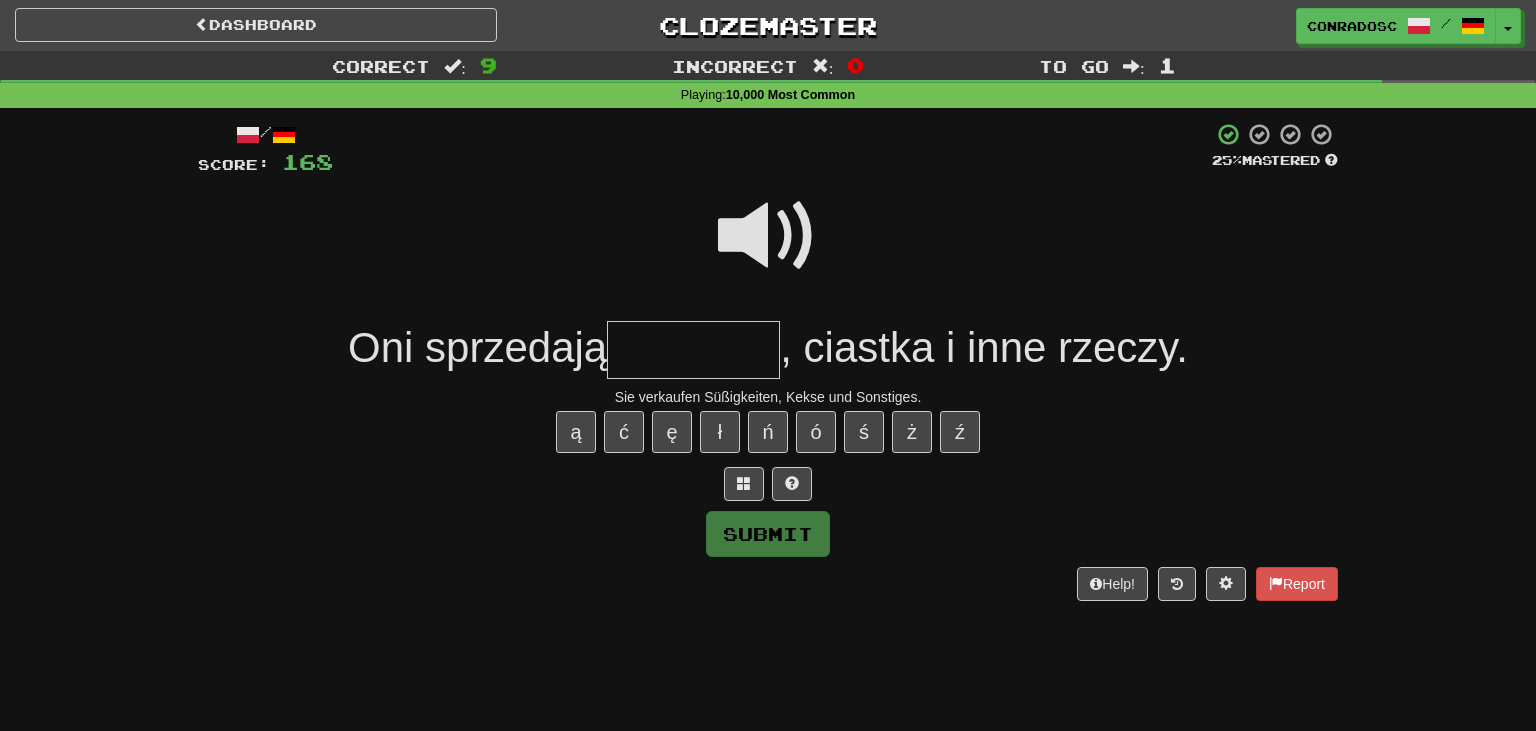 click at bounding box center (768, 236) 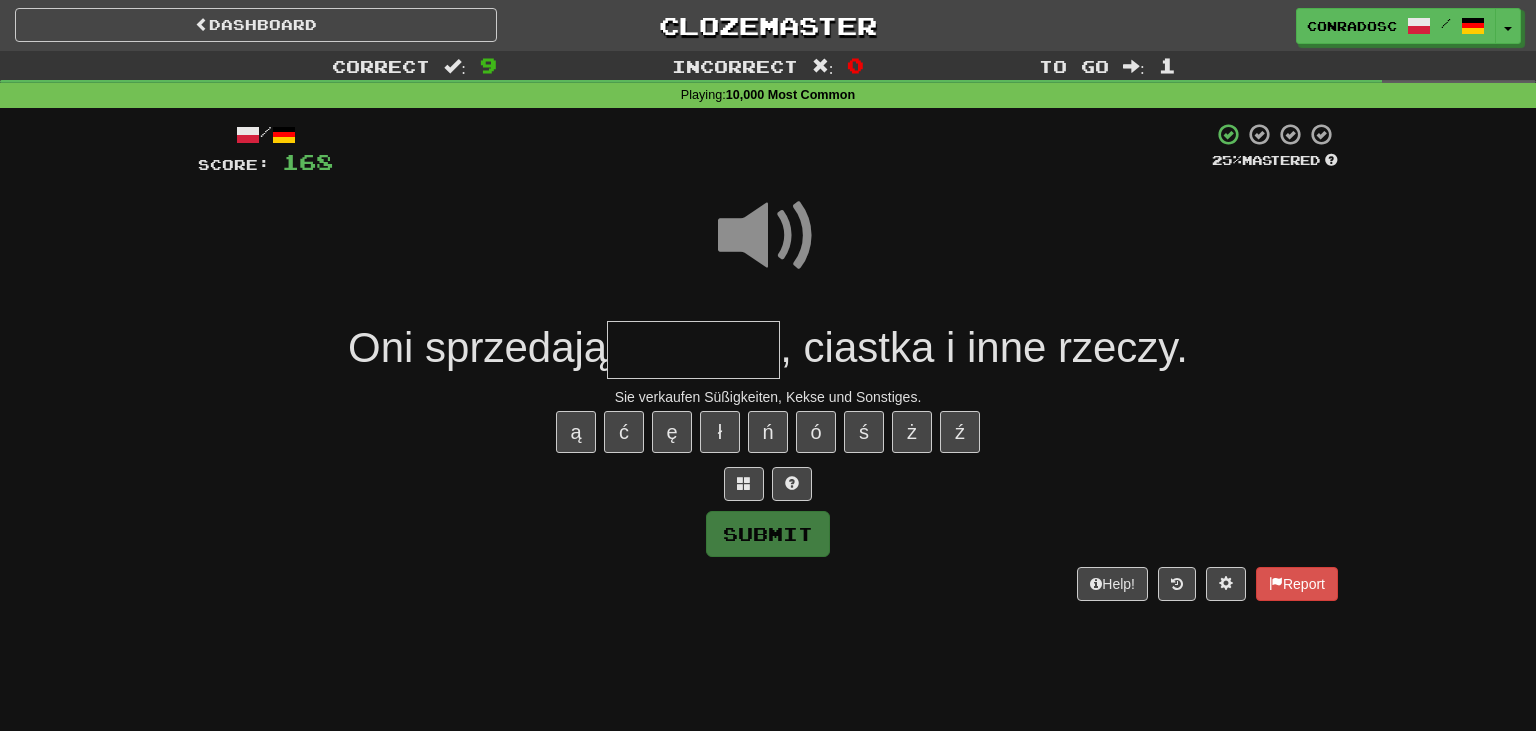 click at bounding box center (693, 350) 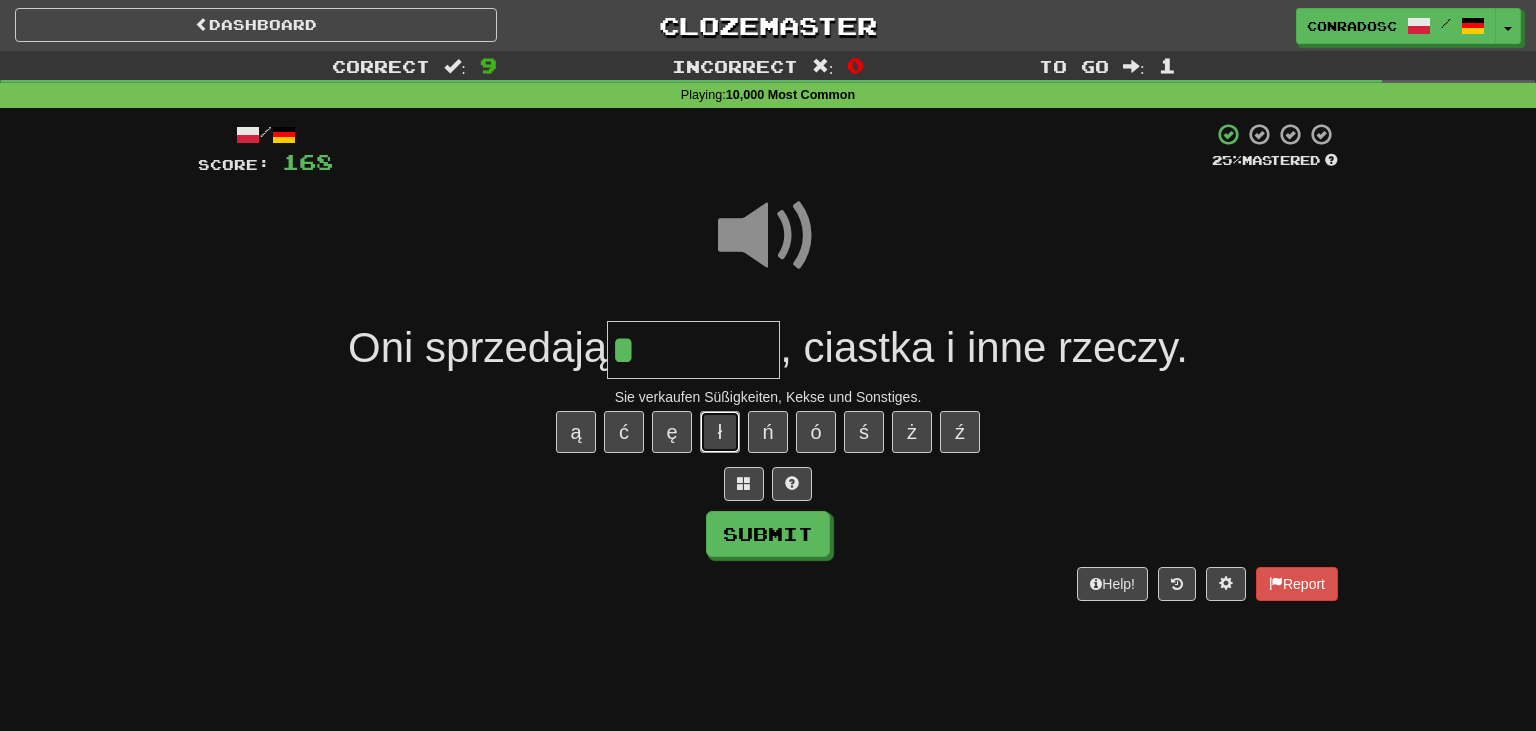 click on "ł" at bounding box center (720, 432) 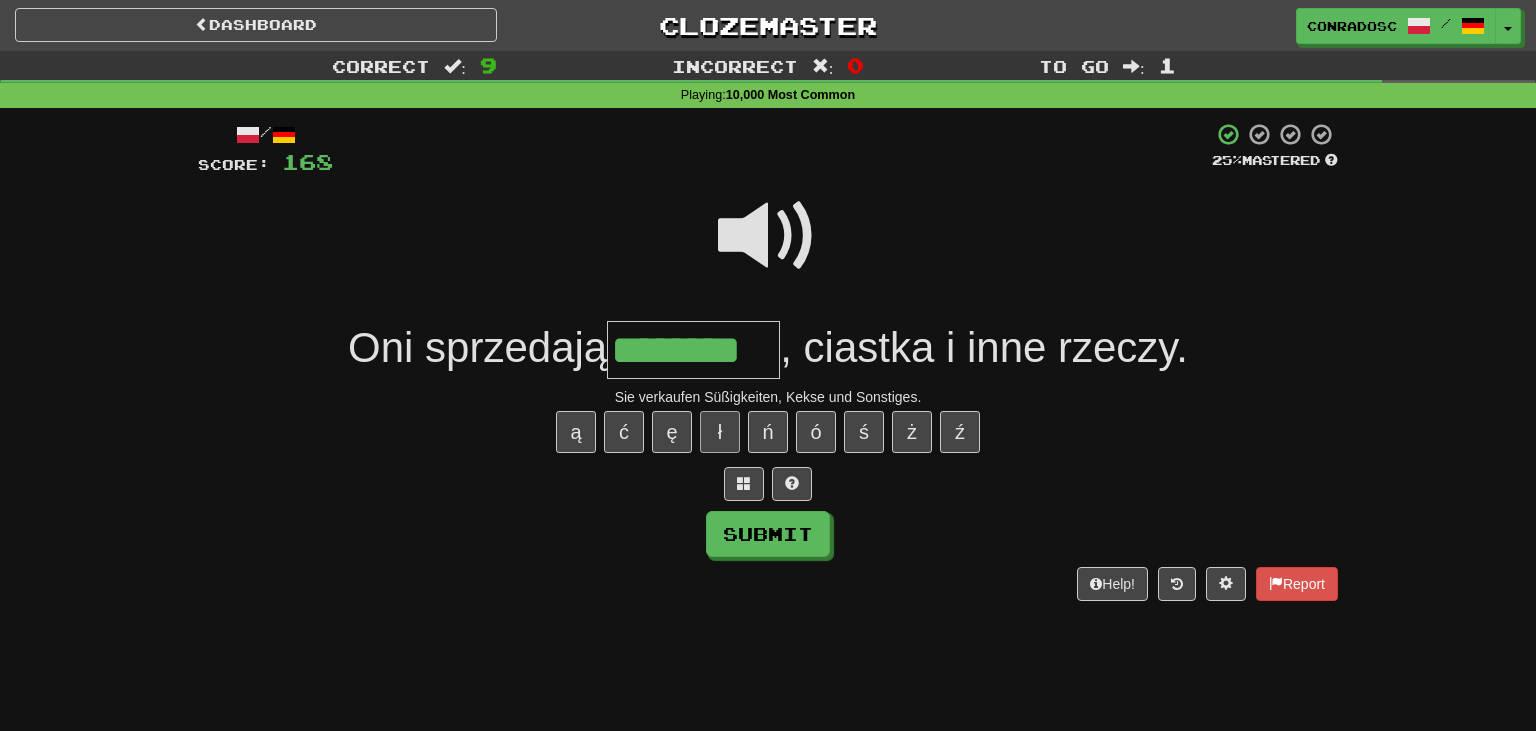 type on "********" 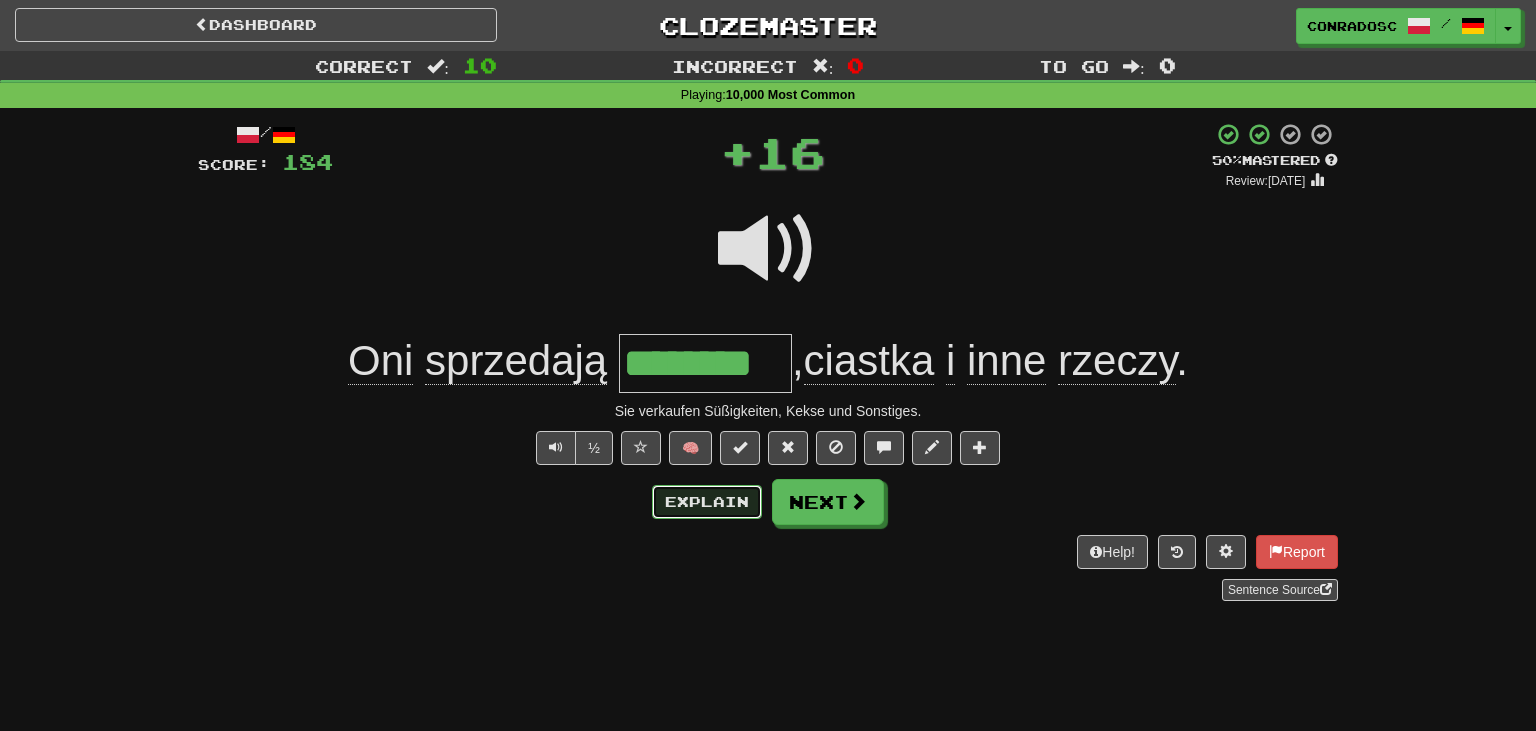 click on "Explain" at bounding box center [707, 502] 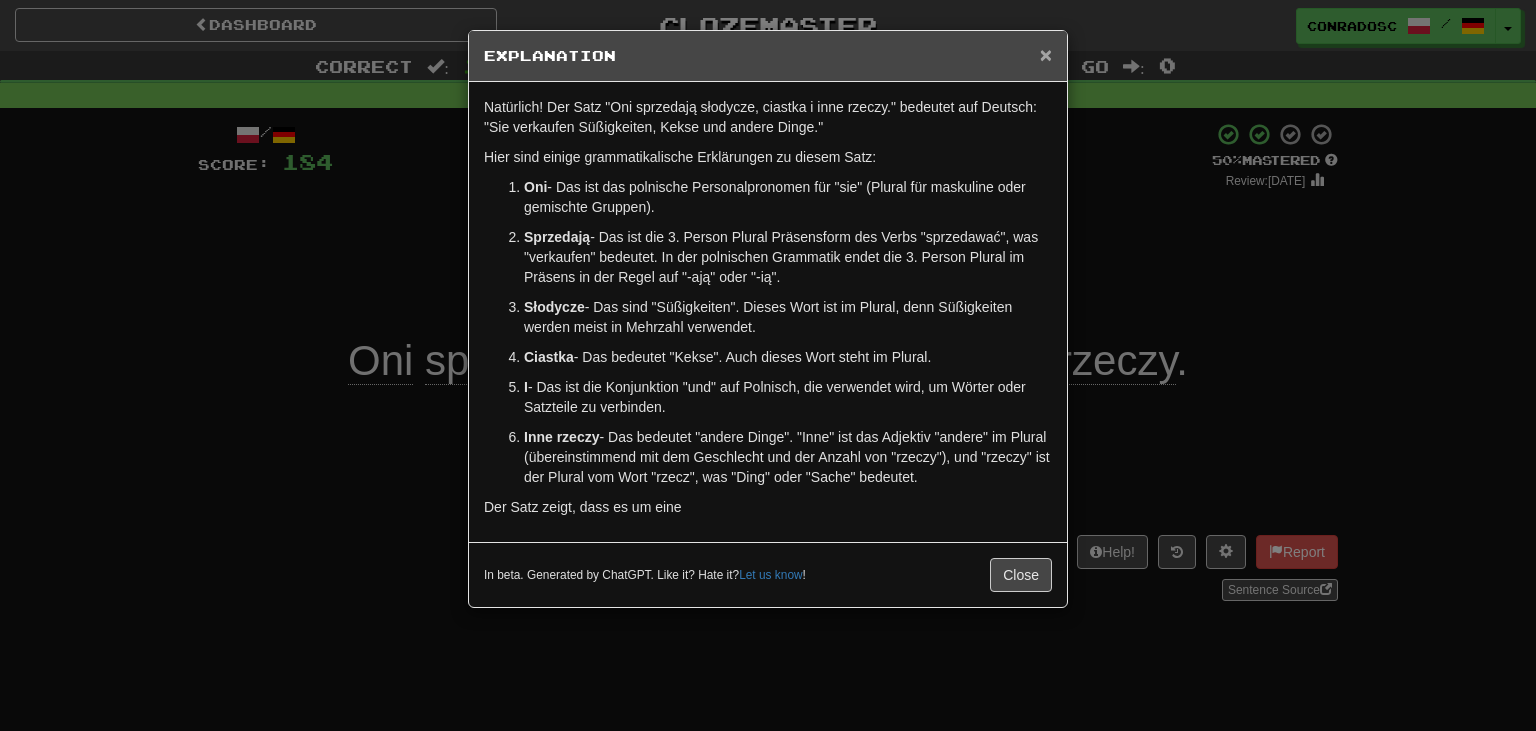click on "×" at bounding box center [1046, 54] 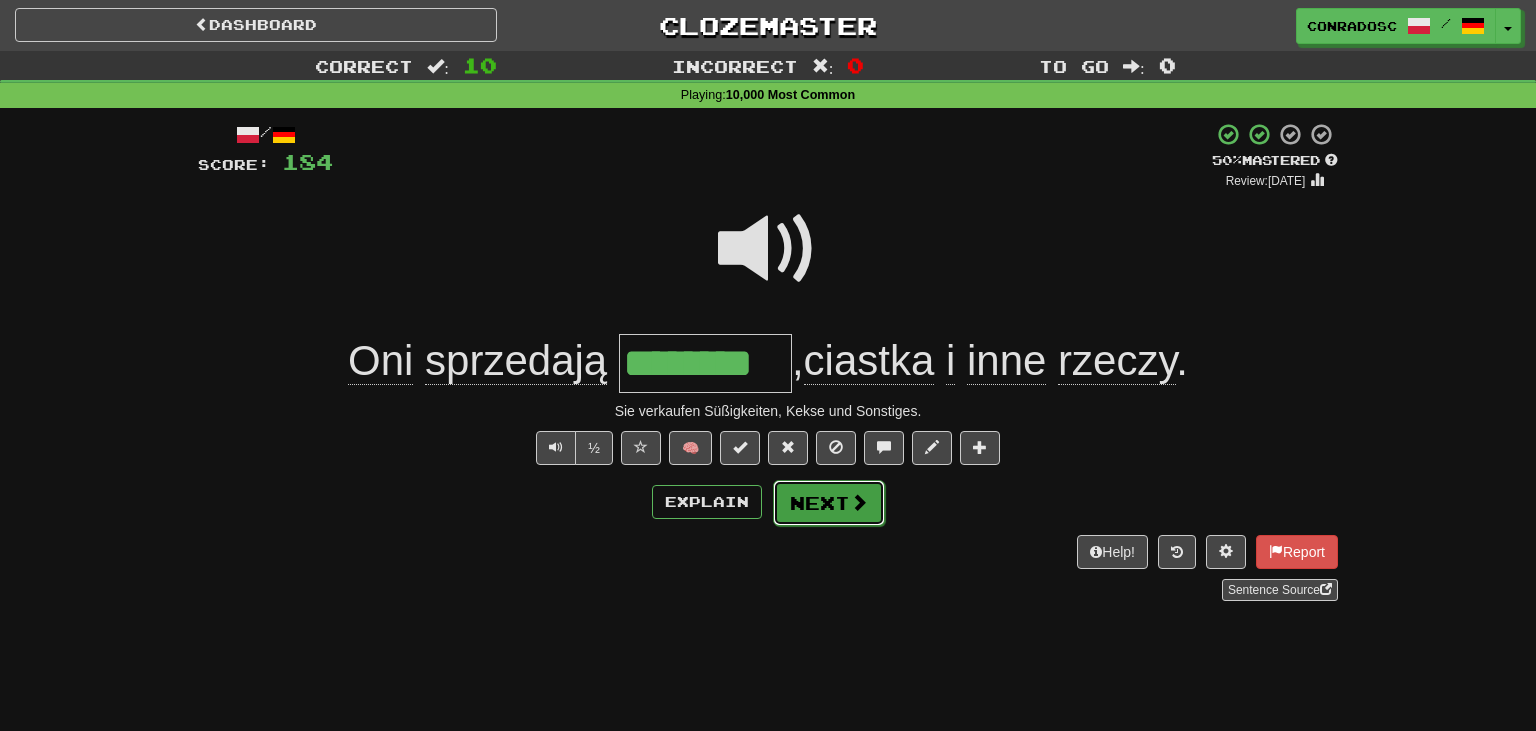 click at bounding box center [859, 502] 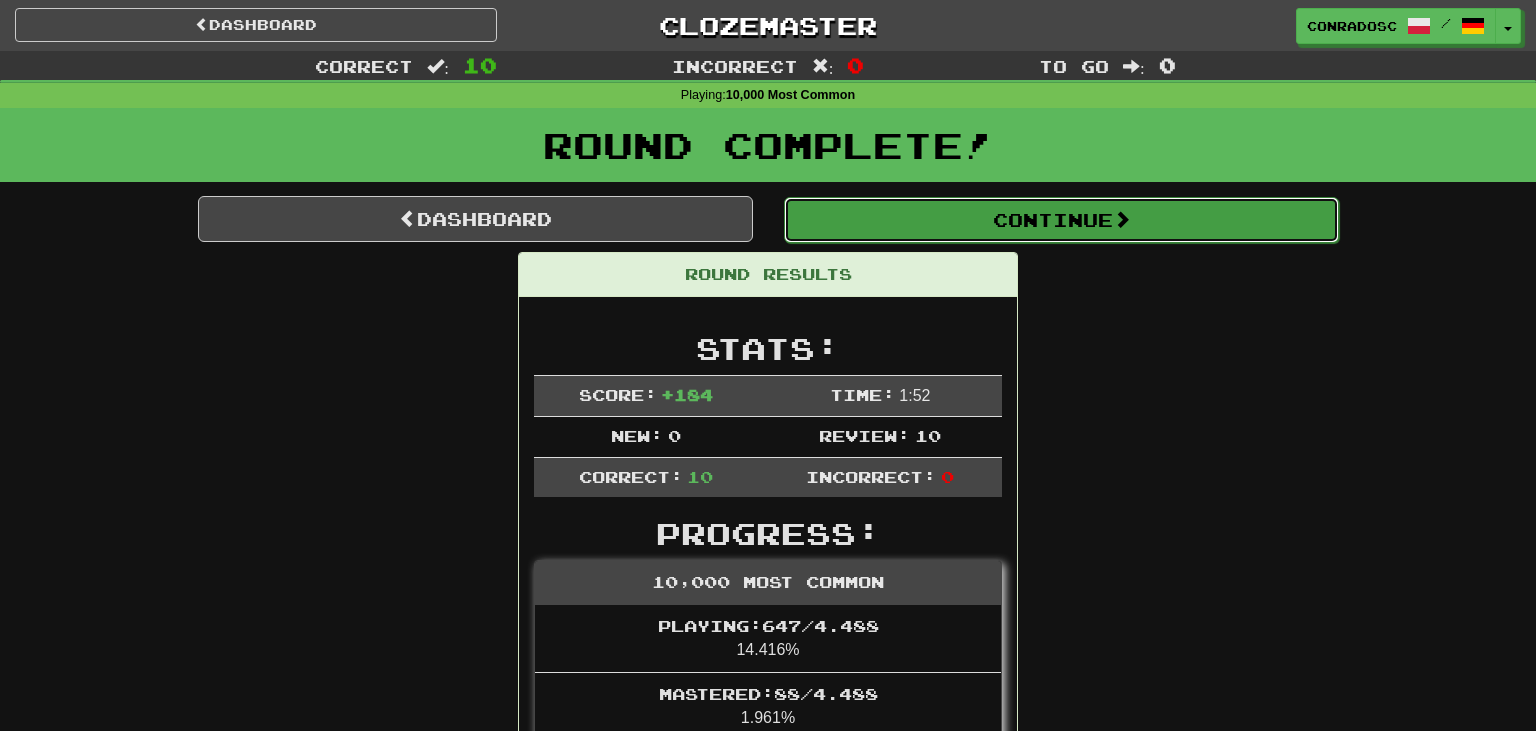 click on "Continue" at bounding box center [1061, 220] 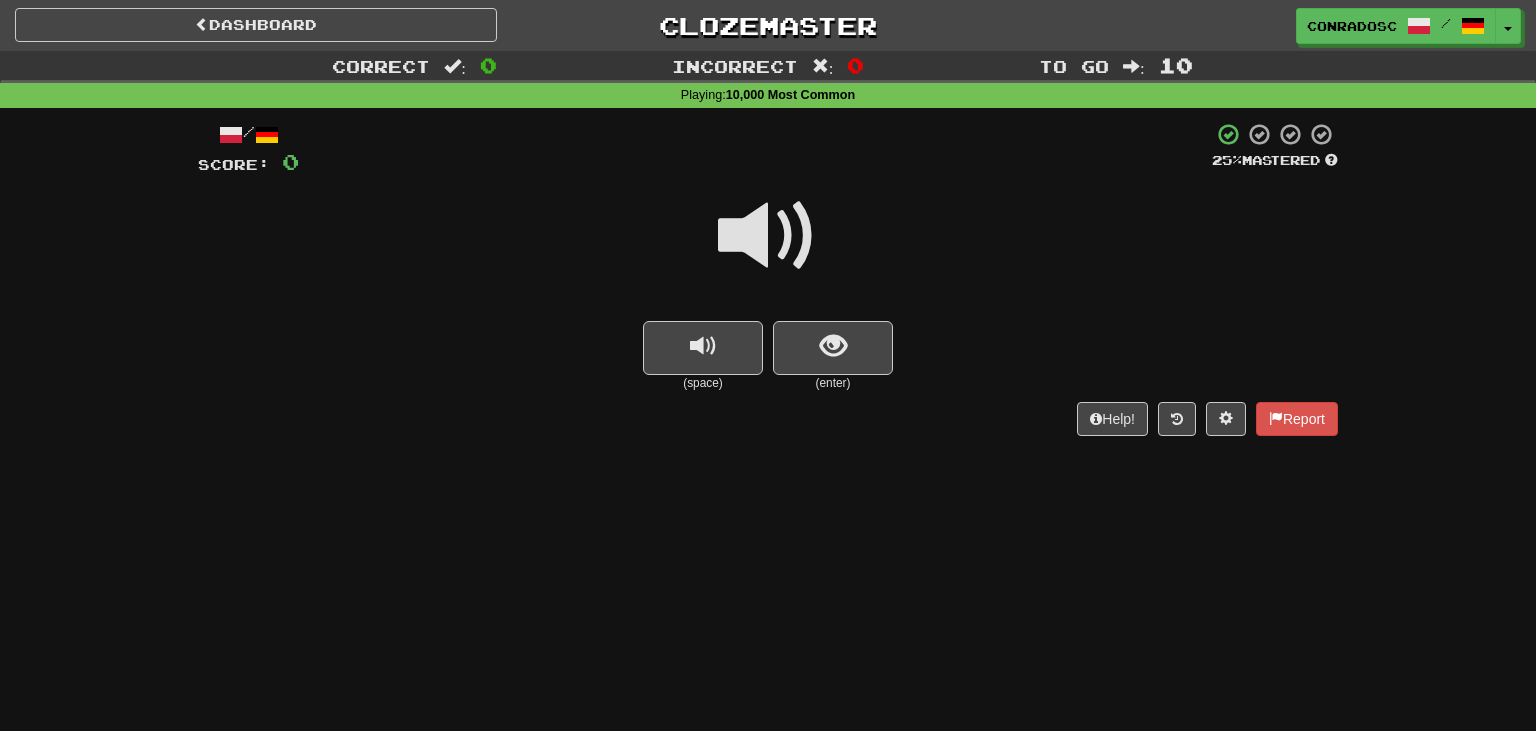 click at bounding box center (768, 249) 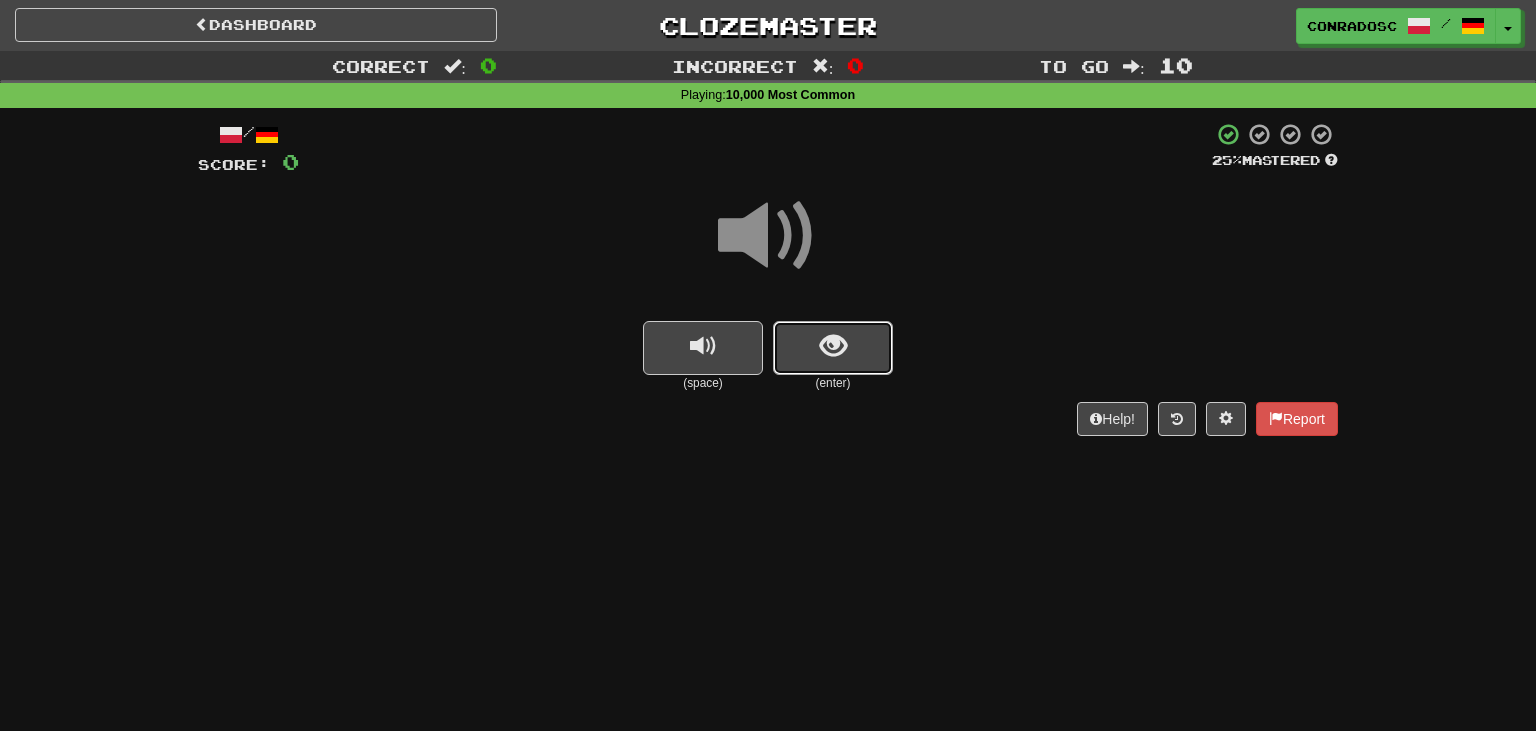 click at bounding box center (833, 348) 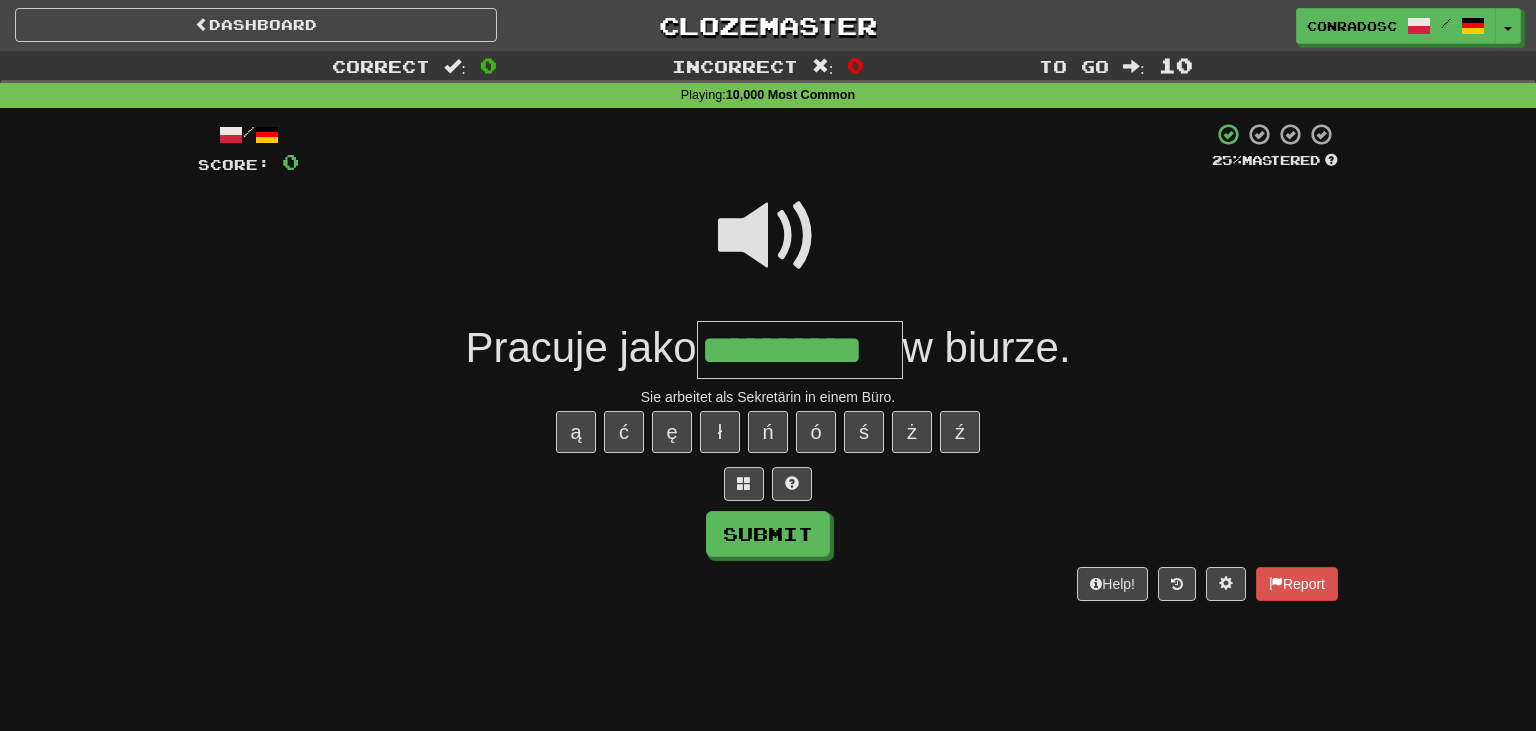 type on "**********" 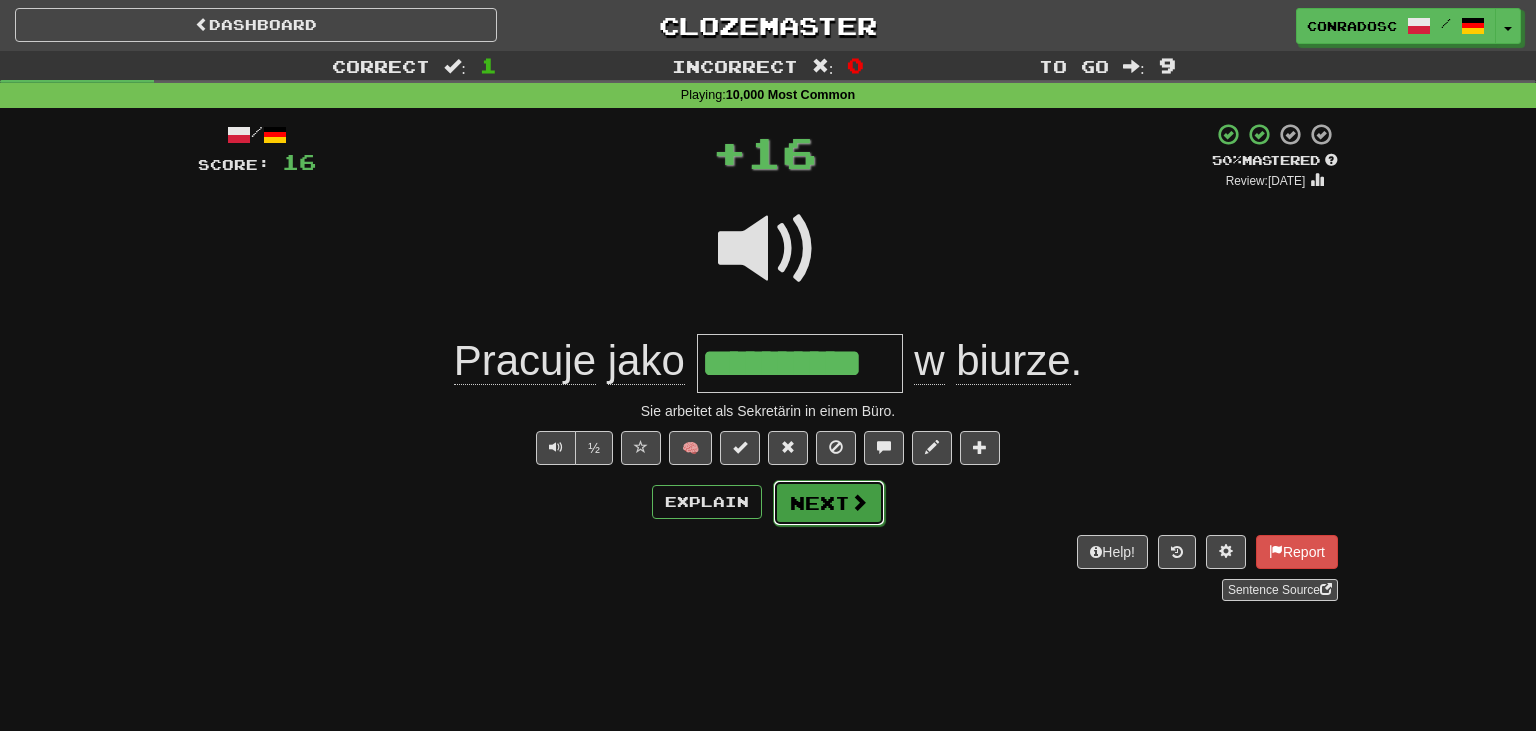 click at bounding box center (859, 502) 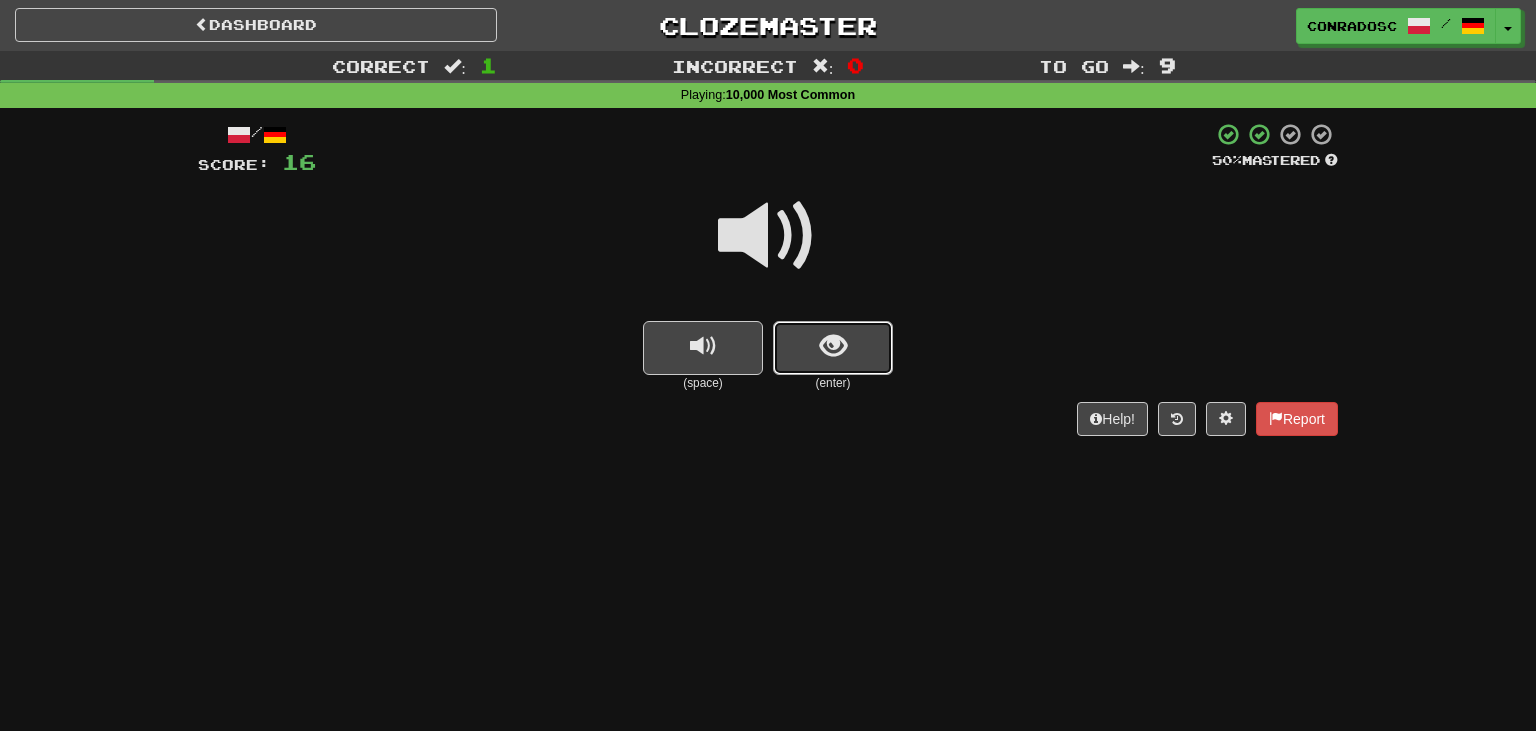 click at bounding box center [833, 348] 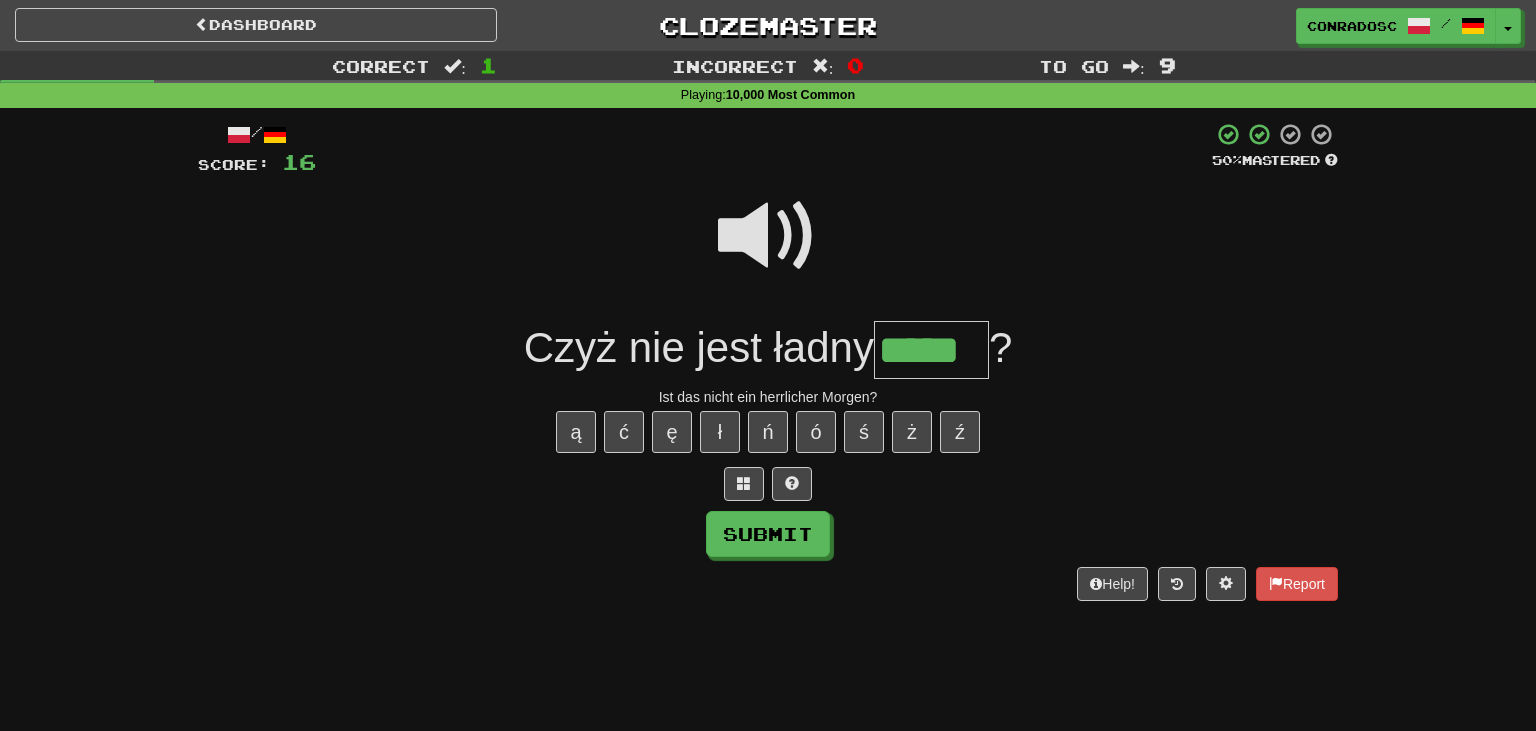 type on "*****" 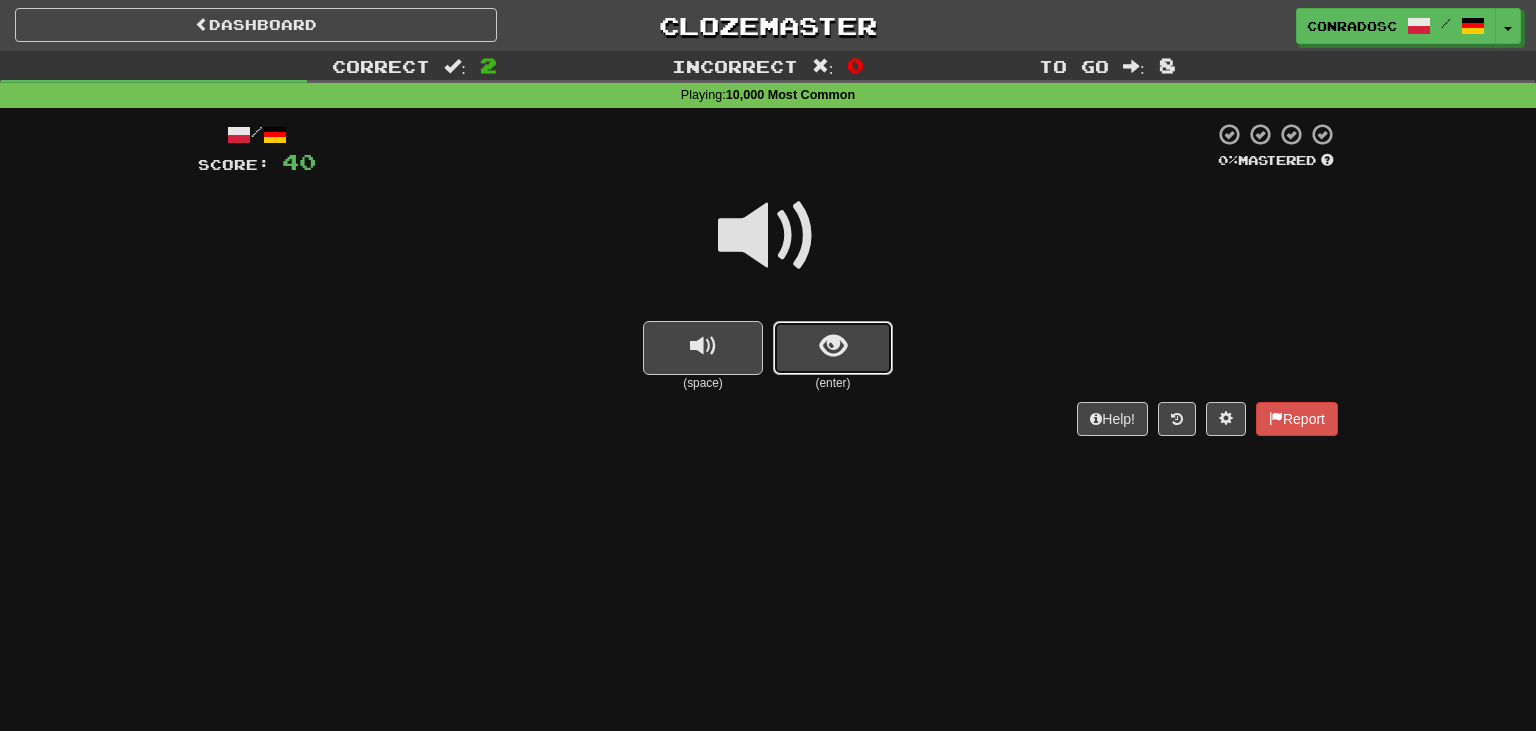 click at bounding box center [833, 348] 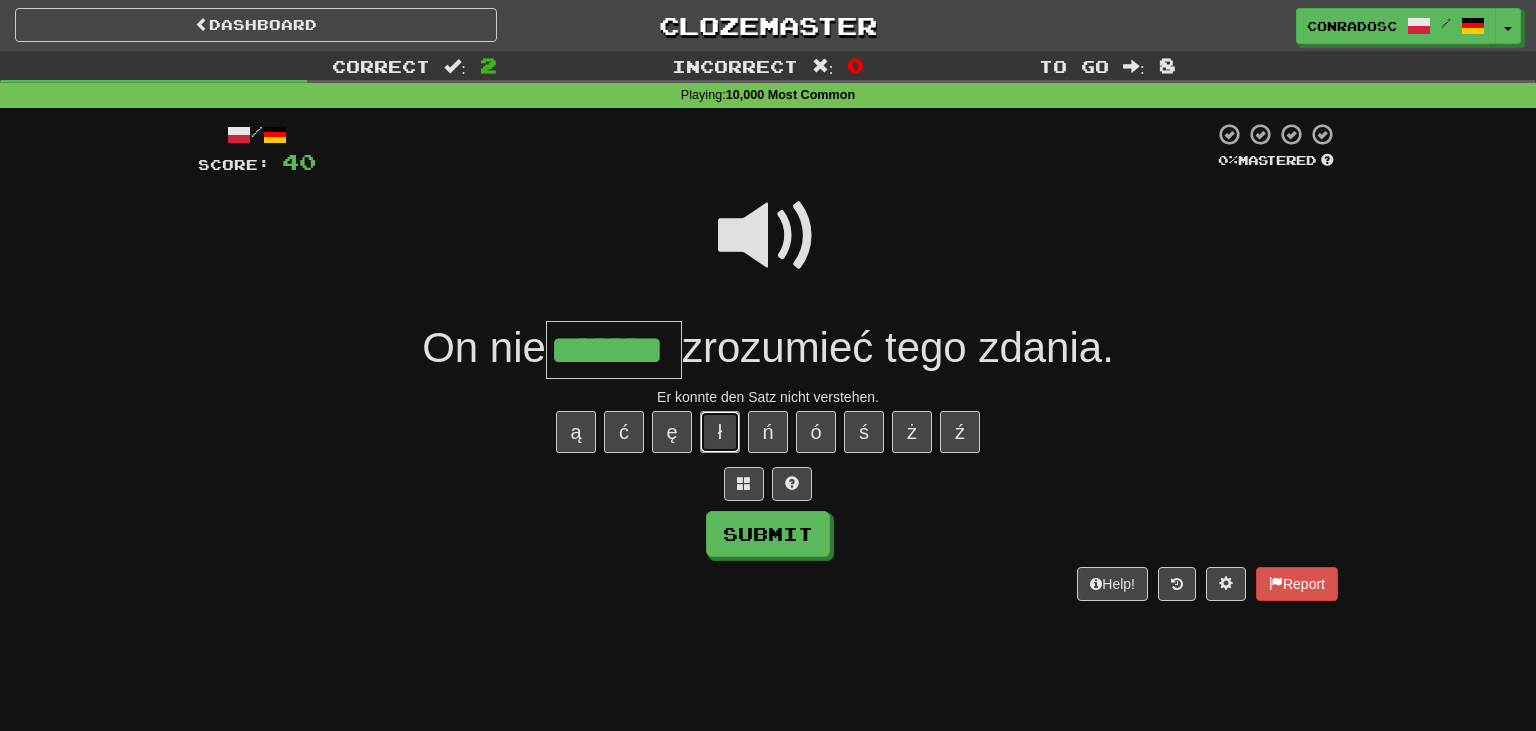 click on "ł" at bounding box center [720, 432] 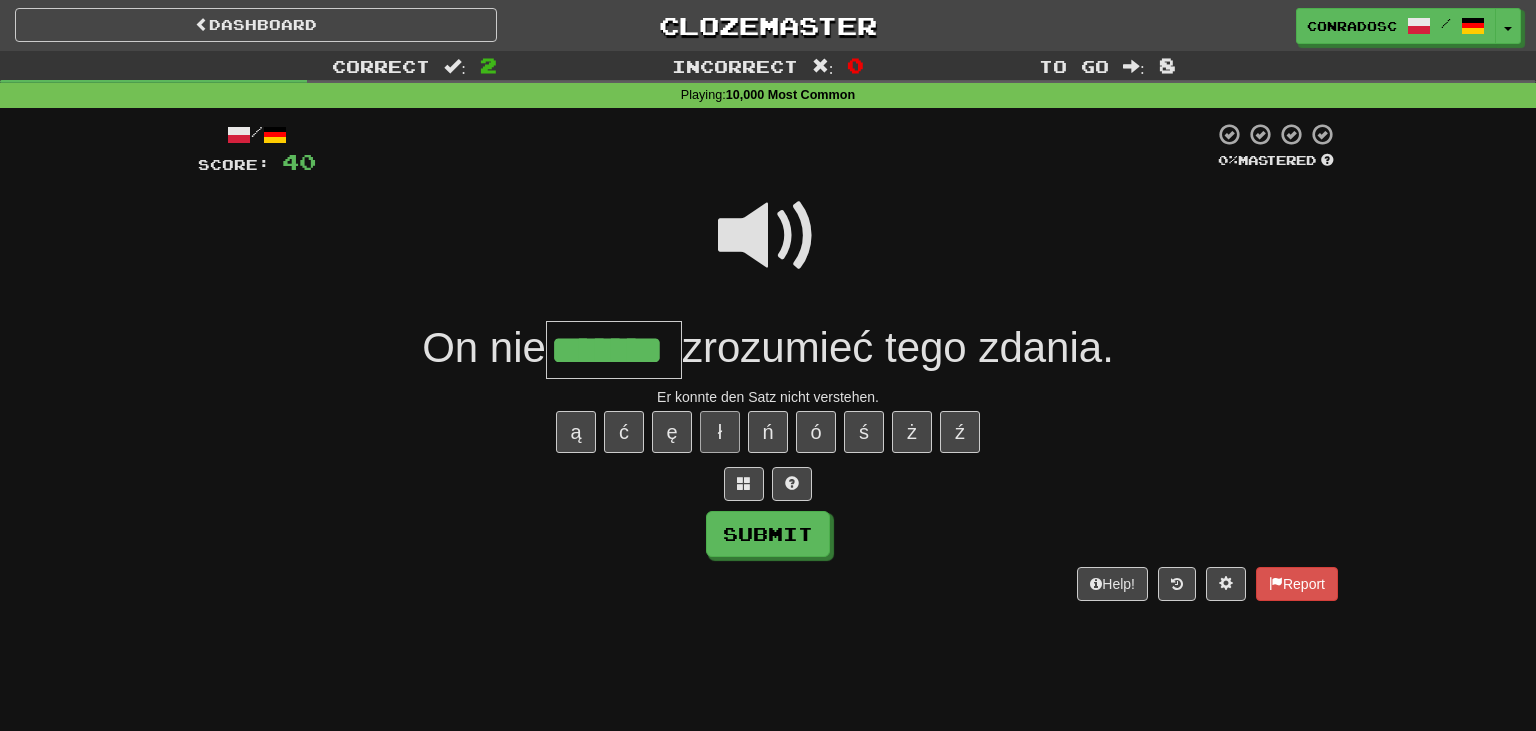 type on "********" 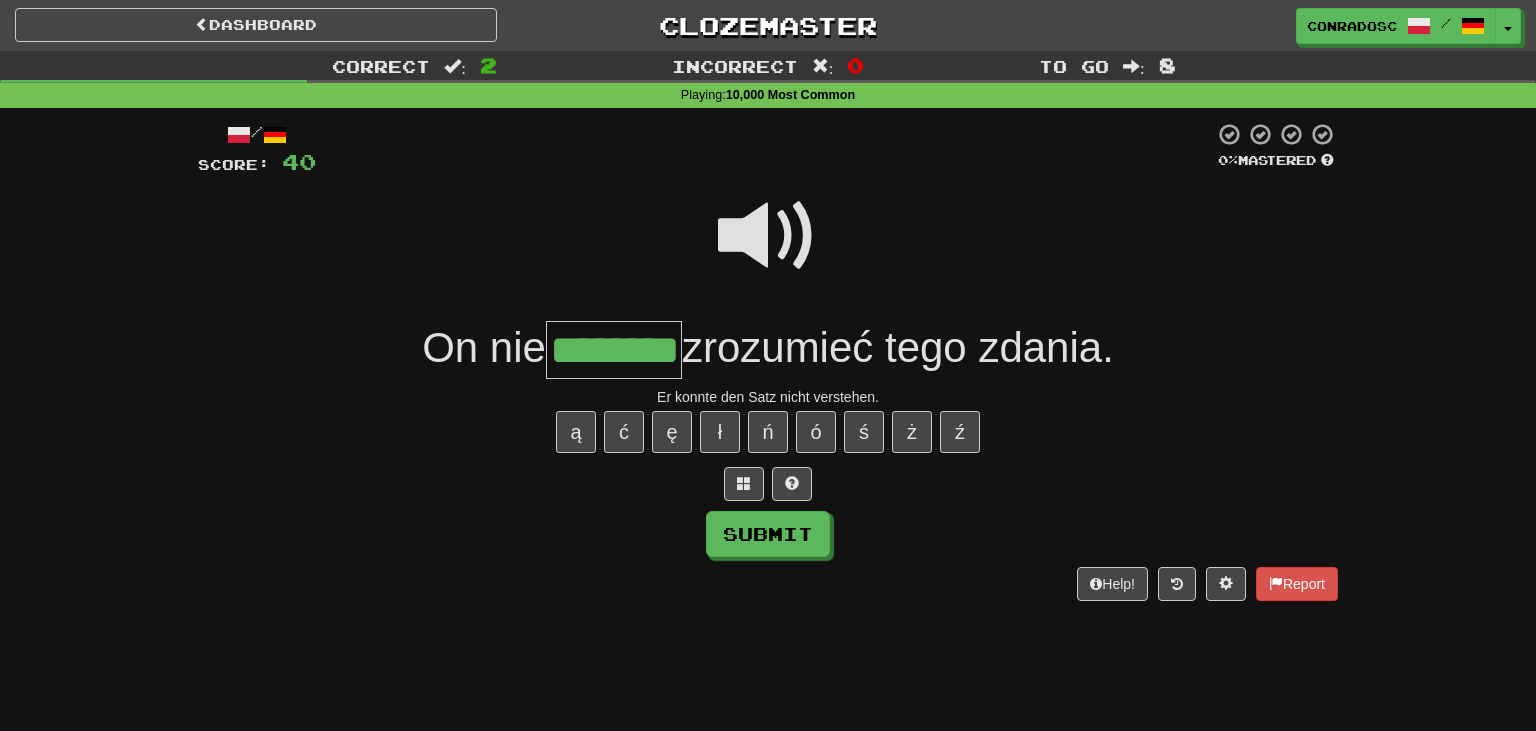 click on "/  Score:   40 0 %  Mastered On nie  ********  zrozumieć tego zdania. Er konnte den Satz nicht verstehen. ą ć ę ł ń ó ś ż ź Submit  Help!  Report" at bounding box center [768, 361] 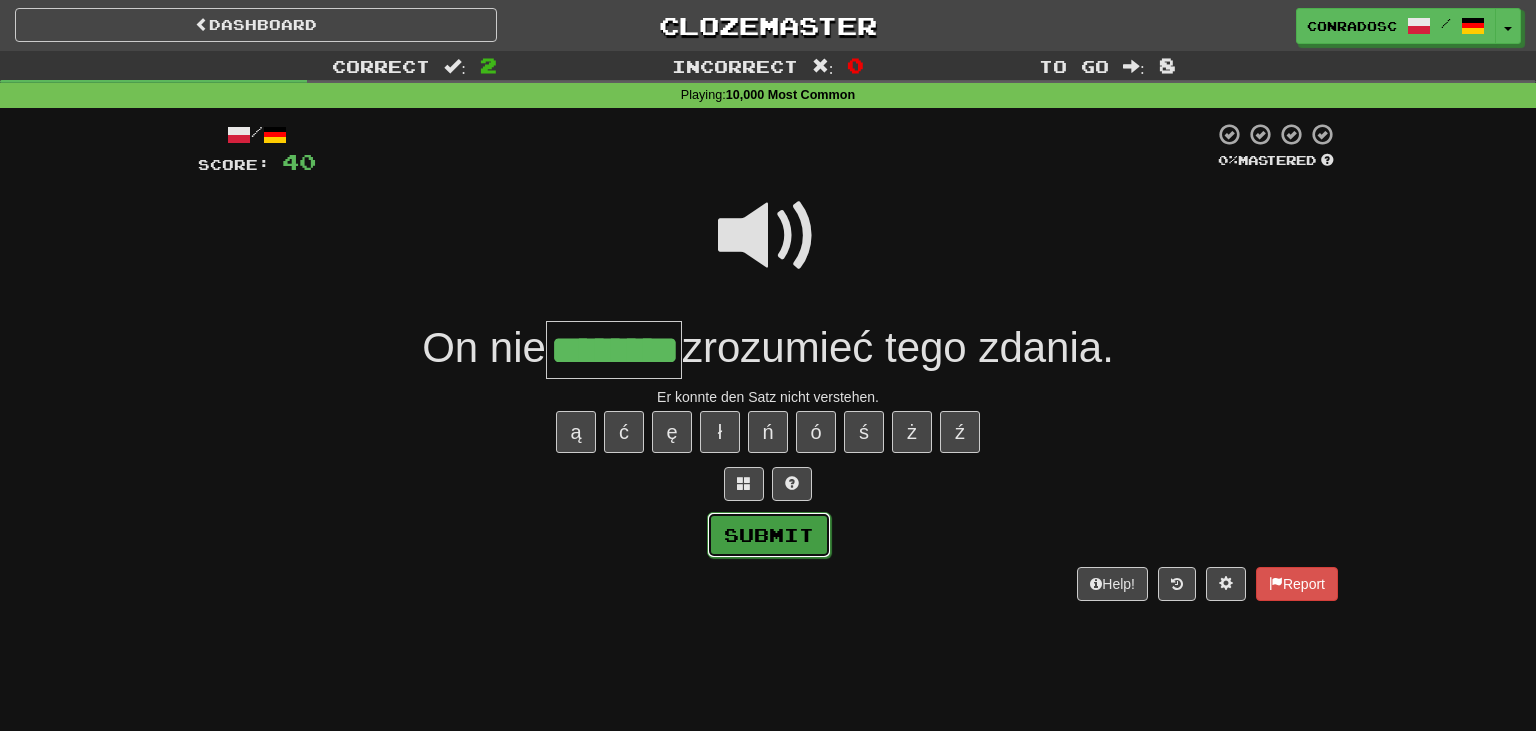 click on "Submit" at bounding box center [769, 535] 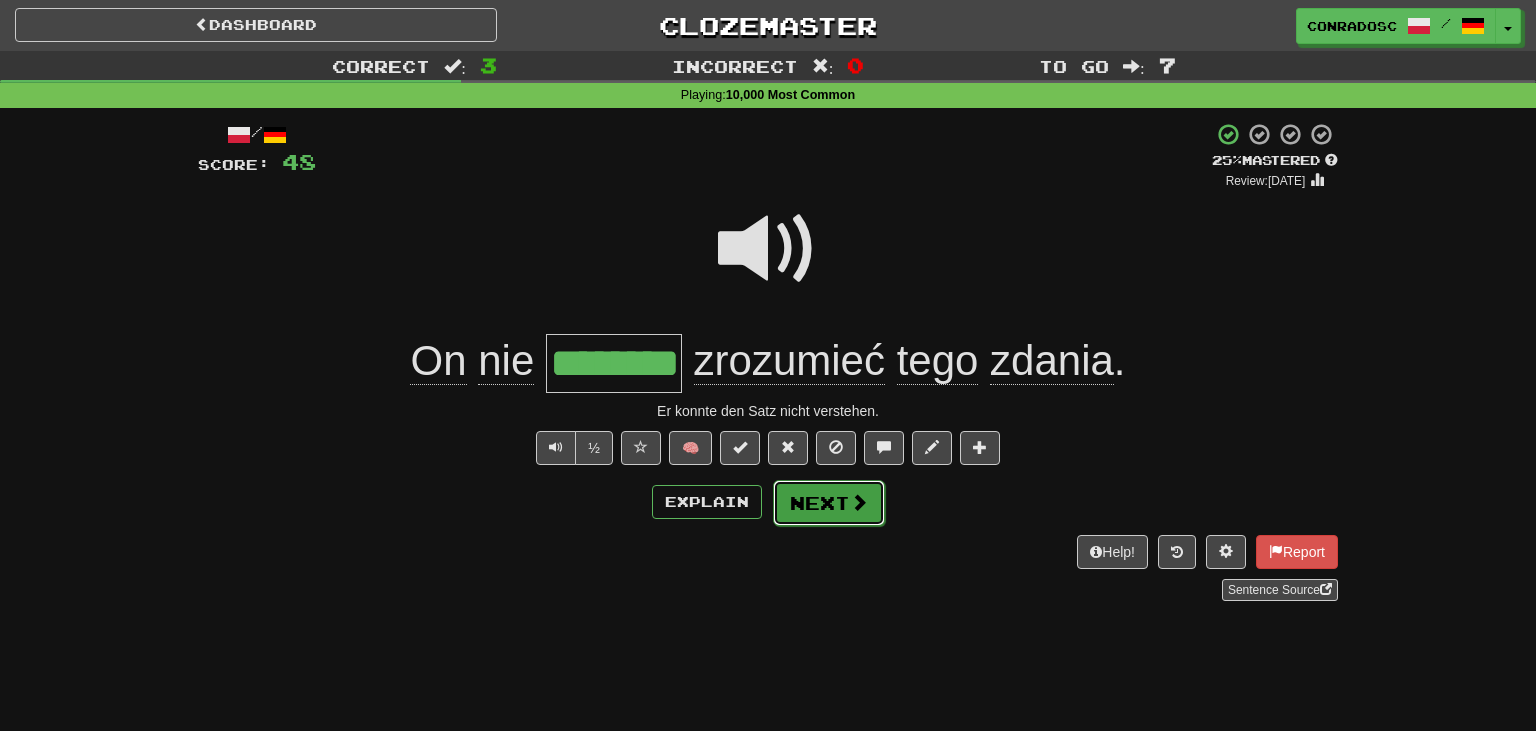 click on "Next" at bounding box center [829, 503] 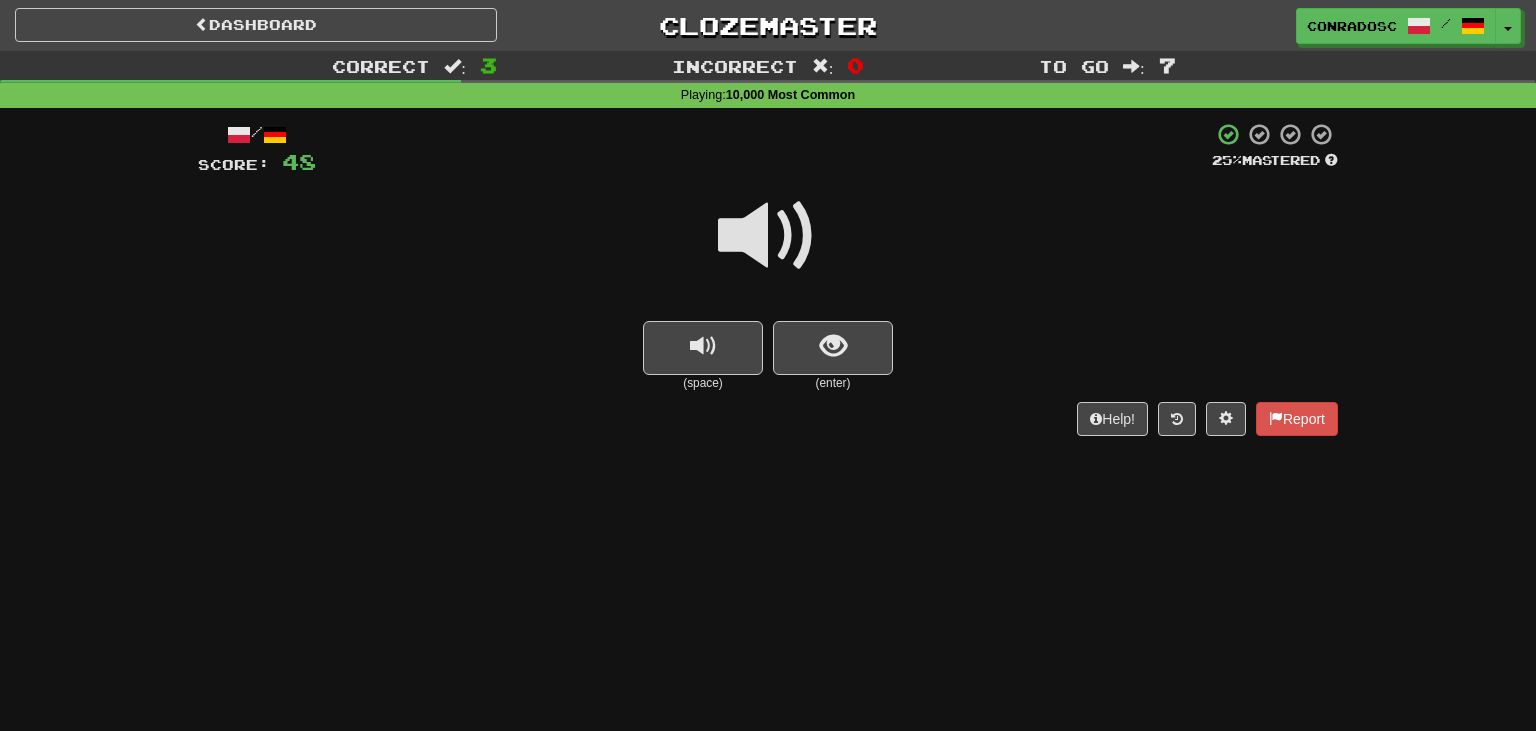 click at bounding box center (768, 236) 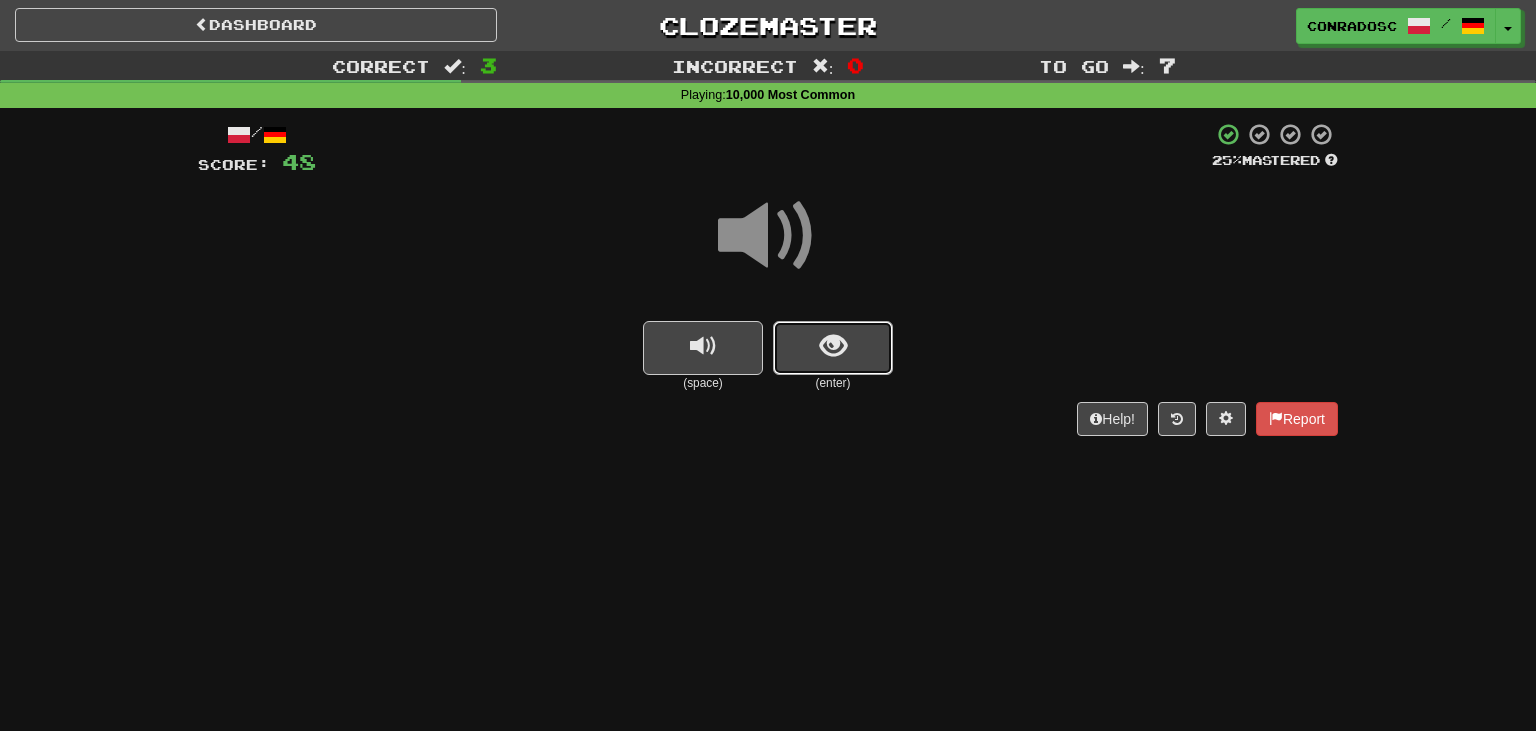 click at bounding box center [833, 346] 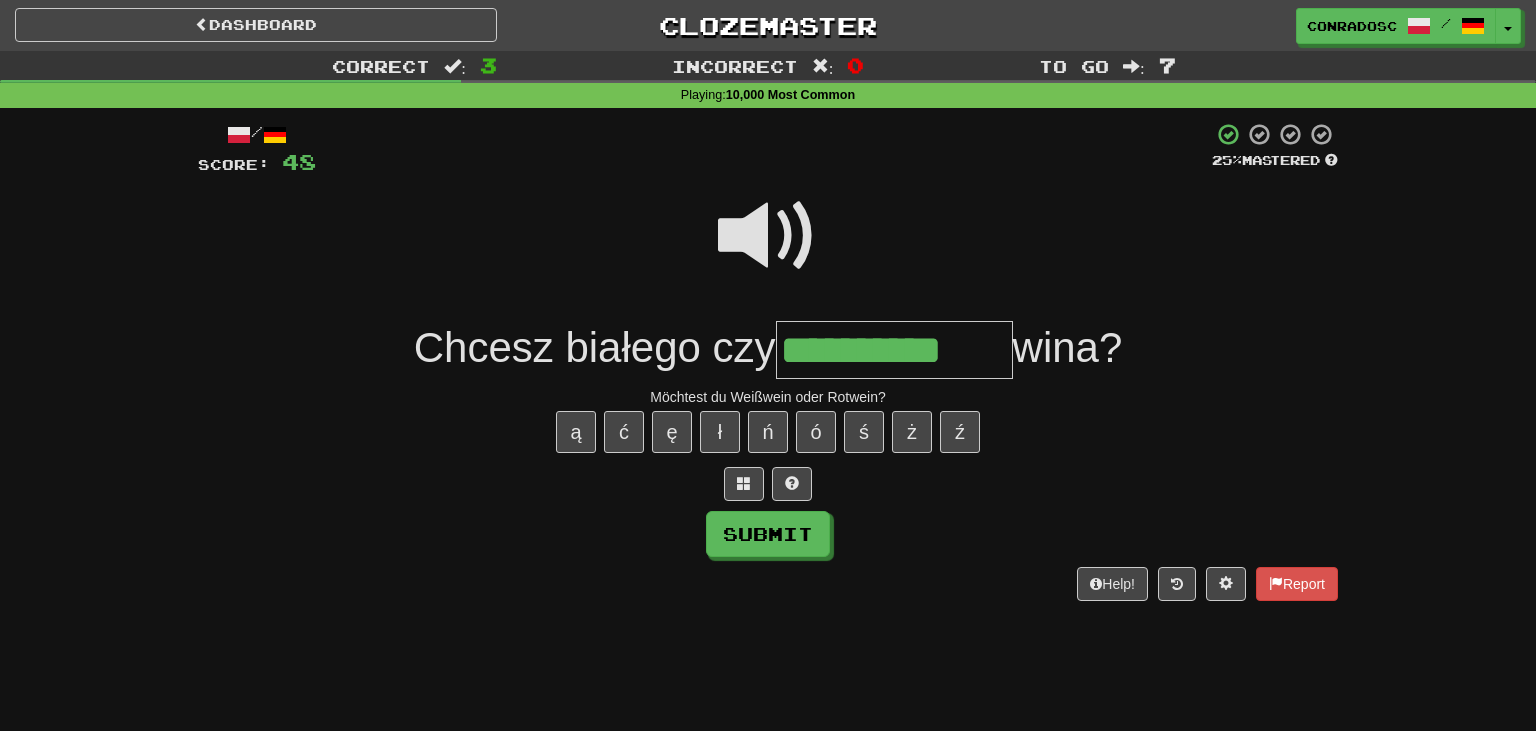 type on "**********" 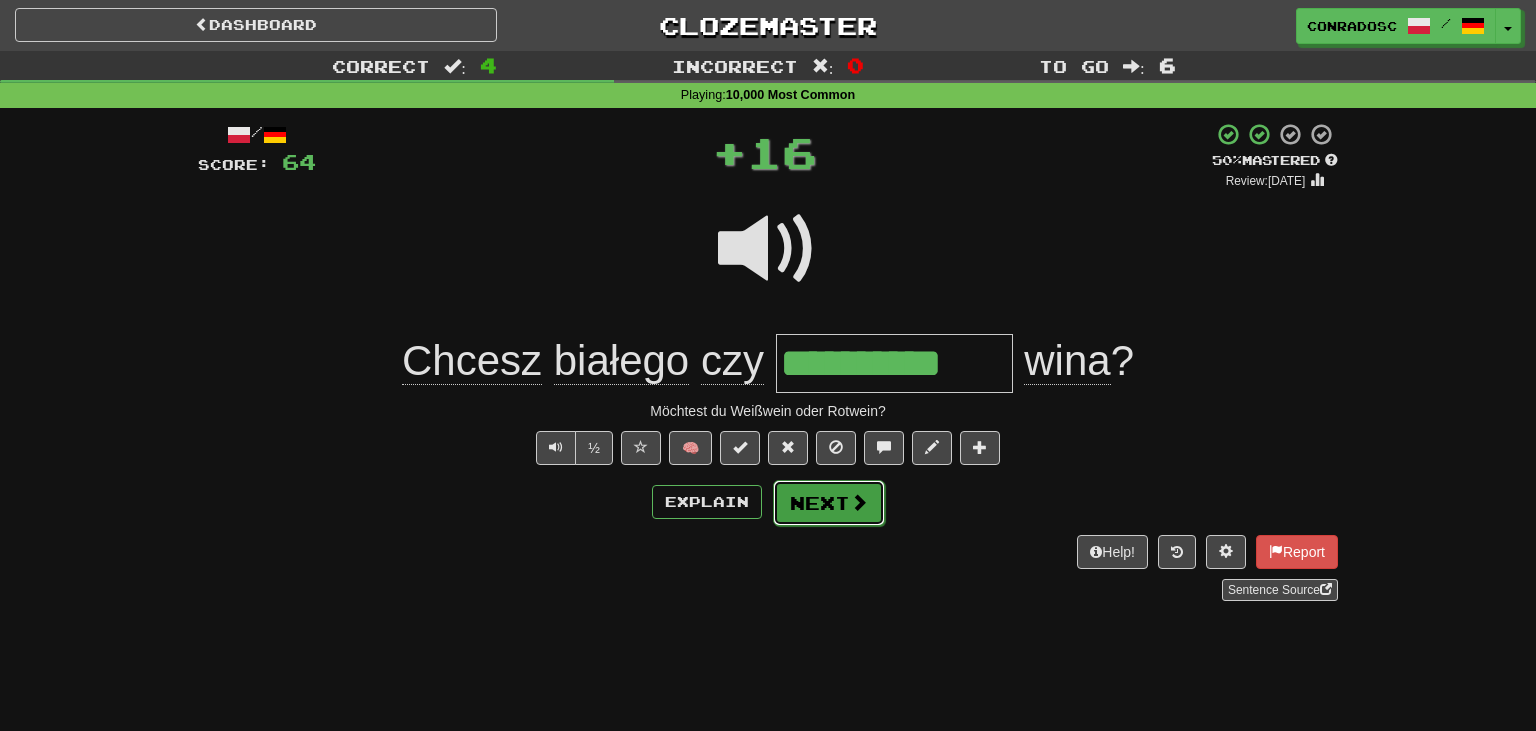 click on "Next" at bounding box center (829, 503) 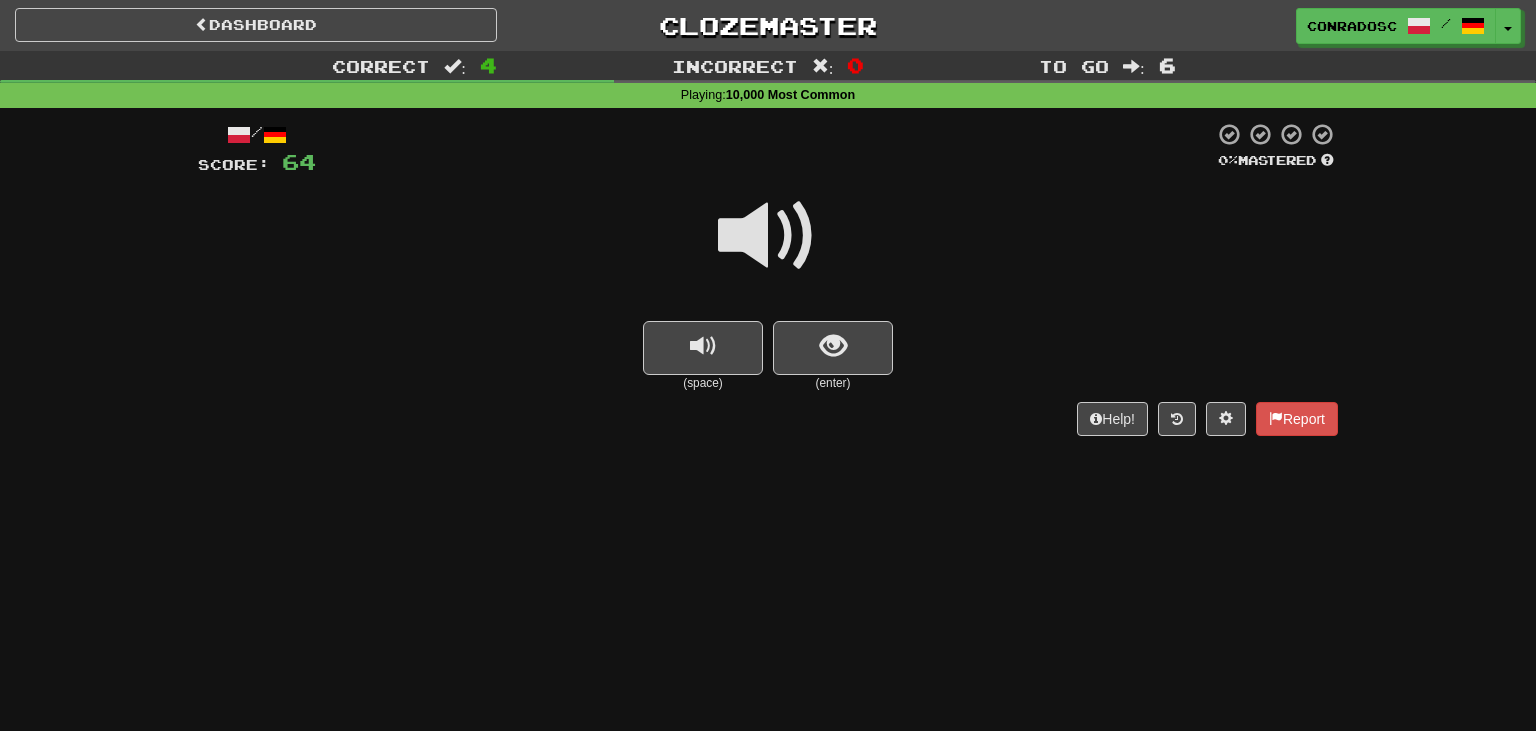 click at bounding box center (768, 236) 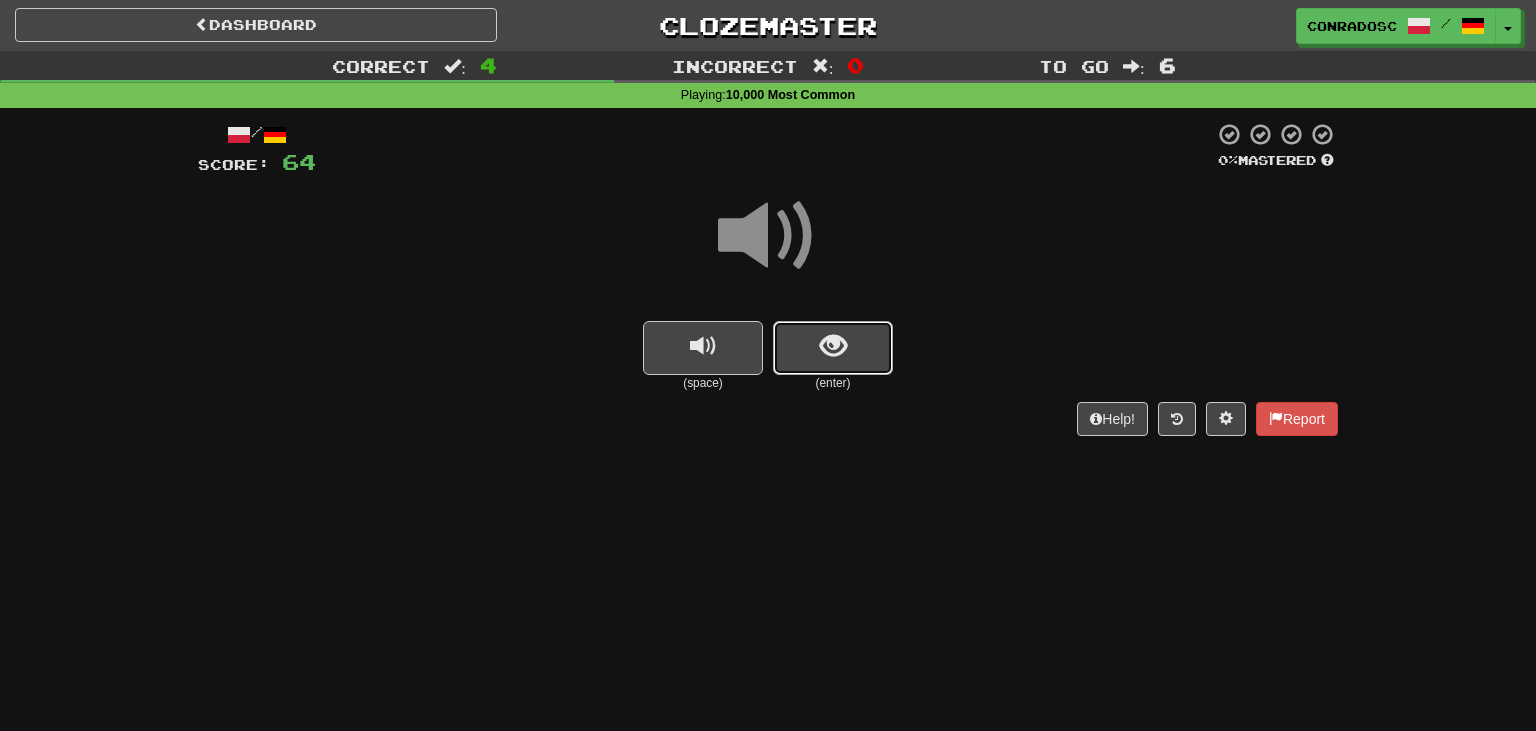 click at bounding box center (833, 346) 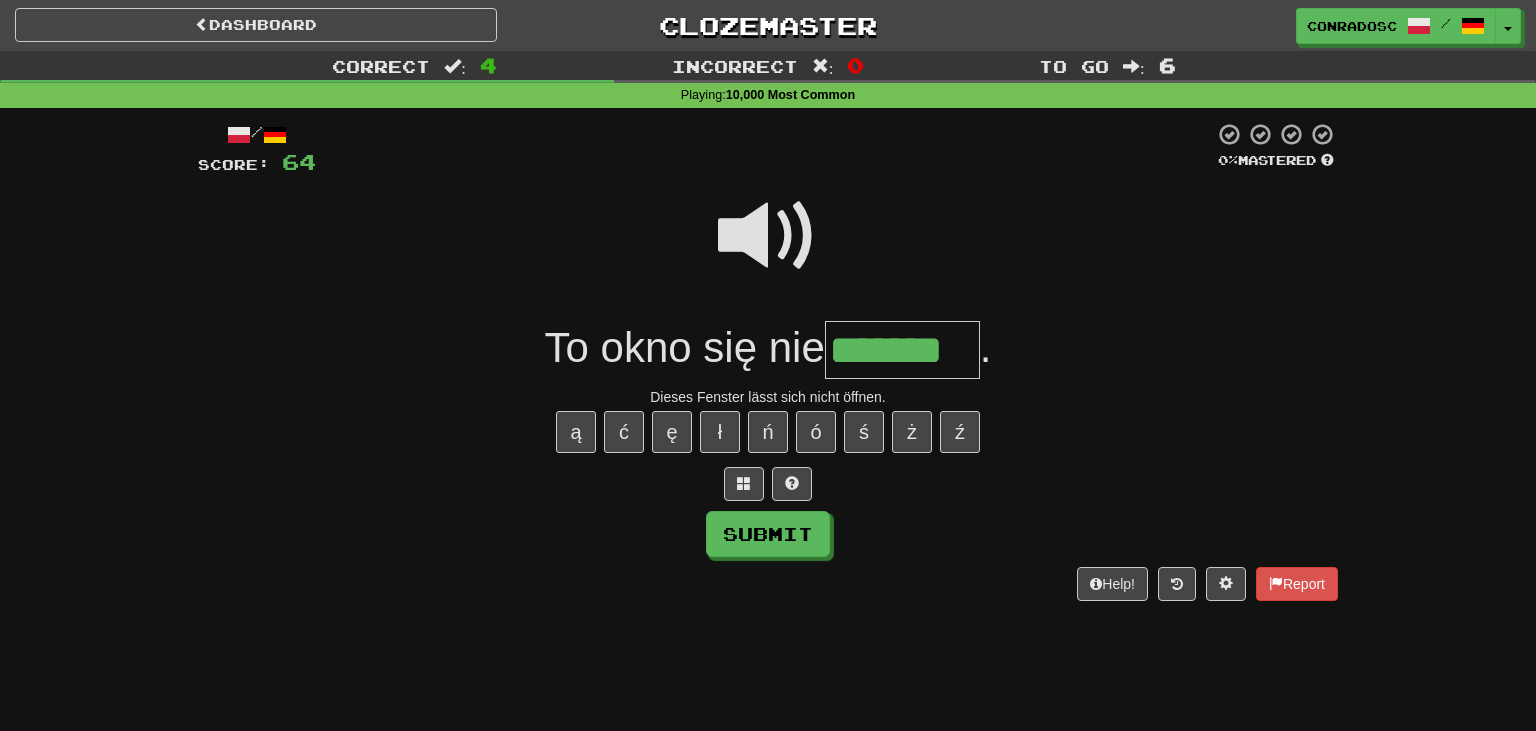 type on "*******" 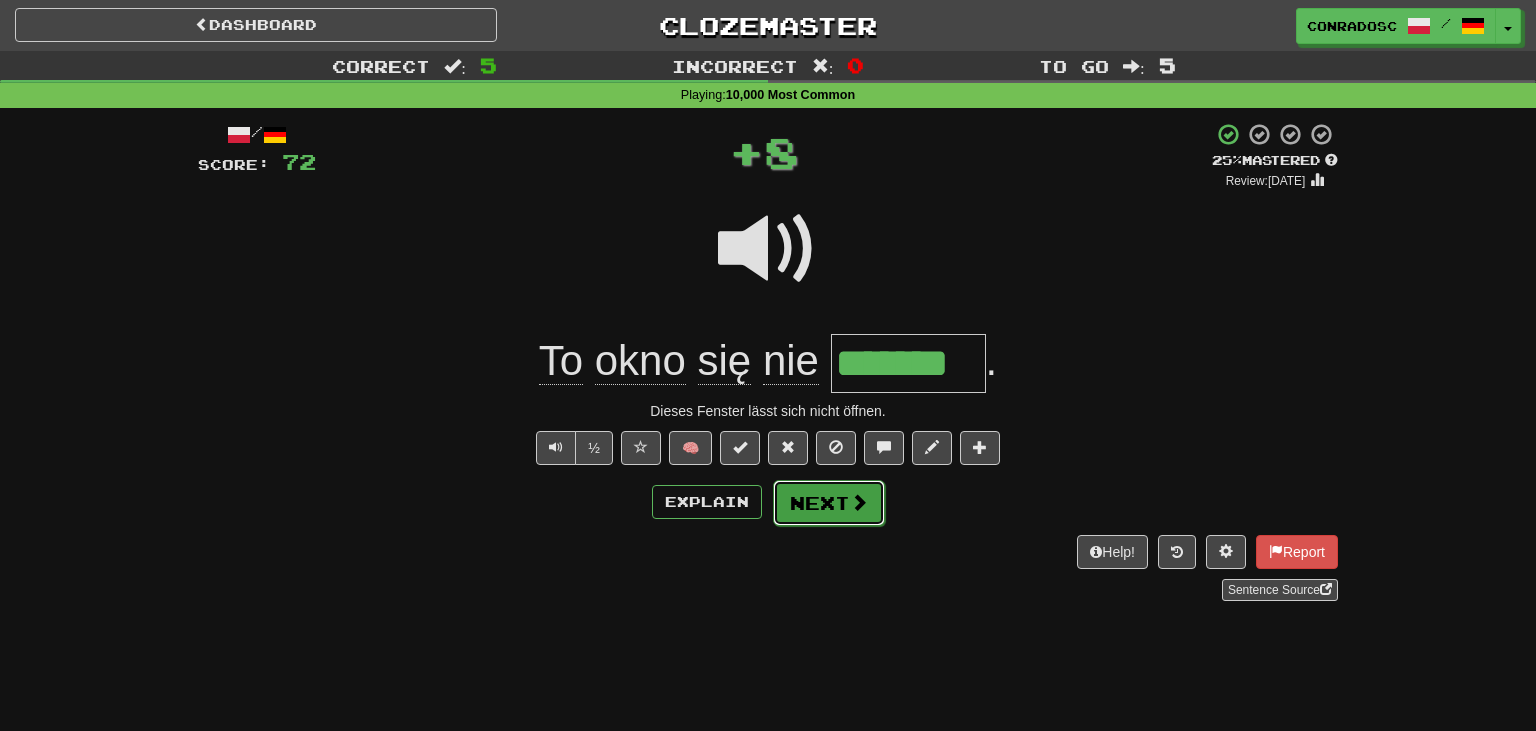 click at bounding box center [859, 502] 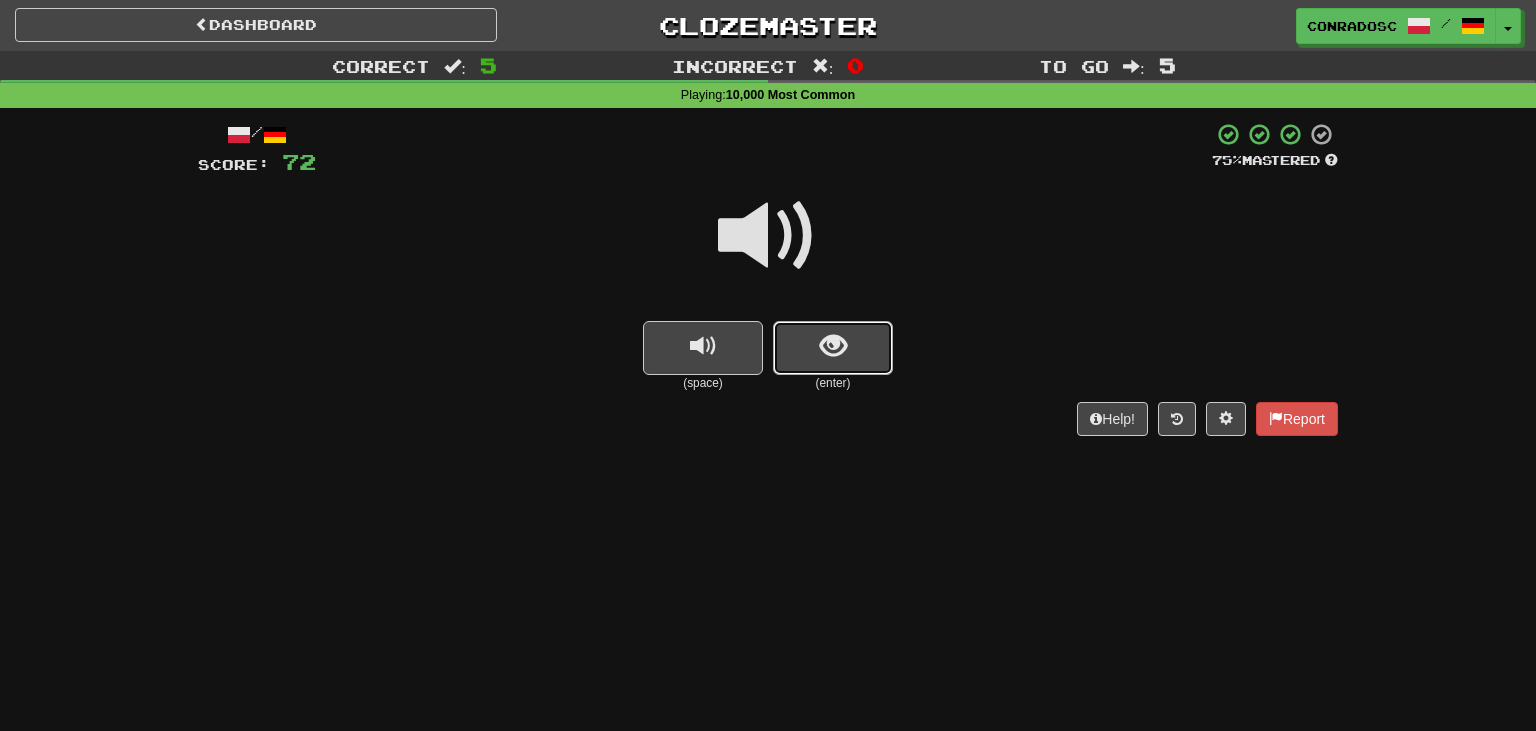click at bounding box center (833, 346) 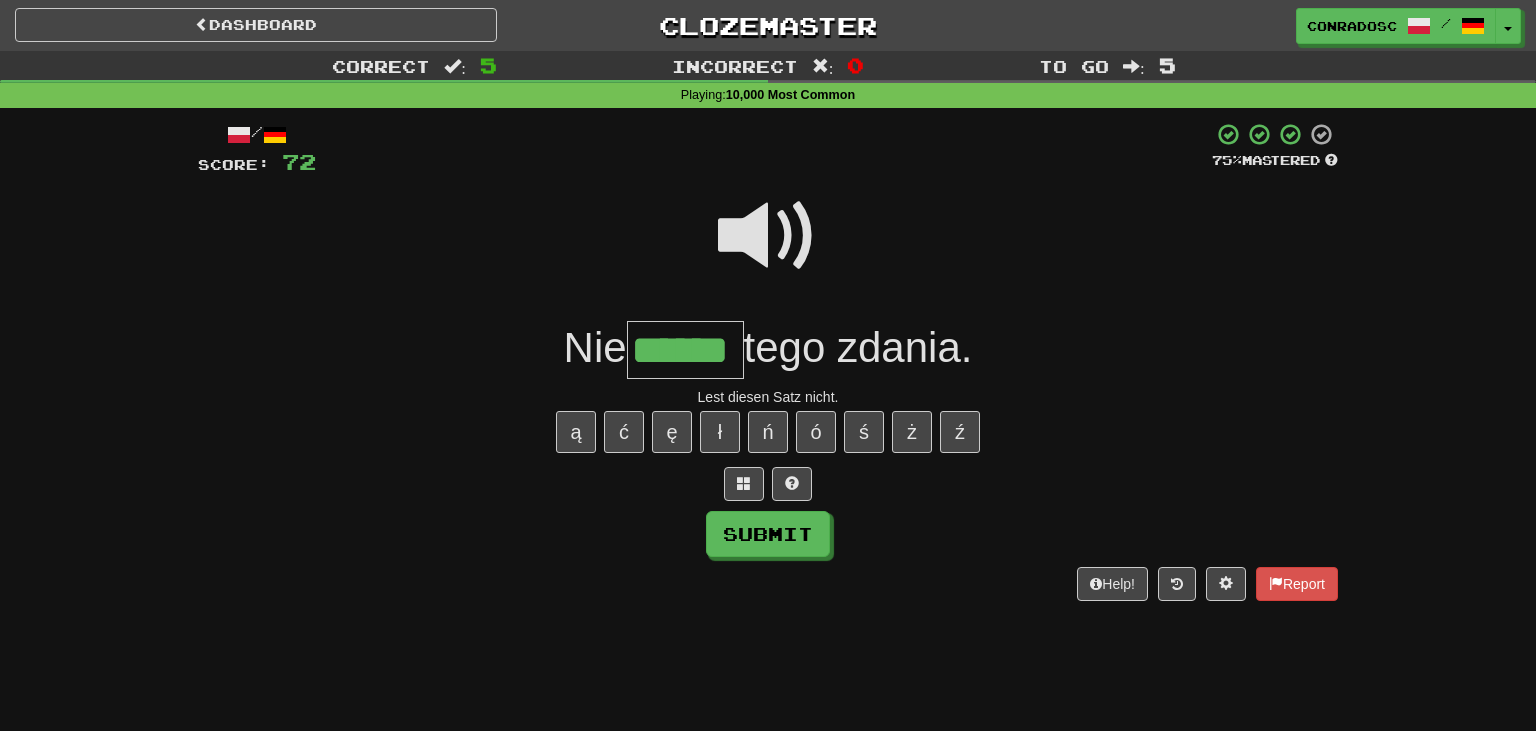 type on "******" 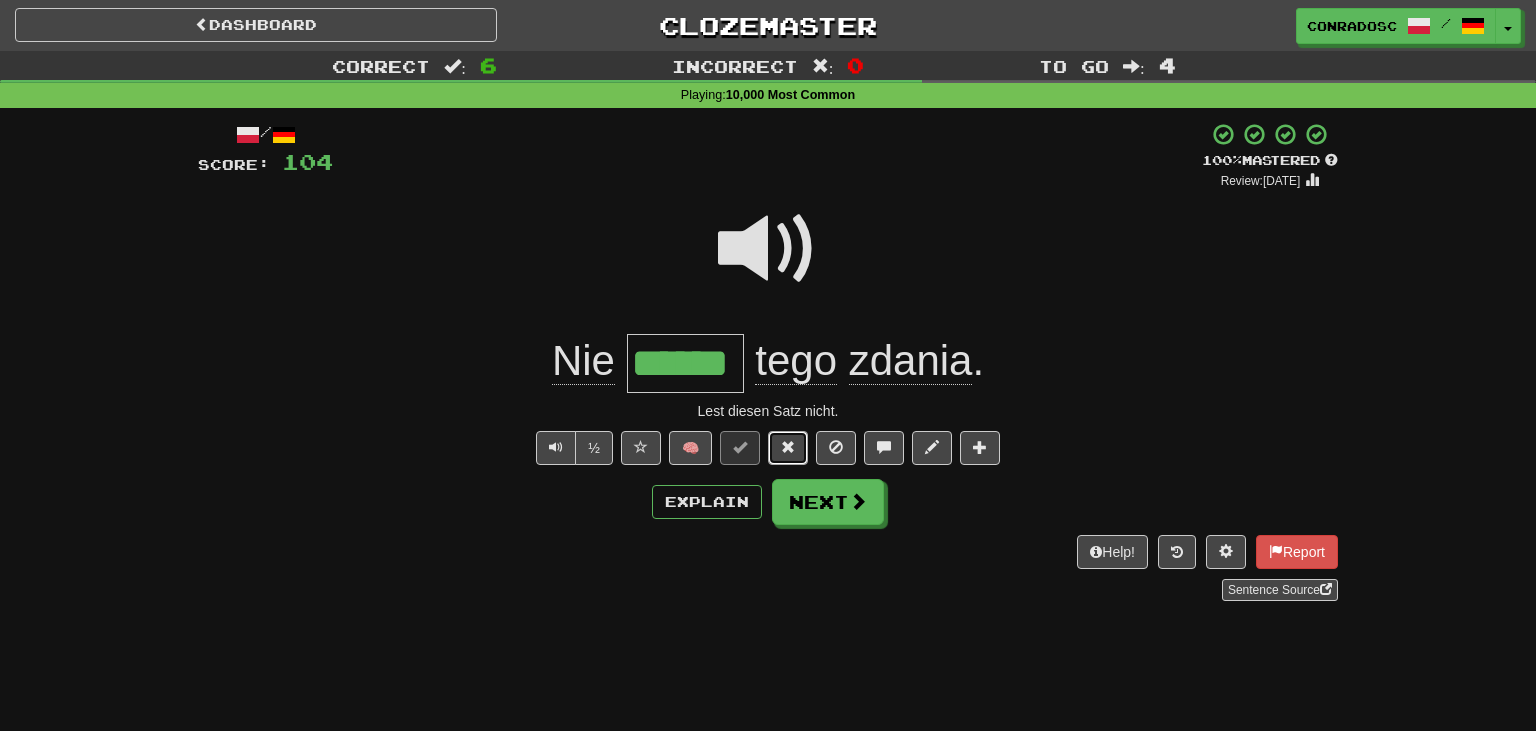 click at bounding box center (788, 447) 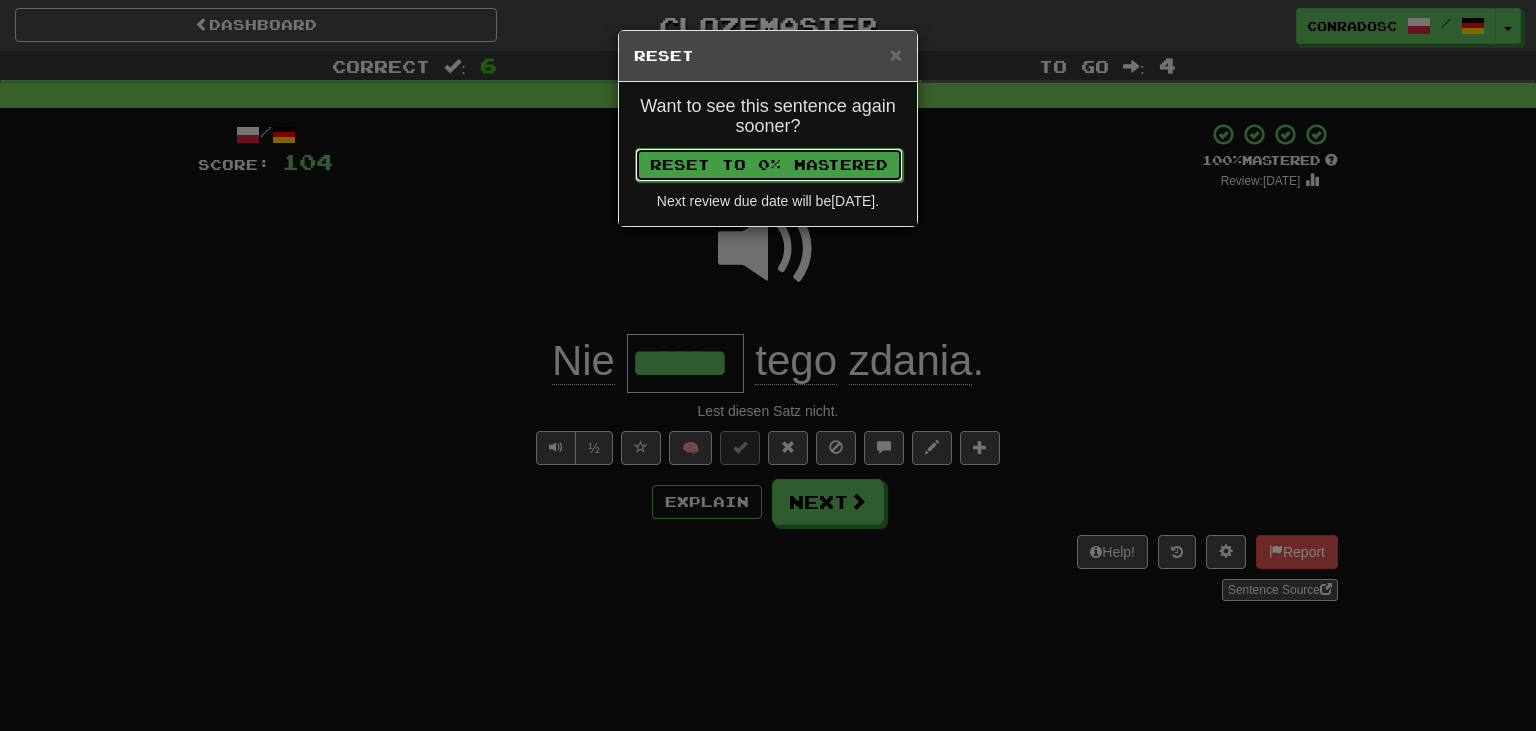click on "Reset to 0% Mastered" at bounding box center (769, 165) 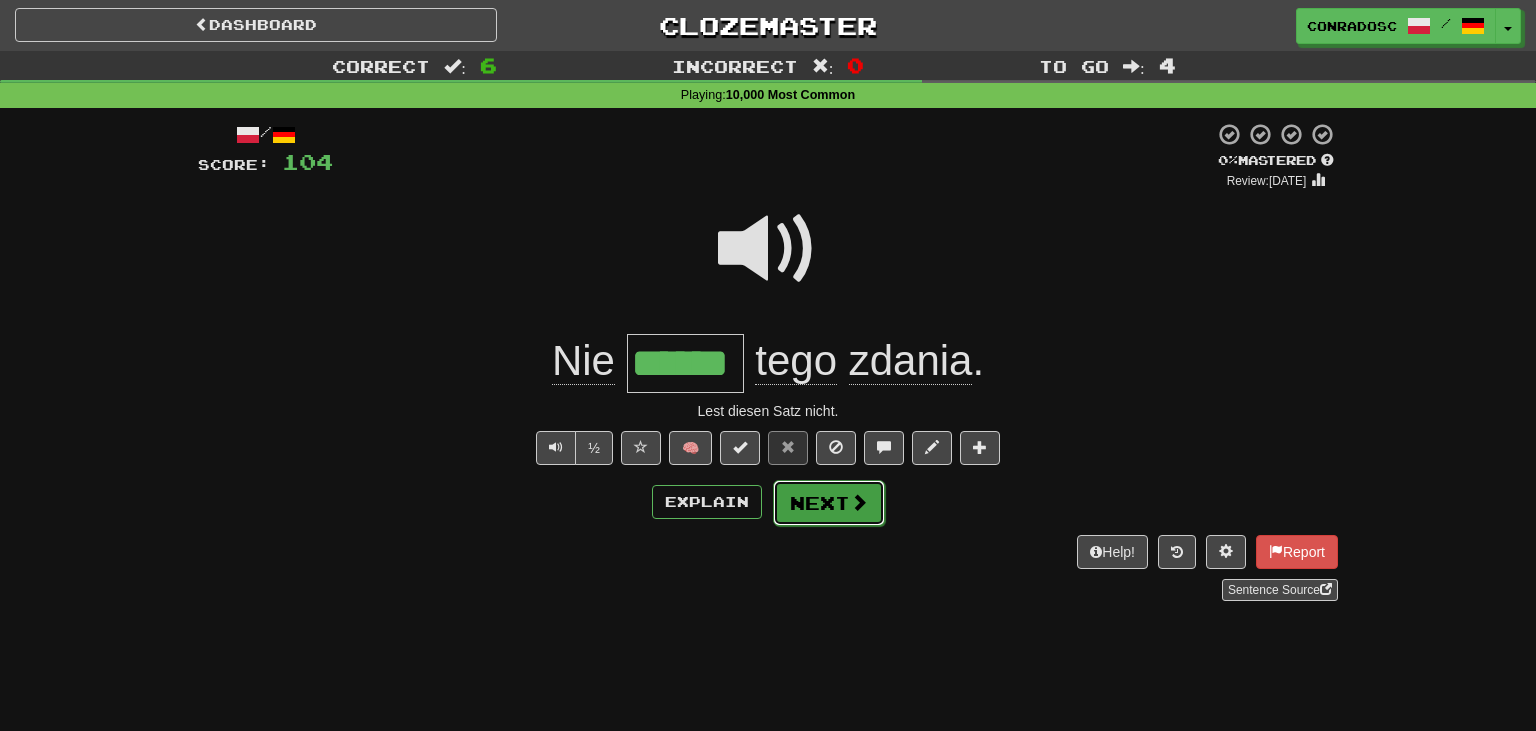 click on "Next" at bounding box center (829, 503) 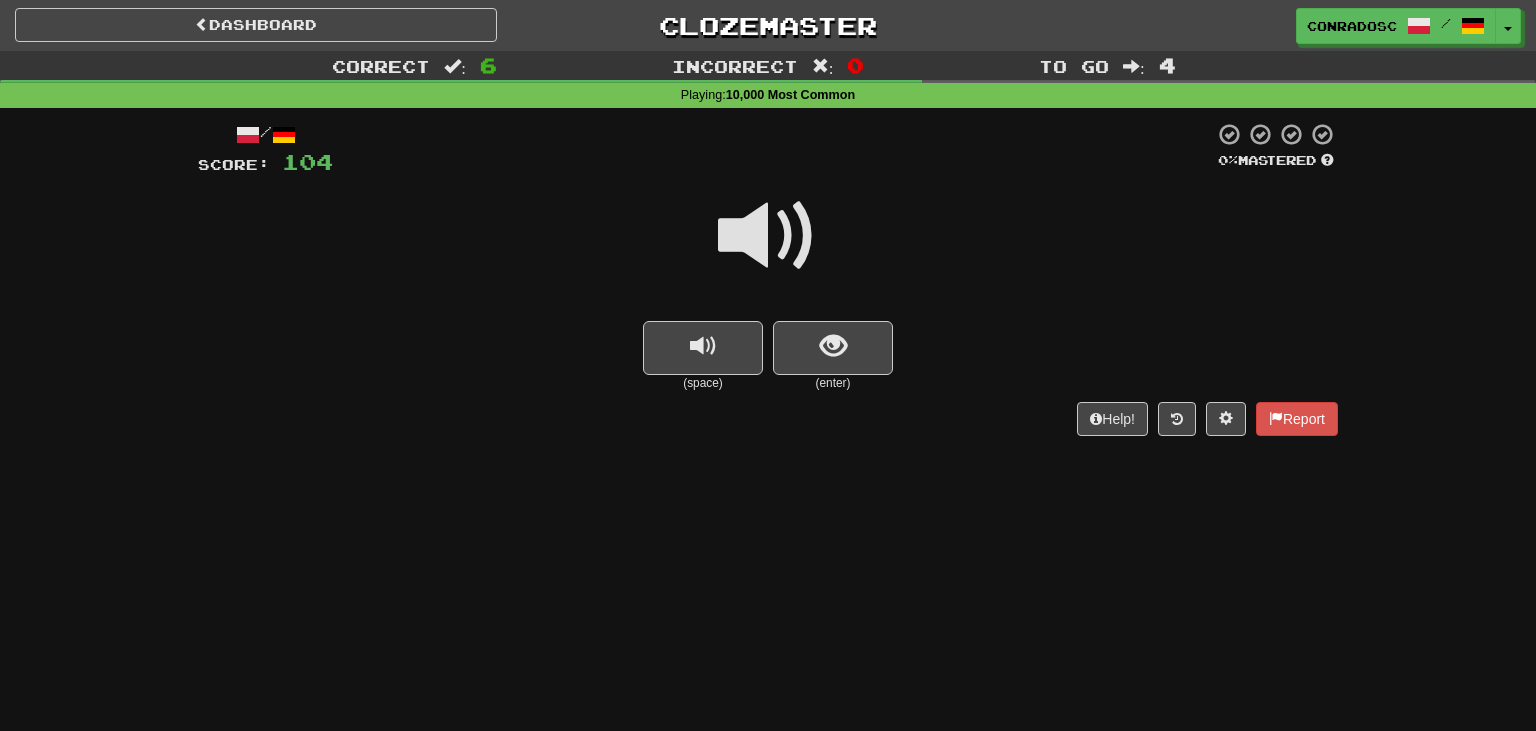 click at bounding box center [768, 236] 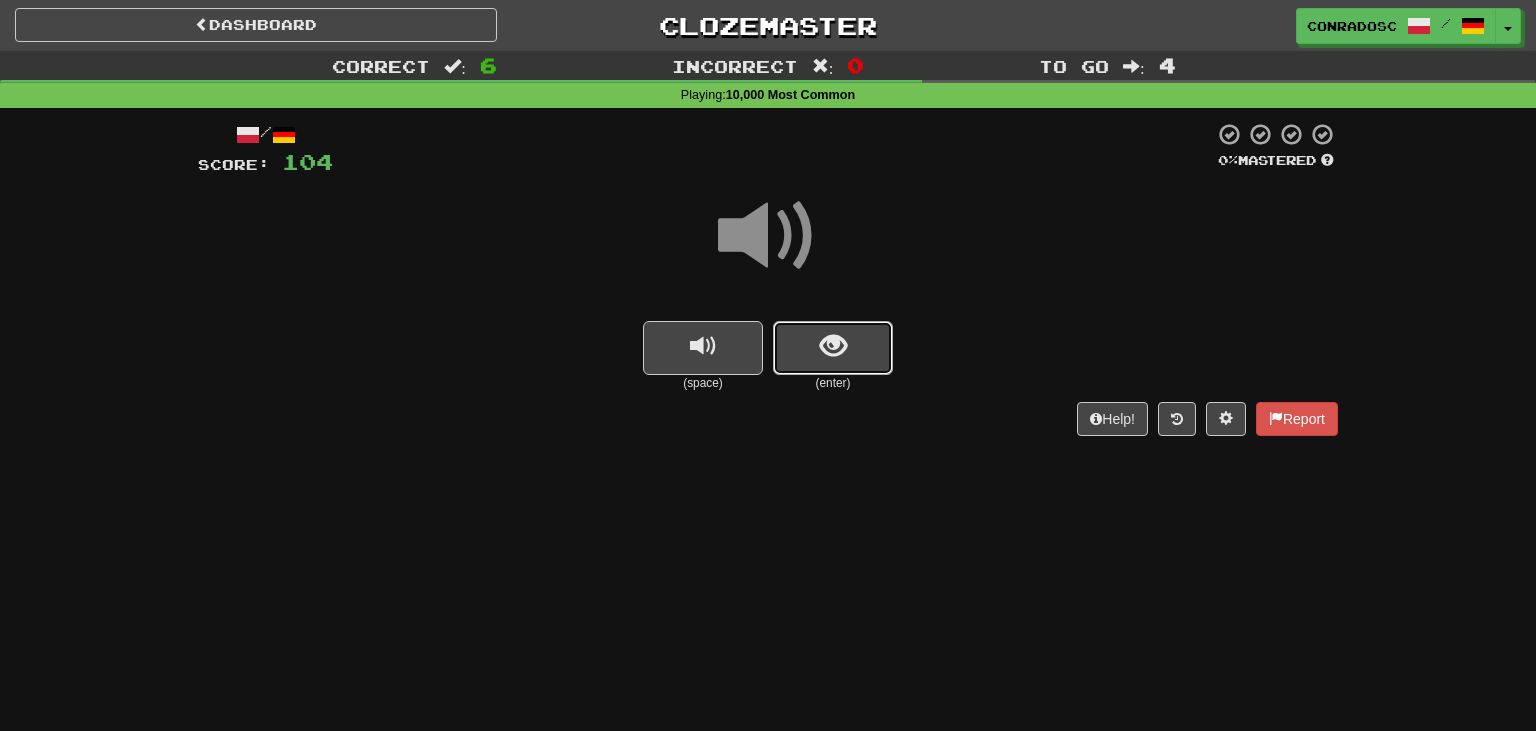 click at bounding box center [833, 348] 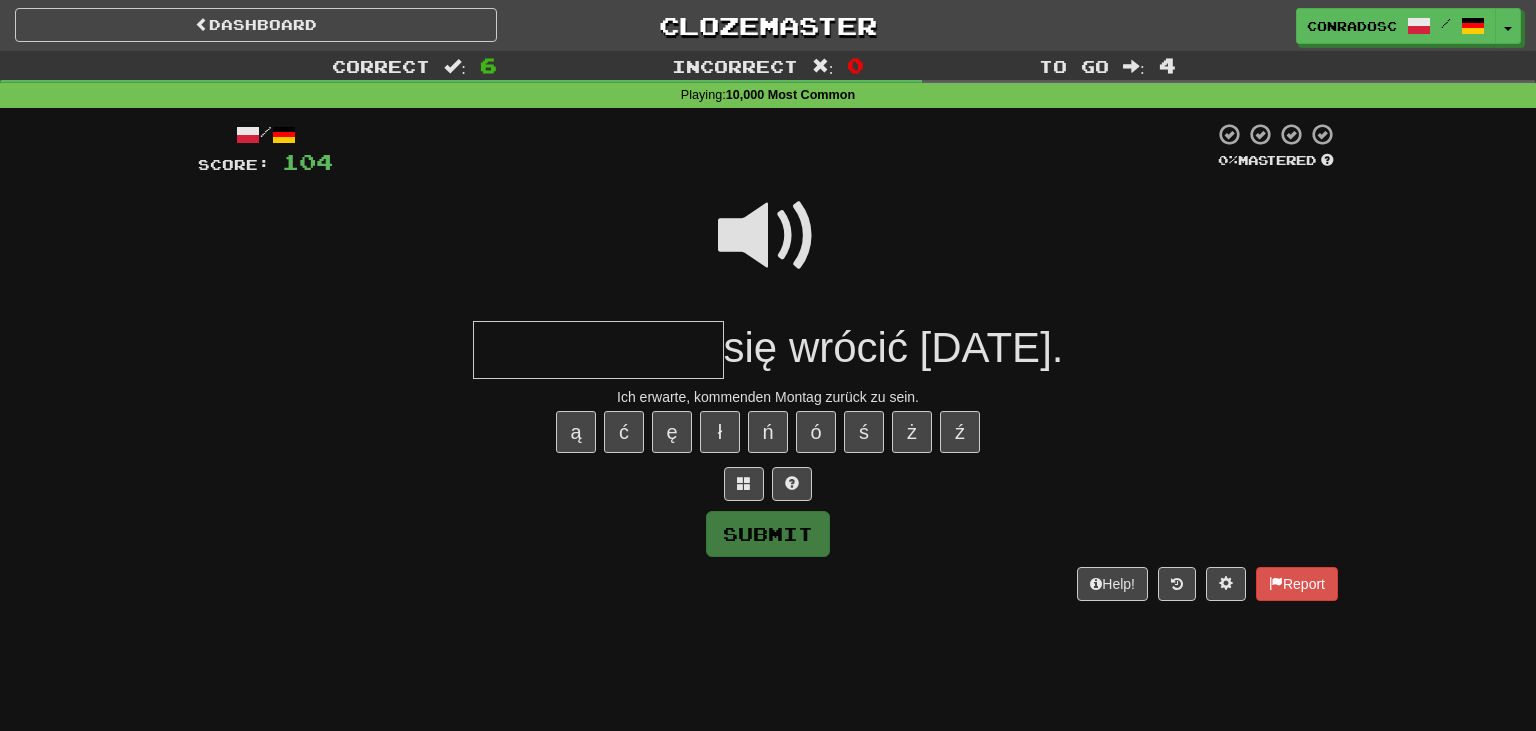 click at bounding box center [598, 350] 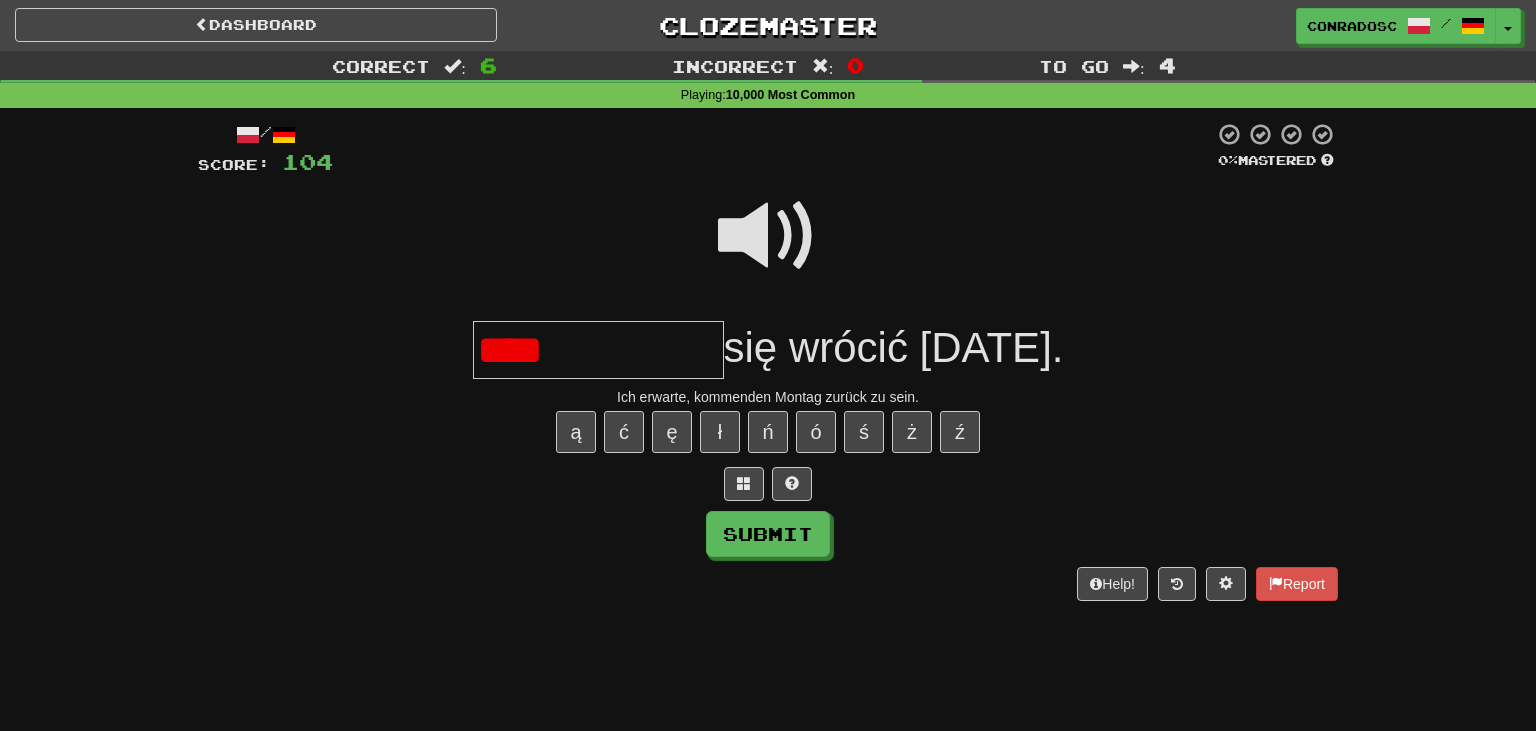 click at bounding box center [768, 236] 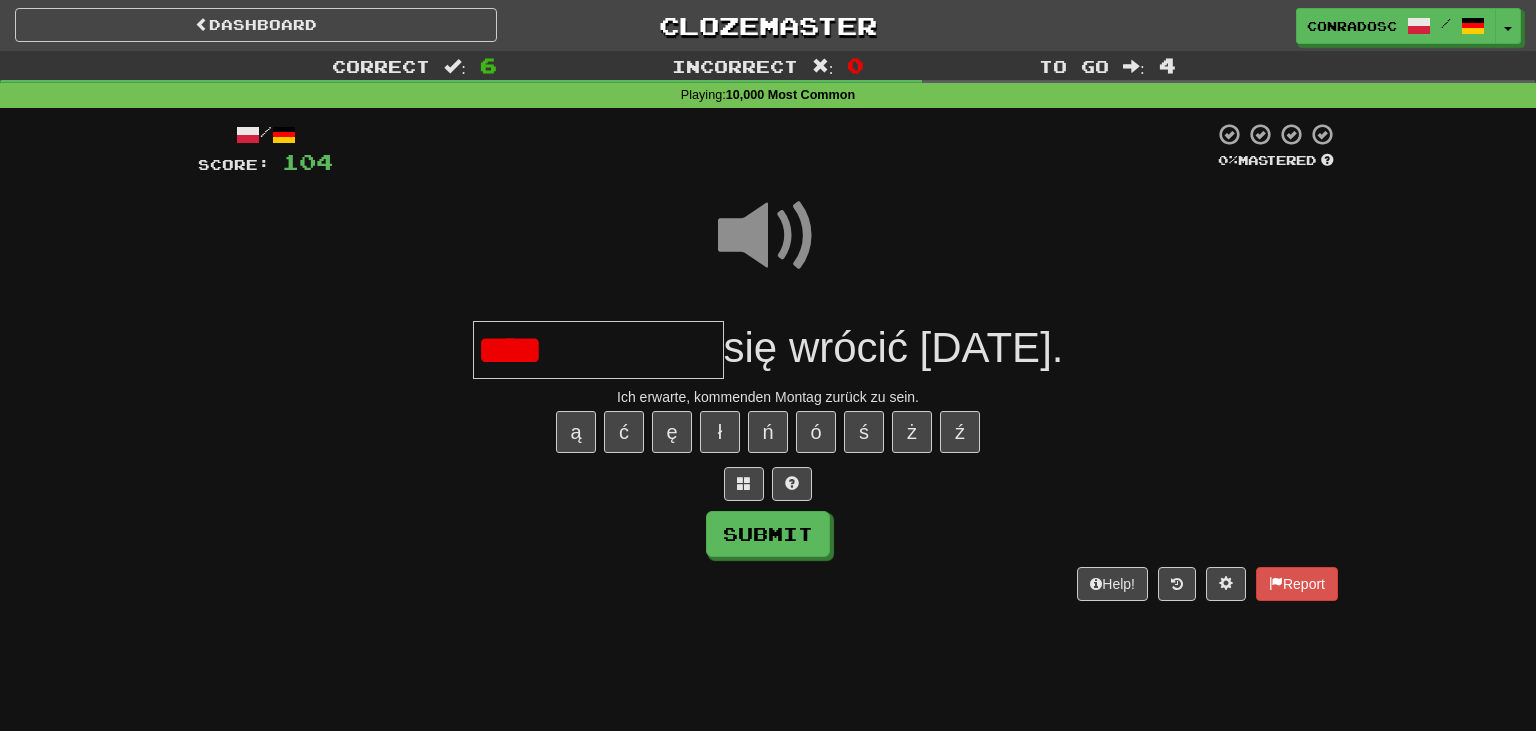 click on "****" at bounding box center [598, 350] 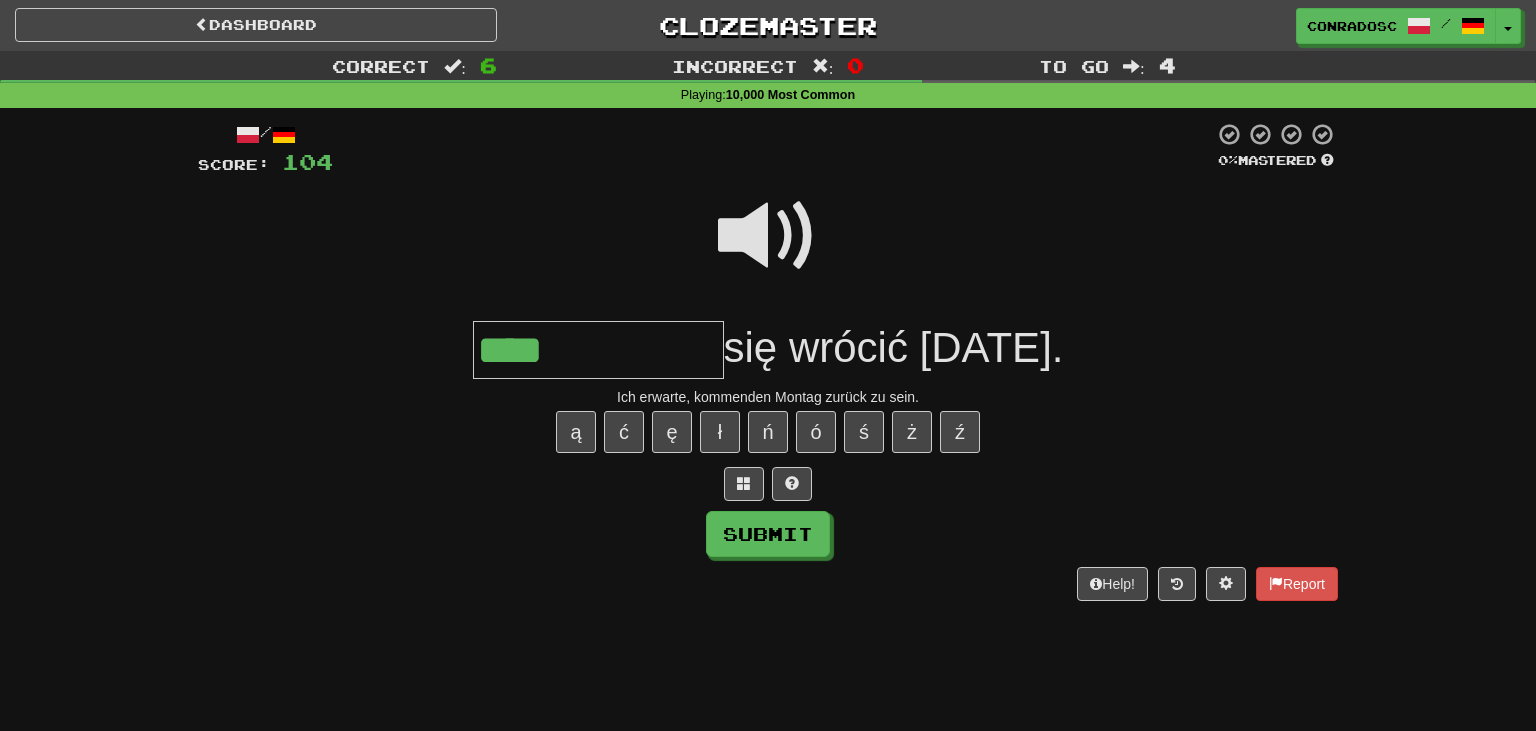 click at bounding box center (768, 236) 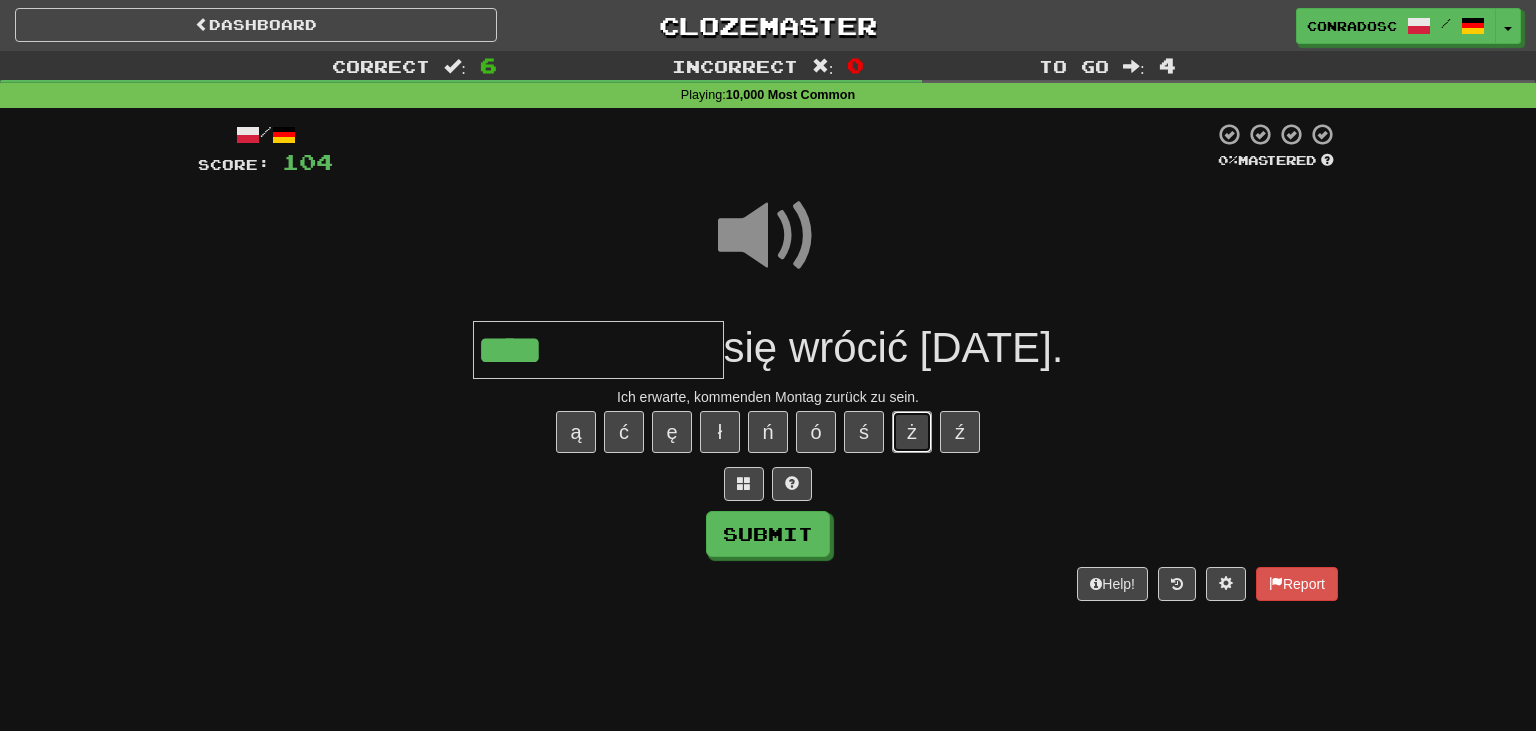 click on "ż" at bounding box center [912, 432] 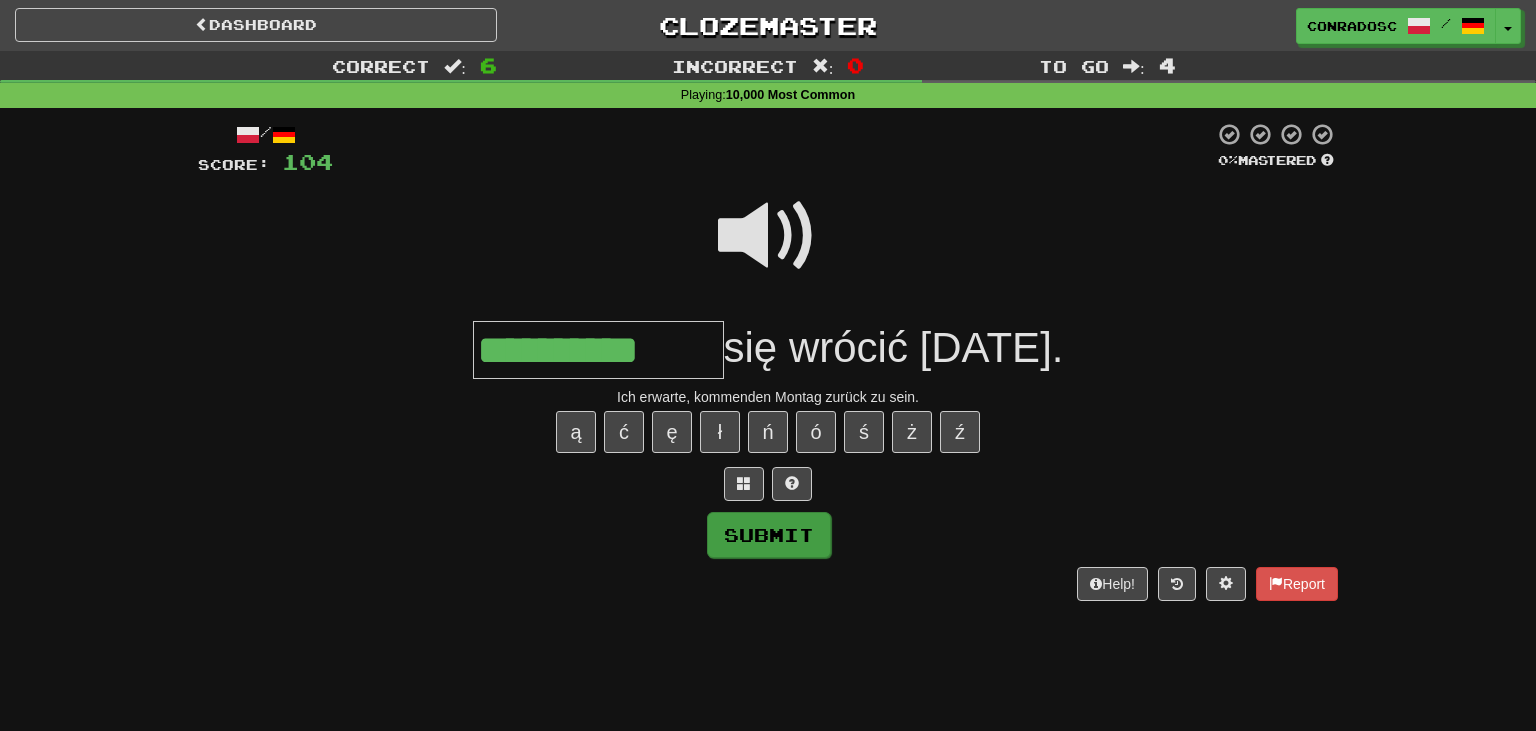 type on "**********" 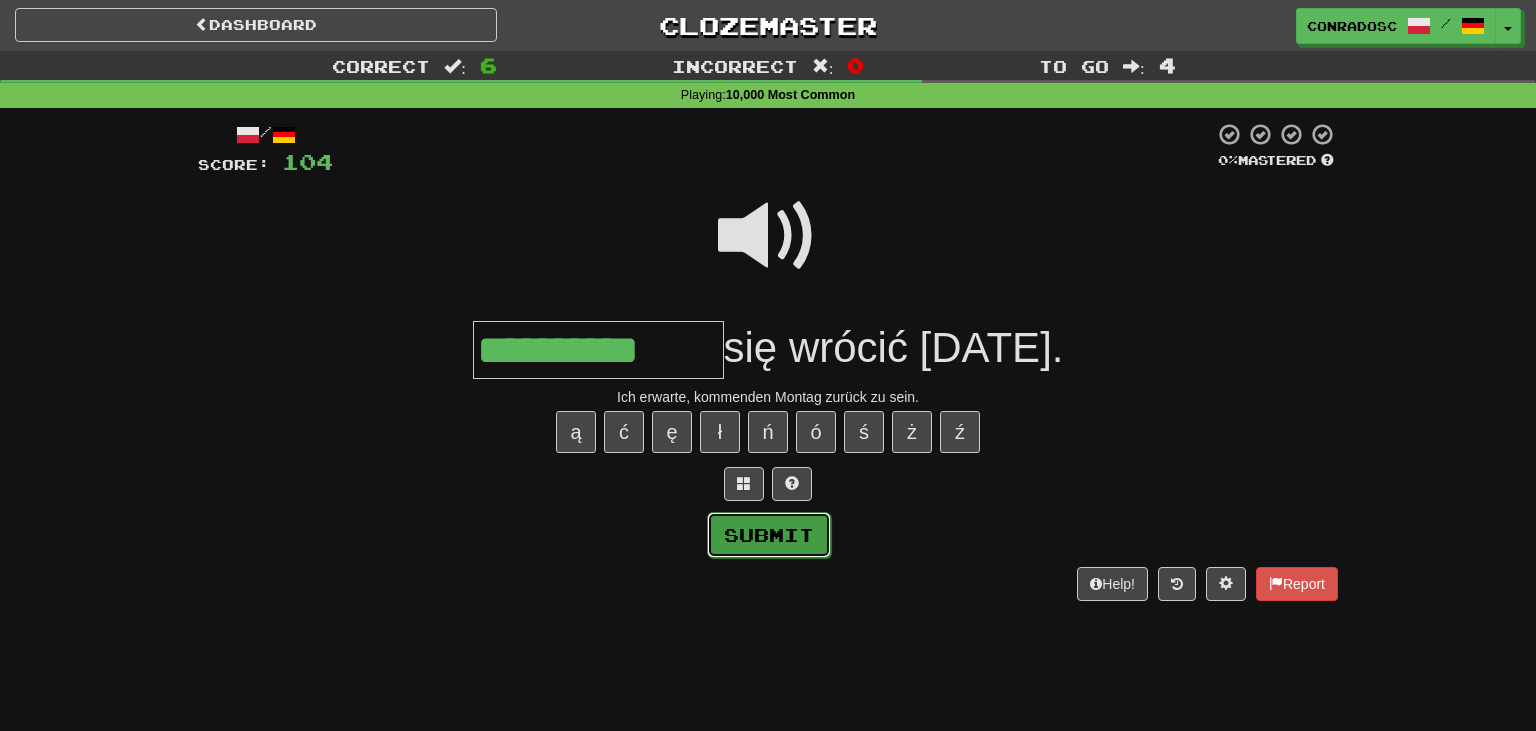 click on "Submit" at bounding box center [769, 535] 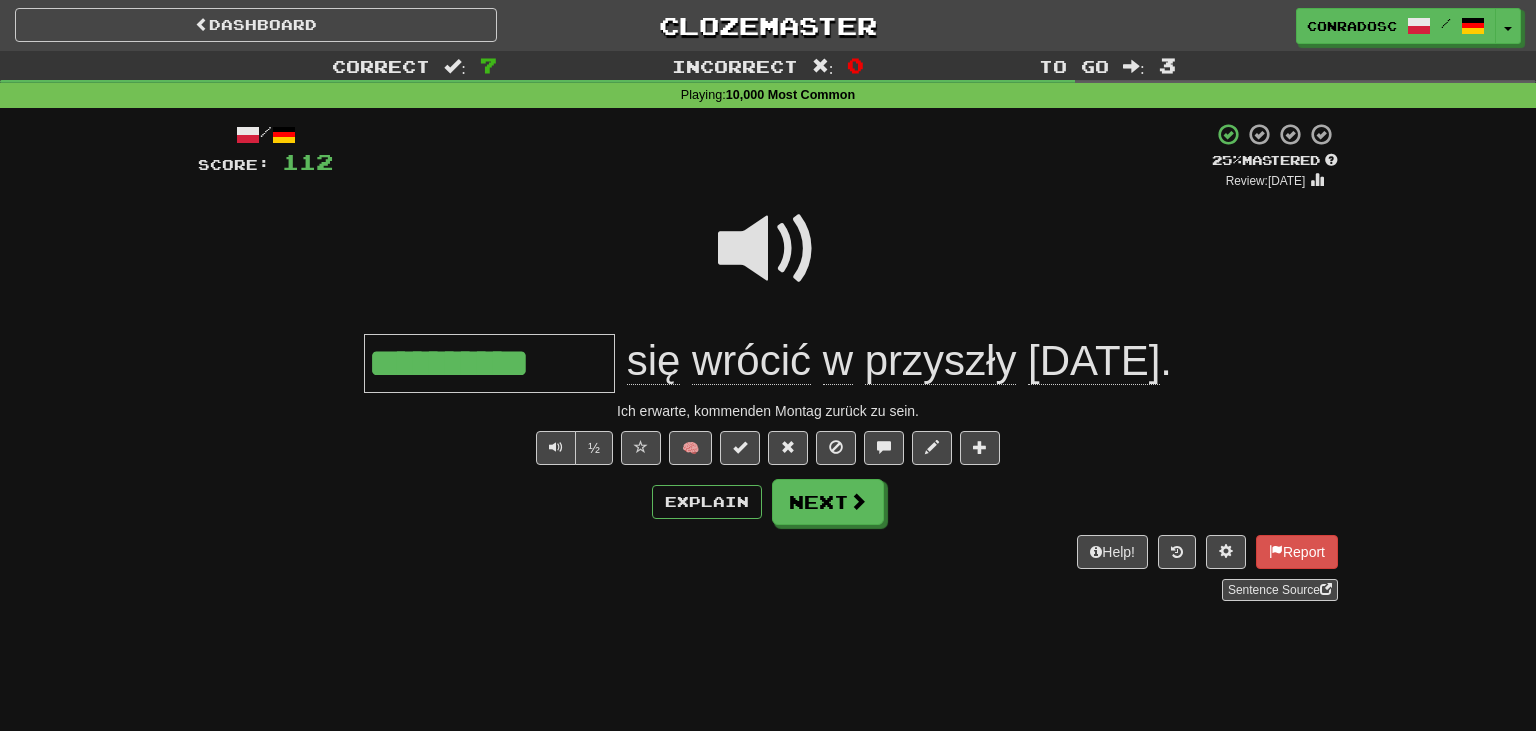 click at bounding box center (768, 249) 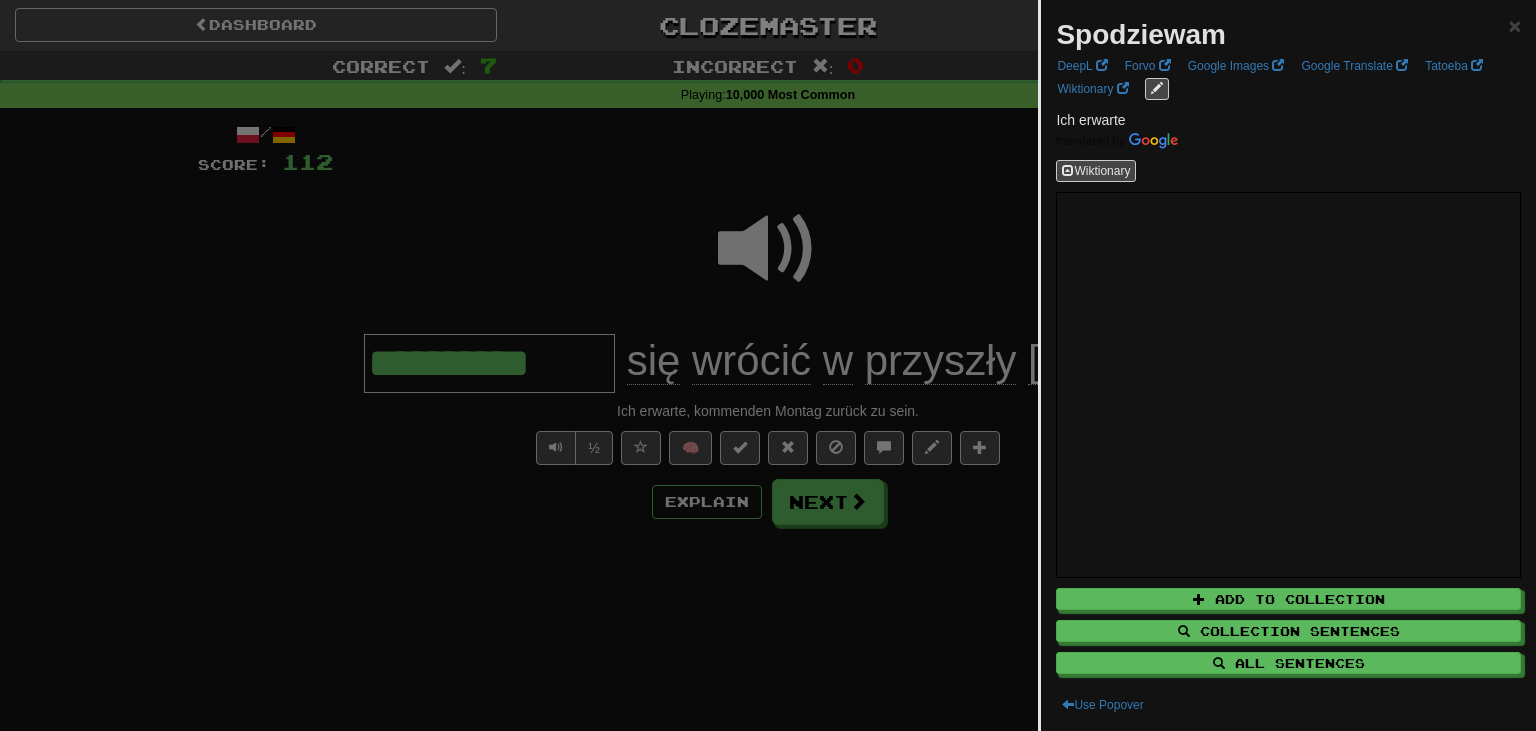 type on "**********" 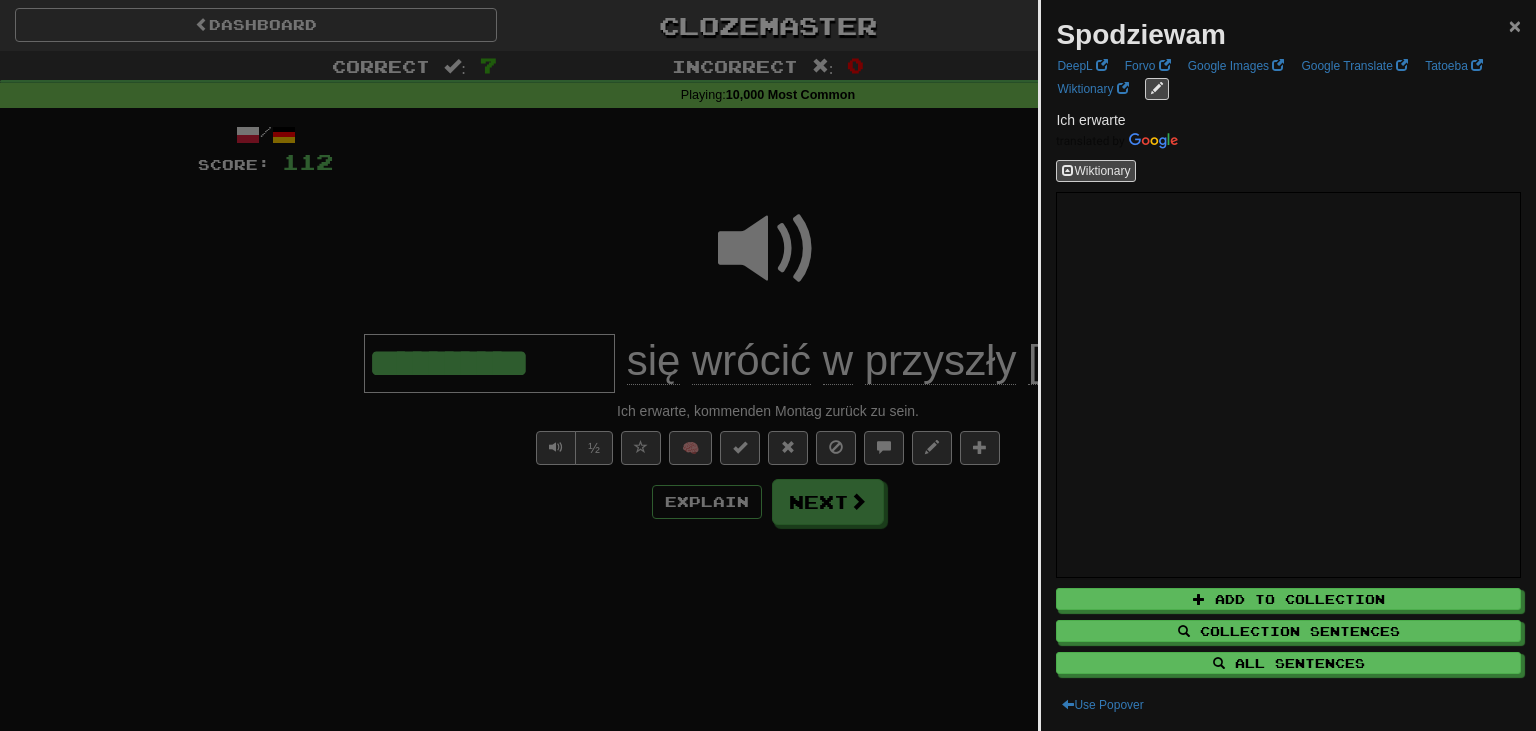 click on "×" at bounding box center (1515, 25) 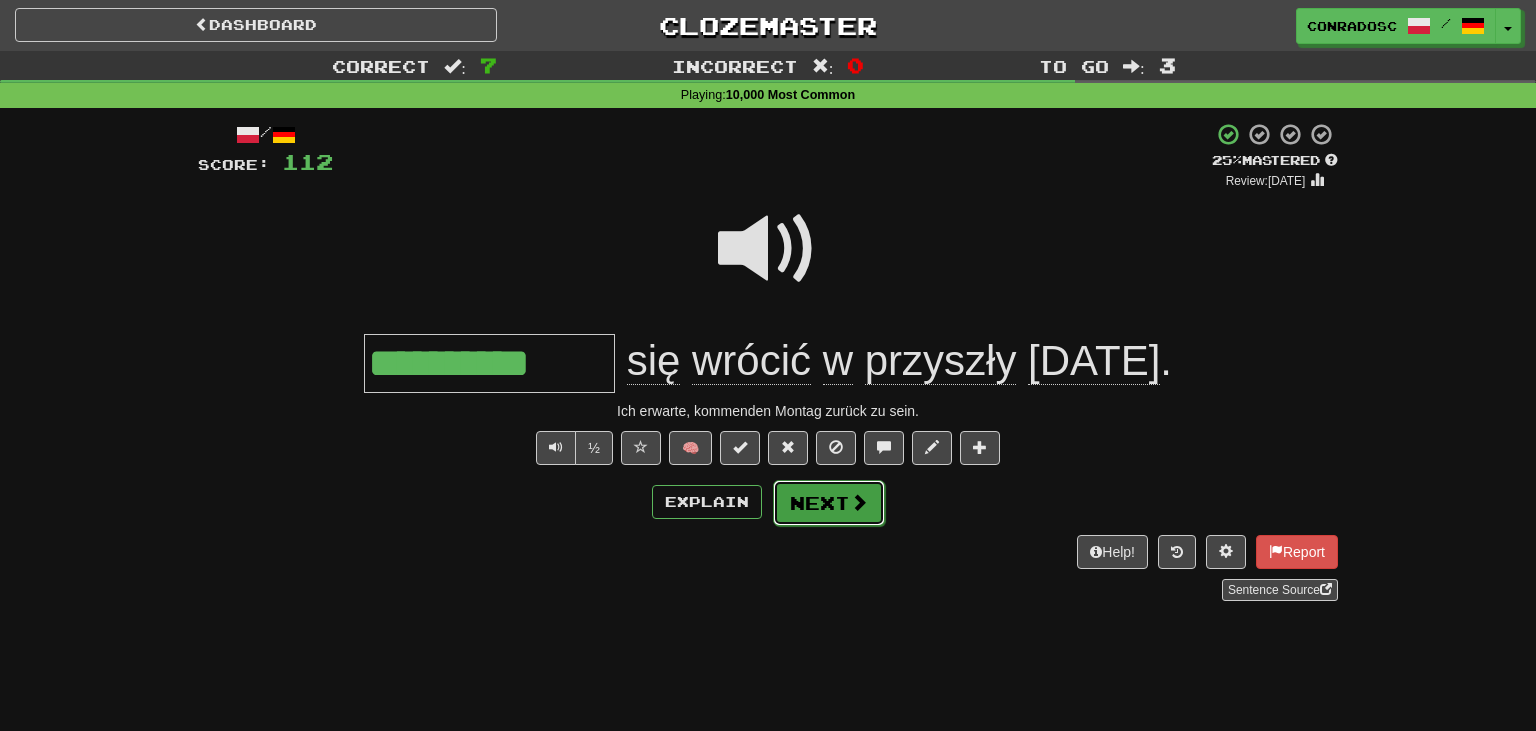 click on "Next" at bounding box center (829, 503) 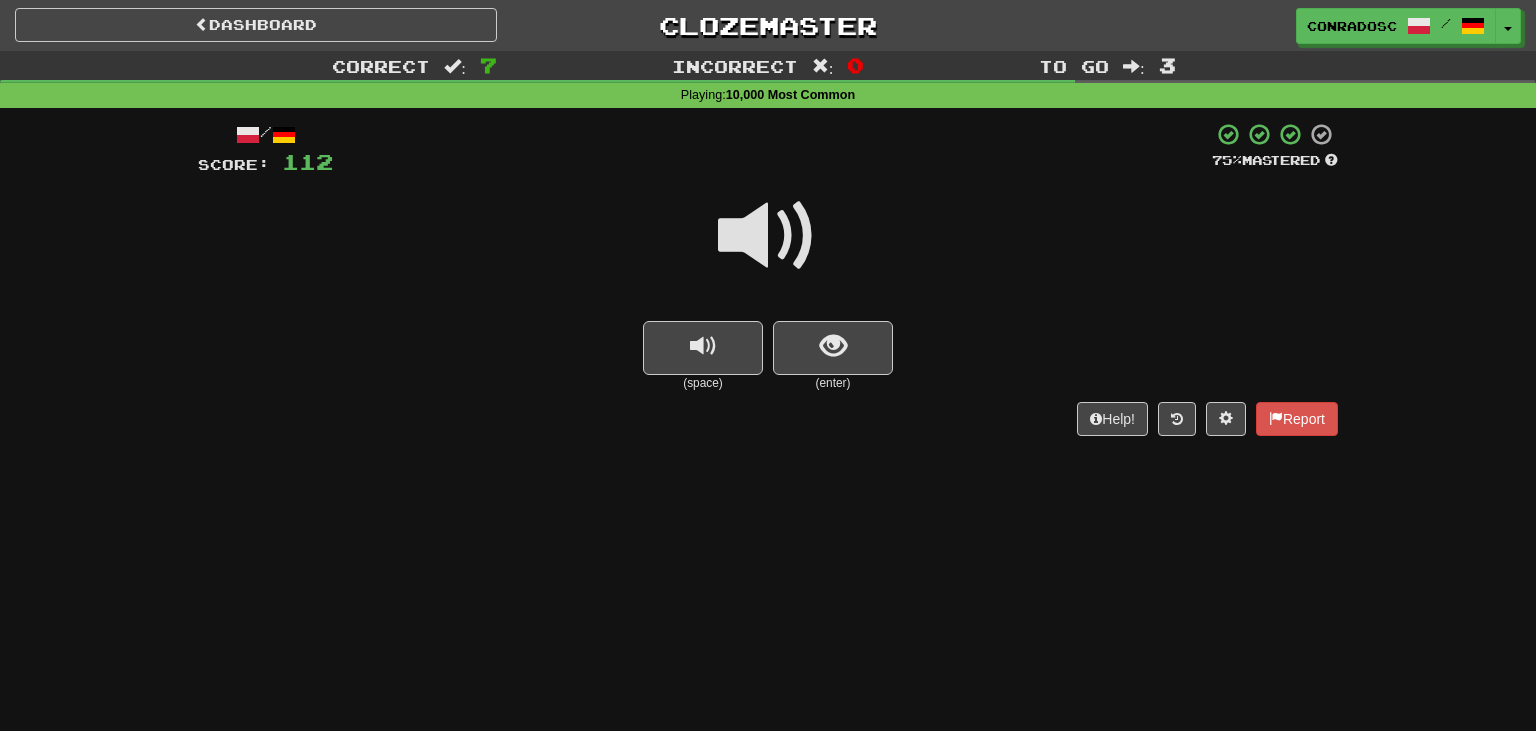 click at bounding box center (768, 236) 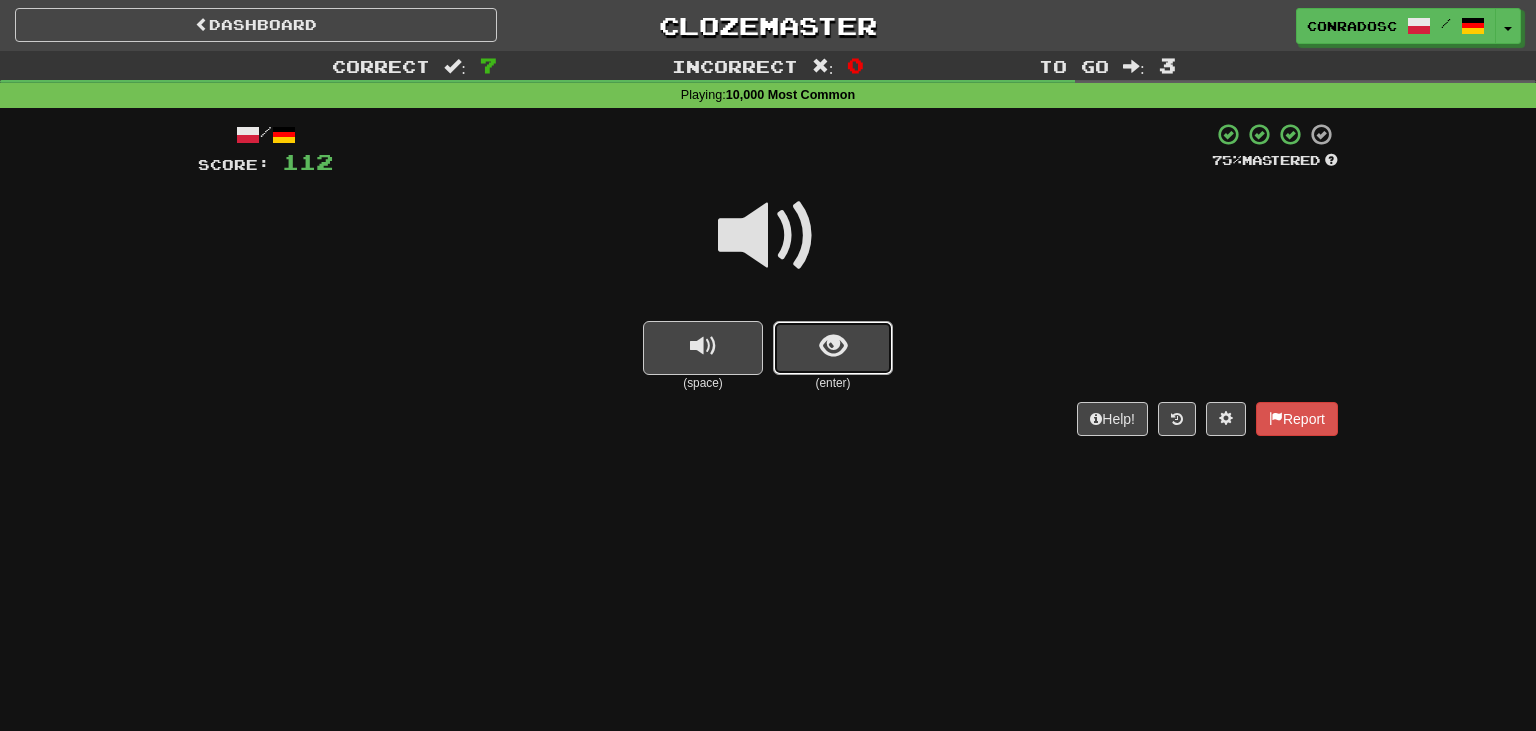 click at bounding box center [833, 348] 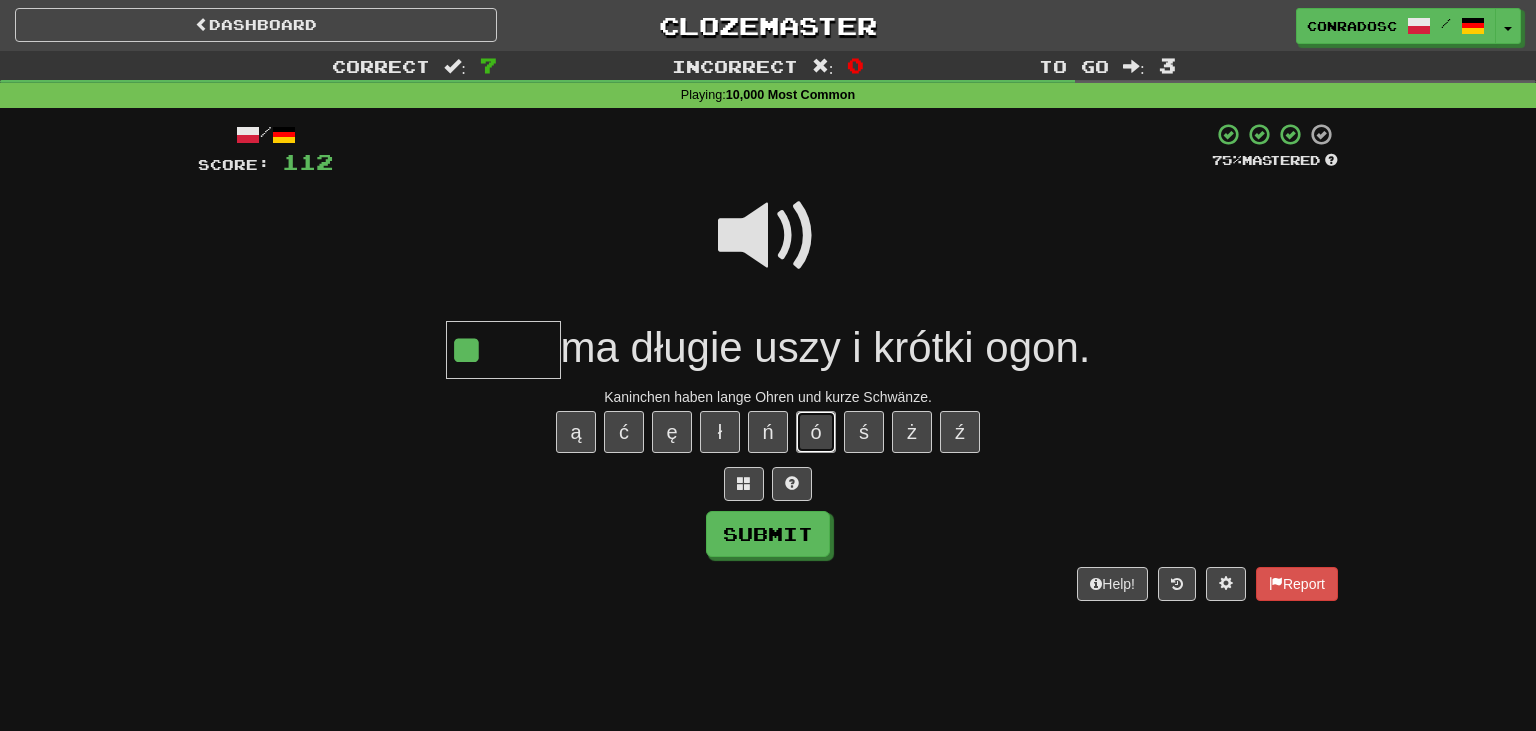 click on "ó" at bounding box center (816, 432) 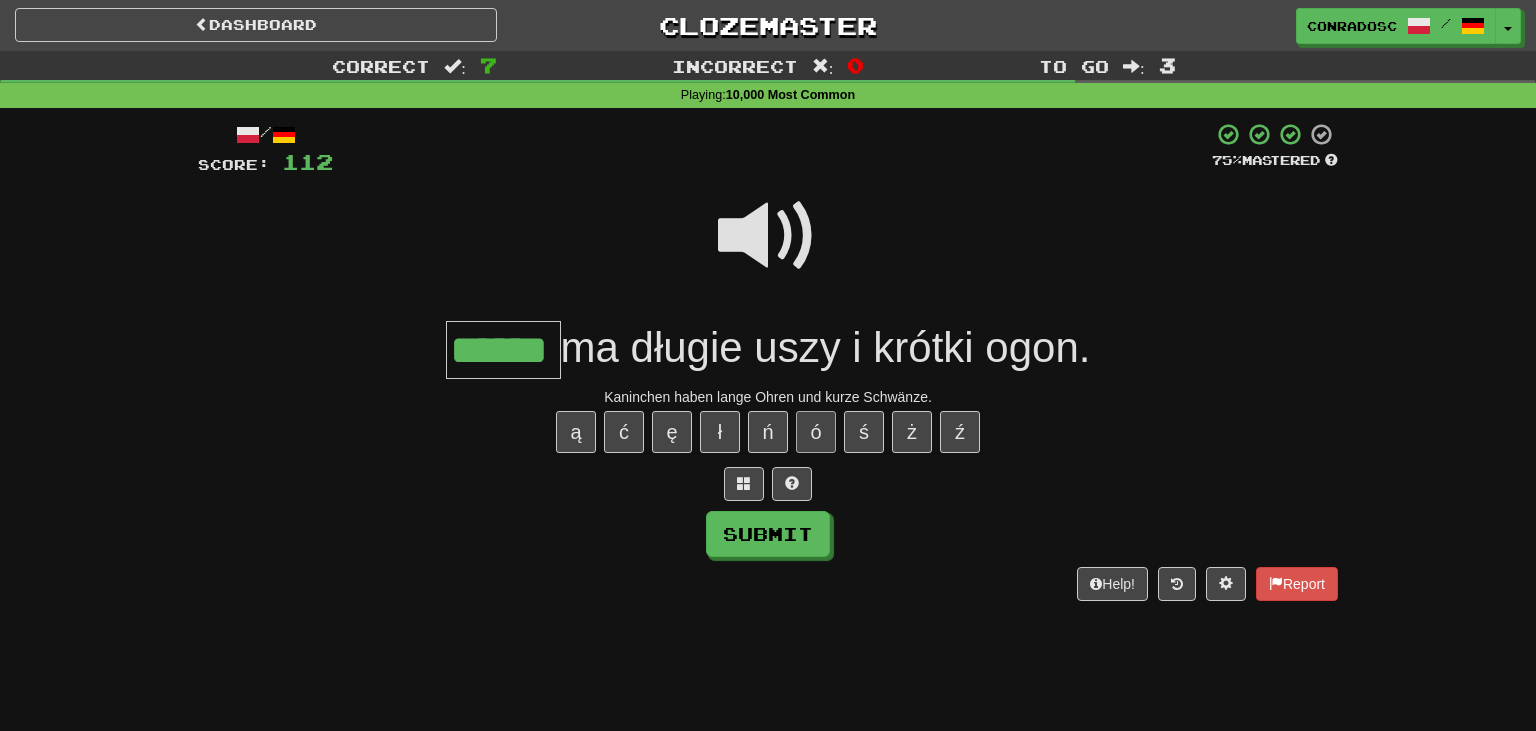 type on "******" 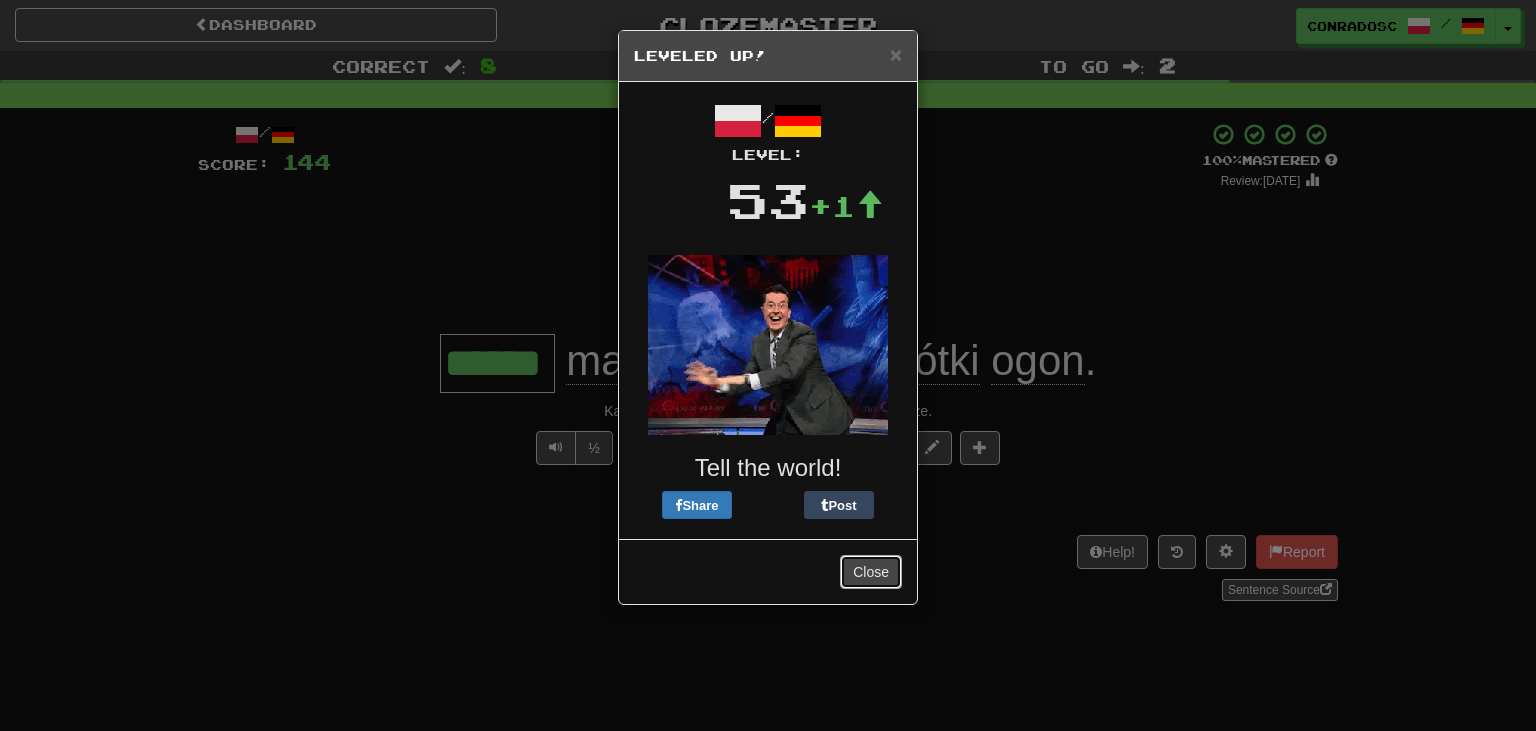 click on "Close" at bounding box center [871, 572] 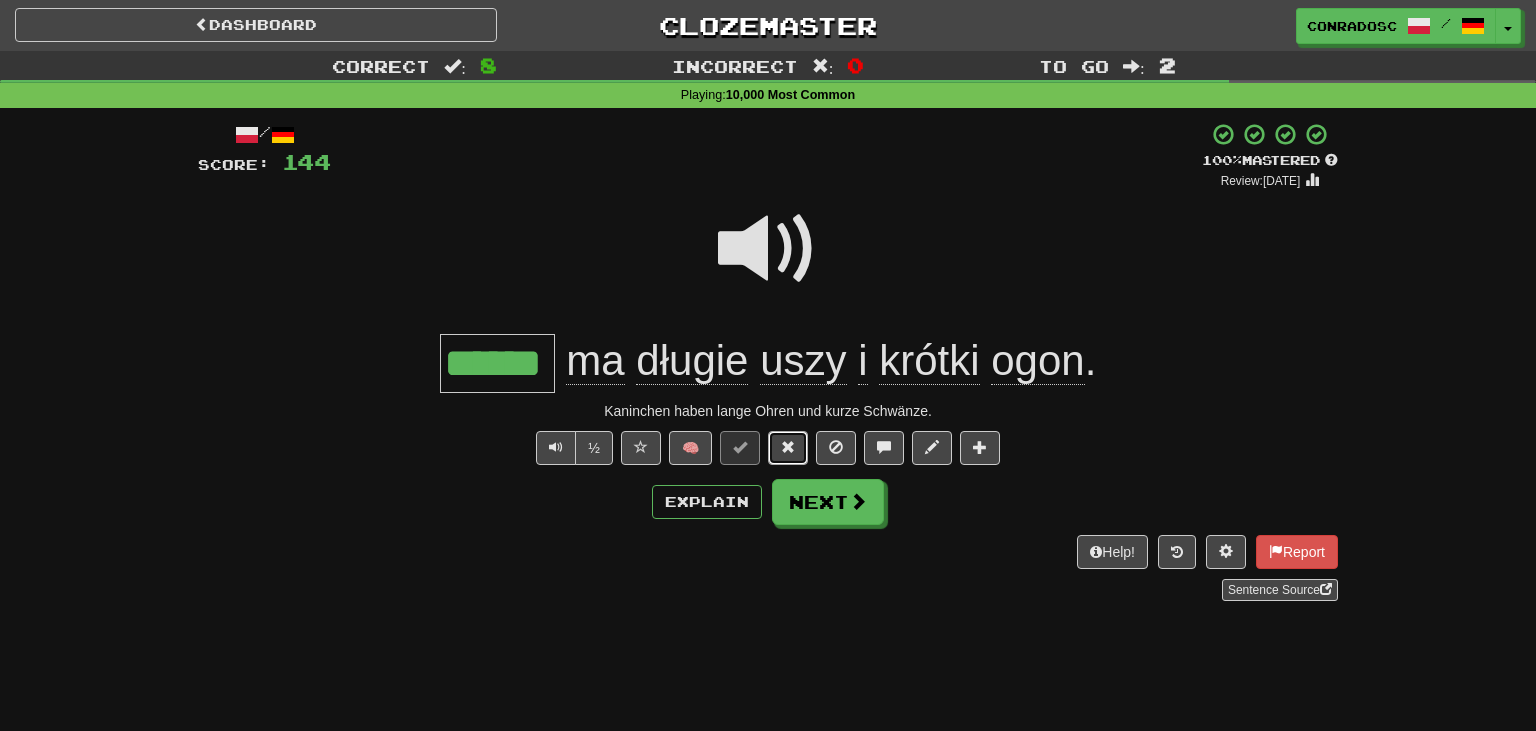 click at bounding box center (788, 447) 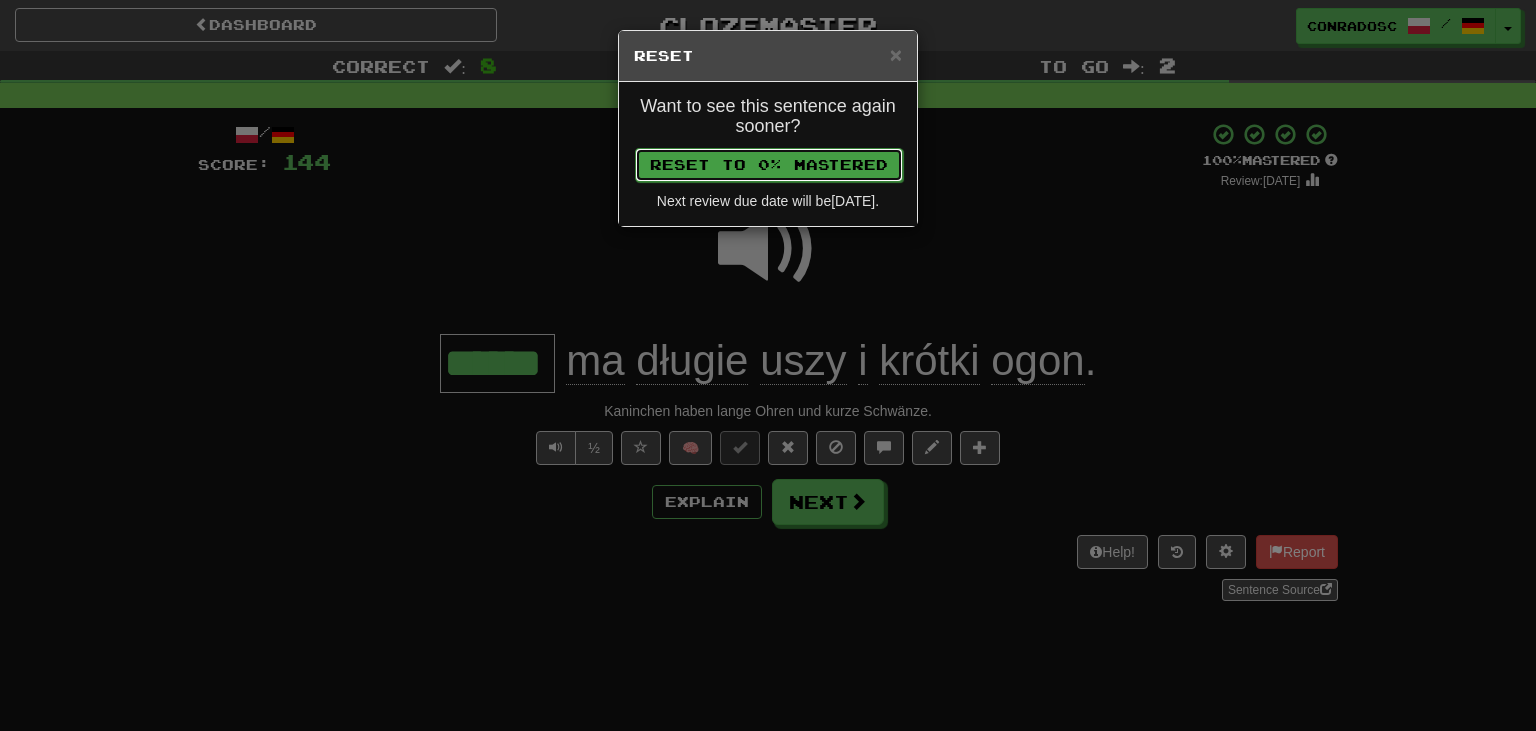 click on "Reset to 0% Mastered" at bounding box center (769, 165) 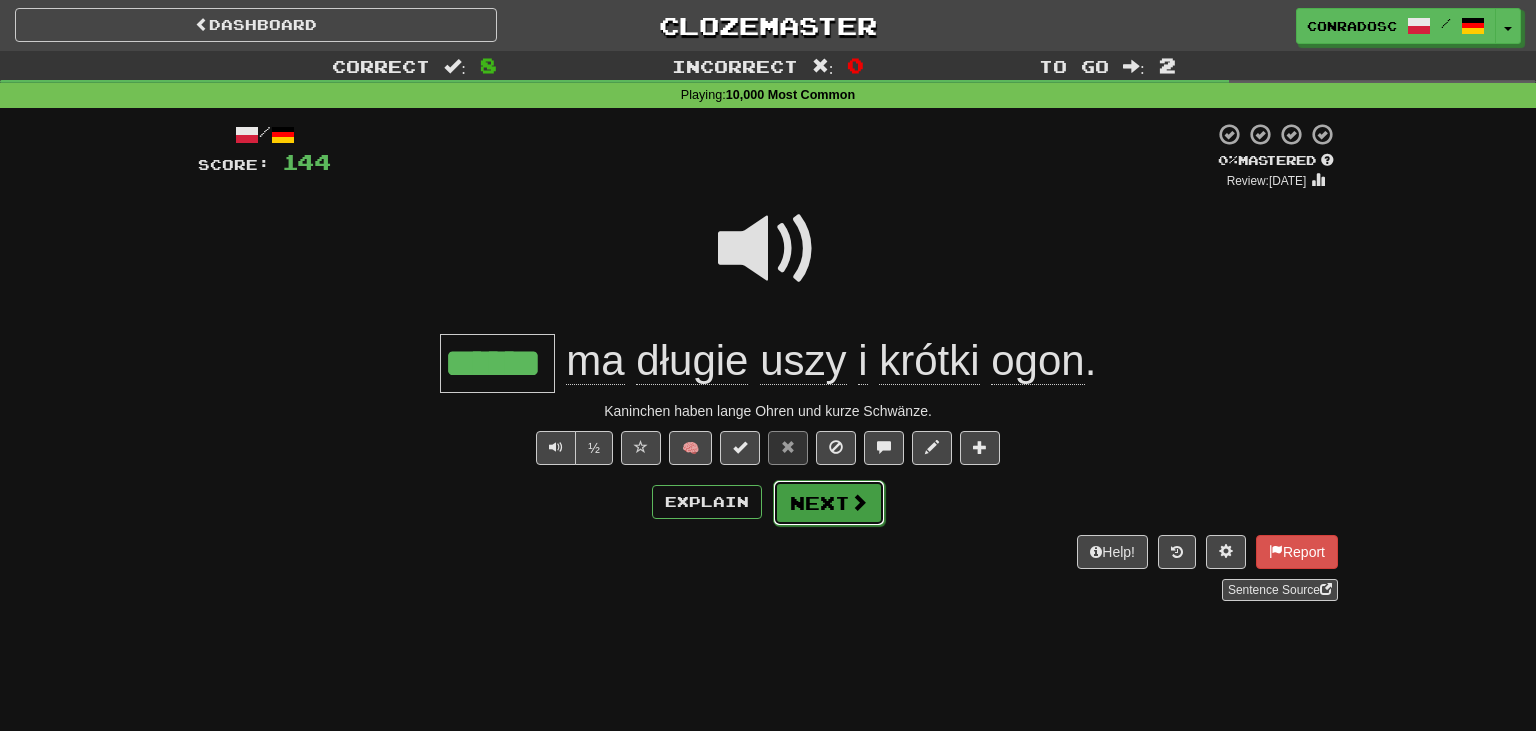 click at bounding box center [859, 502] 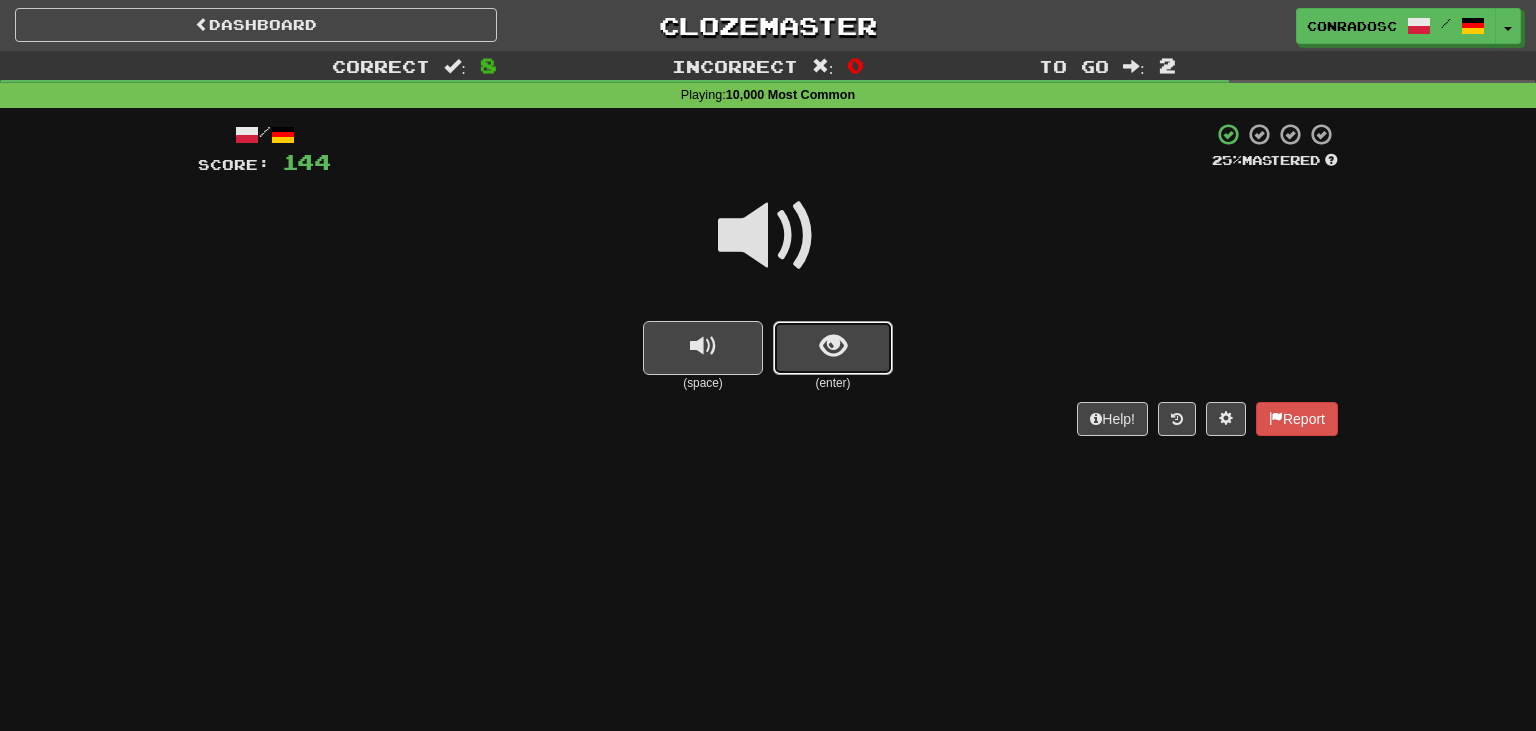 click at bounding box center [833, 346] 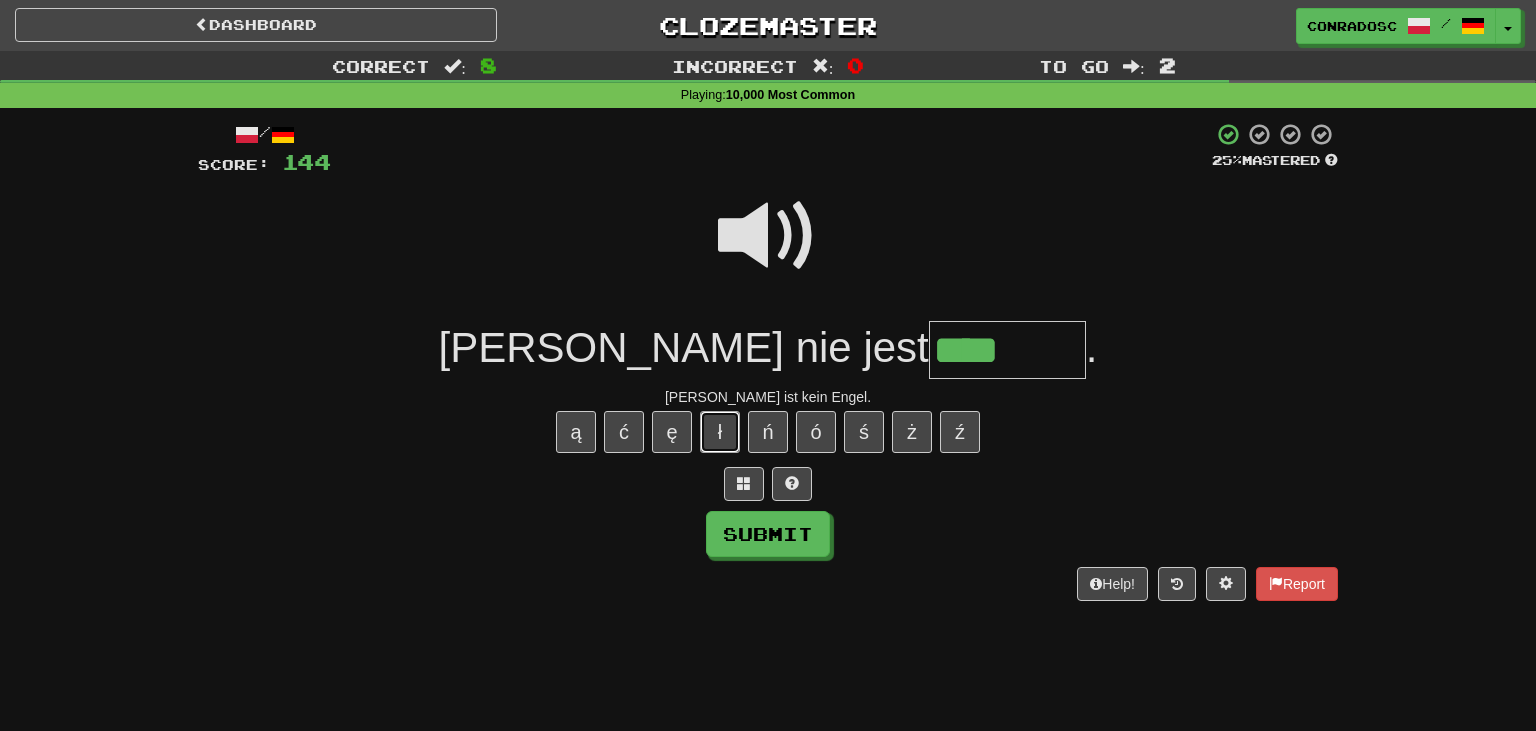 click on "ł" at bounding box center (720, 432) 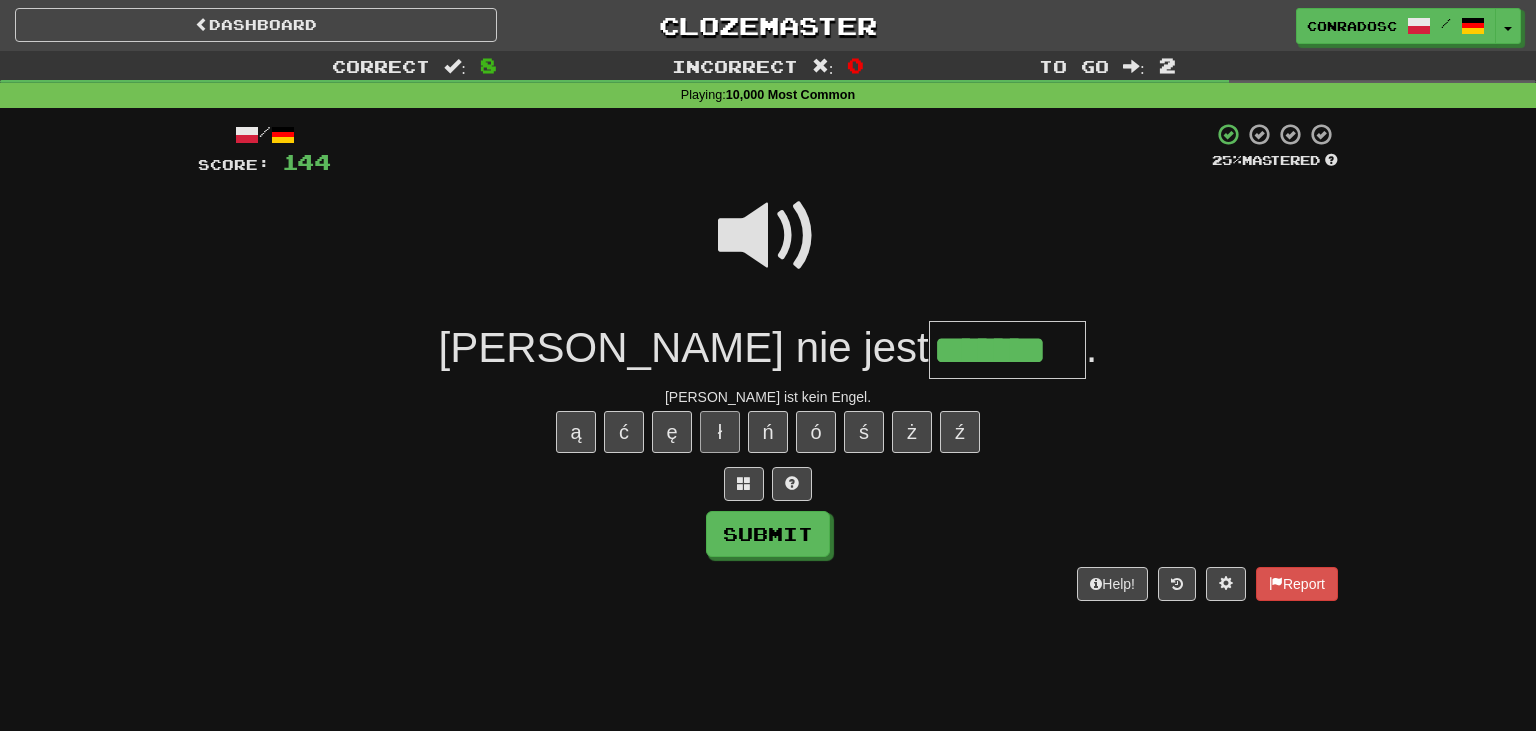 type on "*******" 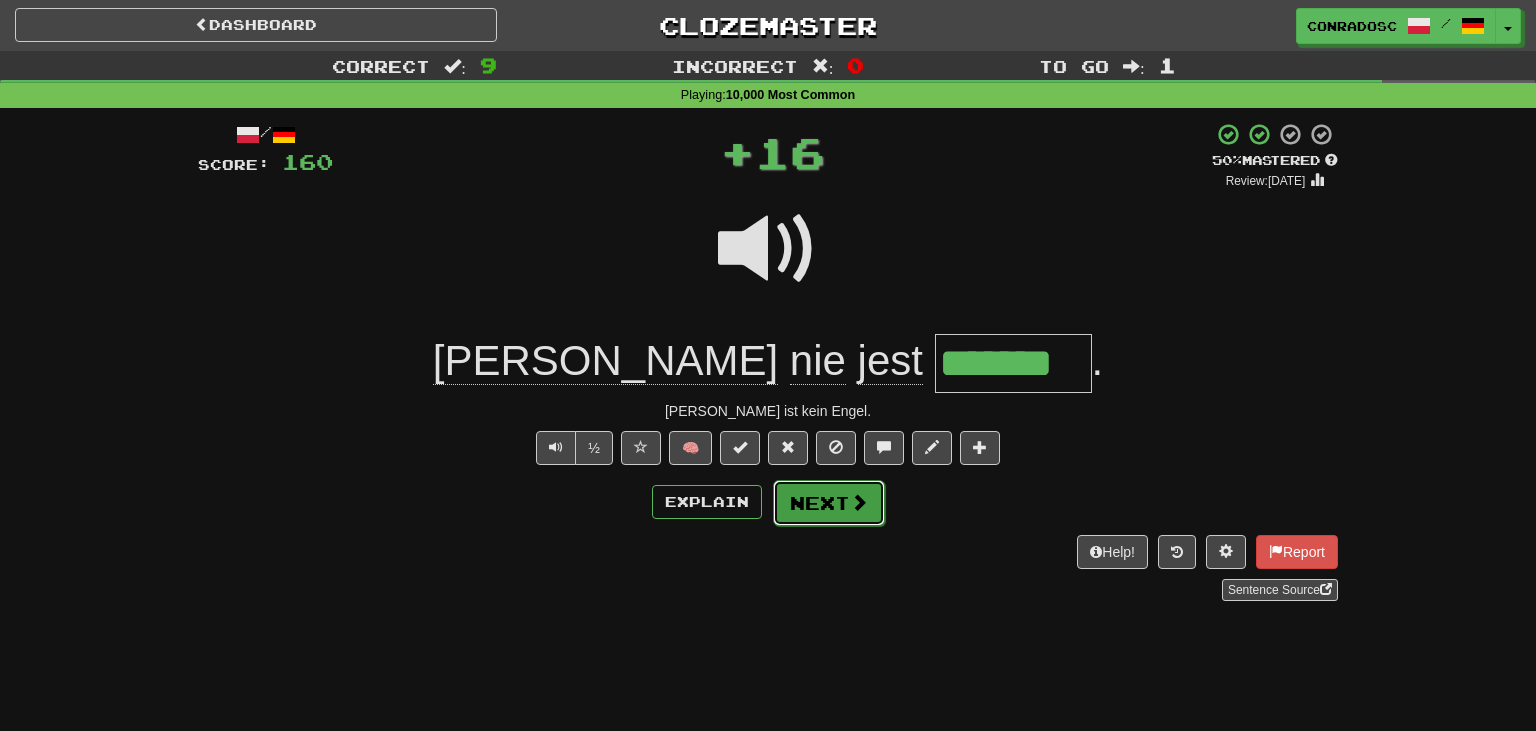 click on "Next" at bounding box center [829, 503] 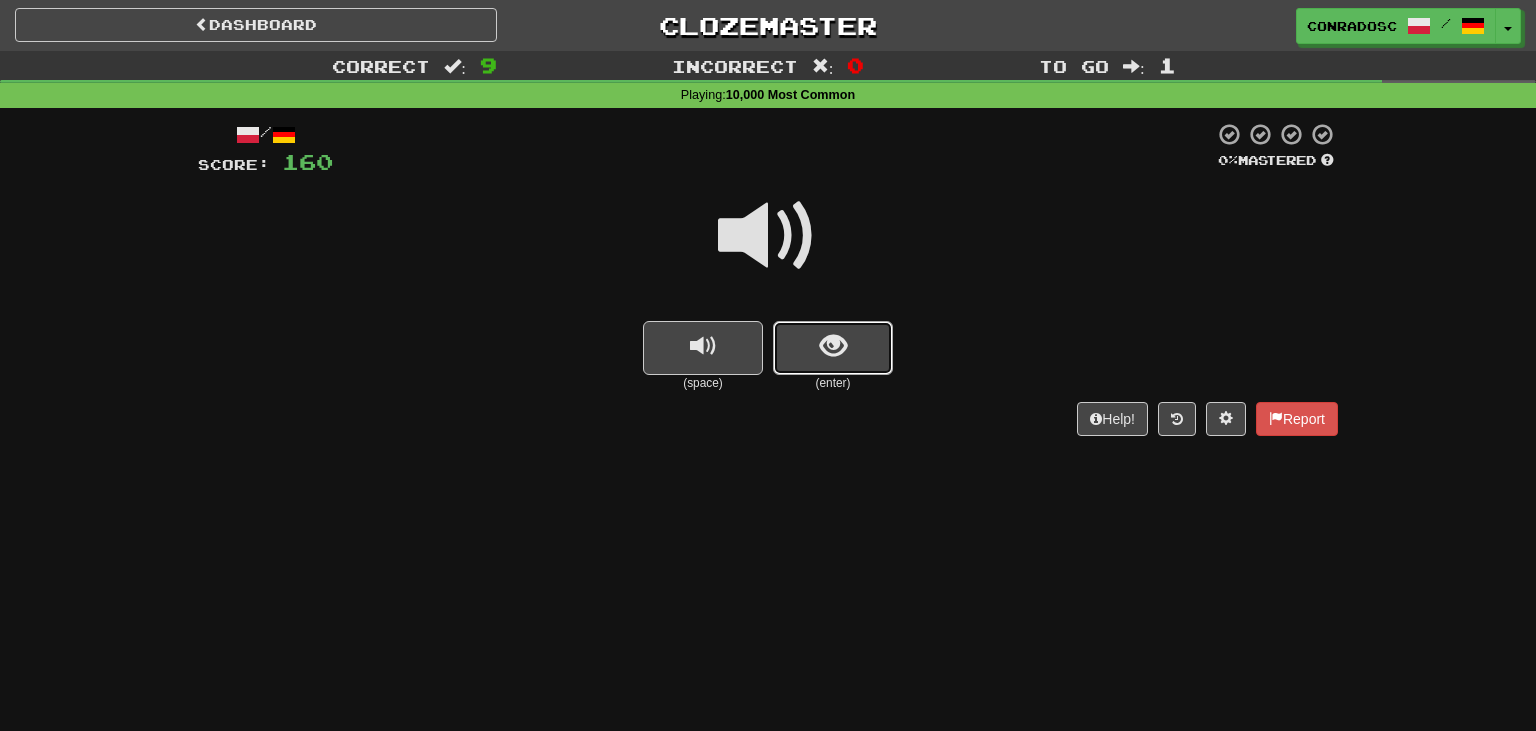 click at bounding box center [833, 346] 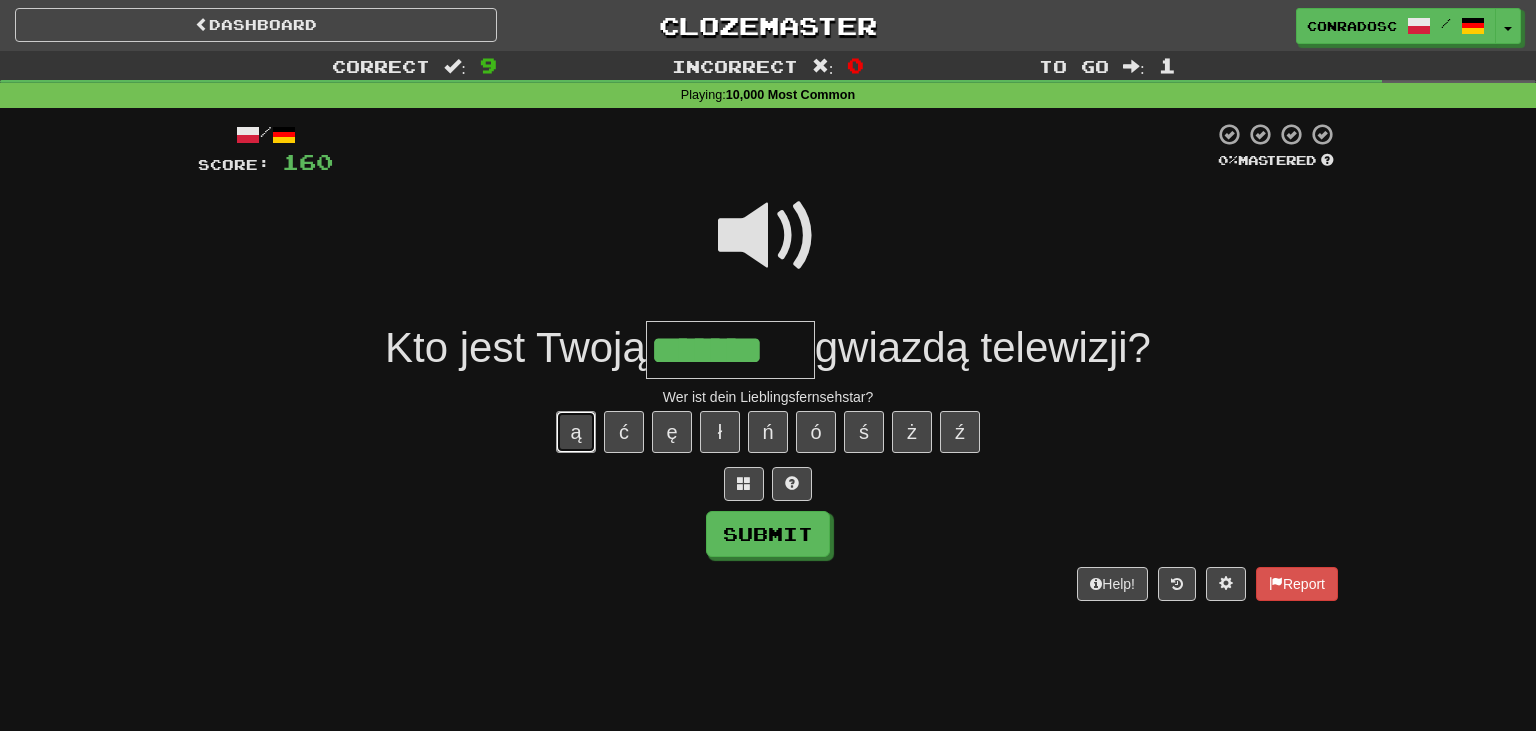 click on "ą" at bounding box center (576, 432) 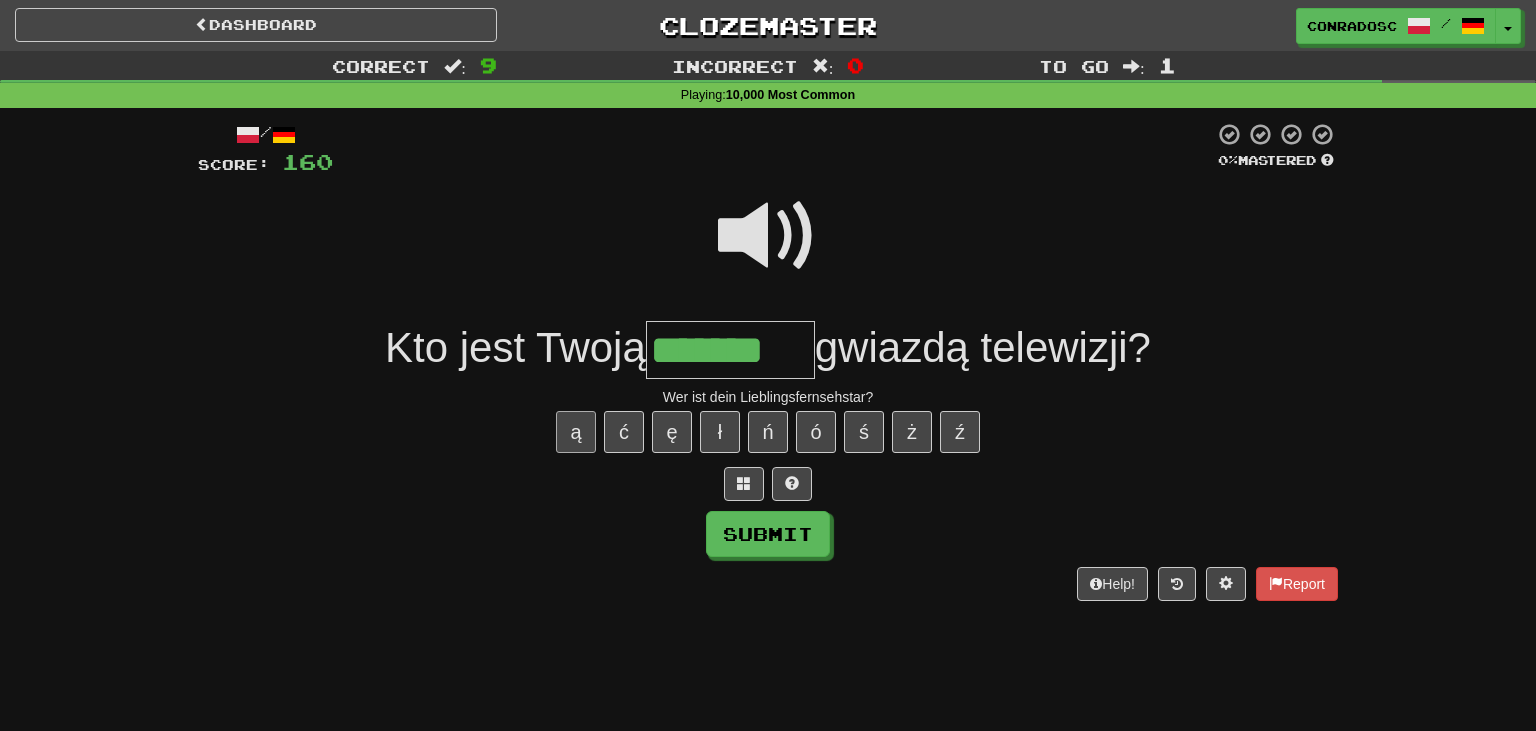 type on "********" 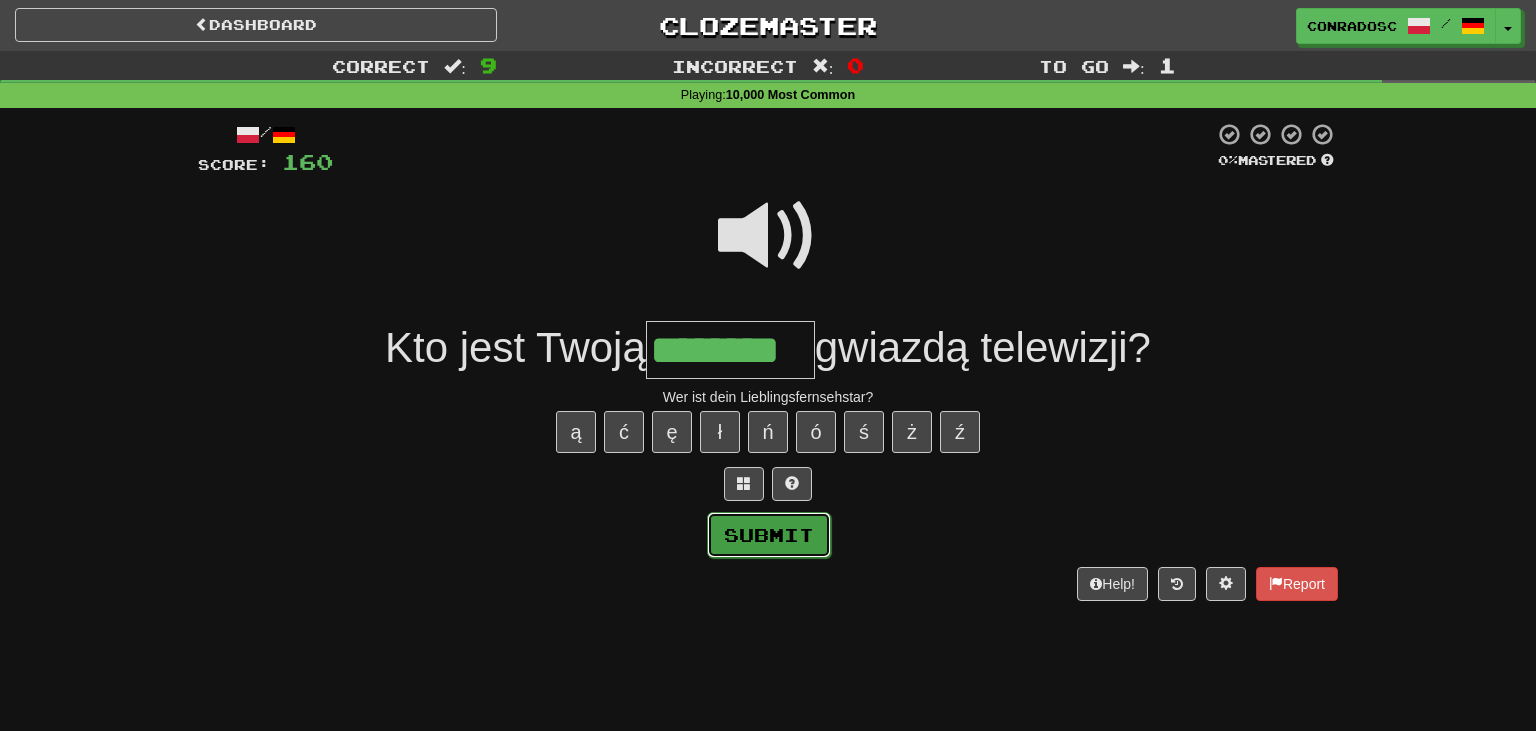 click on "Submit" at bounding box center (769, 535) 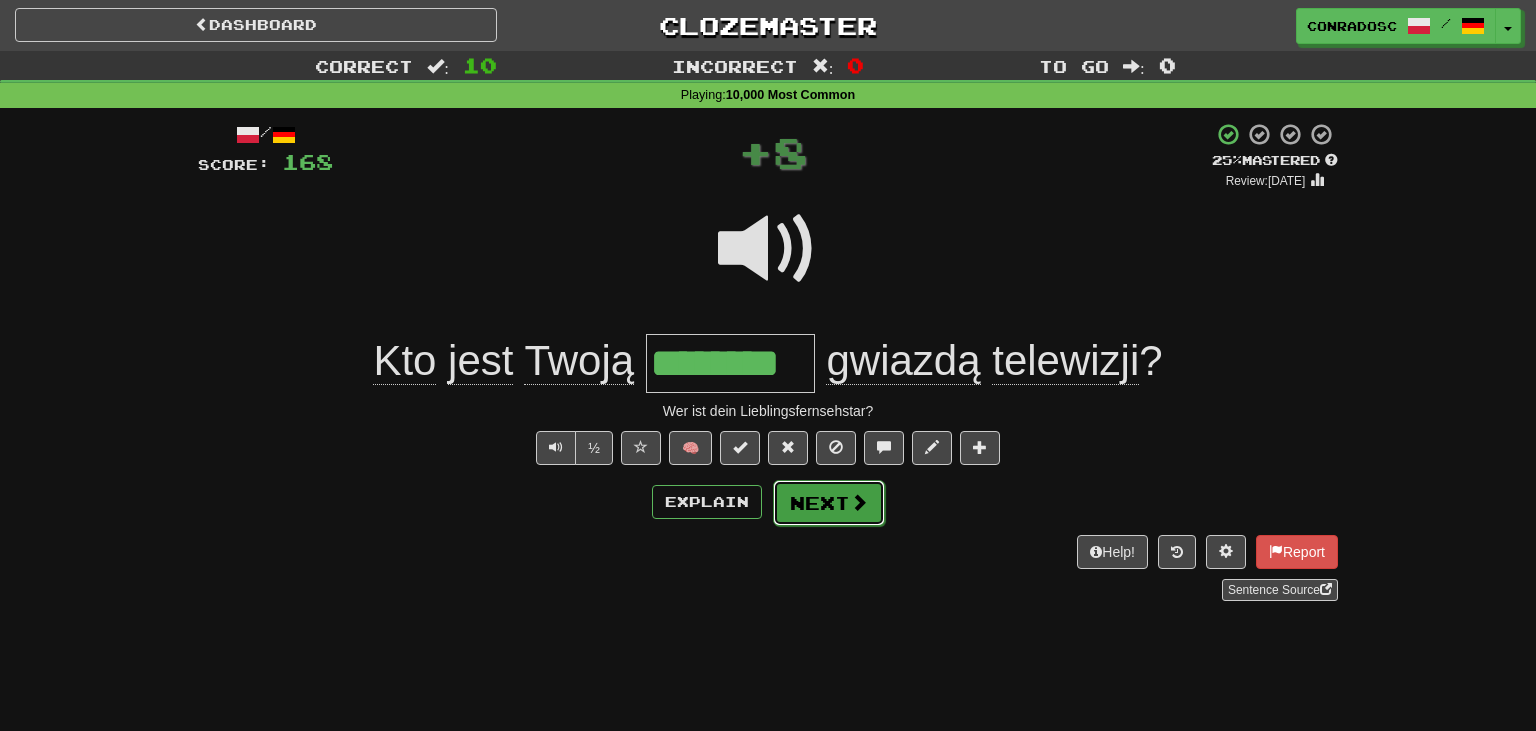 click on "Next" at bounding box center (829, 503) 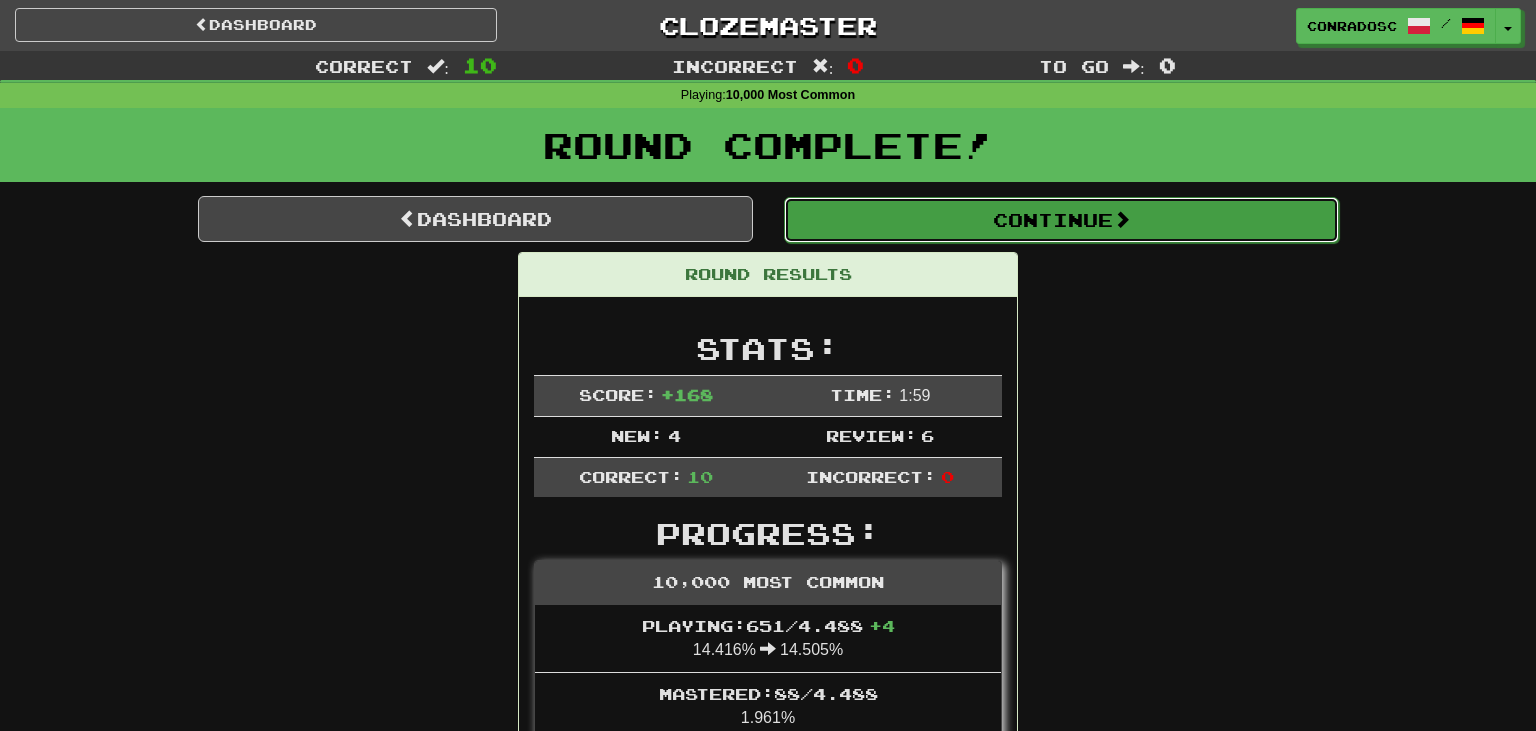 click on "Continue" at bounding box center [1061, 220] 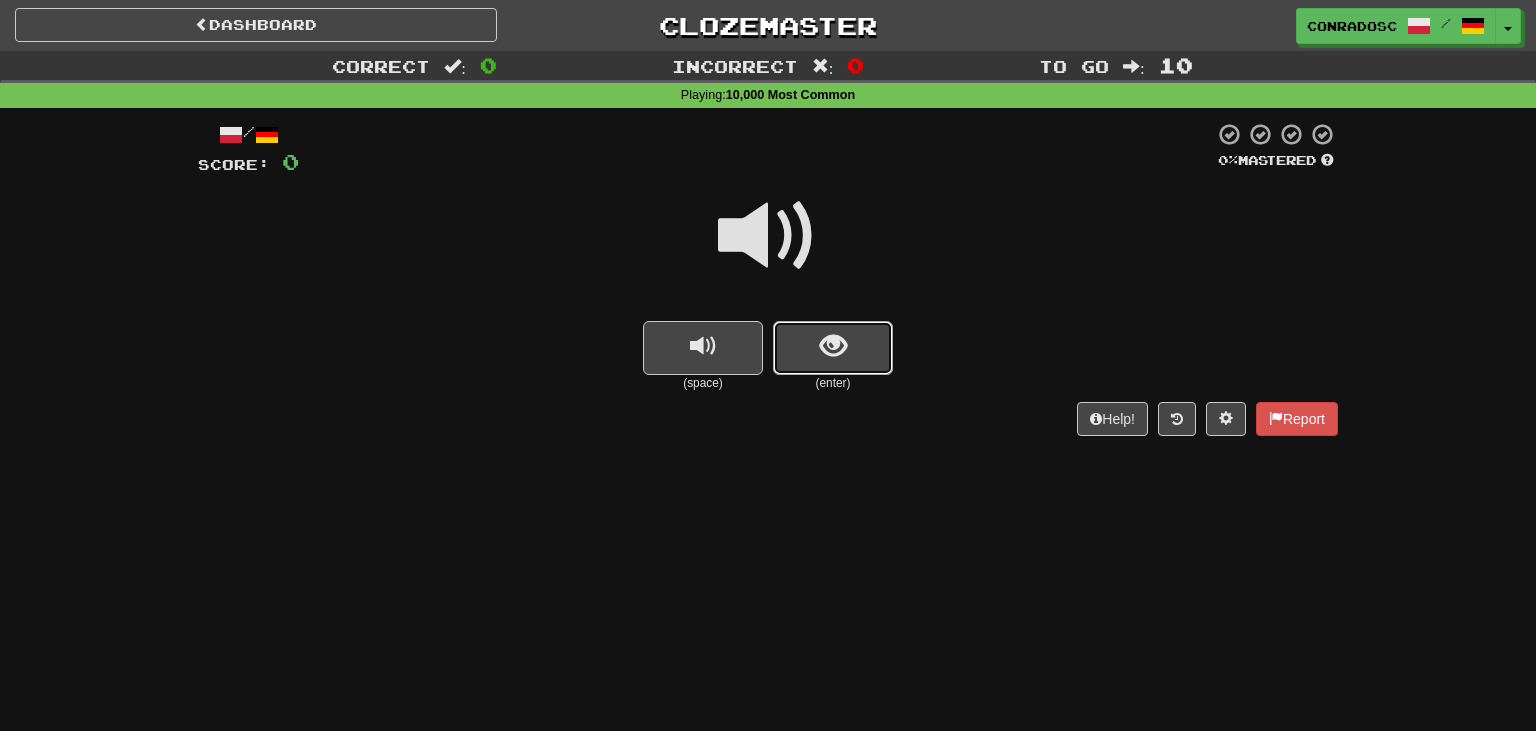 click at bounding box center [833, 348] 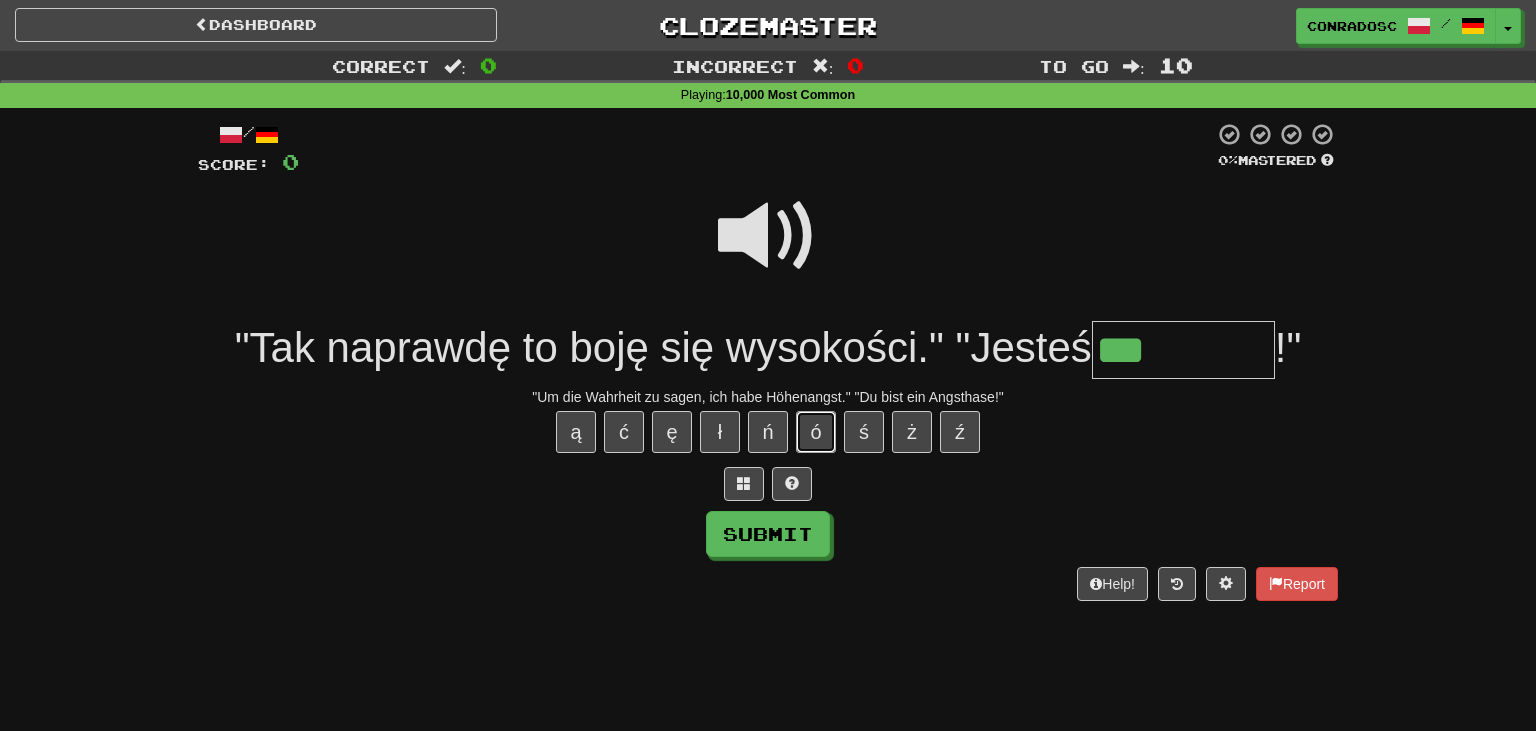 click on "ó" at bounding box center (816, 432) 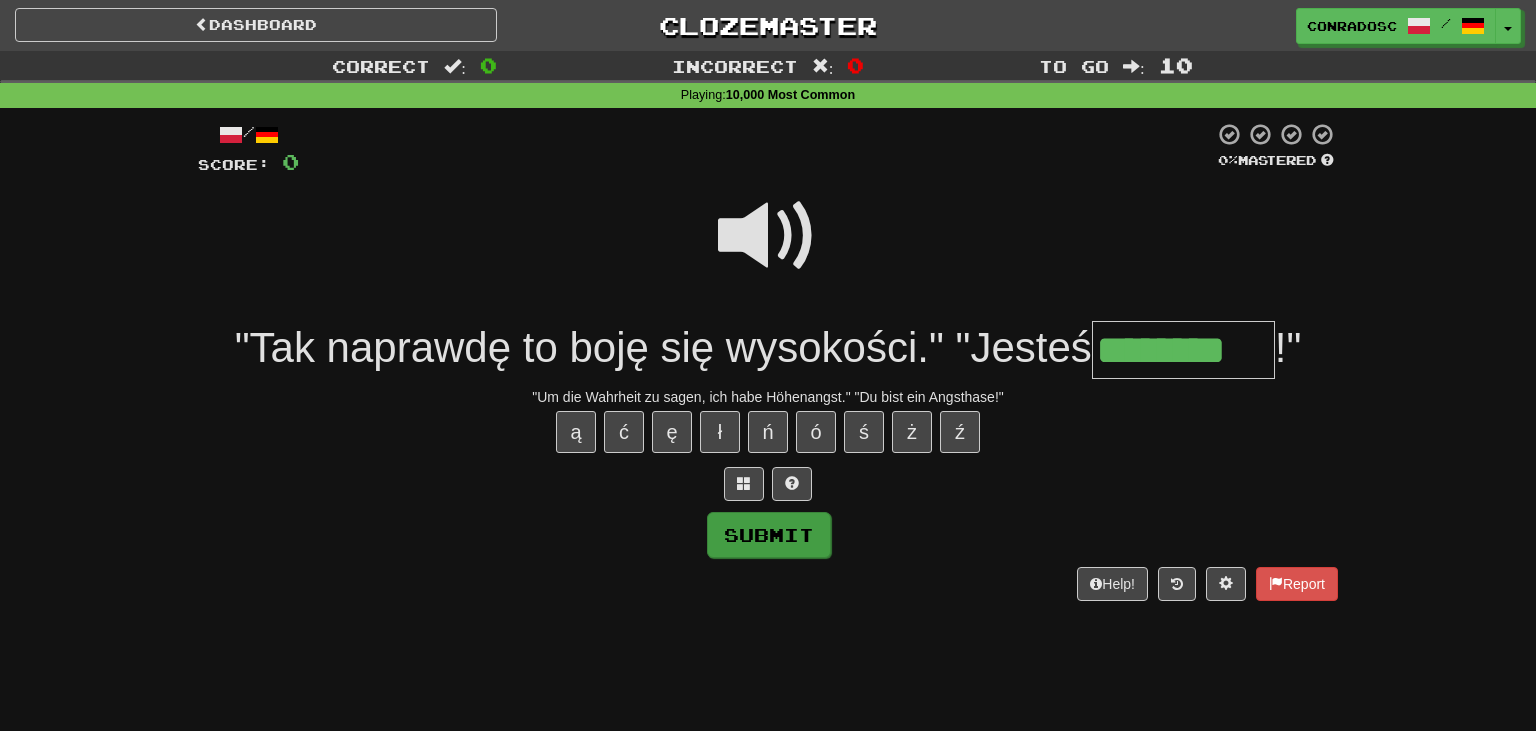 type on "********" 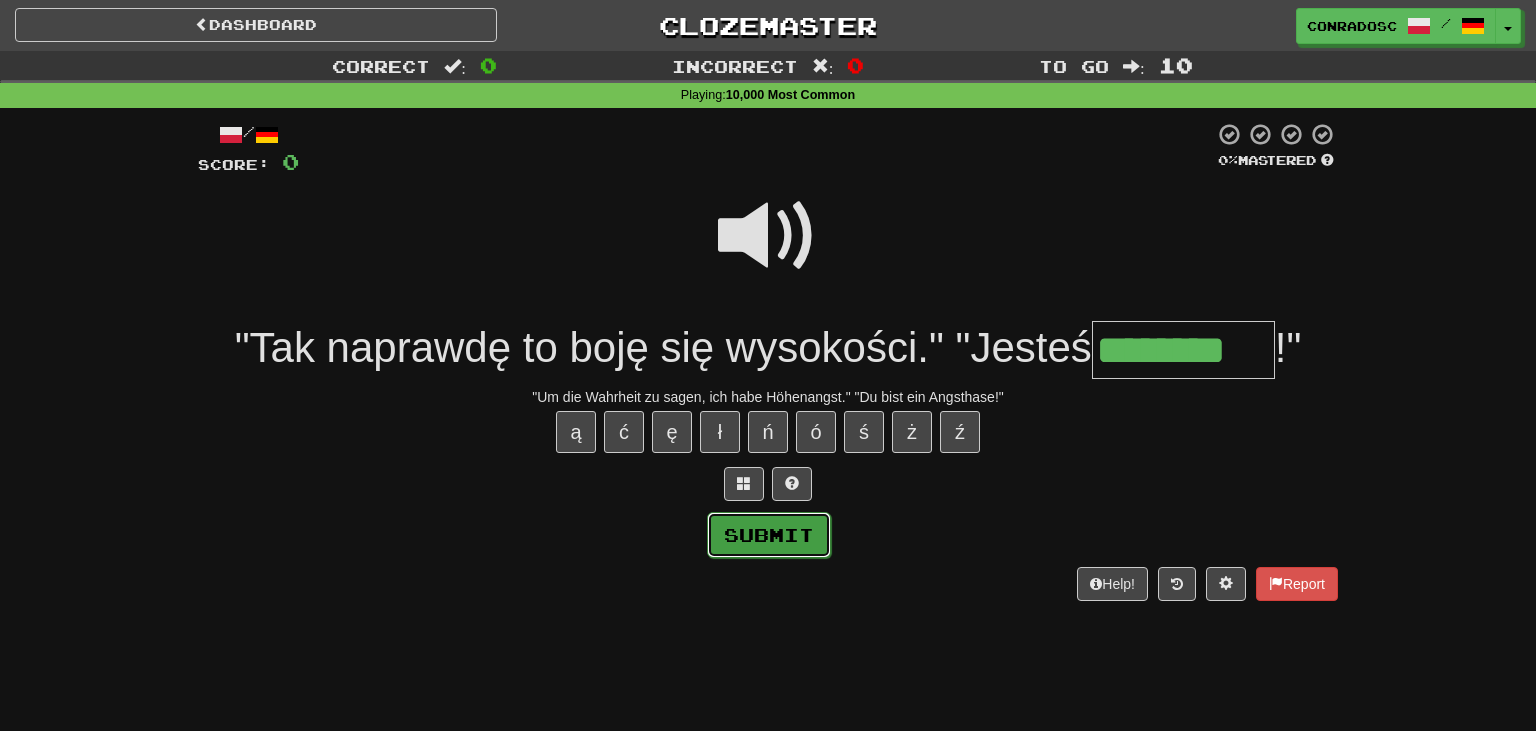 click on "Submit" at bounding box center (769, 535) 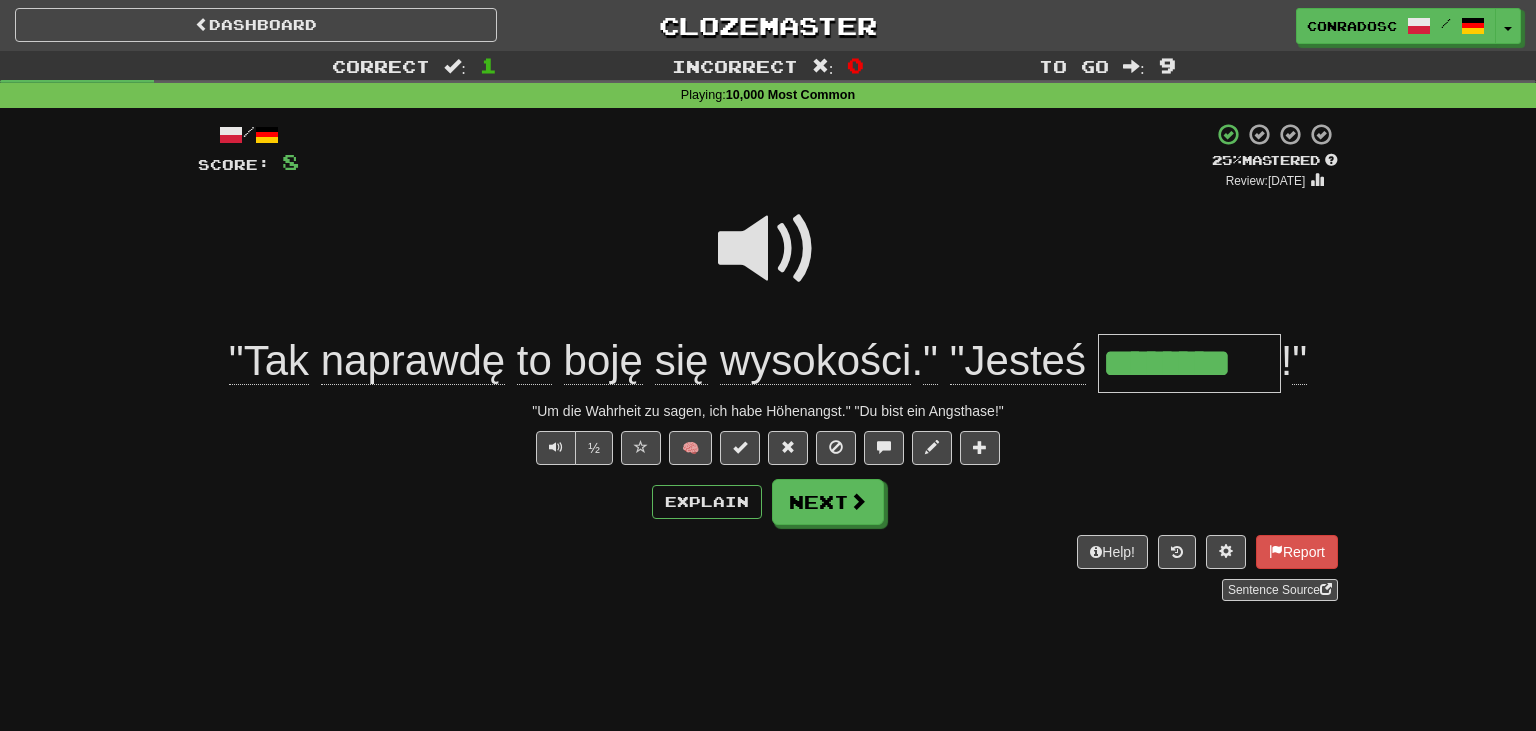 click at bounding box center [768, 249] 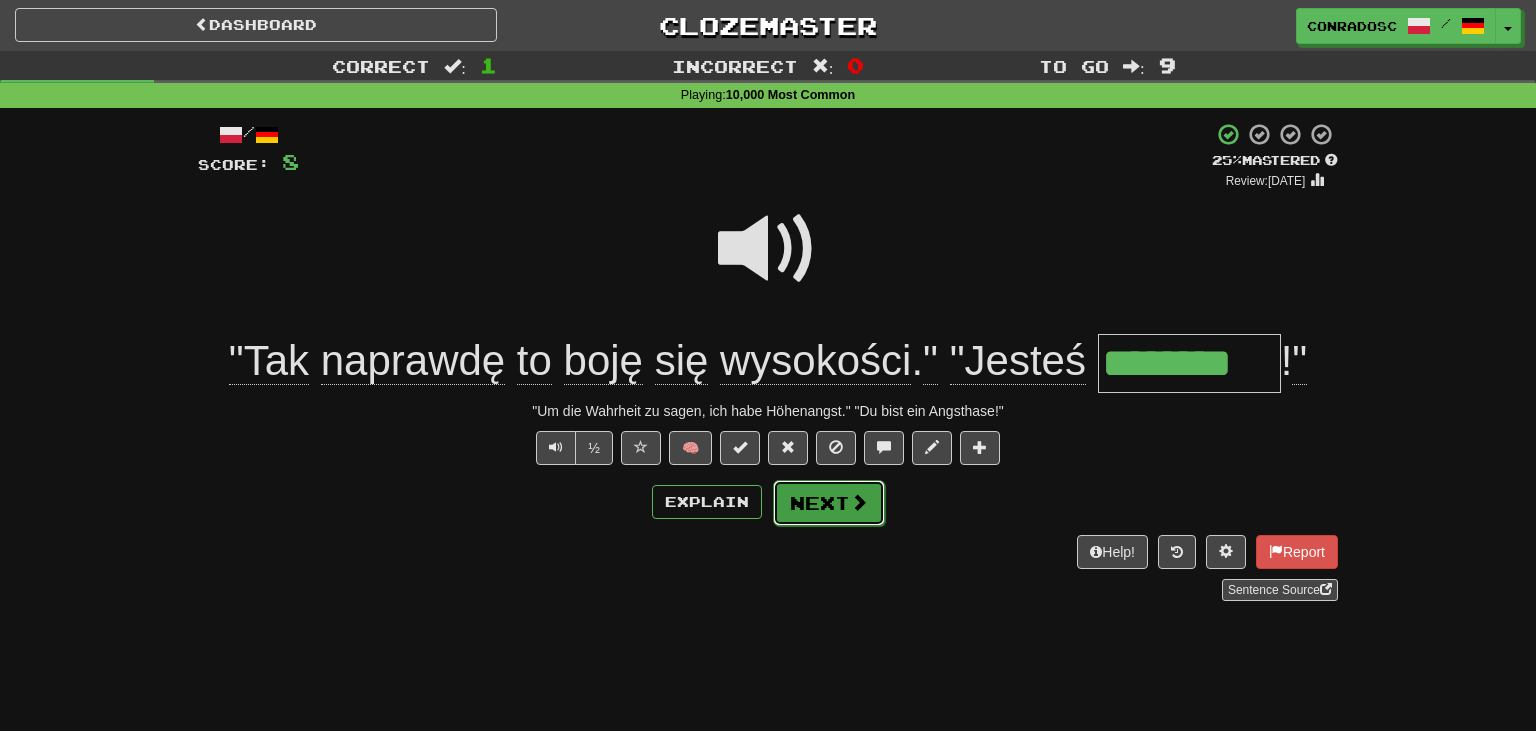 click on "Next" at bounding box center (829, 503) 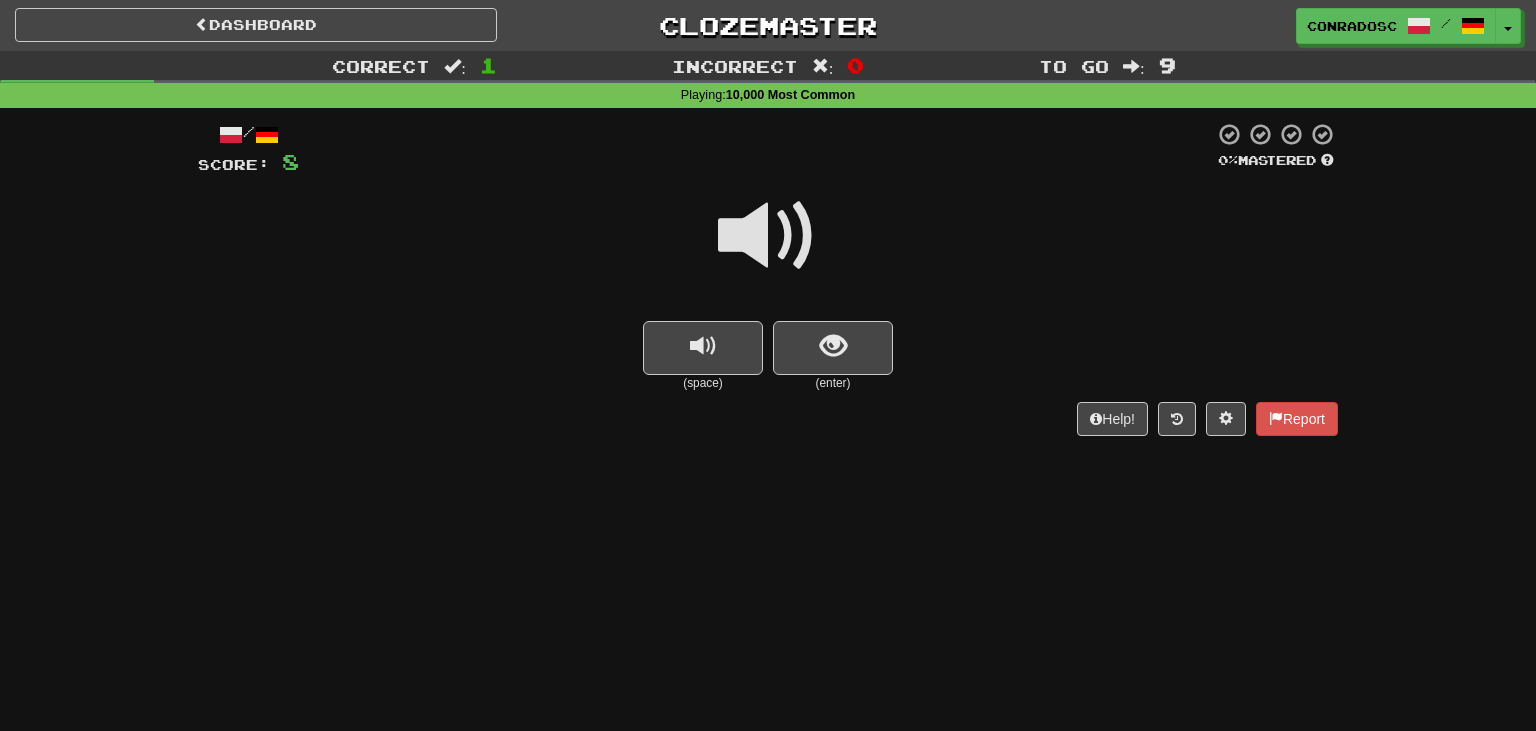 click at bounding box center [768, 236] 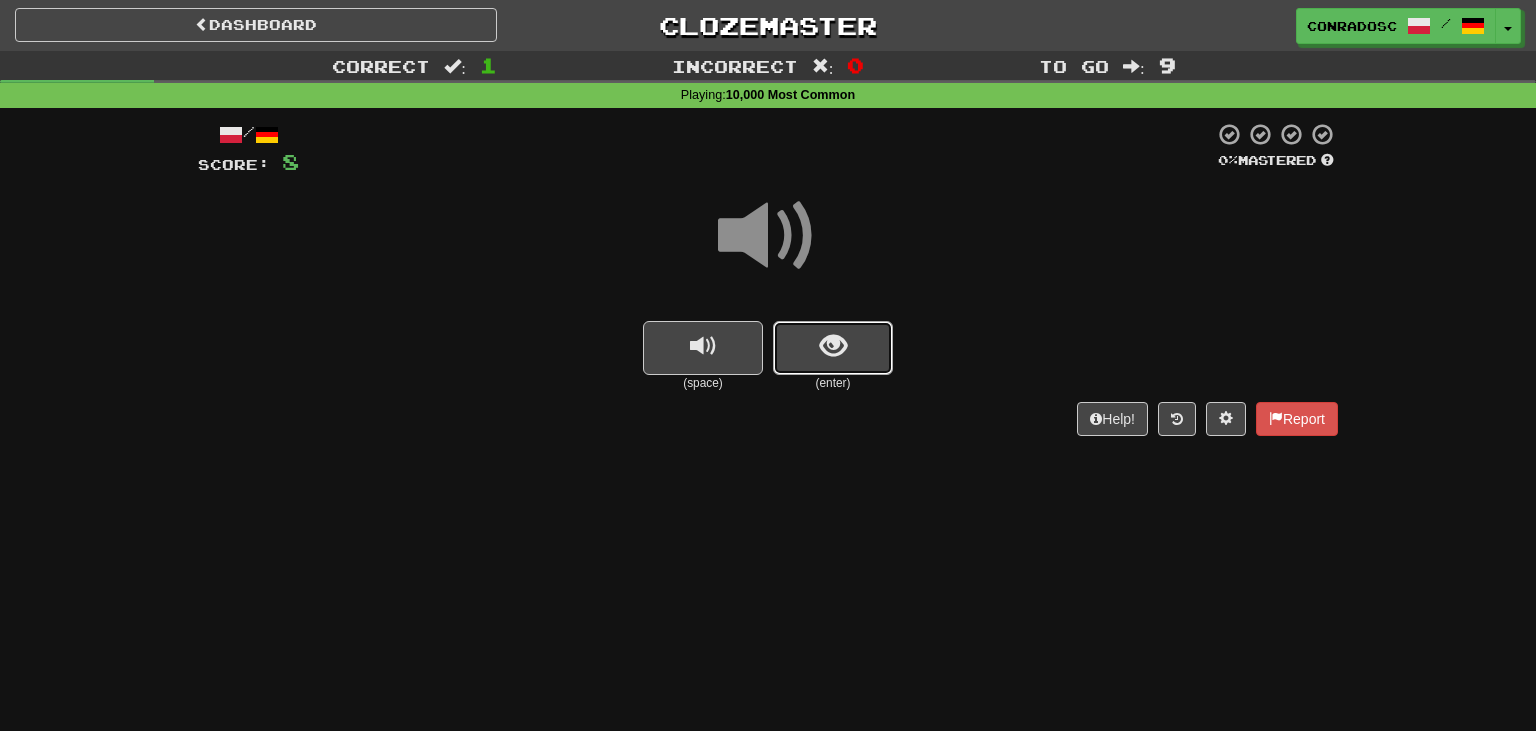 click at bounding box center (833, 348) 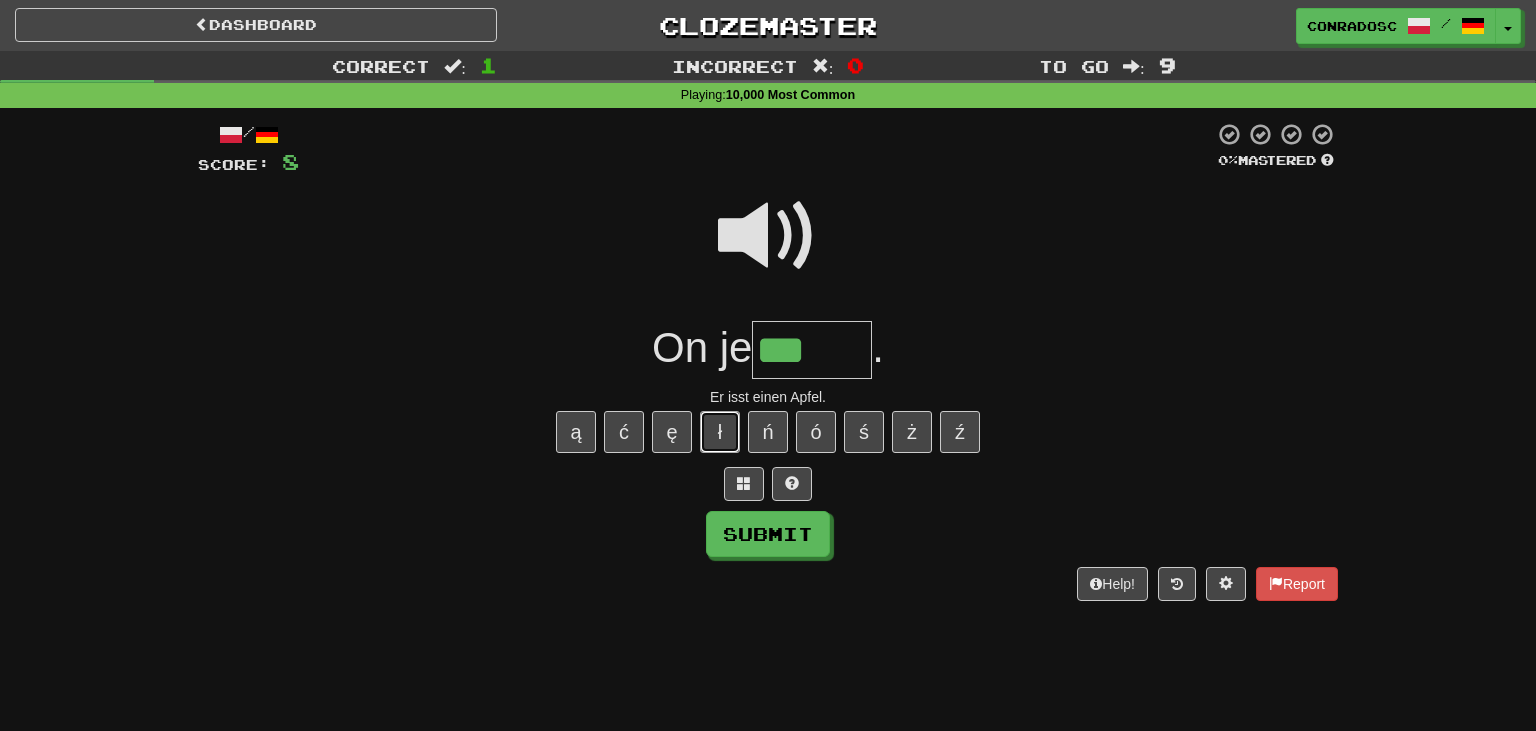 click on "ł" at bounding box center [720, 432] 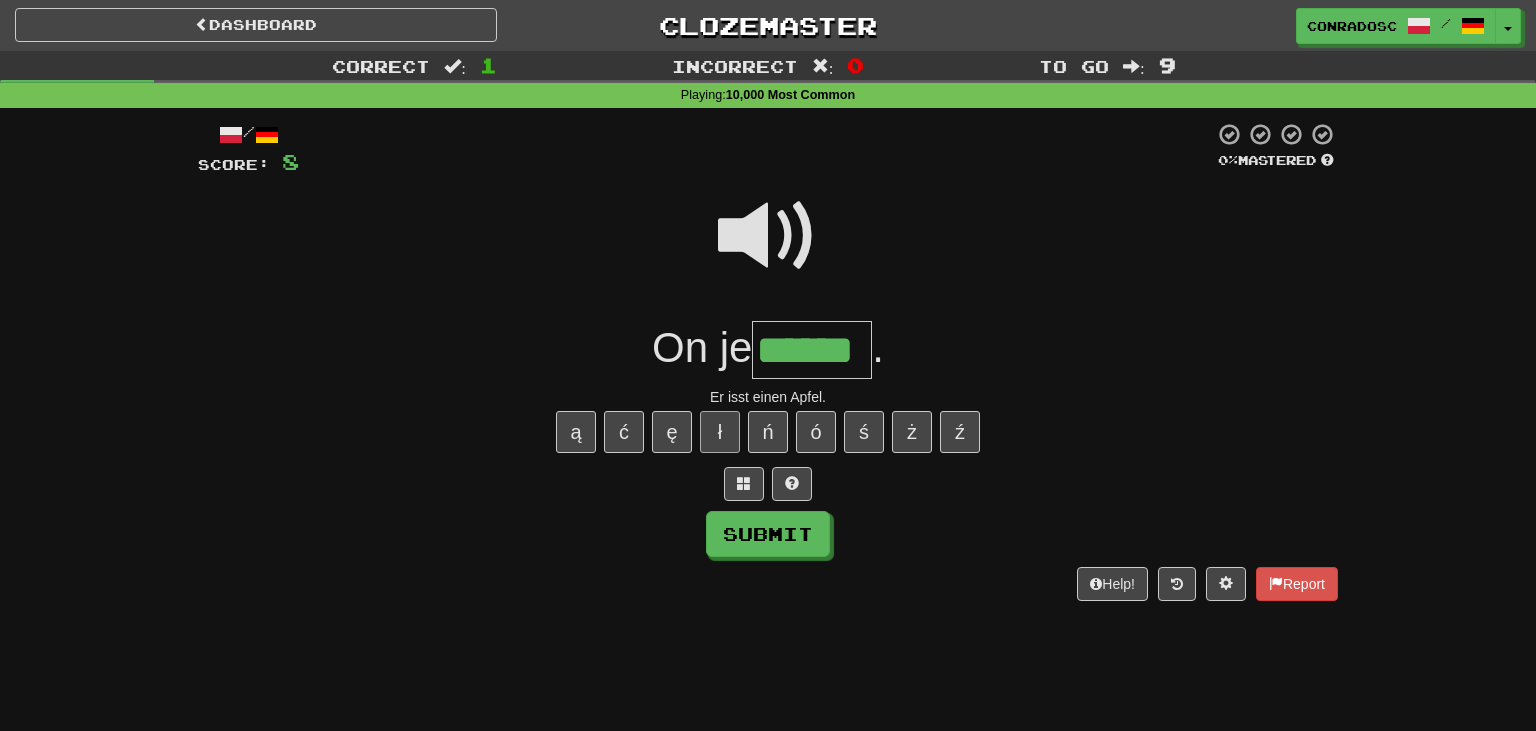 type on "******" 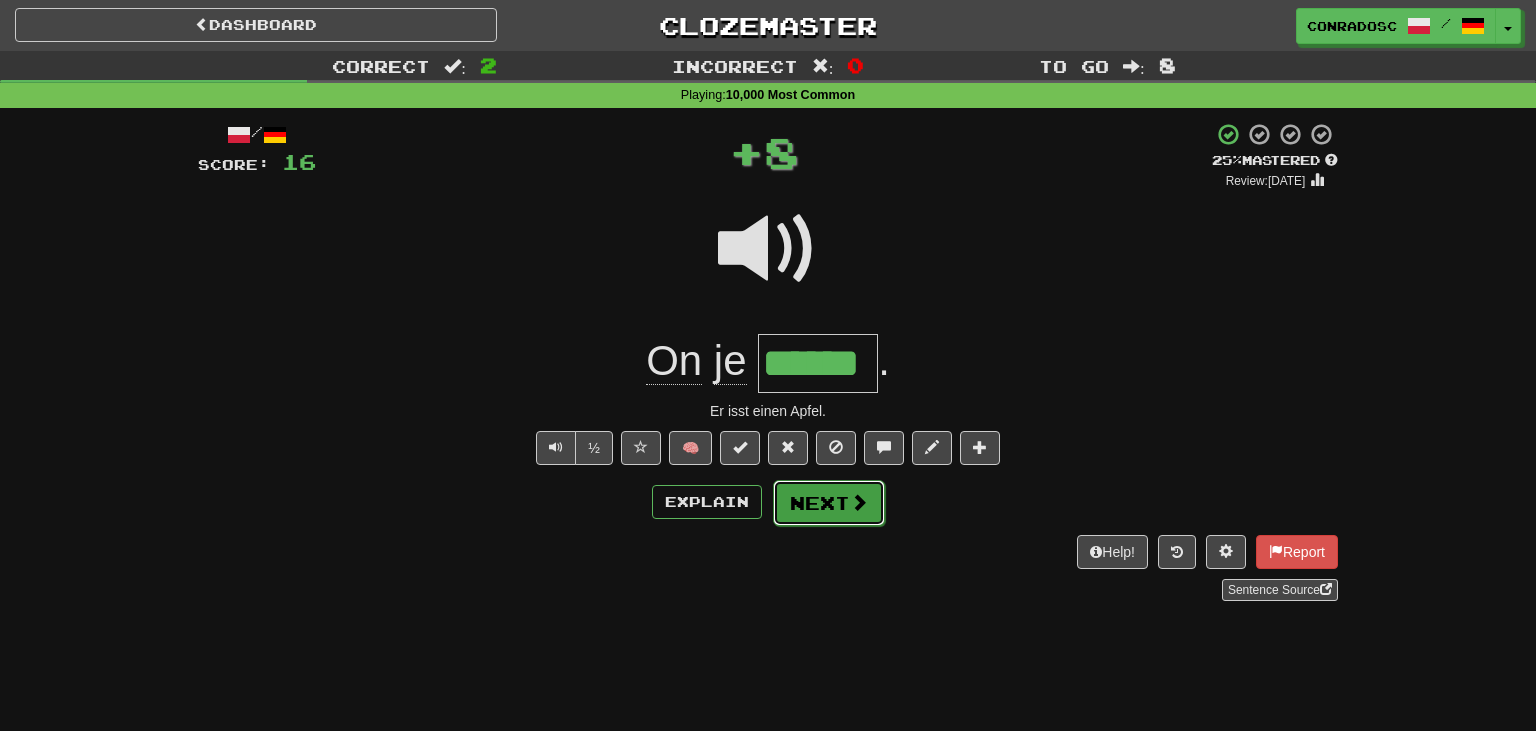 click on "Next" at bounding box center [829, 503] 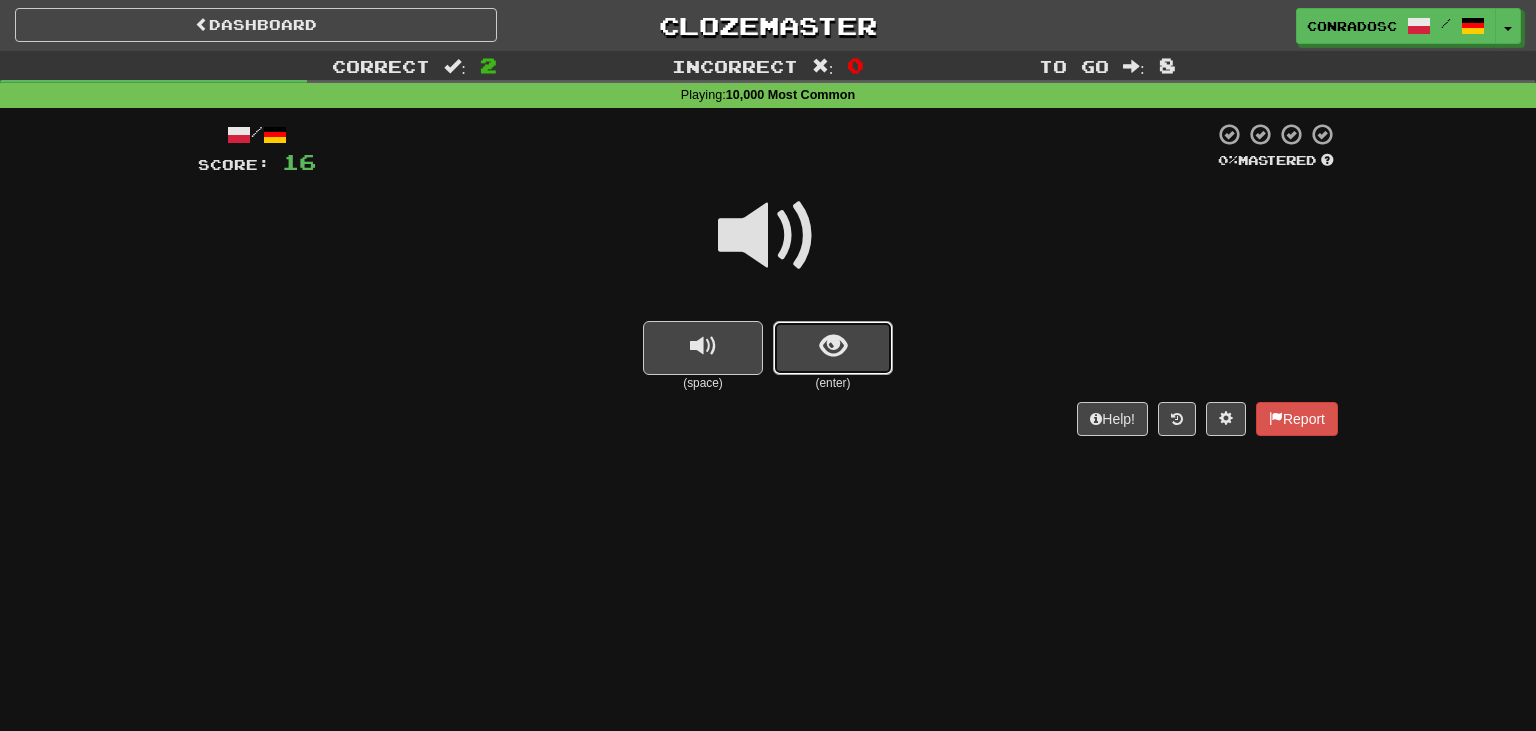 click at bounding box center [833, 346] 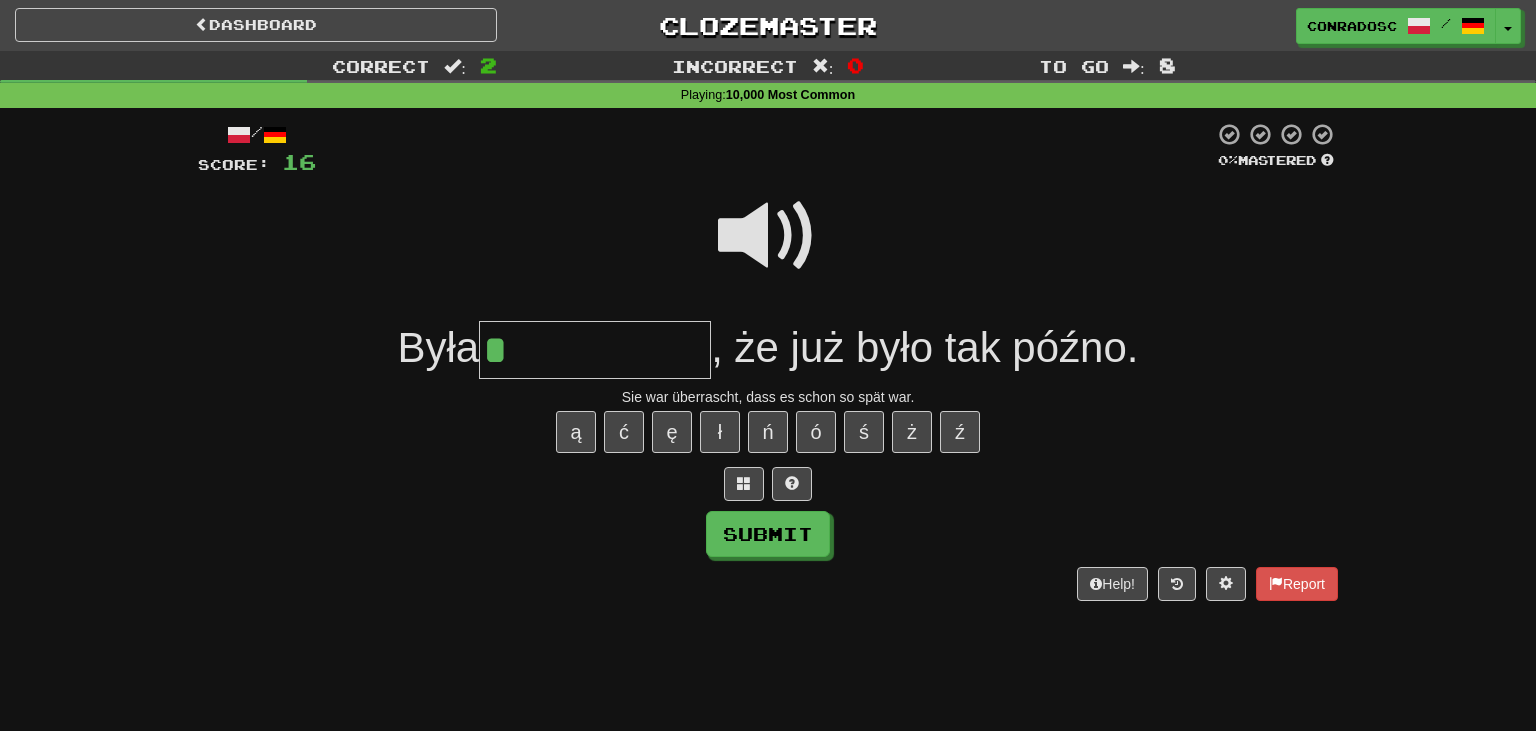 click at bounding box center (768, 236) 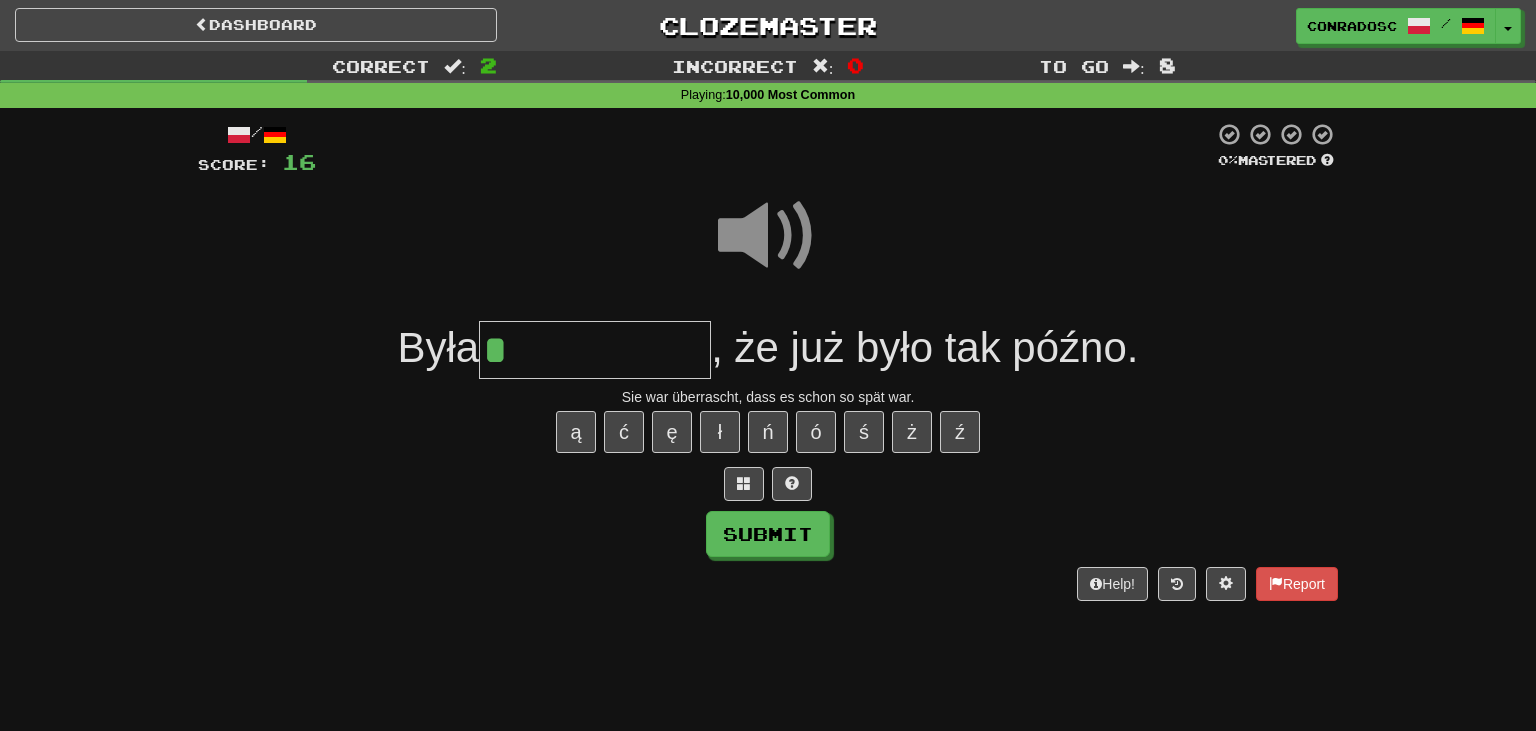click on "*" at bounding box center (595, 350) 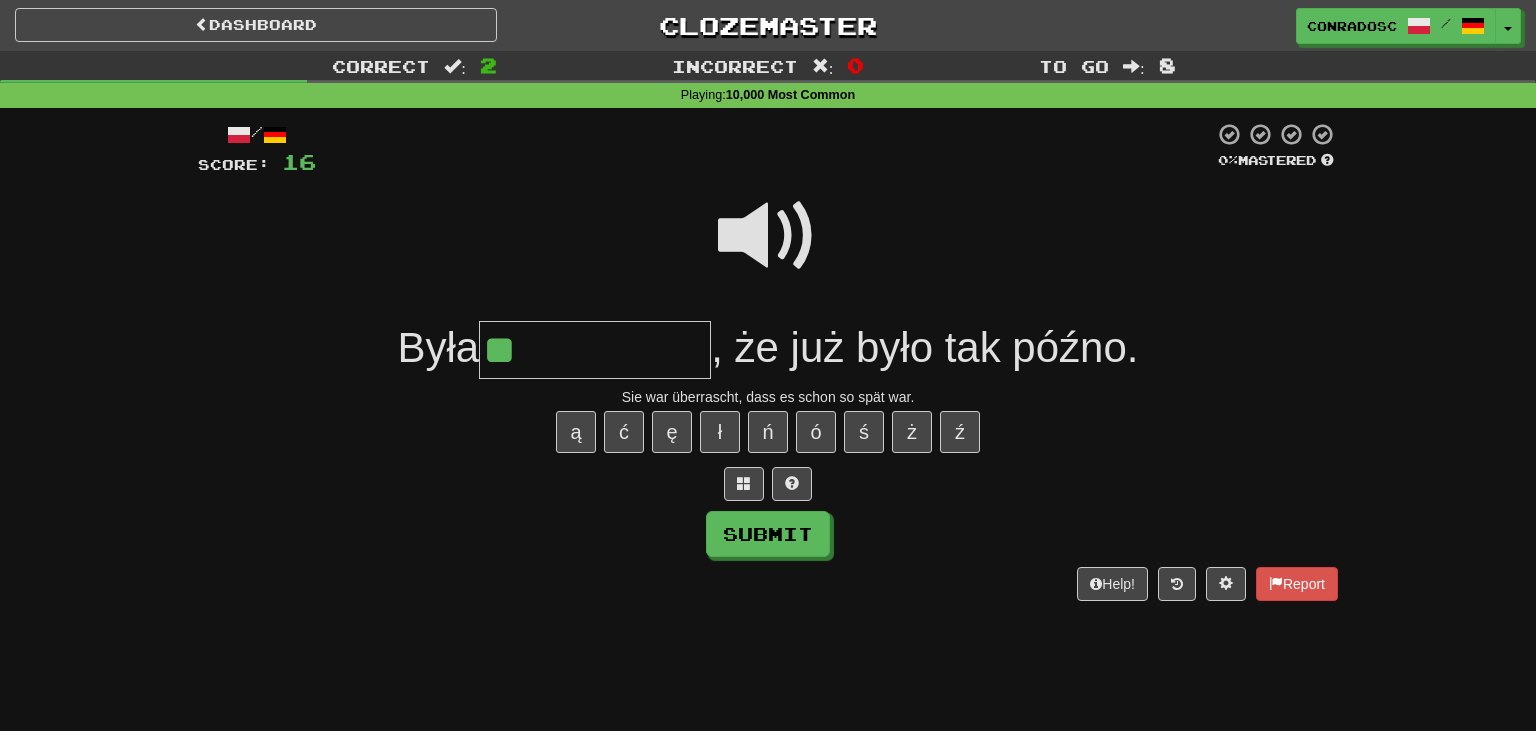 click at bounding box center [768, 236] 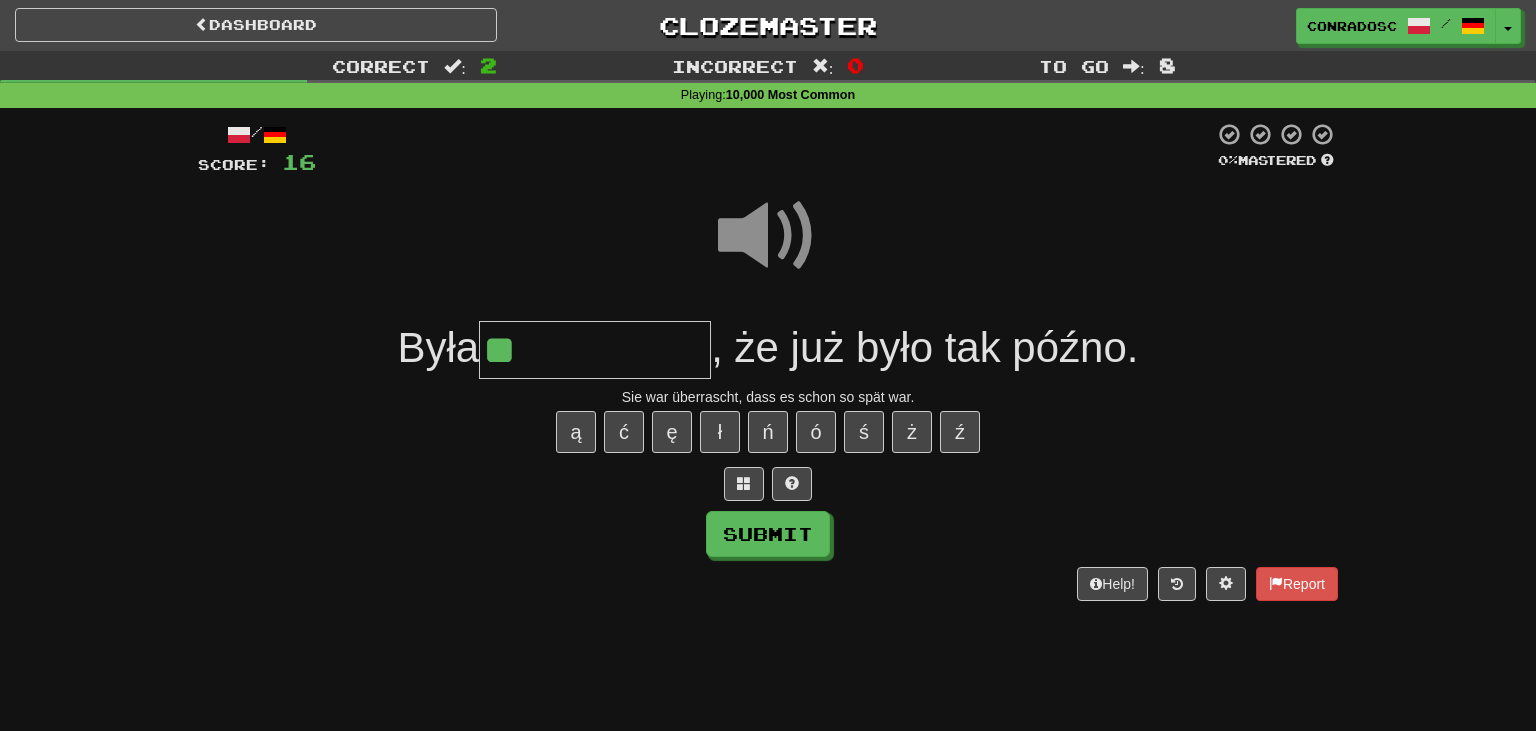 click on "**" at bounding box center (595, 350) 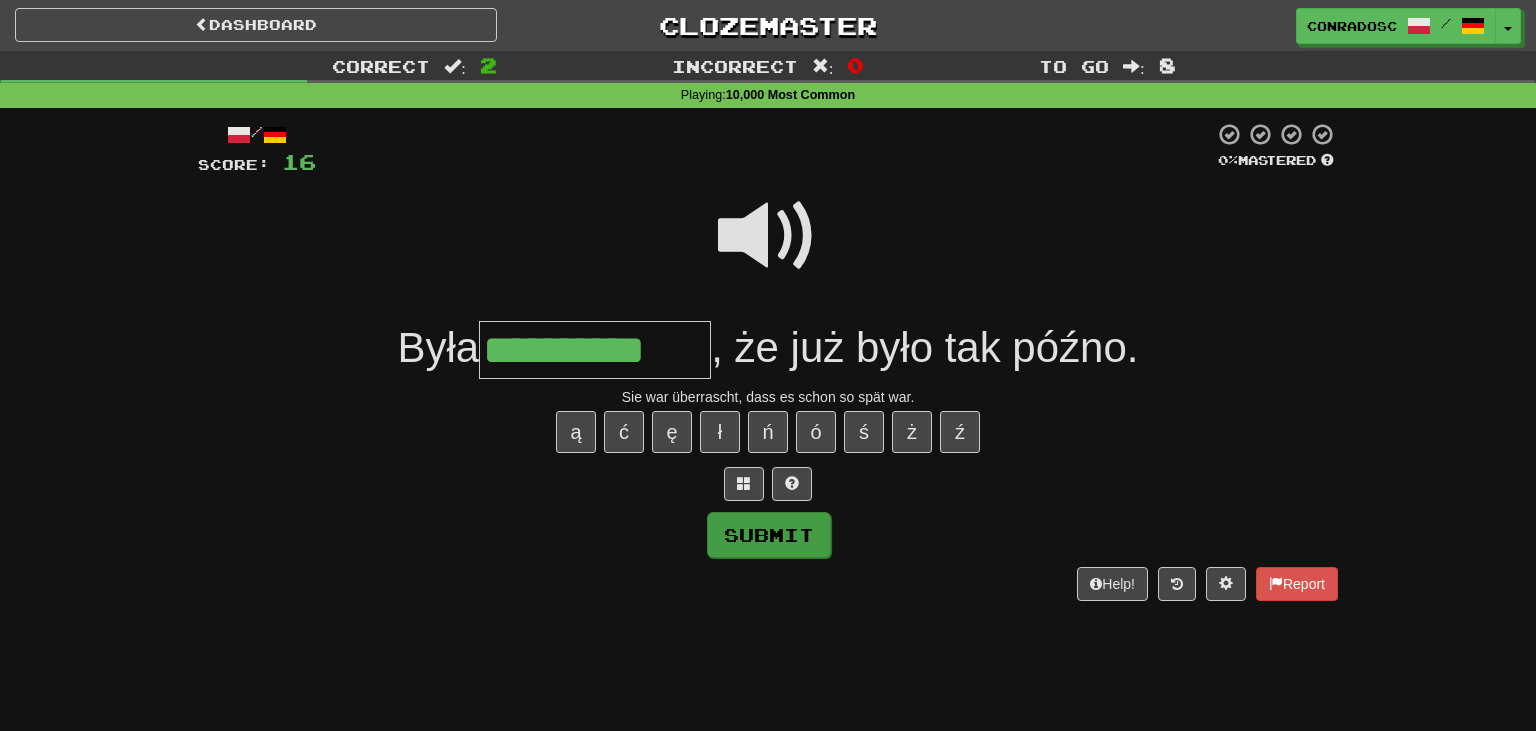 type on "**********" 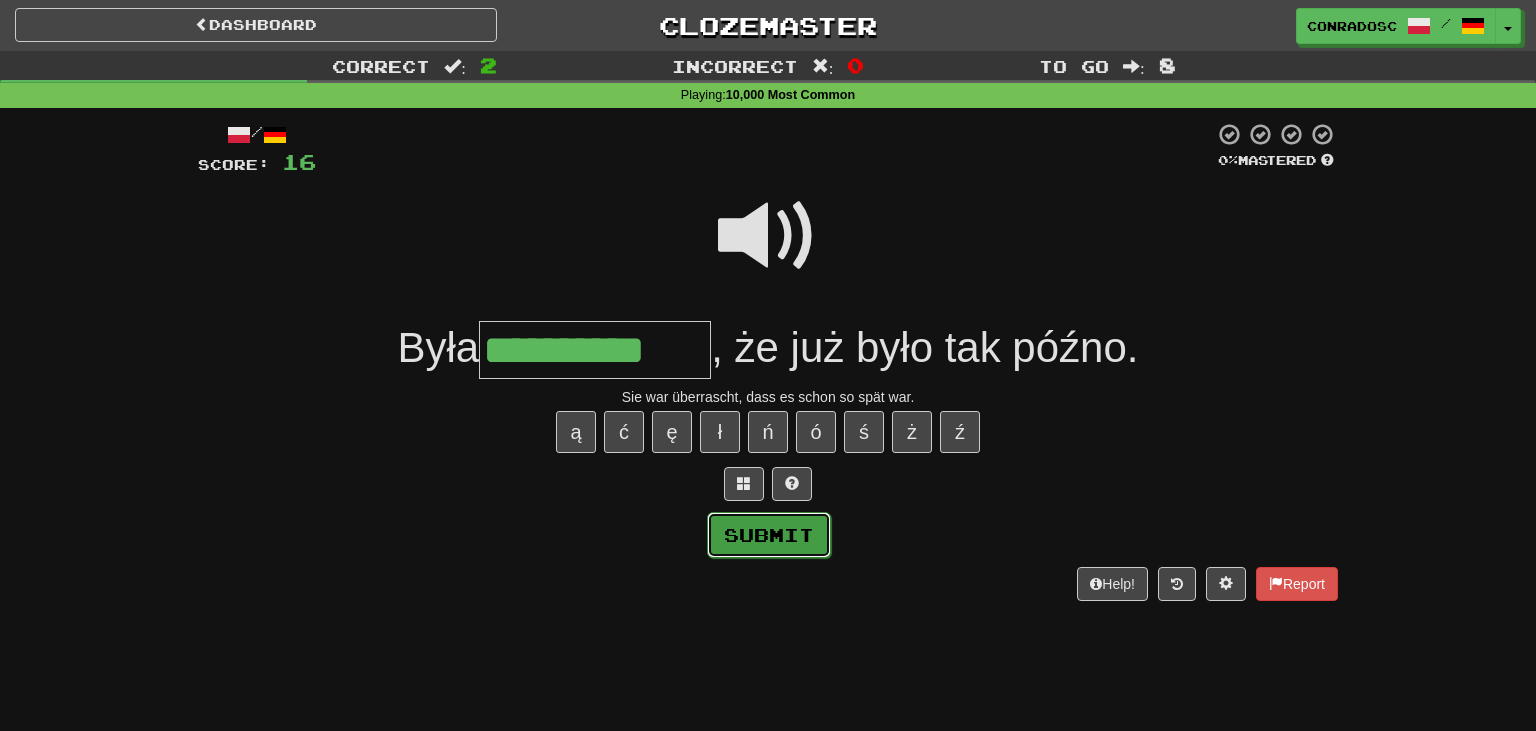 click on "Submit" at bounding box center [769, 535] 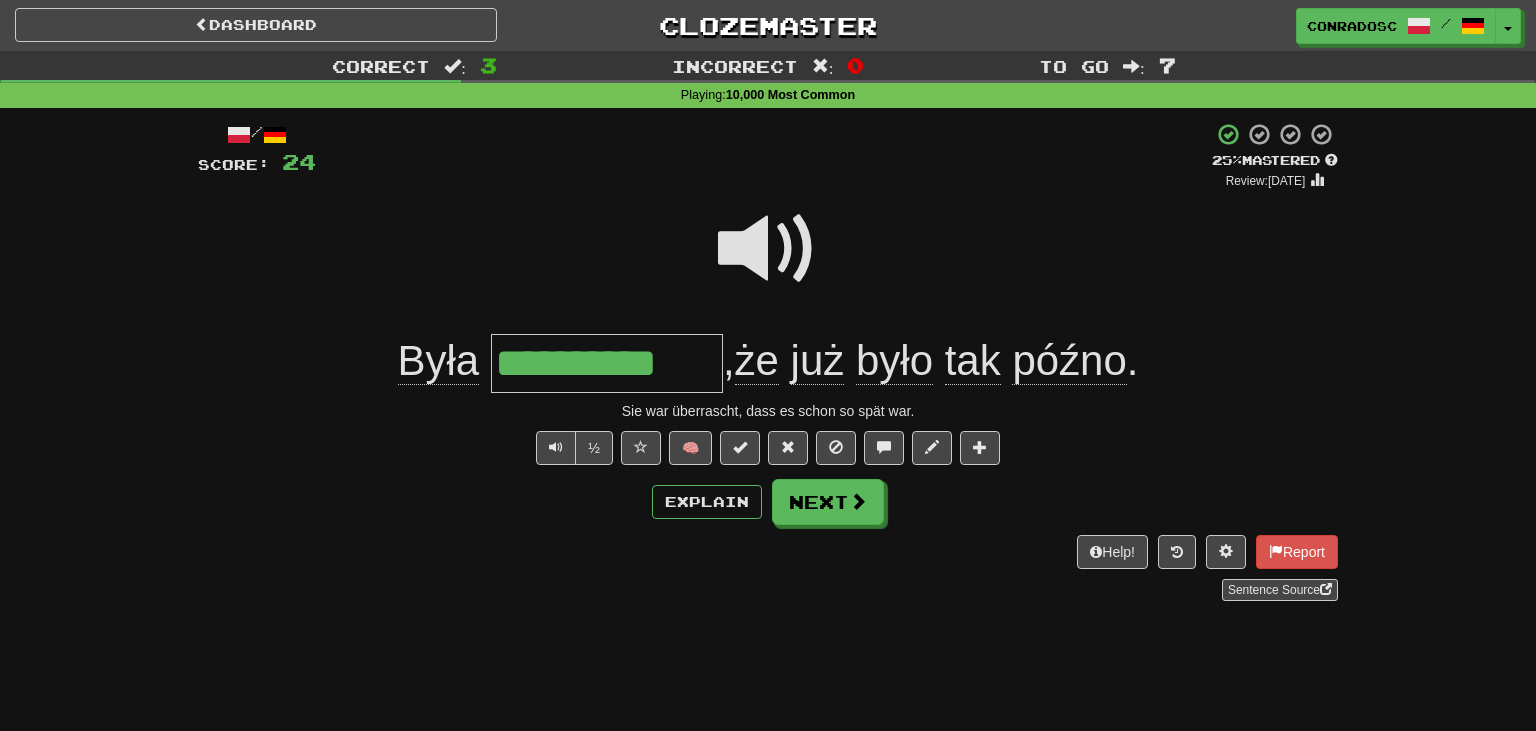 drag, startPoint x: 709, startPoint y: 375, endPoint x: 405, endPoint y: 366, distance: 304.1332 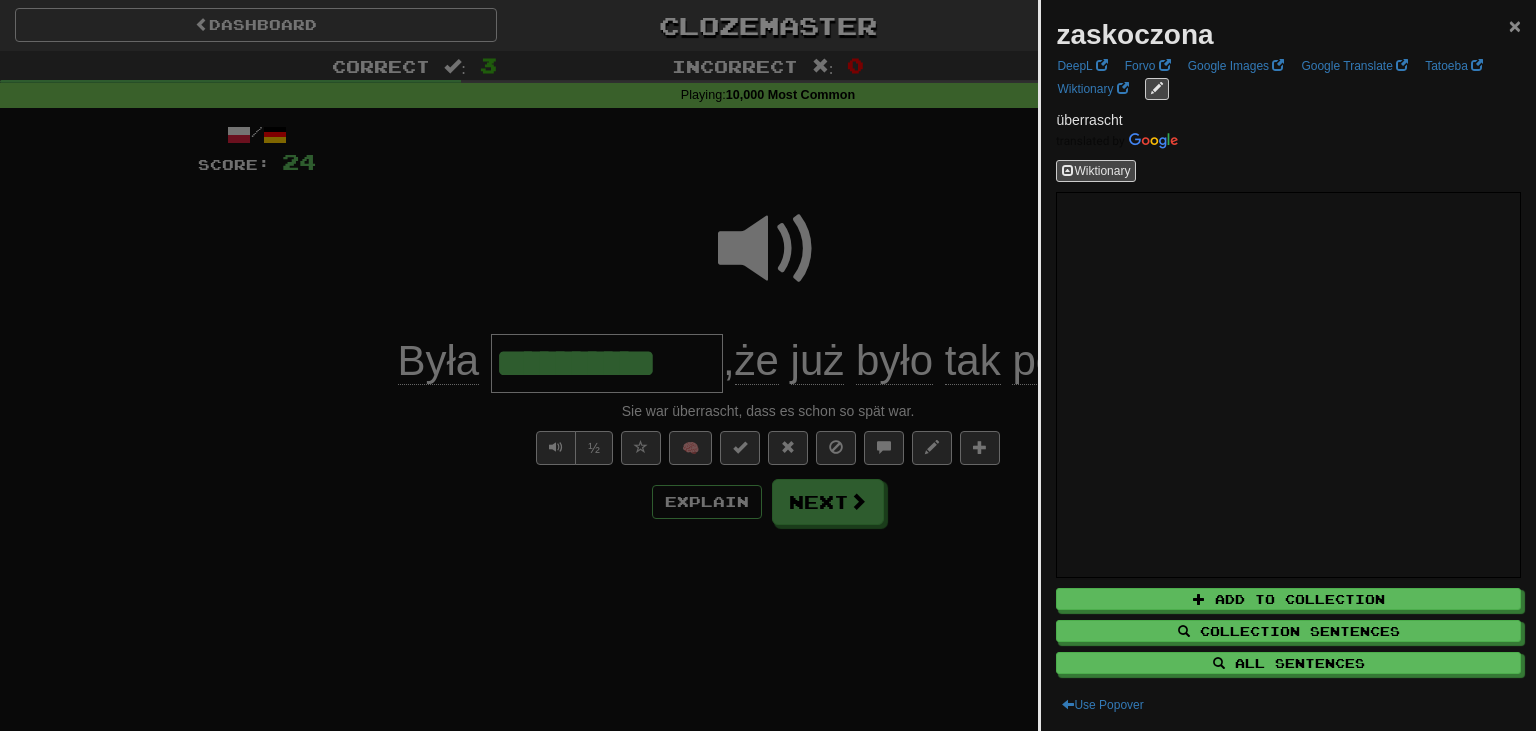 click on "×" at bounding box center [1515, 25] 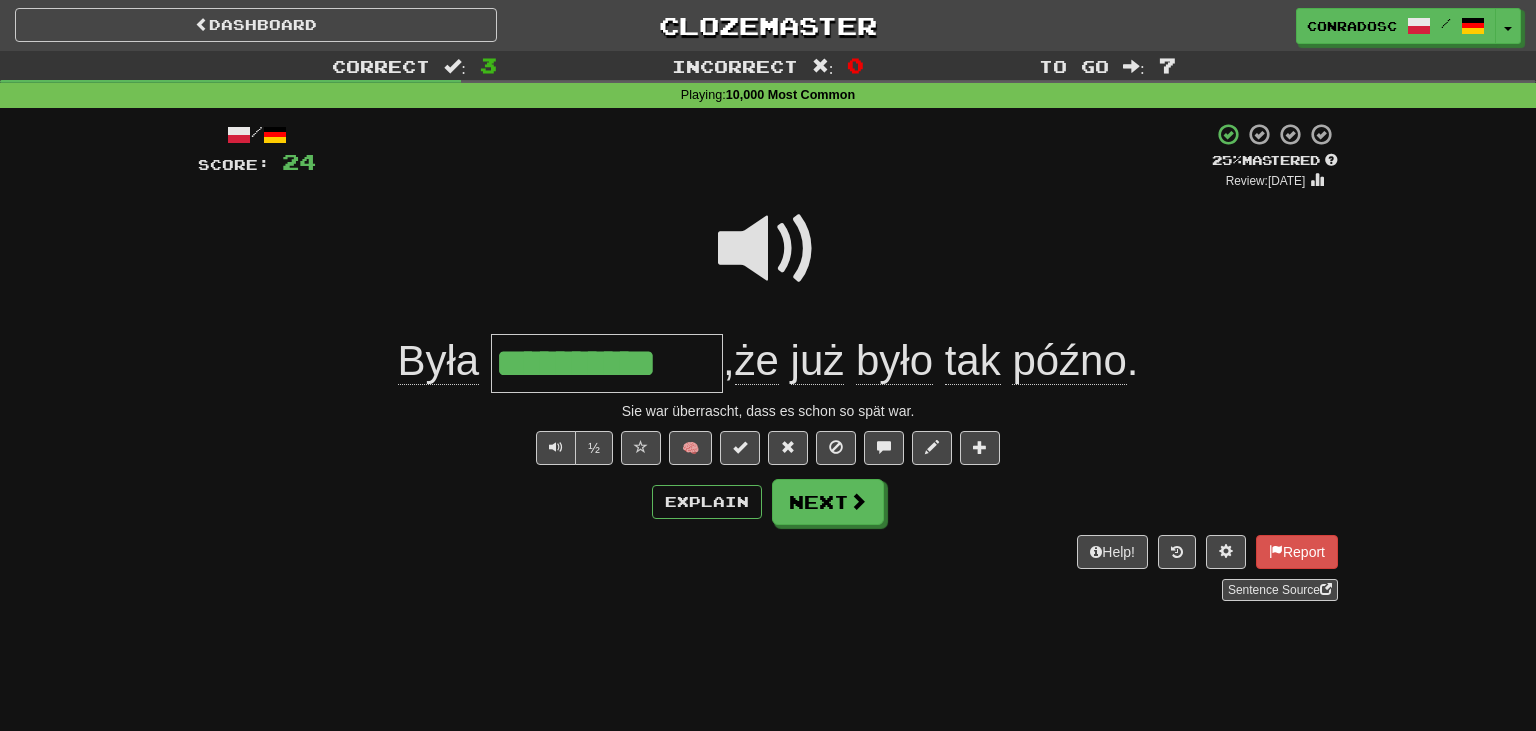 drag, startPoint x: 702, startPoint y: 361, endPoint x: 390, endPoint y: 388, distance: 313.16608 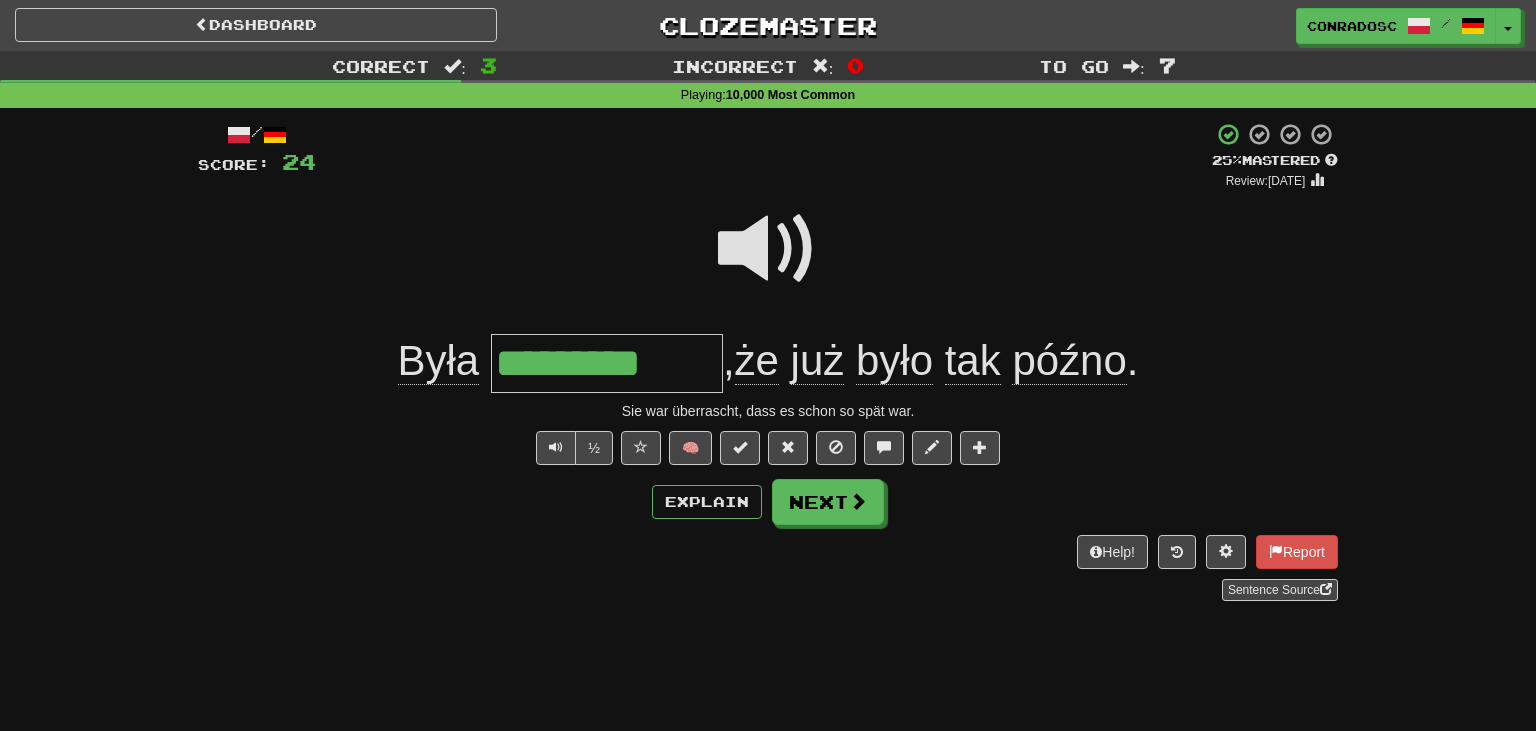 type on "**********" 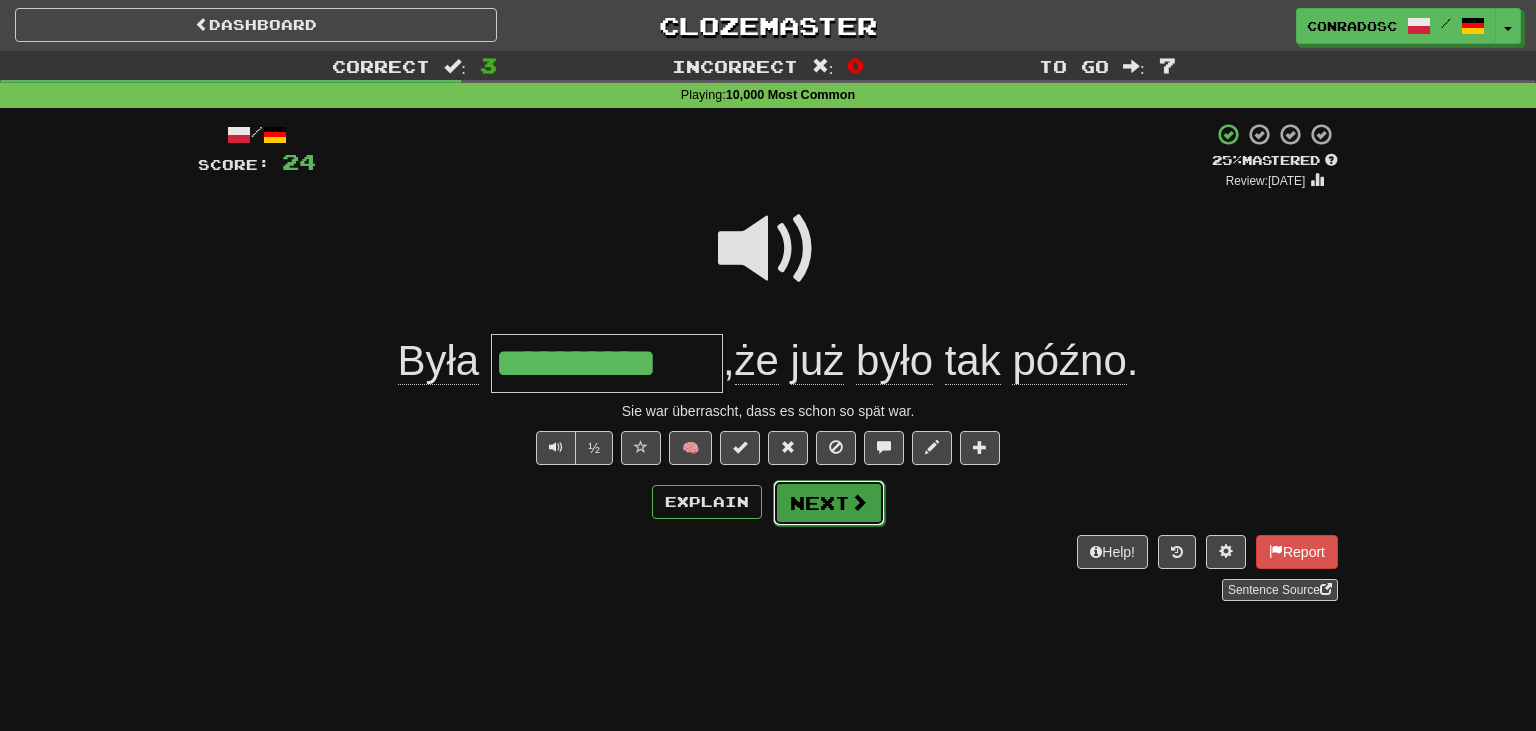 click on "Next" at bounding box center [829, 503] 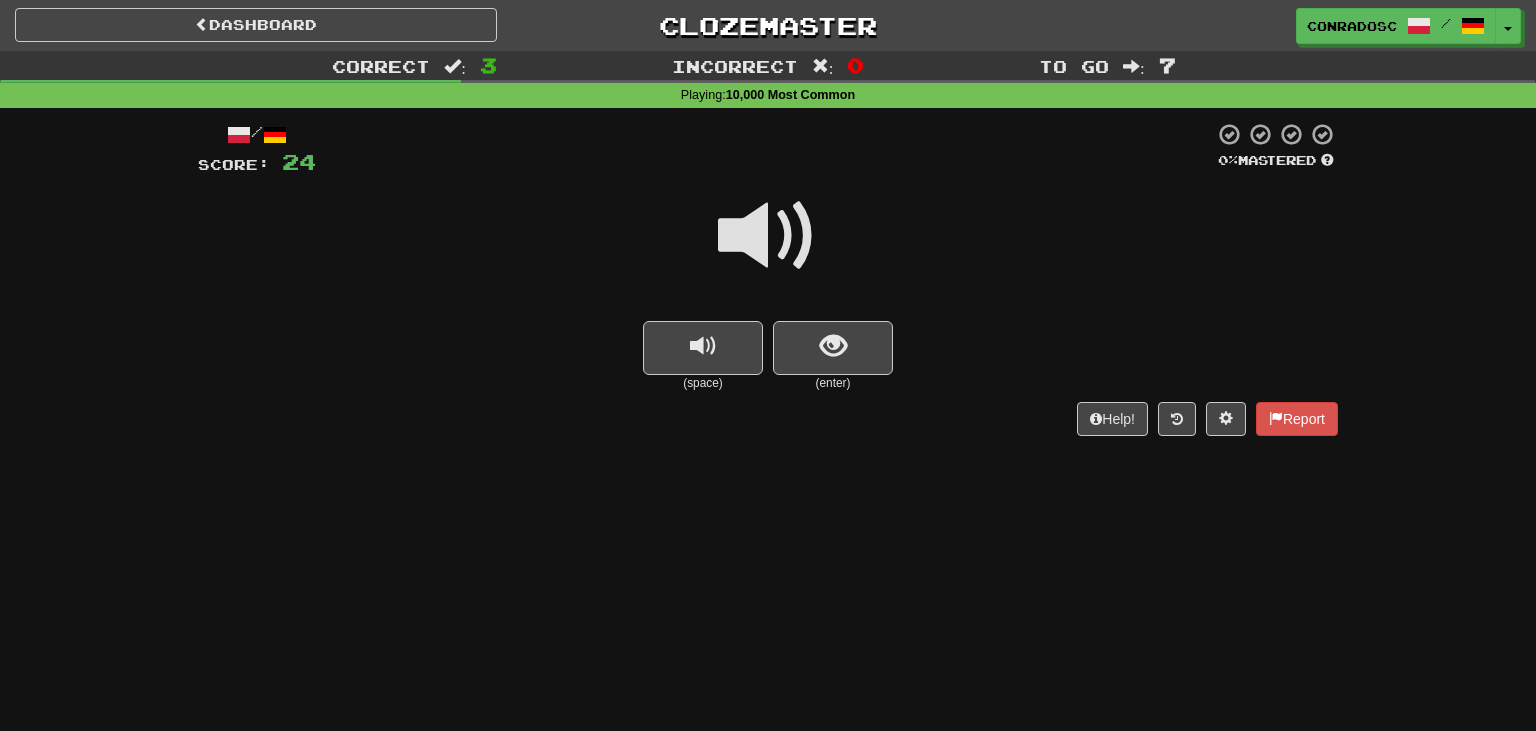 click at bounding box center (768, 236) 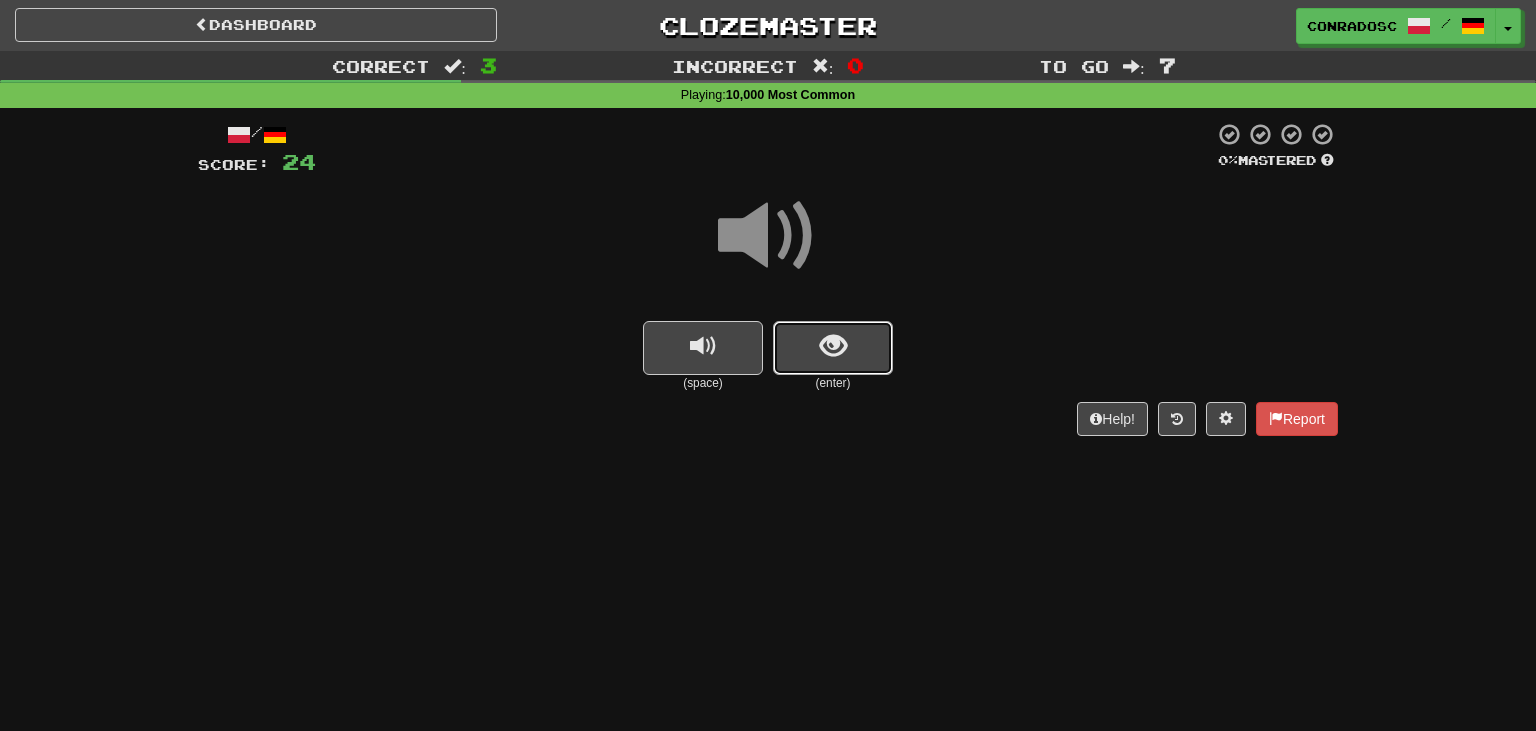 click at bounding box center [833, 348] 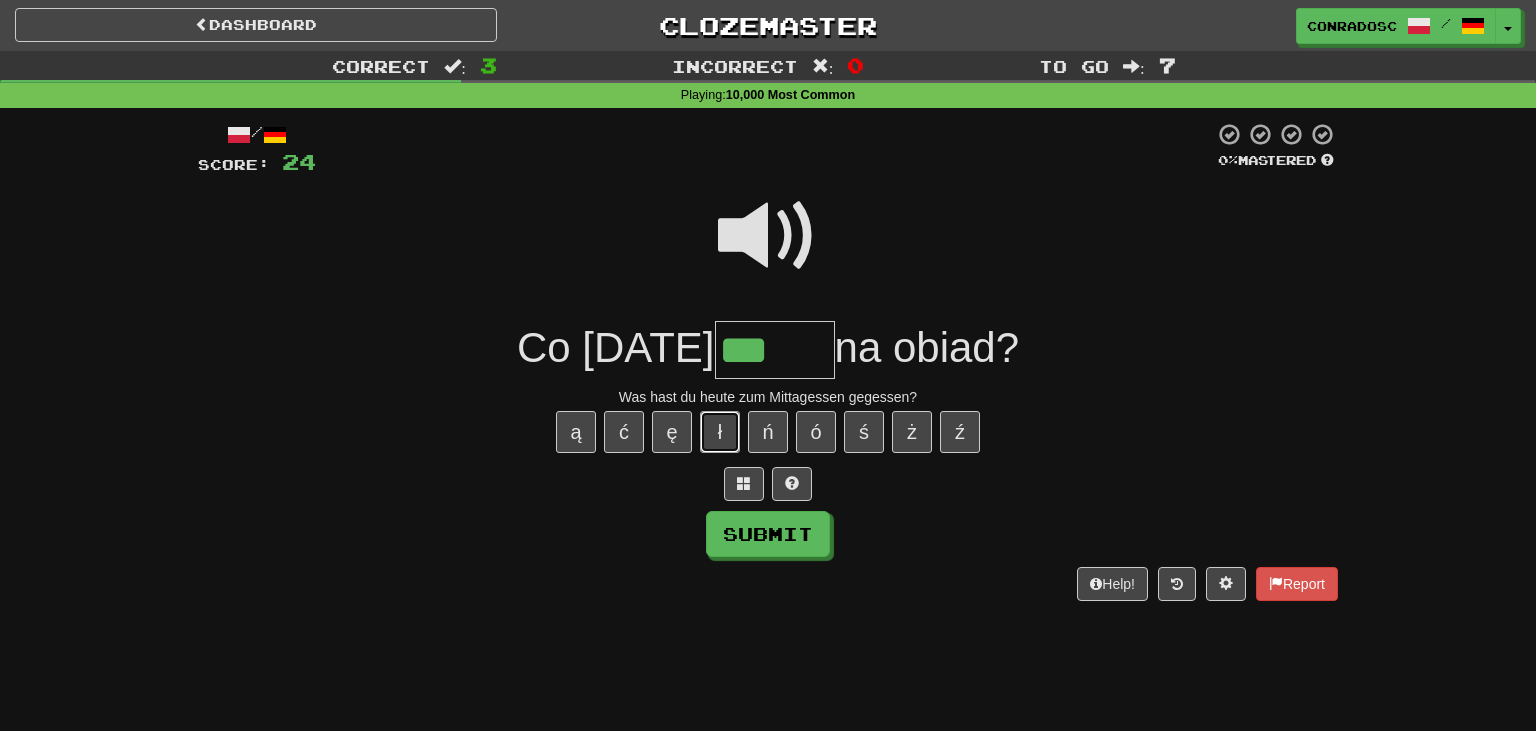 click on "ł" at bounding box center (720, 432) 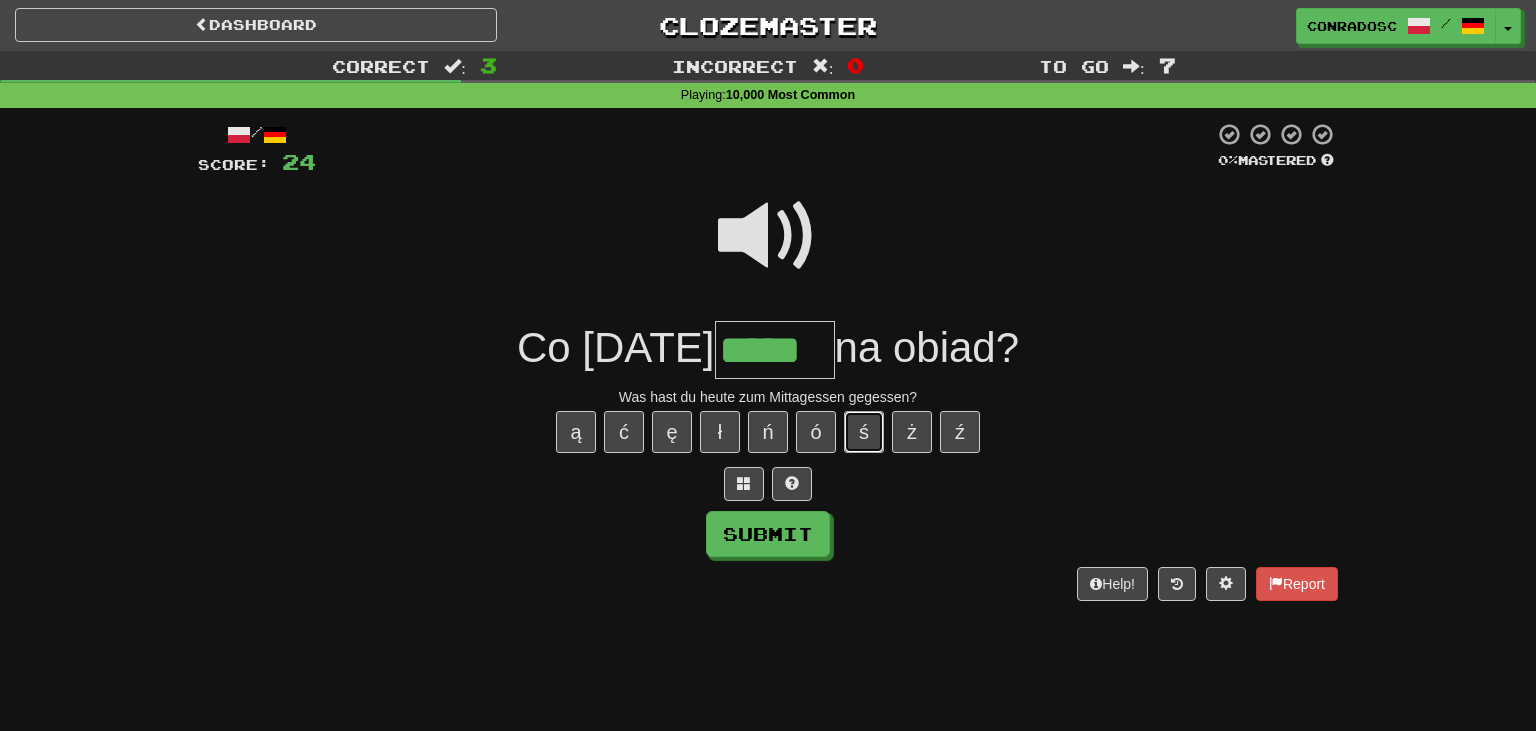 click on "ś" at bounding box center (864, 432) 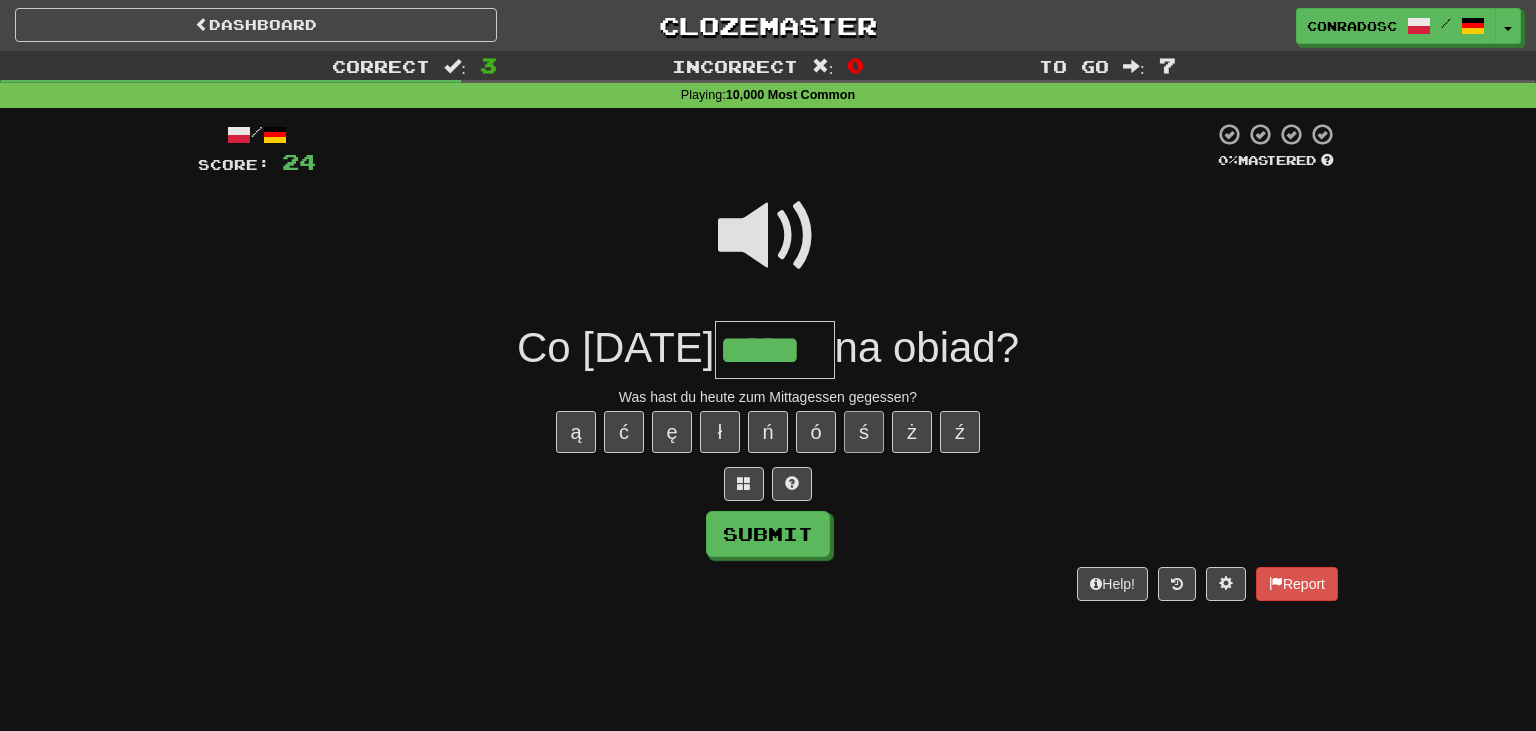 type on "******" 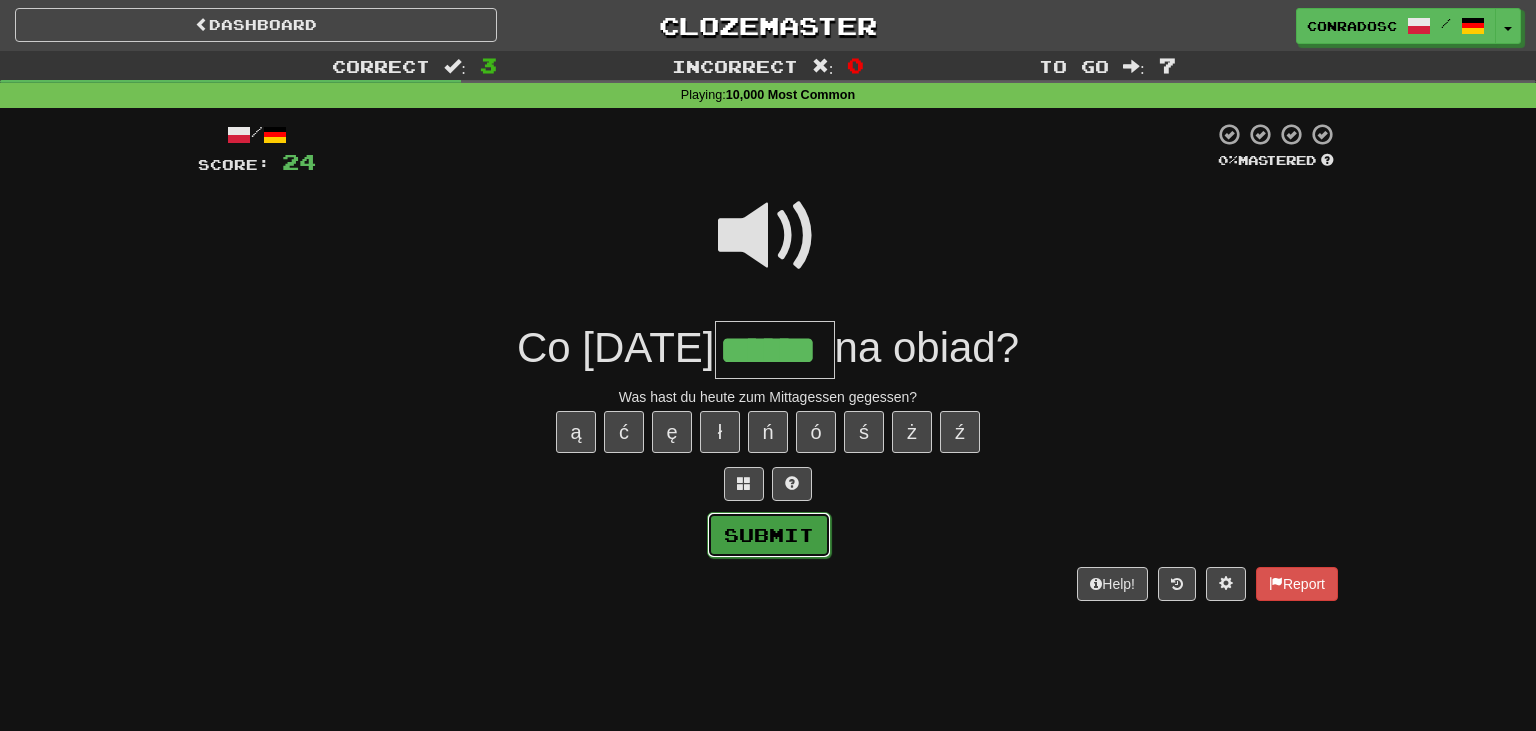 click on "Submit" at bounding box center (769, 535) 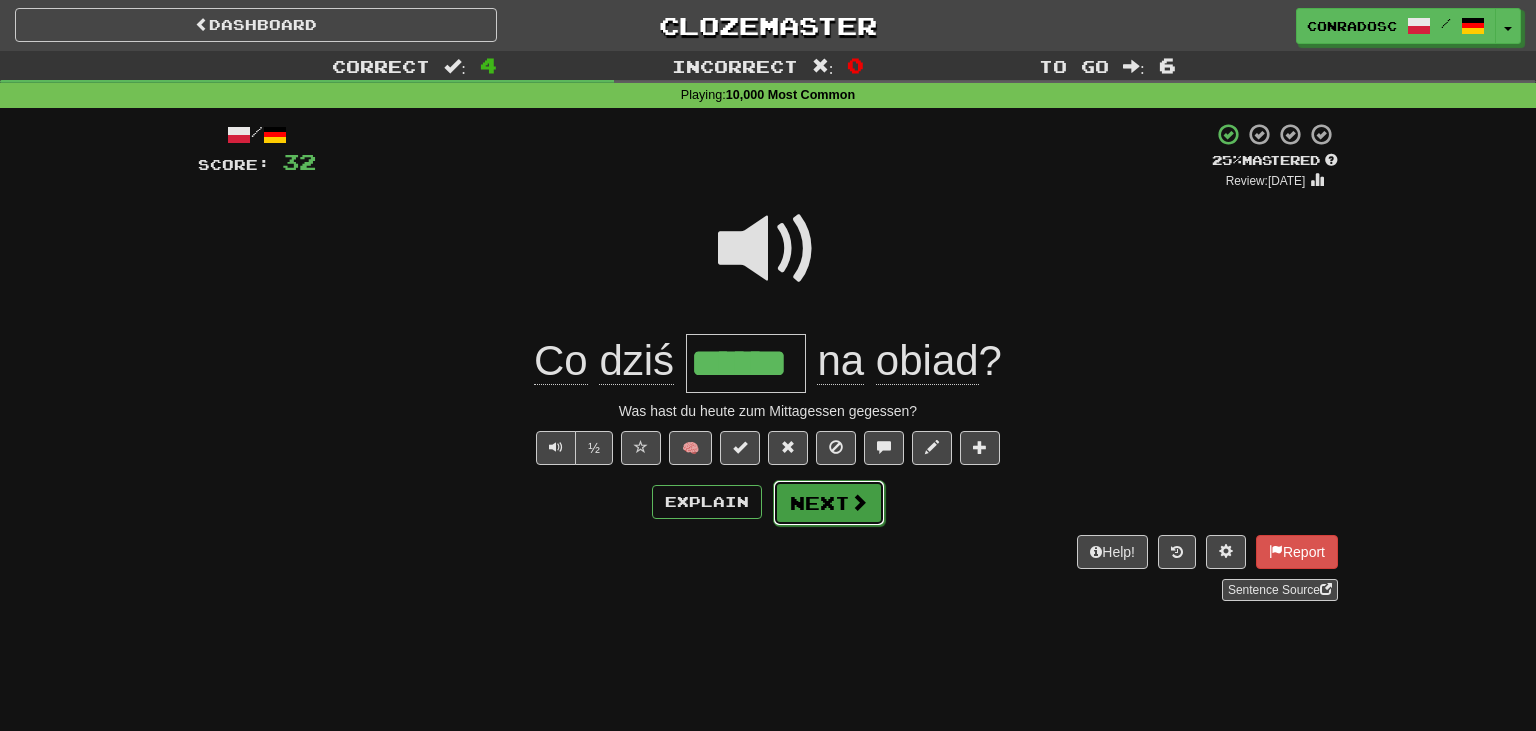 click on "Next" at bounding box center (829, 503) 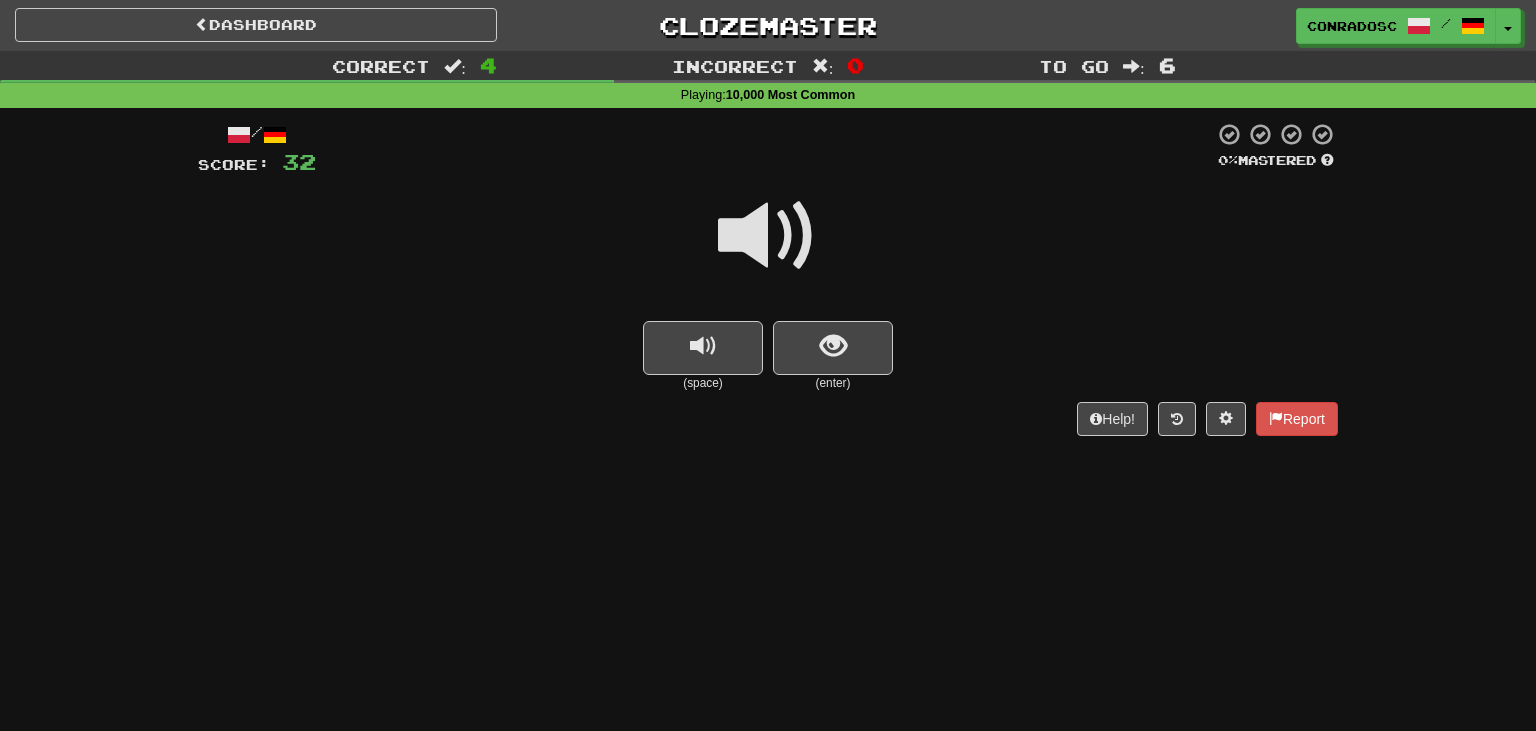 click at bounding box center (768, 236) 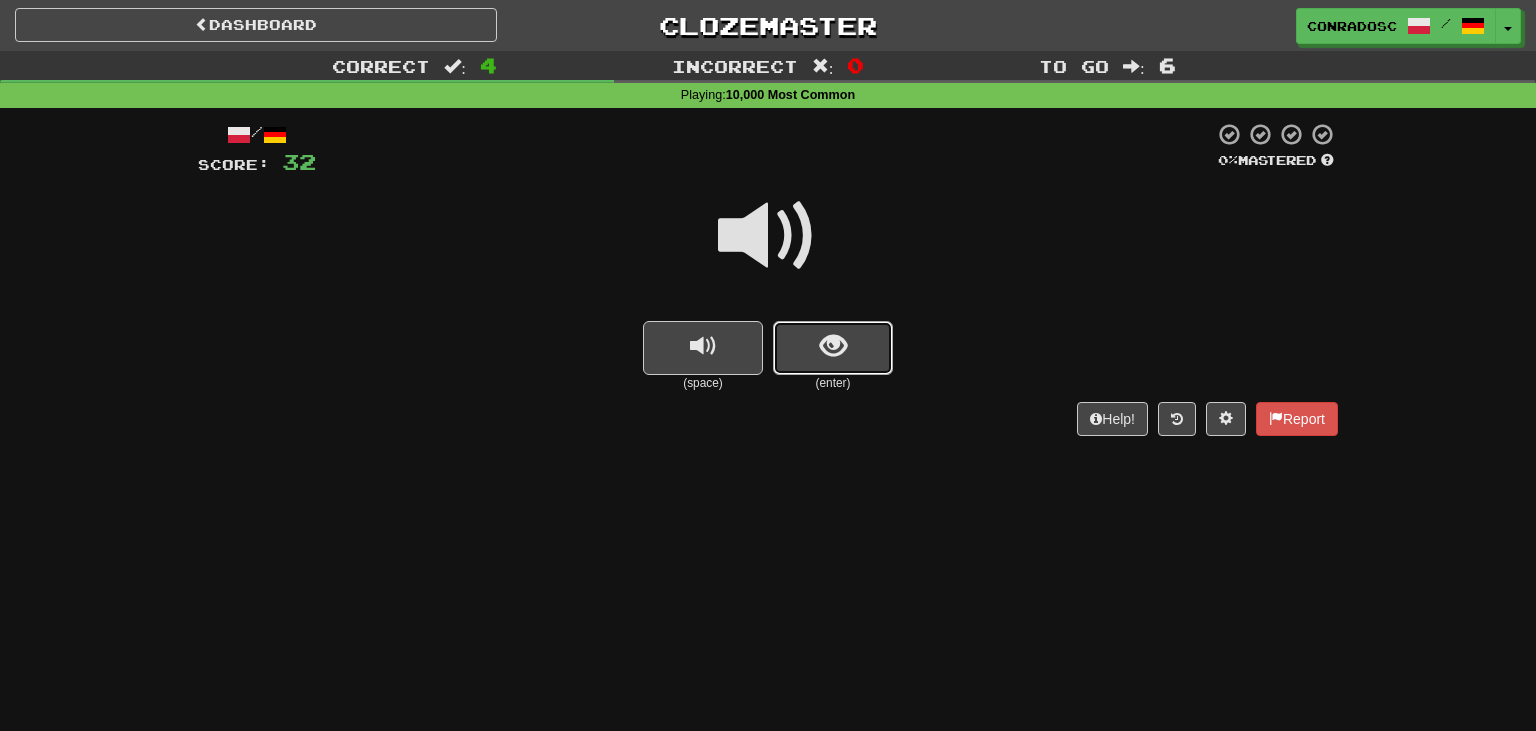 click at bounding box center (833, 346) 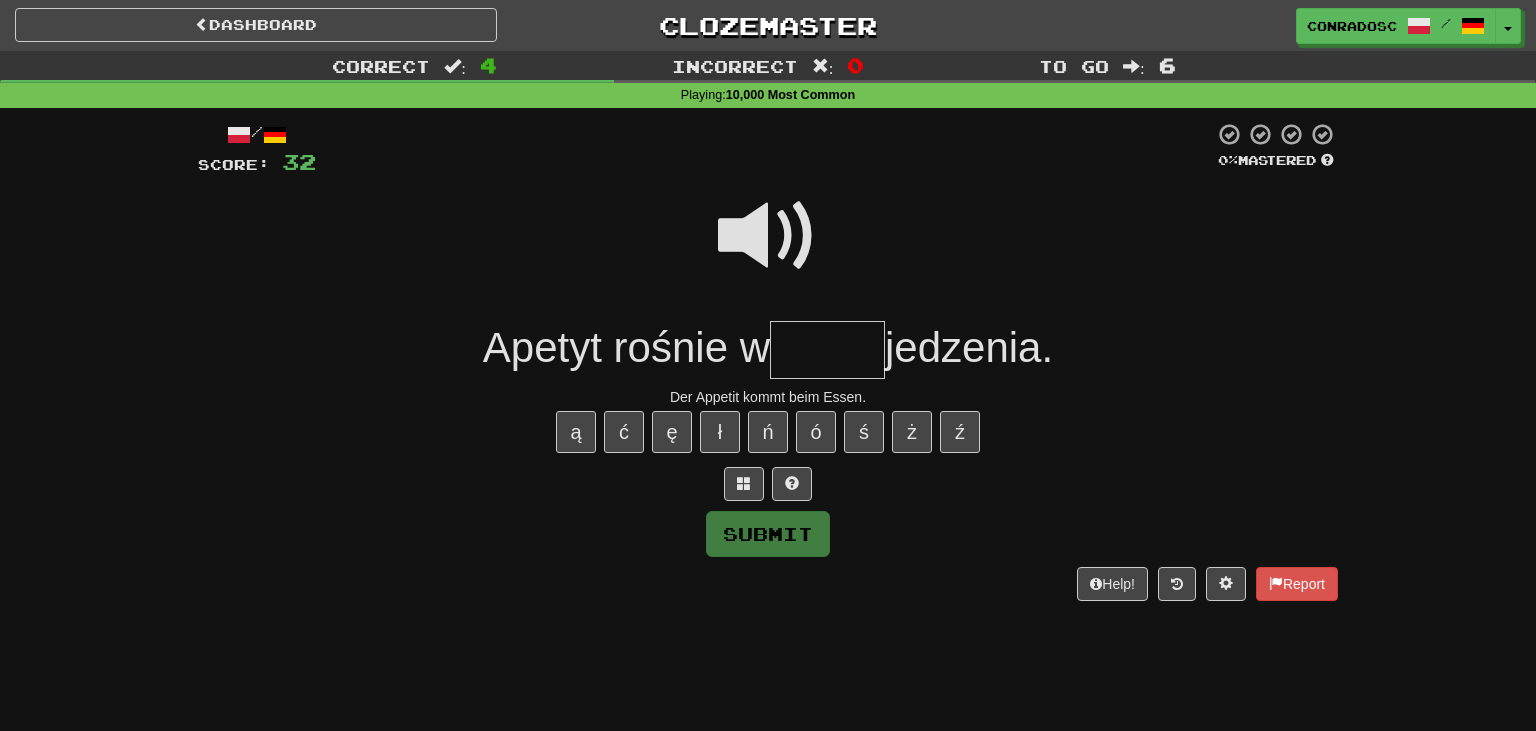 click at bounding box center [768, 236] 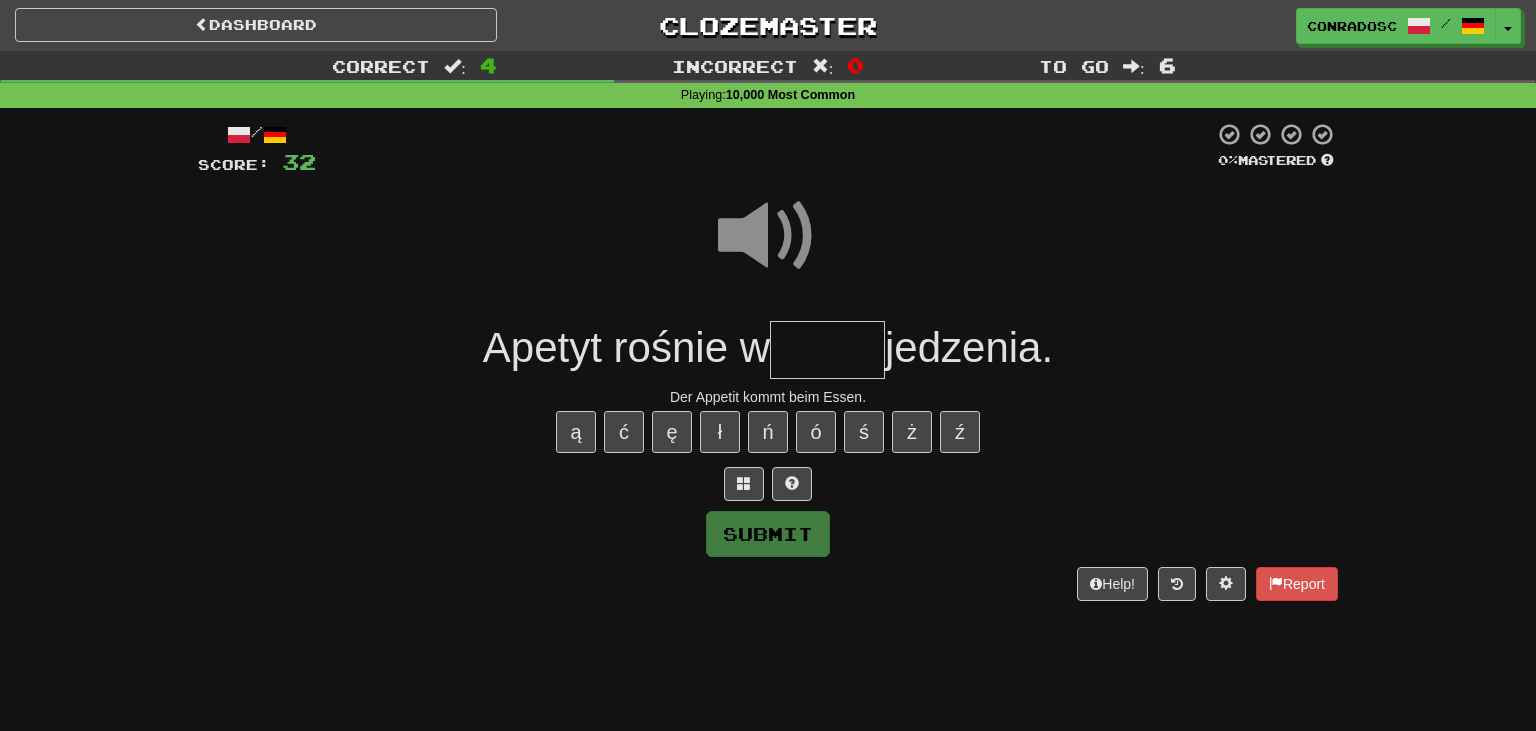 click at bounding box center (827, 350) 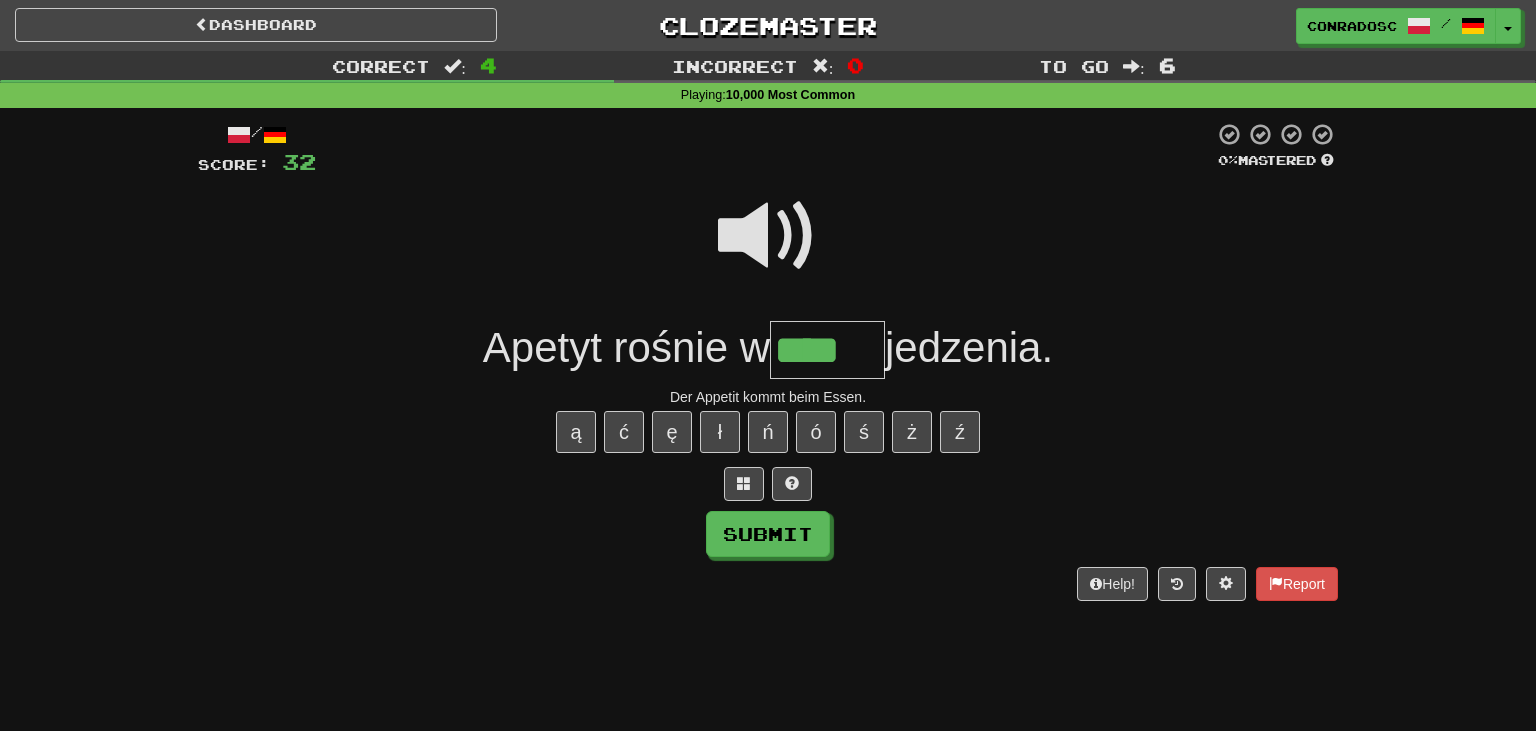 click at bounding box center (768, 236) 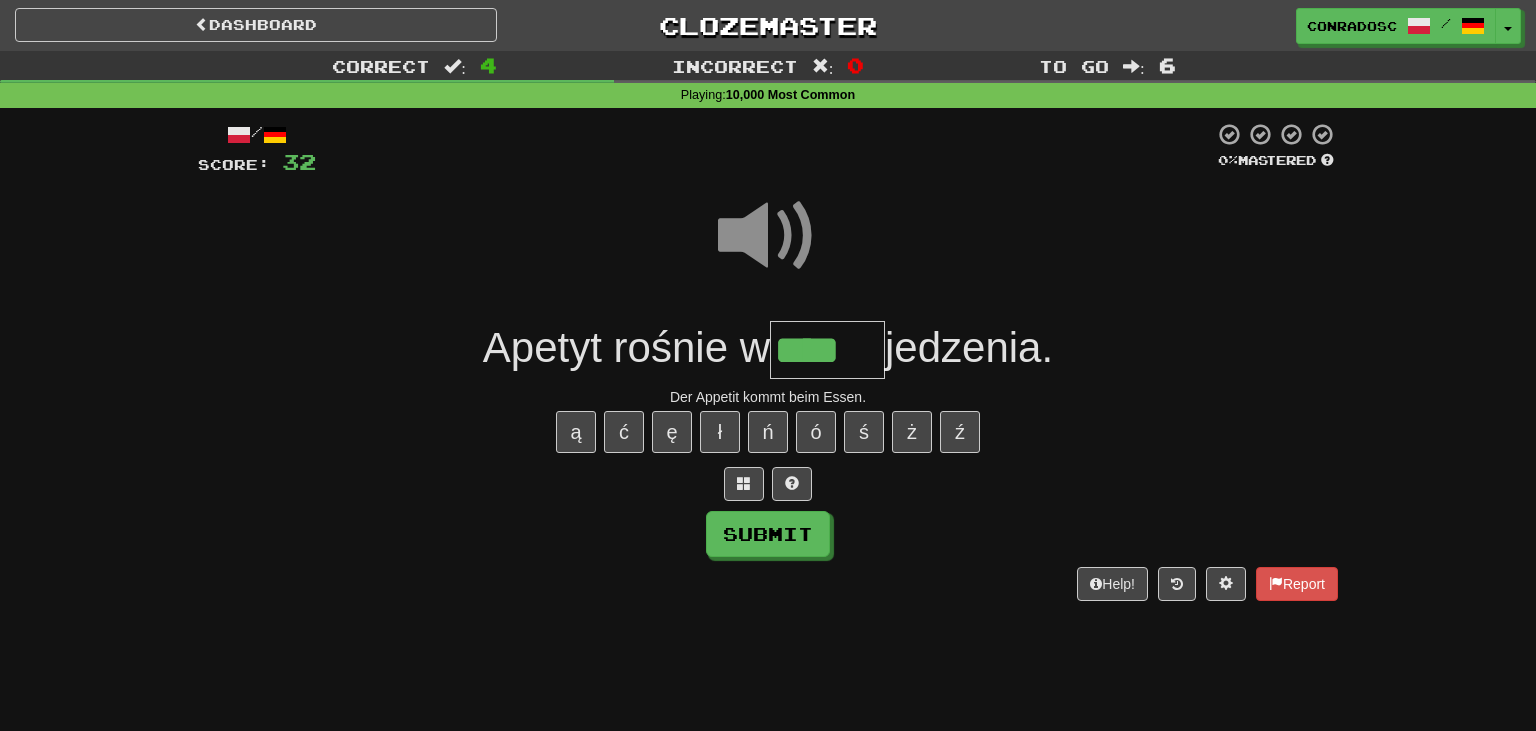click on "****" at bounding box center (827, 350) 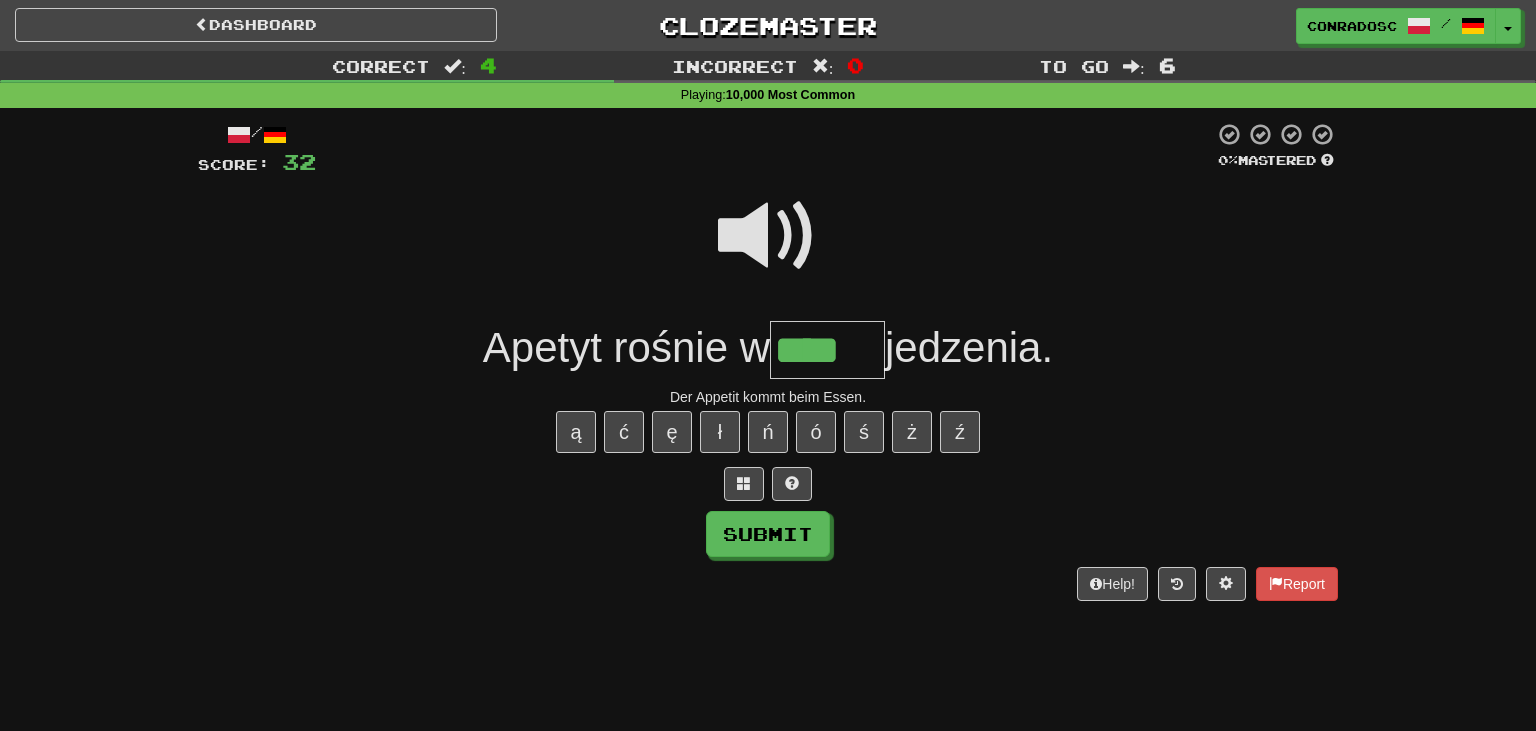 click at bounding box center (768, 236) 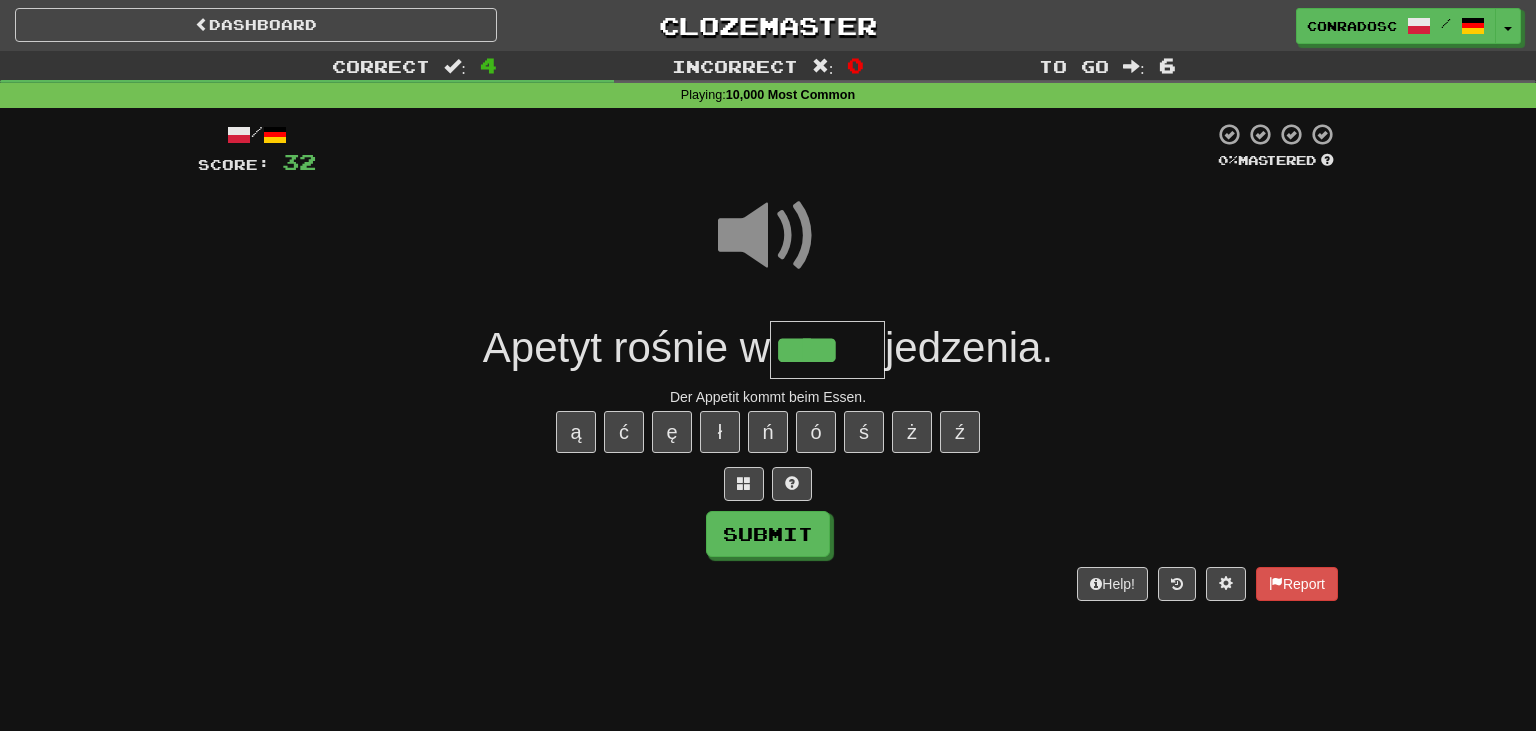 click on "****" at bounding box center (827, 350) 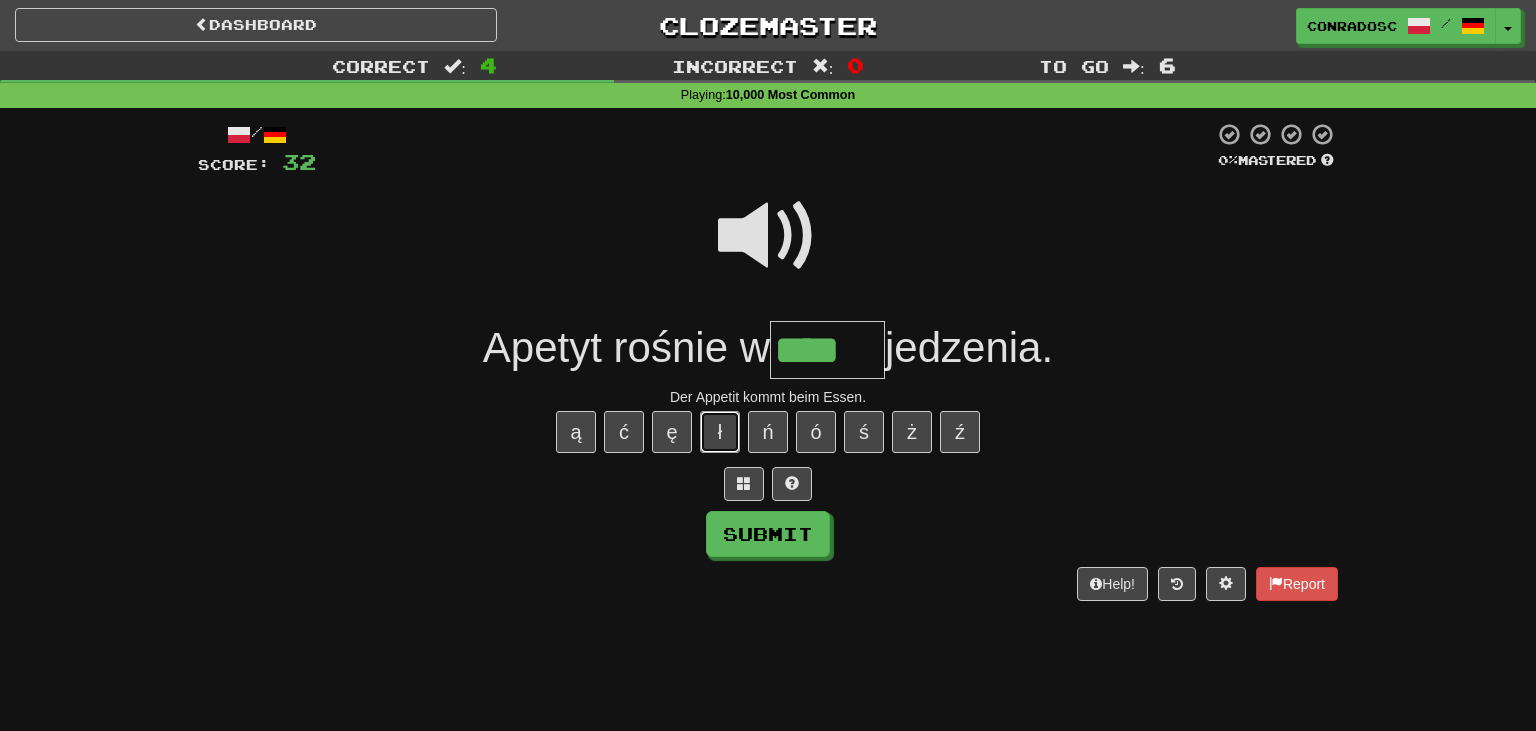 click on "ł" at bounding box center (720, 432) 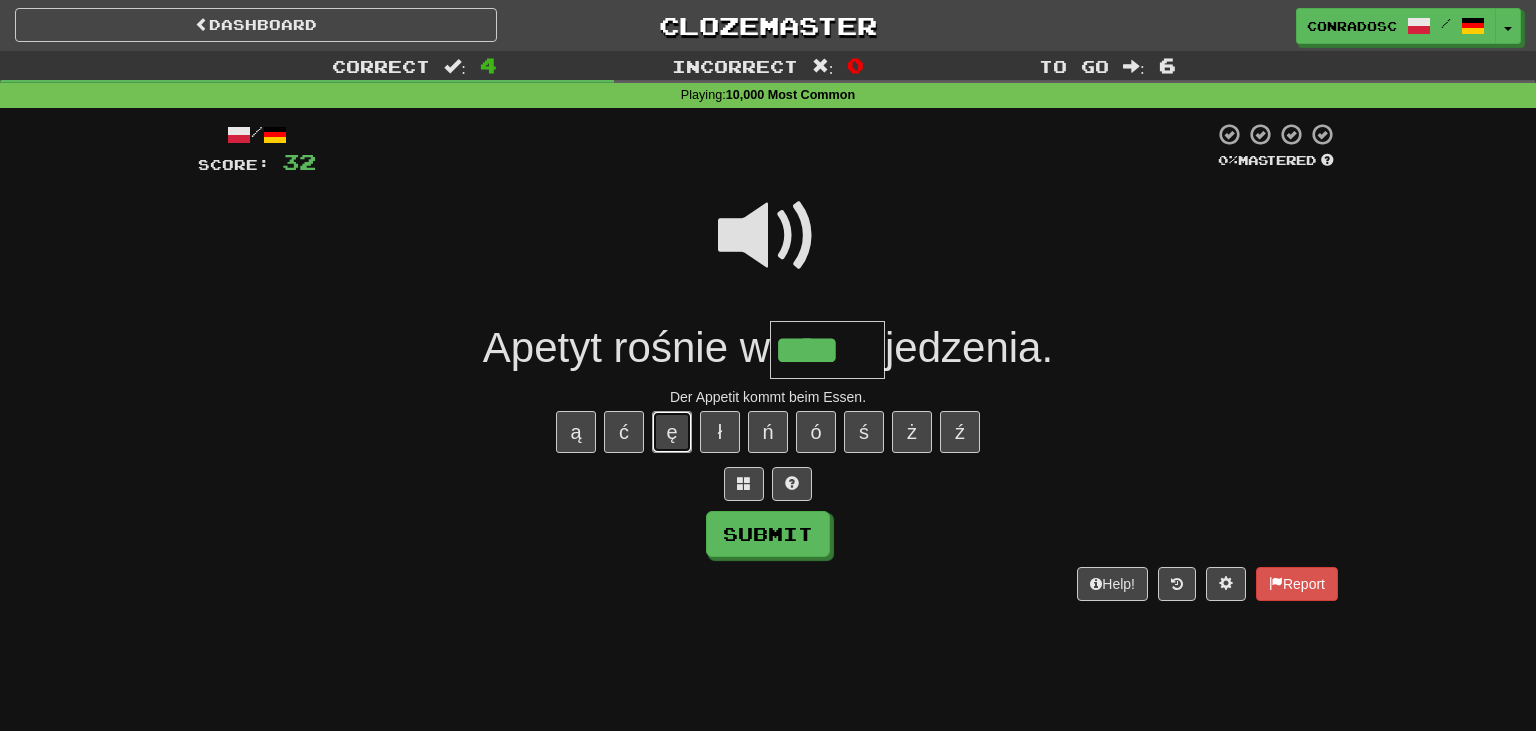 click on "ę" at bounding box center (672, 432) 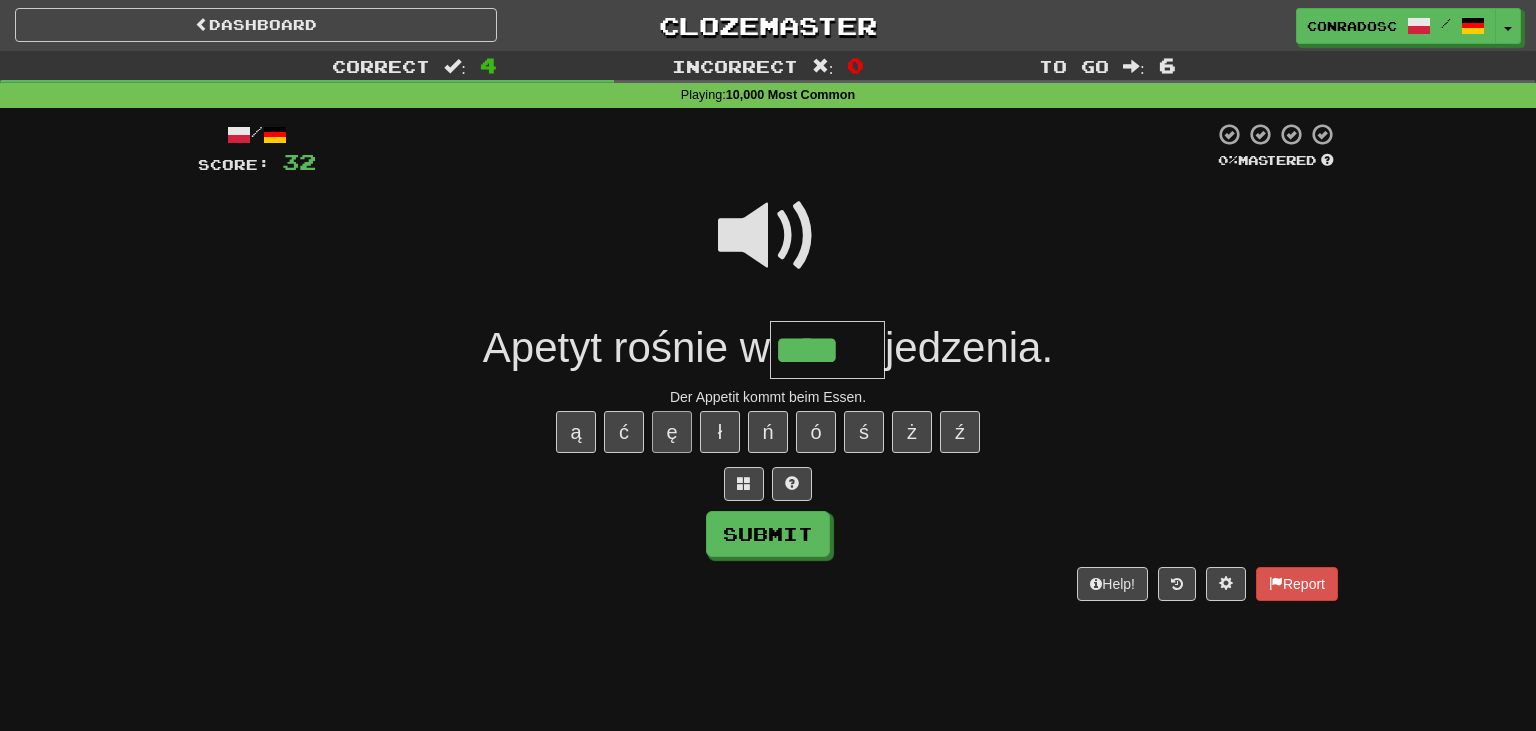 type on "*****" 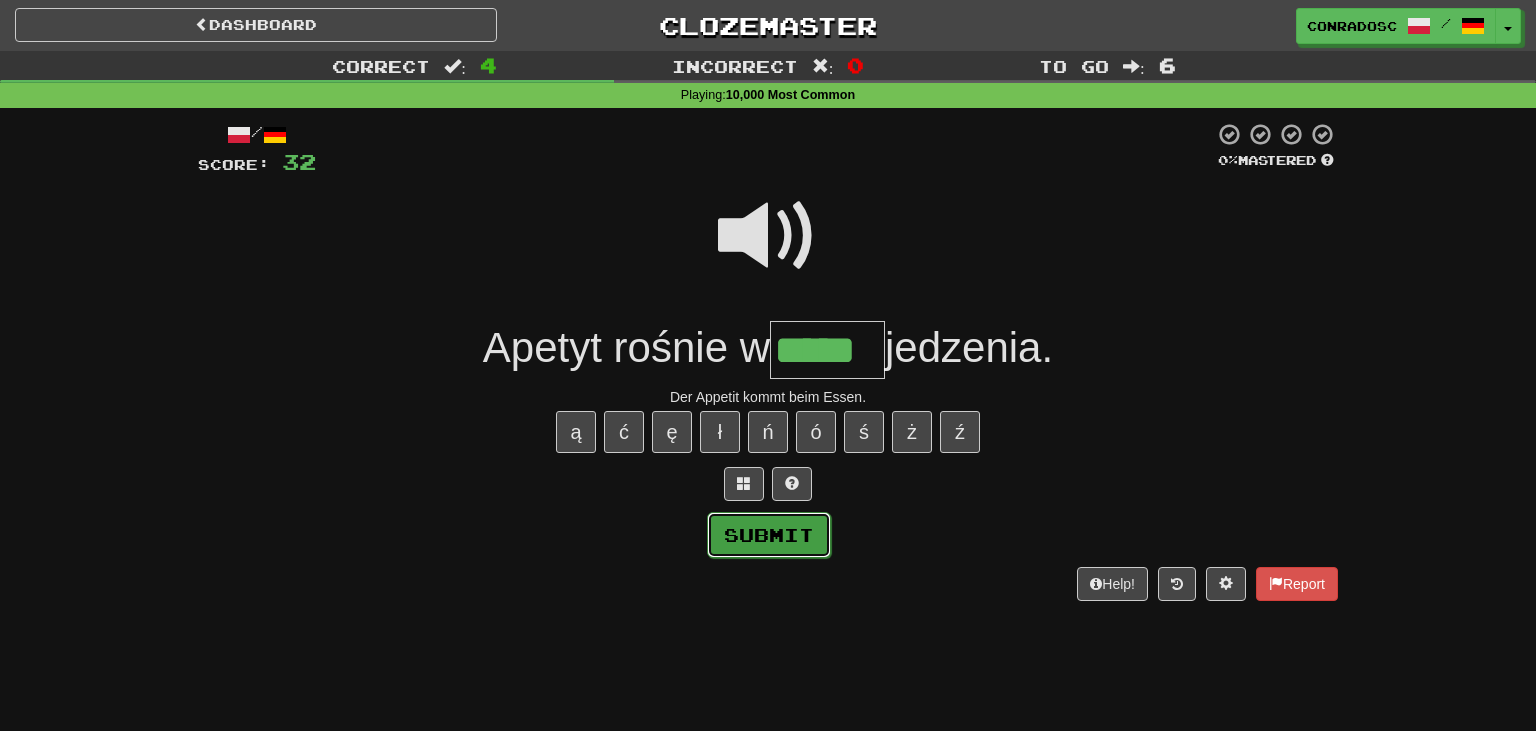 click on "Submit" at bounding box center (769, 535) 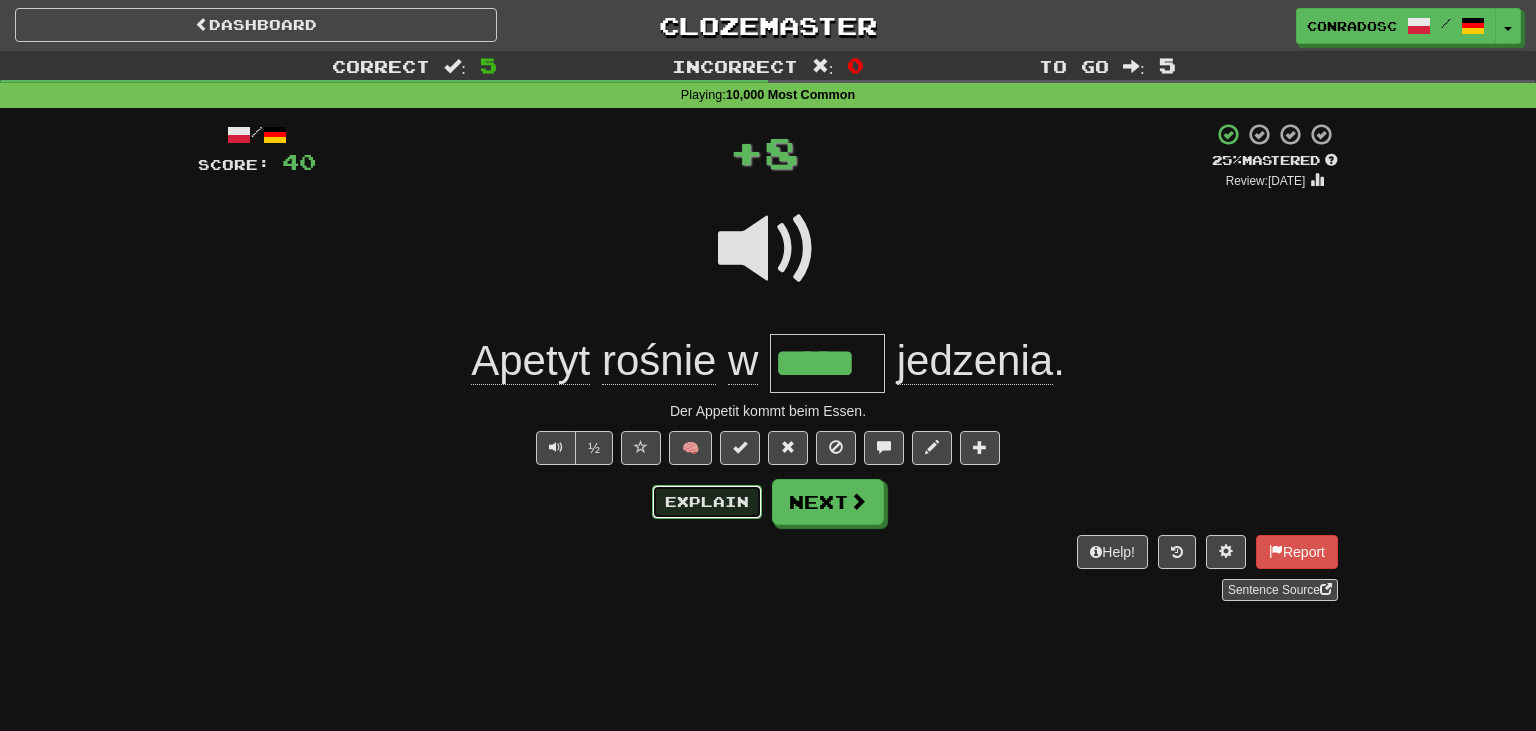 click on "Explain" at bounding box center [707, 502] 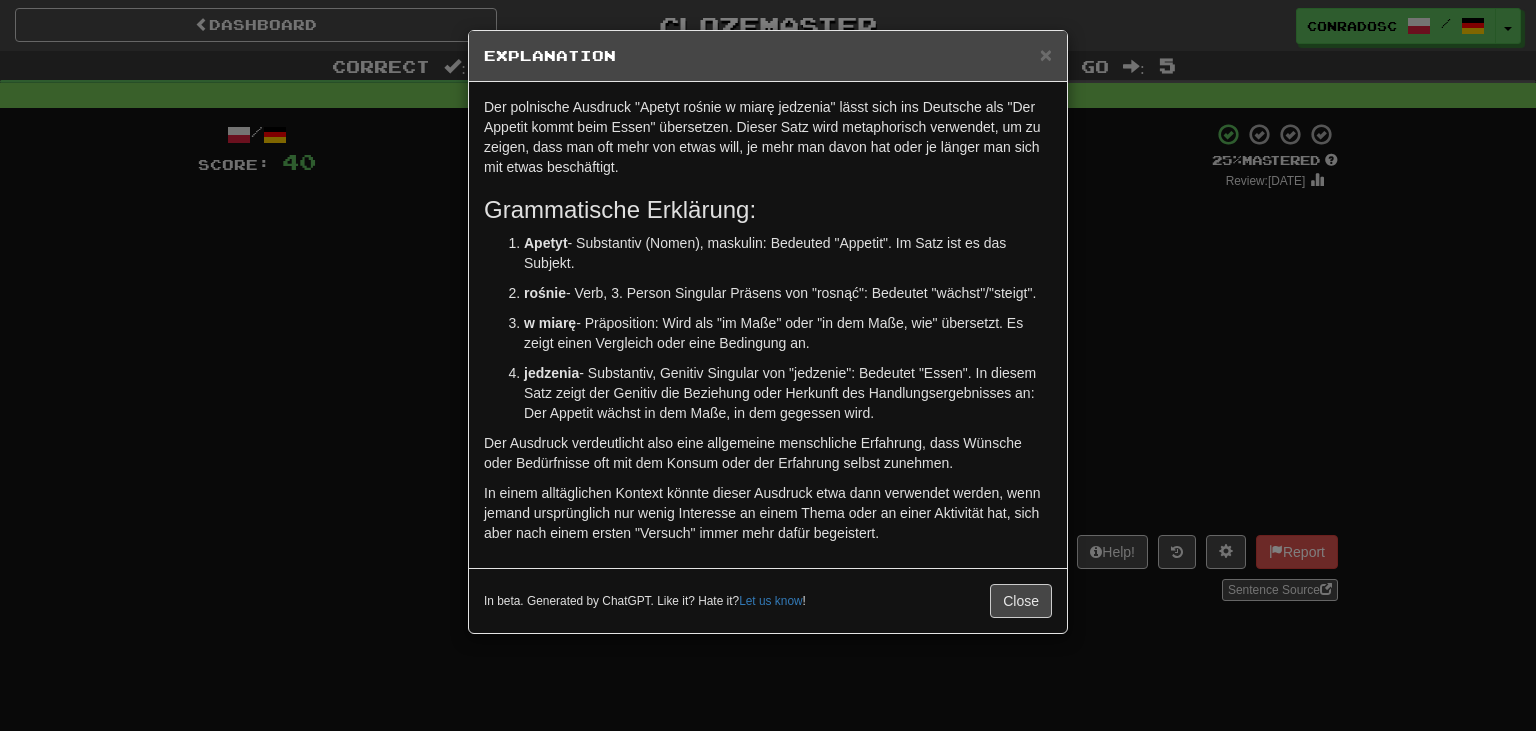 click on "× Explanation" at bounding box center [768, 56] 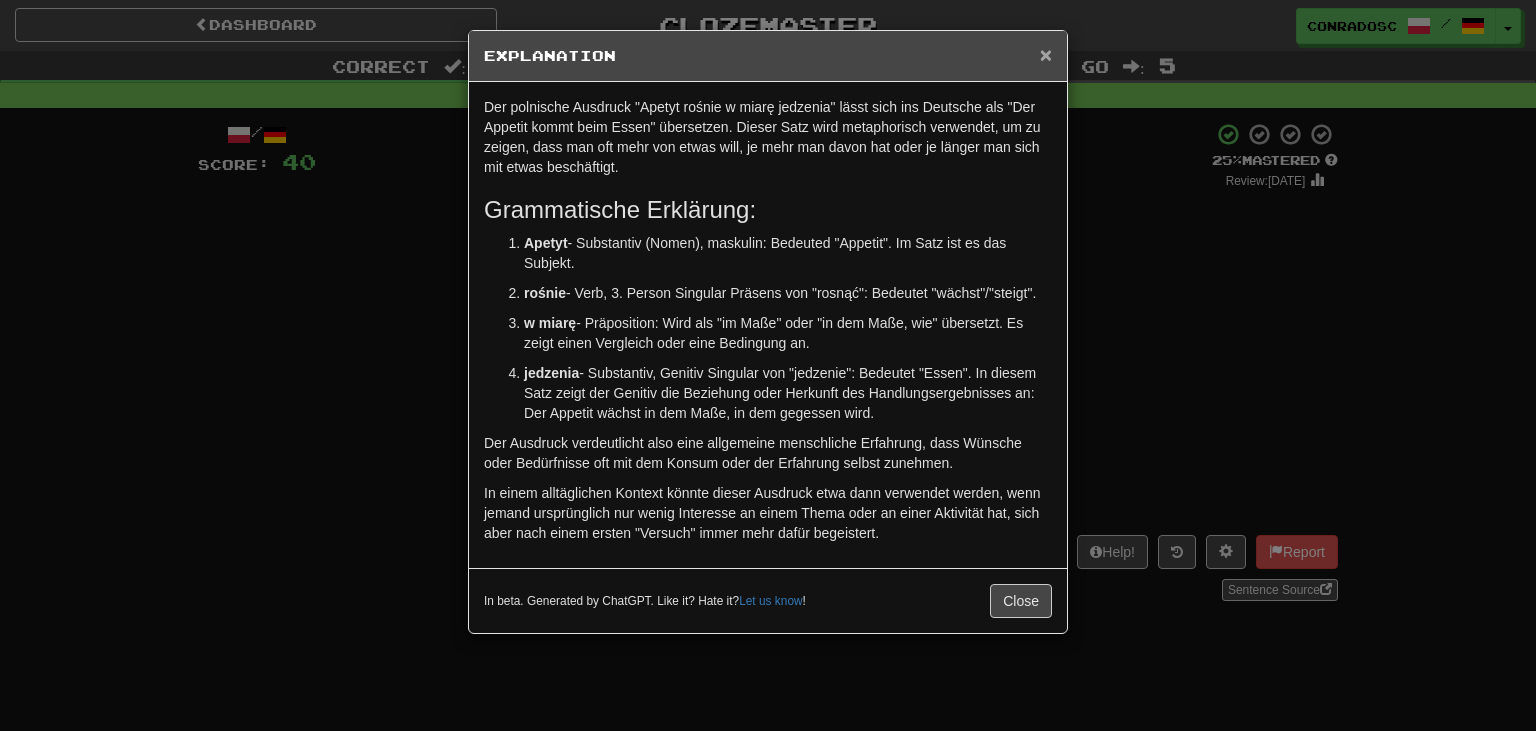 click on "×" at bounding box center [1046, 54] 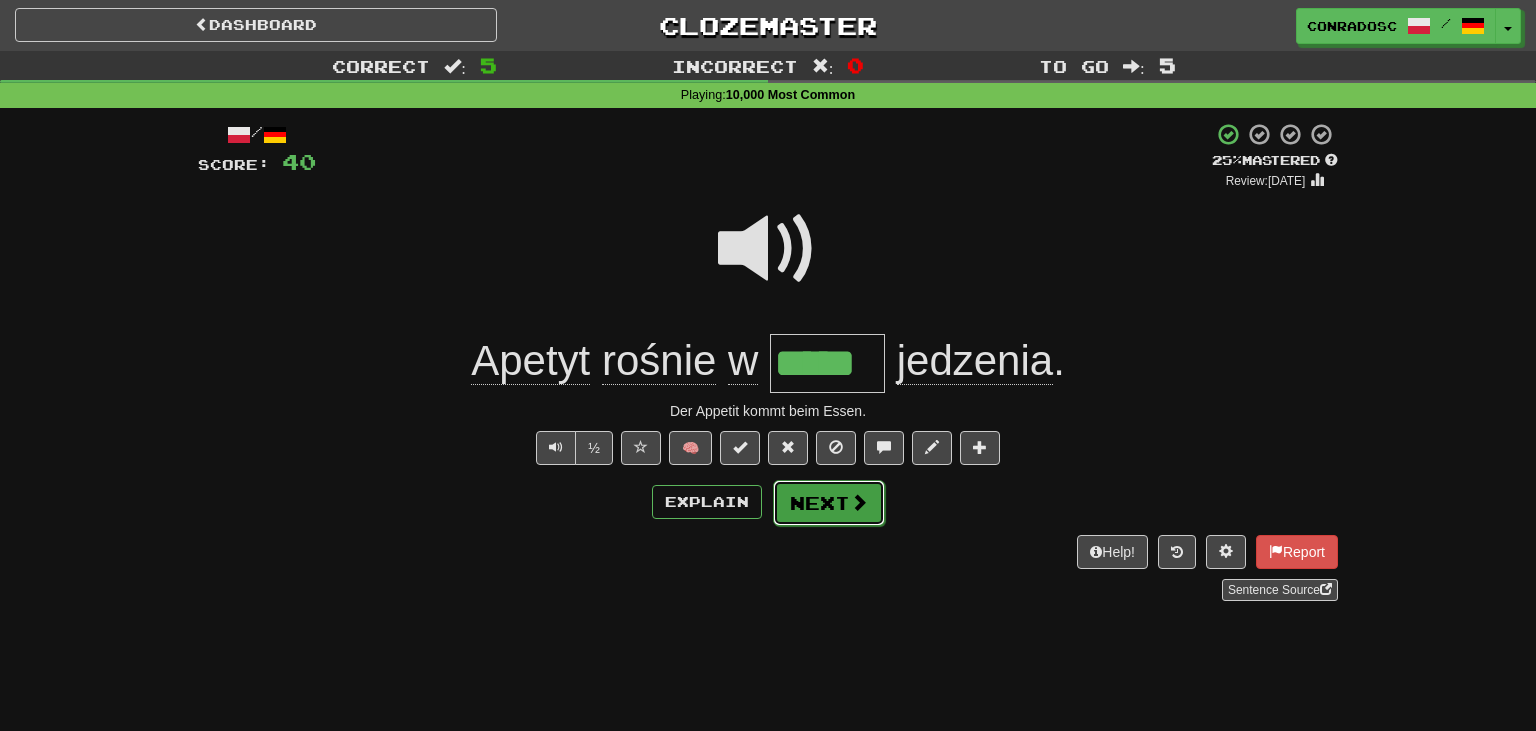 click on "Next" at bounding box center (829, 503) 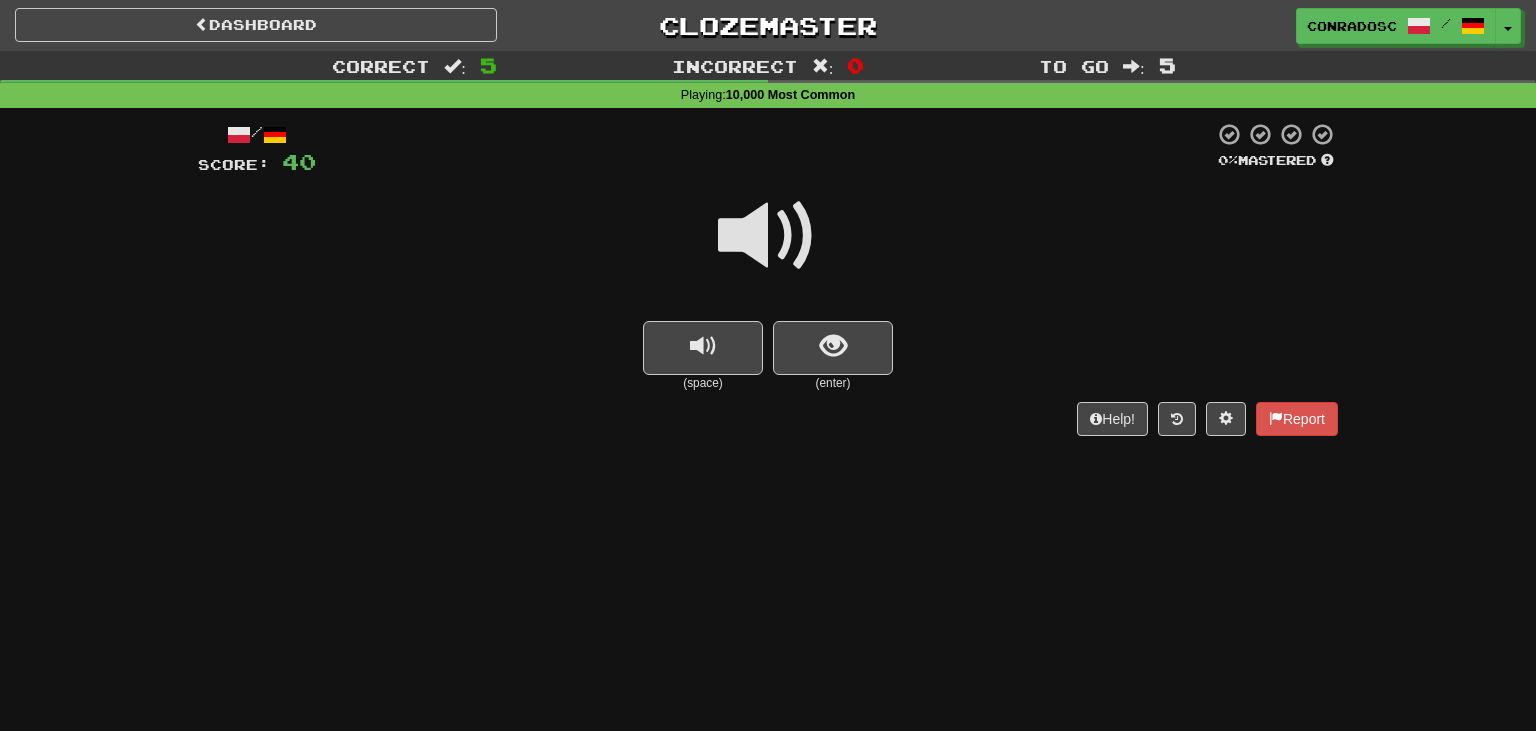 click on "/  Score:   40 0 %  Mastered (space) (enter)  Help!  Report" at bounding box center (768, 278) 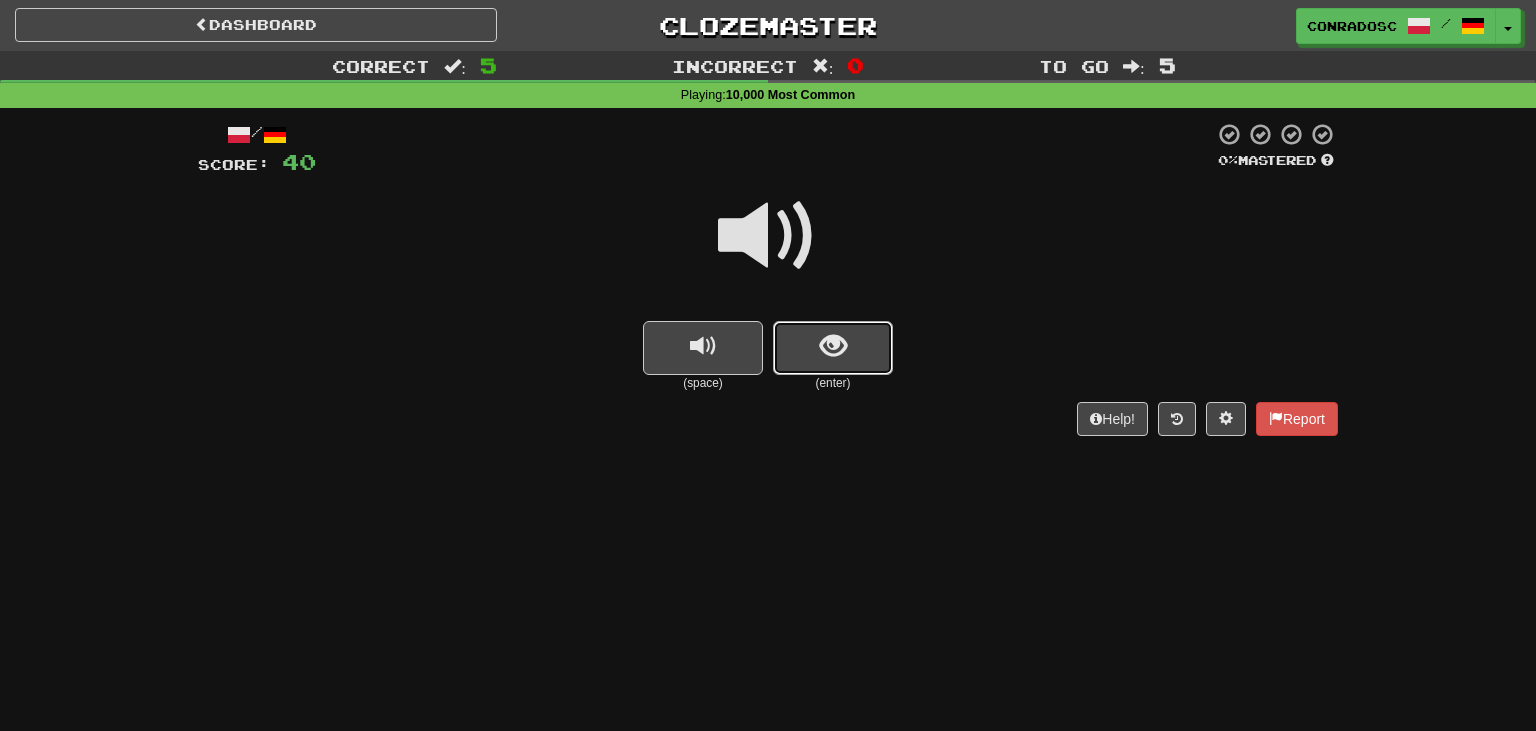 click at bounding box center (833, 348) 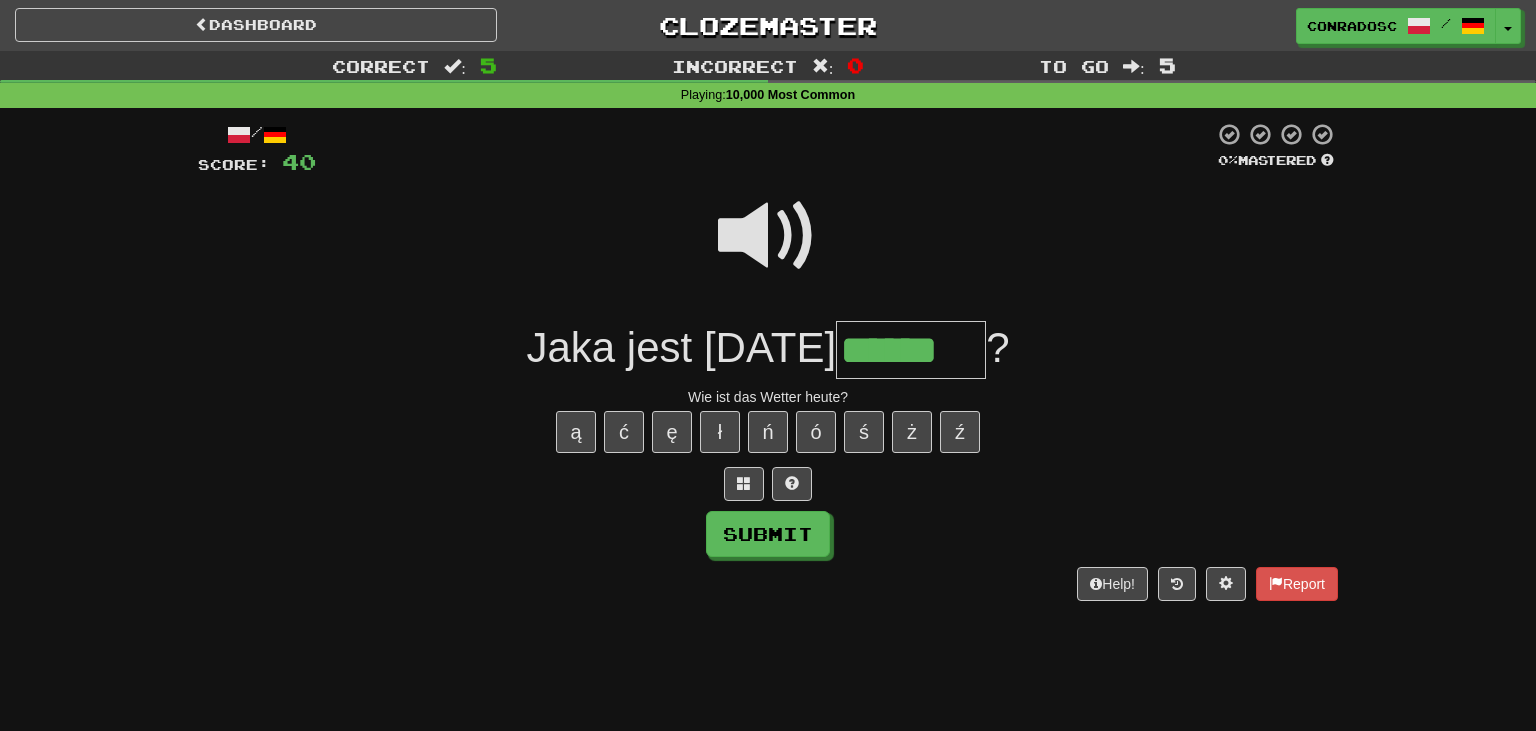 type on "******" 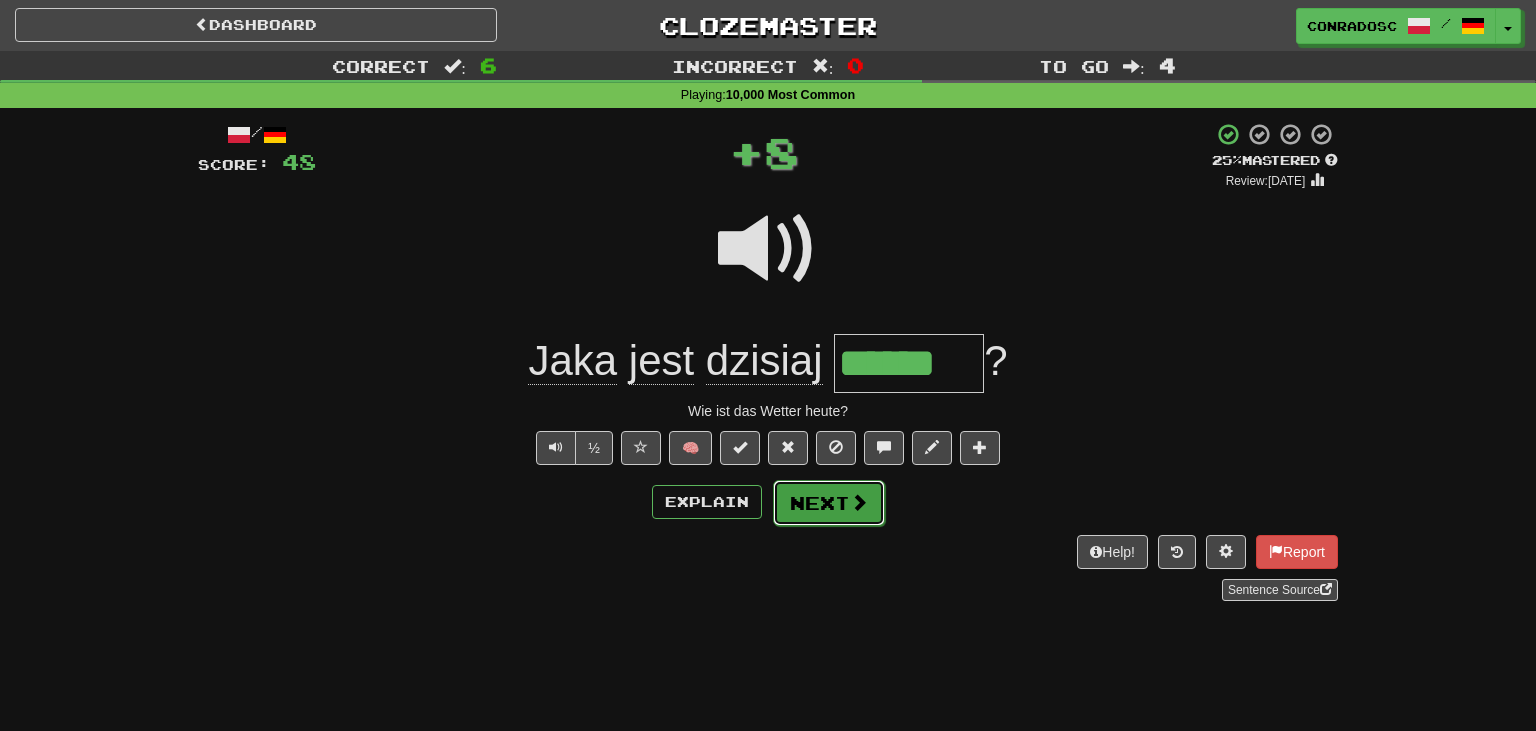 click on "Next" at bounding box center [829, 503] 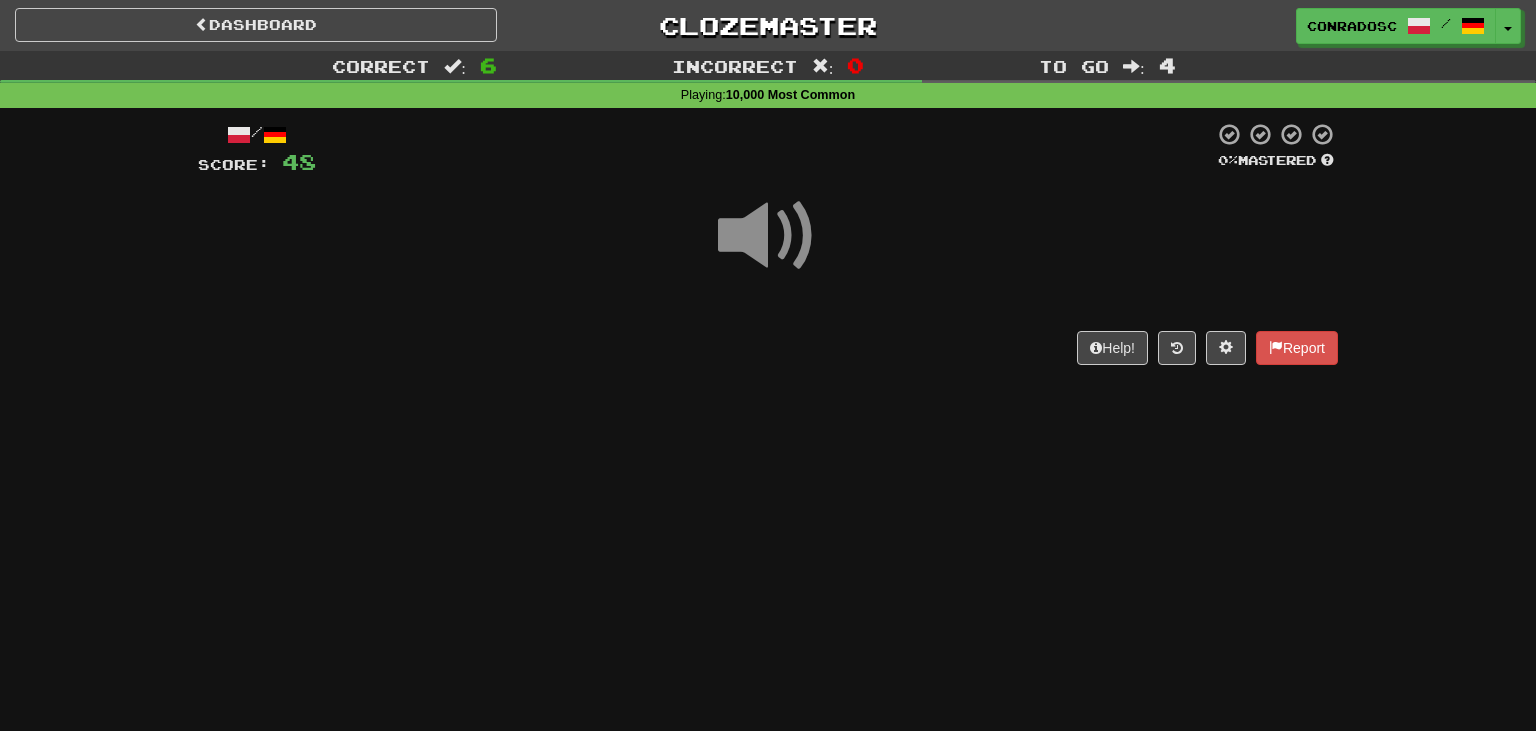click on "Dashboard
Clozemaster
conradosc
/
Toggle Dropdown
Dashboard
Leaderboard
Activity Feed
Notifications
Profile
Discussions
English
/
Deutsch
Streak:
0
Review:
20
Points Today: 0
Polski
/
Deutsch
Streak:
47
Review:
16
Points Today: 488
Tiếng Việt
/
English
Streak:
54
Review:
64
Points Today: 0
Tiếng Việt
/
Français
Streak:
0
Review:
1
Points Today: 0
Русский
/
Deutsch
Streak:
1
Review:
40
Points Today: 0
Languages
Account
Logout
conradosc
/
Toggle Dropdown
Dashboard
Leaderboard
Activity Feed
Notifications
Profile" at bounding box center (768, 365) 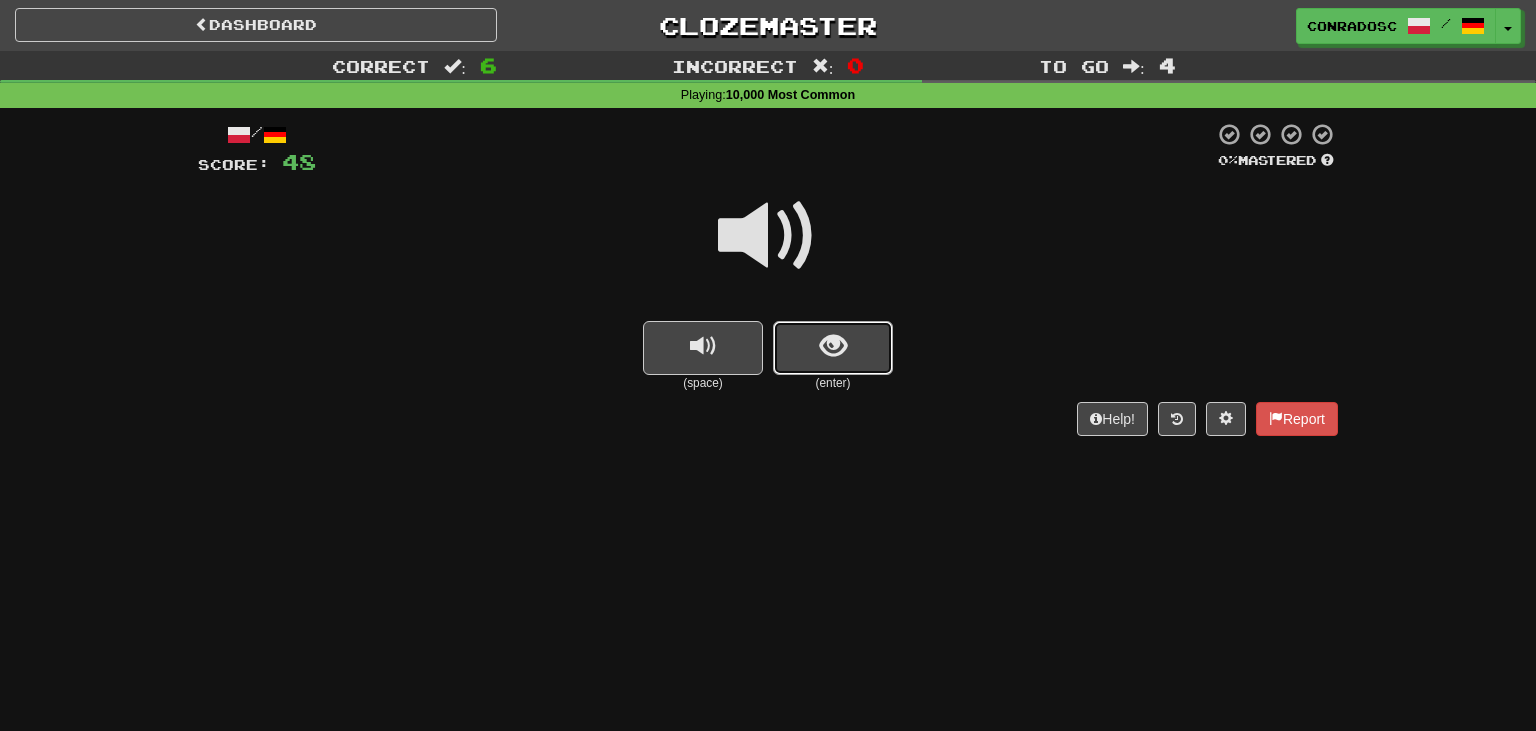 click at bounding box center [833, 346] 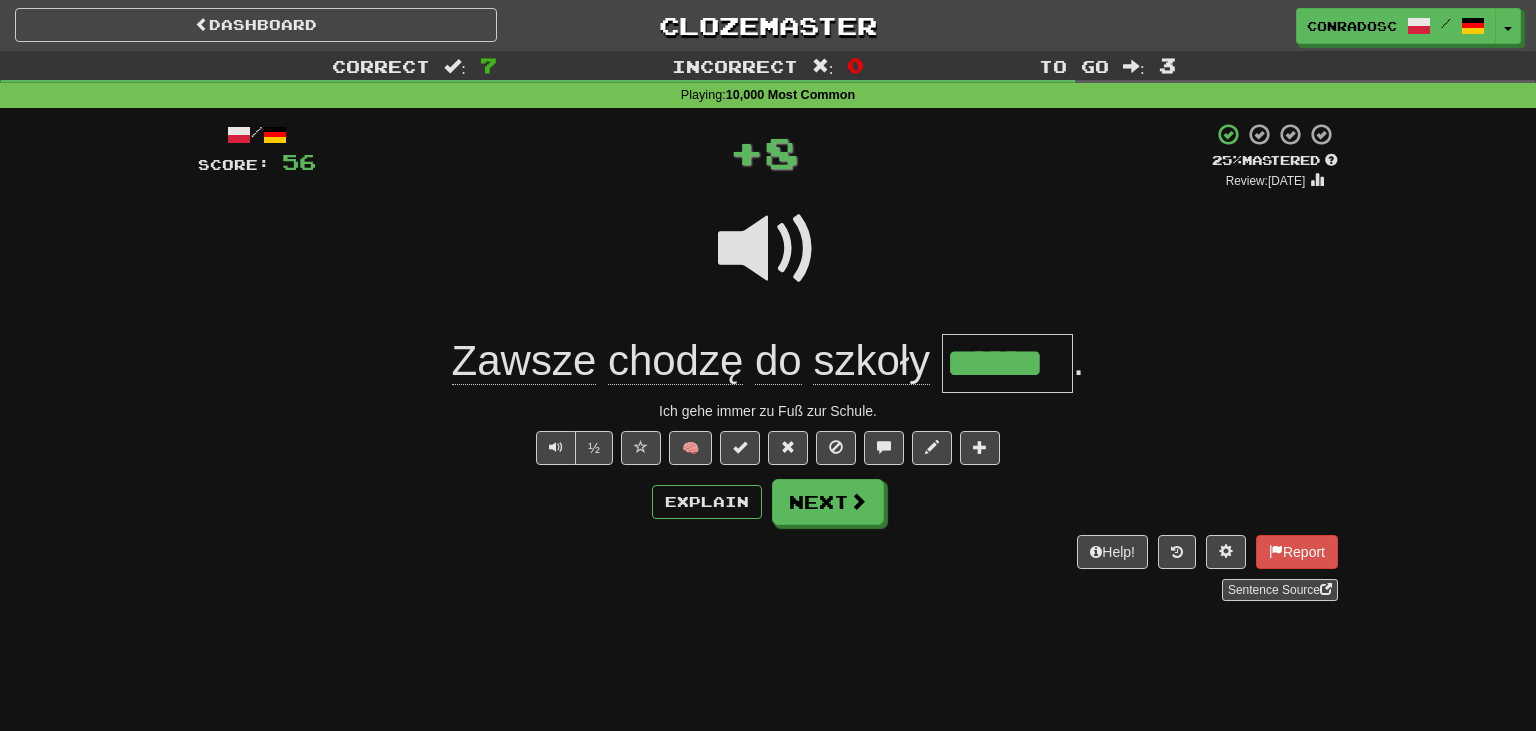 type on "******" 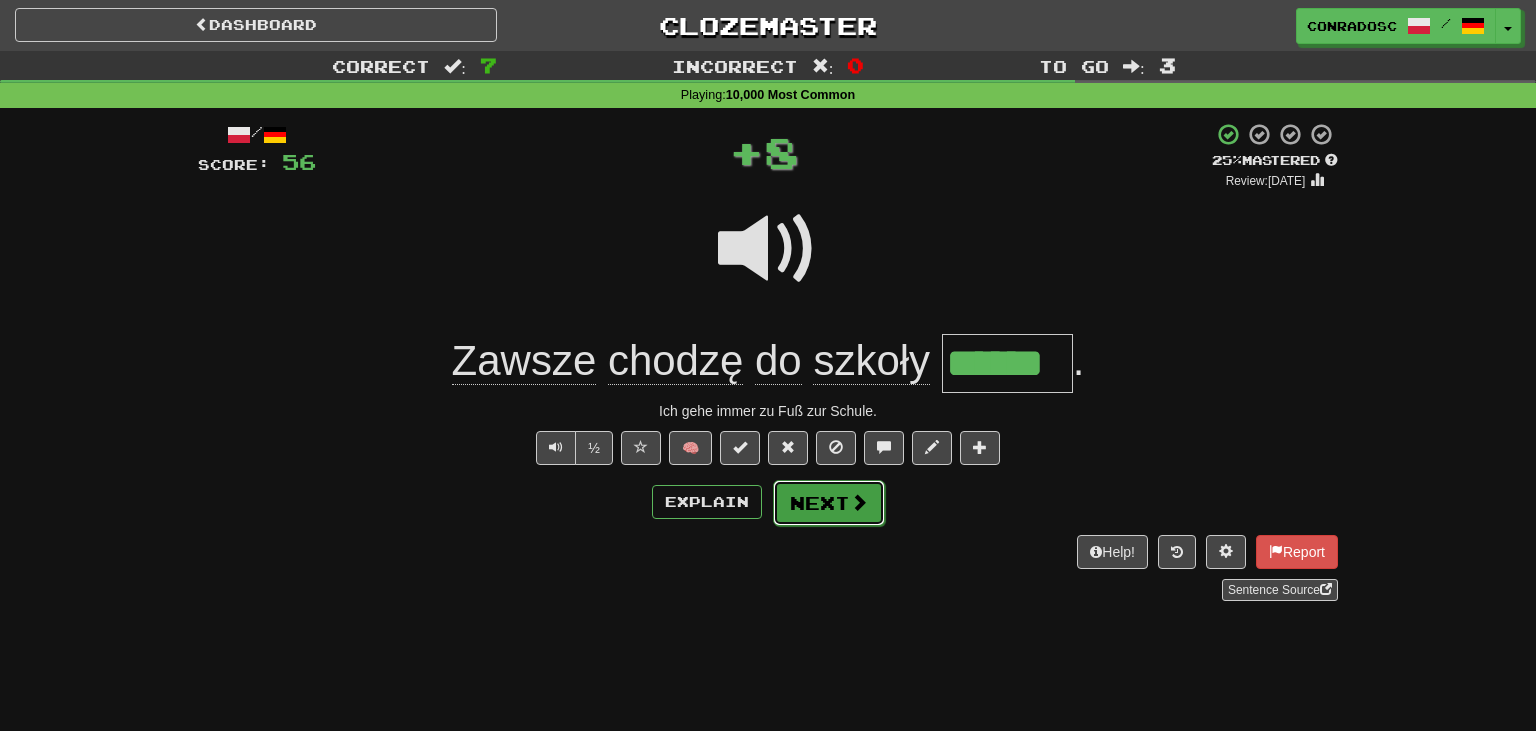 click on "Next" at bounding box center [829, 503] 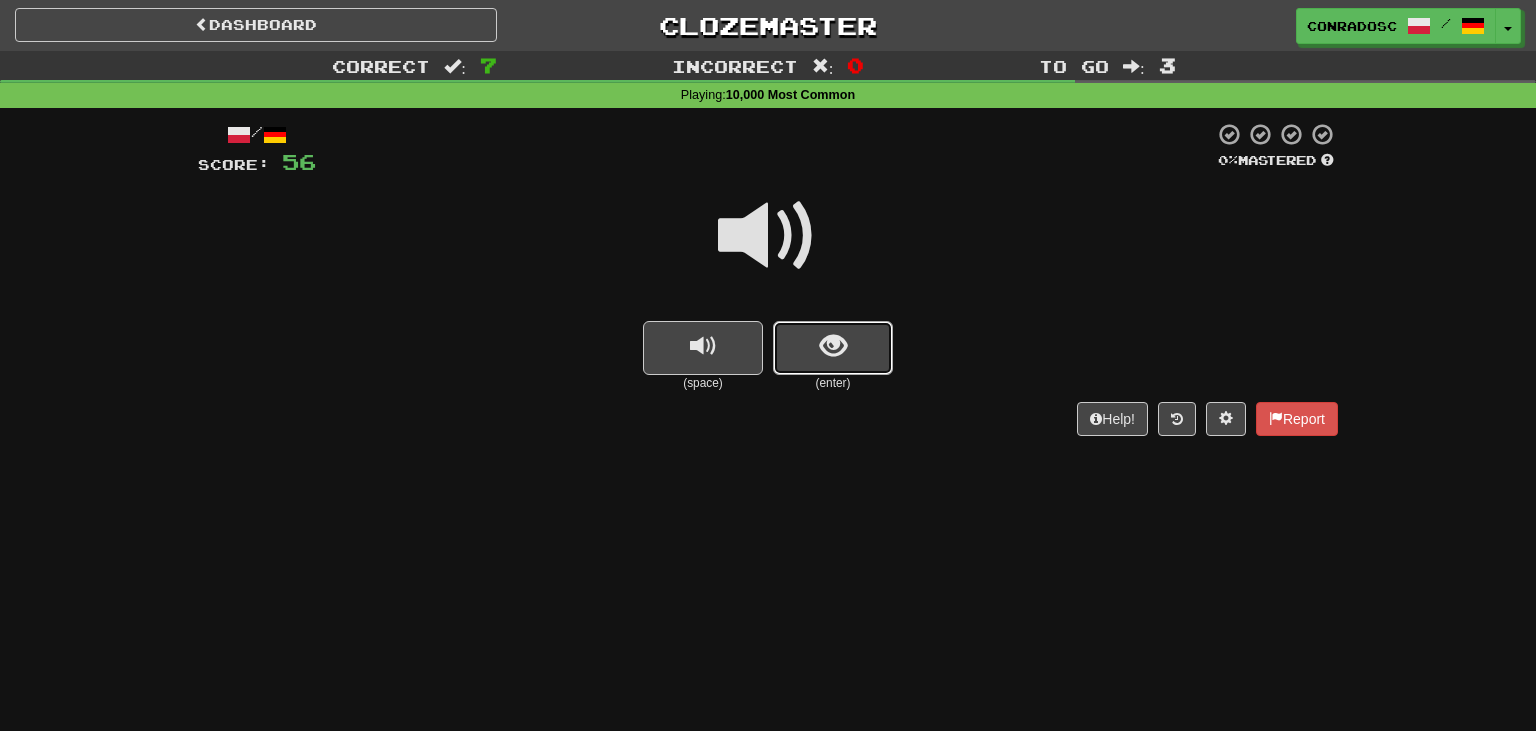 click at bounding box center (833, 348) 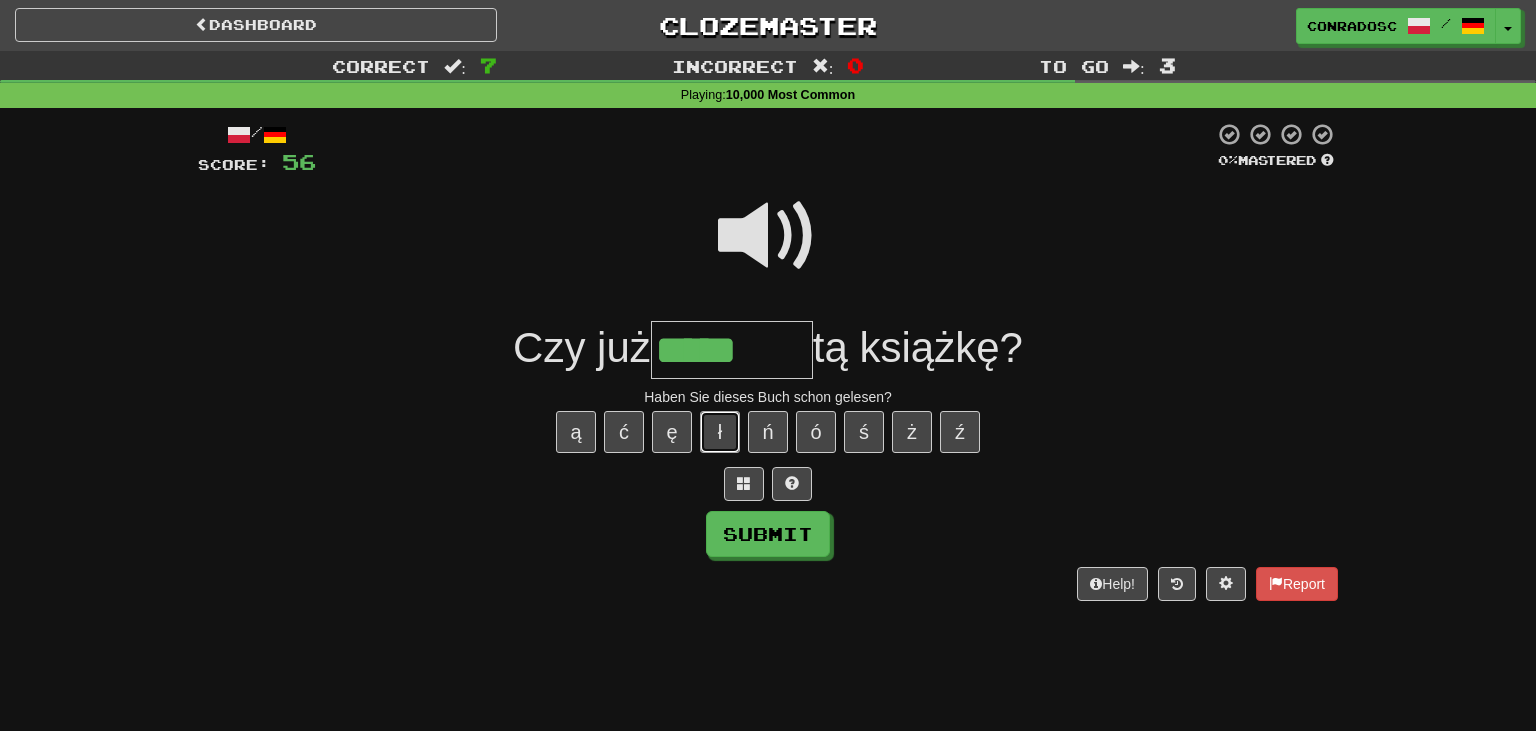 click on "ł" at bounding box center (720, 432) 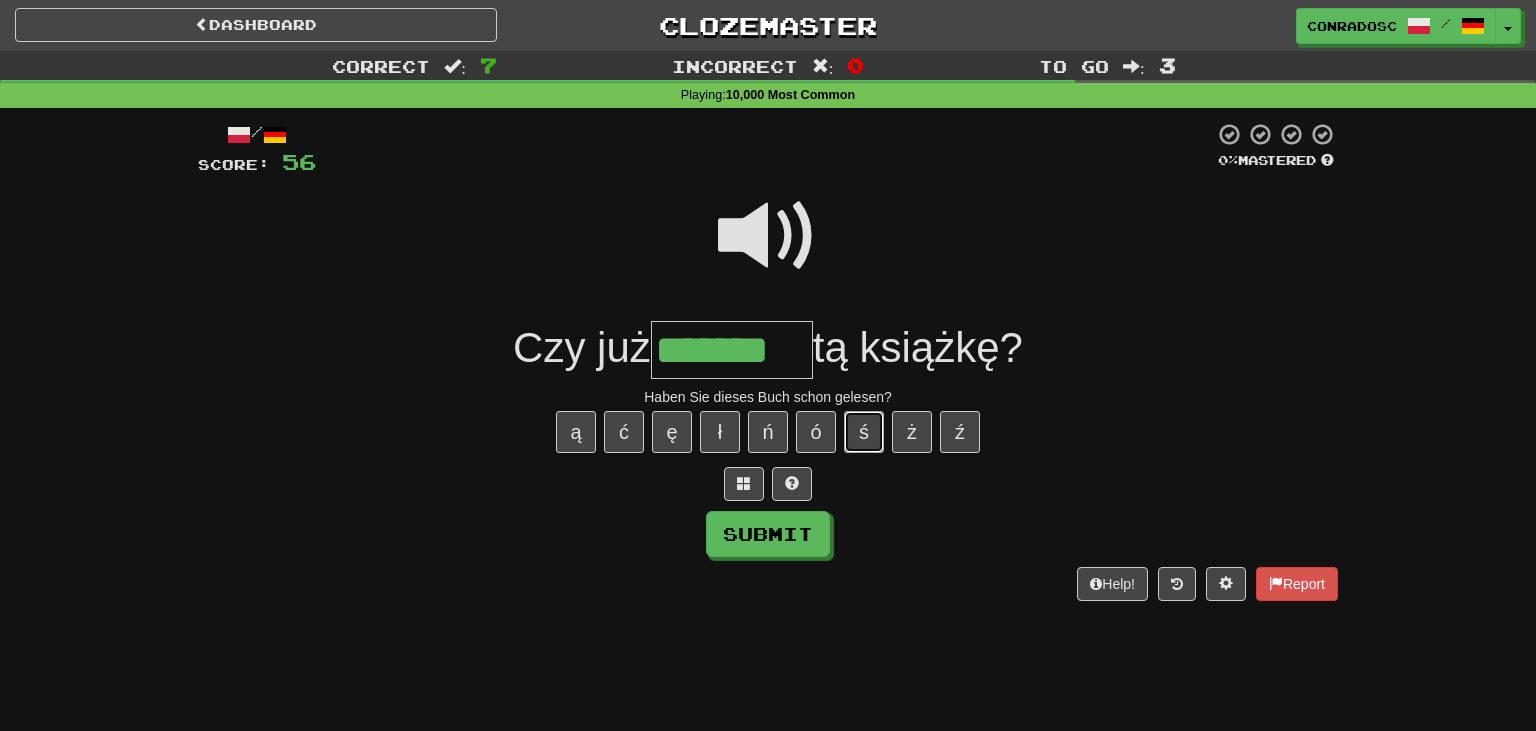 click on "ś" at bounding box center (864, 432) 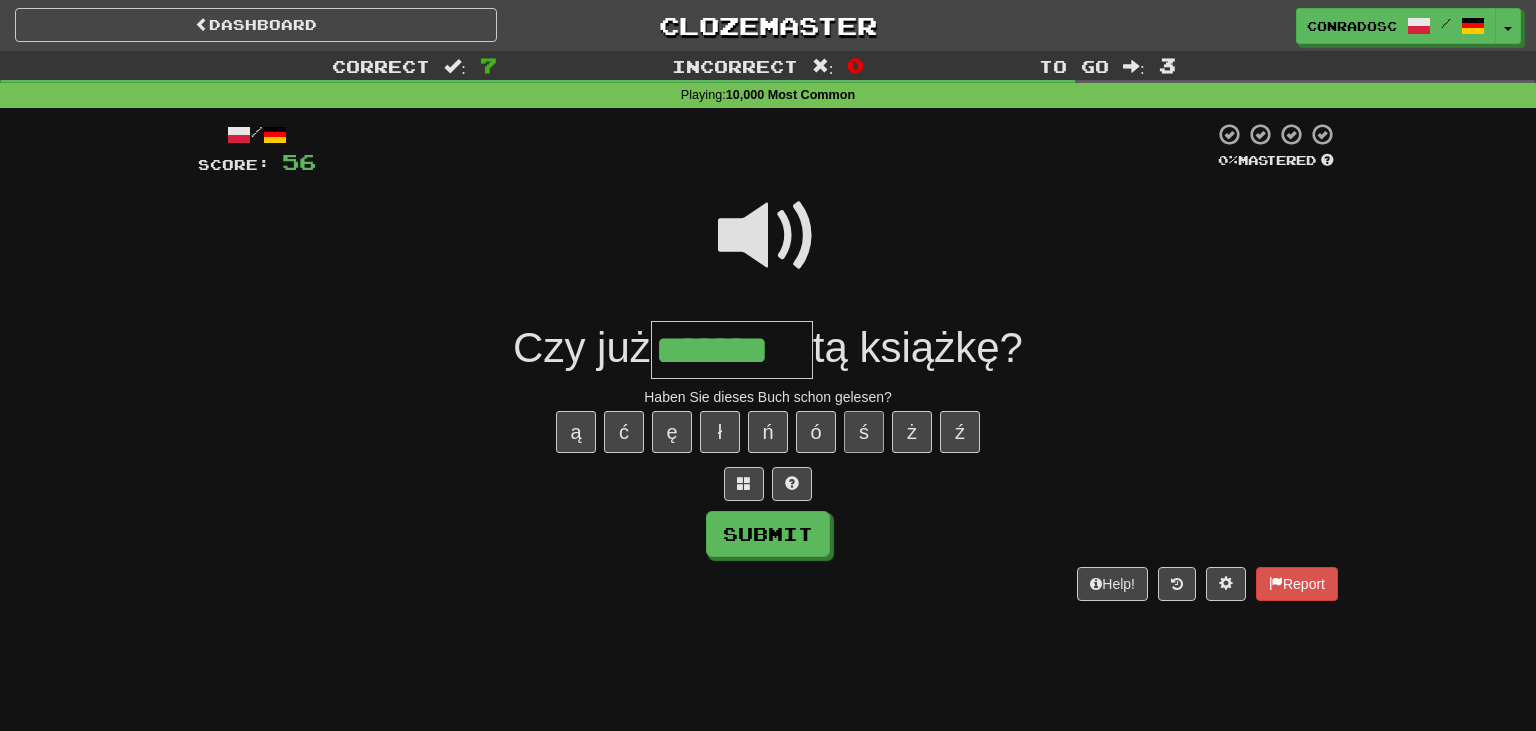 type on "********" 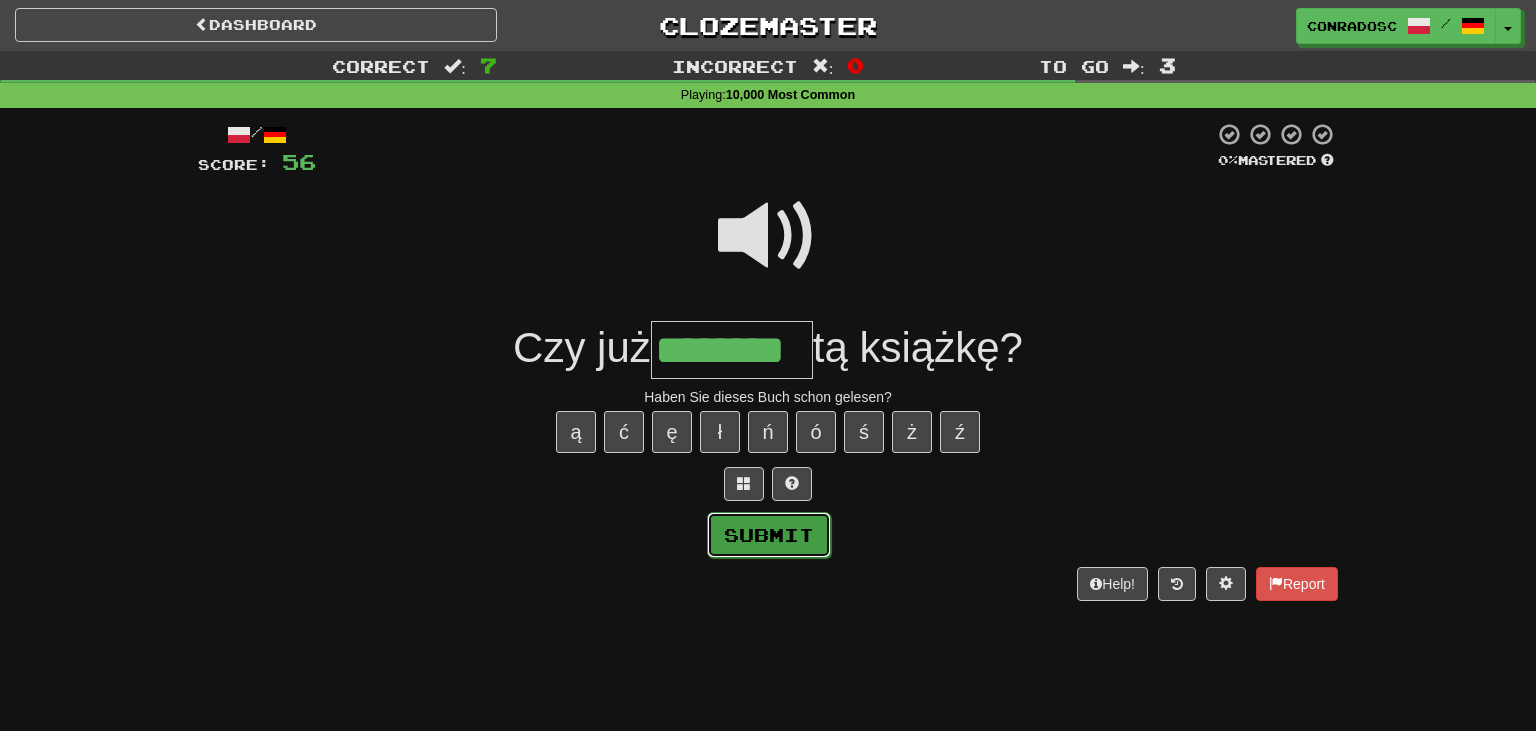 click on "Submit" at bounding box center [769, 535] 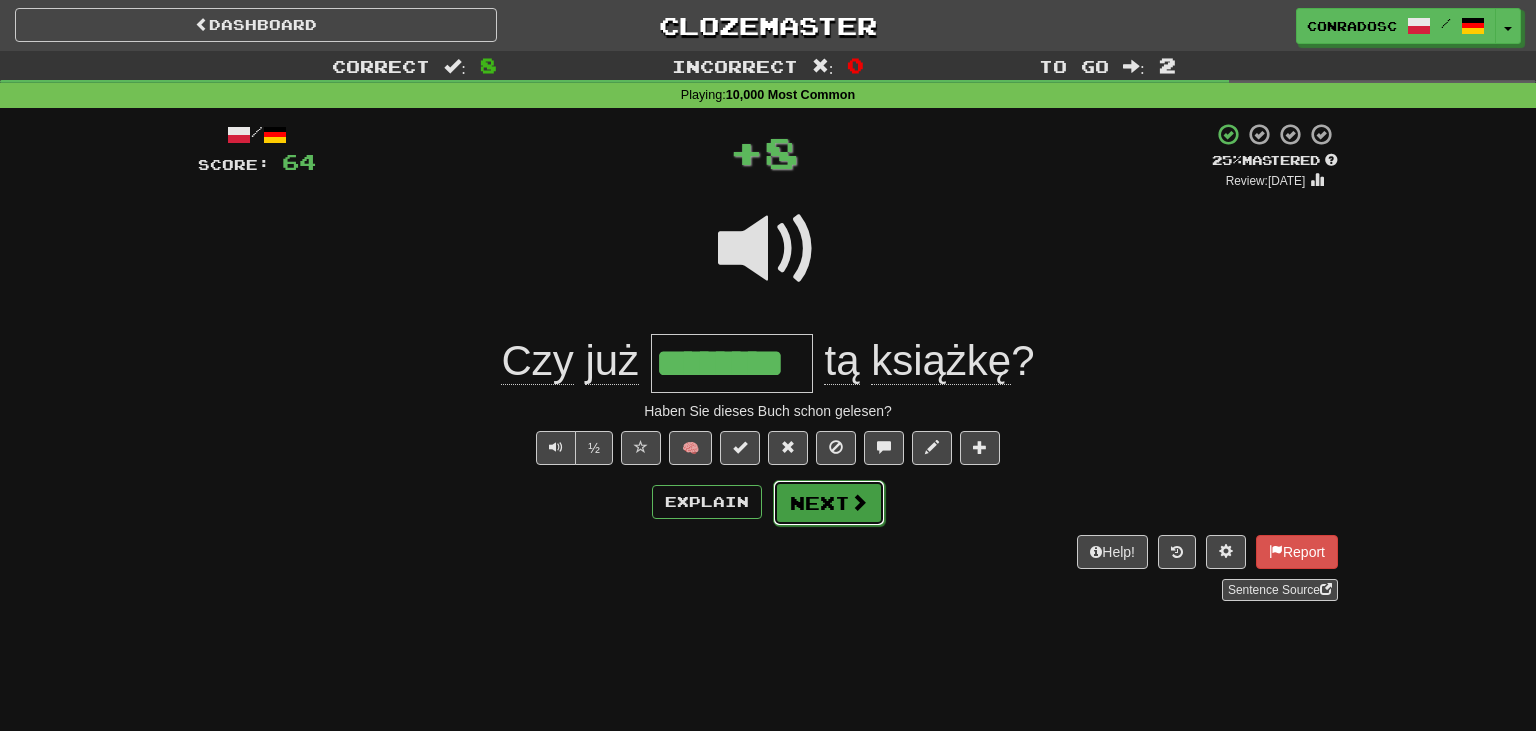click on "Next" at bounding box center (829, 503) 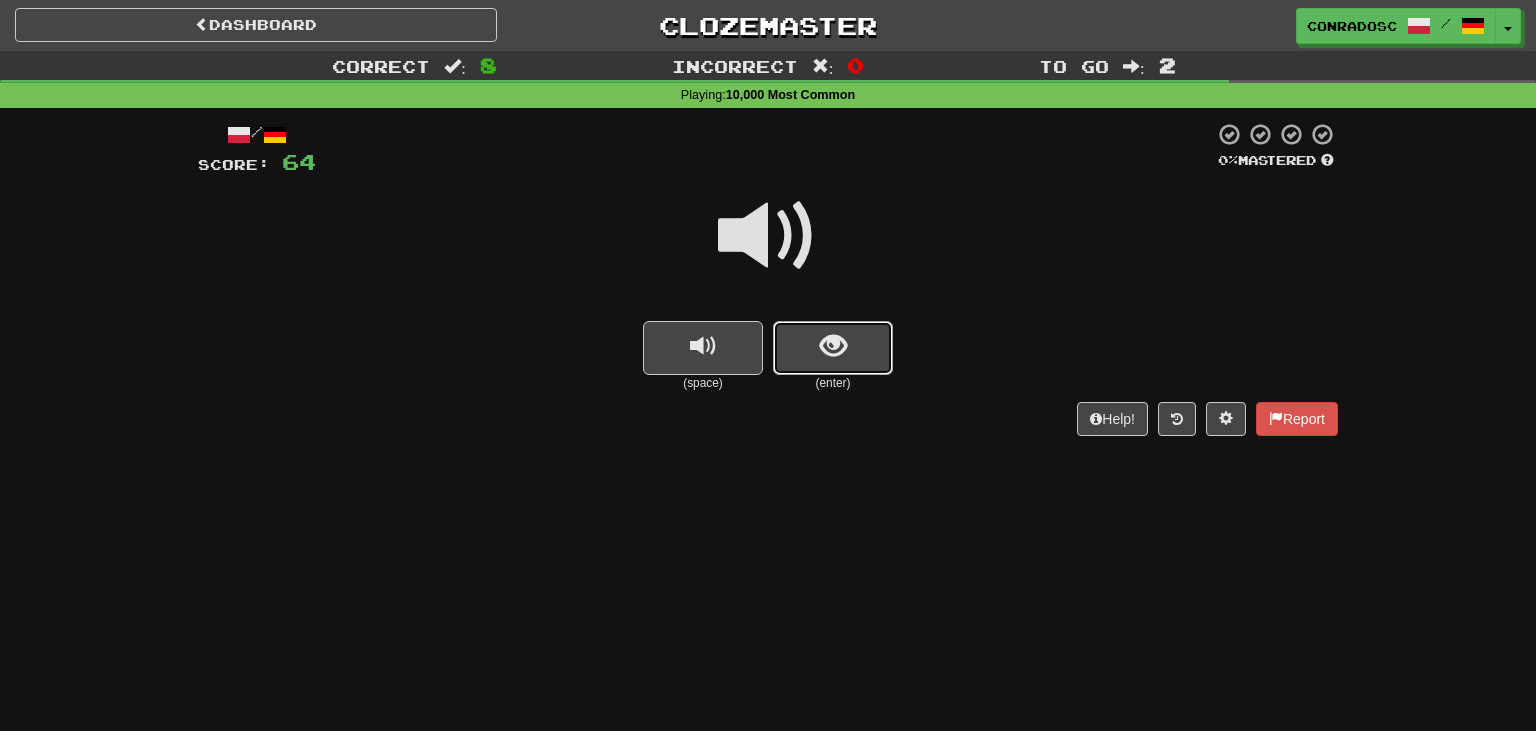 click at bounding box center [833, 348] 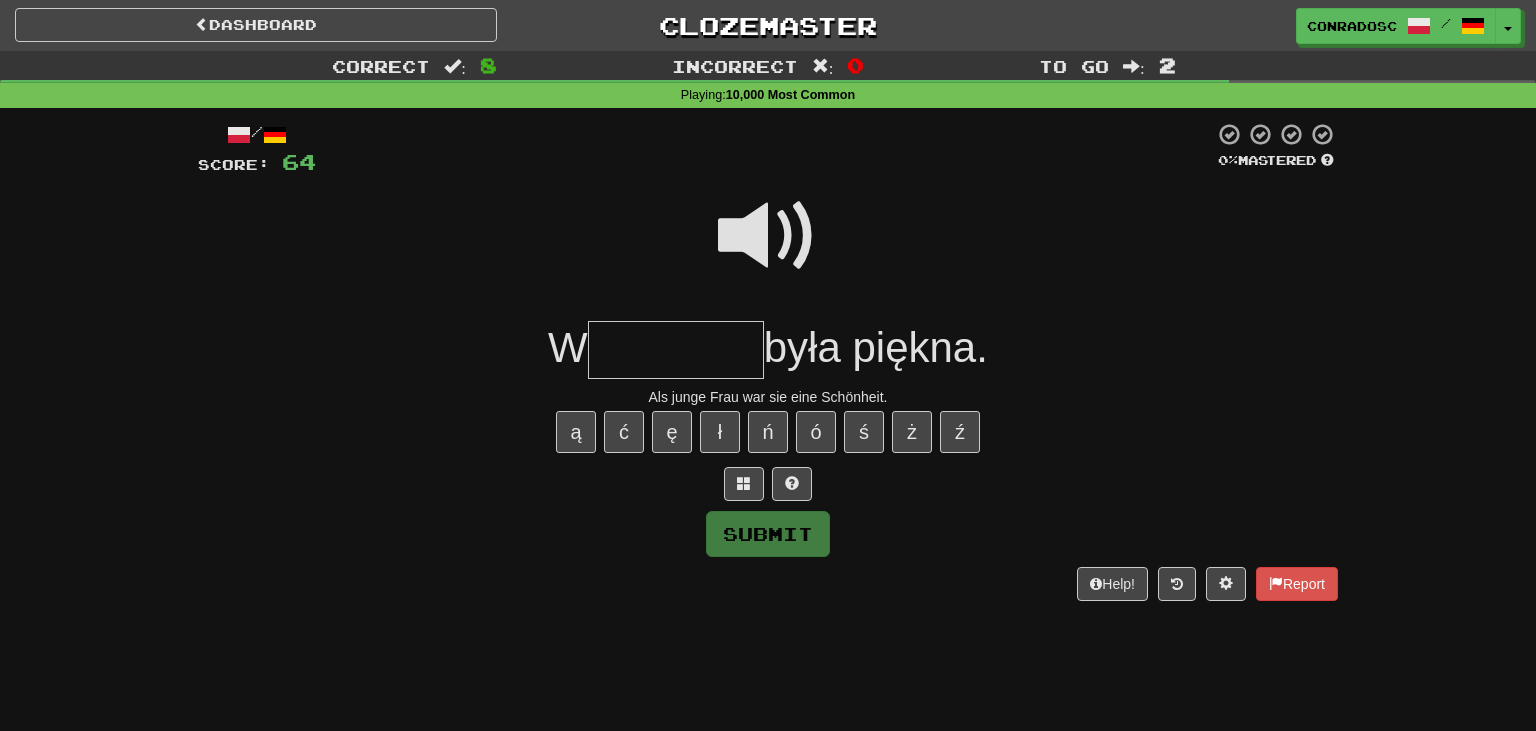 click at bounding box center (768, 236) 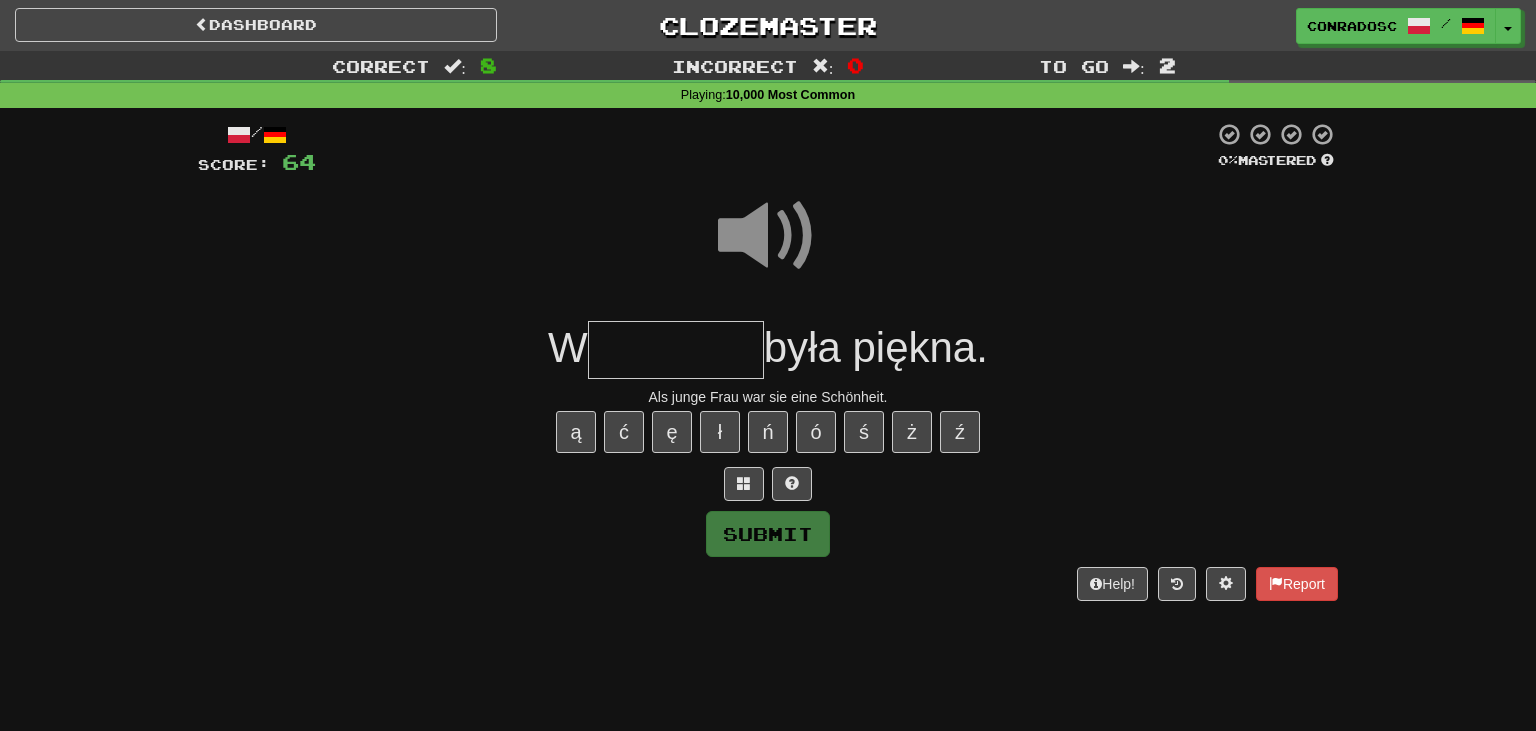 click at bounding box center (676, 350) 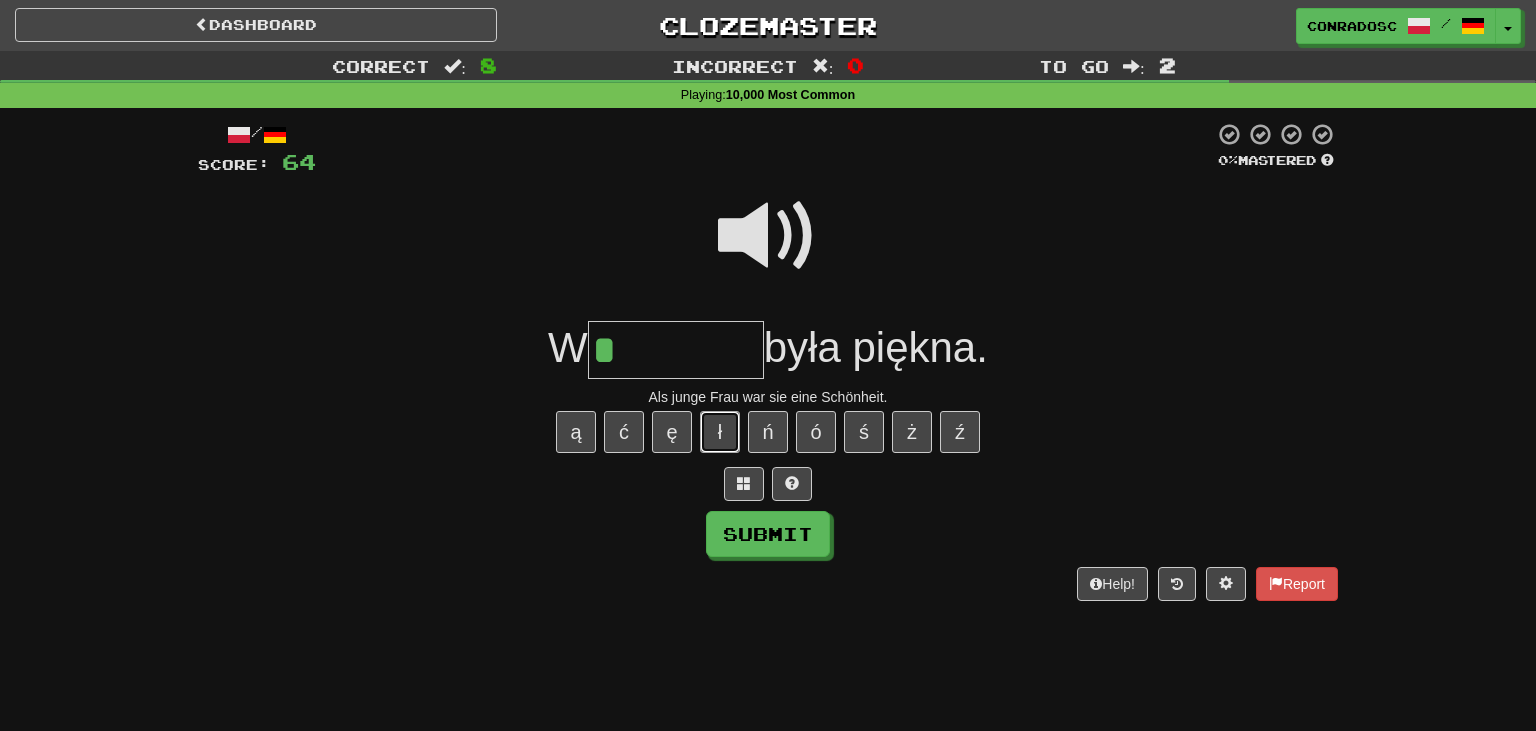 click on "ł" at bounding box center [720, 432] 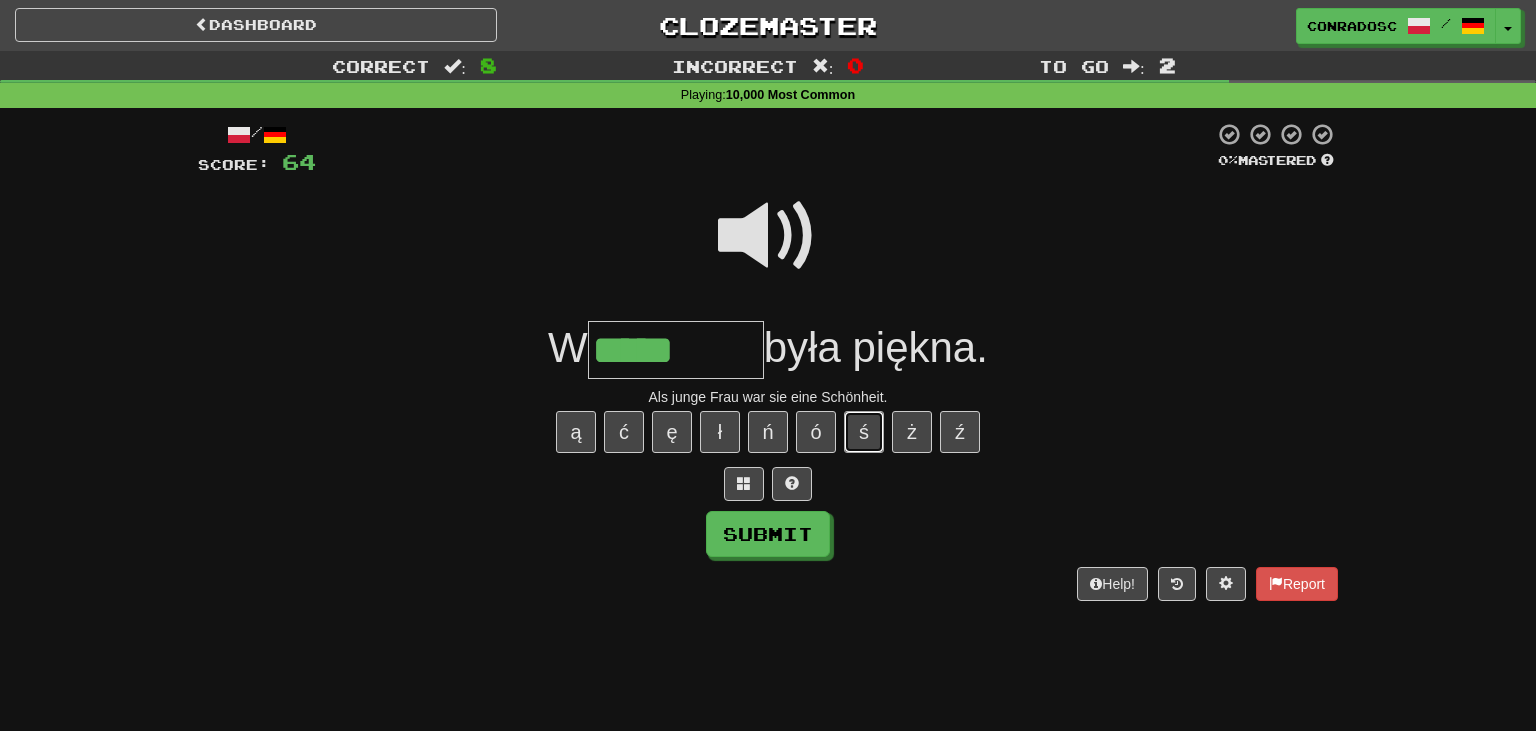 click on "ś" at bounding box center [864, 432] 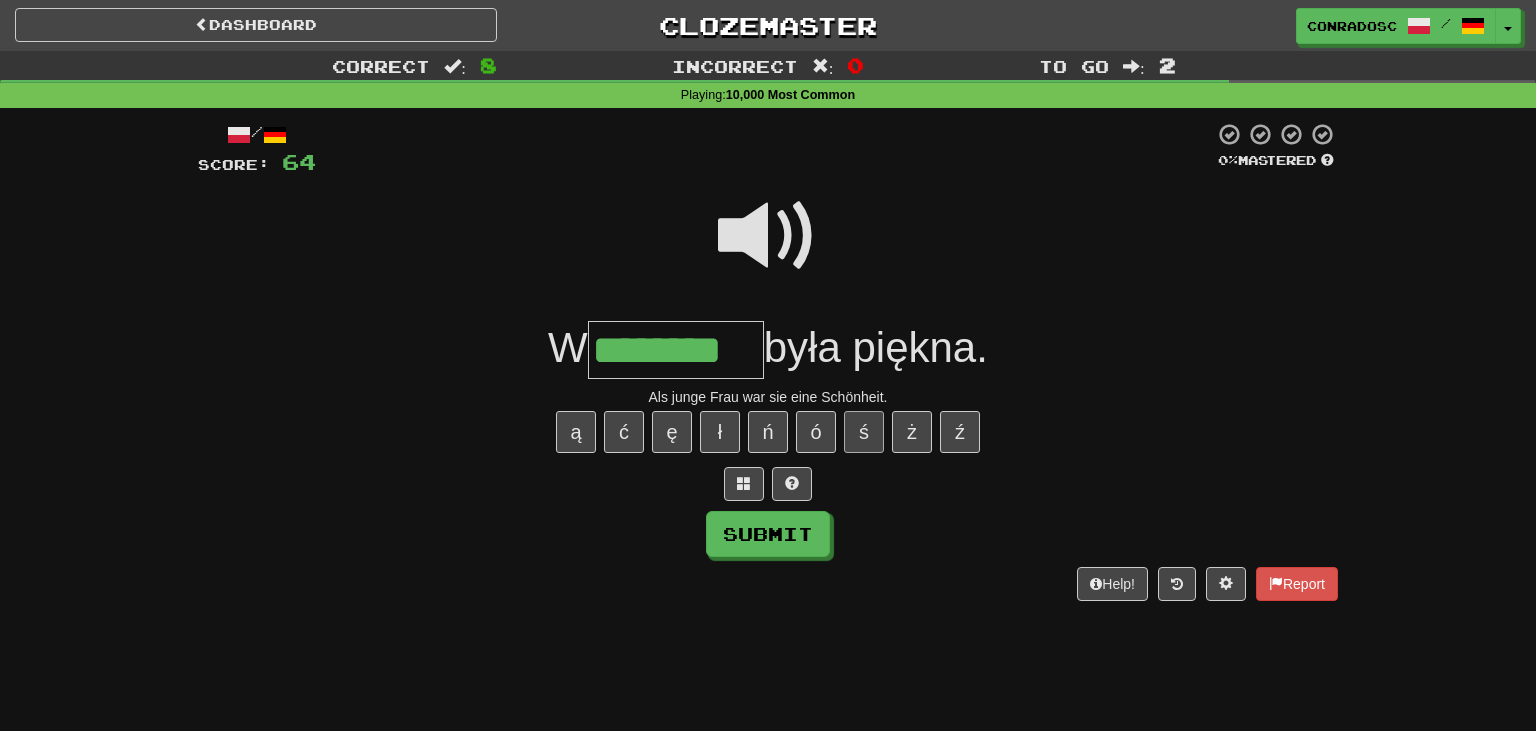 type on "********" 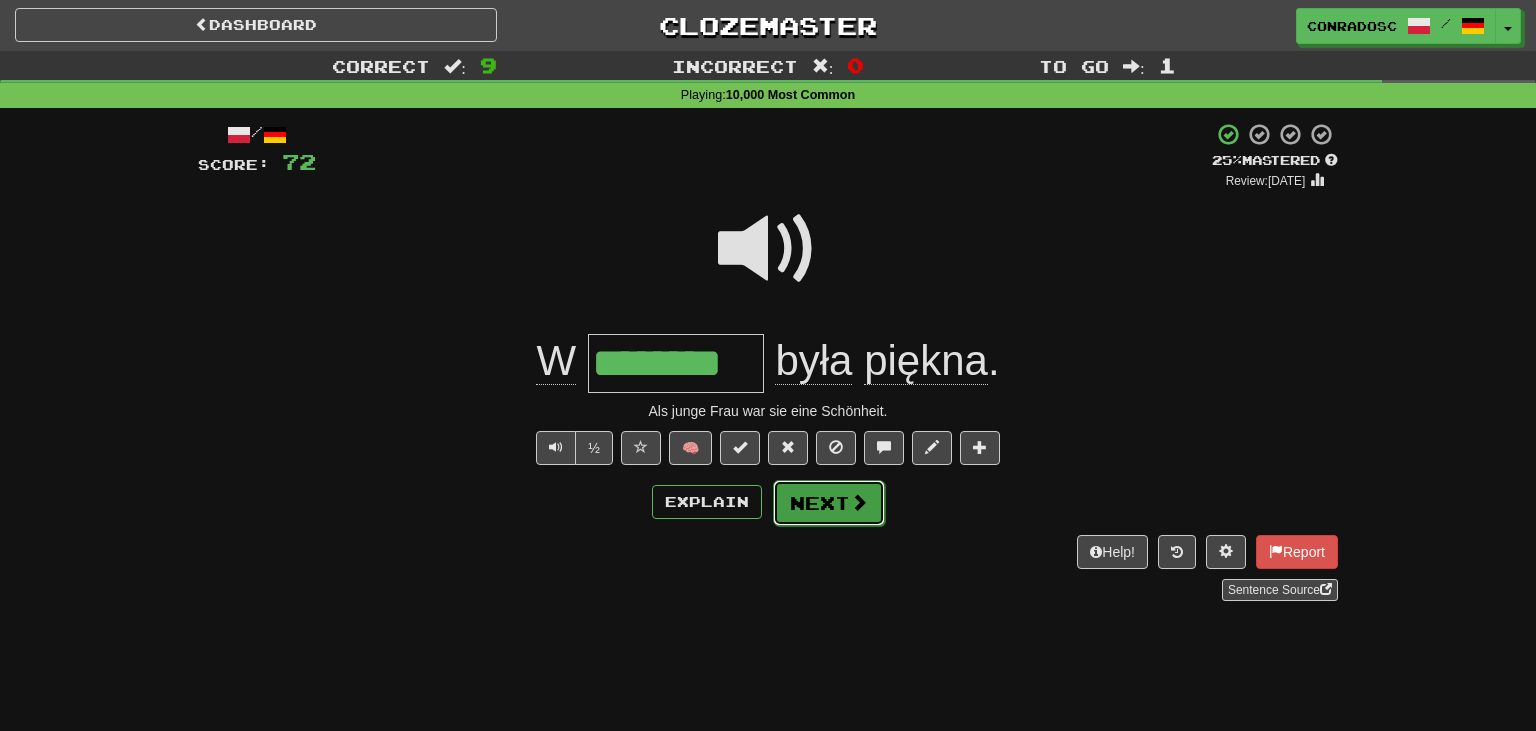 click on "Next" at bounding box center [829, 503] 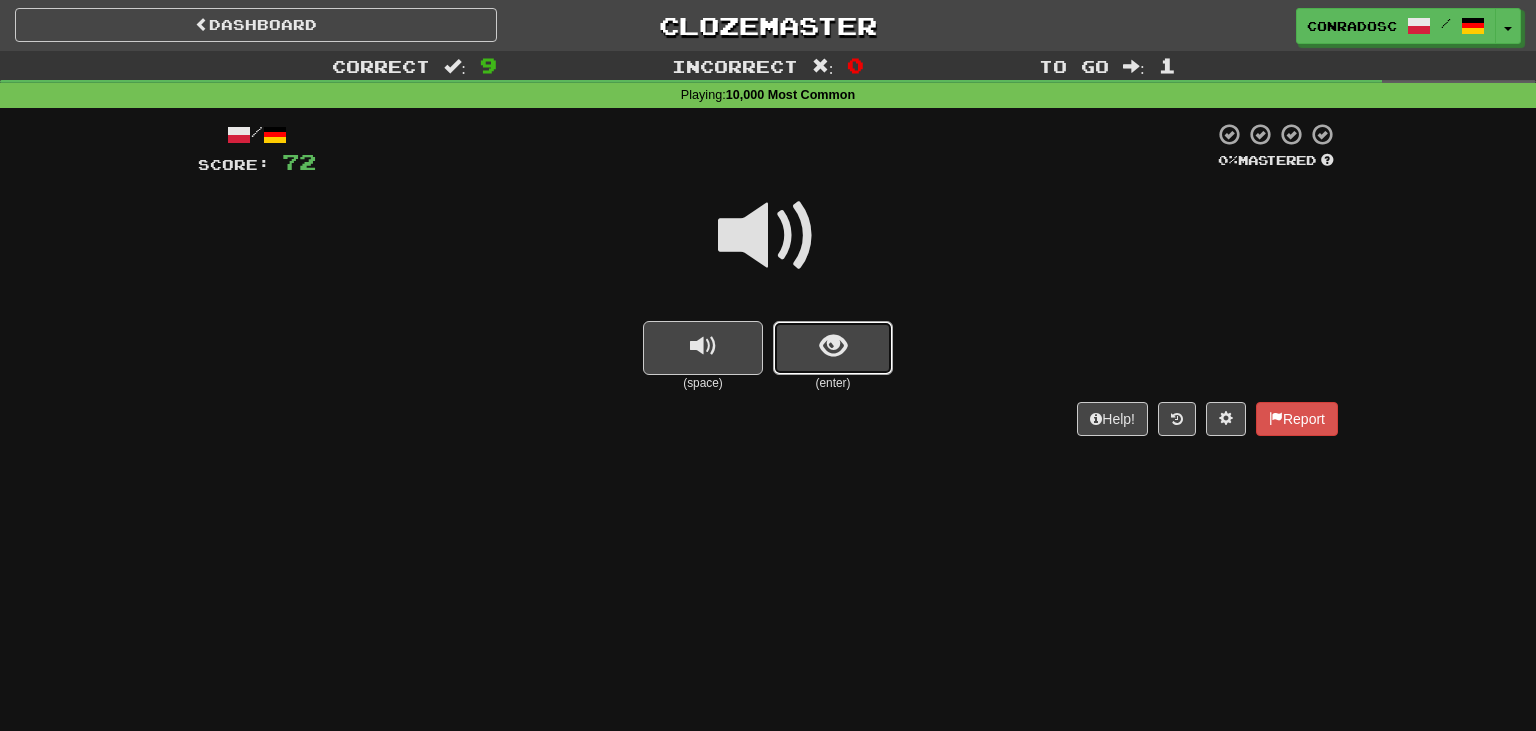 click at bounding box center (833, 348) 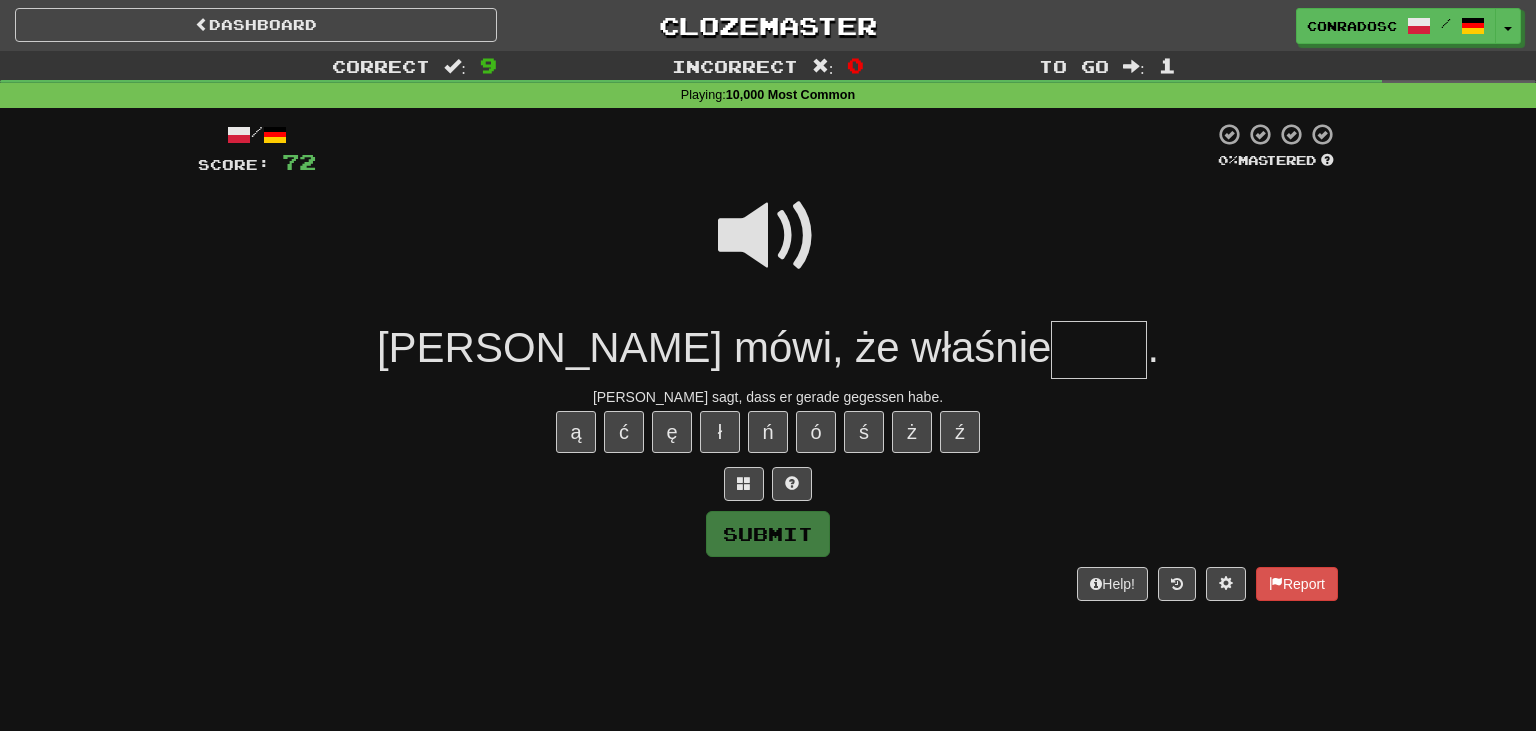 click at bounding box center (768, 236) 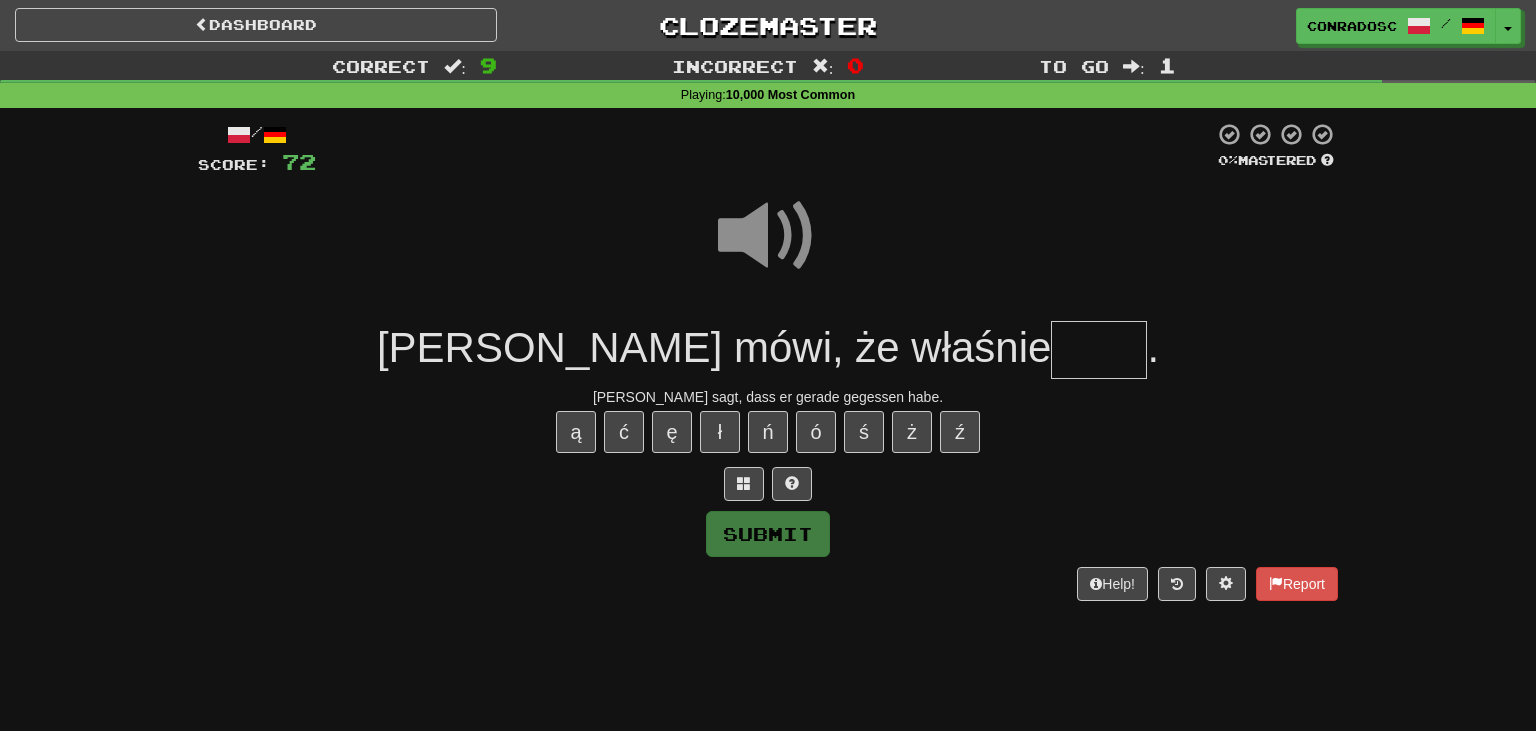 click at bounding box center (1099, 350) 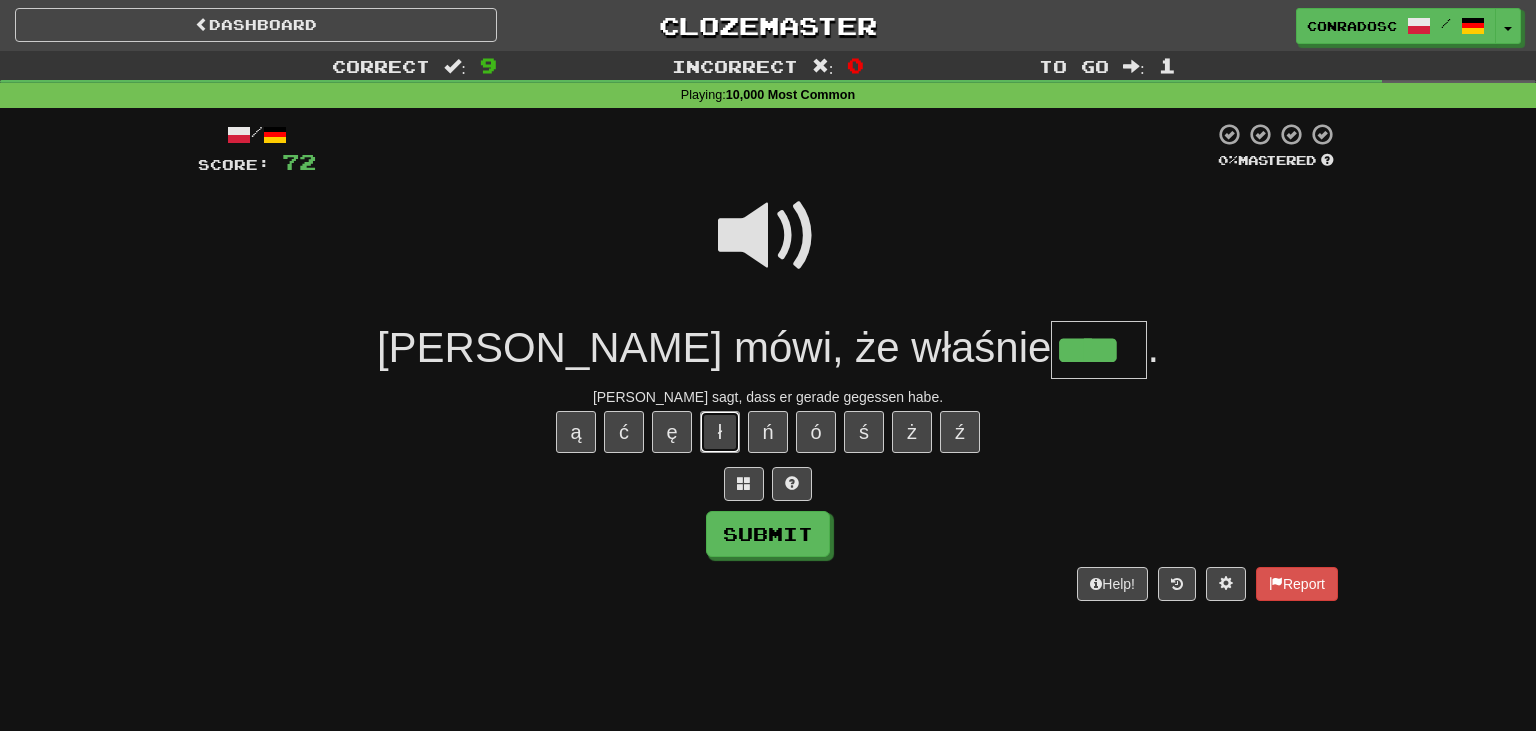 click on "ł" at bounding box center [720, 432] 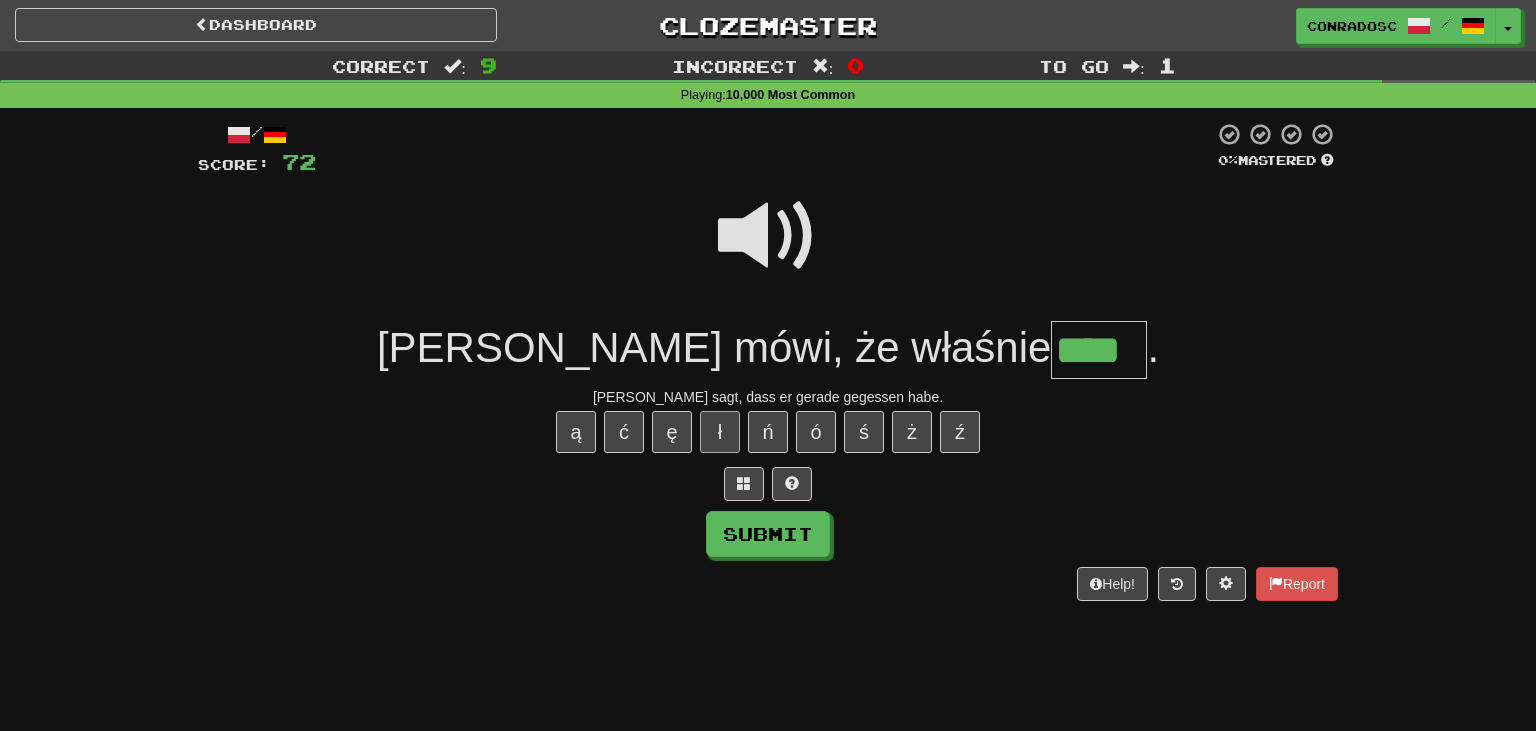 type on "*****" 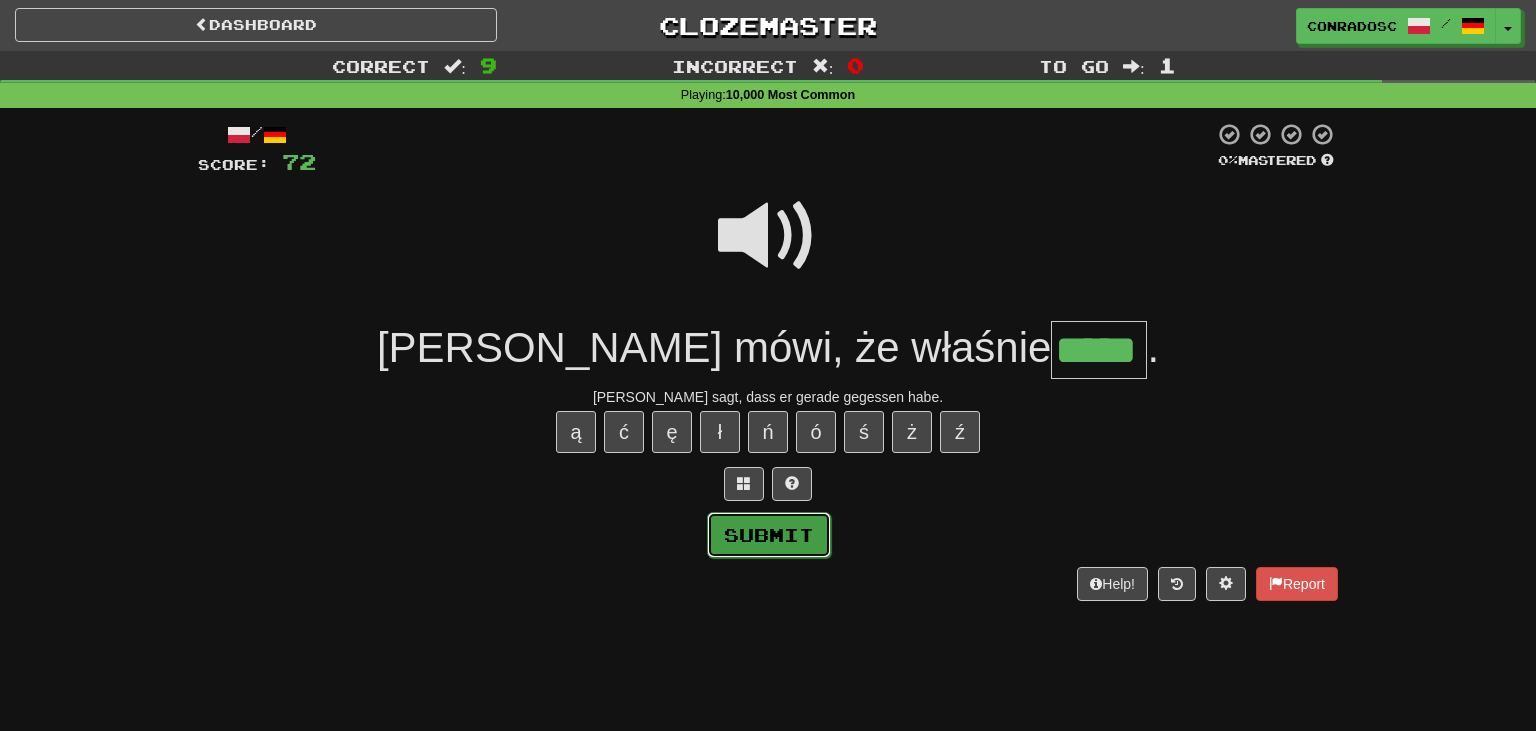 click on "Submit" at bounding box center (769, 535) 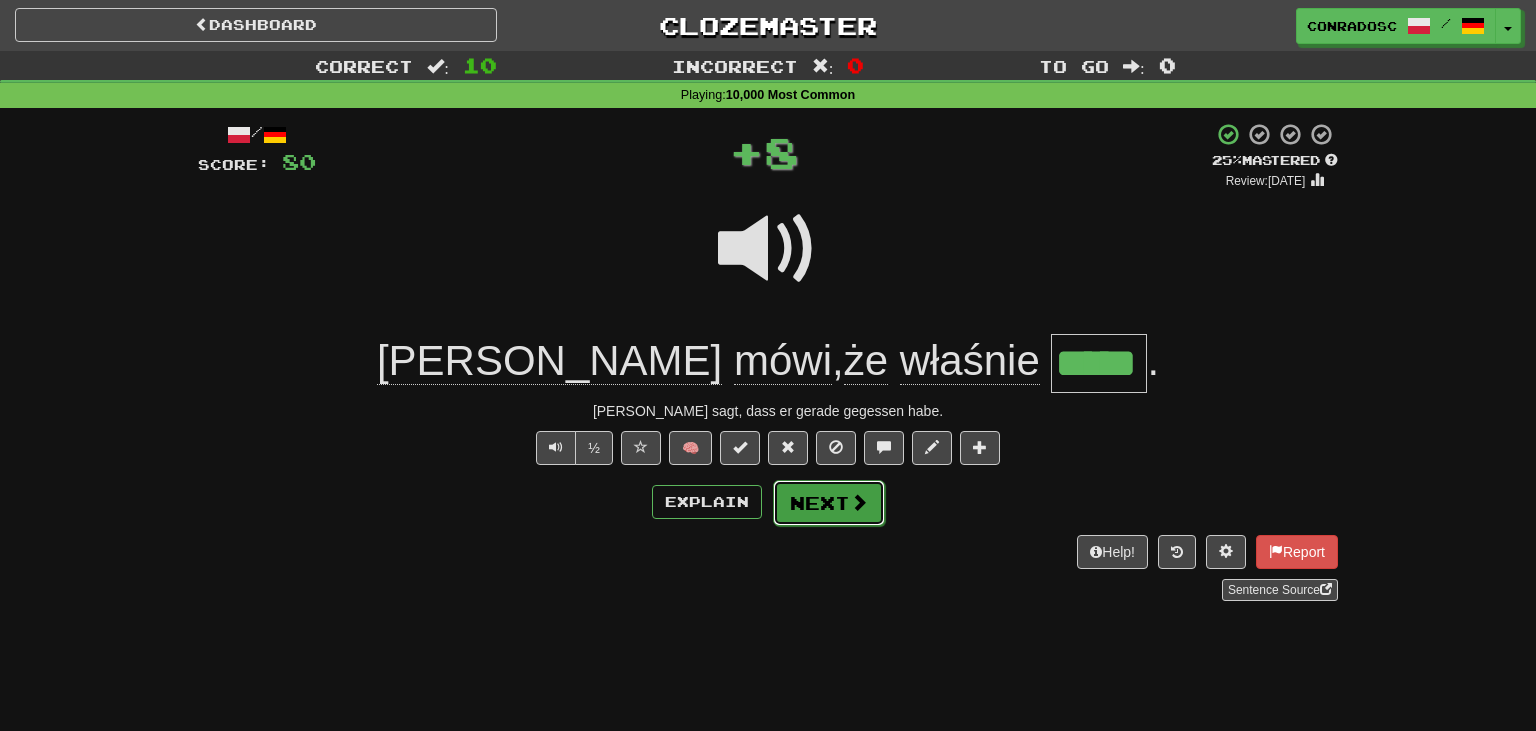 click on "Next" at bounding box center (829, 503) 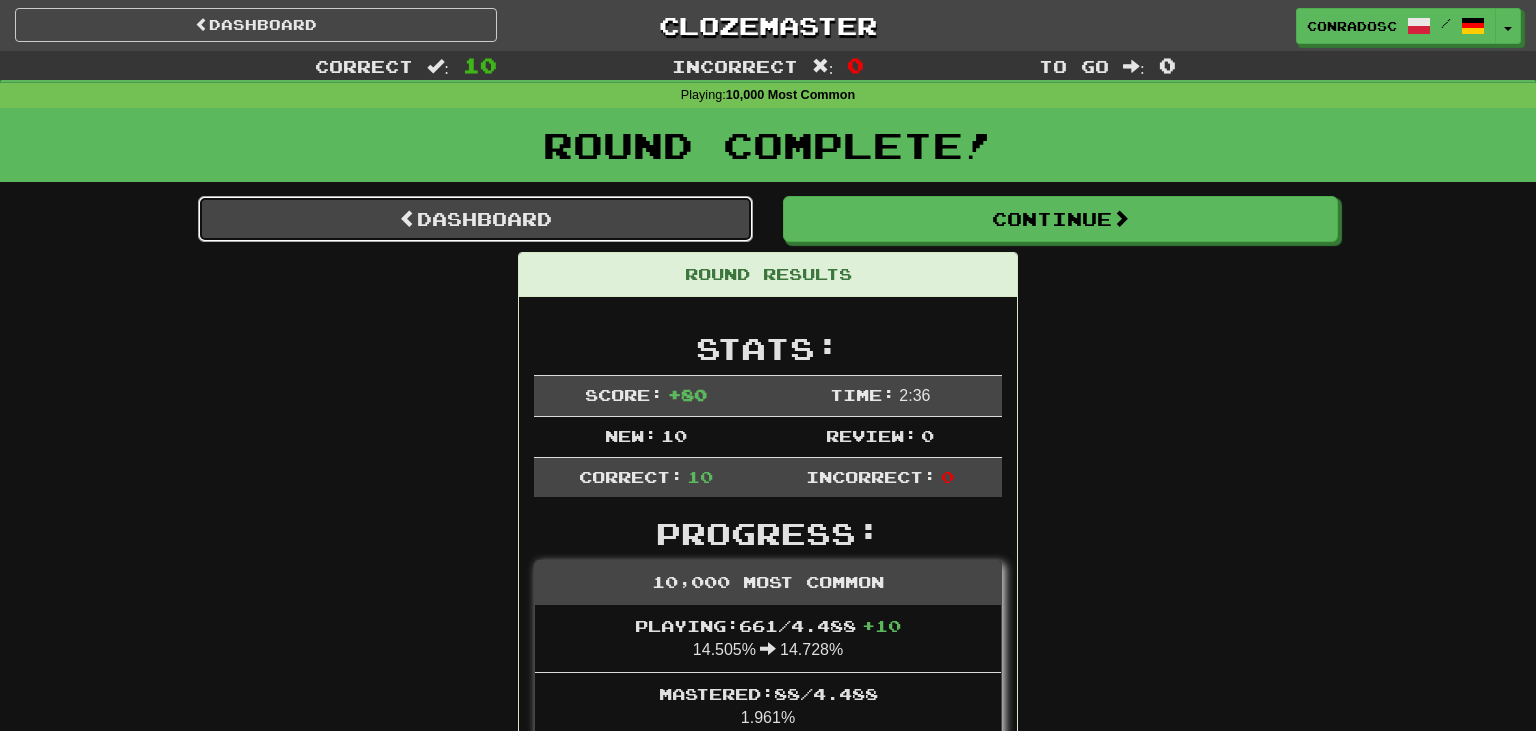 click on "Dashboard" at bounding box center (475, 219) 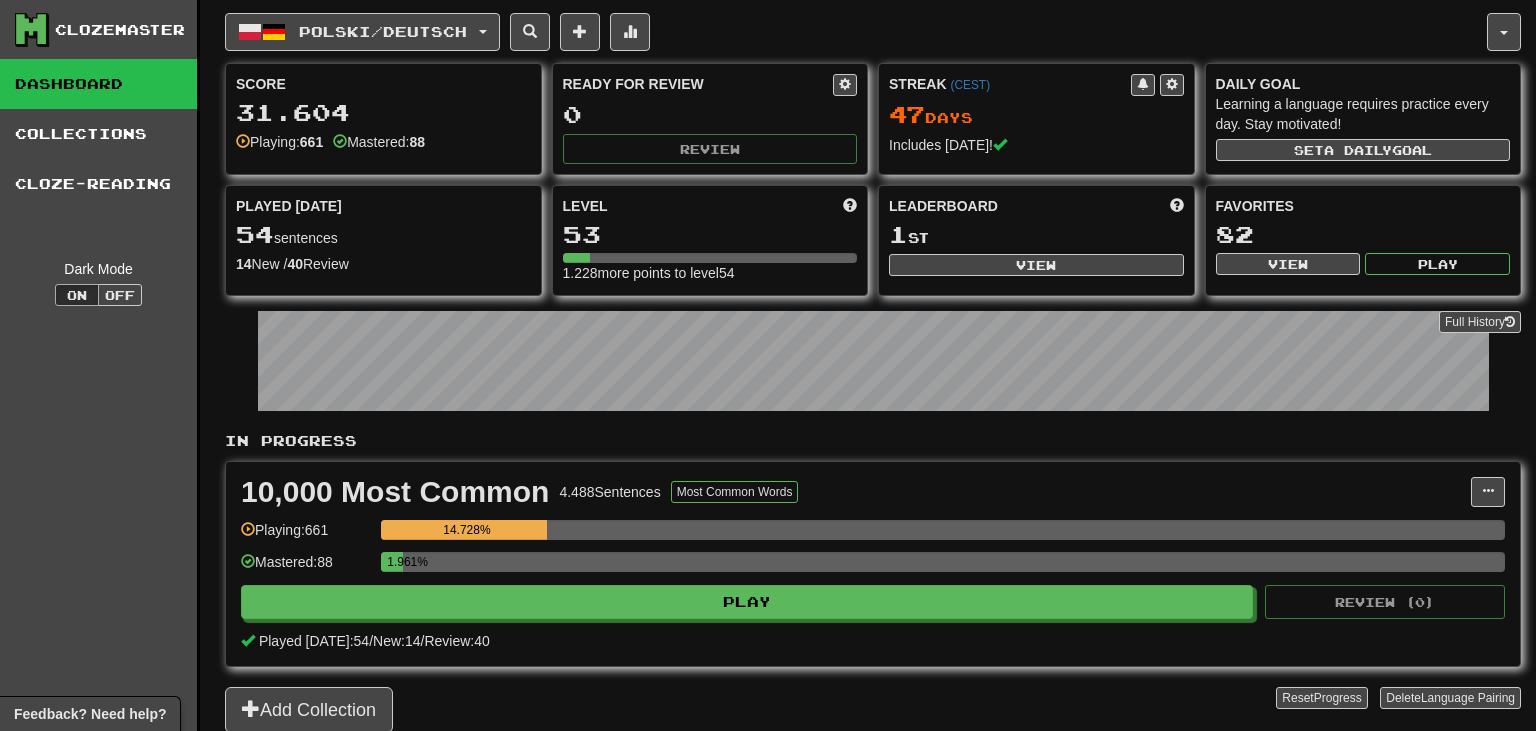 scroll, scrollTop: 0, scrollLeft: 0, axis: both 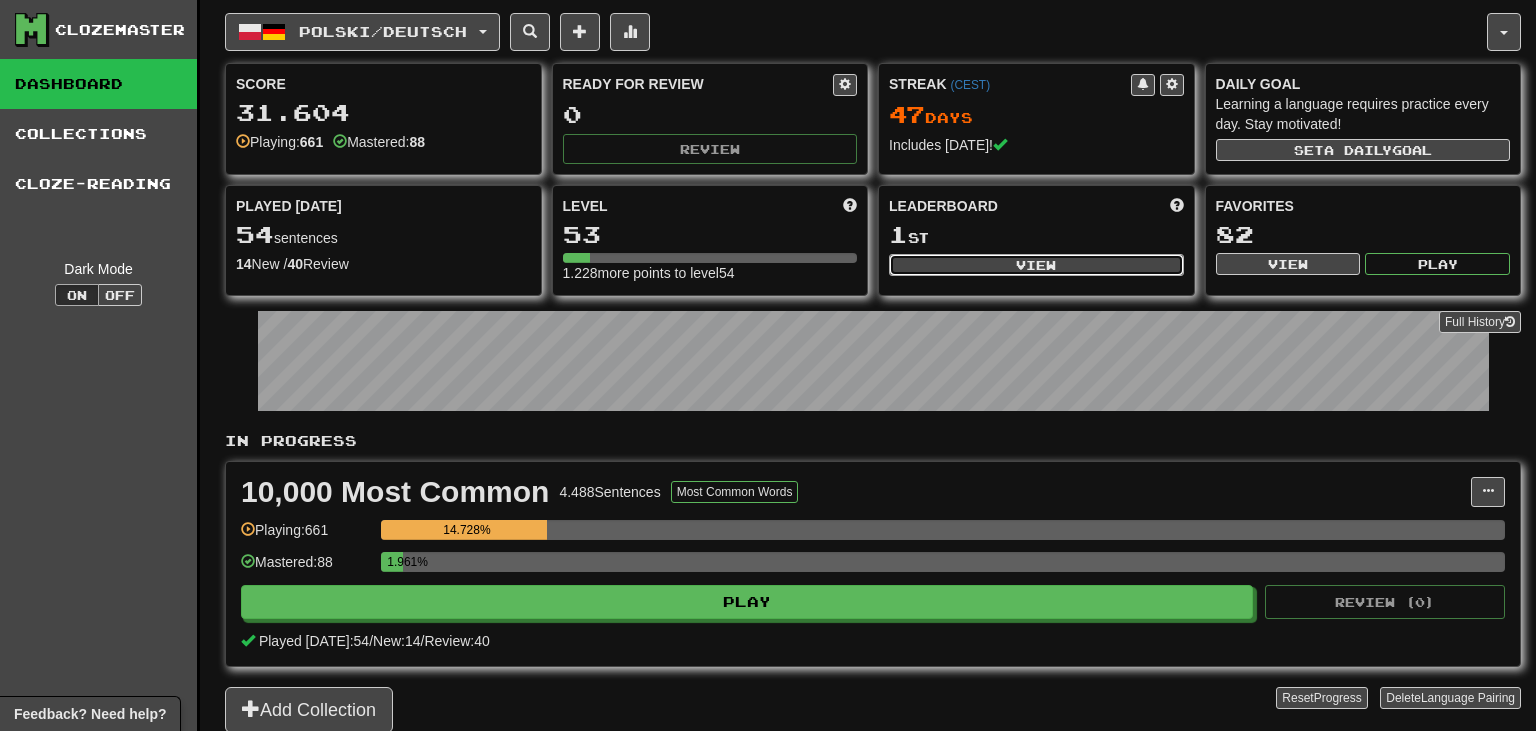 click on "View" at bounding box center [1036, 265] 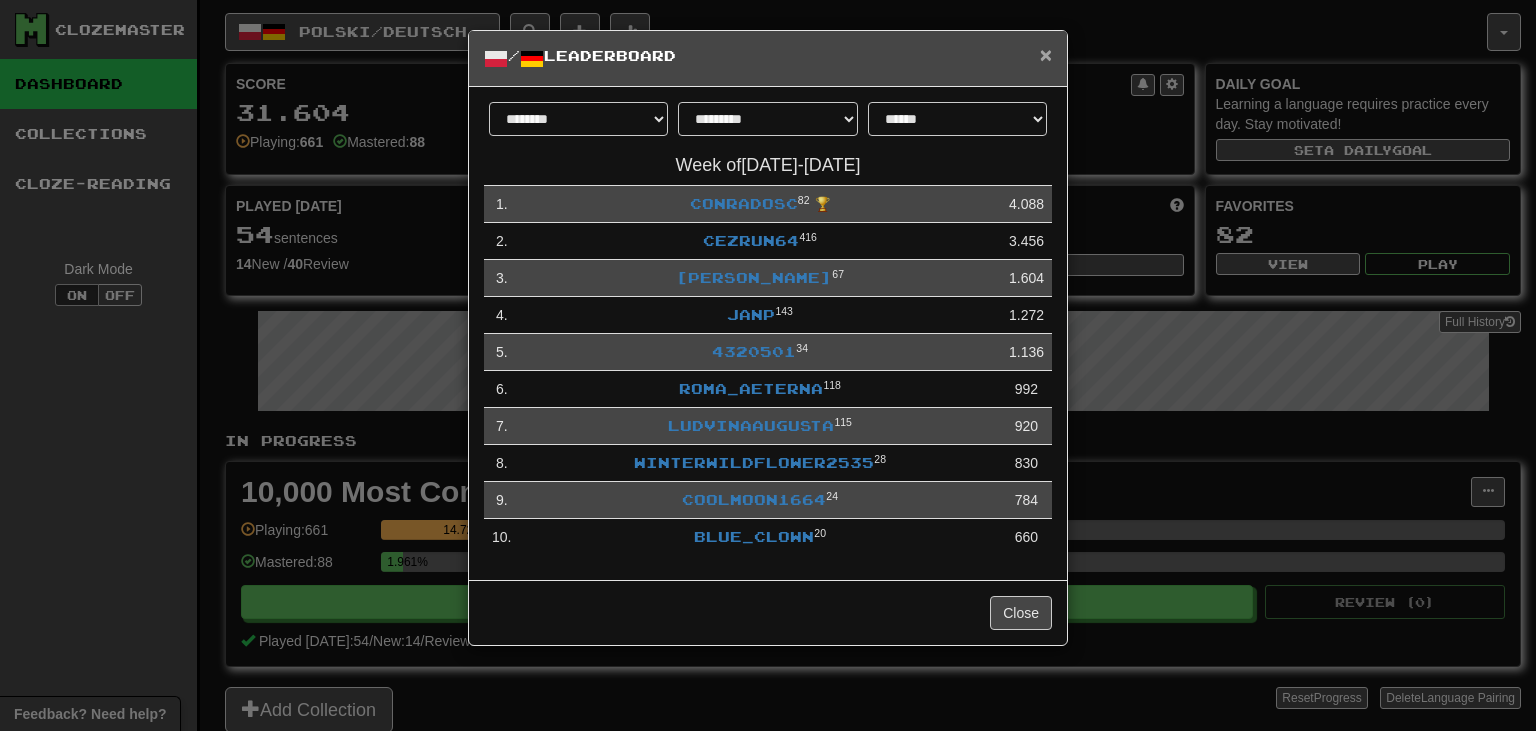click on "×" at bounding box center [1046, 54] 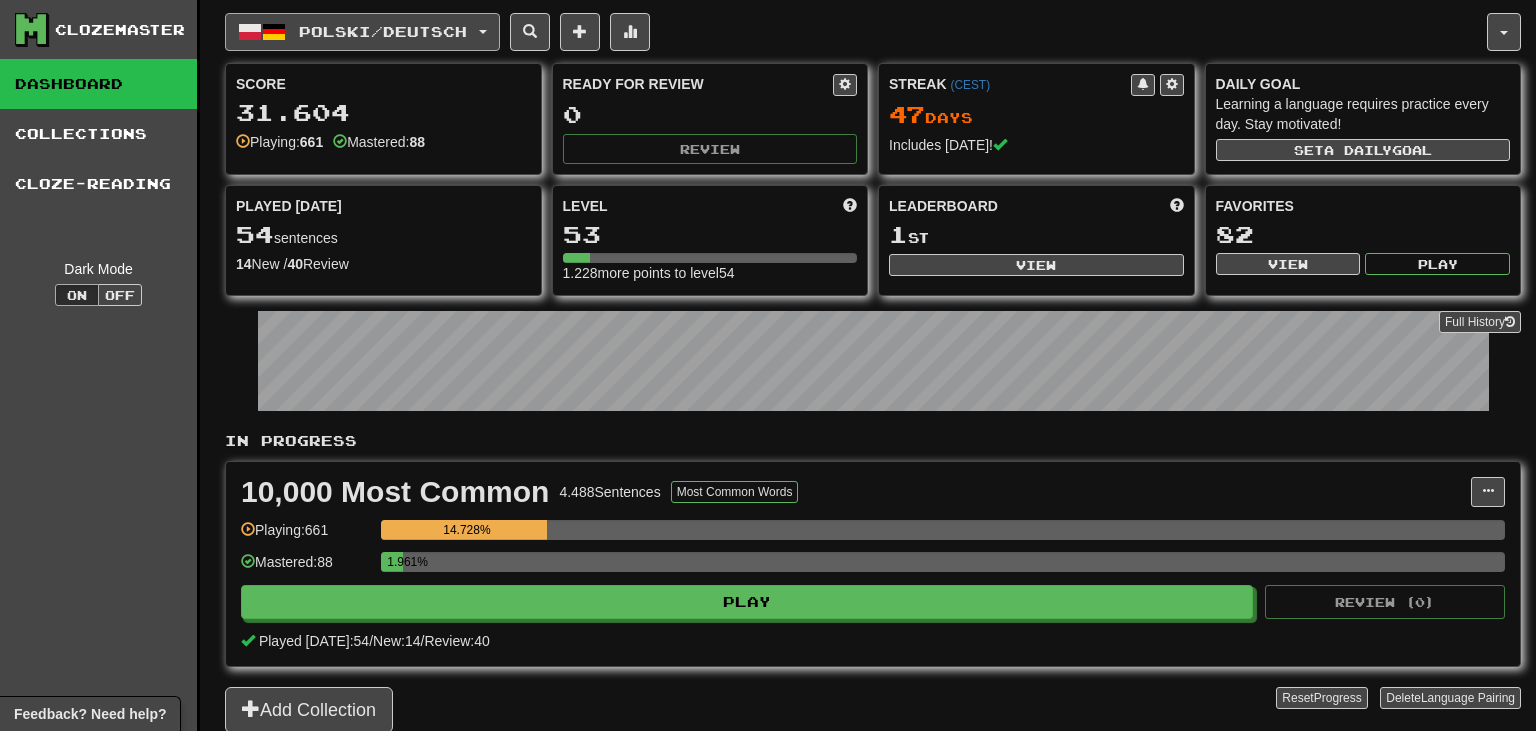 click on "Polski  /  Deutsch" at bounding box center [383, 31] 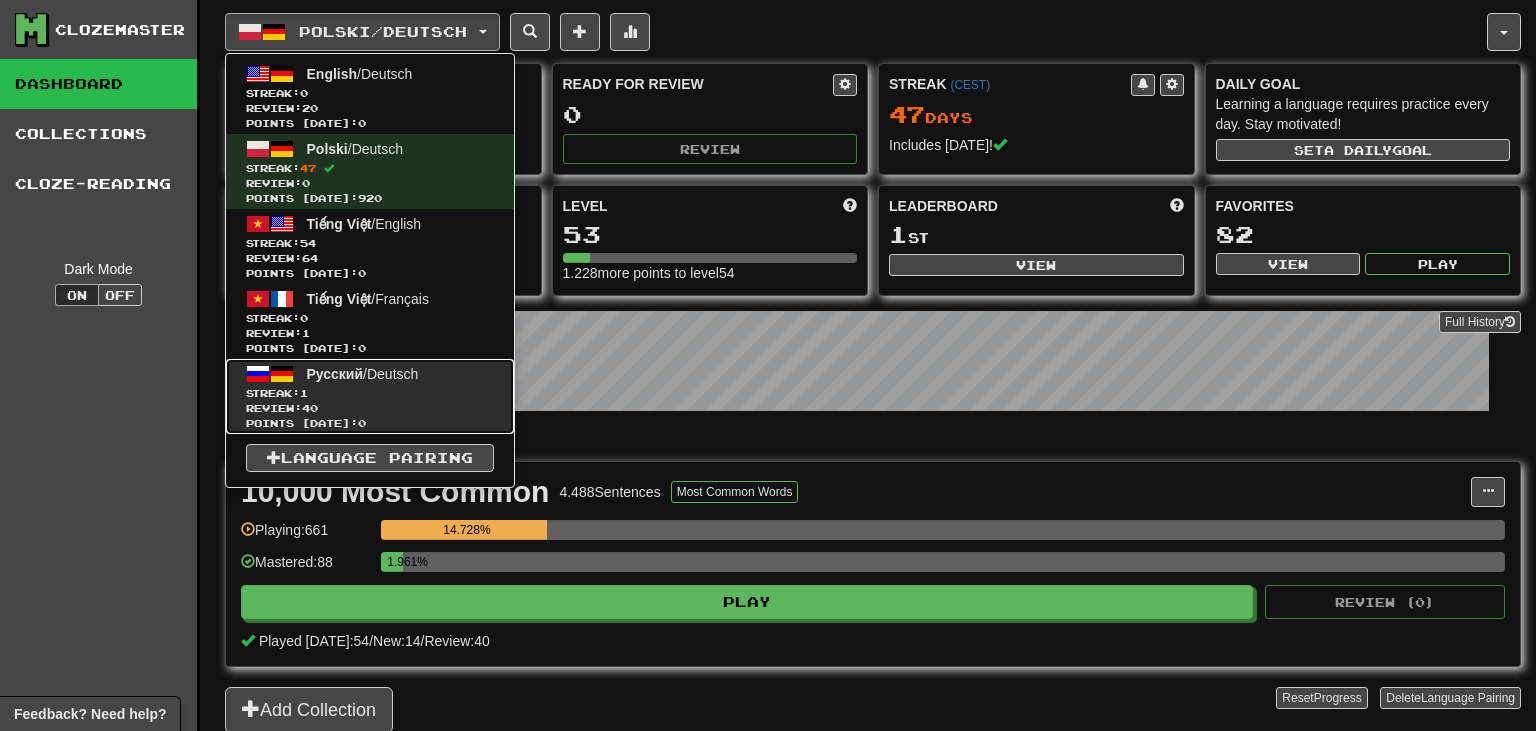 click on "Русский" at bounding box center (335, 374) 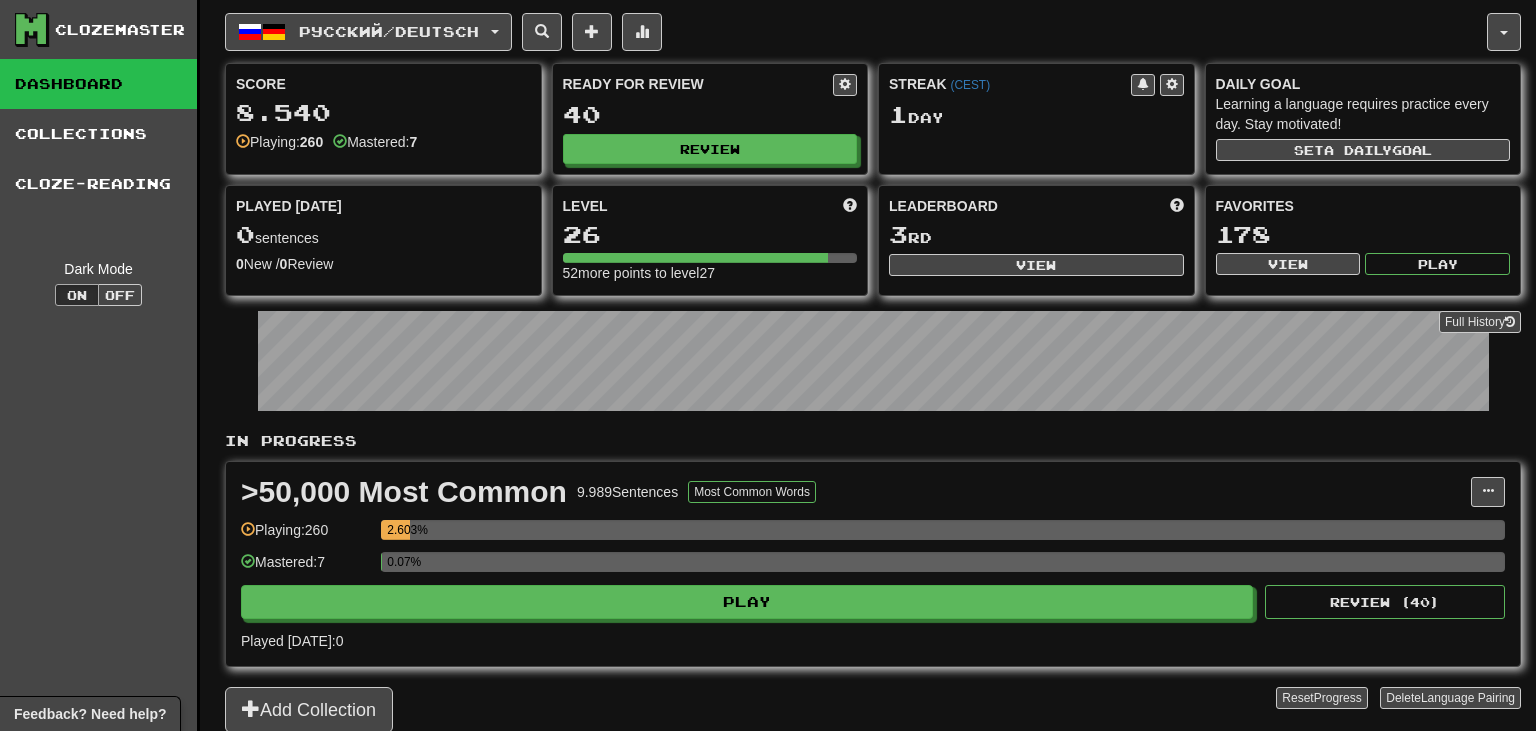 scroll, scrollTop: 0, scrollLeft: 0, axis: both 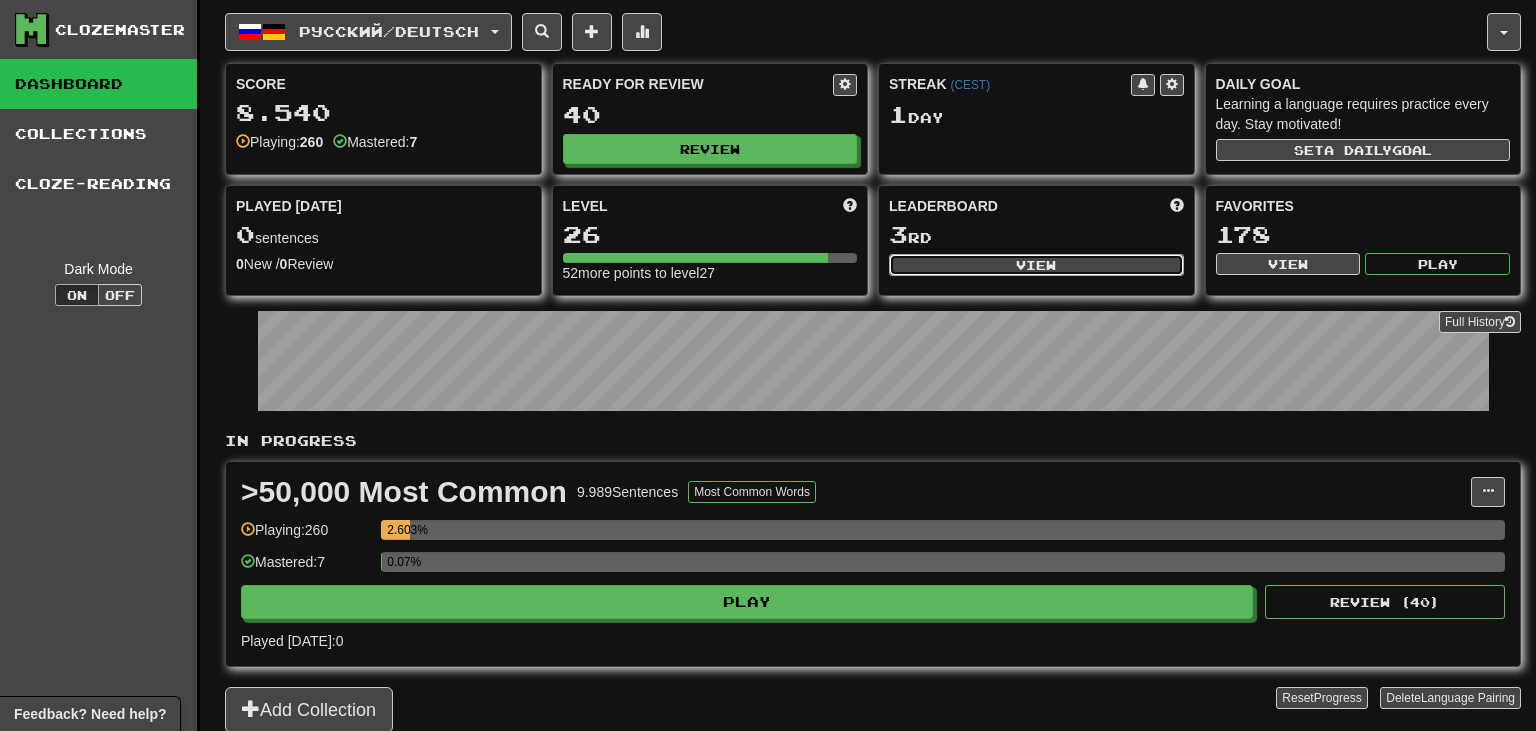 click on "View" at bounding box center [1036, 265] 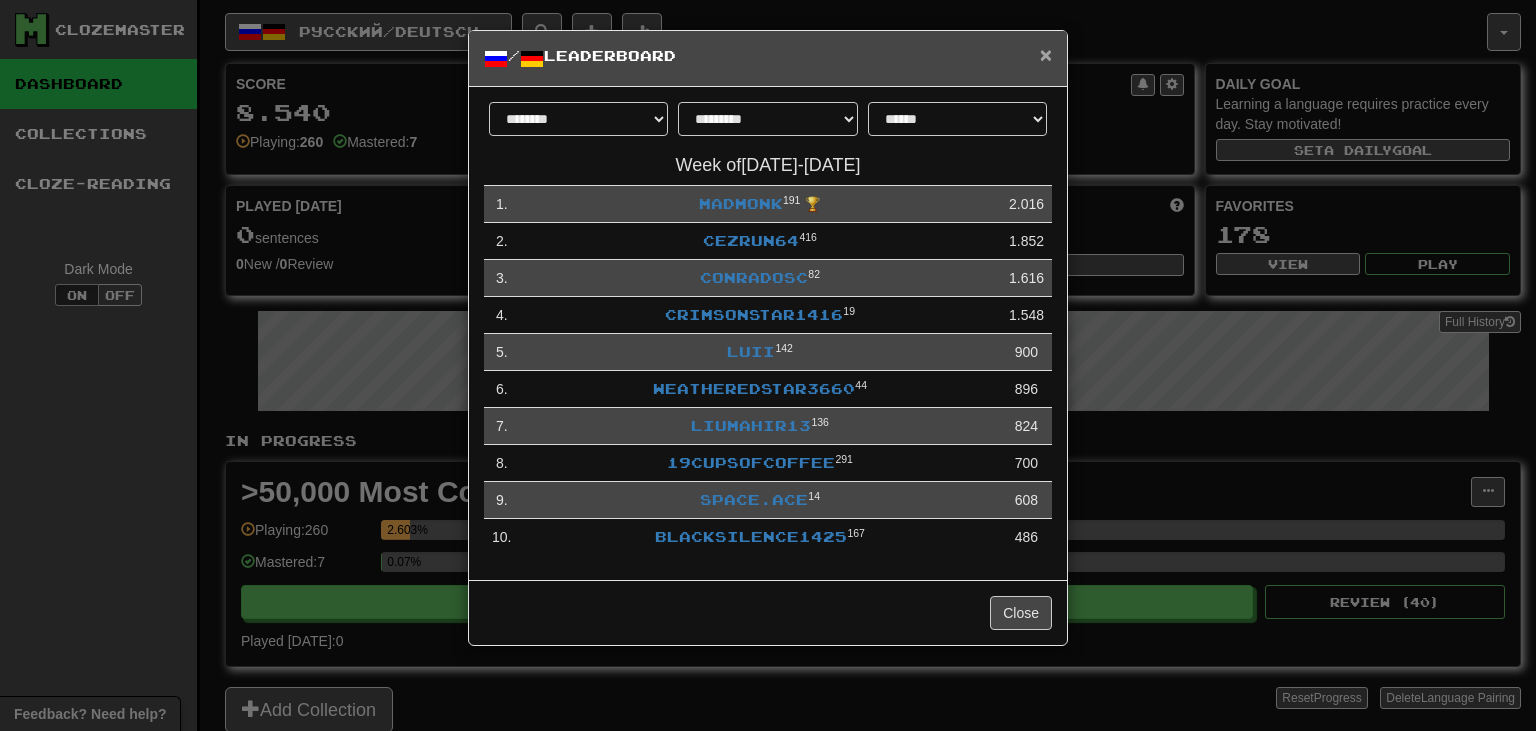 click on "×" at bounding box center (1046, 54) 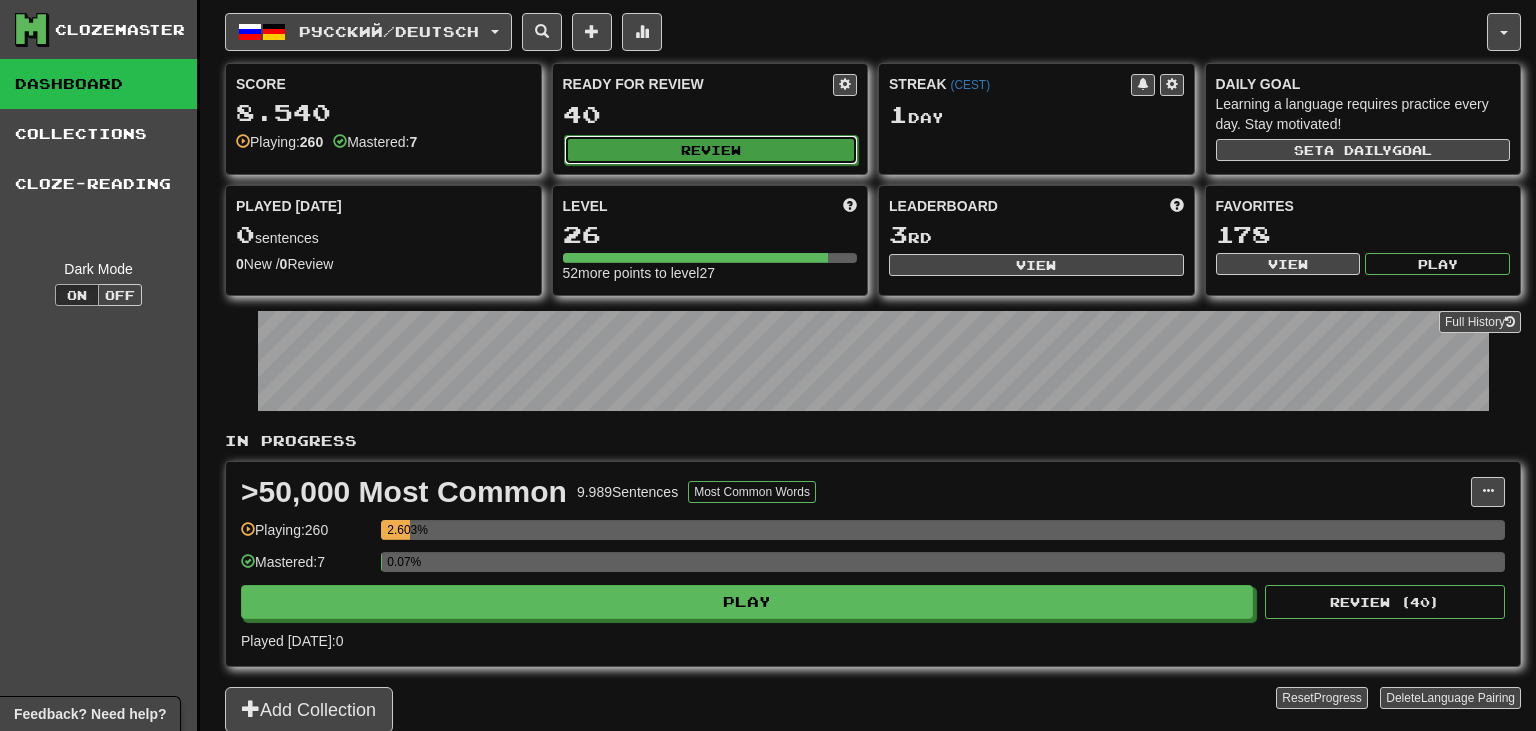 click on "Review" at bounding box center [711, 150] 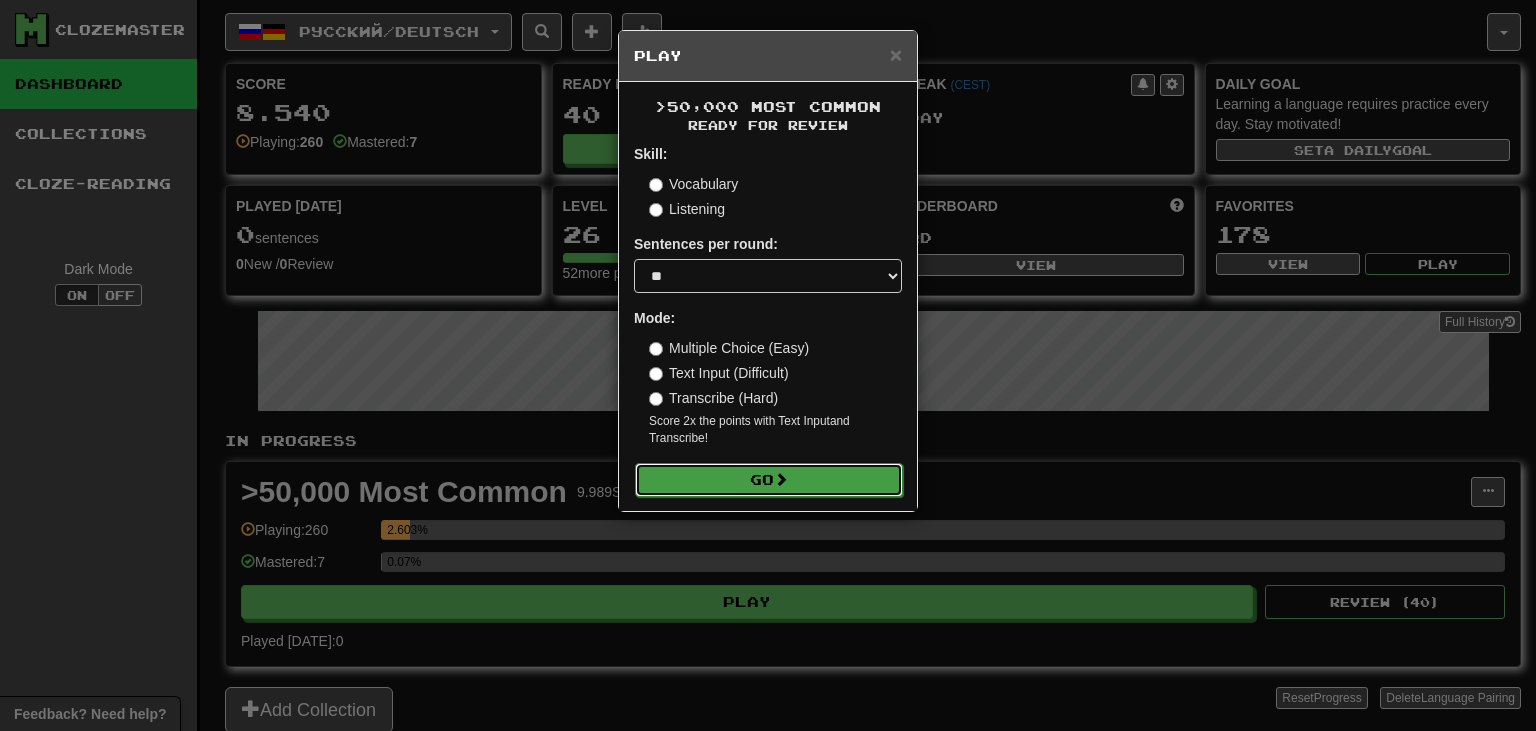 click on "Go" at bounding box center (769, 480) 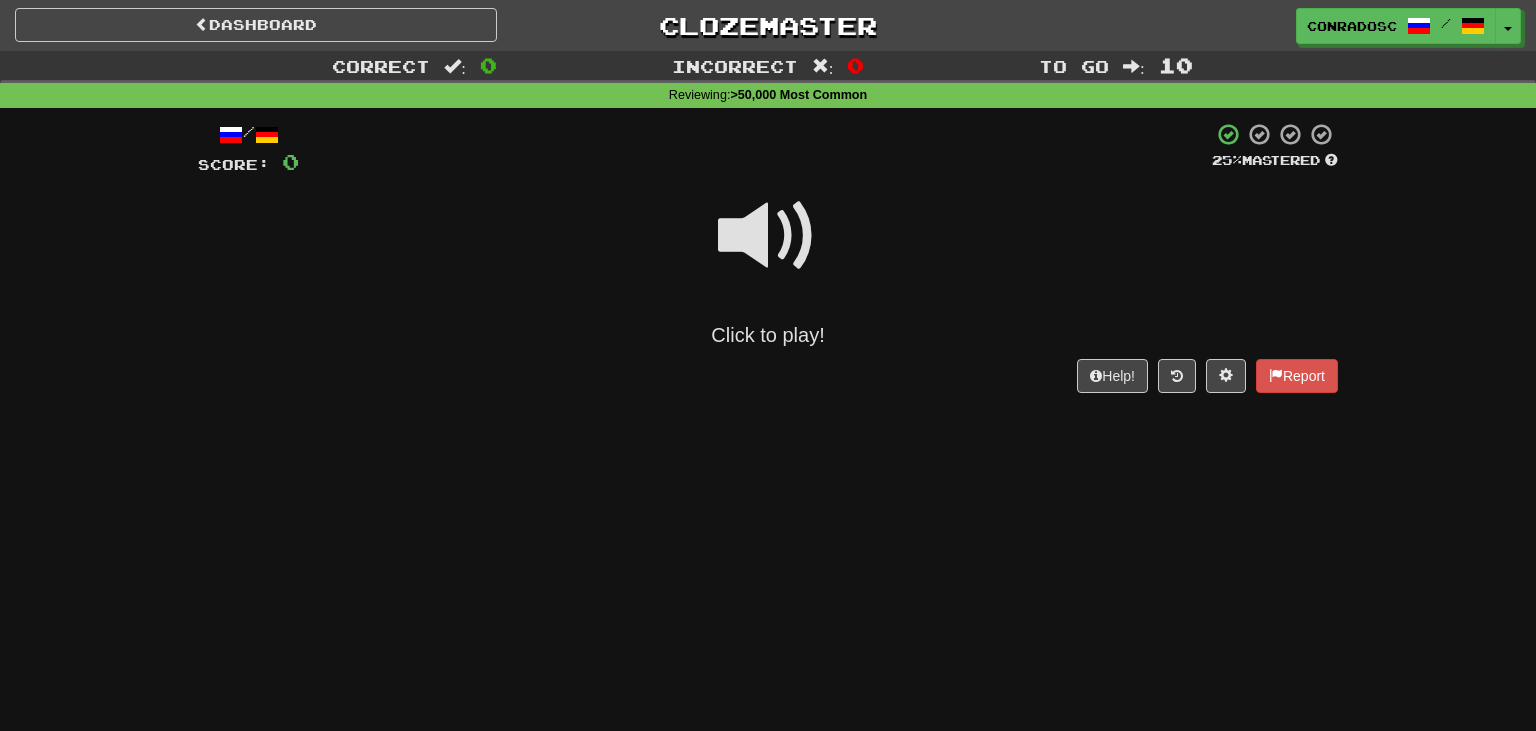 scroll, scrollTop: 0, scrollLeft: 0, axis: both 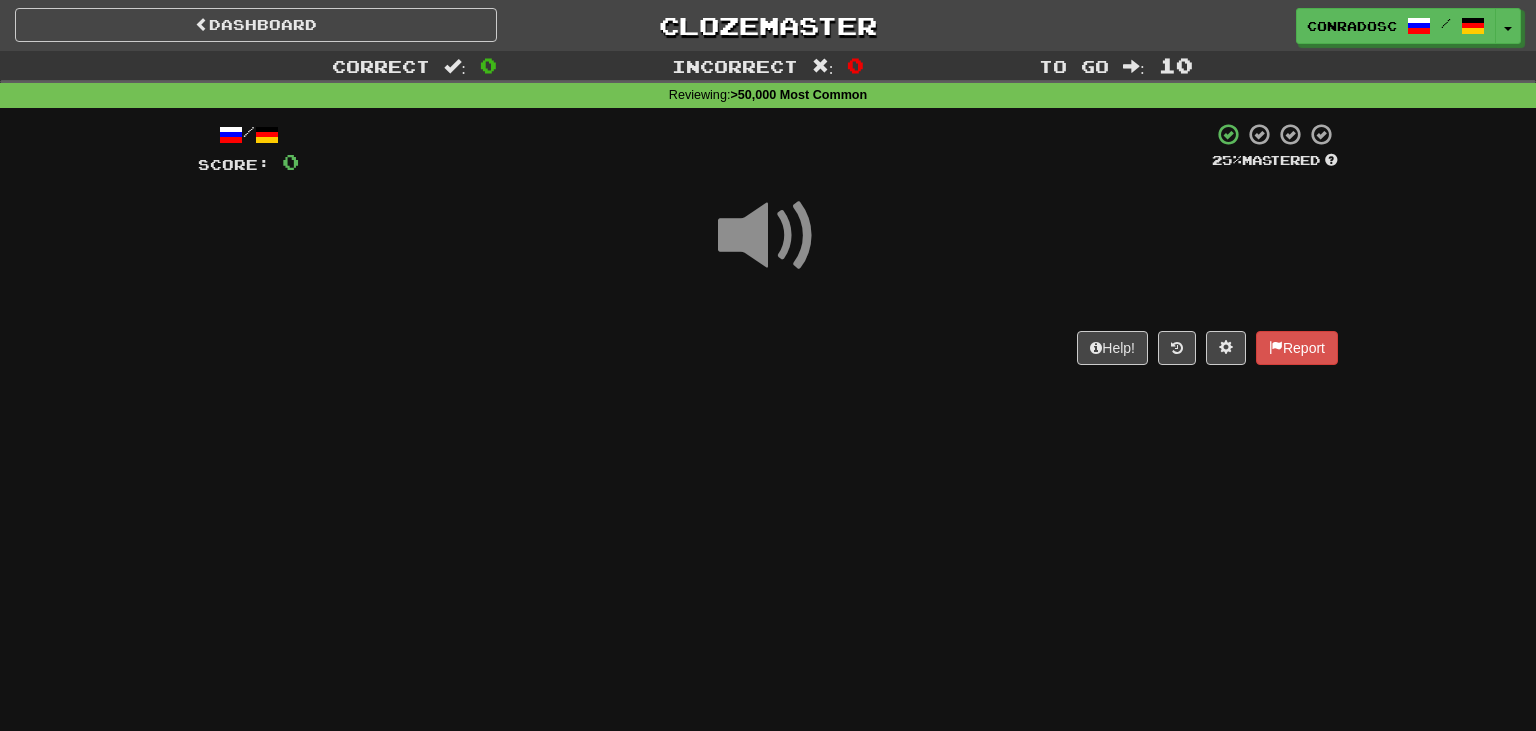 click at bounding box center (768, 236) 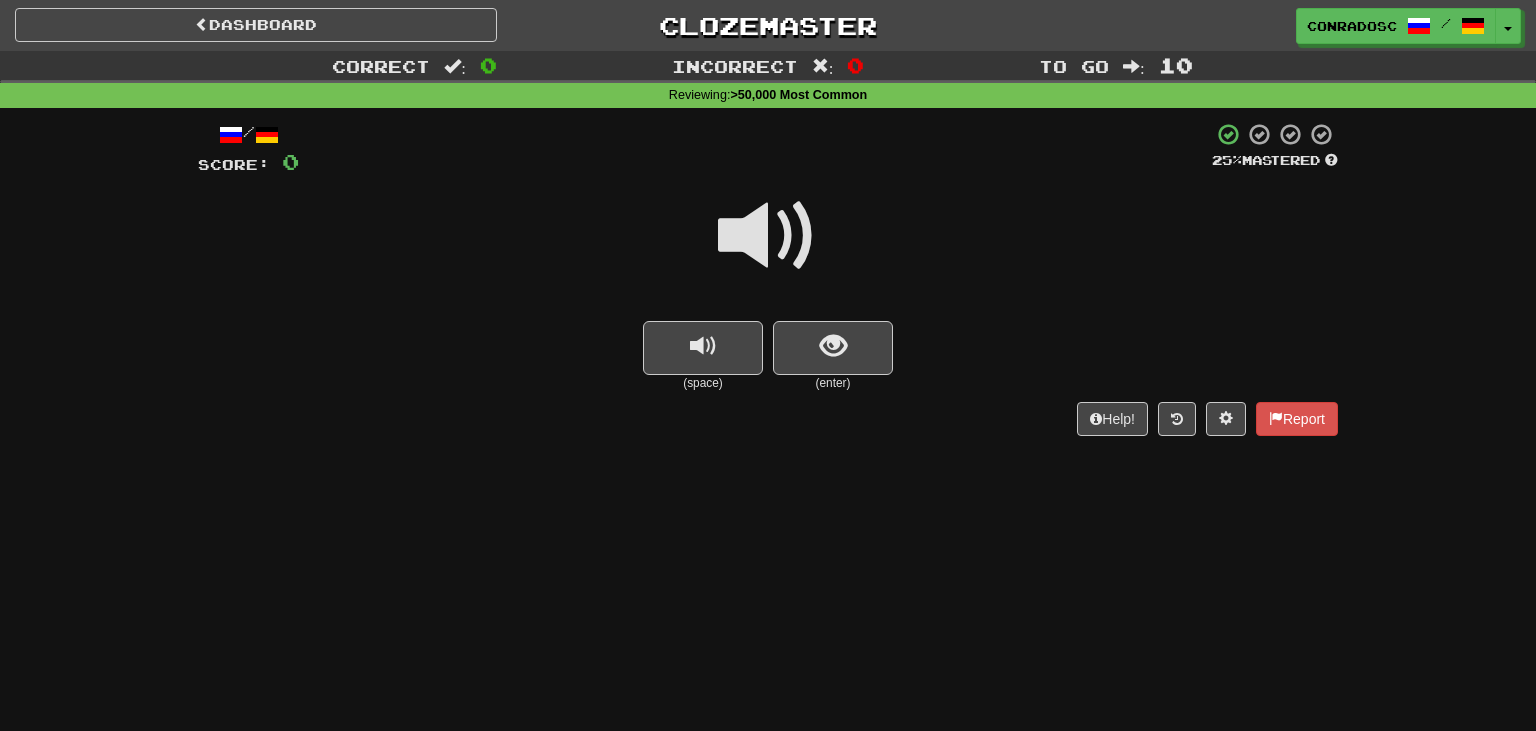 click at bounding box center (768, 236) 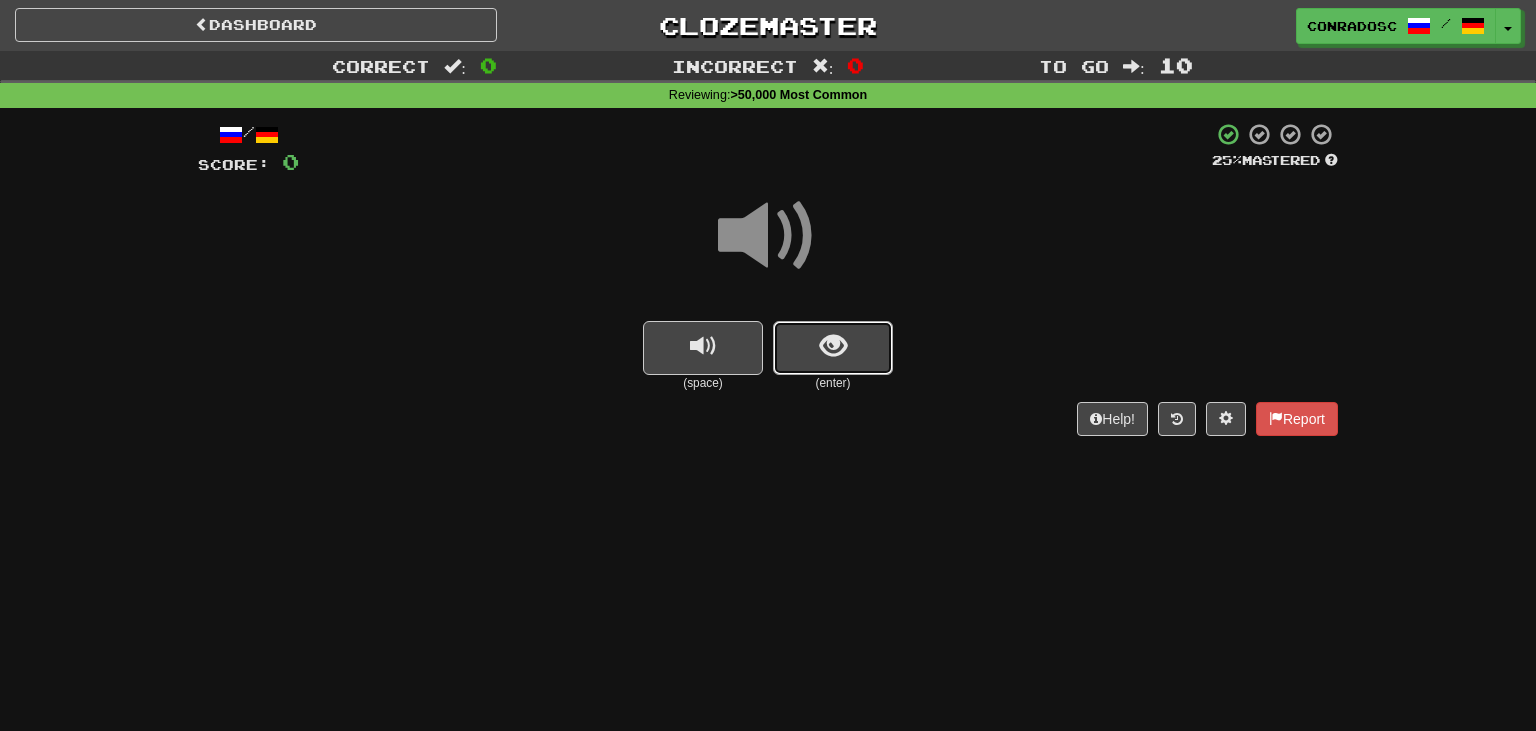 click at bounding box center (833, 346) 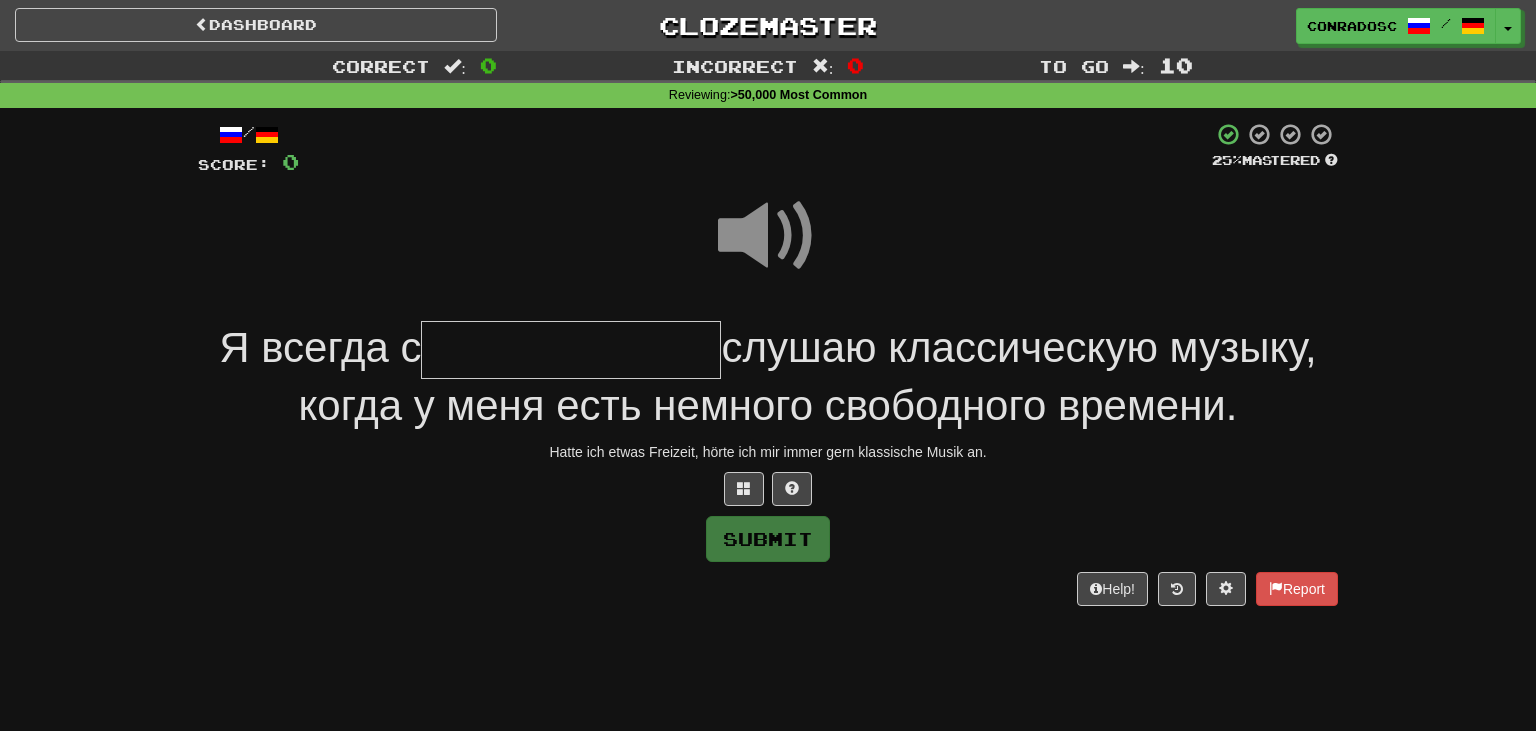 click at bounding box center (768, 236) 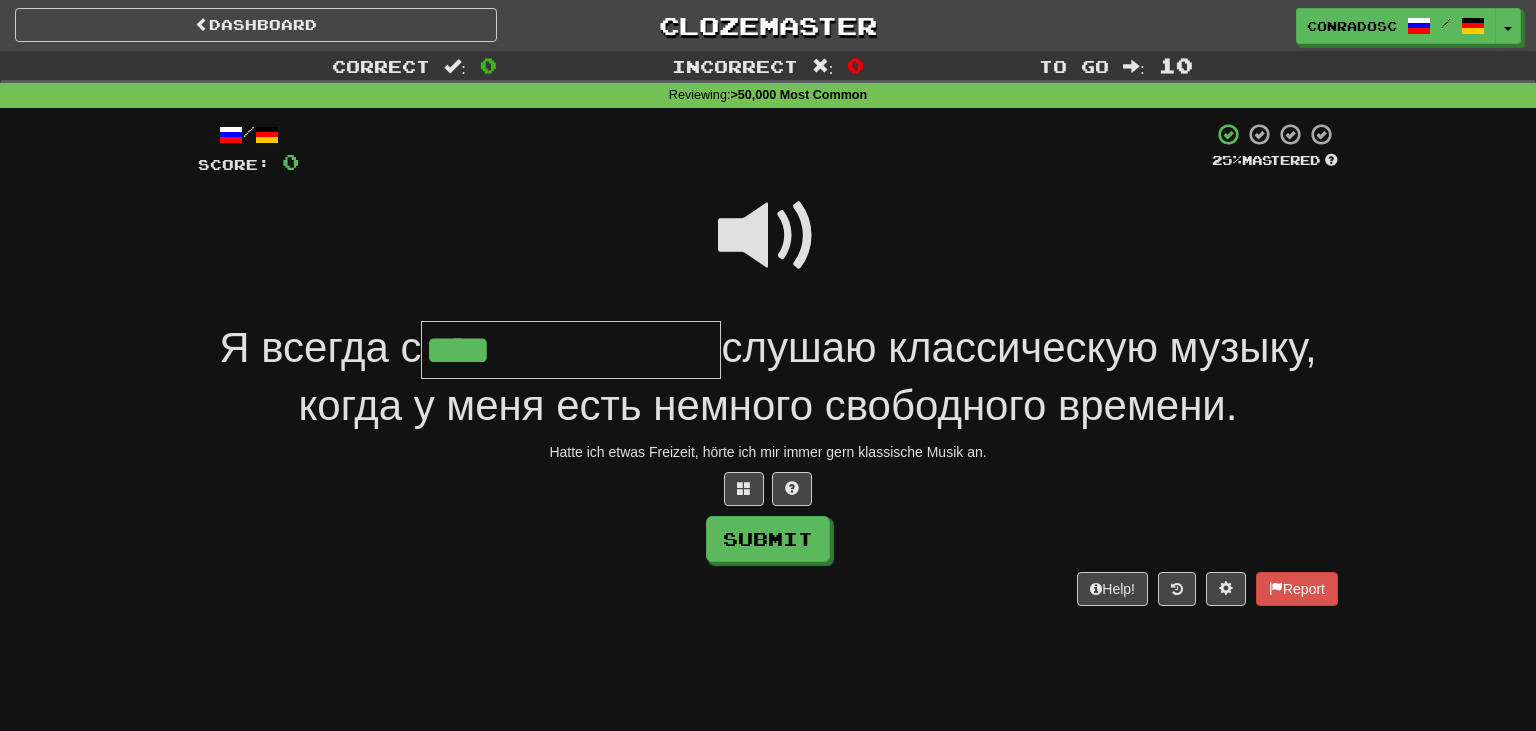 click at bounding box center [768, 236] 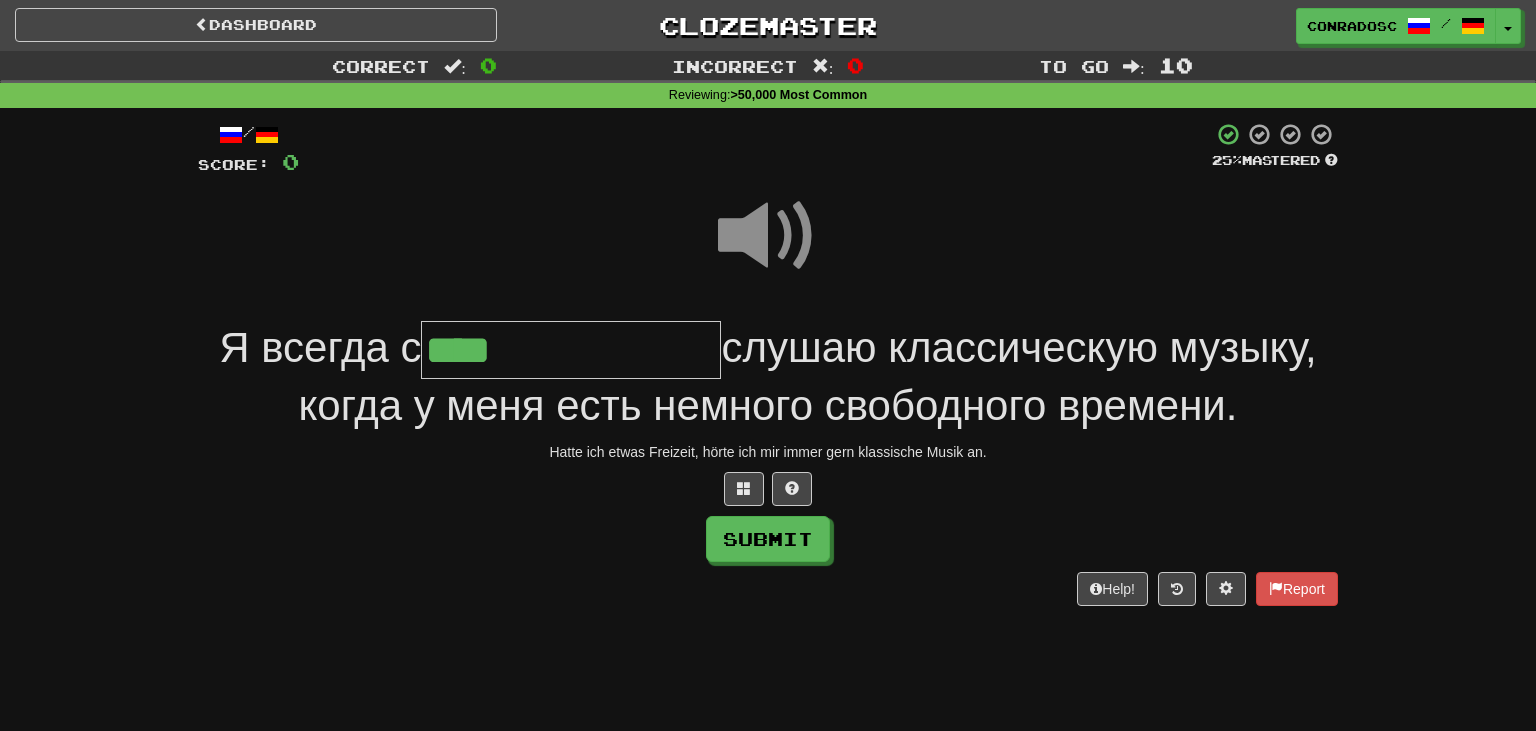 click on "****" at bounding box center [571, 350] 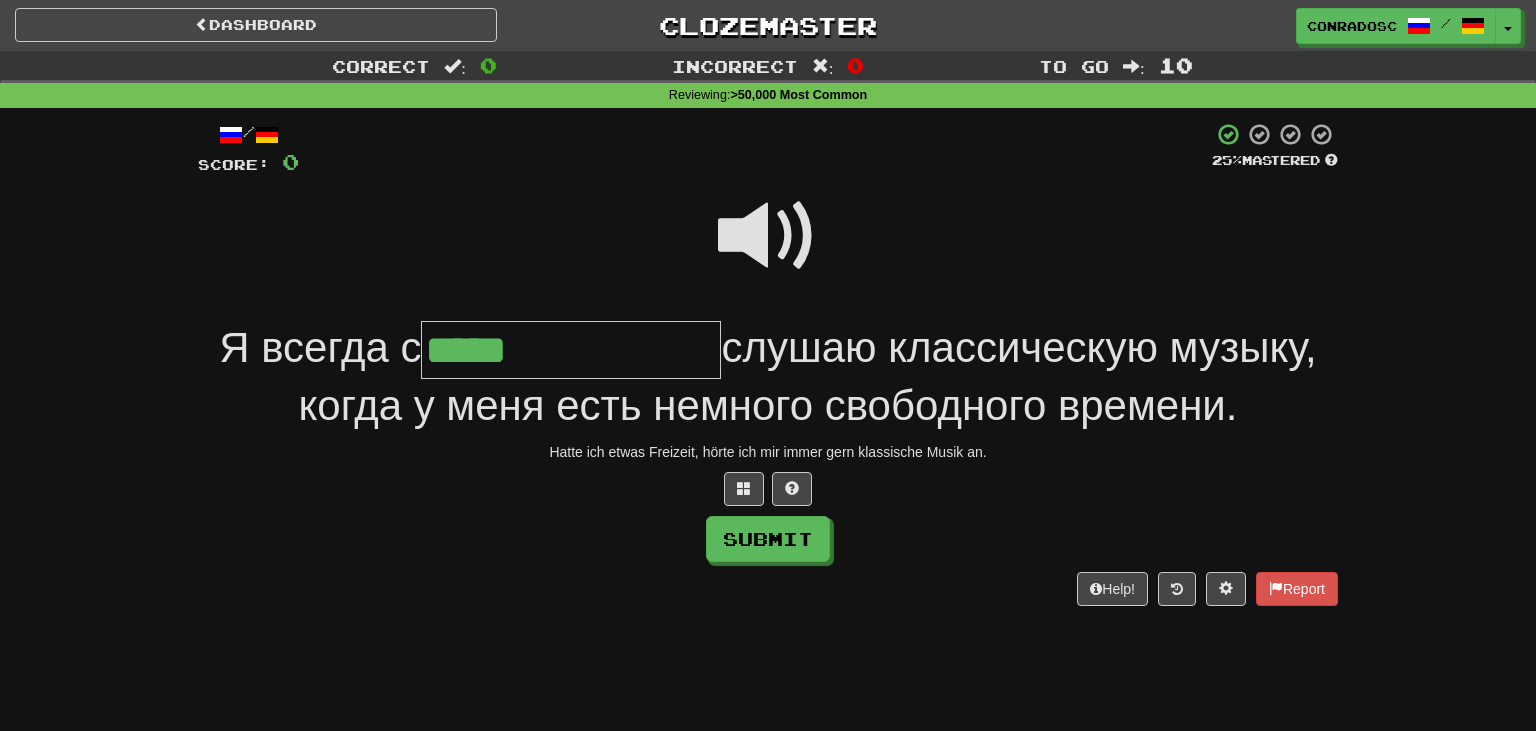 click at bounding box center (768, 236) 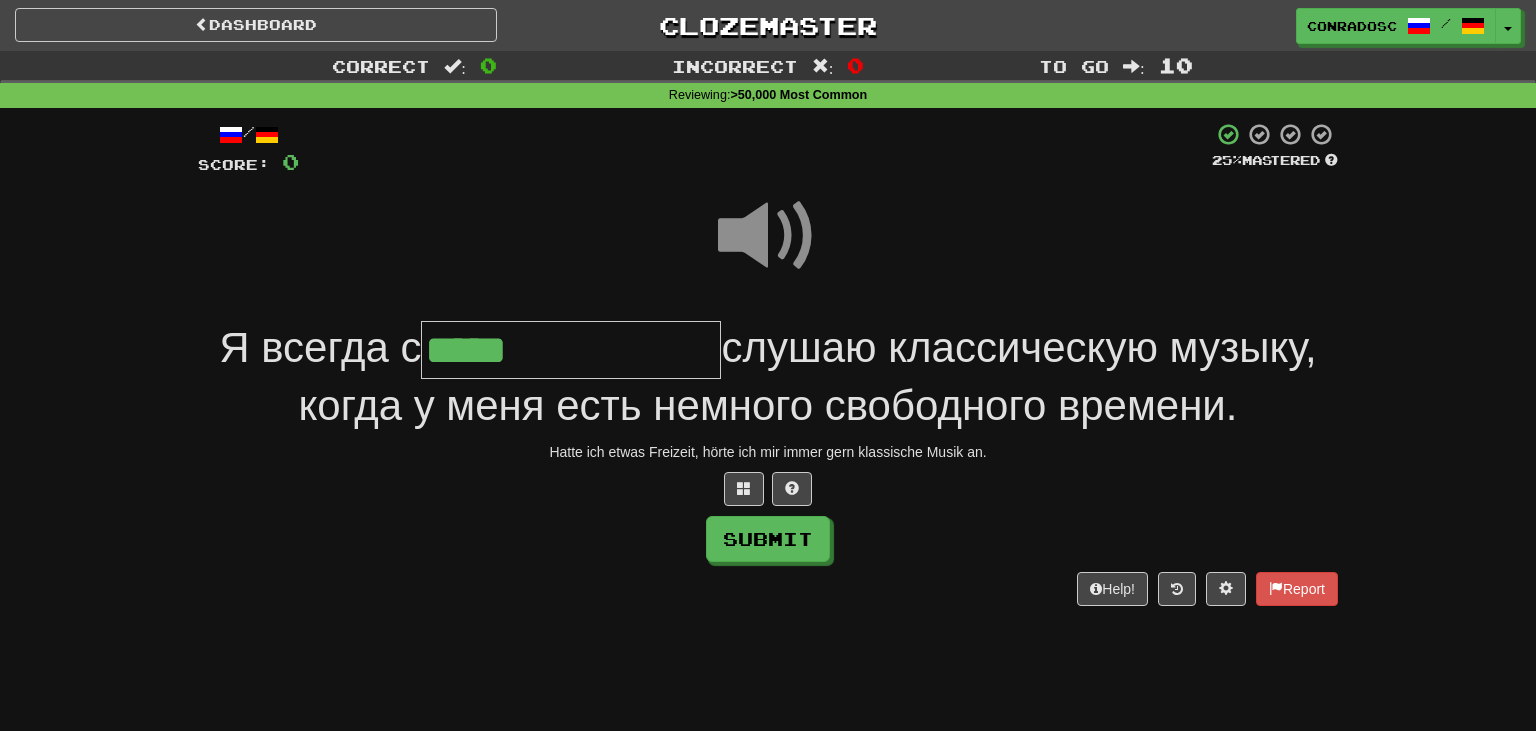 click on "*****" at bounding box center [571, 350] 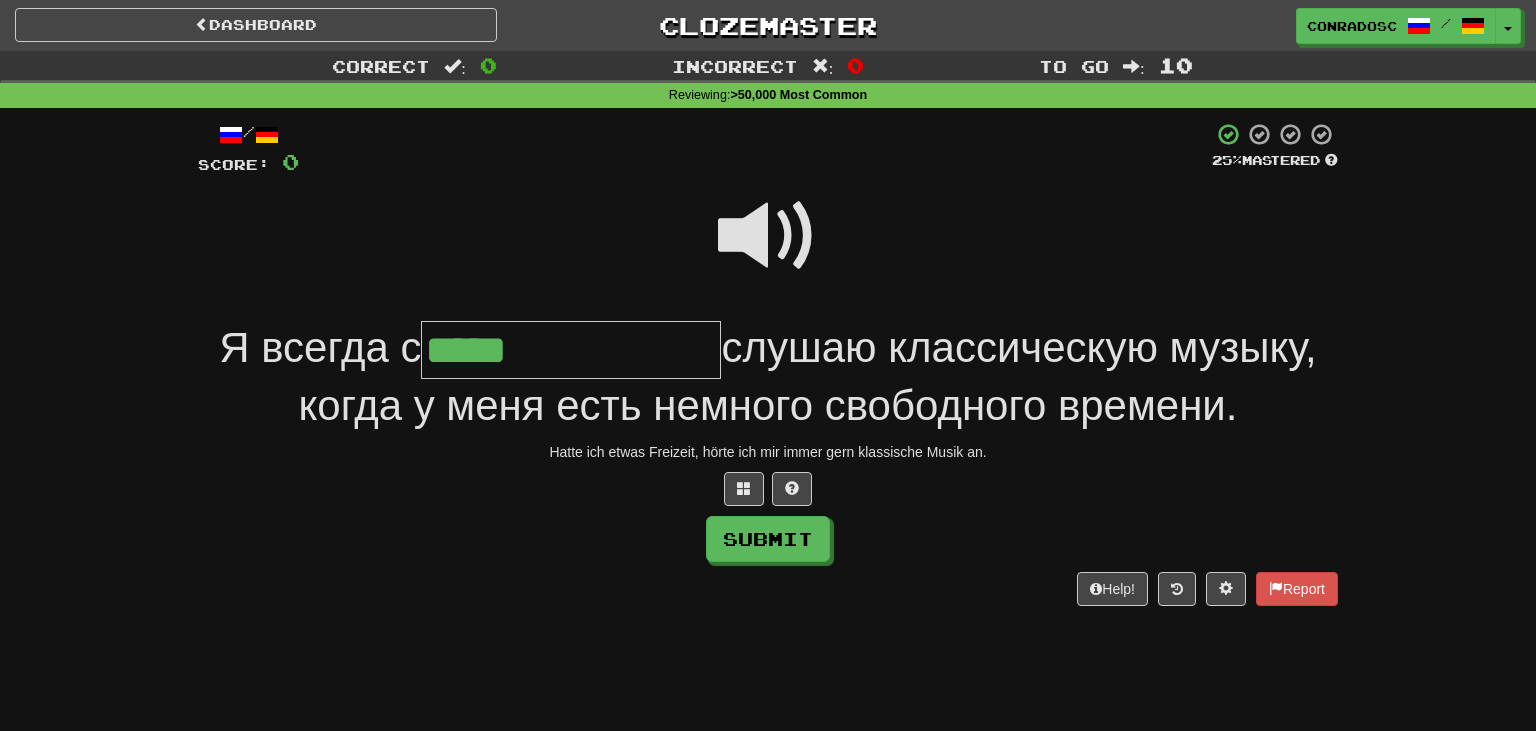 click at bounding box center (768, 236) 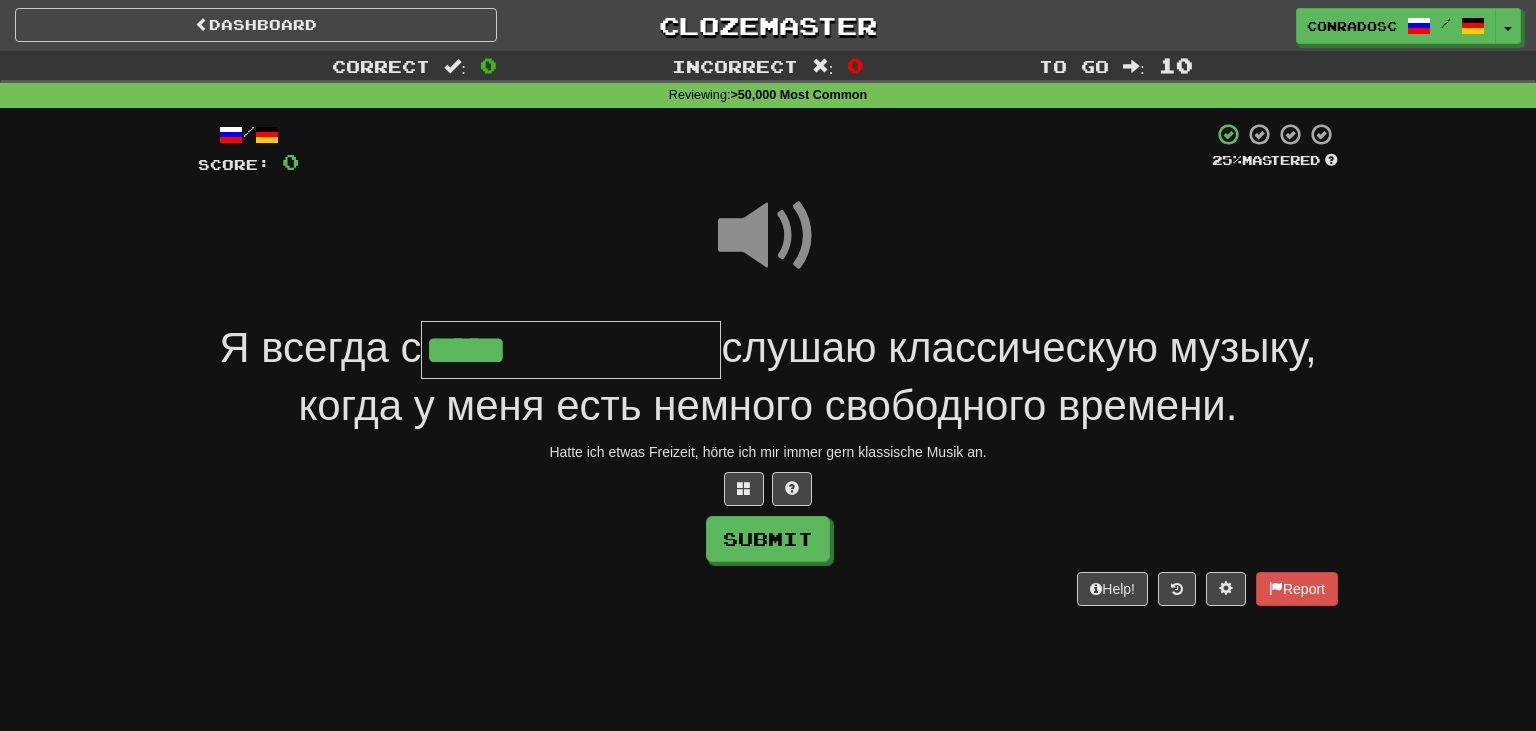 click on "*****" at bounding box center (571, 350) 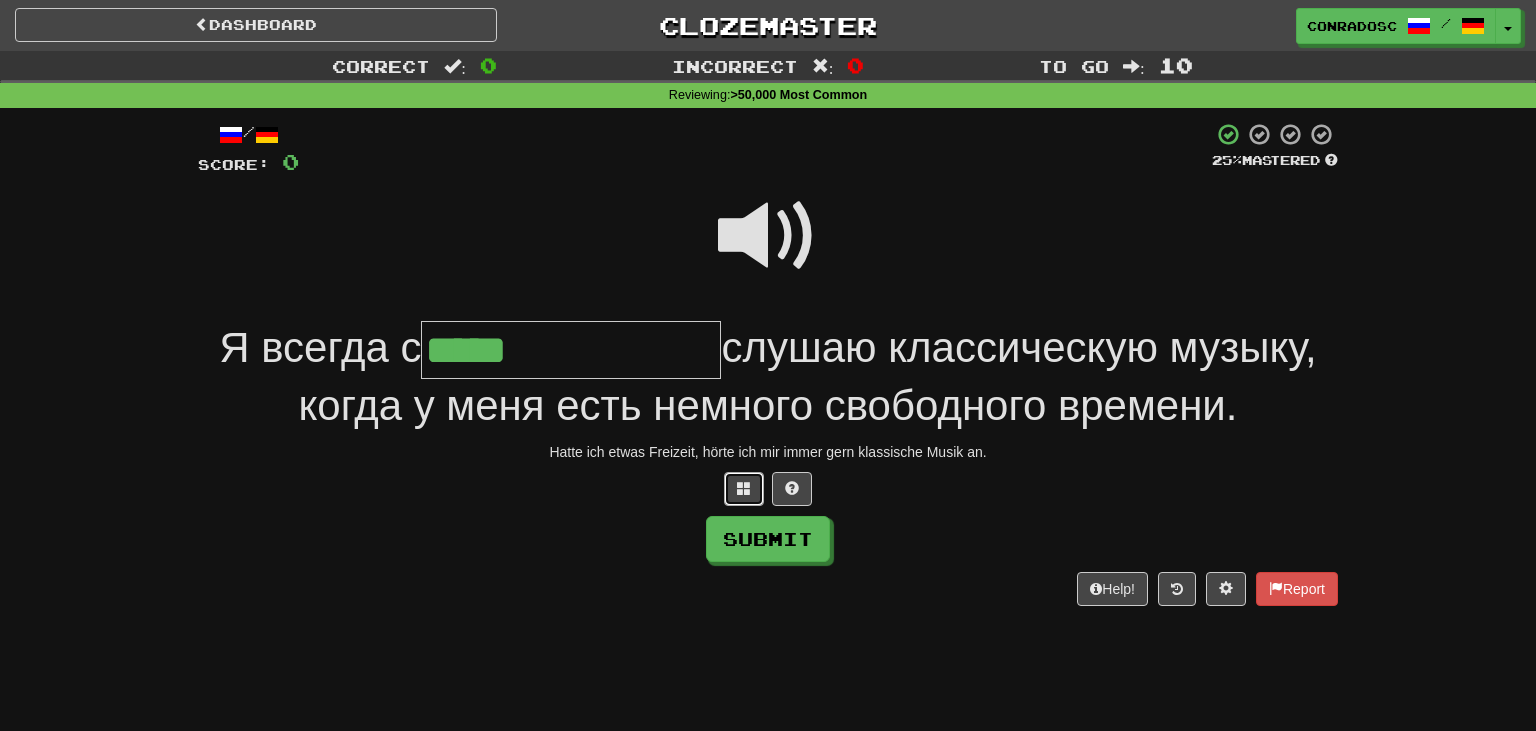click at bounding box center (744, 489) 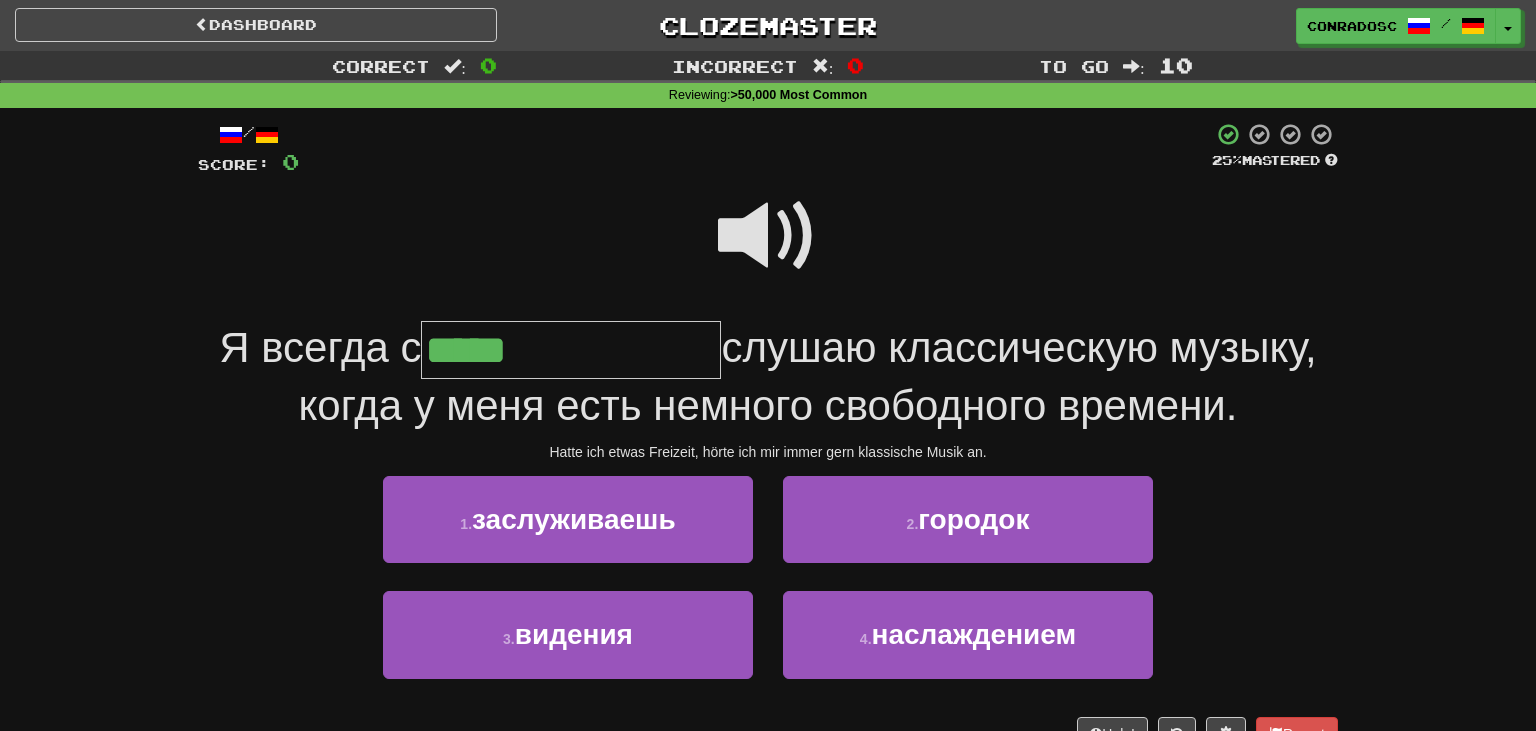 click on "*****" at bounding box center [571, 350] 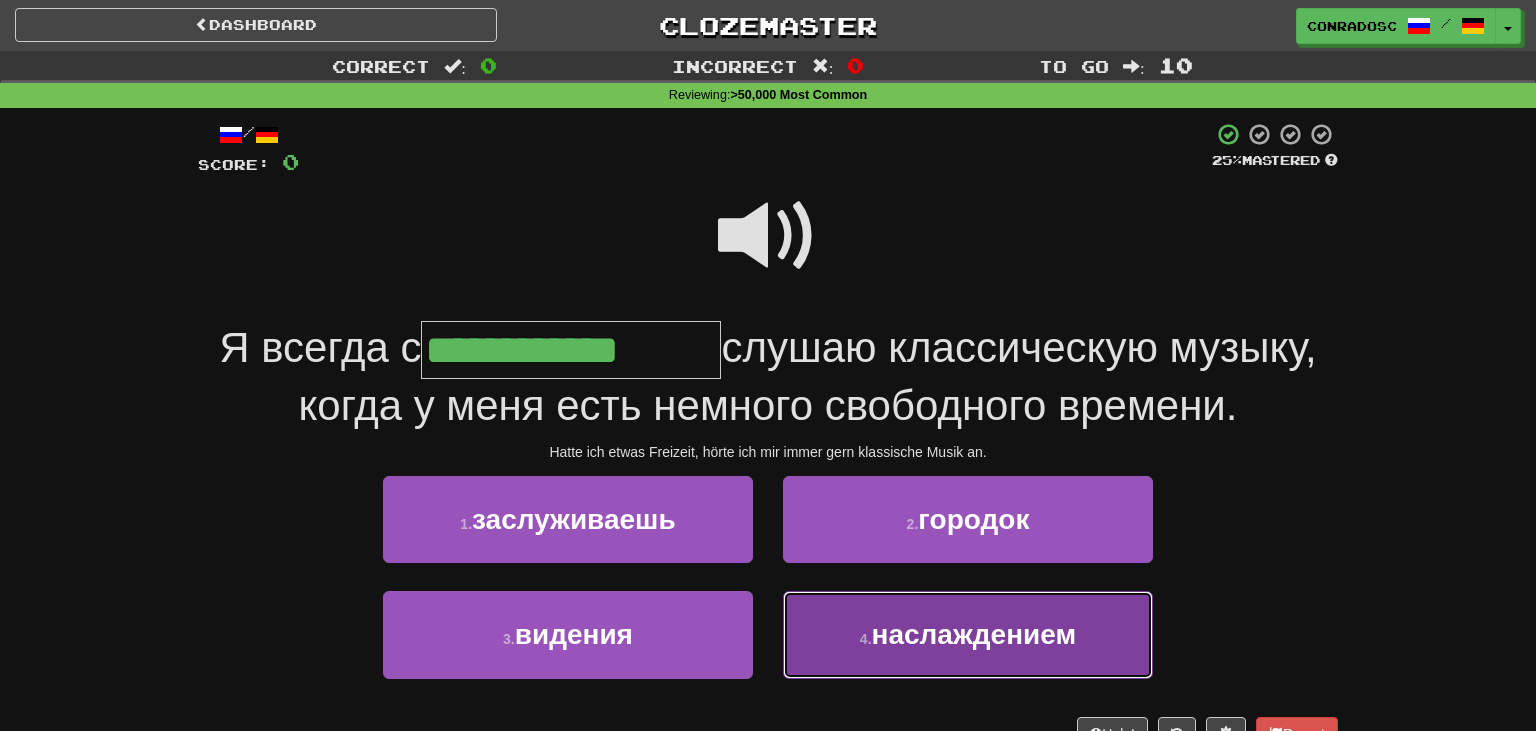 click on "наслаждением" at bounding box center (974, 634) 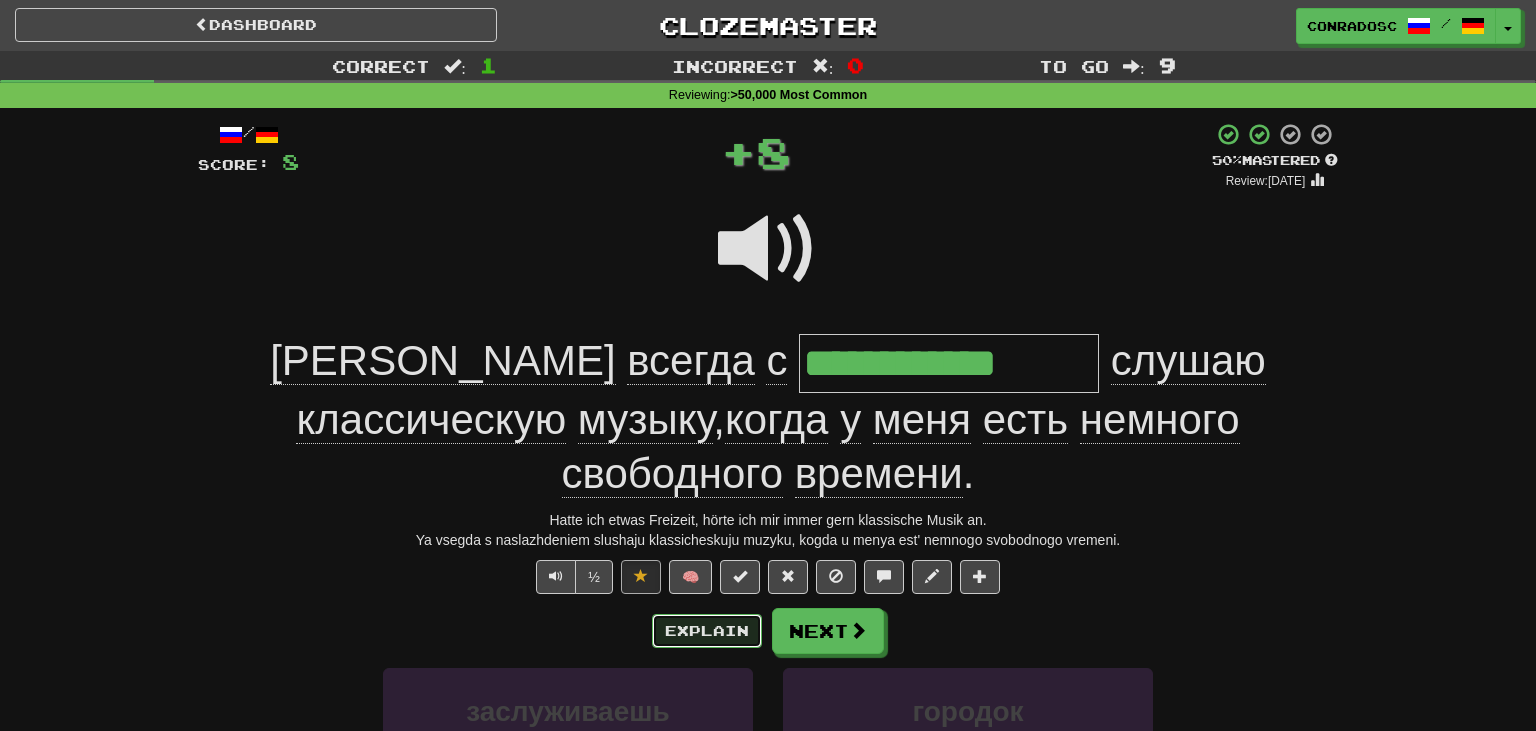click on "Explain" at bounding box center [707, 631] 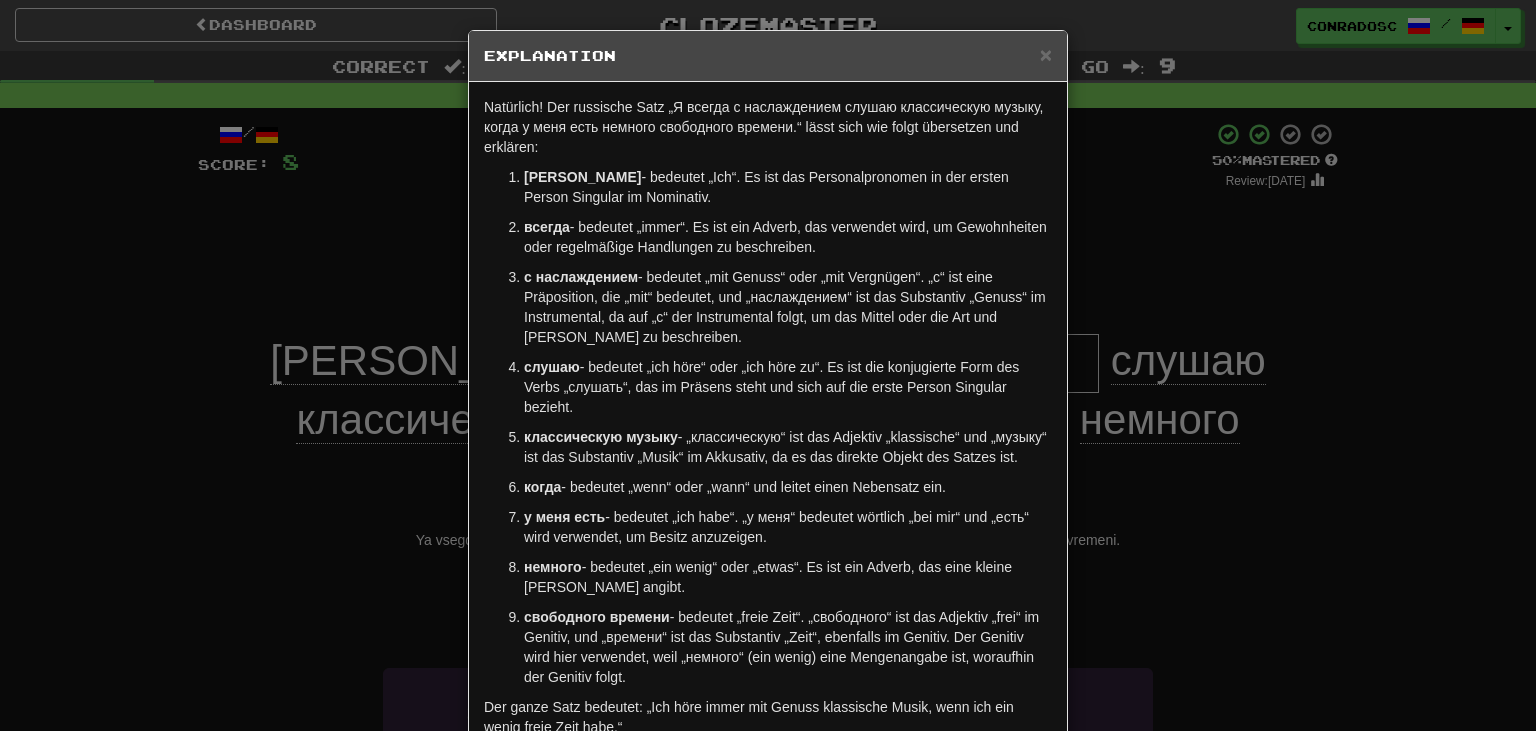 click on "× Explanation Natürlich! Der russische Satz „Я всегда с наслаждением слушаю классическую музыку, когда у меня есть немного свободного времени.“ lässt sich wie folgt übersetzen und erklären:
Я  - bedeutet „Ich“. Es ist das Personalpronomen in der ersten Person Singular im Nominativ.
всегда  - bedeutet „immer“. Es ist ein Adverb, das verwendet wird, um Gewohnheiten oder regelmäßige Handlungen zu beschreiben.
с наслаждением  - bedeutet „mit Genuss“ oder „mit Vergnügen“. „с“ ist eine Präposition, die „mit“ bedeutet, und „наслаждением“ ist das Substantiv „Genuss“ im Instrumental, da auf „с“ der Instrumental folgt, um das Mittel oder die Art und Weise zu beschreiben.
слушаю
классическую музыку
когда  - bedeutet „wenn“ oder „wann“ und leitet einen Nebensatz ein." at bounding box center [768, 365] 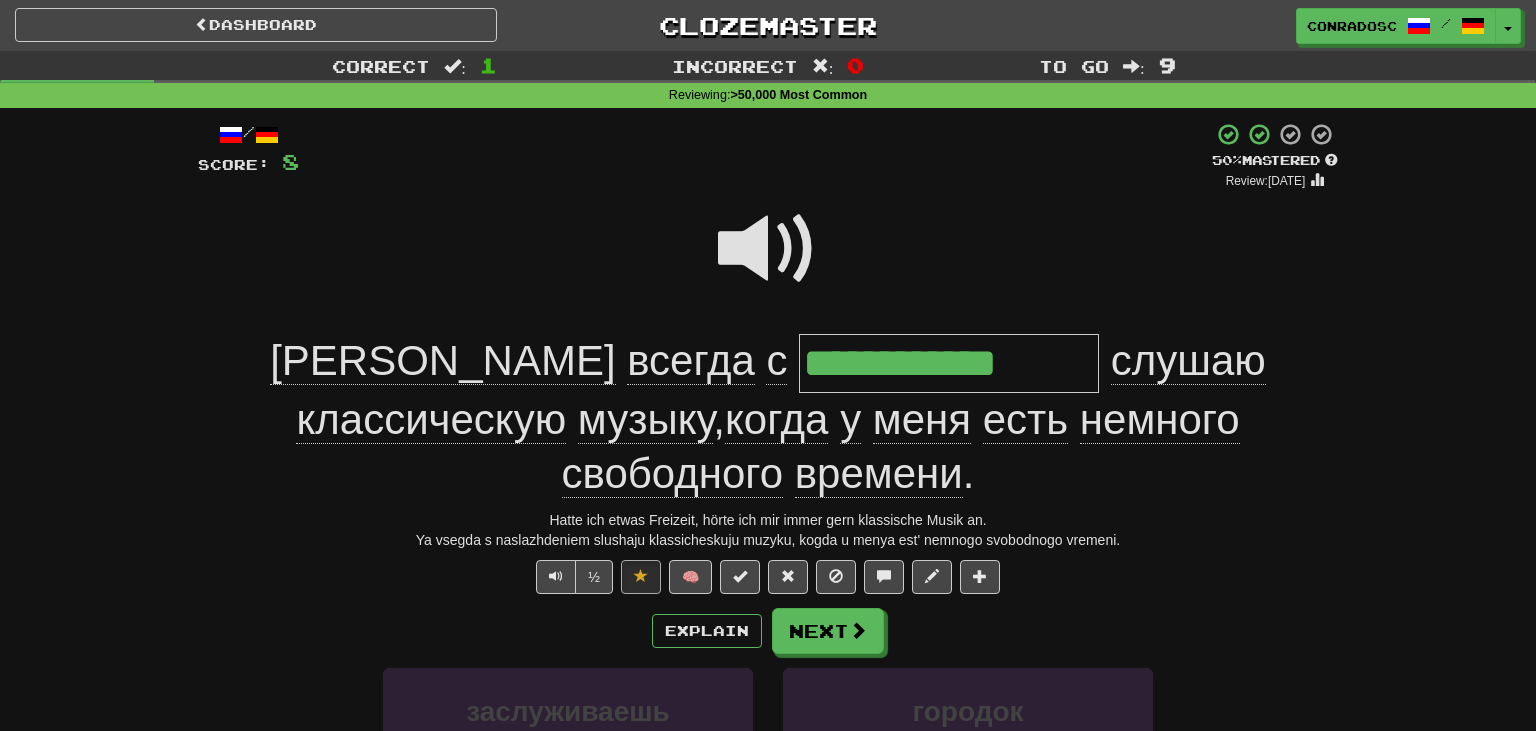 drag, startPoint x: 716, startPoint y: 372, endPoint x: 430, endPoint y: 326, distance: 289.6757 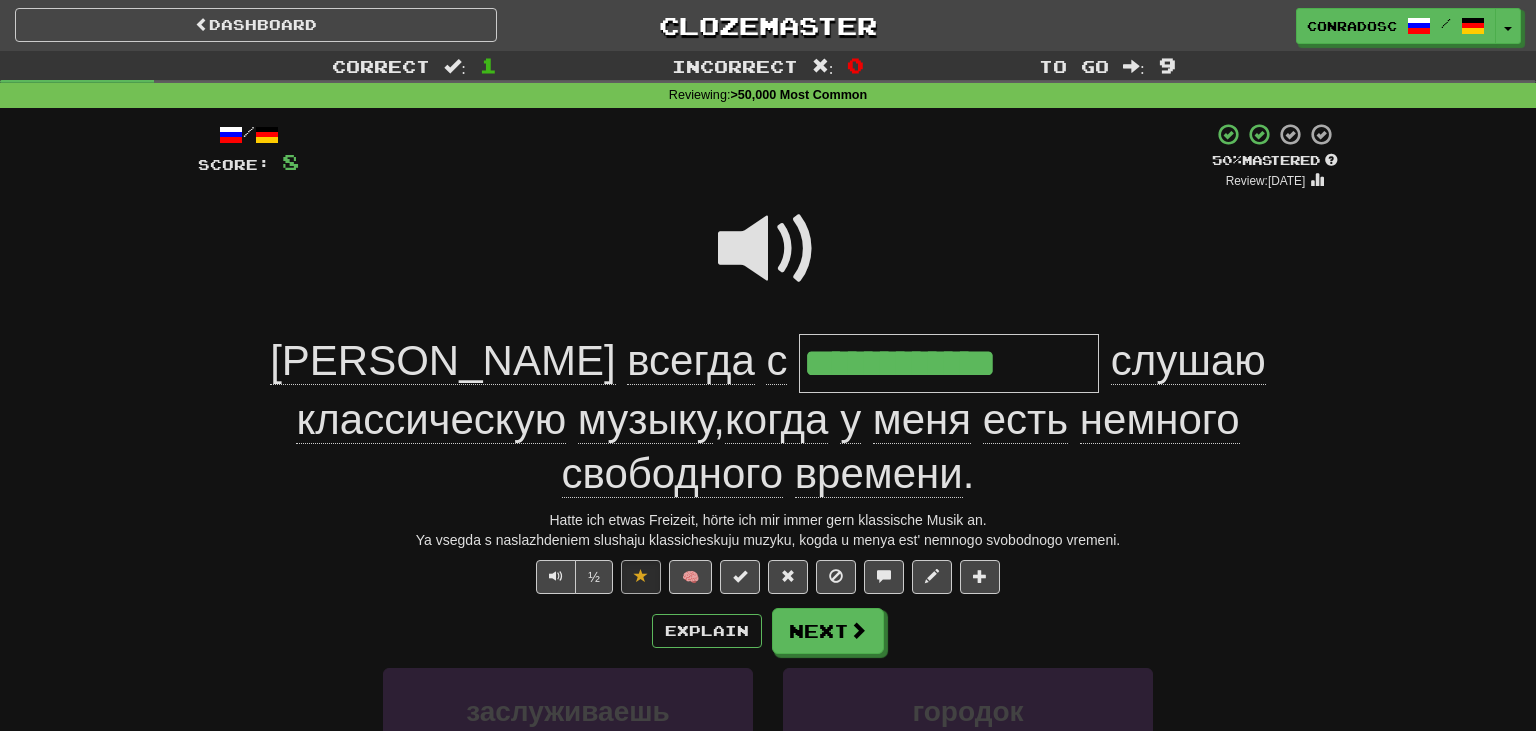 drag, startPoint x: 713, startPoint y: 372, endPoint x: 448, endPoint y: 365, distance: 265.09244 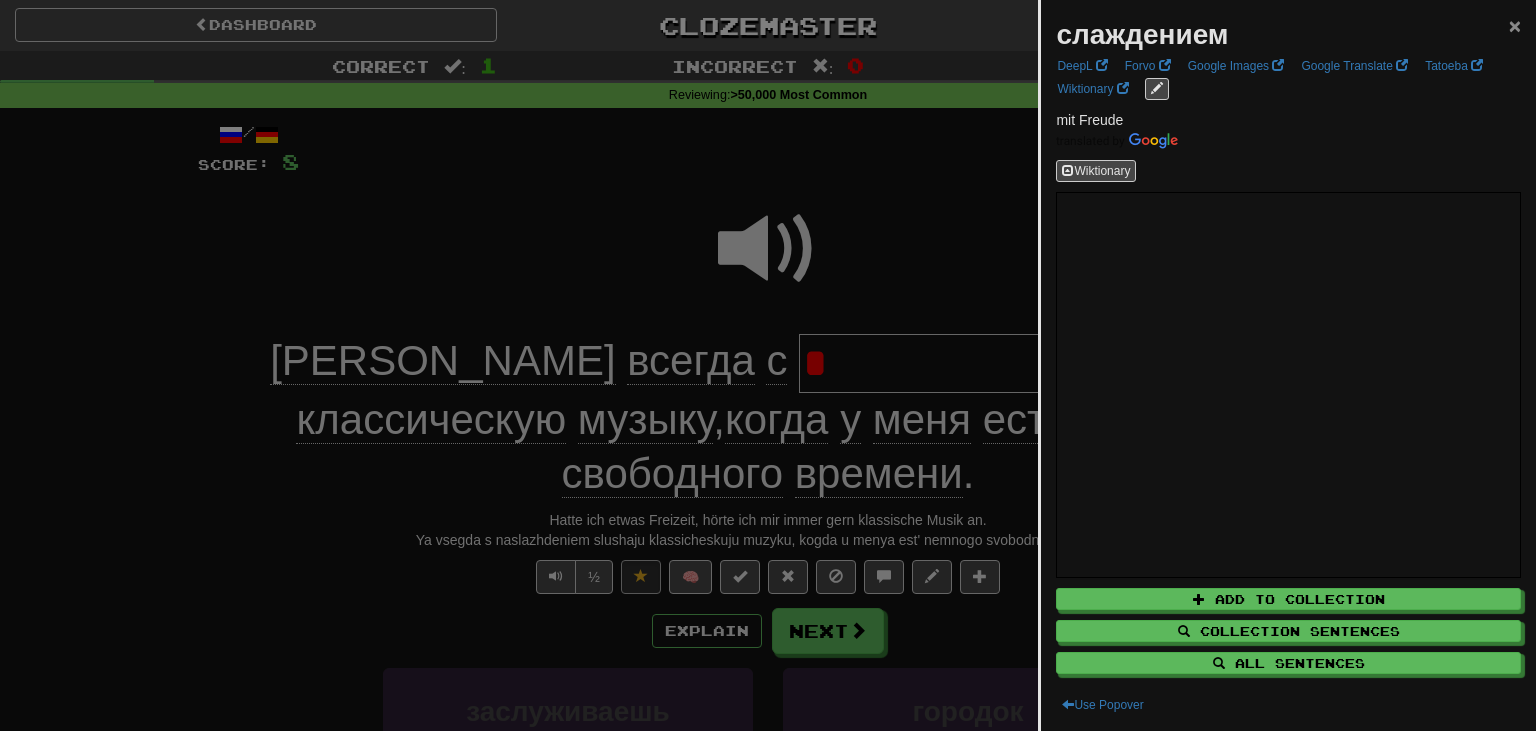 type on "*" 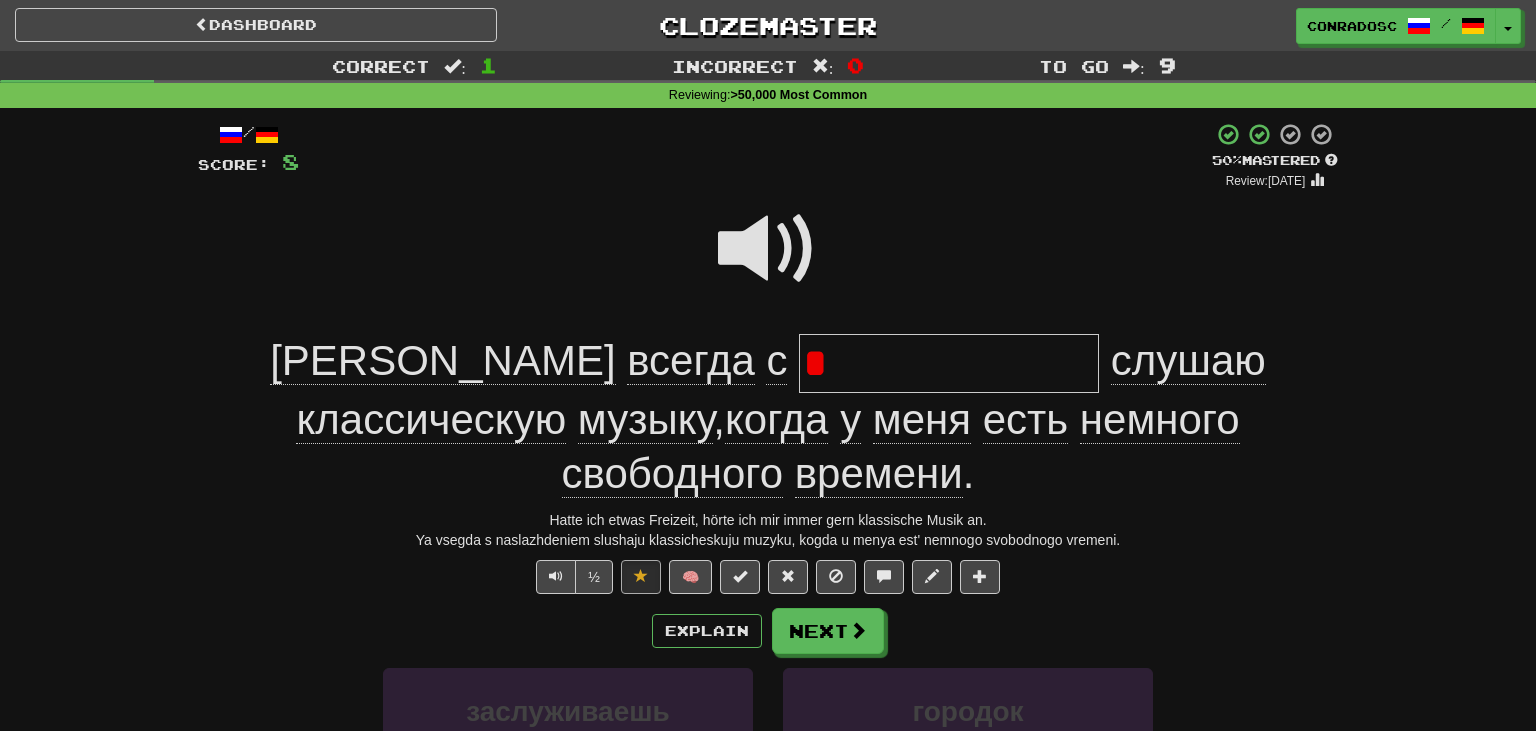 click on "*" at bounding box center (949, 363) 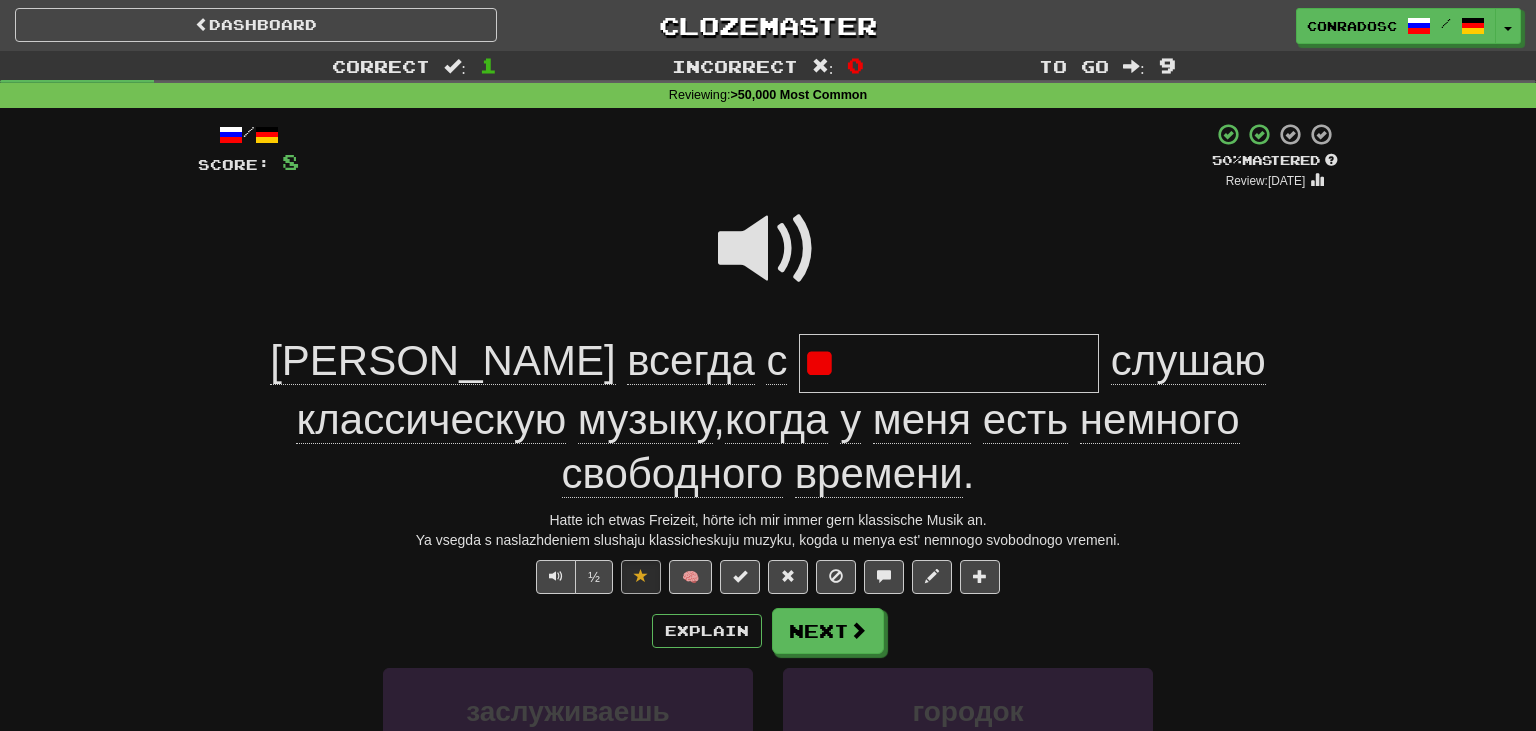type on "*" 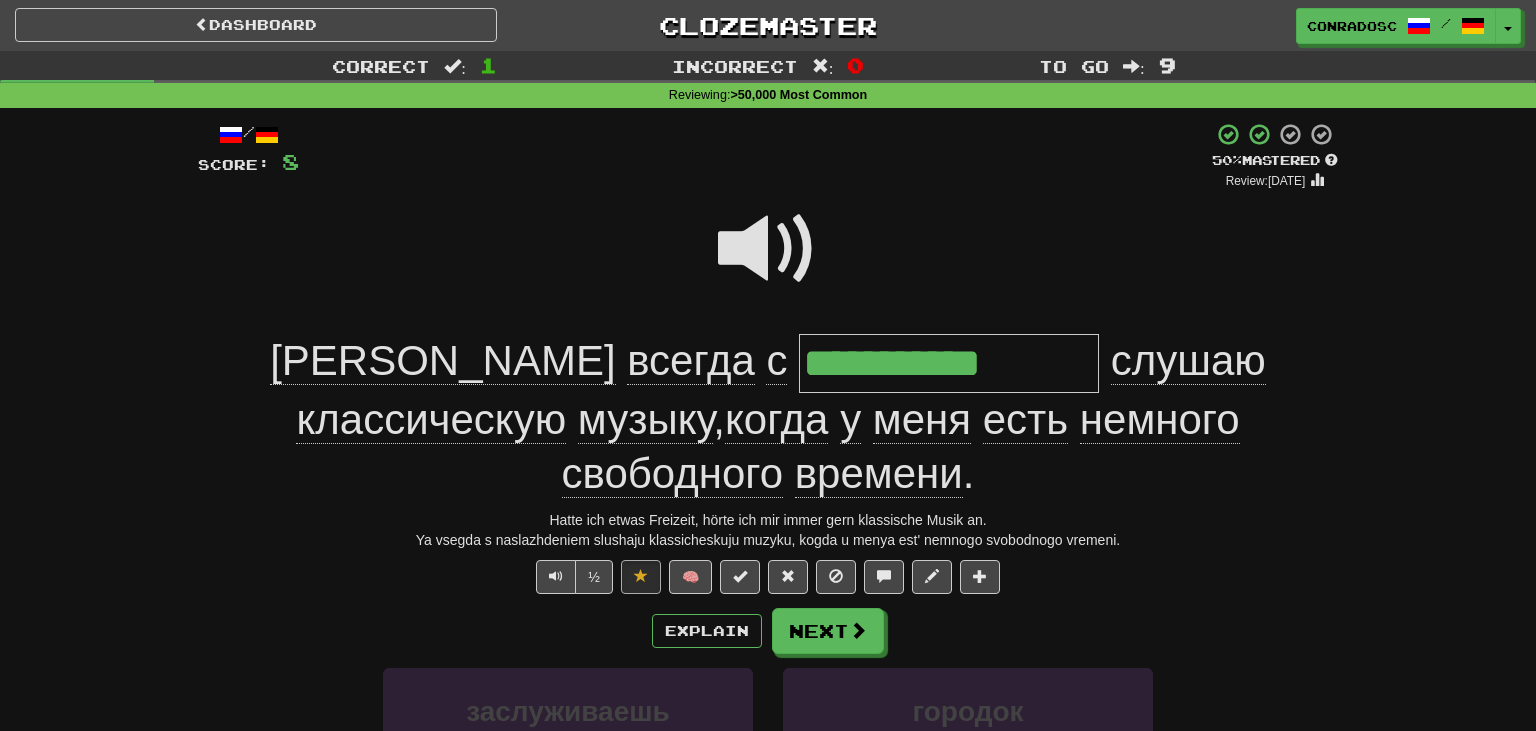 type on "**********" 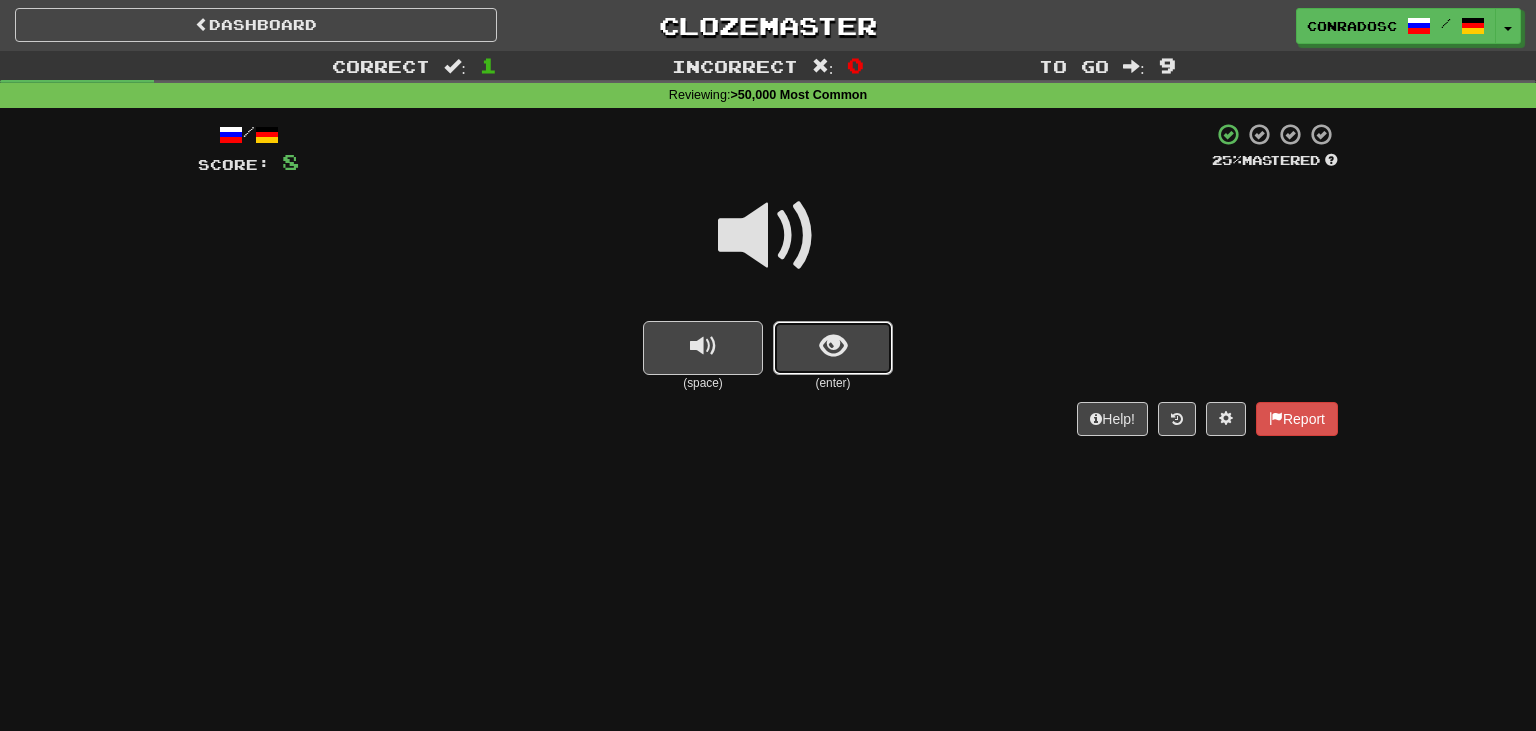 click at bounding box center [833, 348] 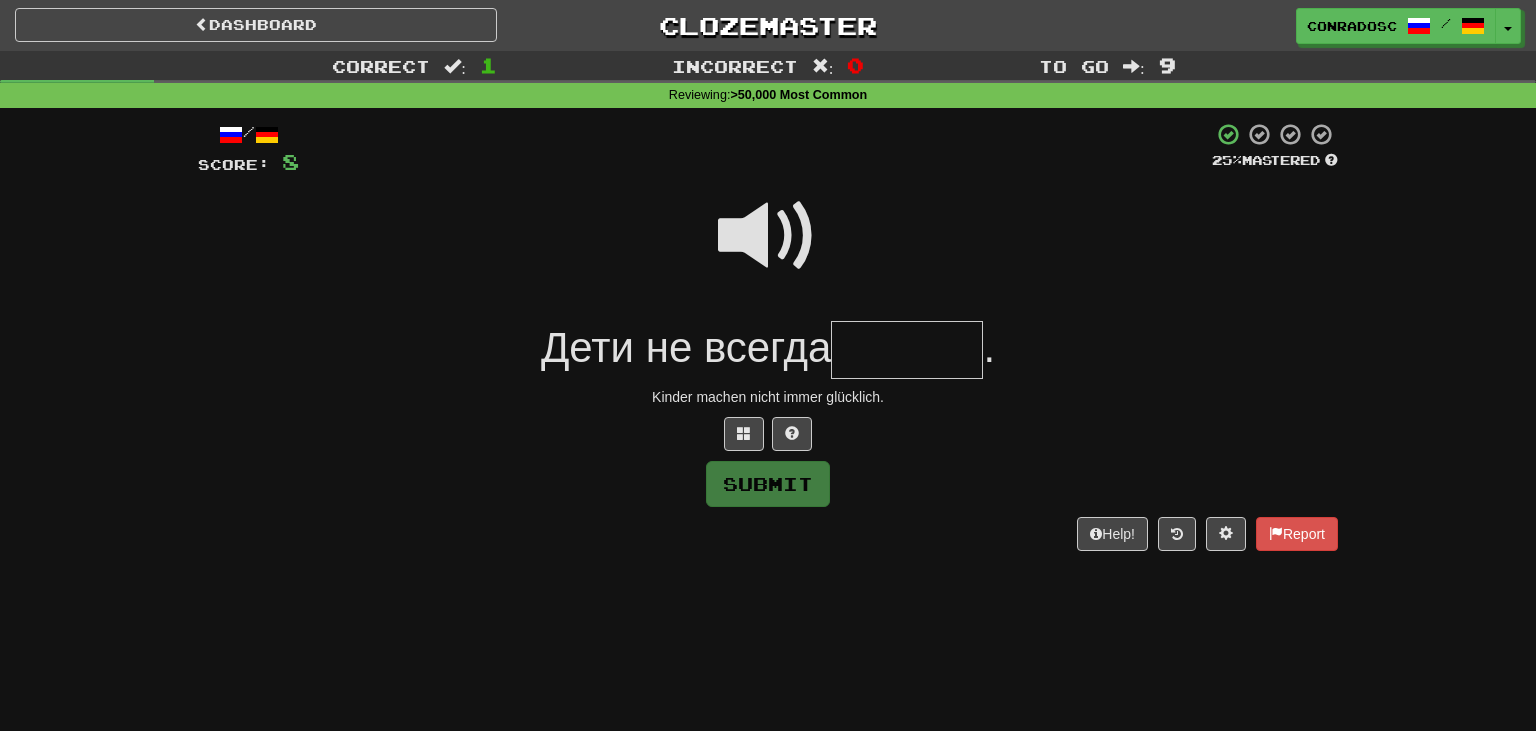 click at bounding box center (907, 350) 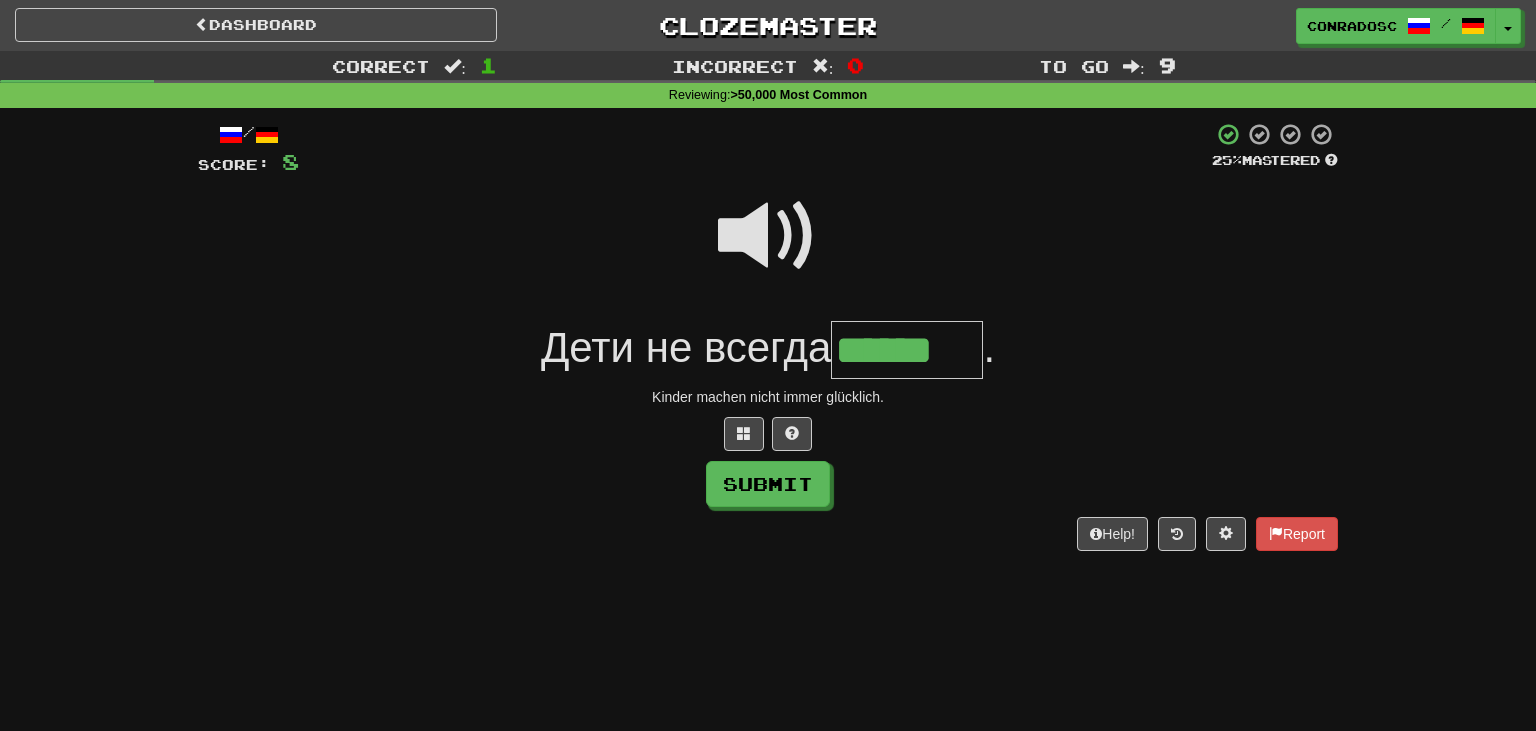 type on "******" 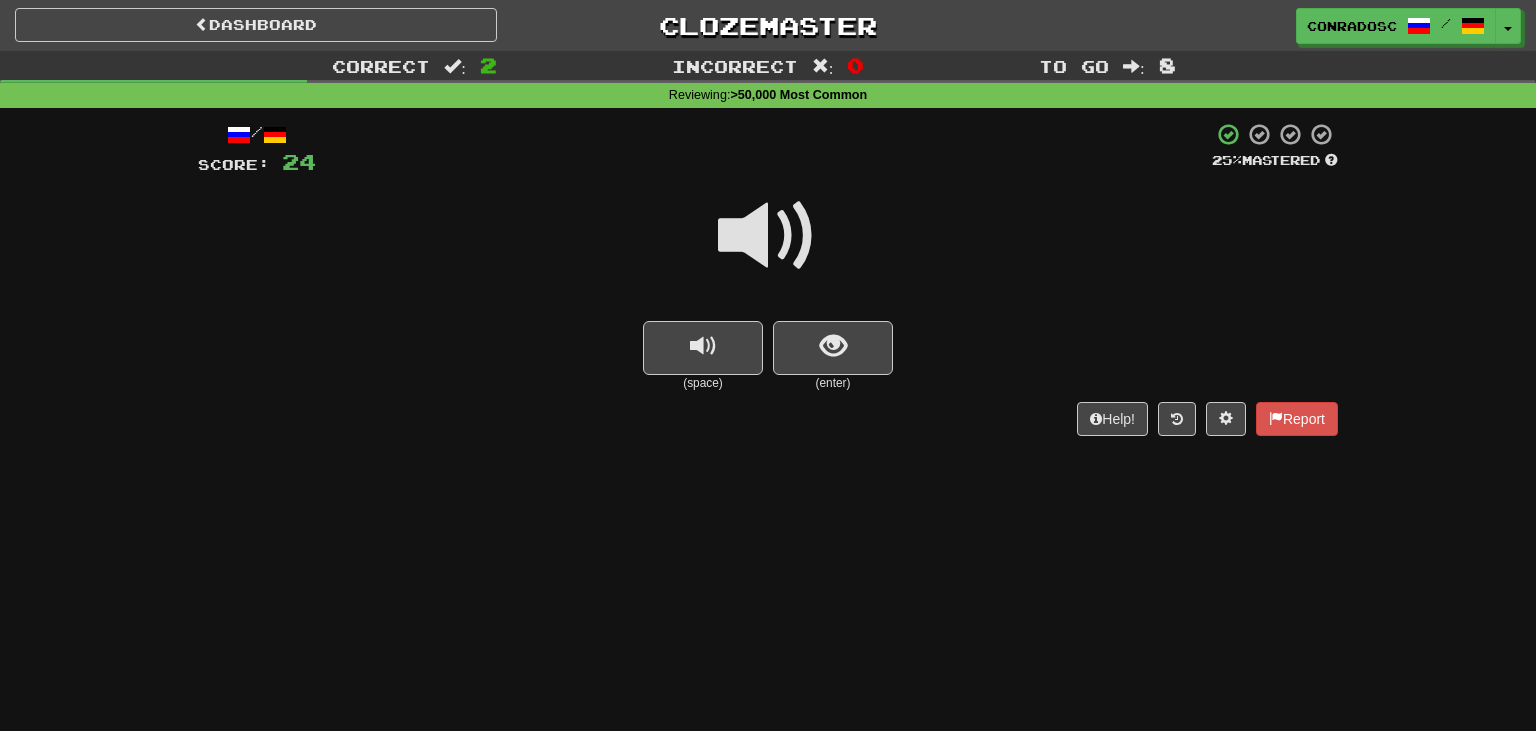 click at bounding box center (768, 236) 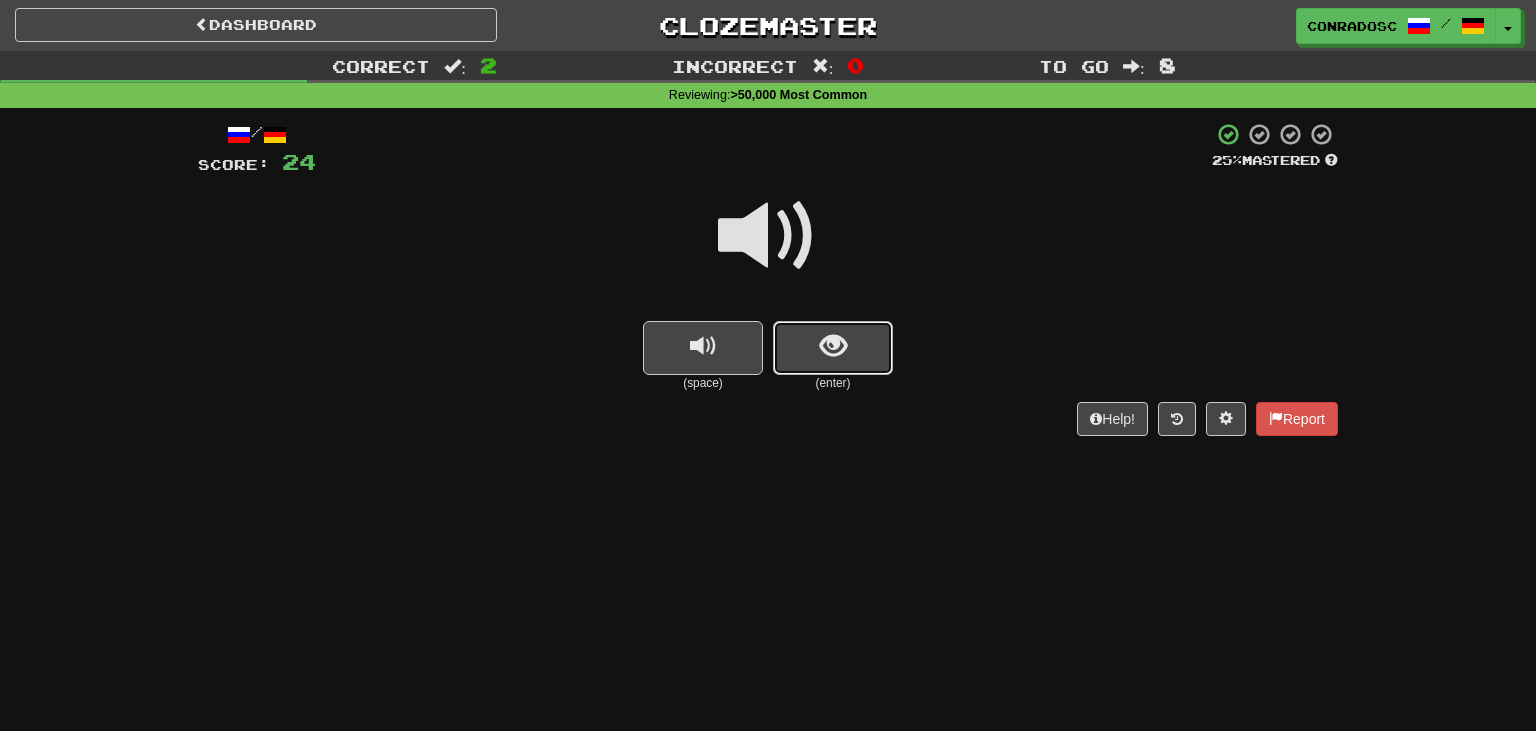 click at bounding box center (833, 346) 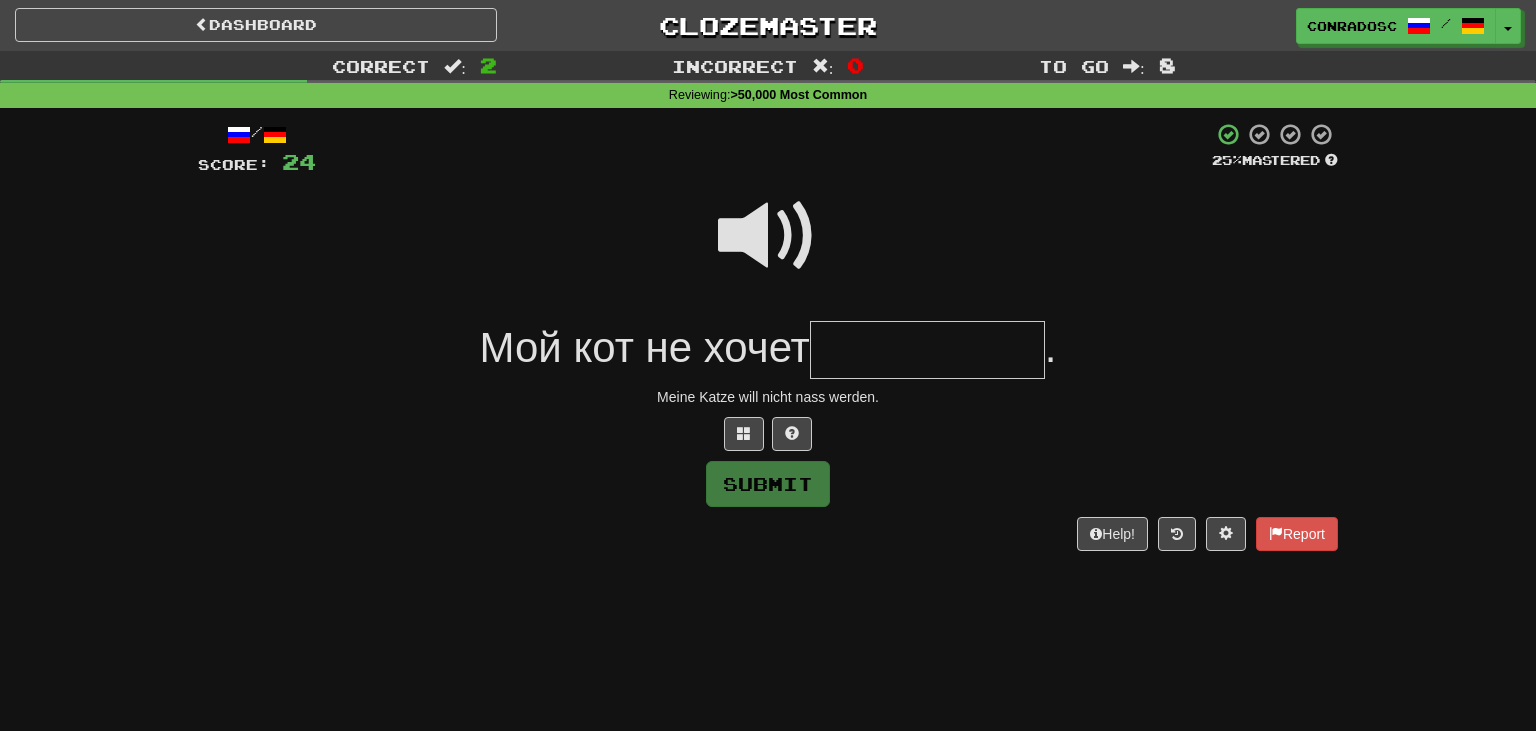click at bounding box center (768, 236) 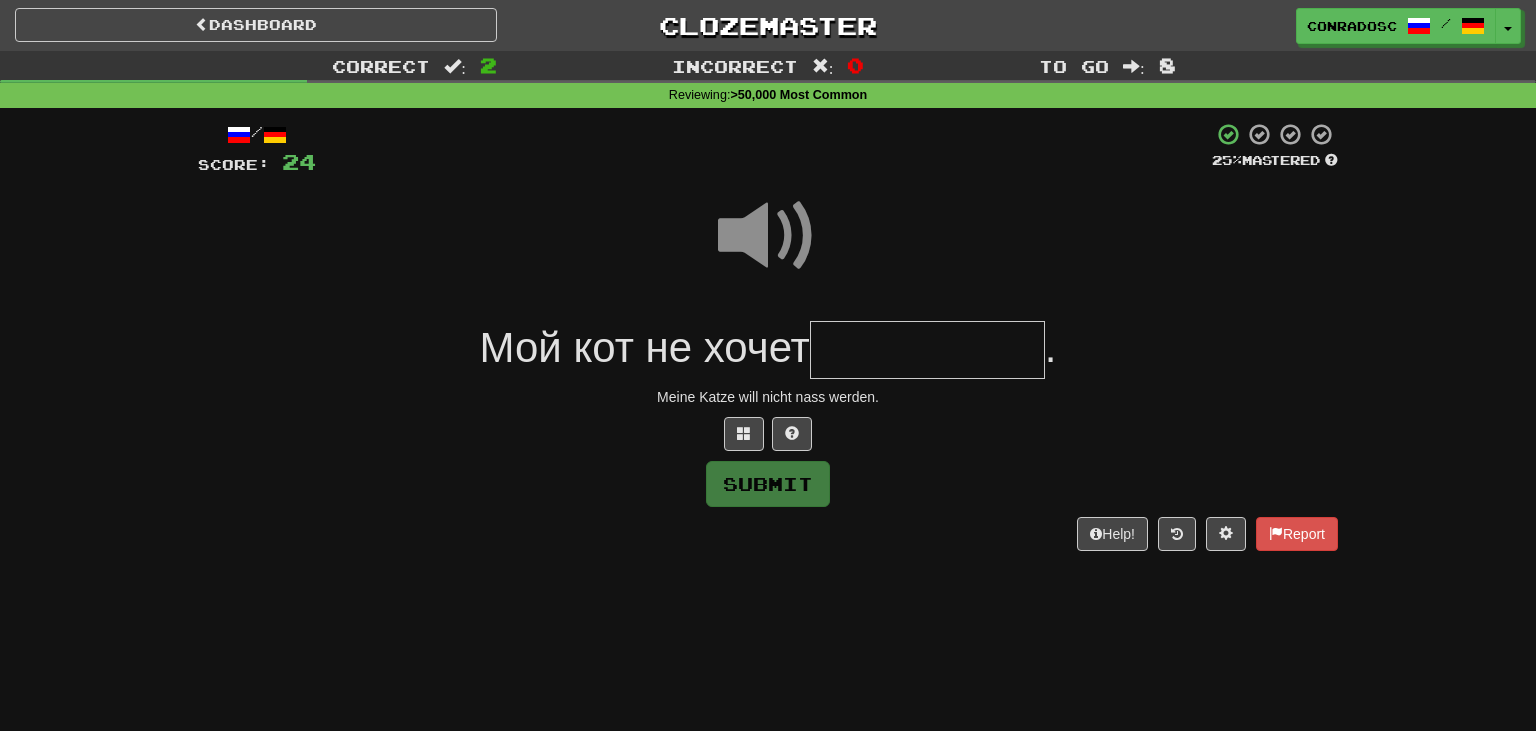 click at bounding box center (927, 350) 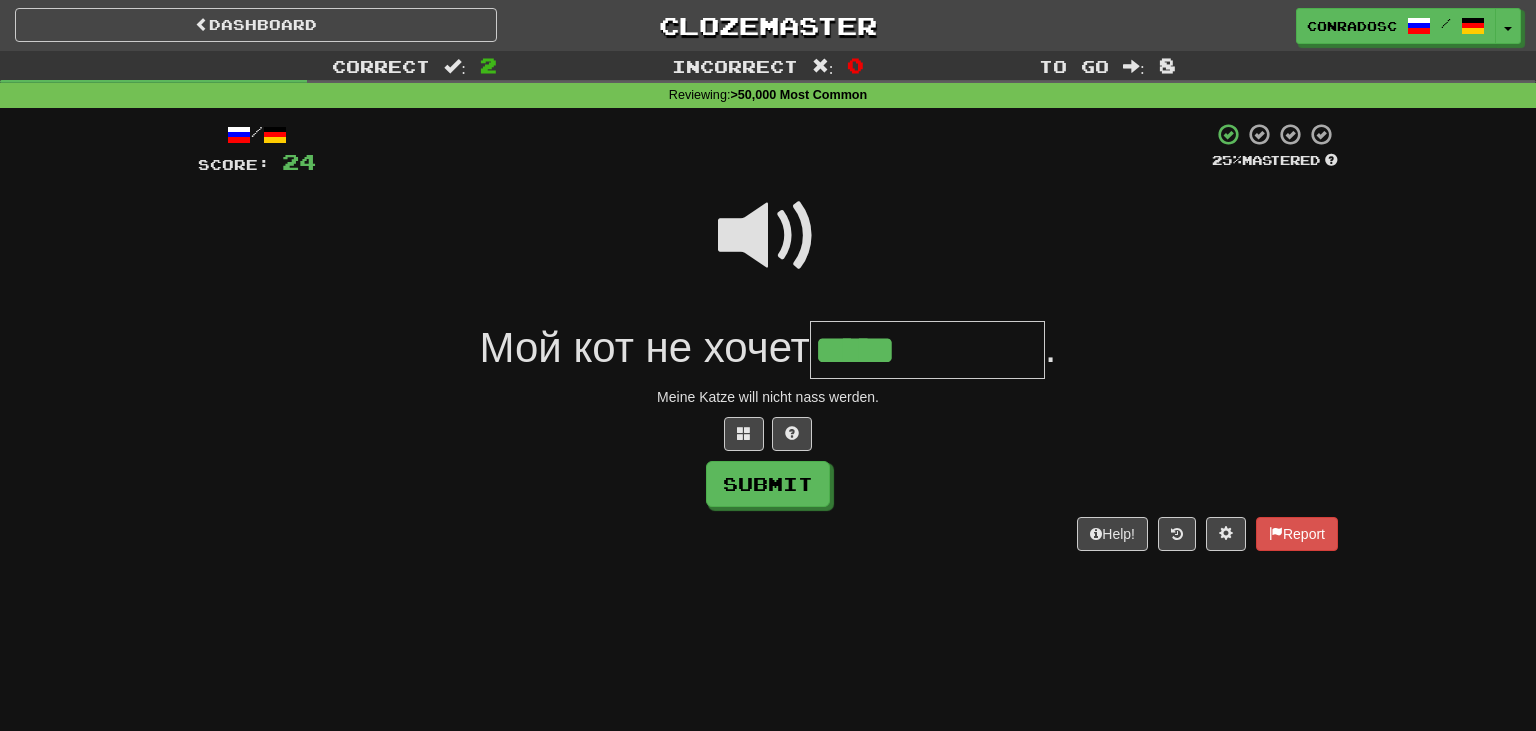 click at bounding box center [768, 236] 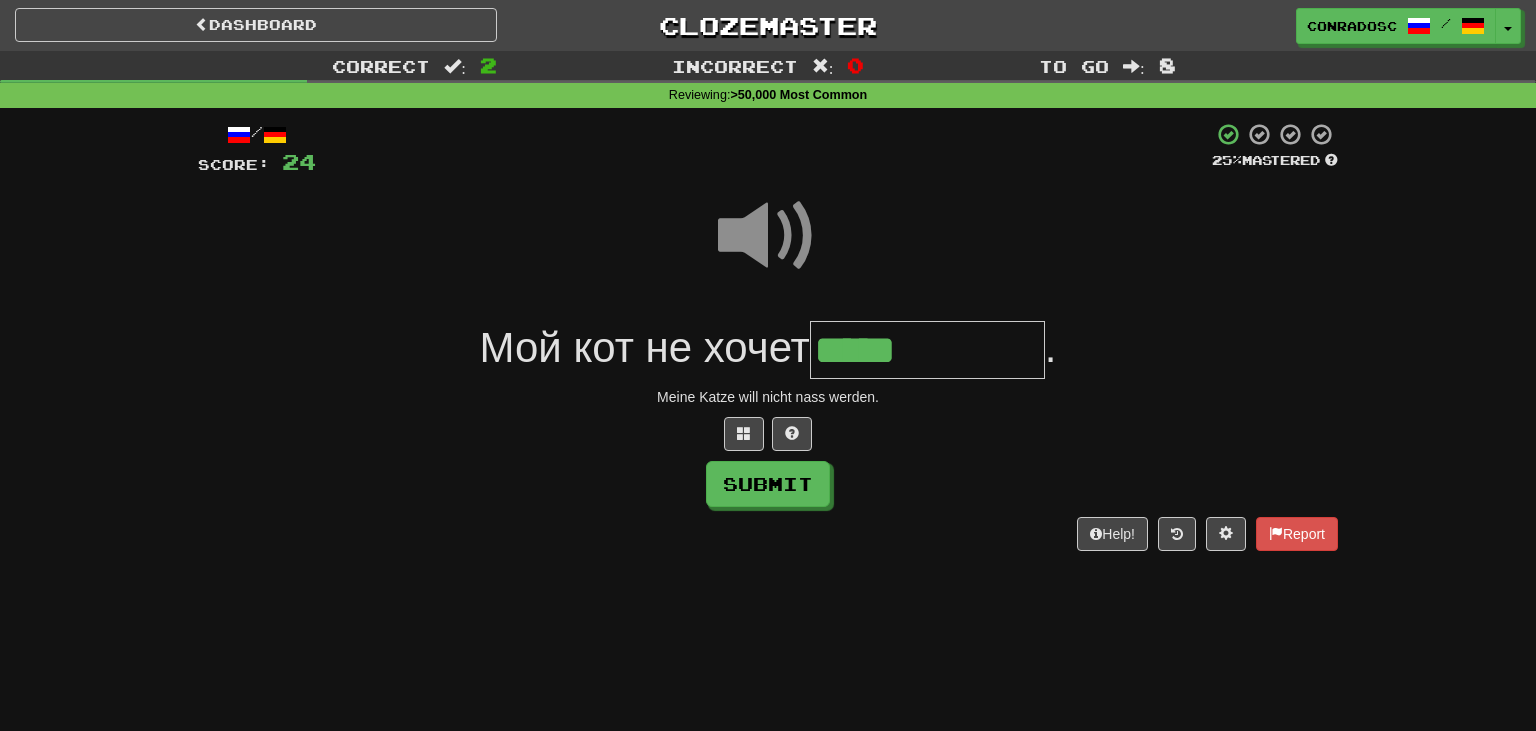 click on "*****" at bounding box center (927, 350) 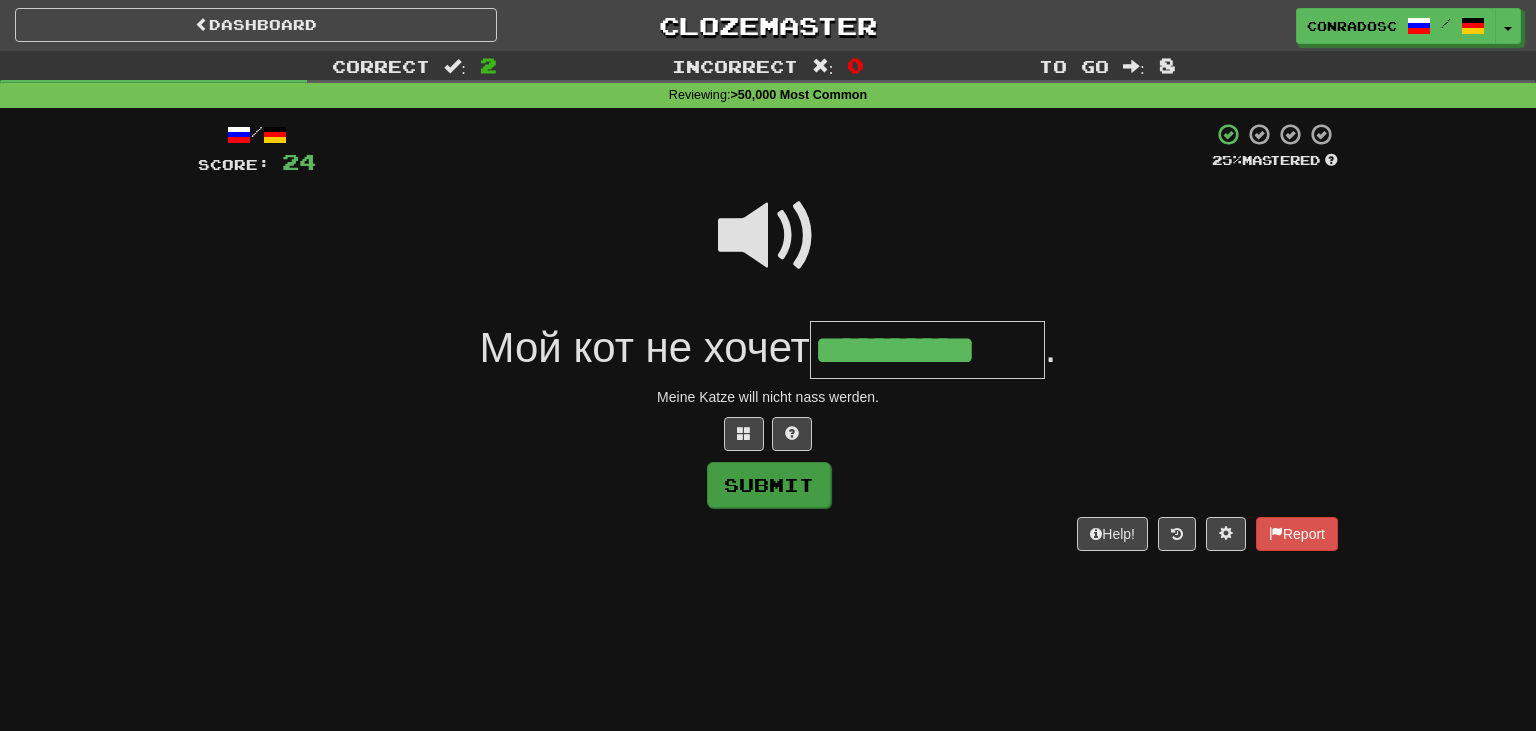 type on "**********" 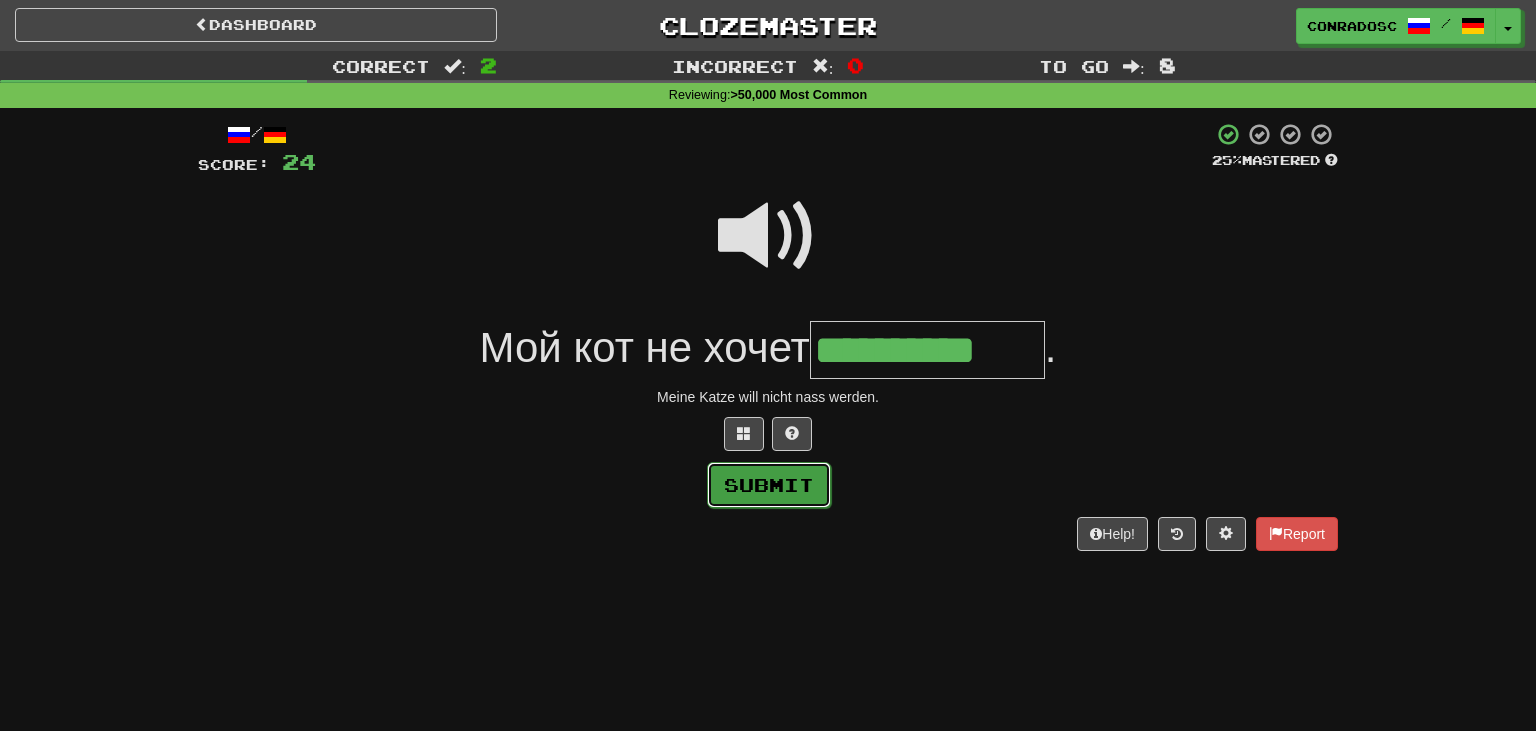 click on "Submit" at bounding box center [769, 485] 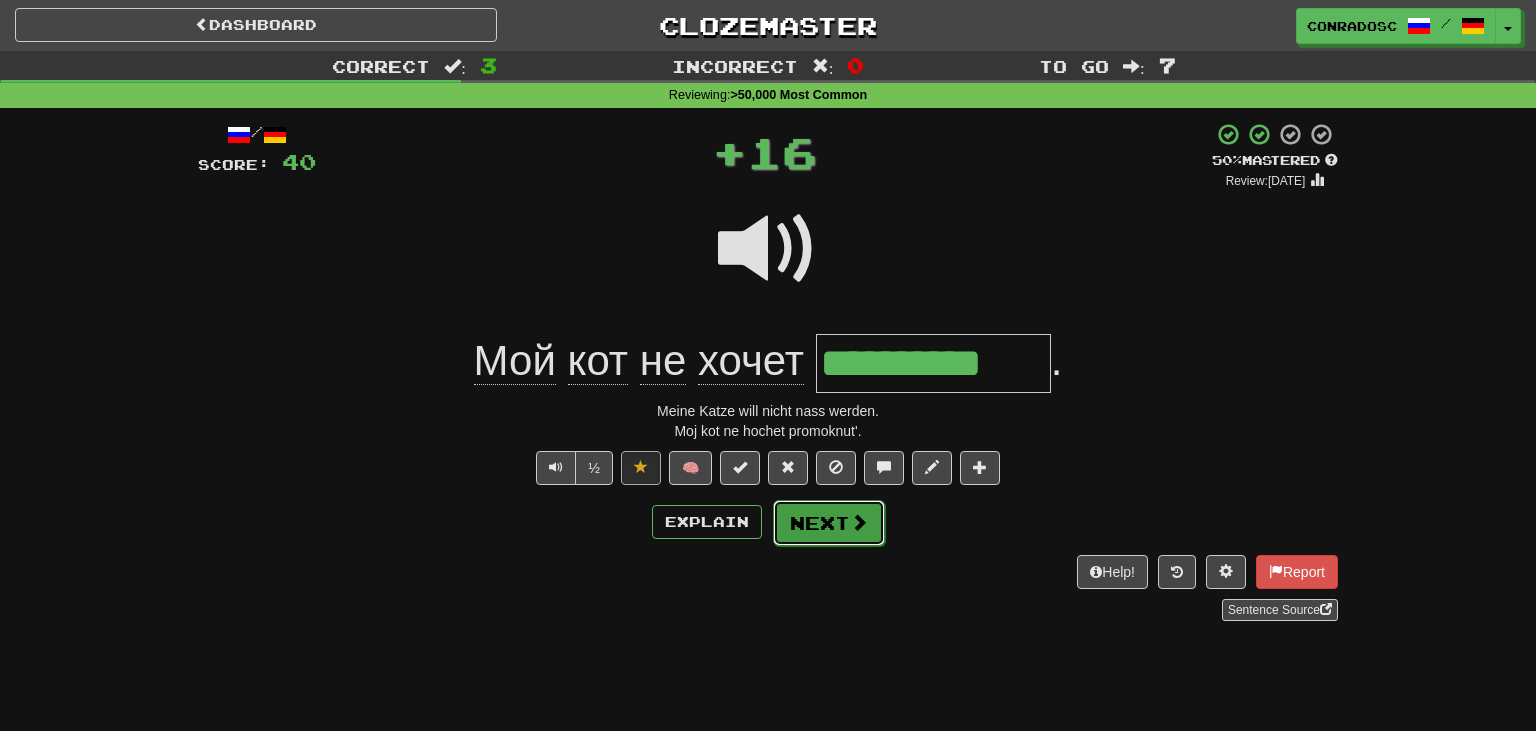 click on "Next" at bounding box center (829, 523) 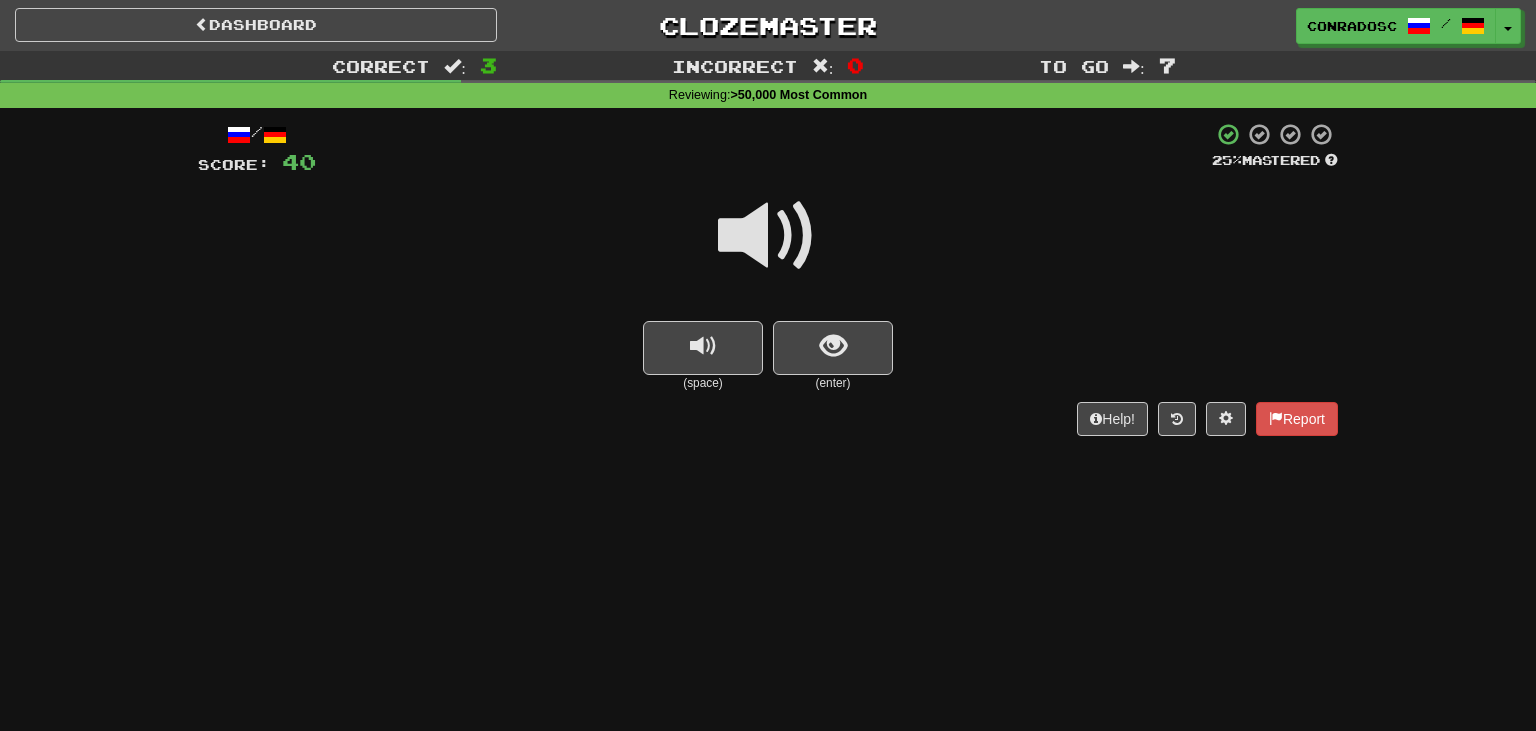 click at bounding box center (768, 236) 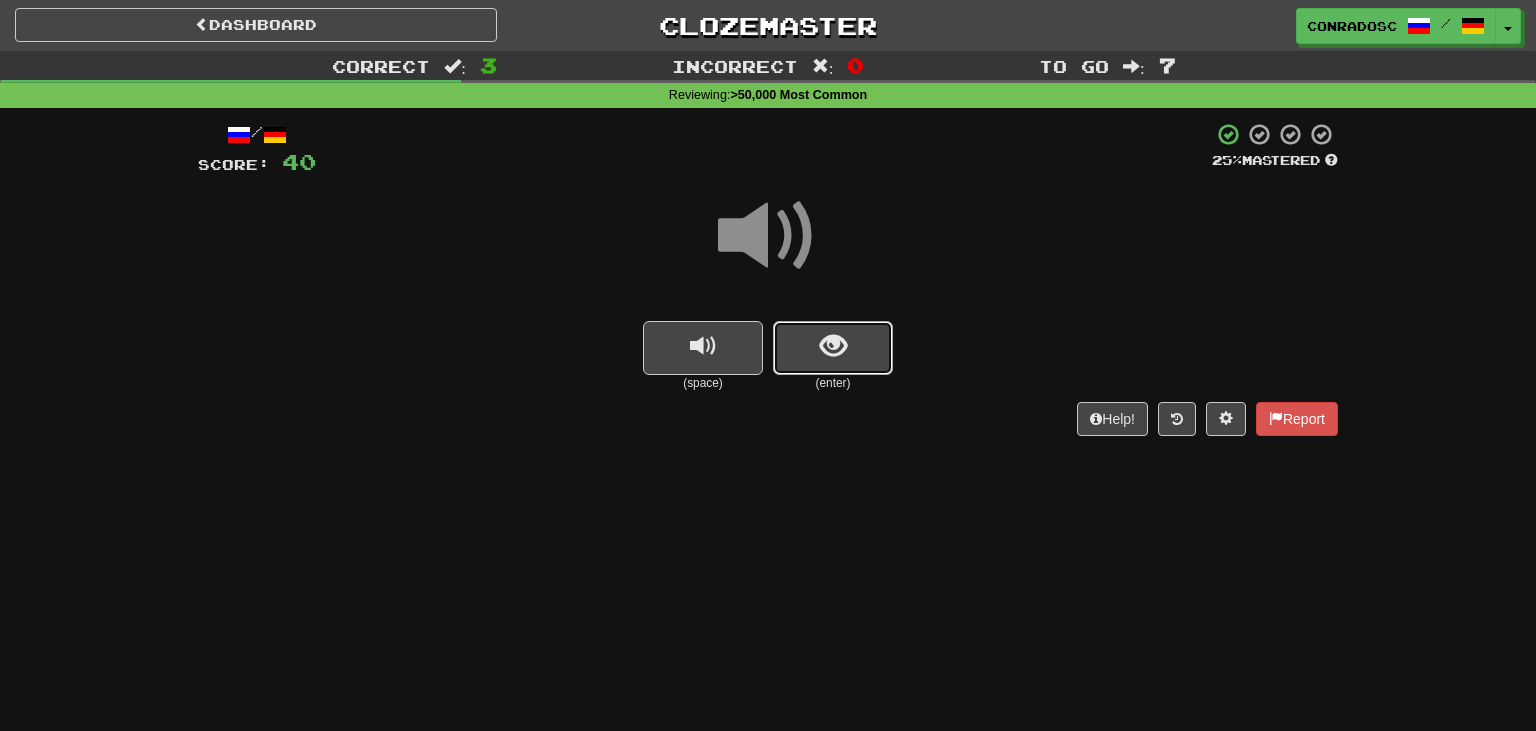 click at bounding box center (833, 348) 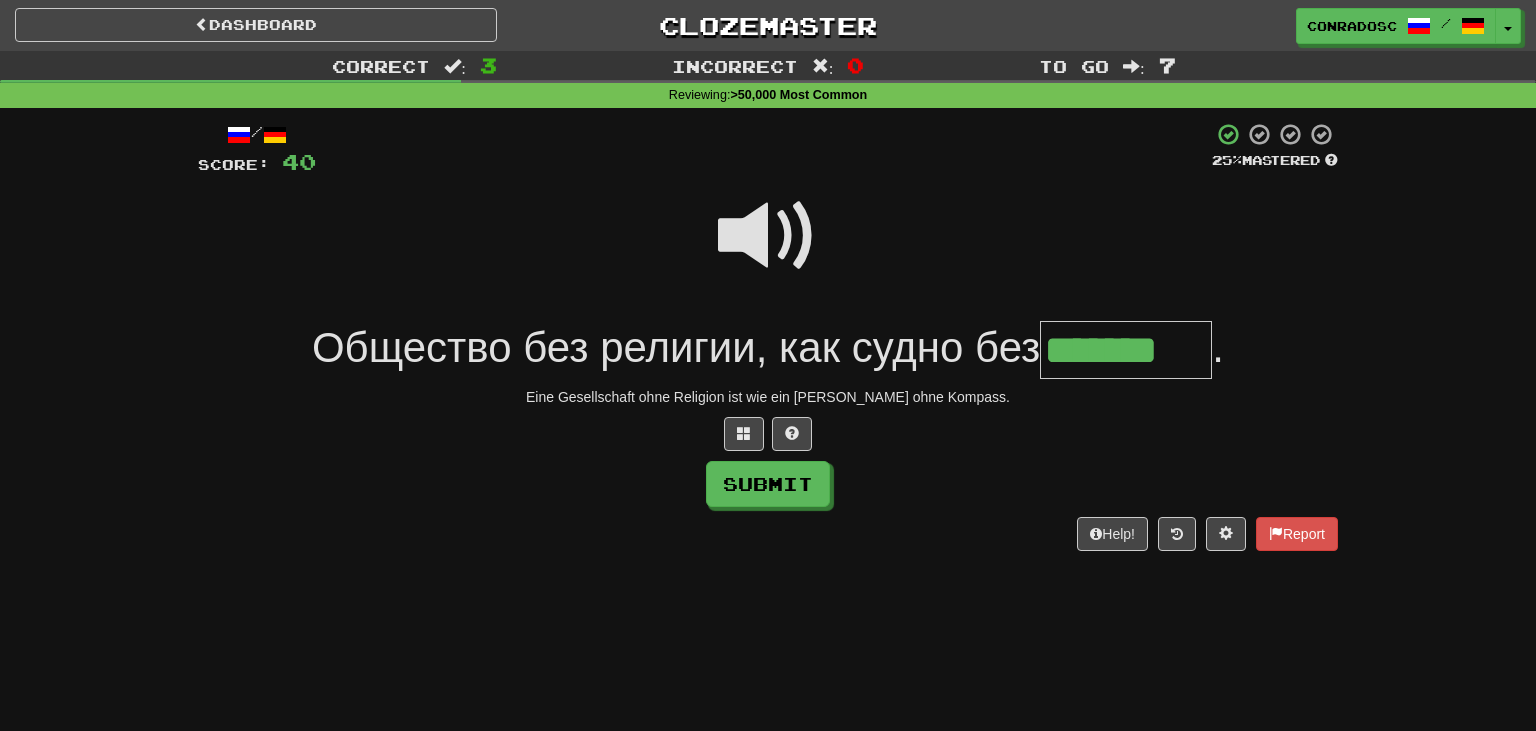 type on "*******" 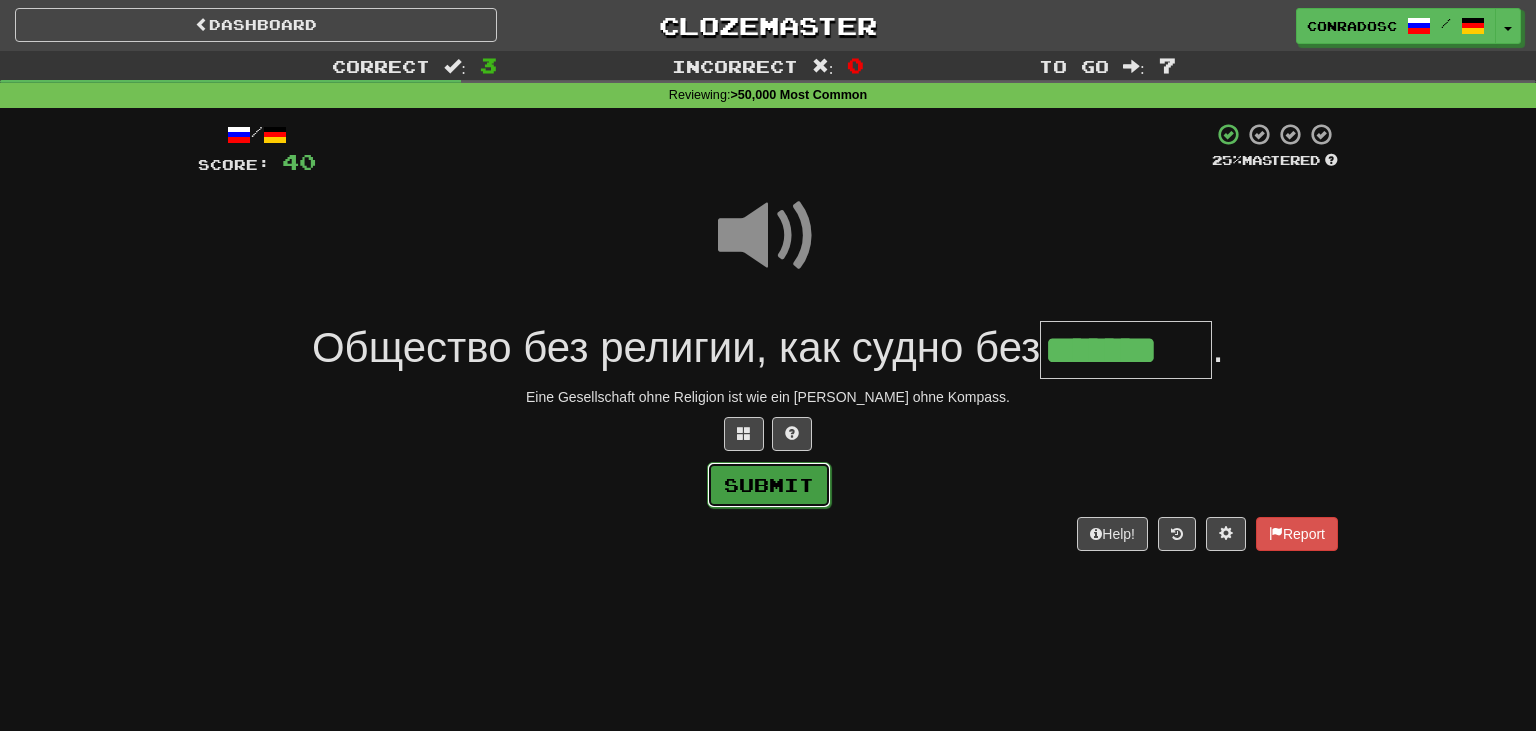click on "Submit" at bounding box center (769, 485) 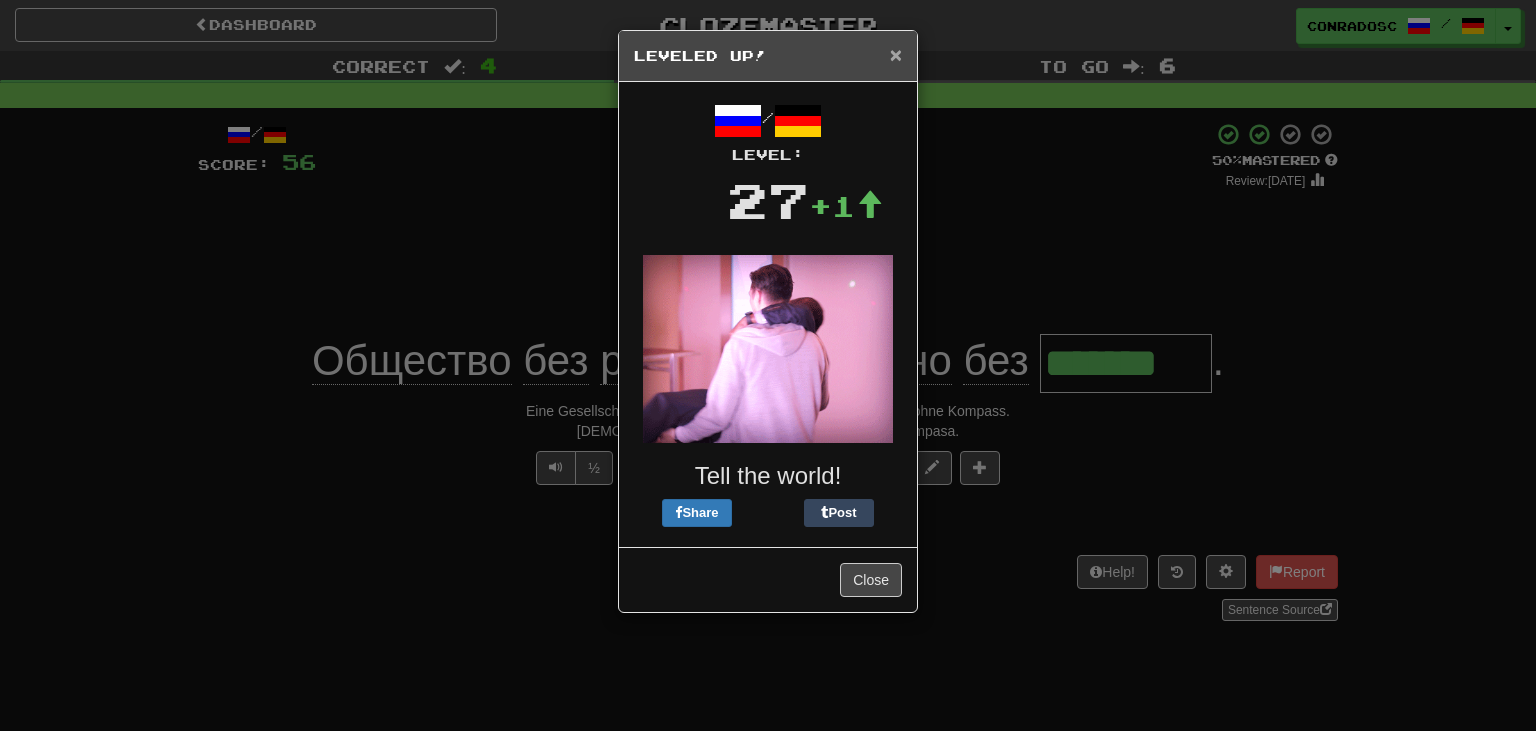 click on "×" at bounding box center [896, 54] 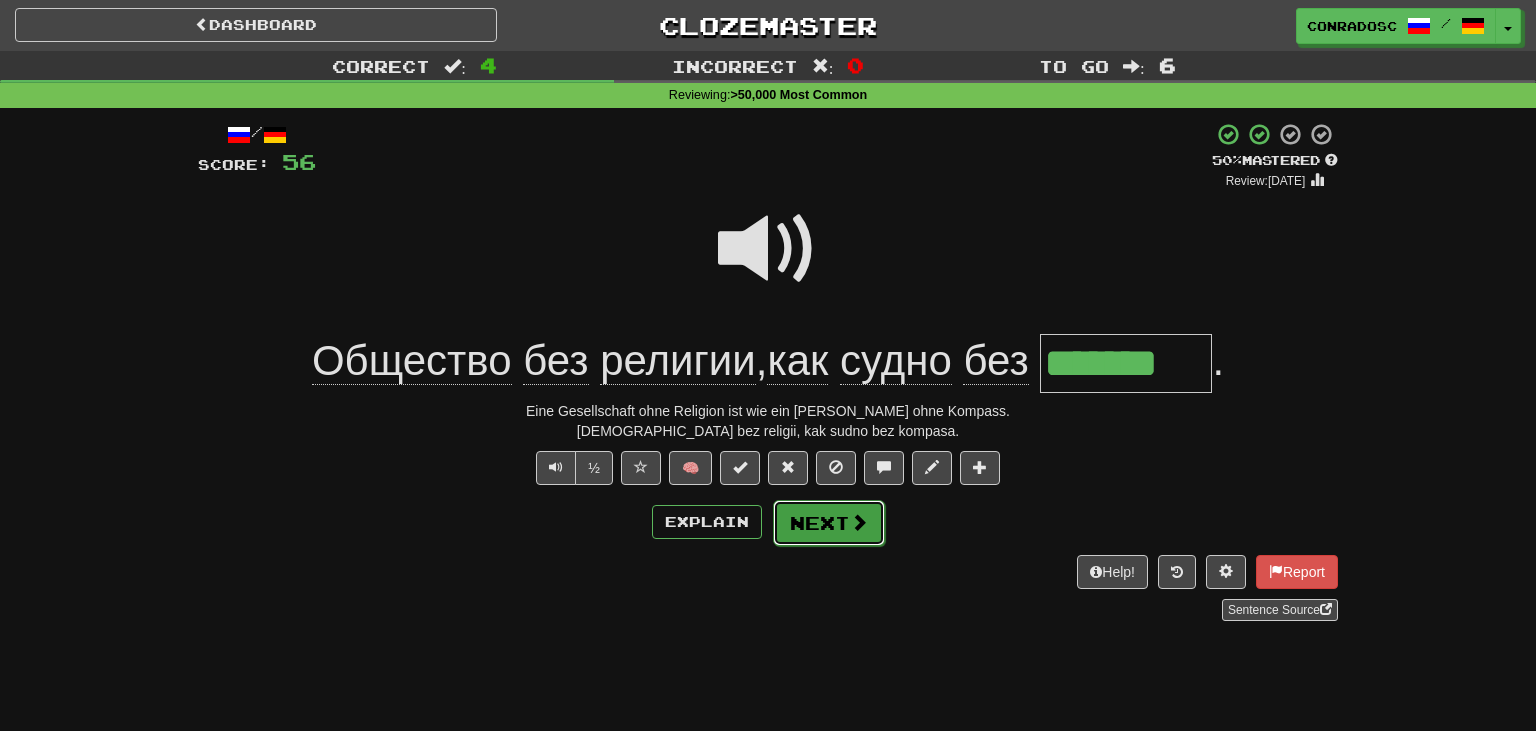 click on "Next" at bounding box center [829, 523] 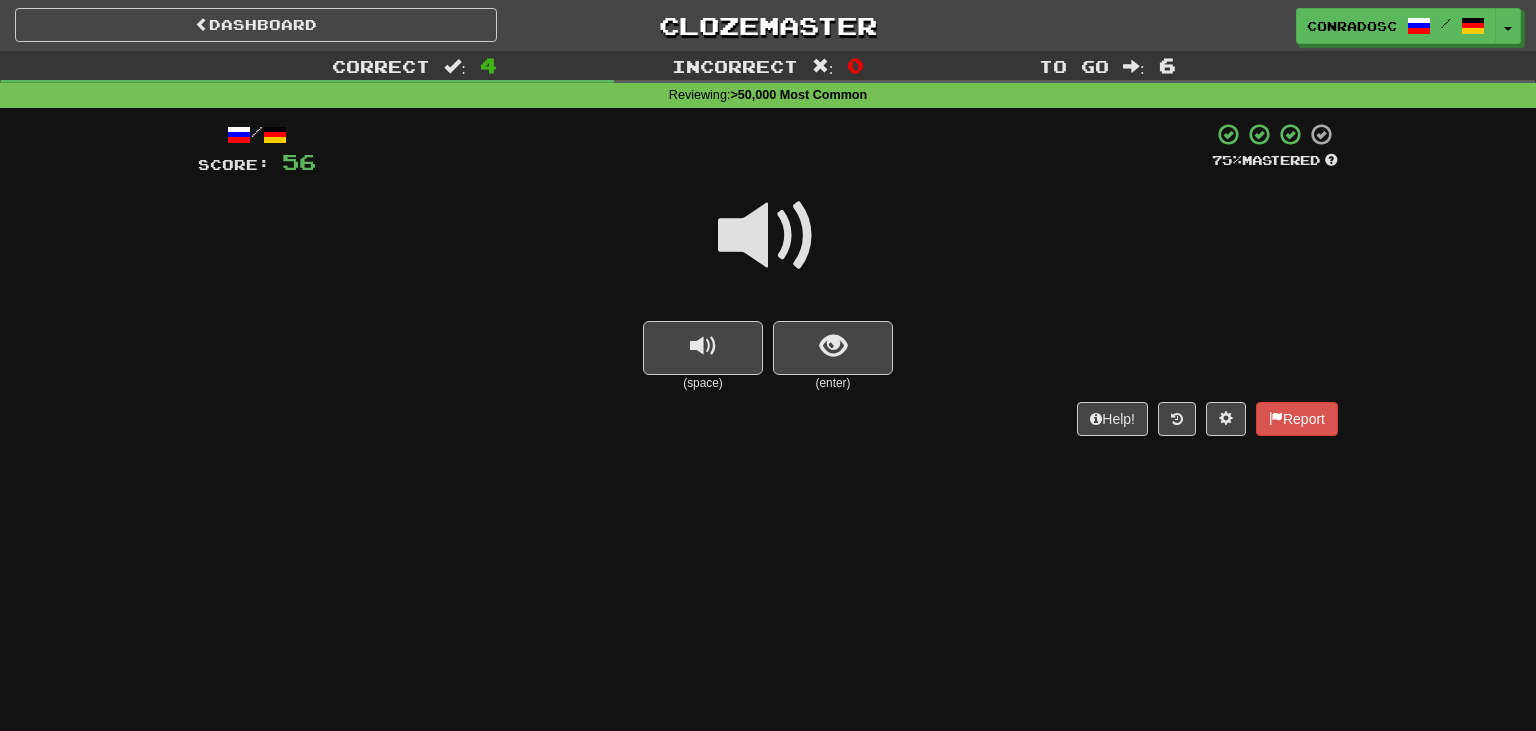 click at bounding box center (768, 236) 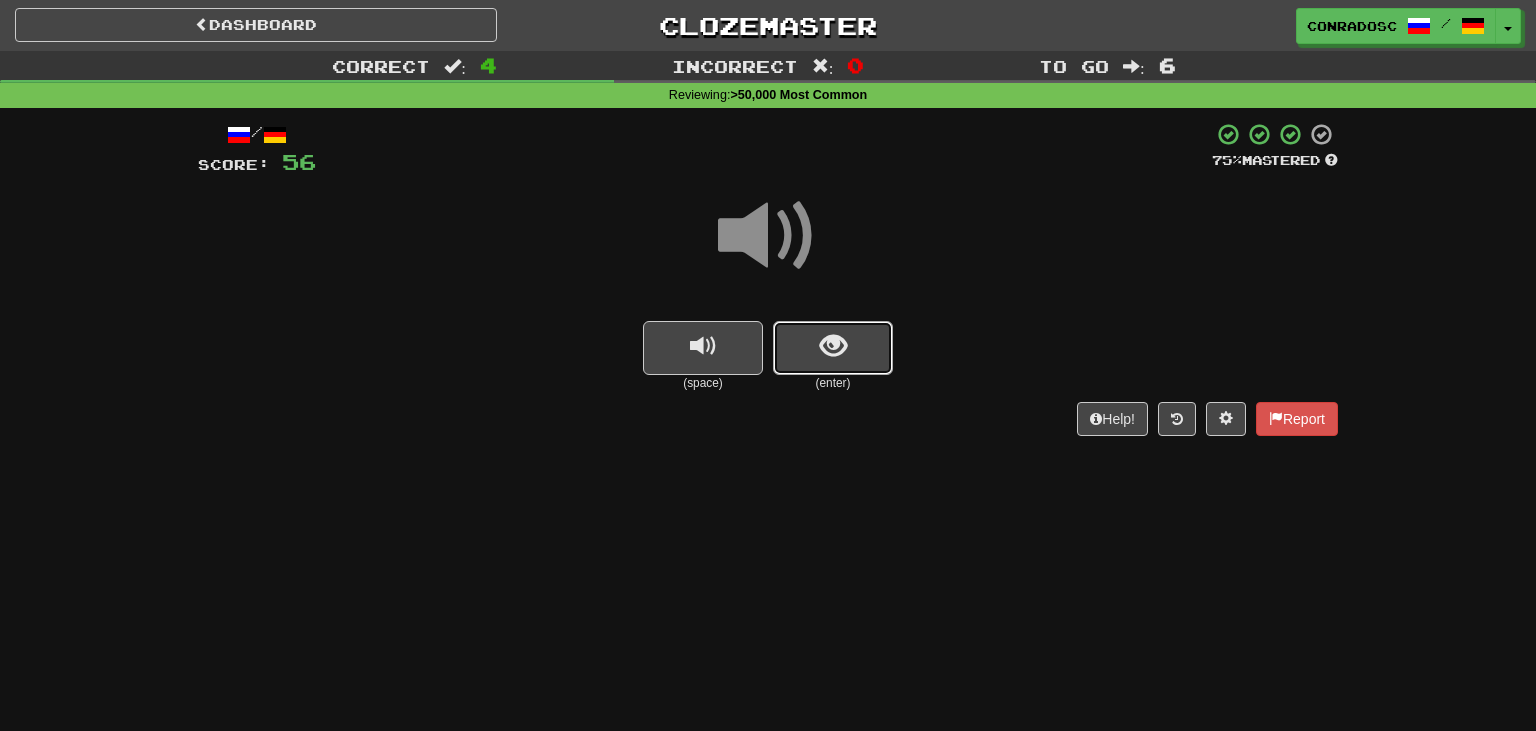 click at bounding box center [833, 348] 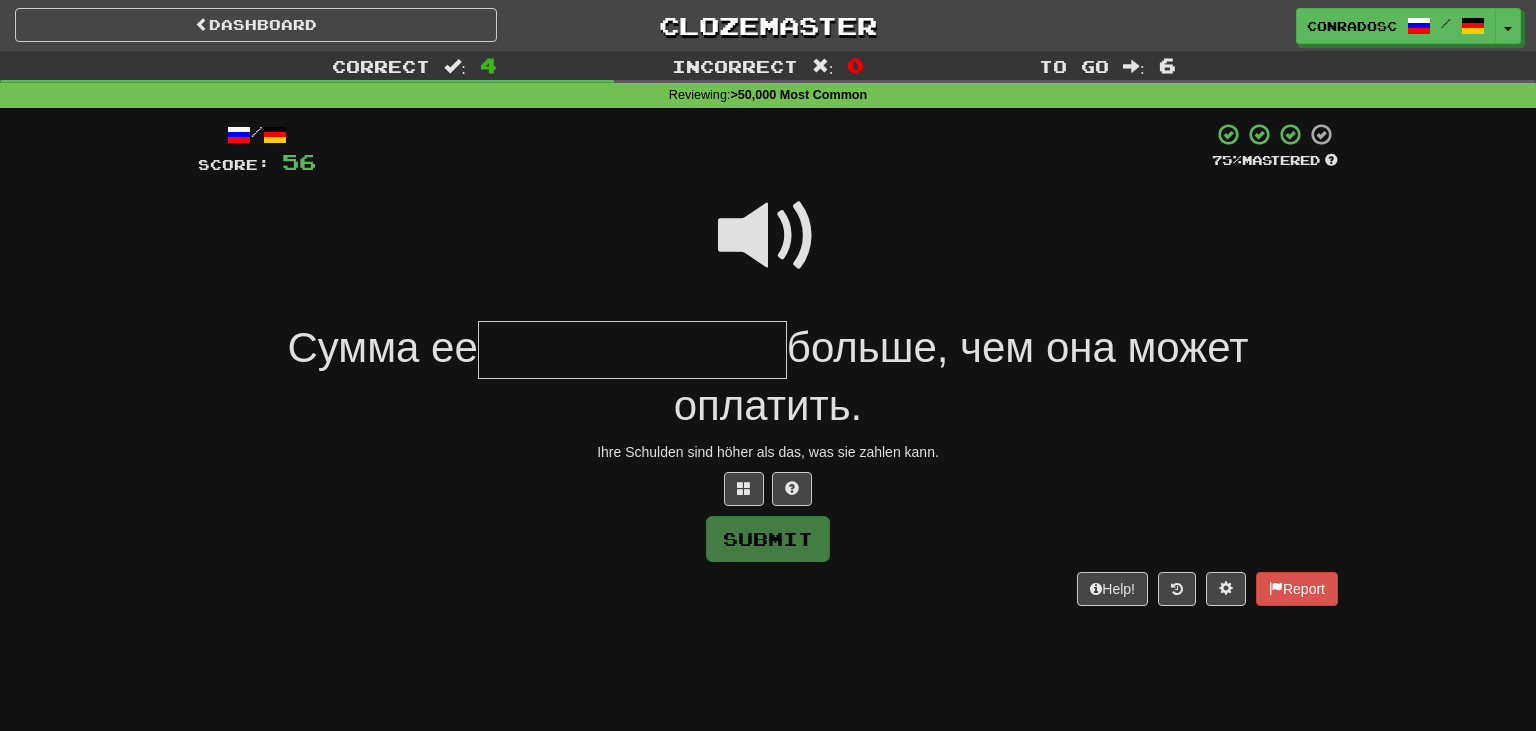 click at bounding box center (768, 236) 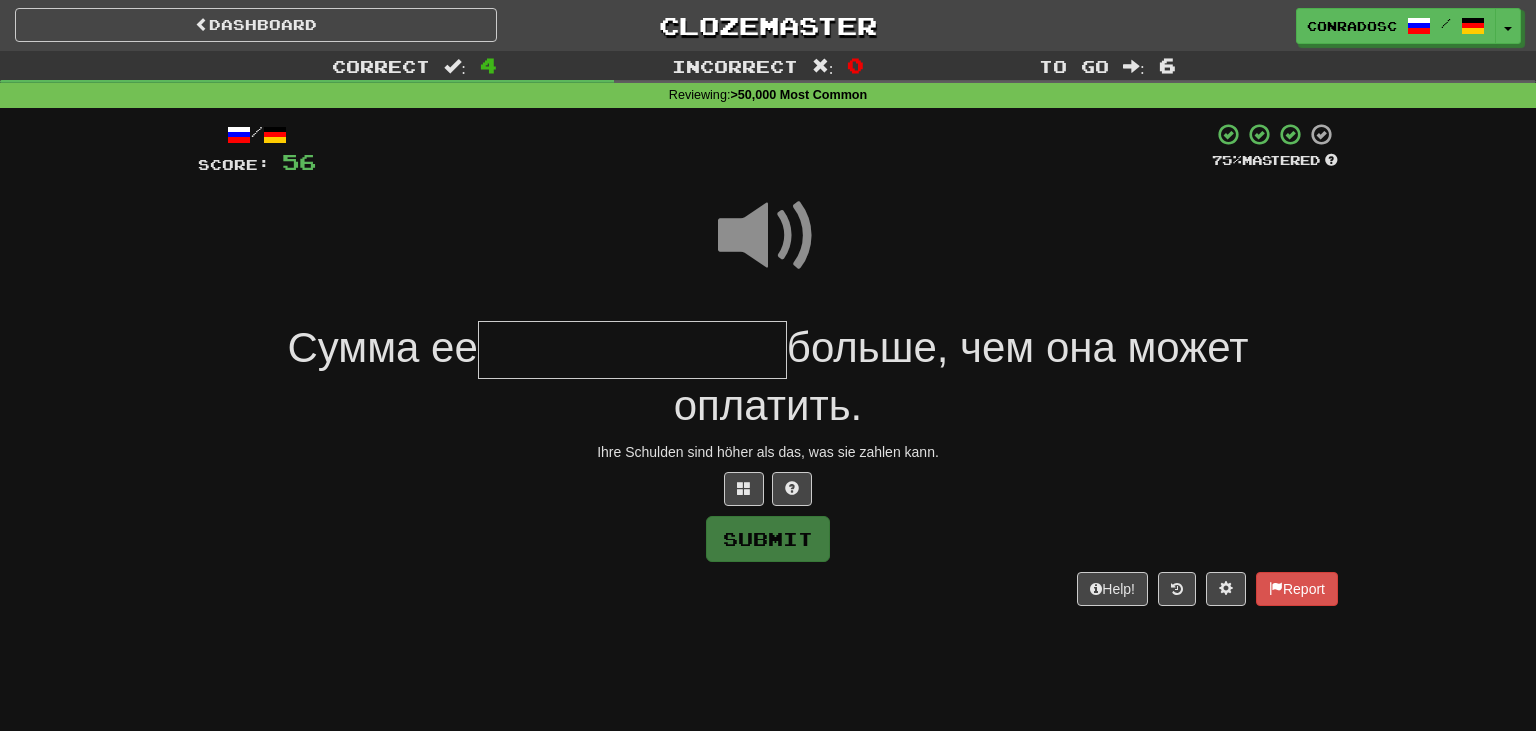 click at bounding box center (632, 350) 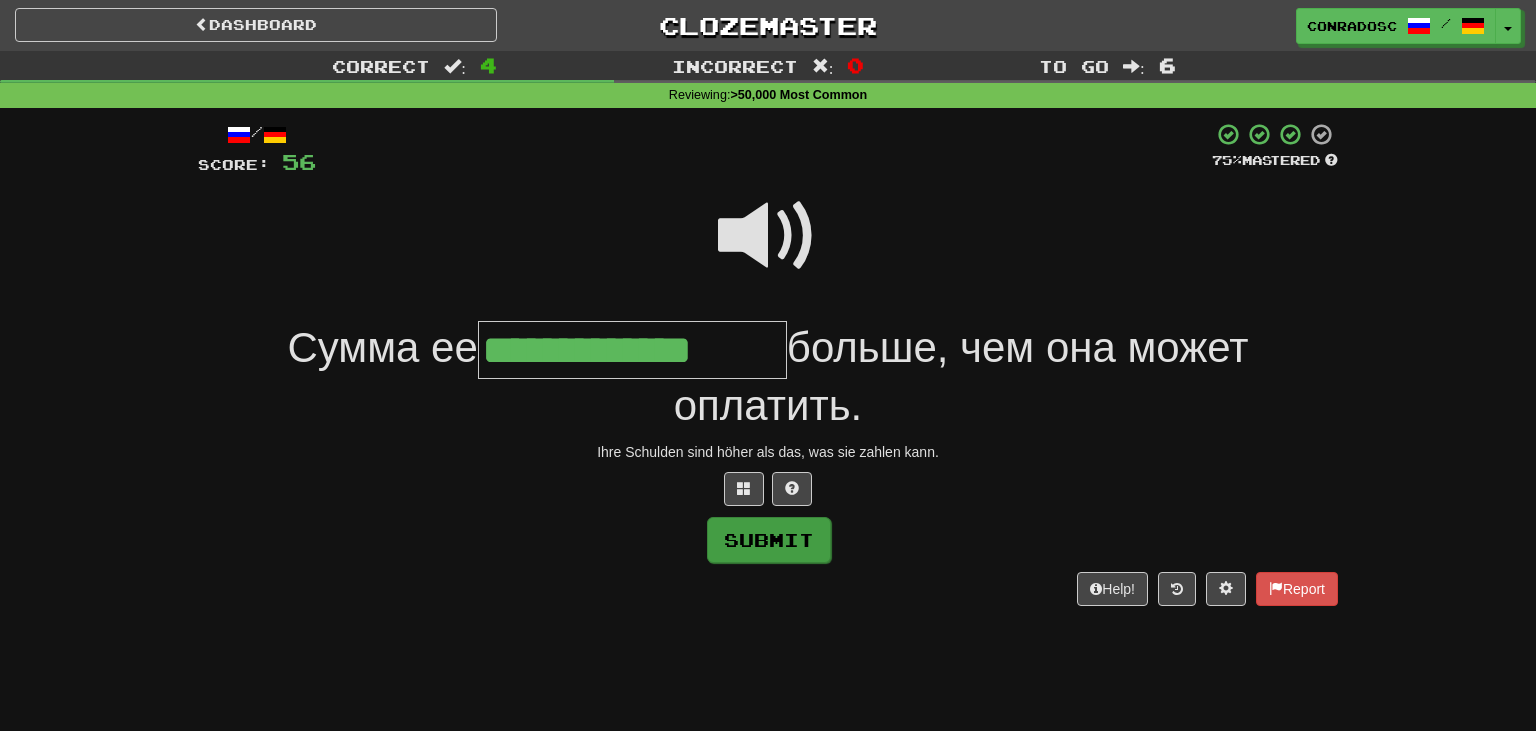 type on "**********" 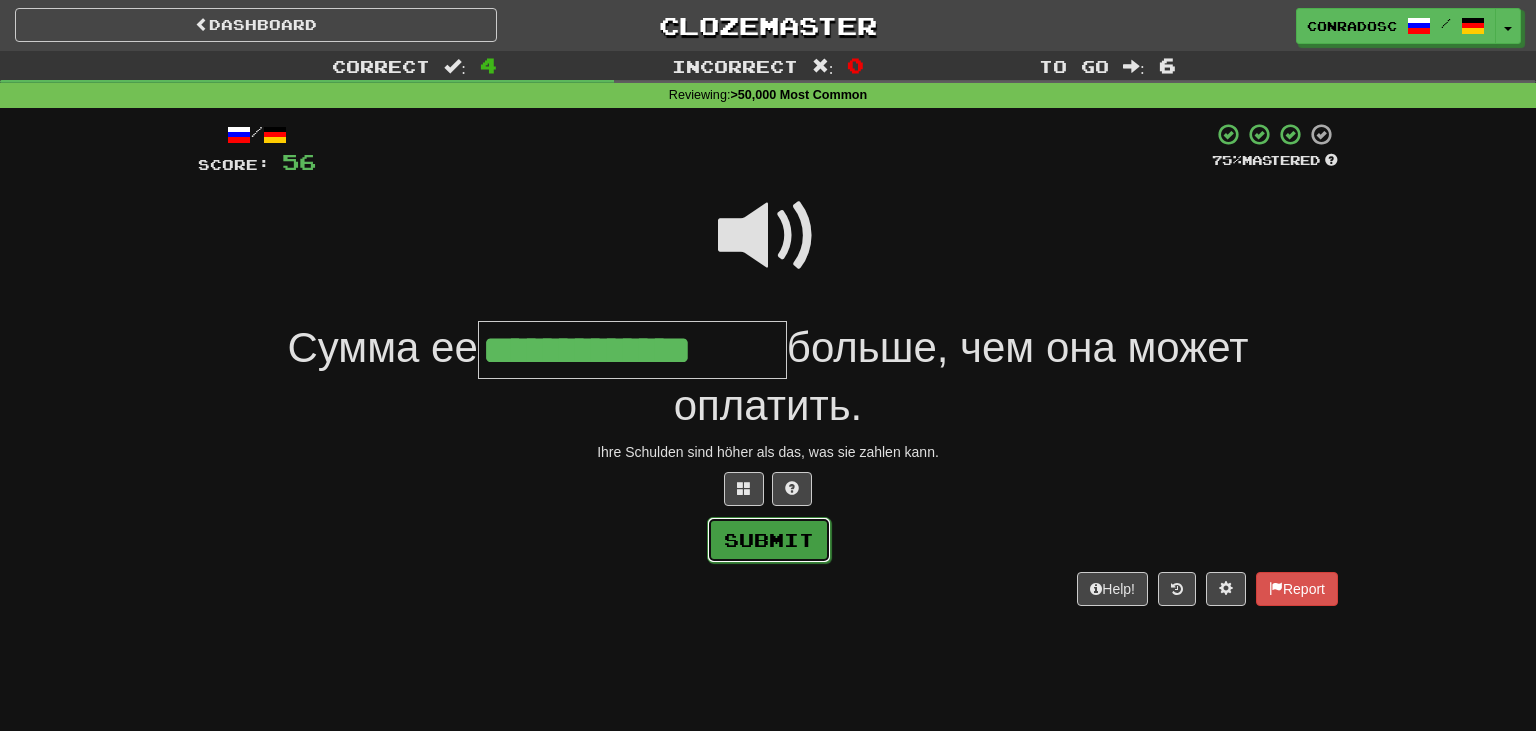 click on "Submit" at bounding box center (769, 540) 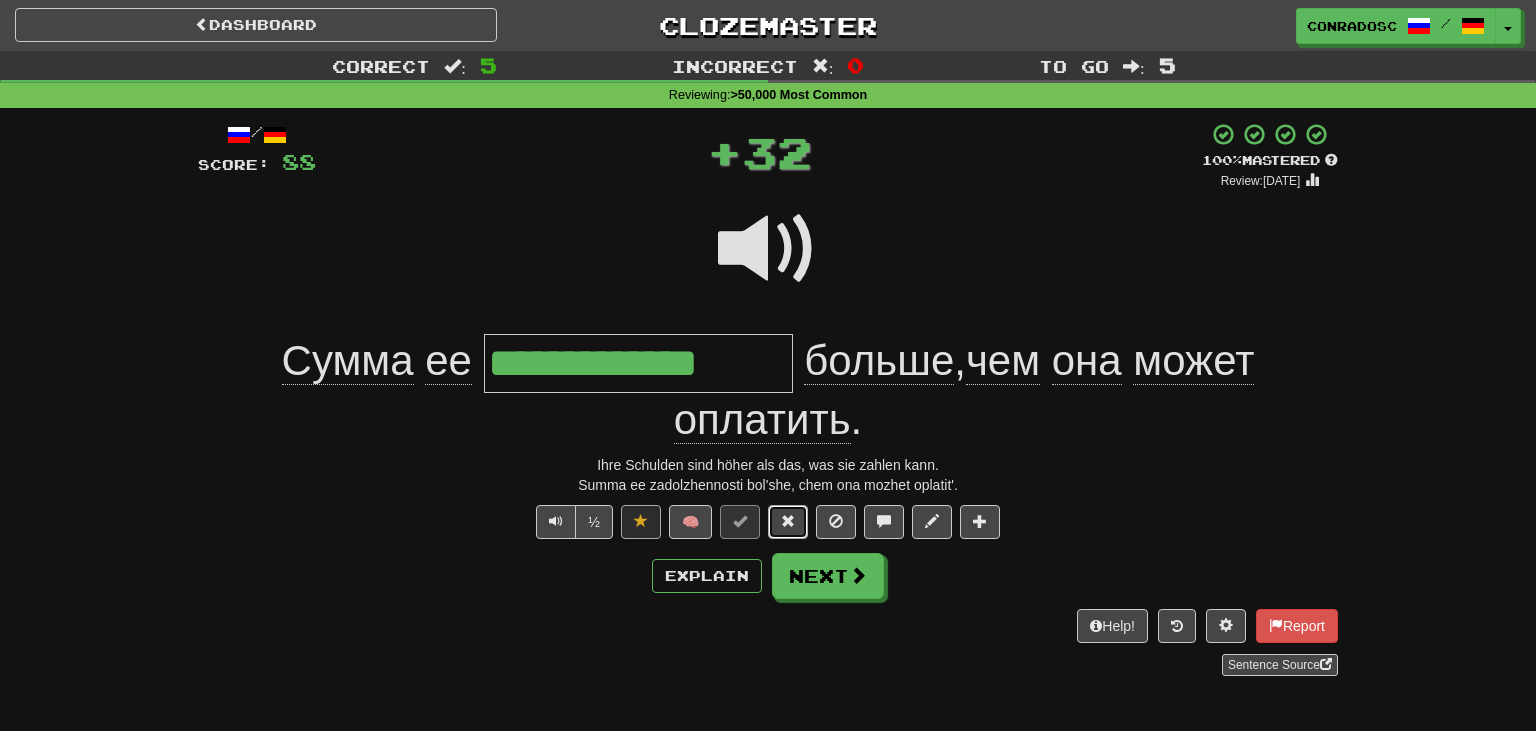 click at bounding box center [788, 521] 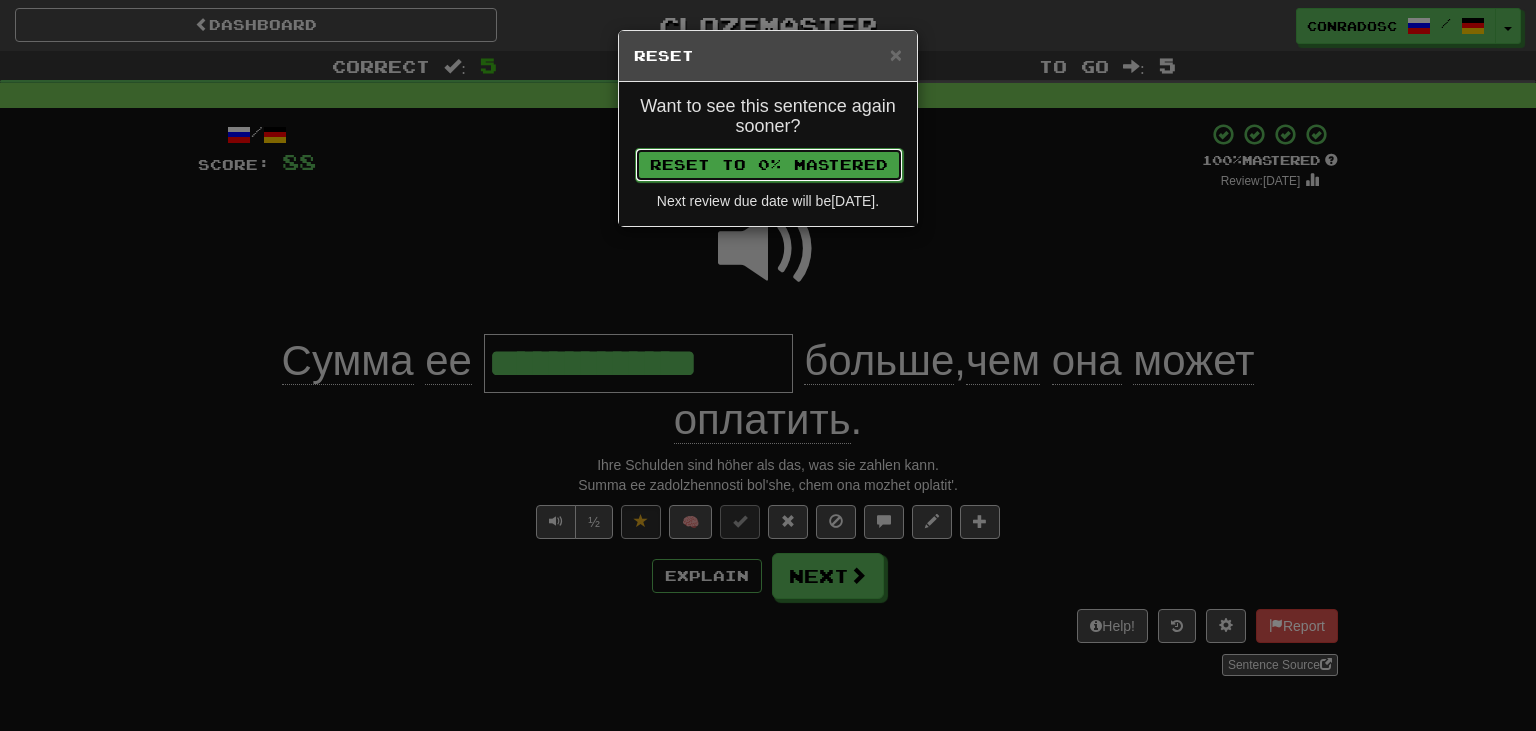 click on "Reset to 0% Mastered" at bounding box center (769, 165) 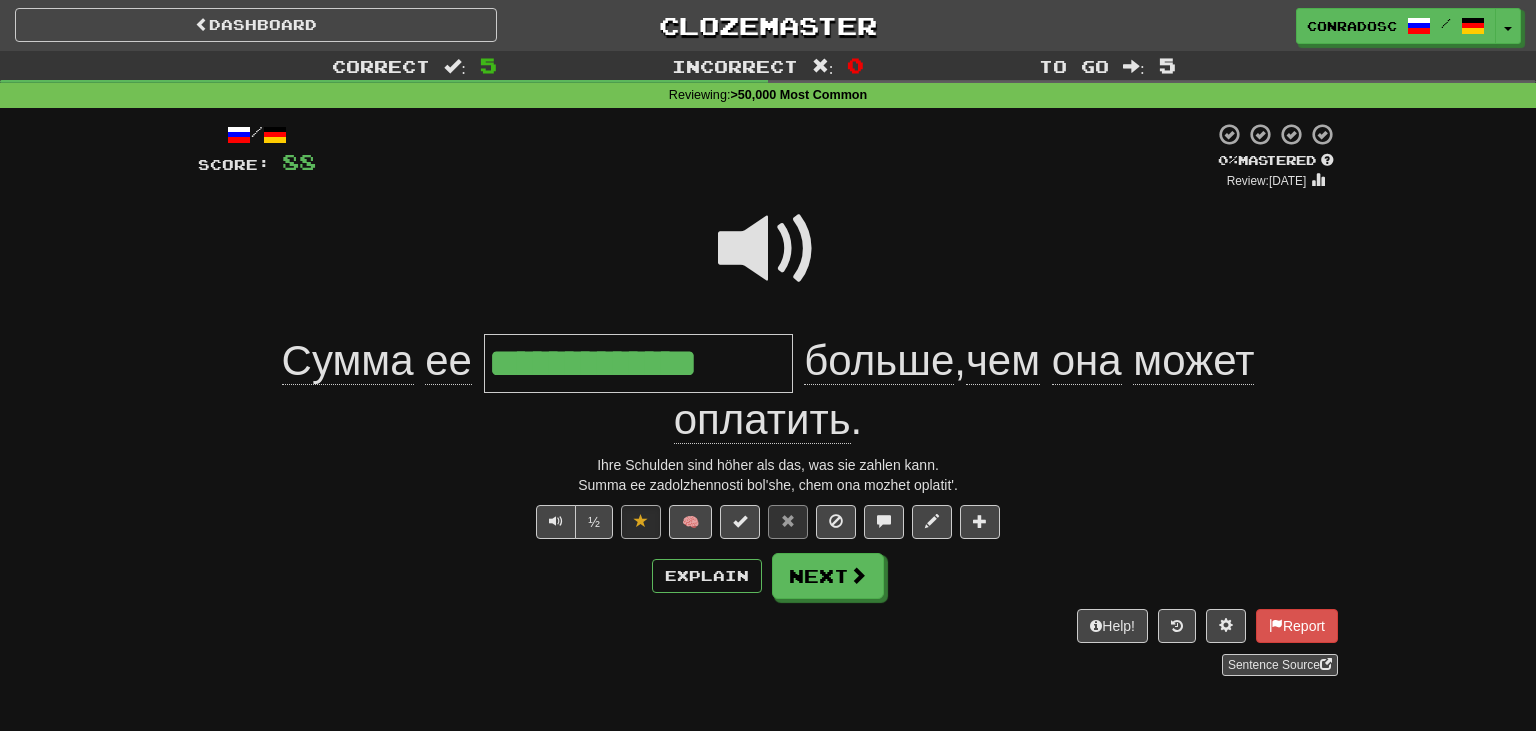 click on "**********" at bounding box center [768, 398] 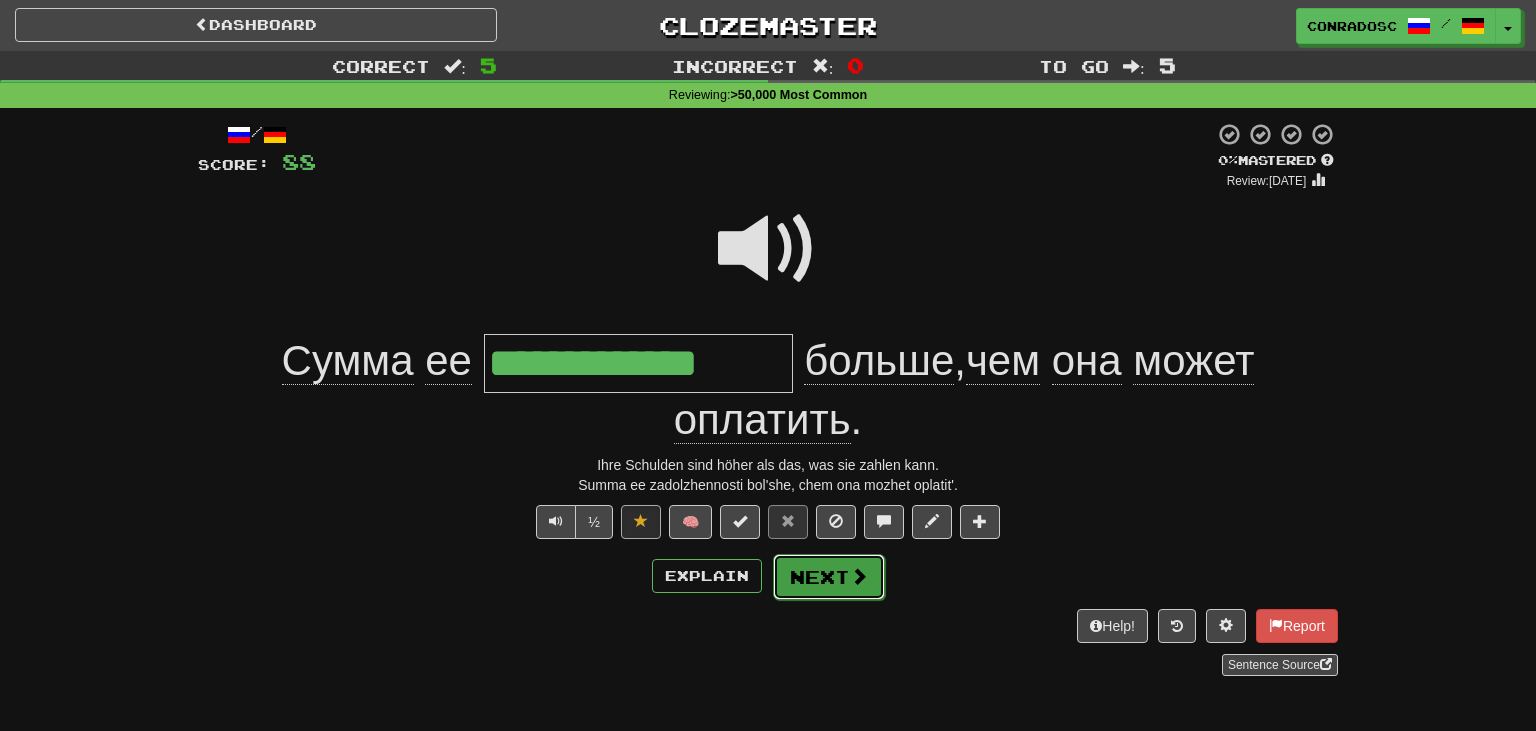 click on "Next" at bounding box center [829, 577] 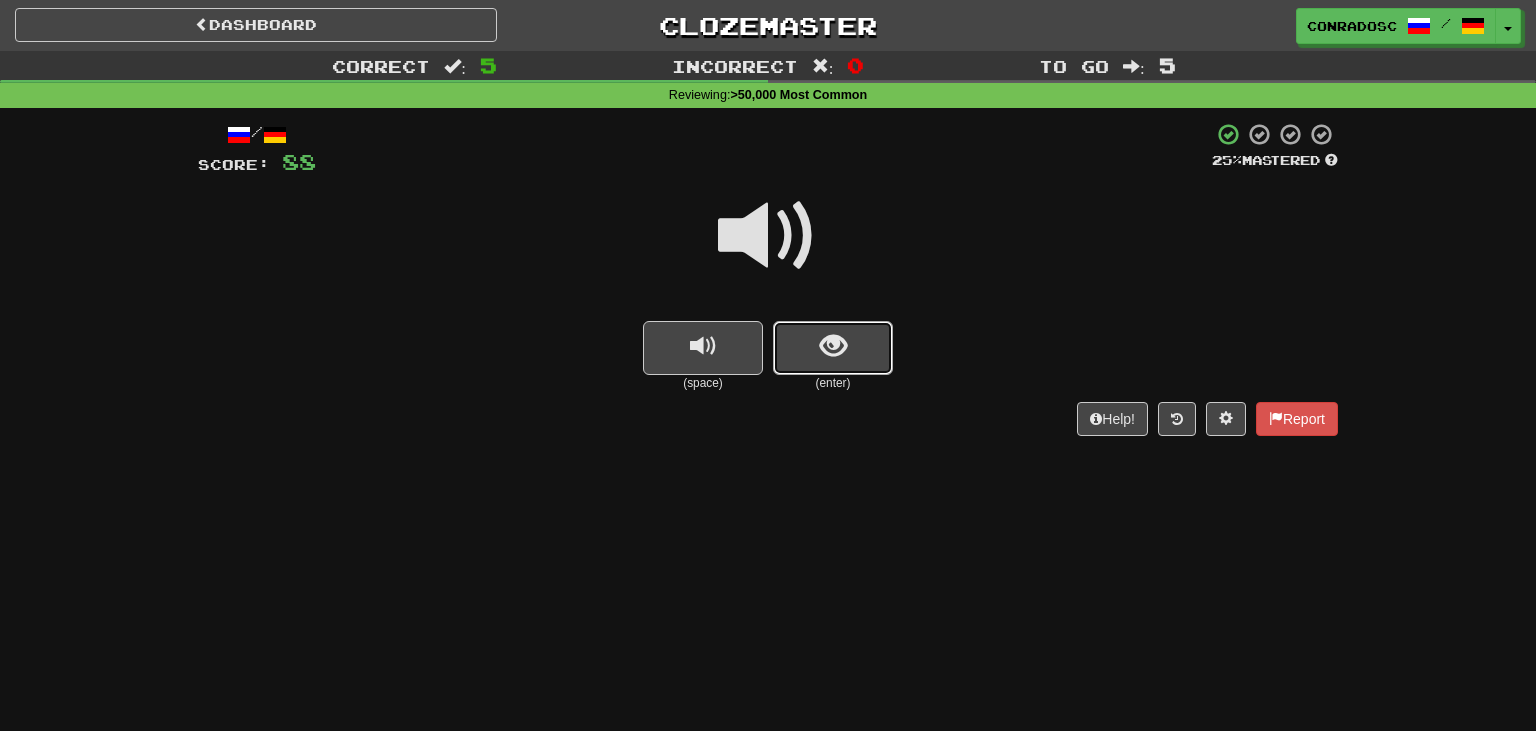 click at bounding box center [833, 348] 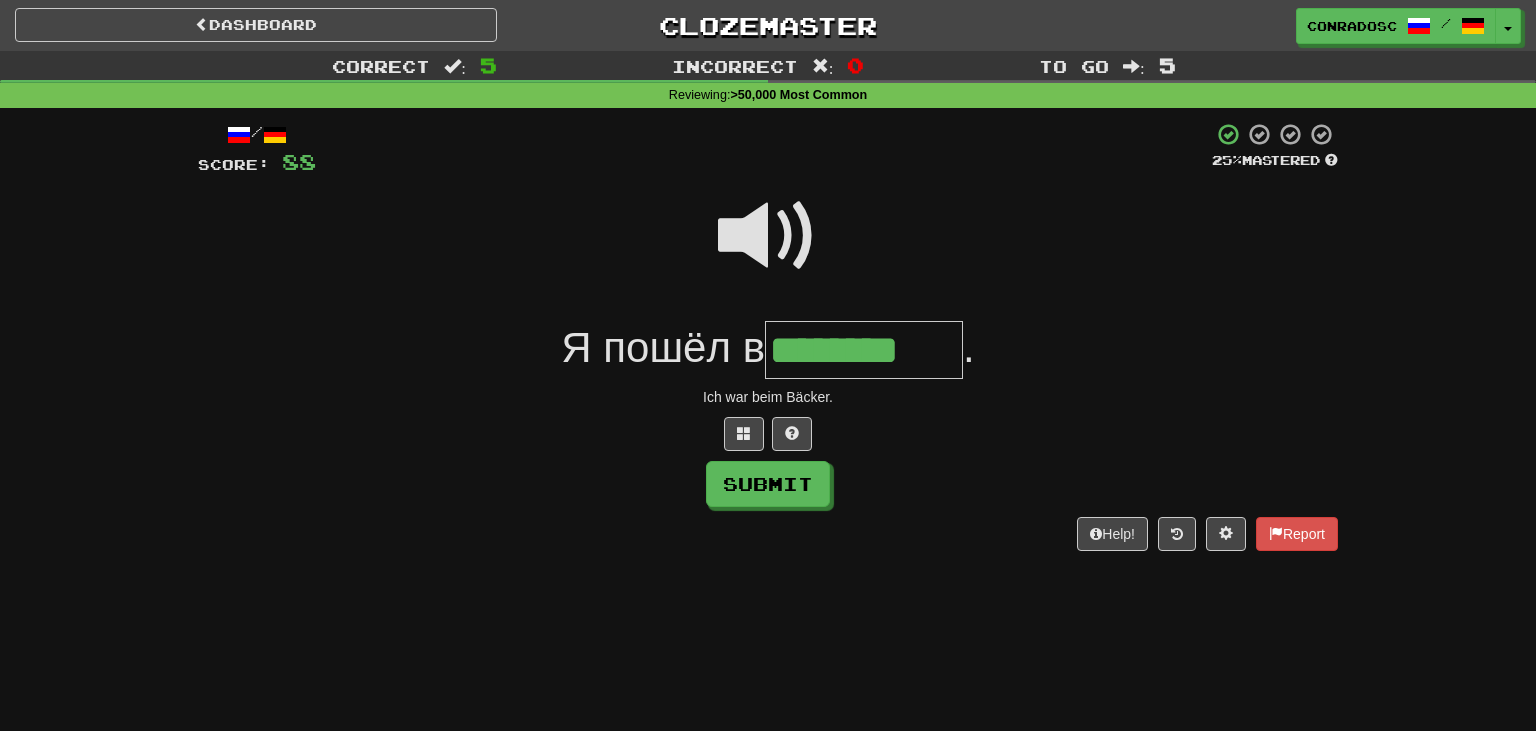 type on "********" 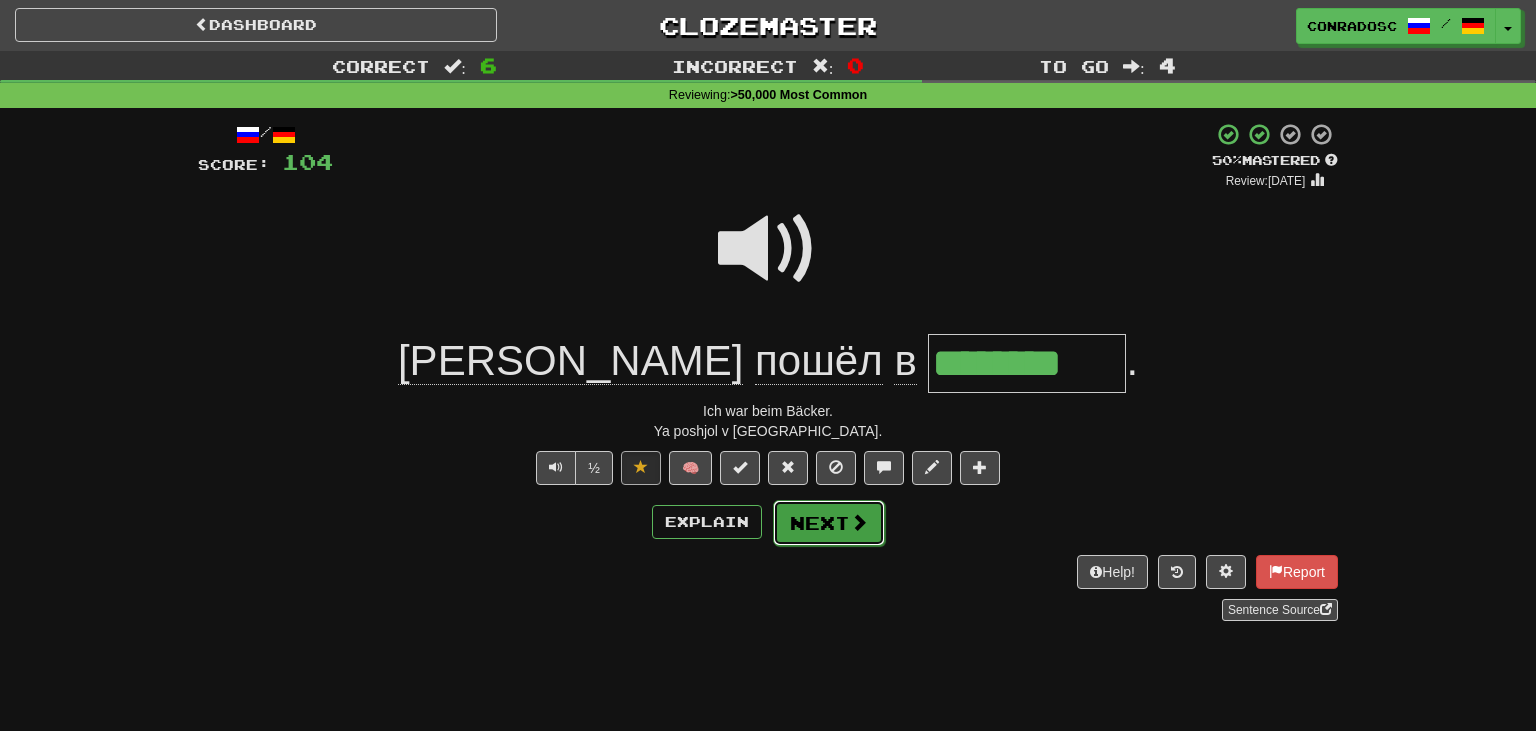 click on "Next" at bounding box center [829, 523] 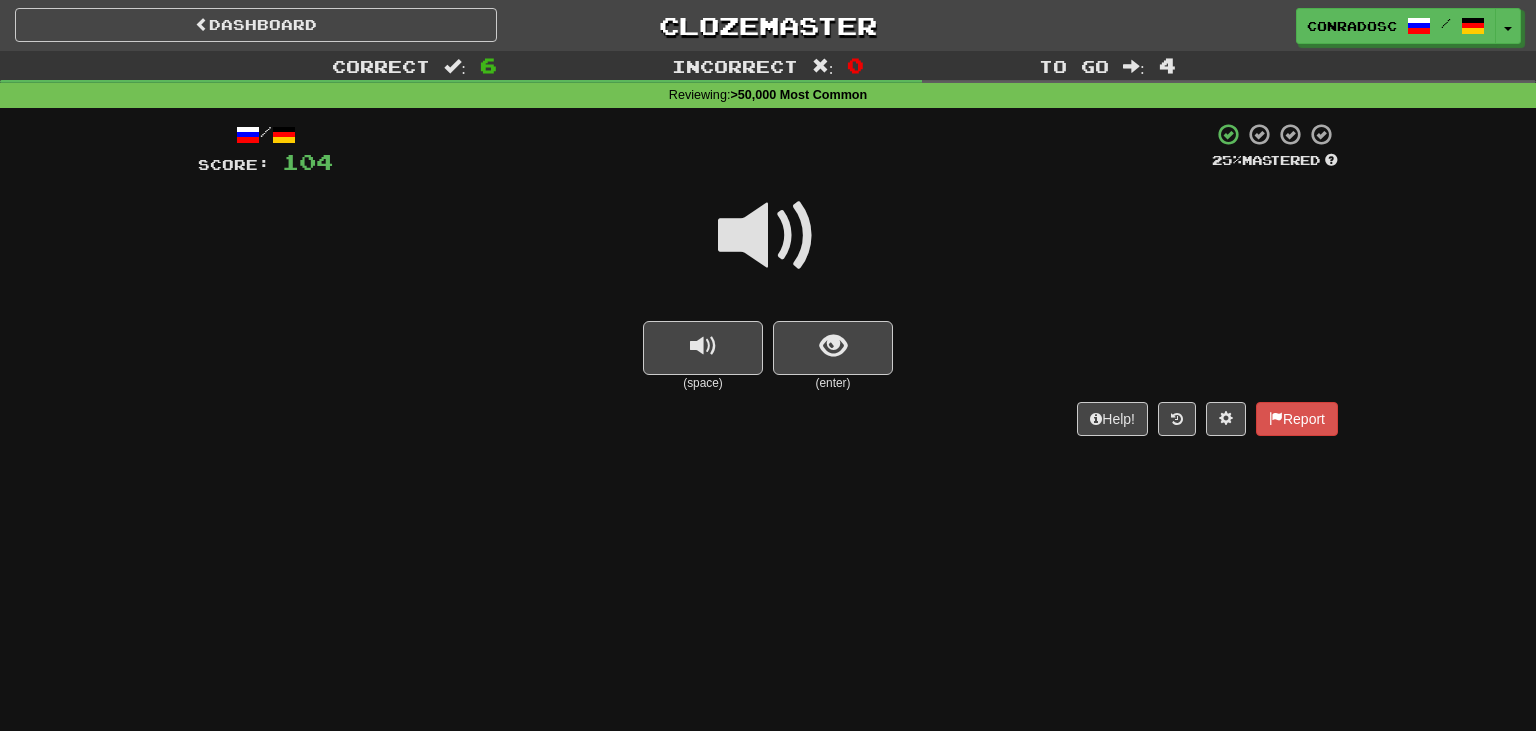click at bounding box center (768, 236) 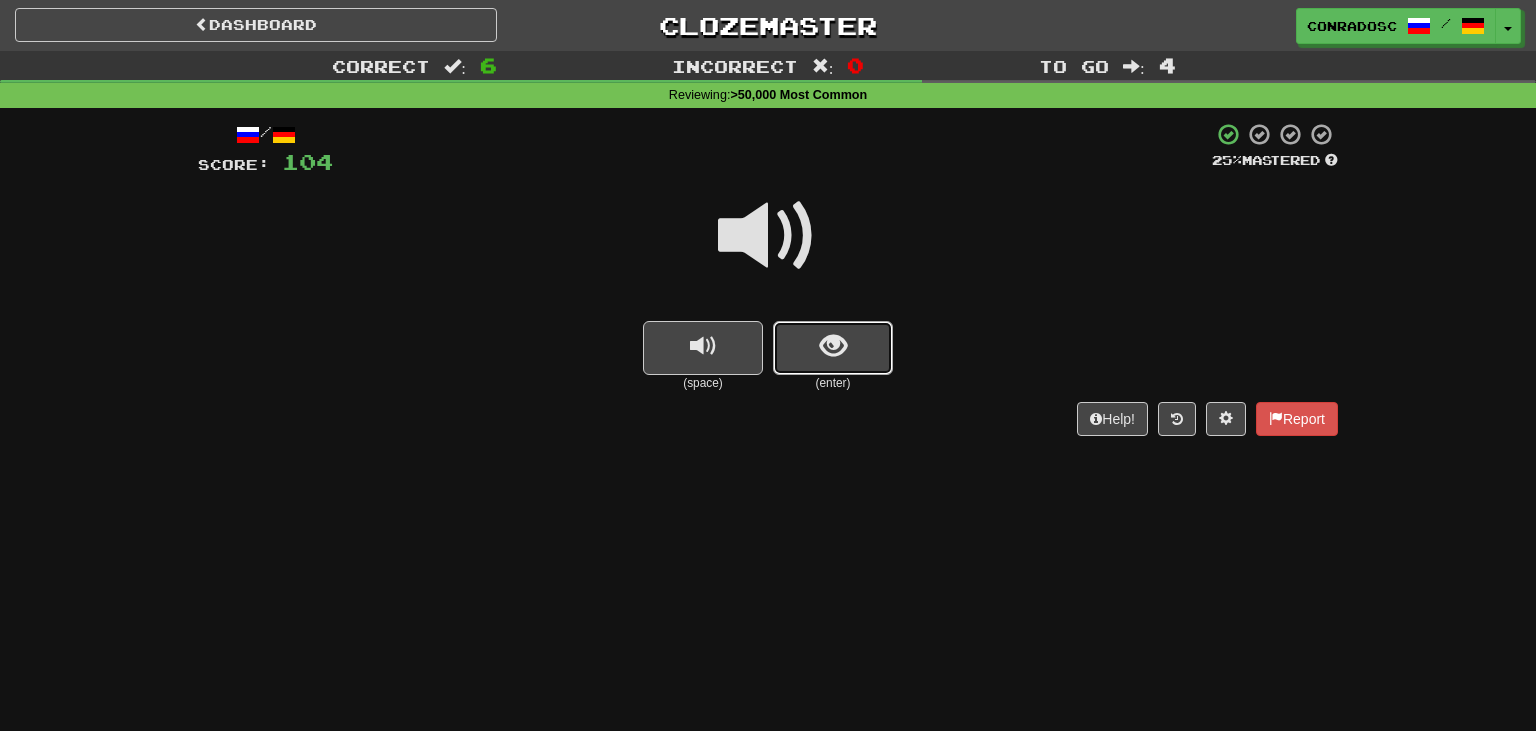 click at bounding box center (833, 348) 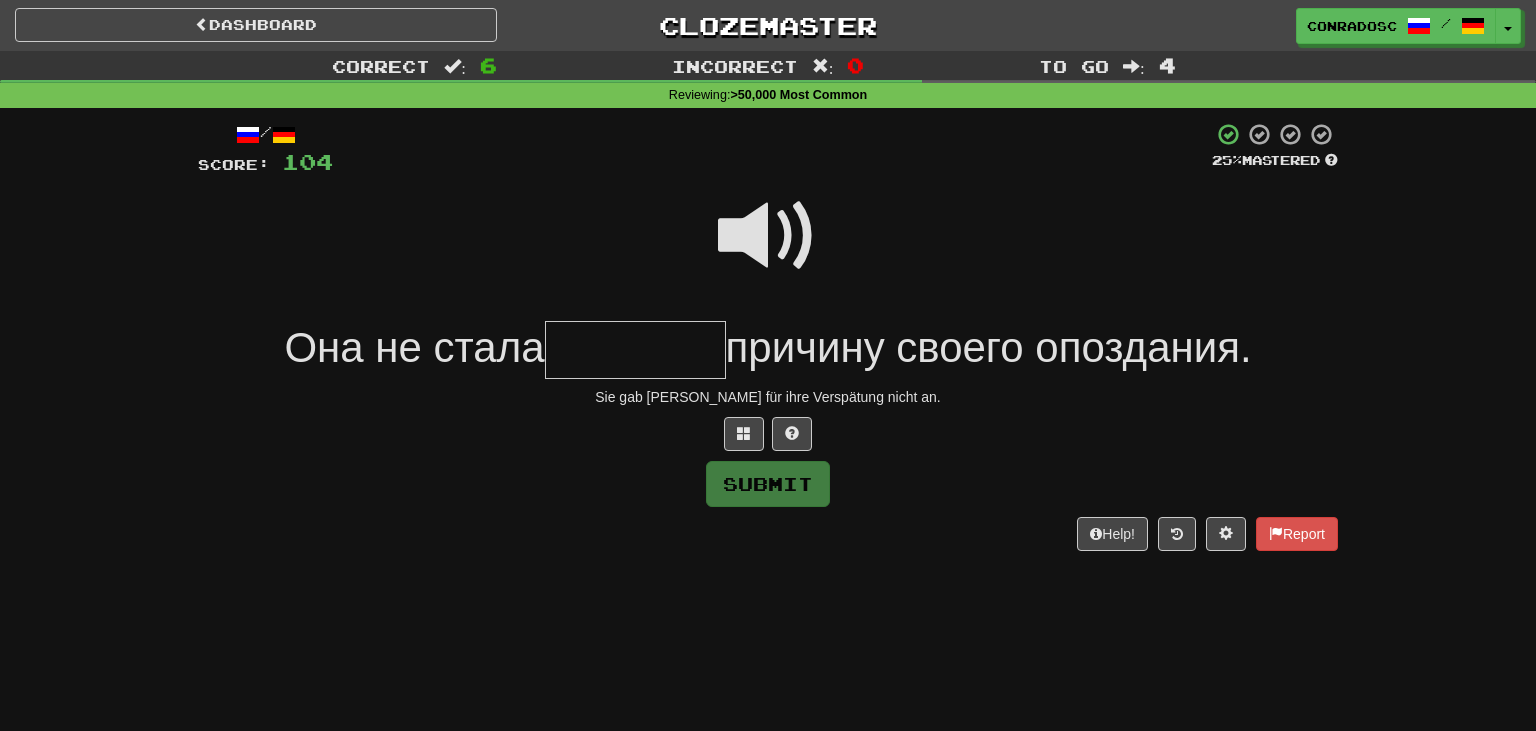 click at bounding box center [768, 236] 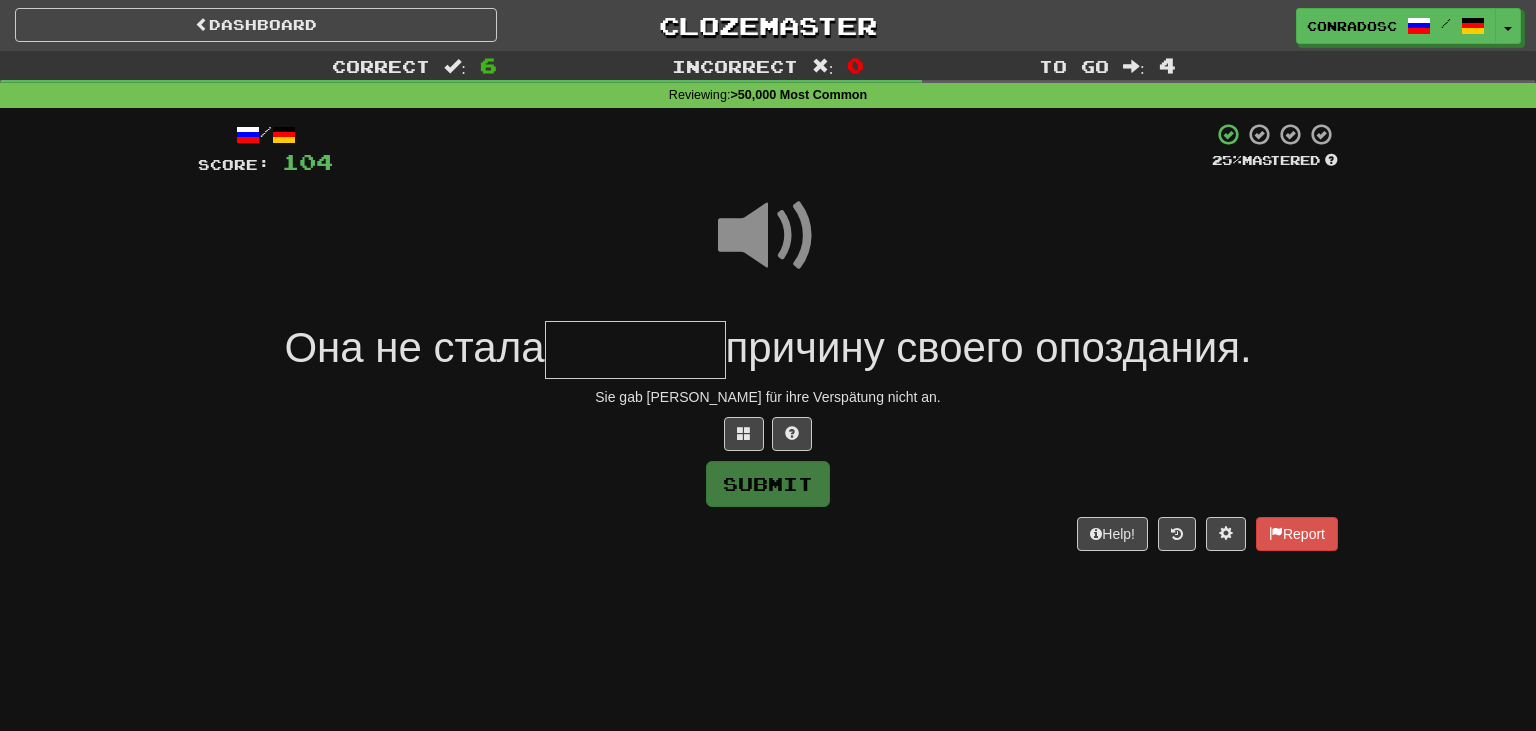 click at bounding box center [635, 350] 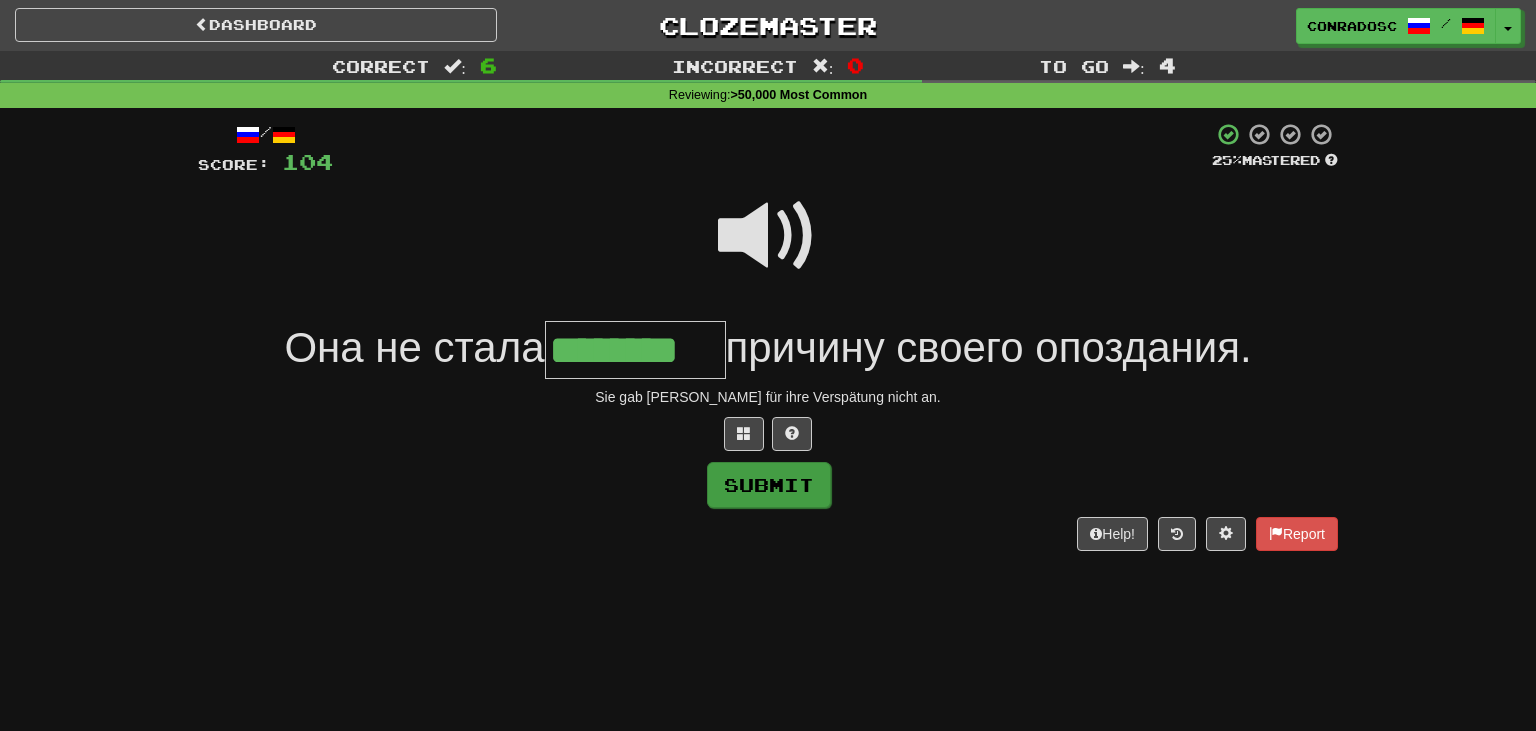type on "********" 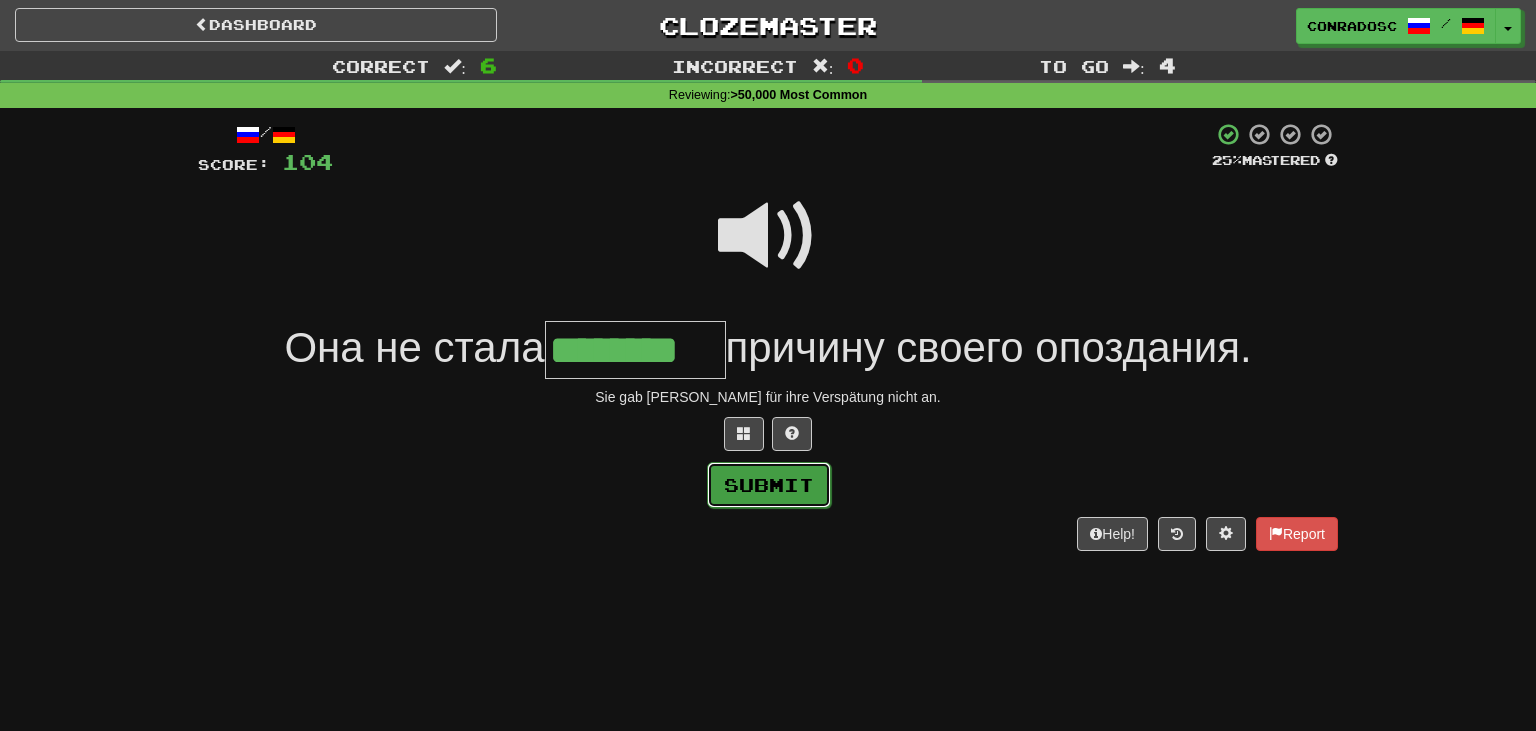 click on "Submit" at bounding box center (769, 485) 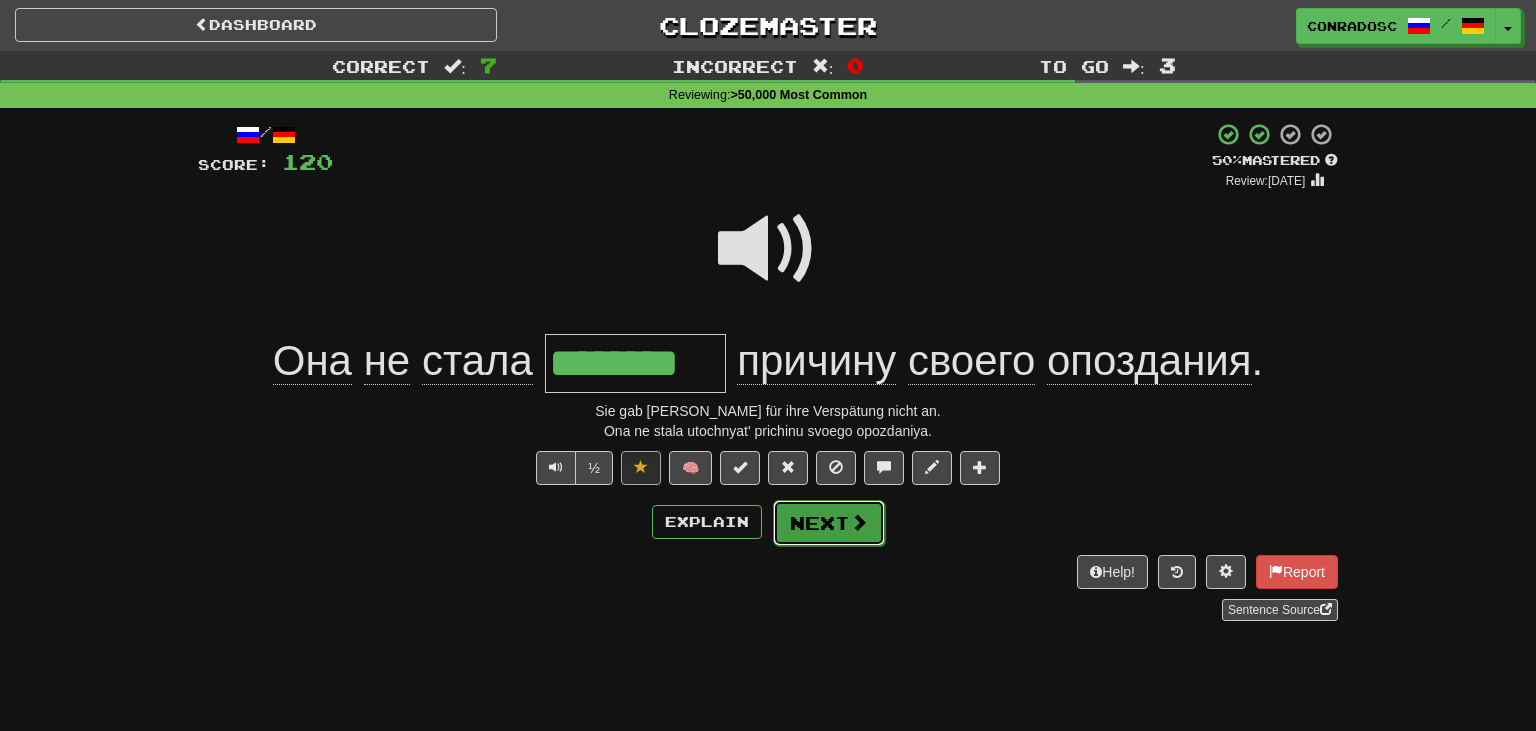 click on "Next" at bounding box center [829, 523] 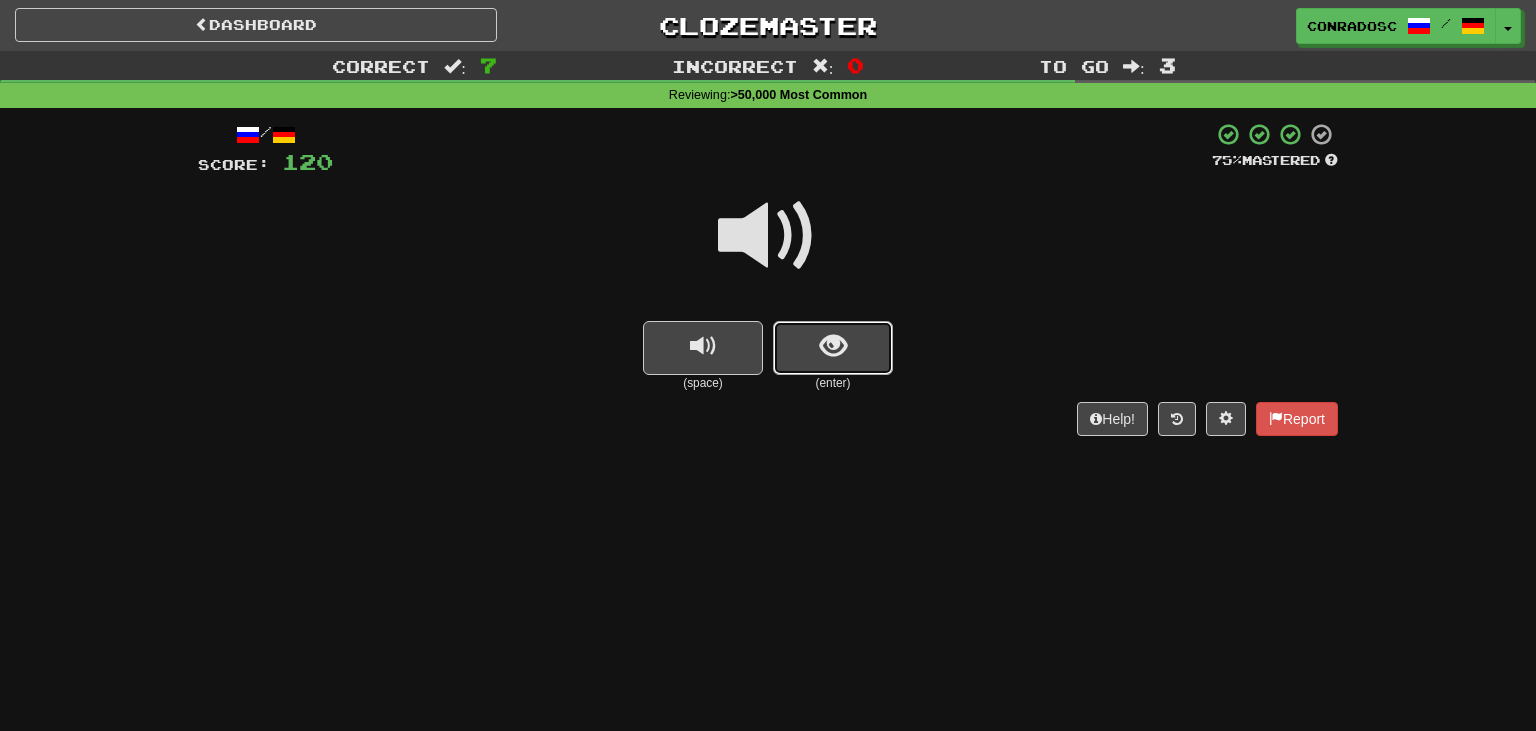 click at bounding box center [833, 348] 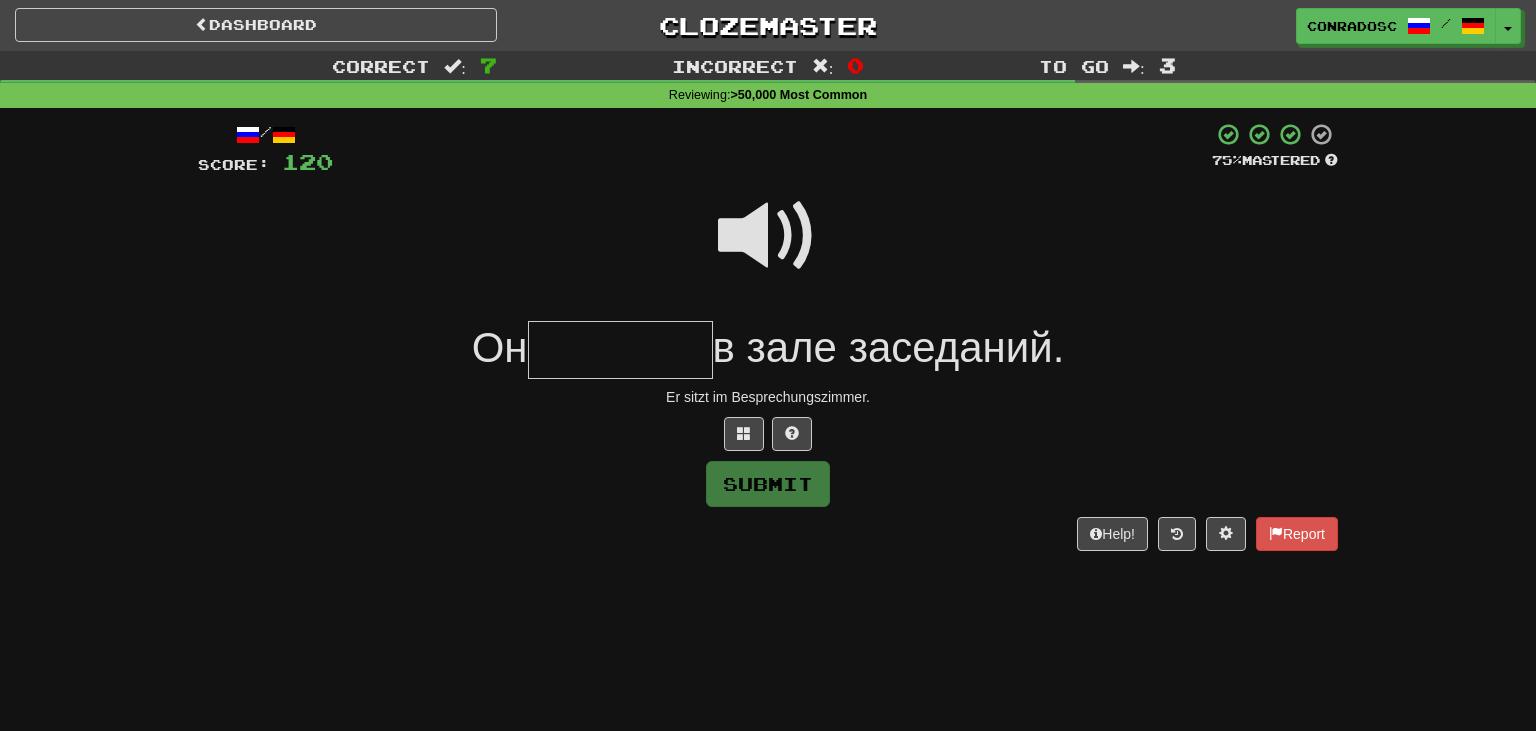 click at bounding box center [768, 236] 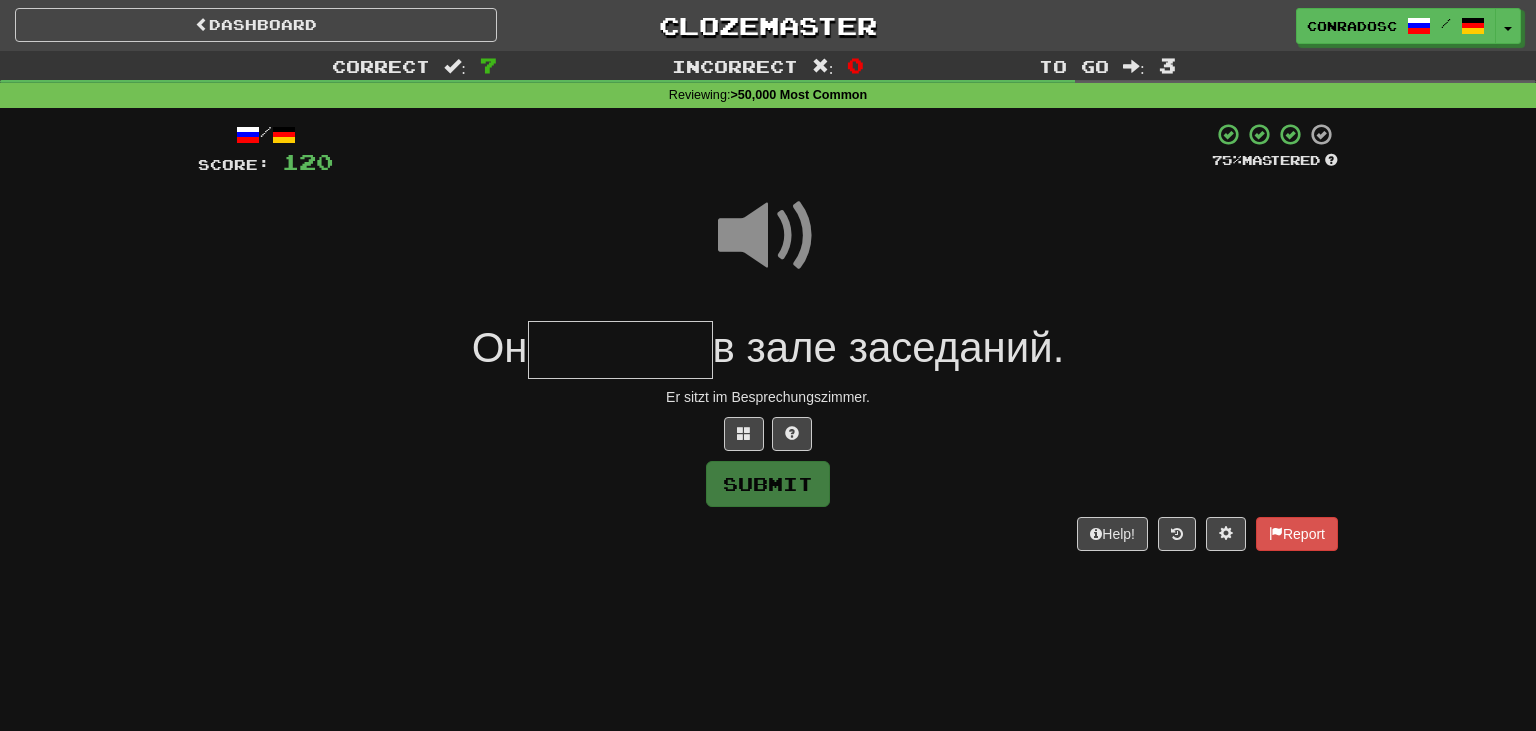click at bounding box center [620, 350] 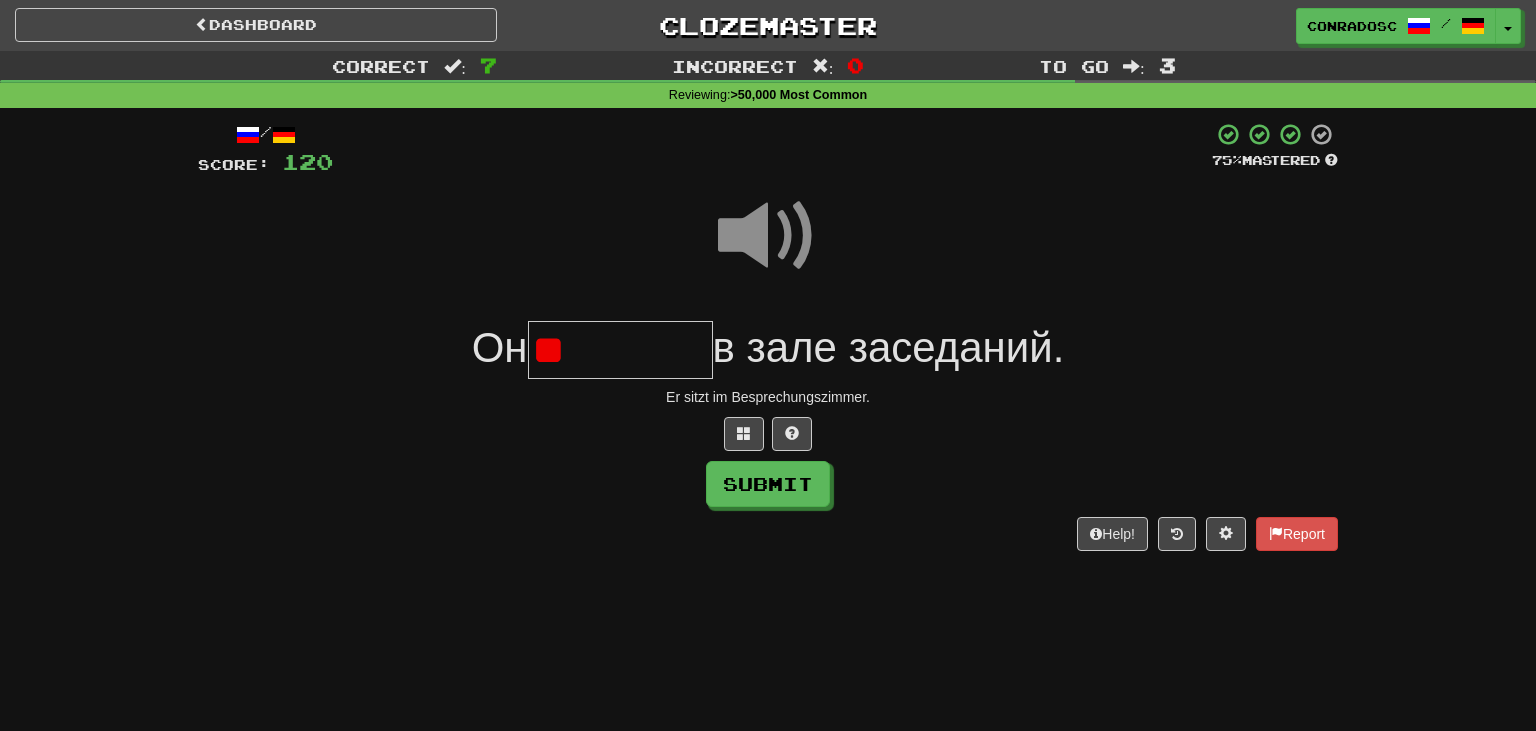 type on "*" 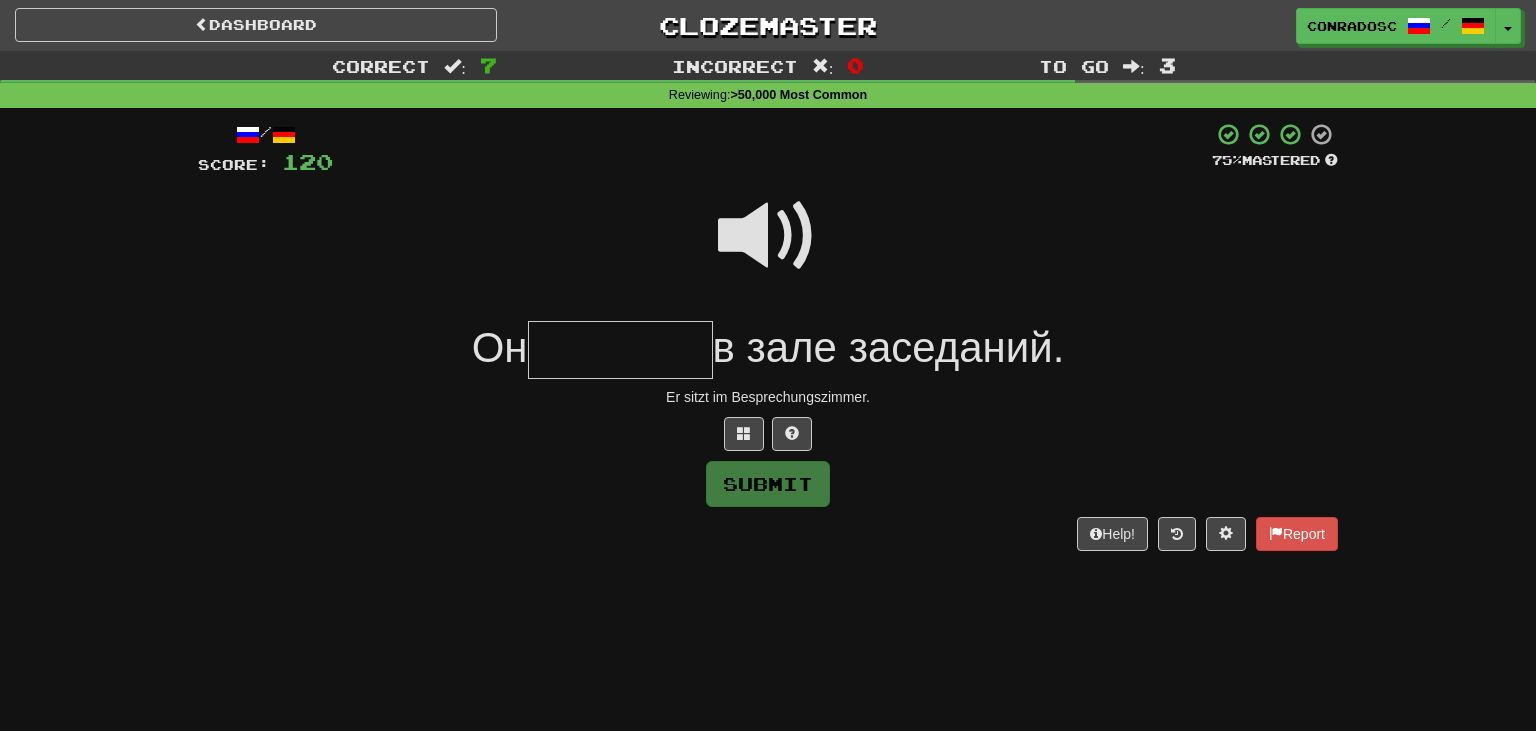 type on "*" 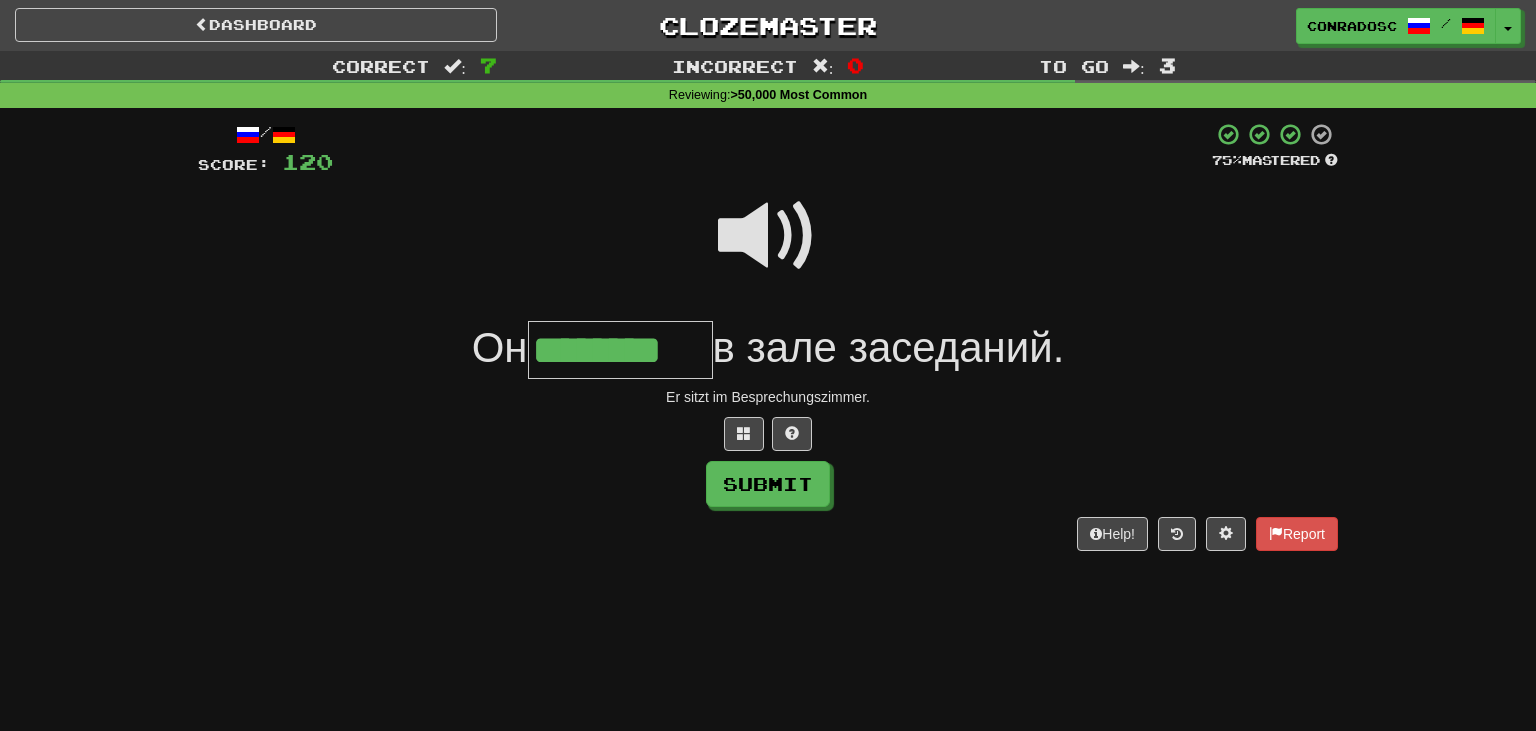 type on "********" 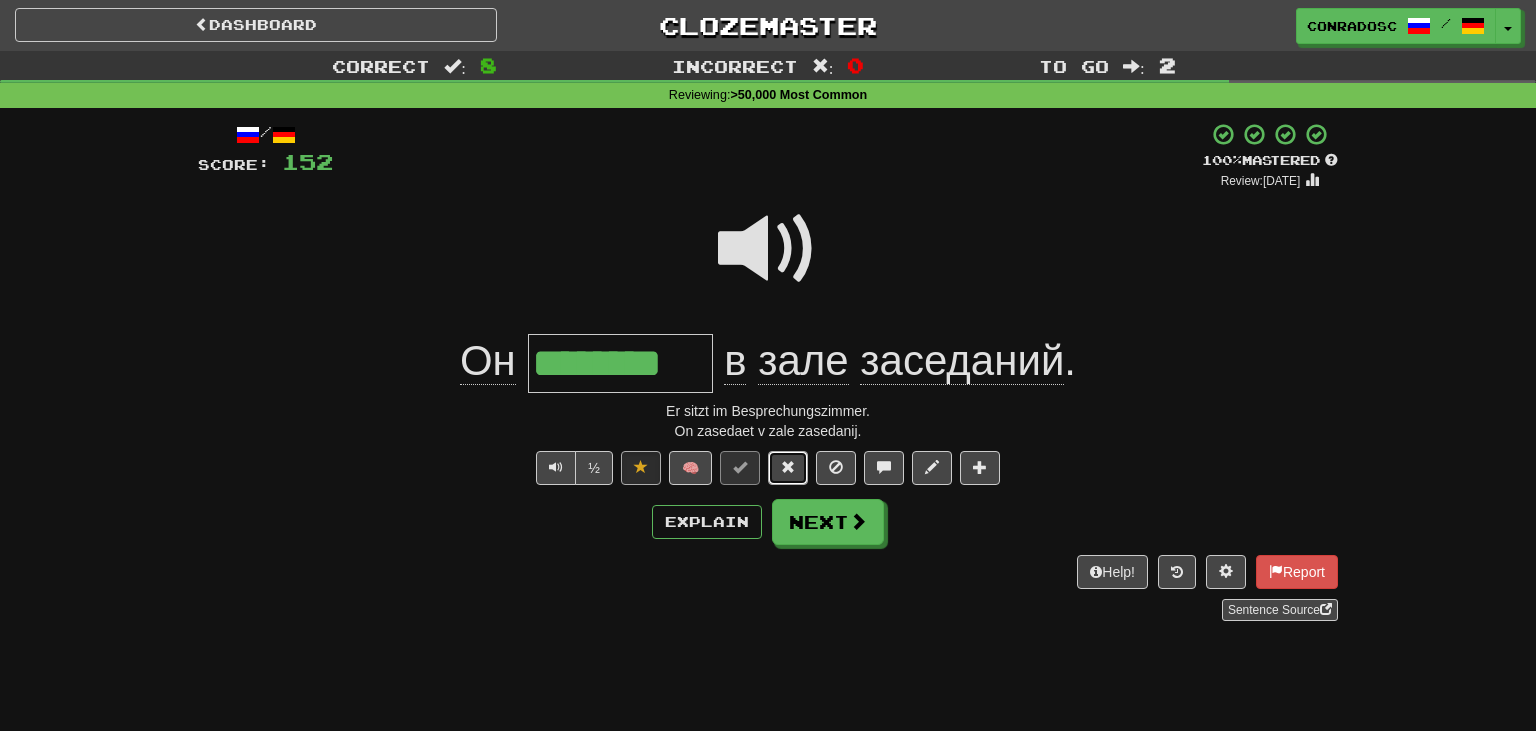 click at bounding box center (788, 468) 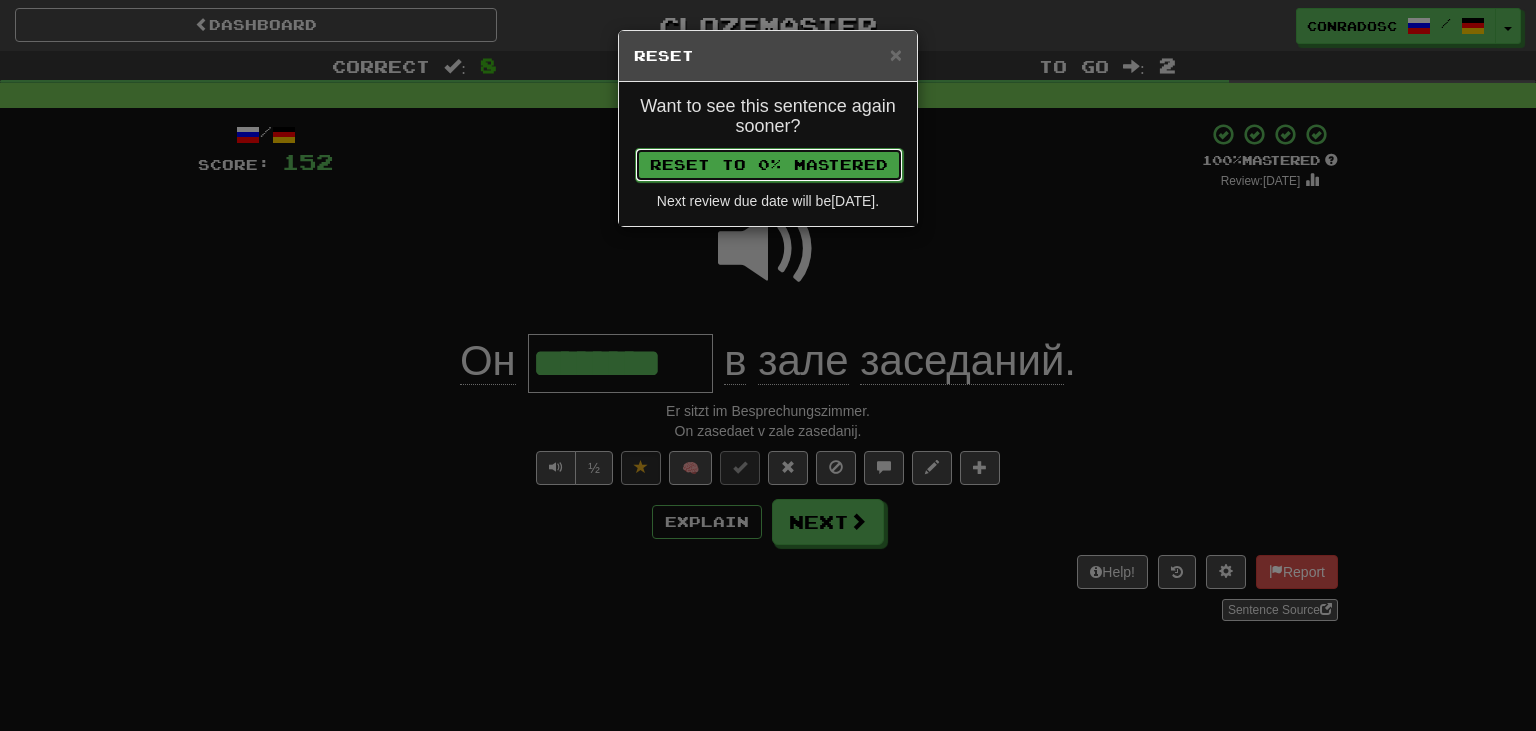 click on "Reset to 0% Mastered" at bounding box center (769, 165) 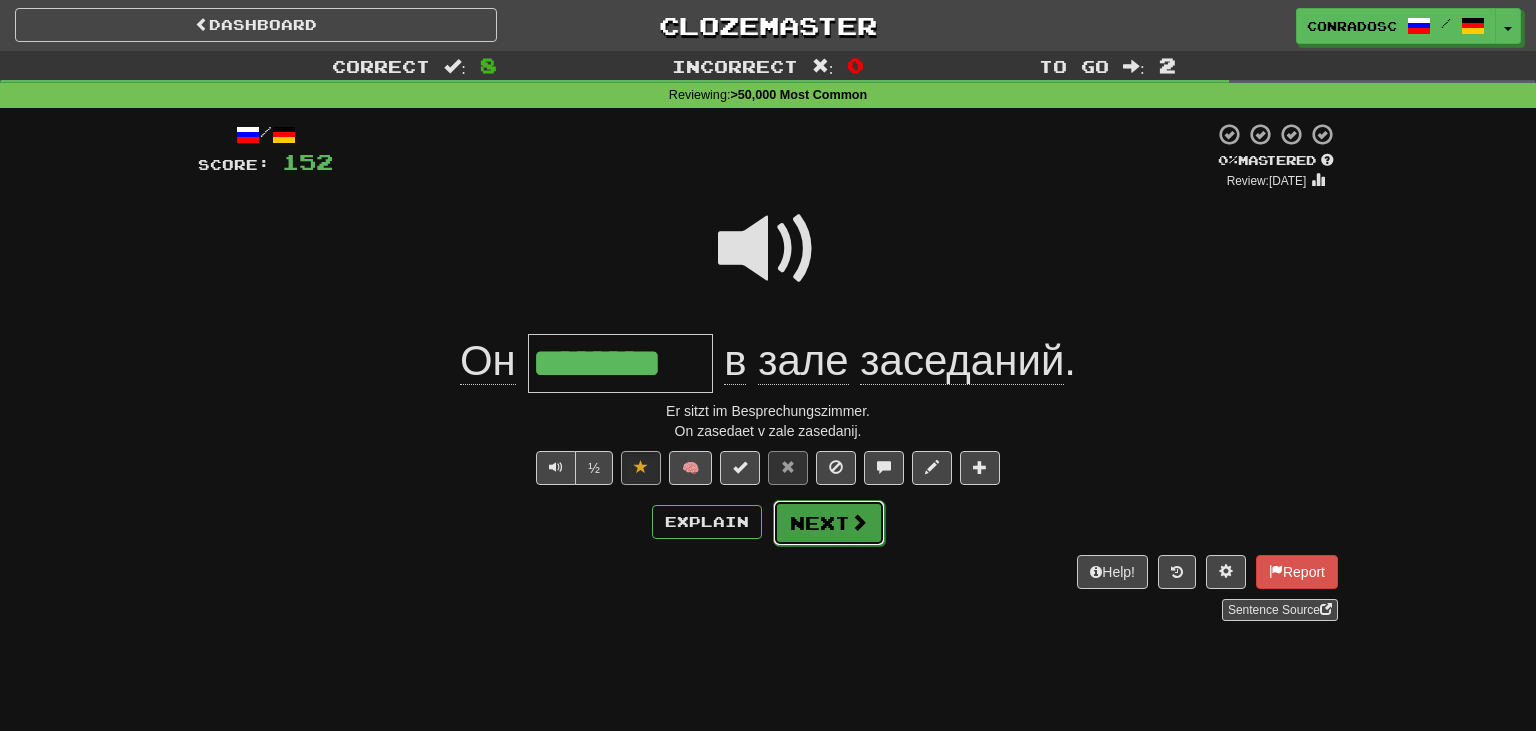 click on "Next" at bounding box center (829, 523) 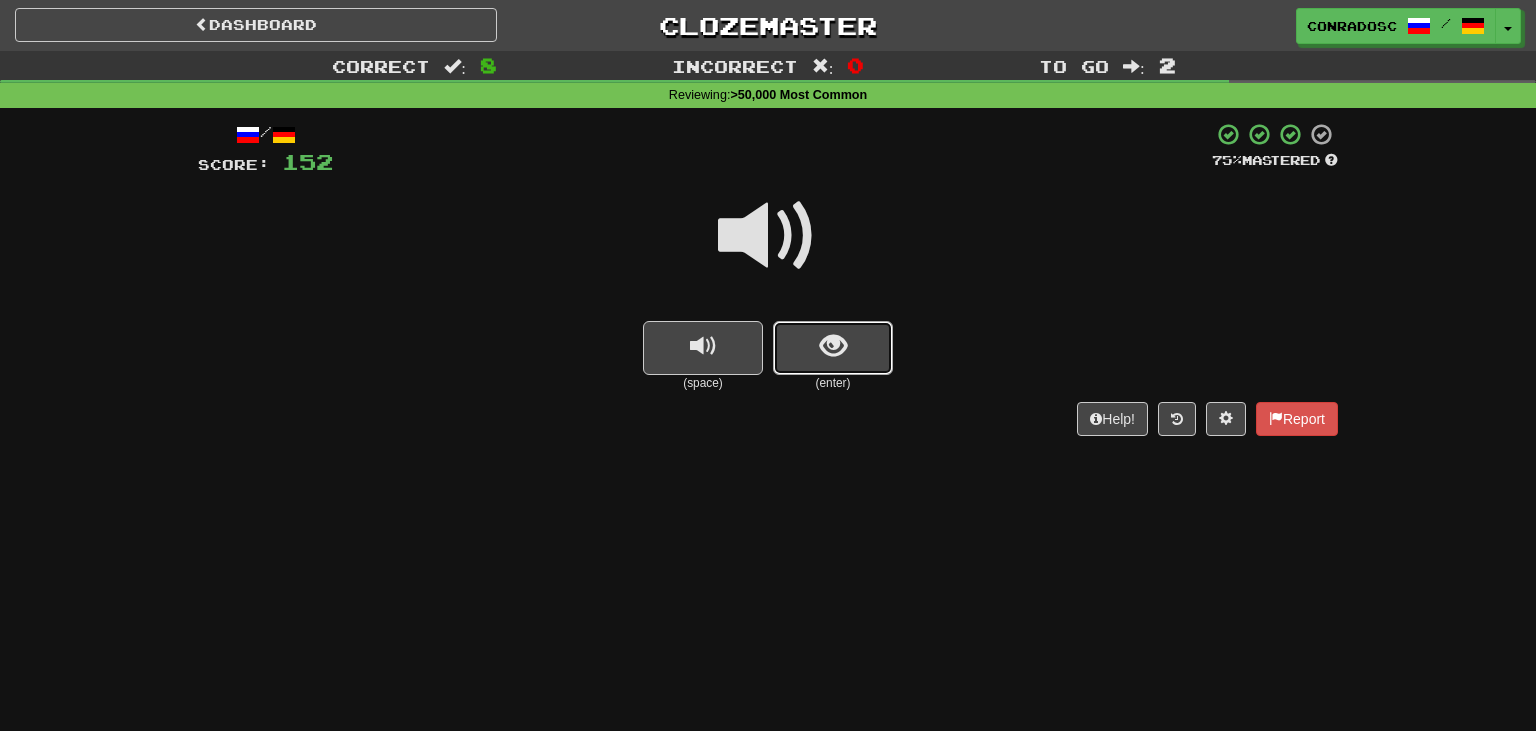 click at bounding box center [833, 348] 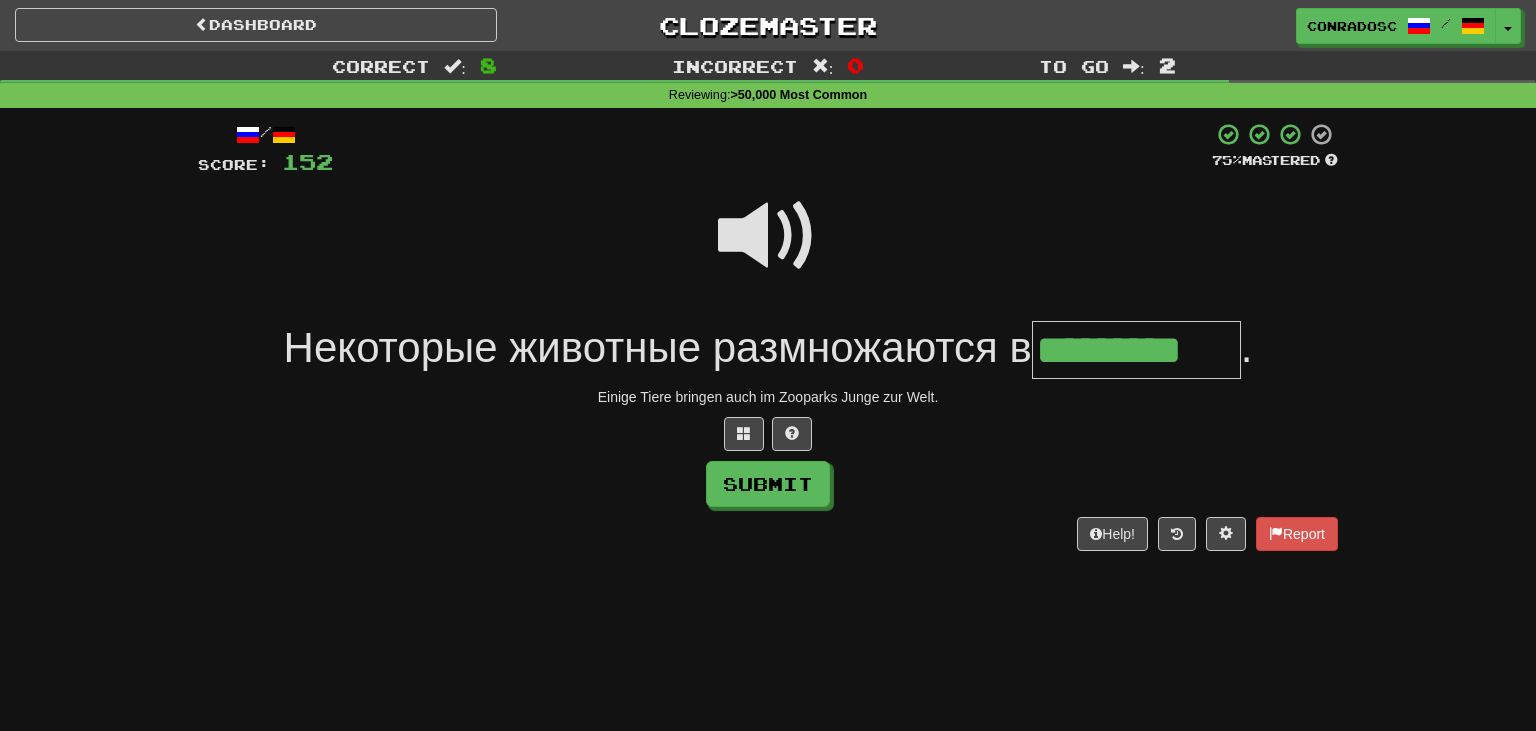 type on "*********" 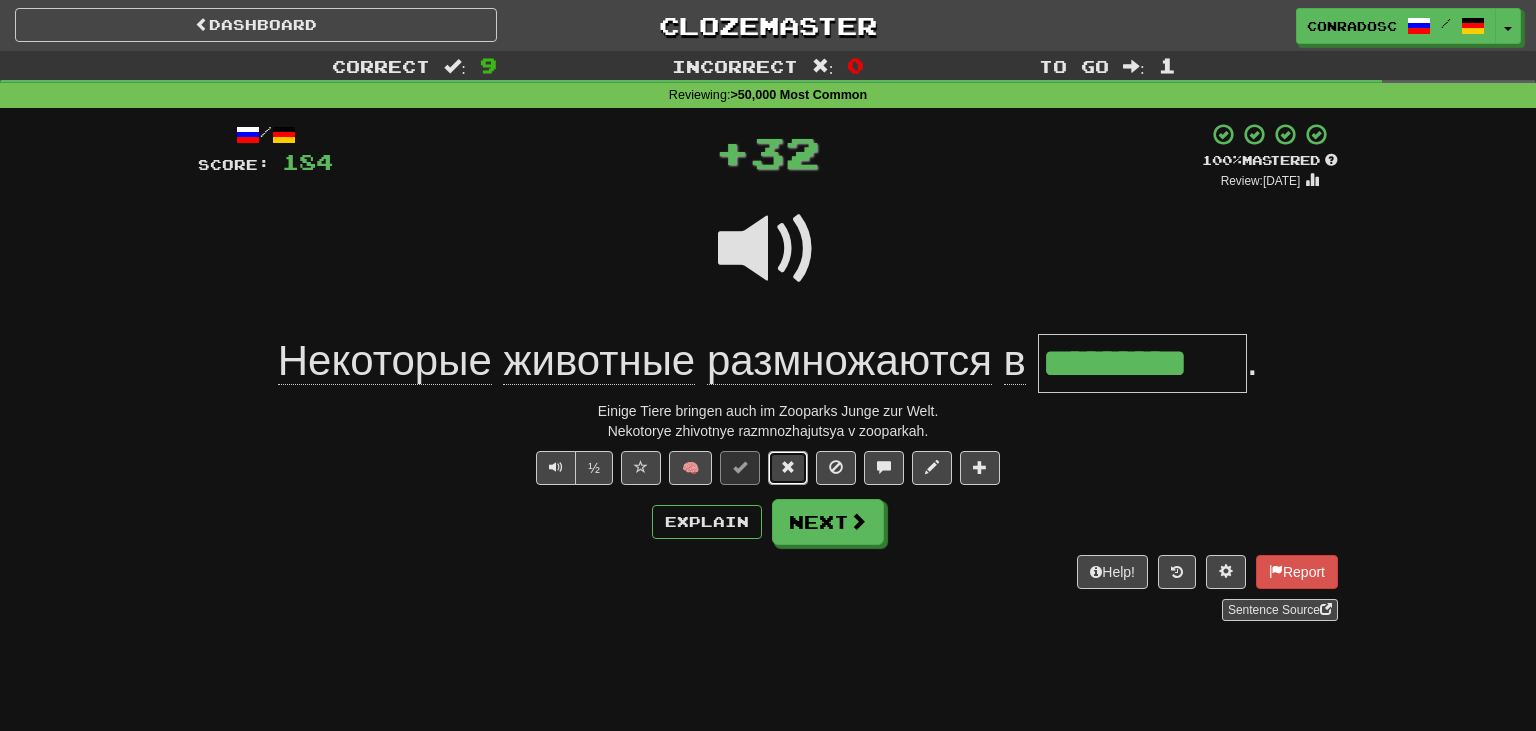 click at bounding box center (788, 467) 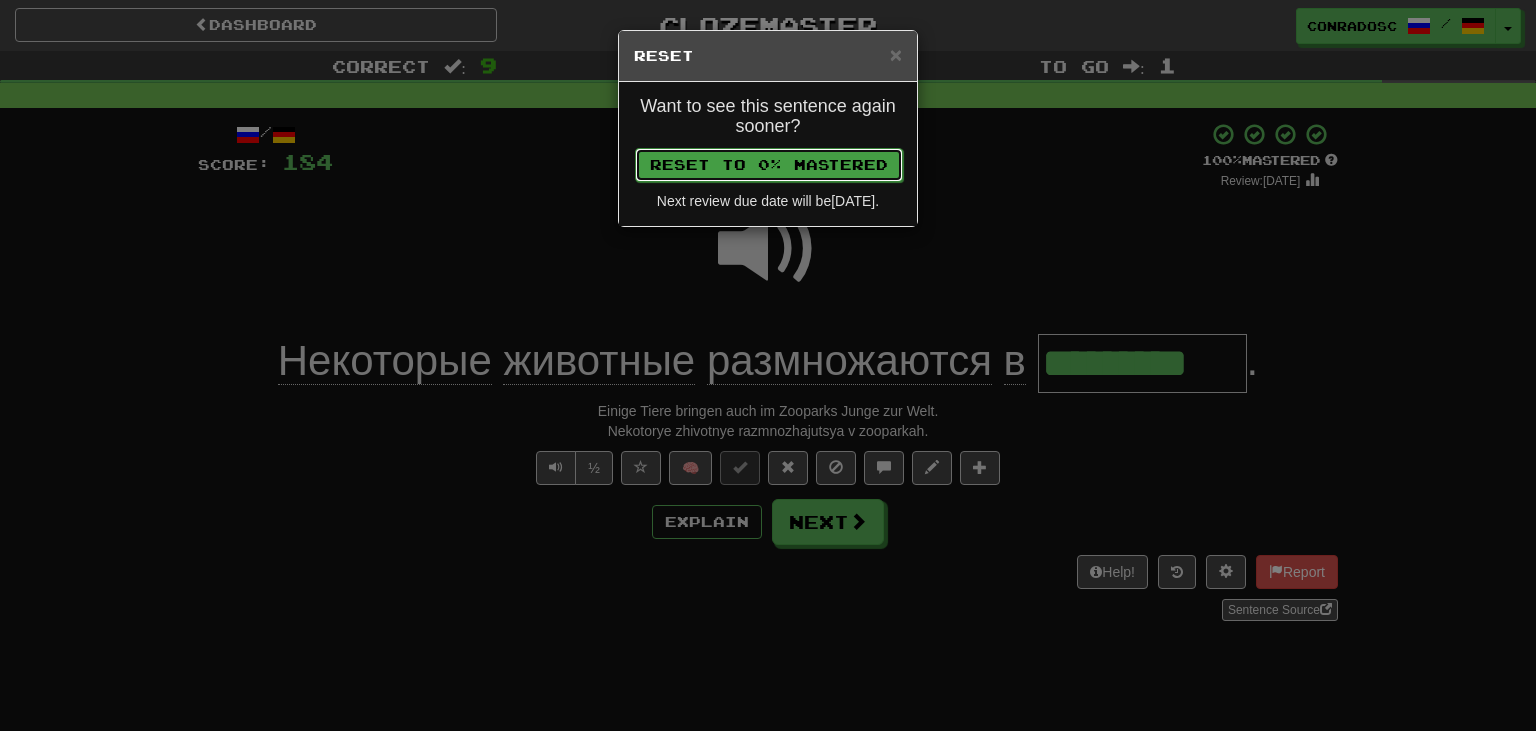 click on "Reset to 0% Mastered" at bounding box center [769, 165] 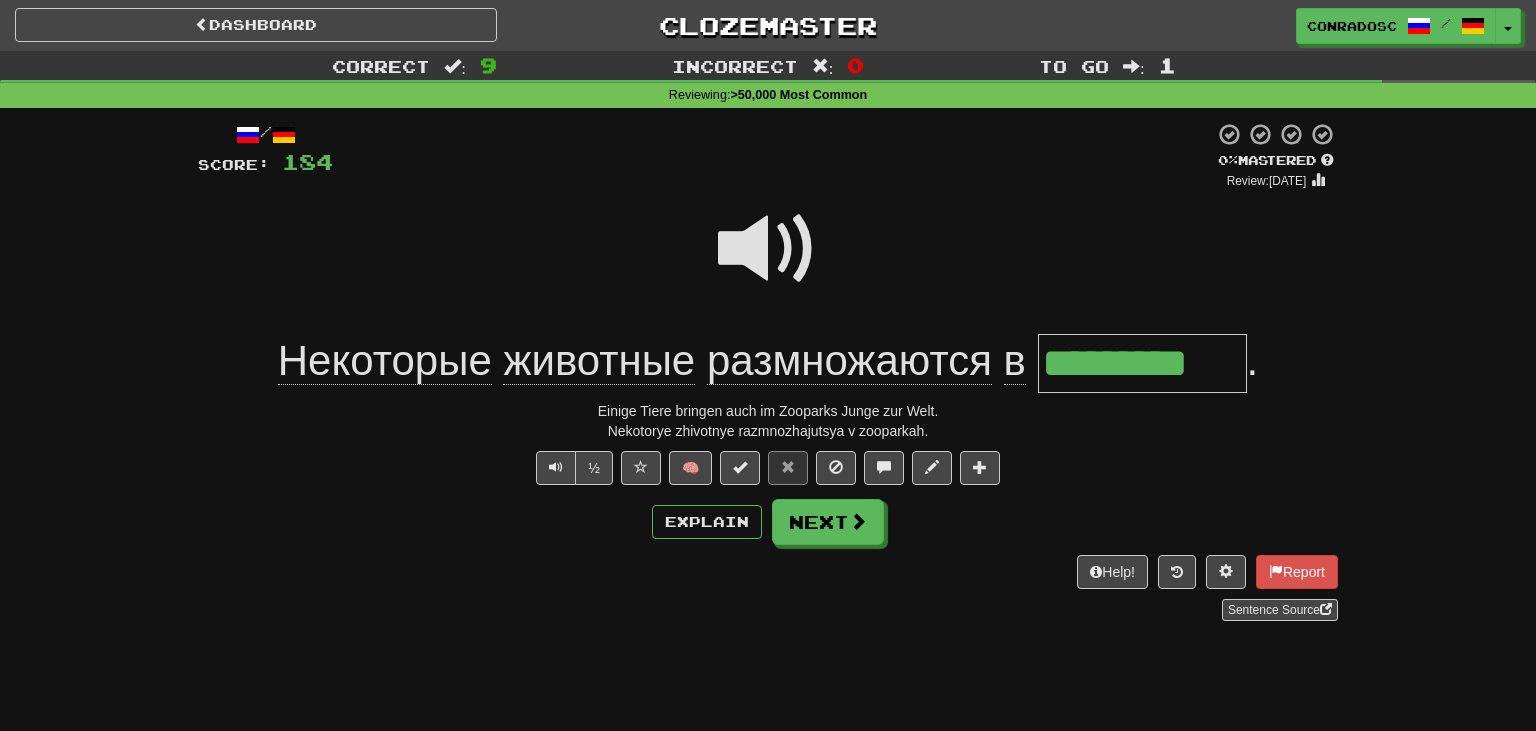 click on "/  Score:   184 + 32 0 %  Mastered Review:  2025-07-10 Некоторые   животные   размножаются   в   ********* . Einige Tiere bringen auch im Zooparks Junge zur Welt. Nekotorye zhivotnye razmnozhajutsya v zooparkah. ½ 🧠 Explain Next  Help!  Report Sentence Source" at bounding box center (768, 371) 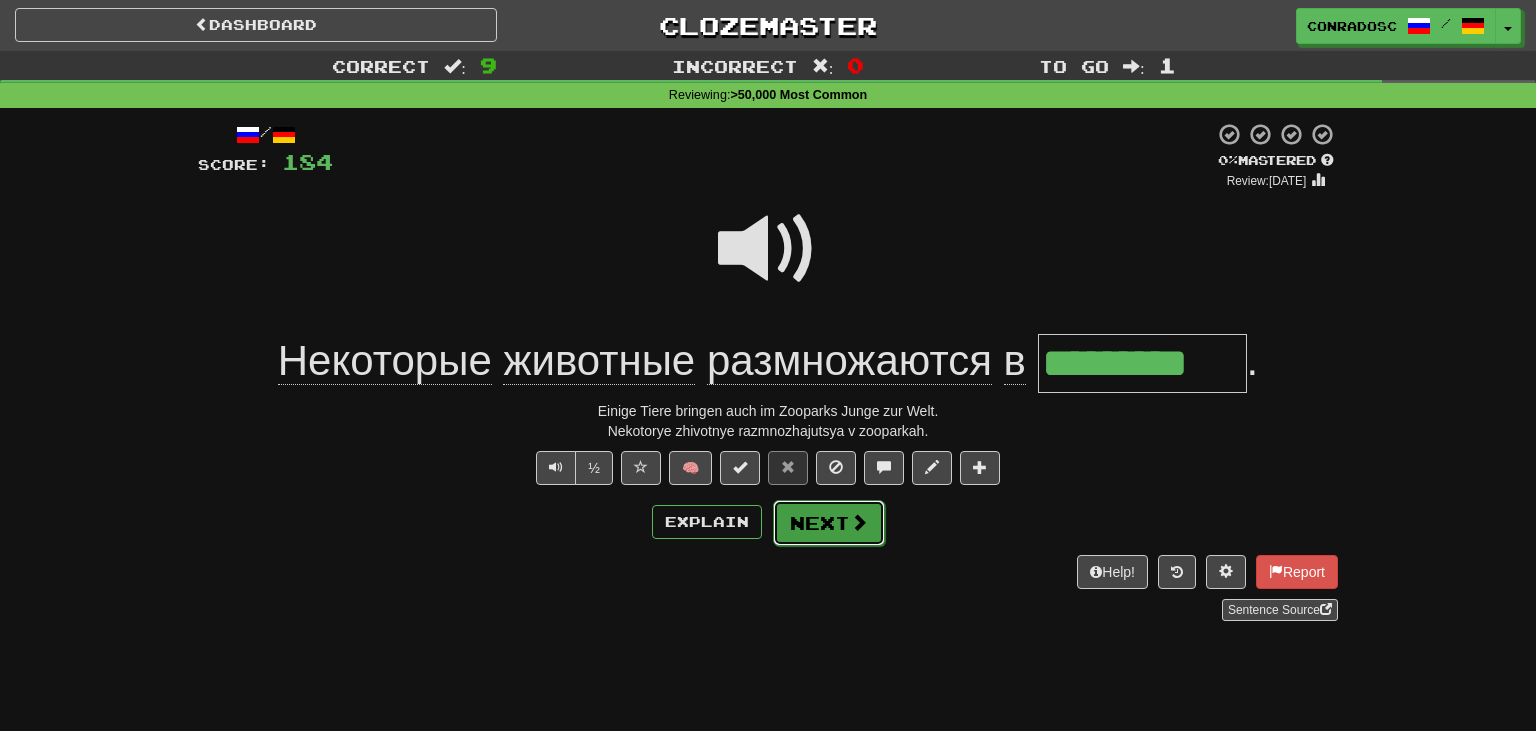 click on "Next" at bounding box center (829, 523) 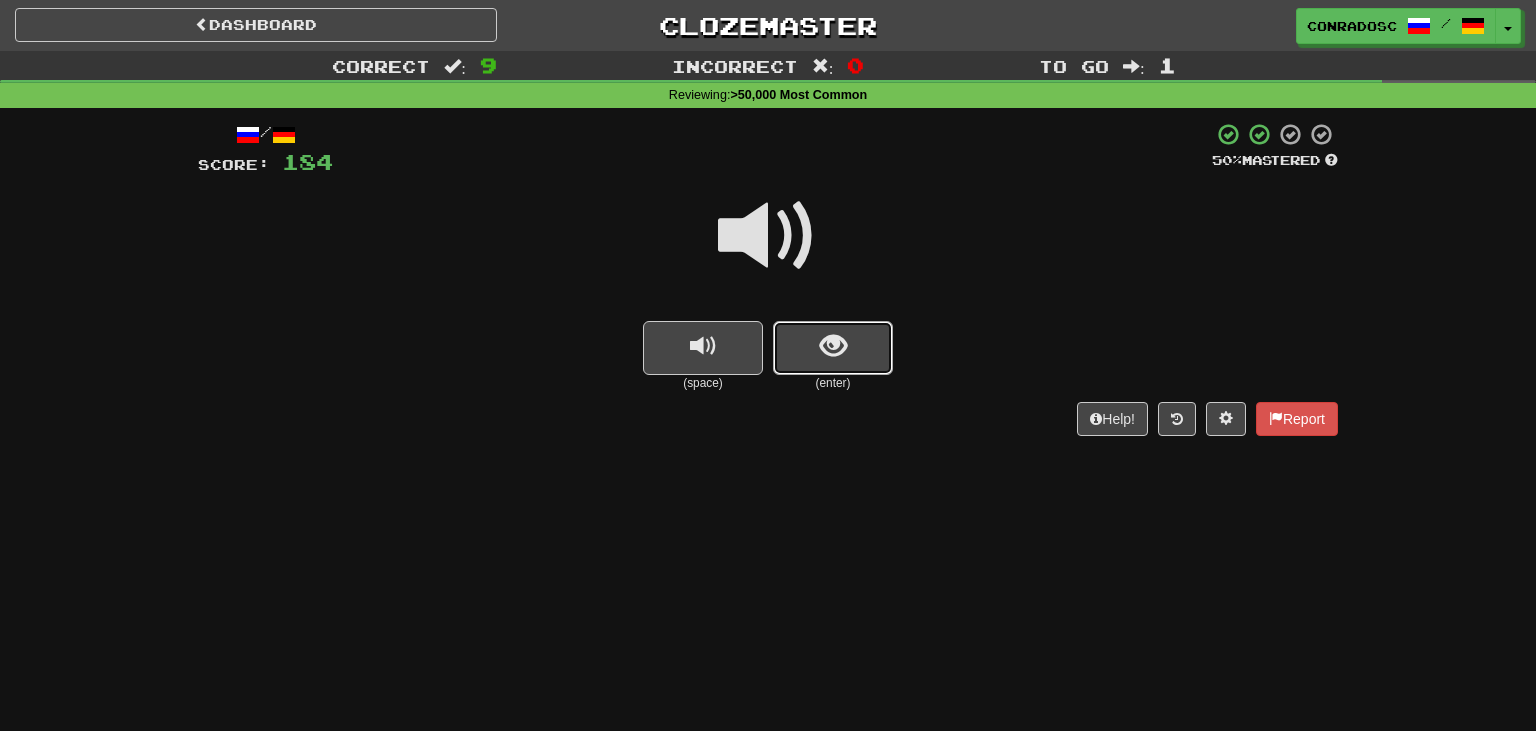 click at bounding box center (833, 346) 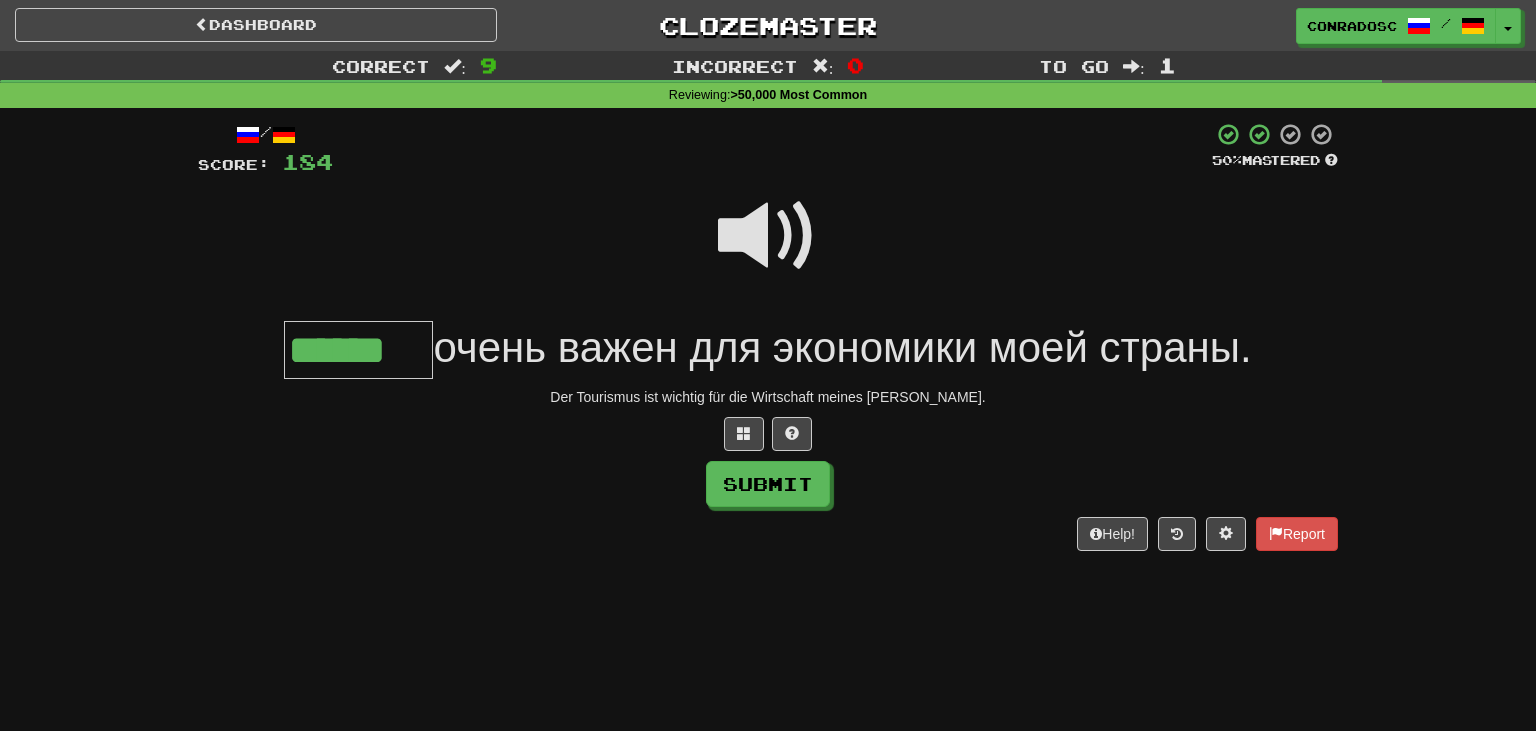type on "******" 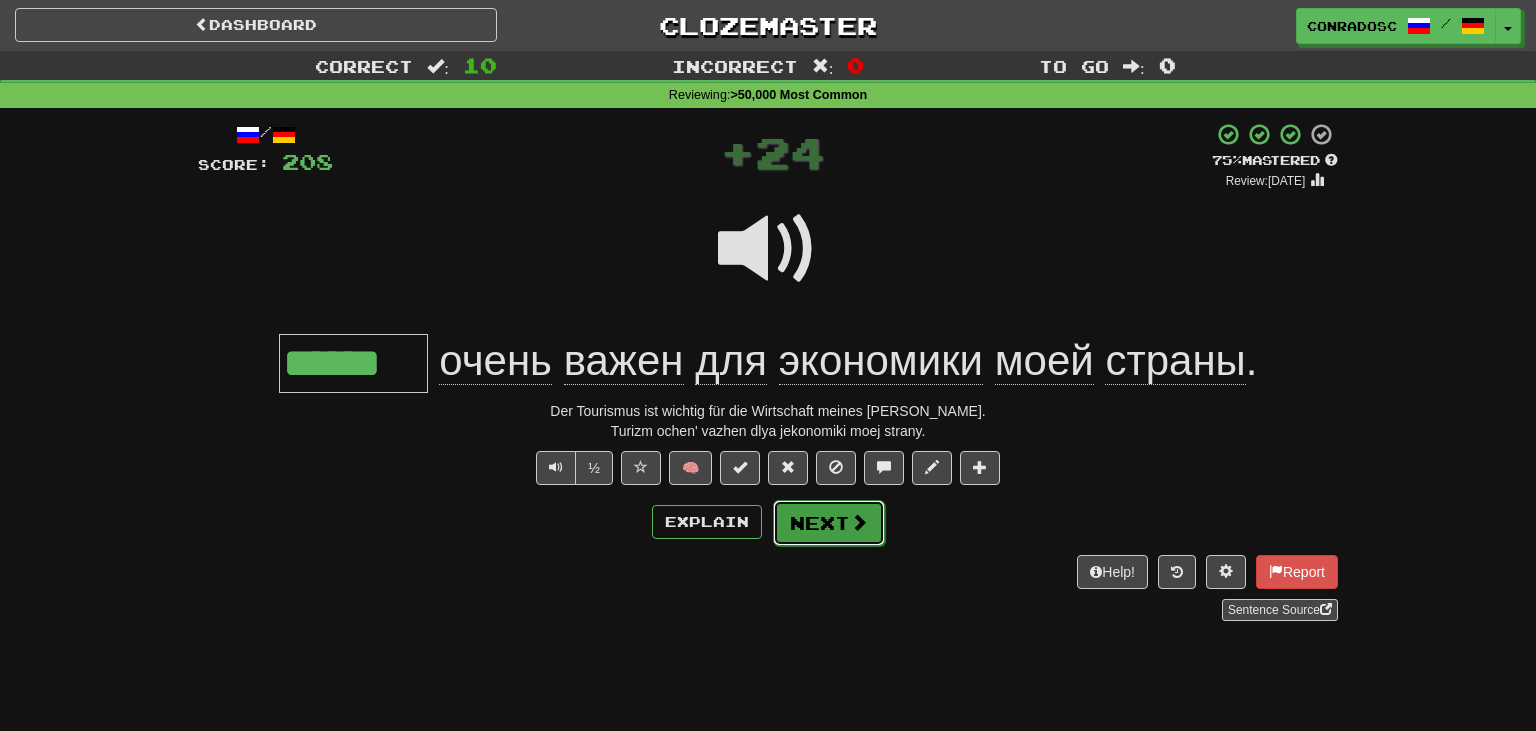 click on "Next" at bounding box center (829, 523) 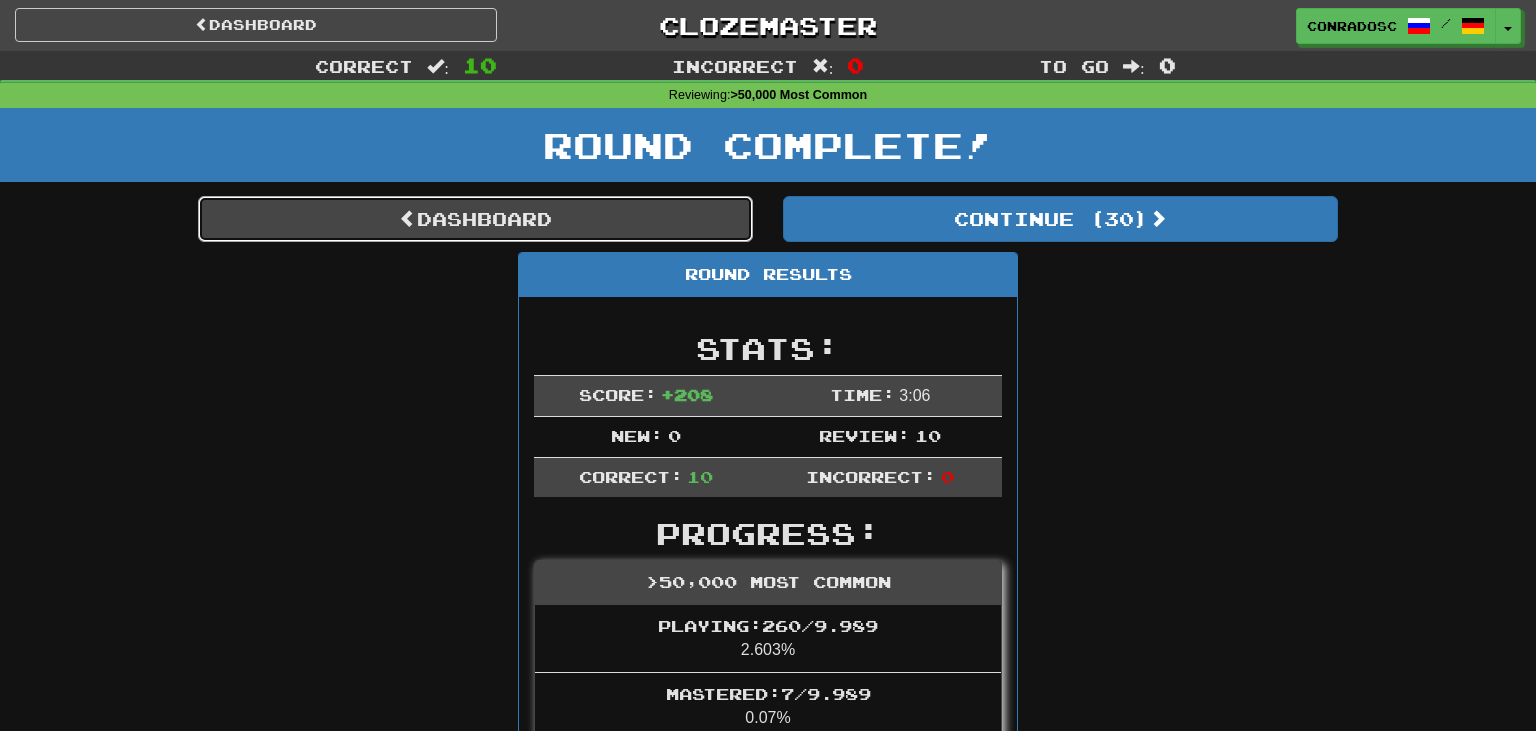click on "Dashboard" at bounding box center (475, 219) 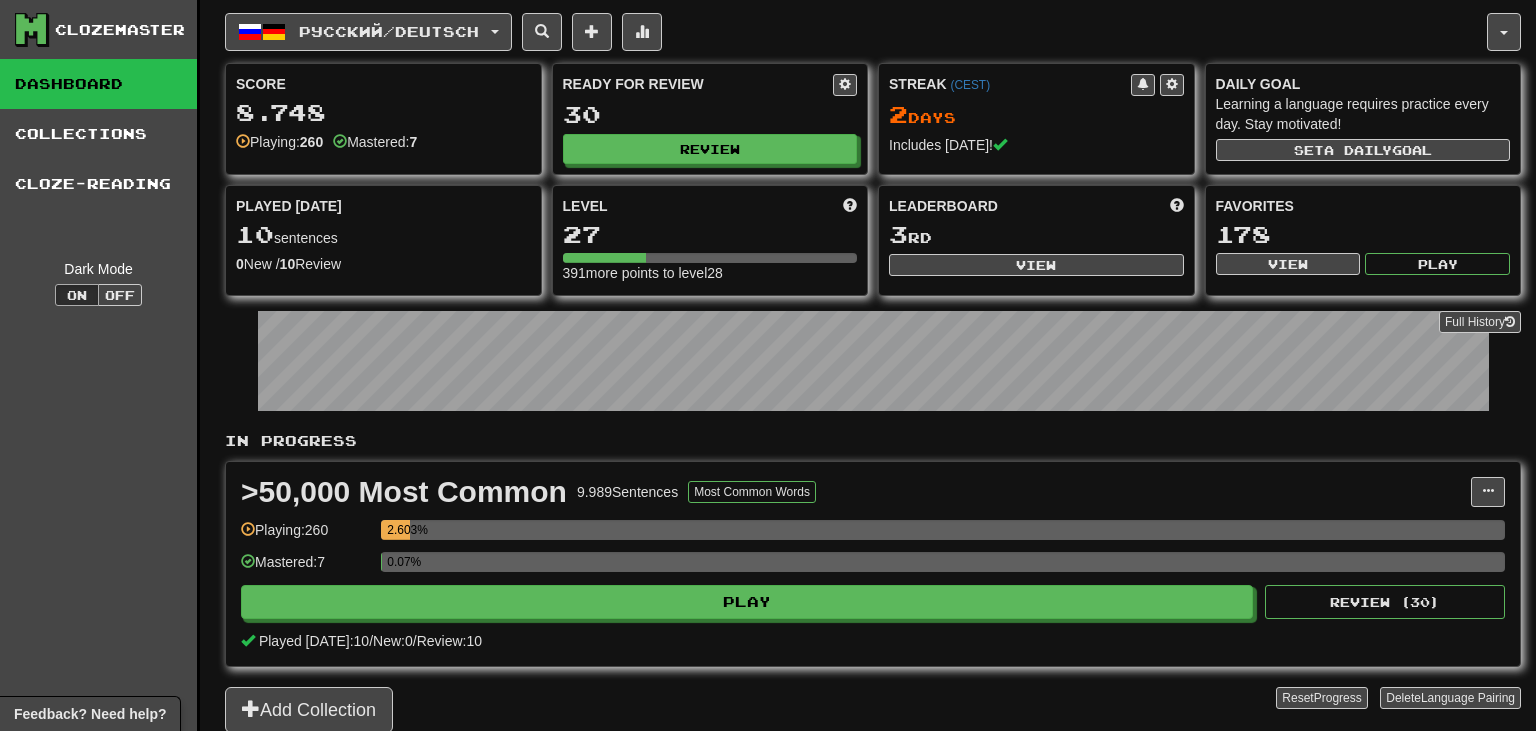 scroll, scrollTop: 0, scrollLeft: 0, axis: both 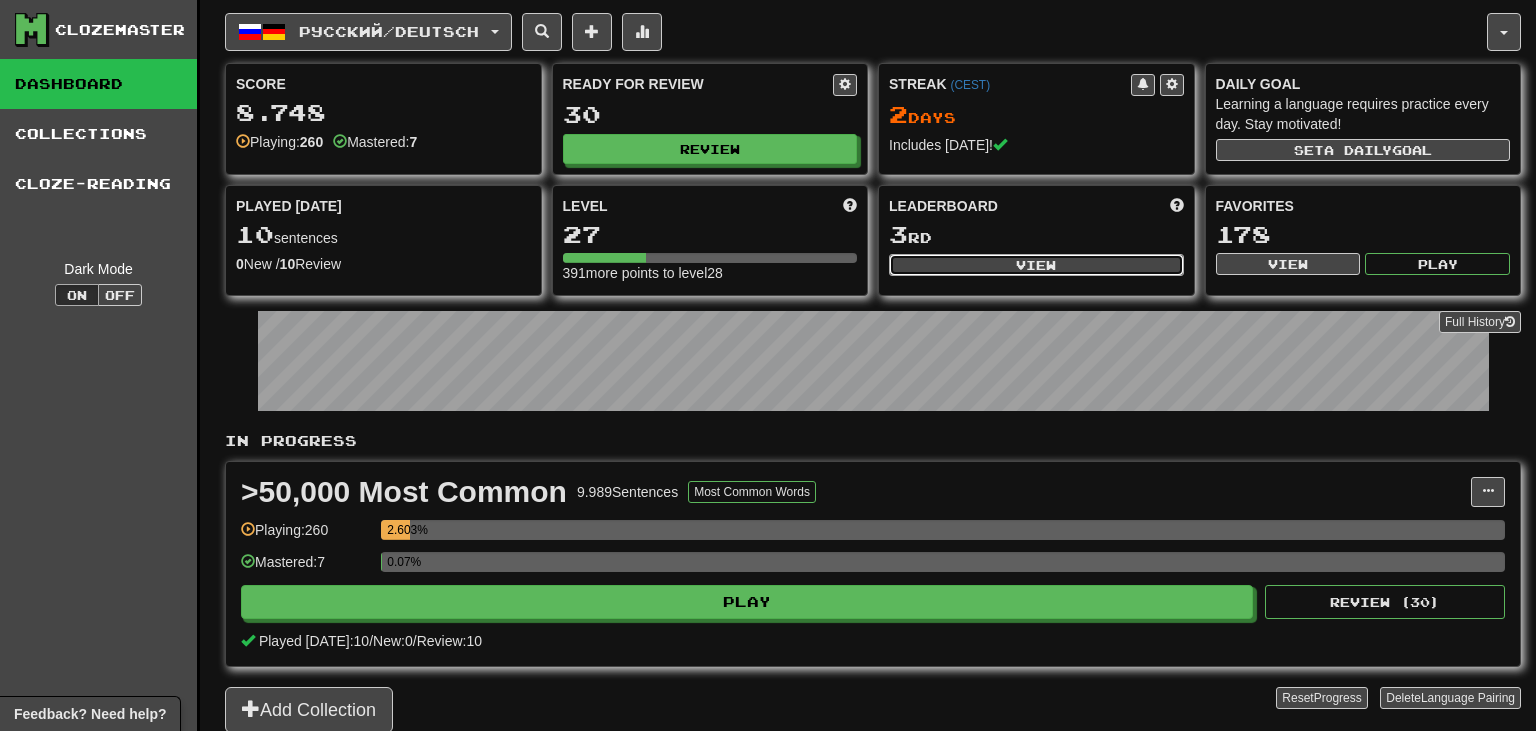 click on "View" at bounding box center [1036, 265] 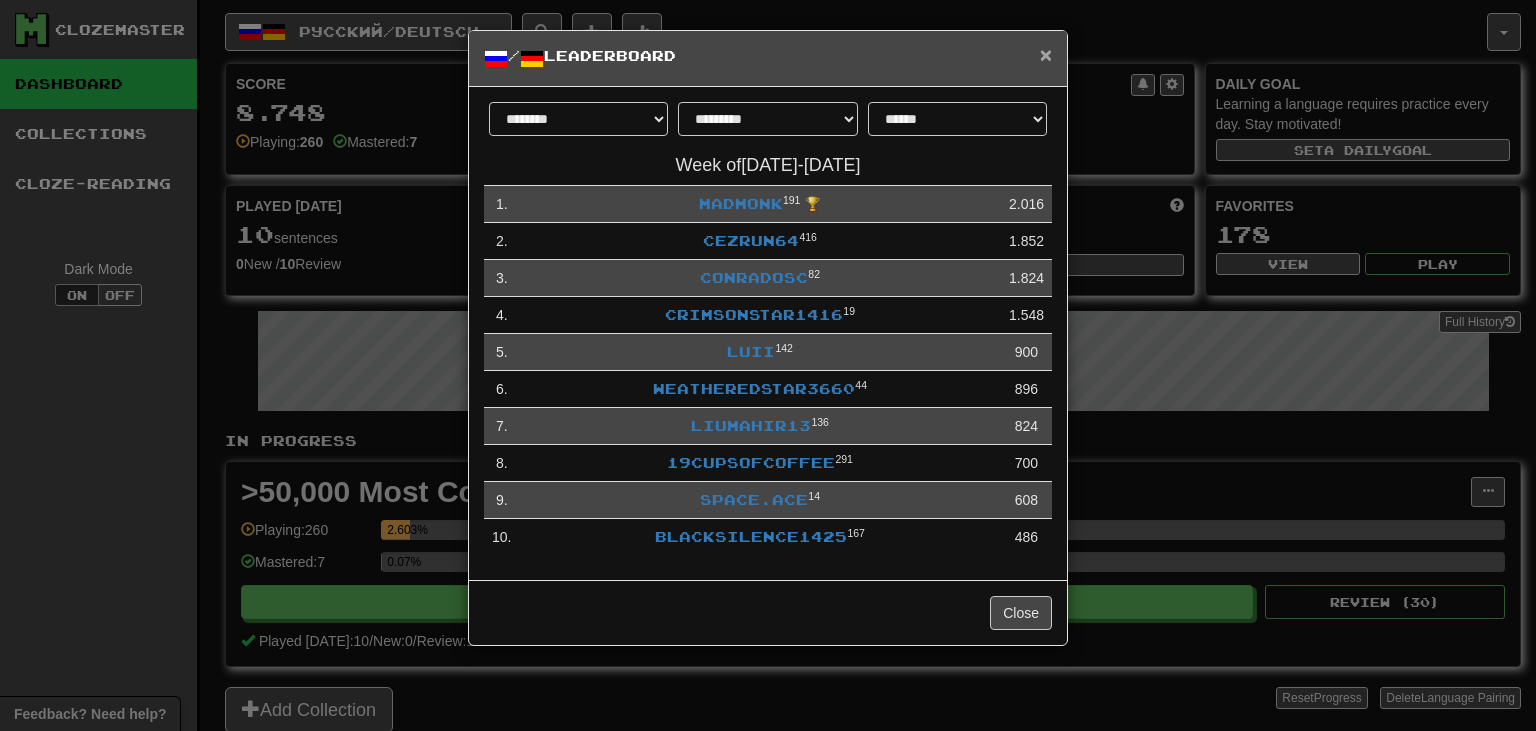 click on "×" at bounding box center (1046, 54) 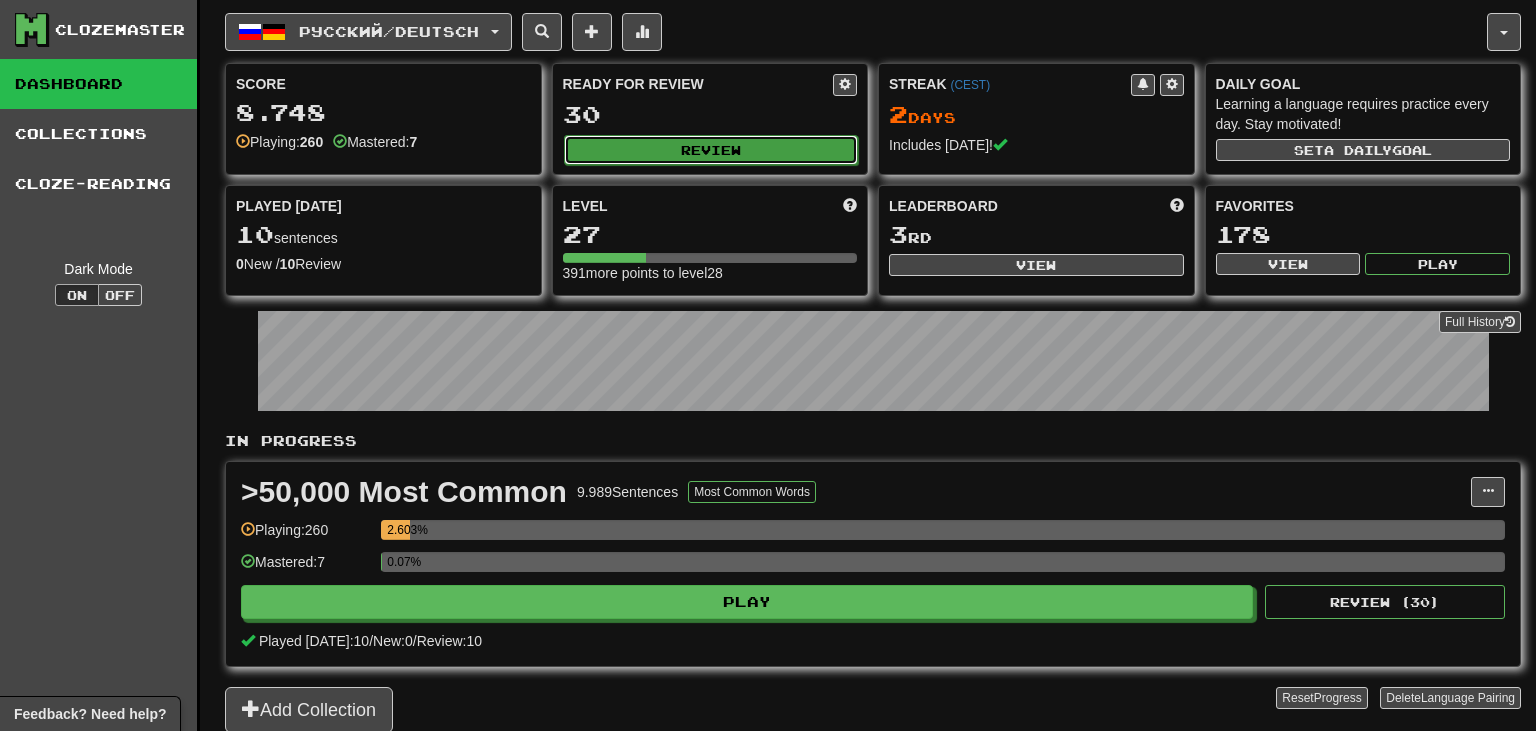 click on "Review" at bounding box center (711, 150) 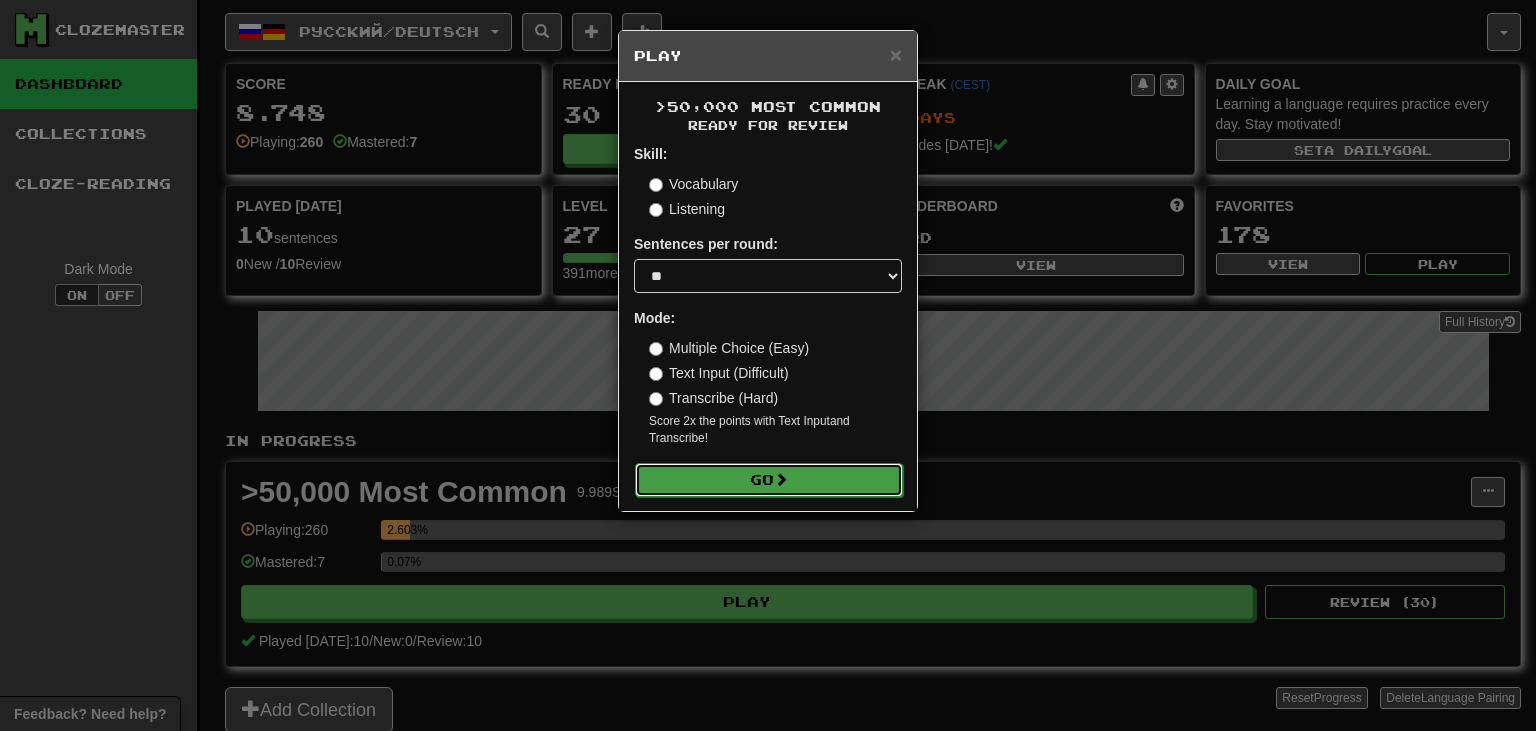 click on "Go" at bounding box center (769, 480) 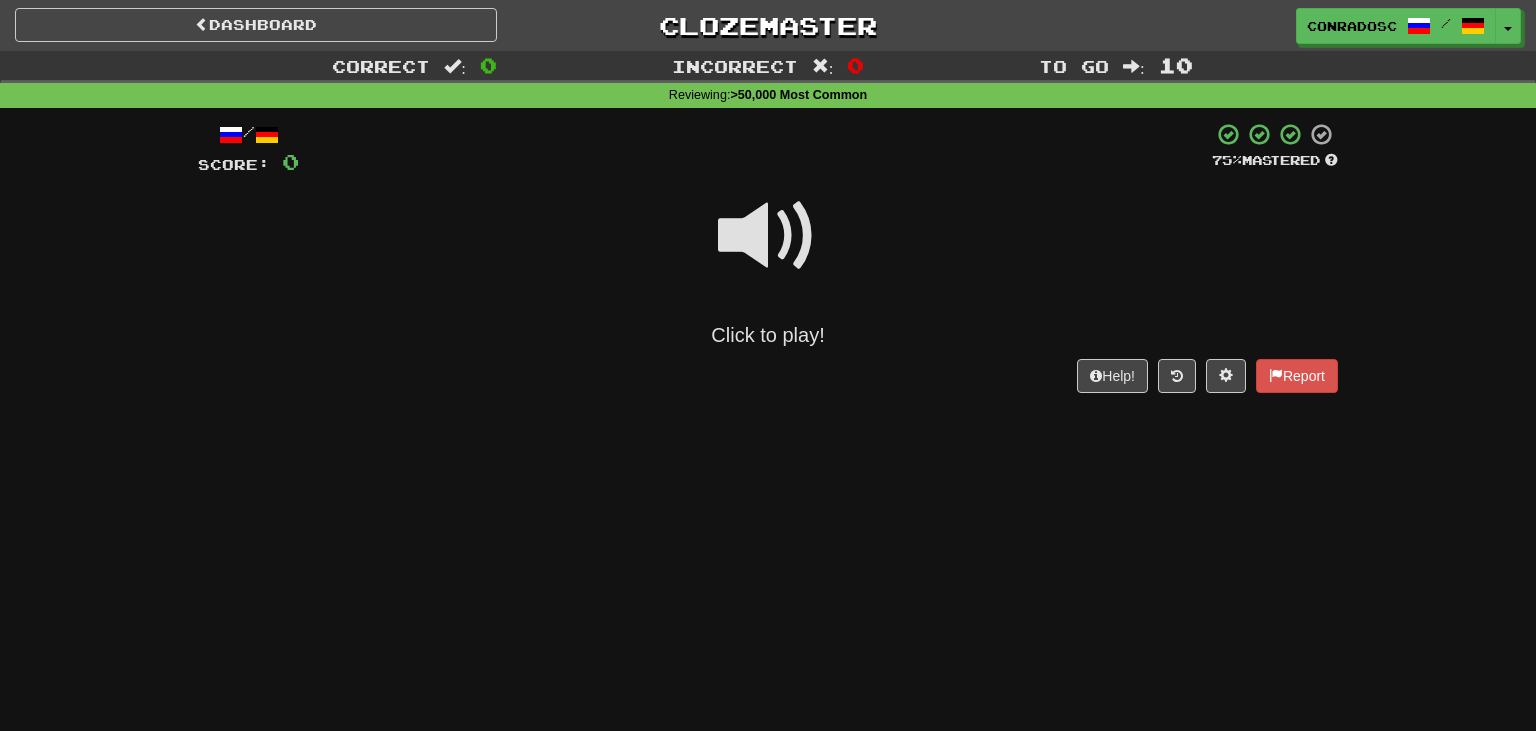 scroll, scrollTop: 0, scrollLeft: 0, axis: both 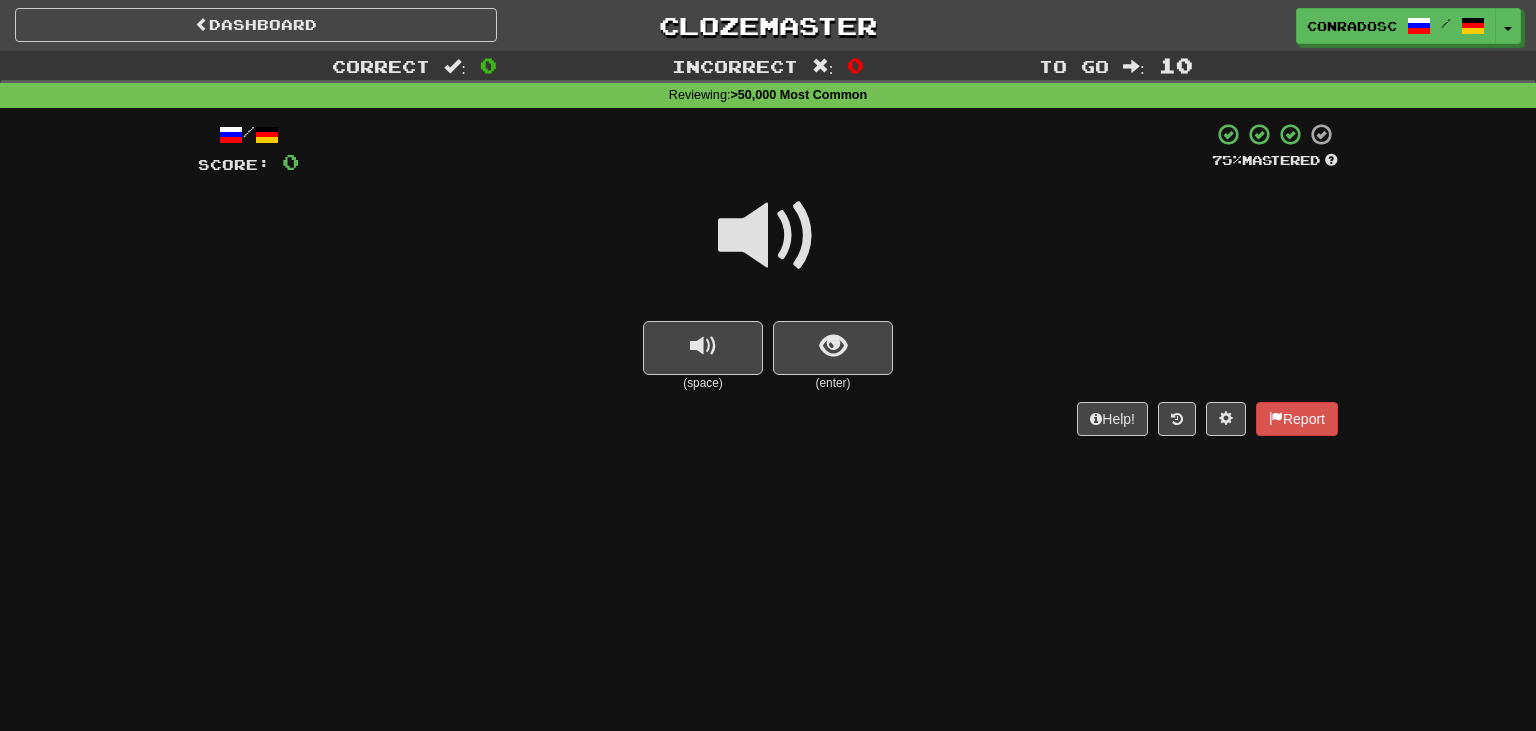 click on "(enter)" at bounding box center [833, 383] 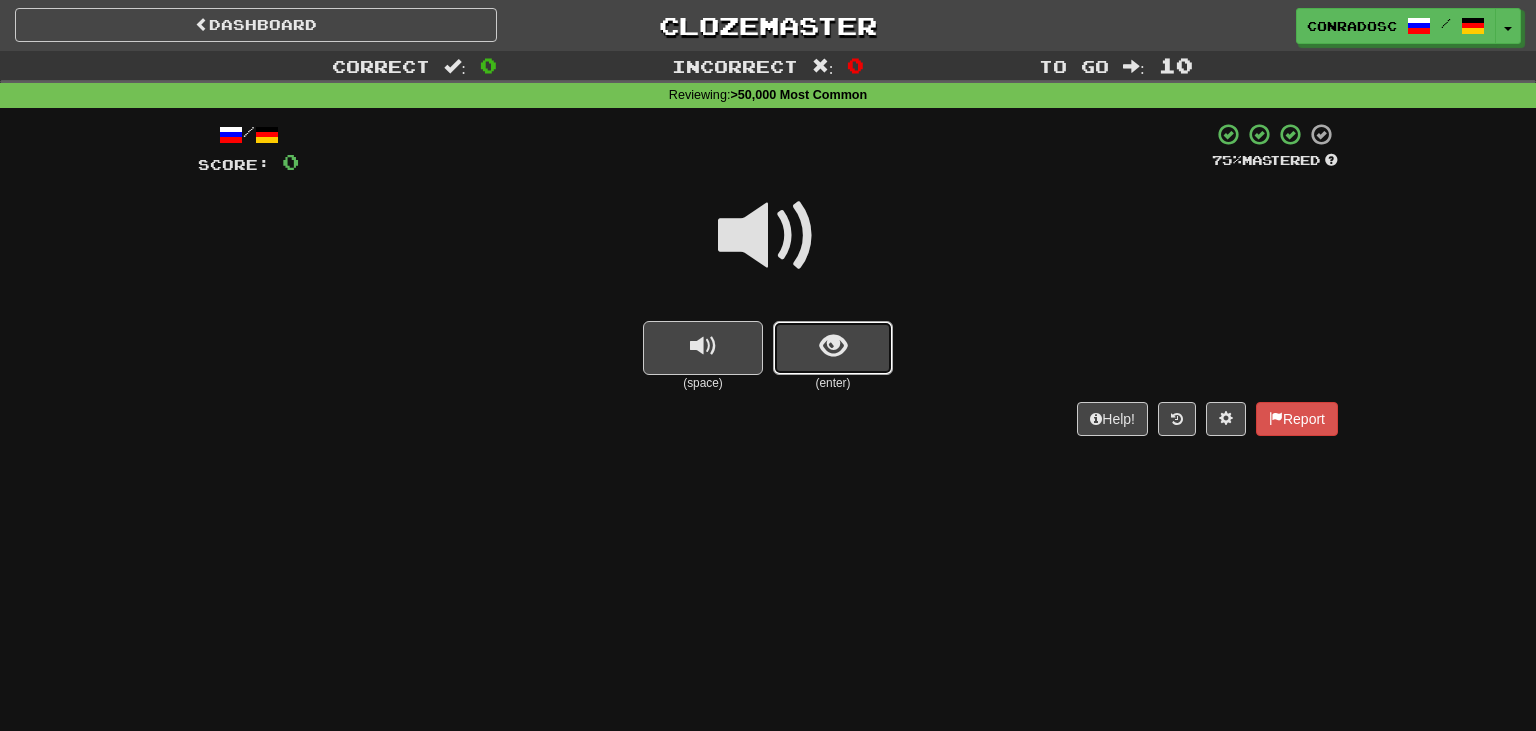 click at bounding box center (833, 348) 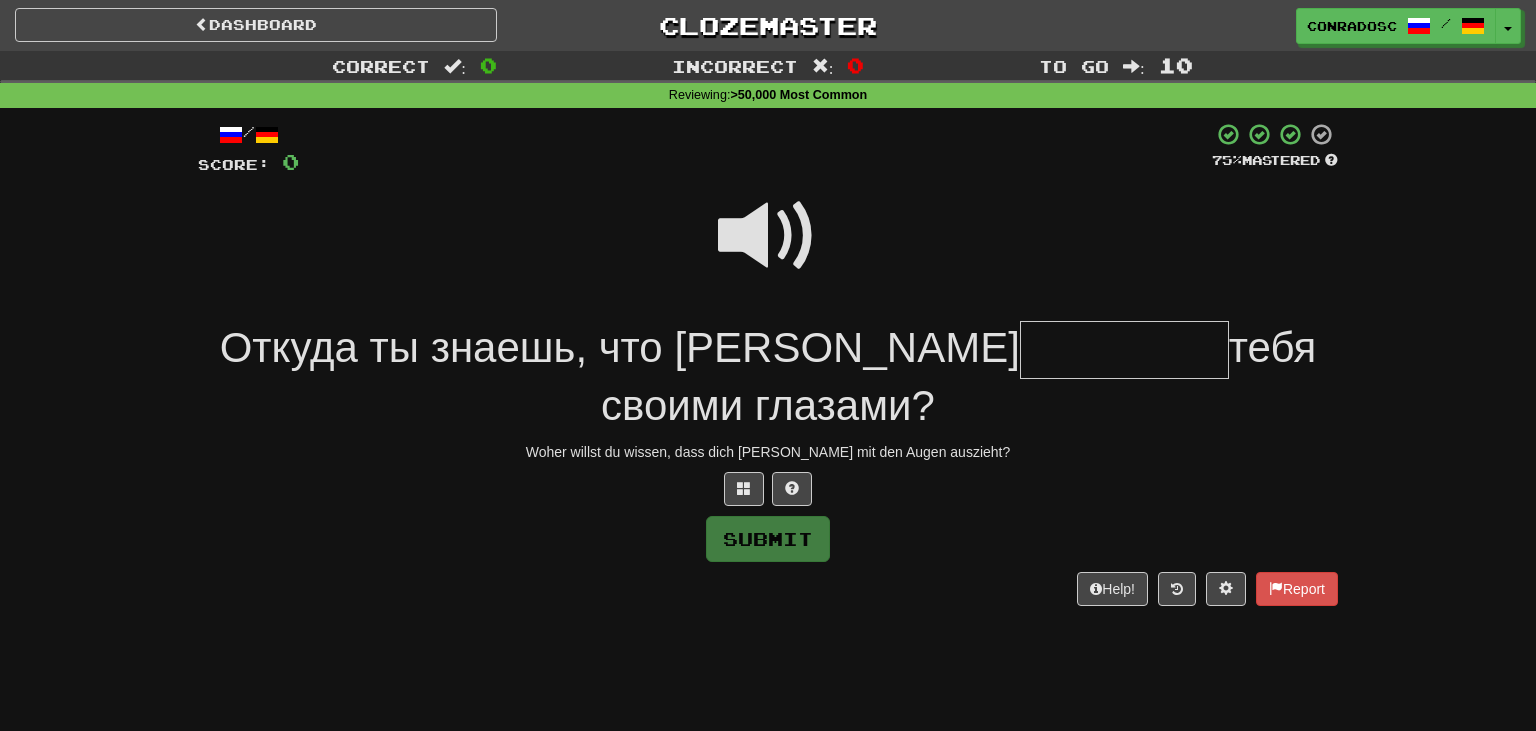 click at bounding box center [768, 236] 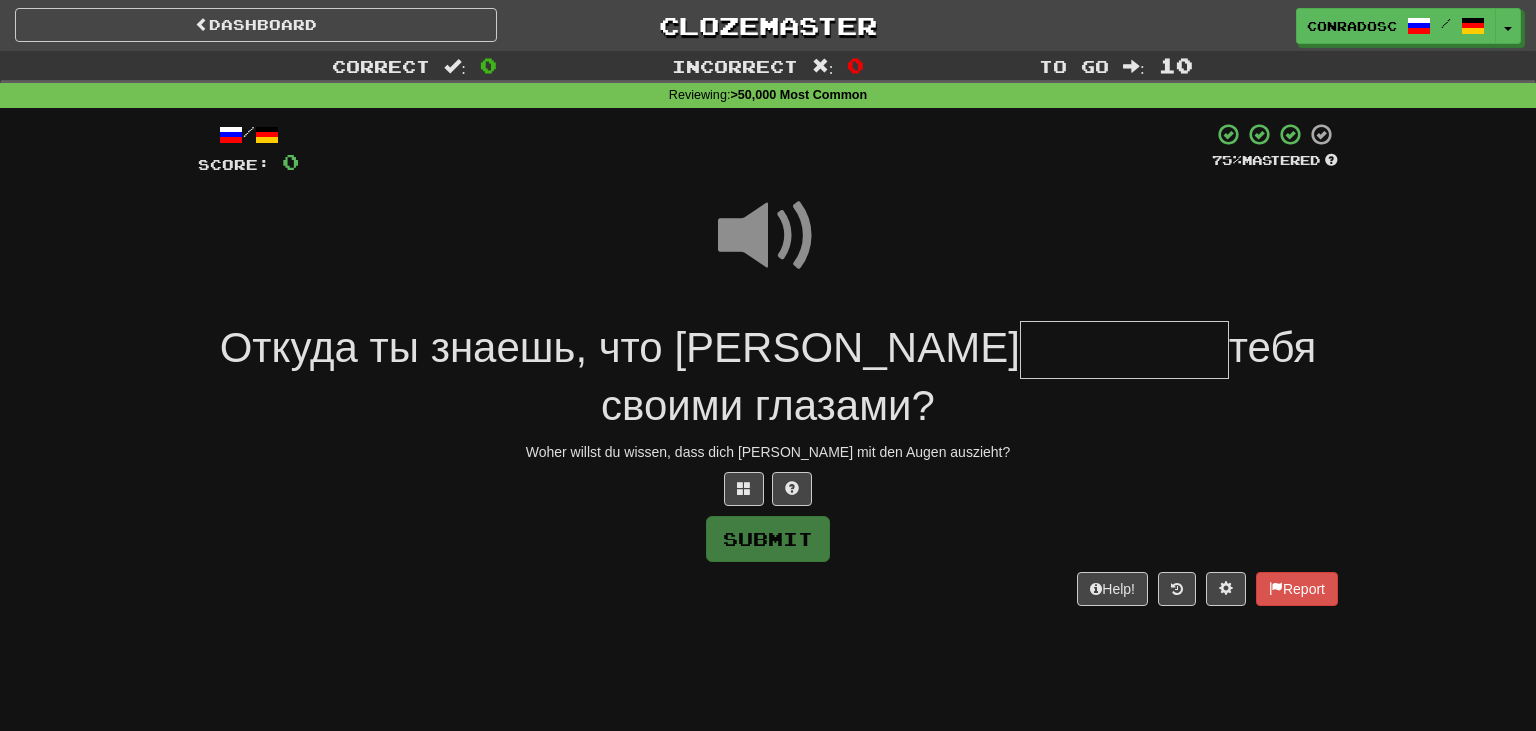 click at bounding box center [1124, 350] 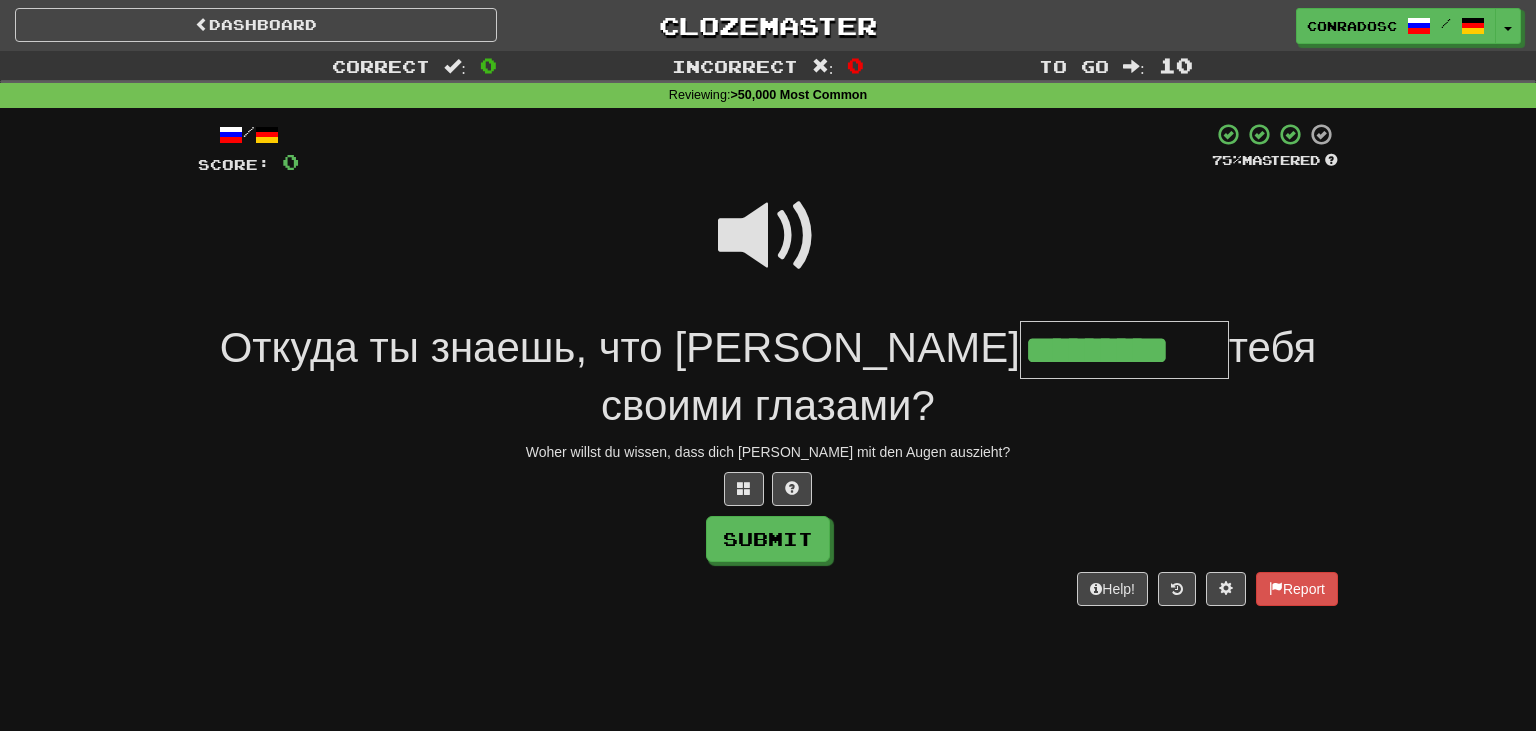 type on "*********" 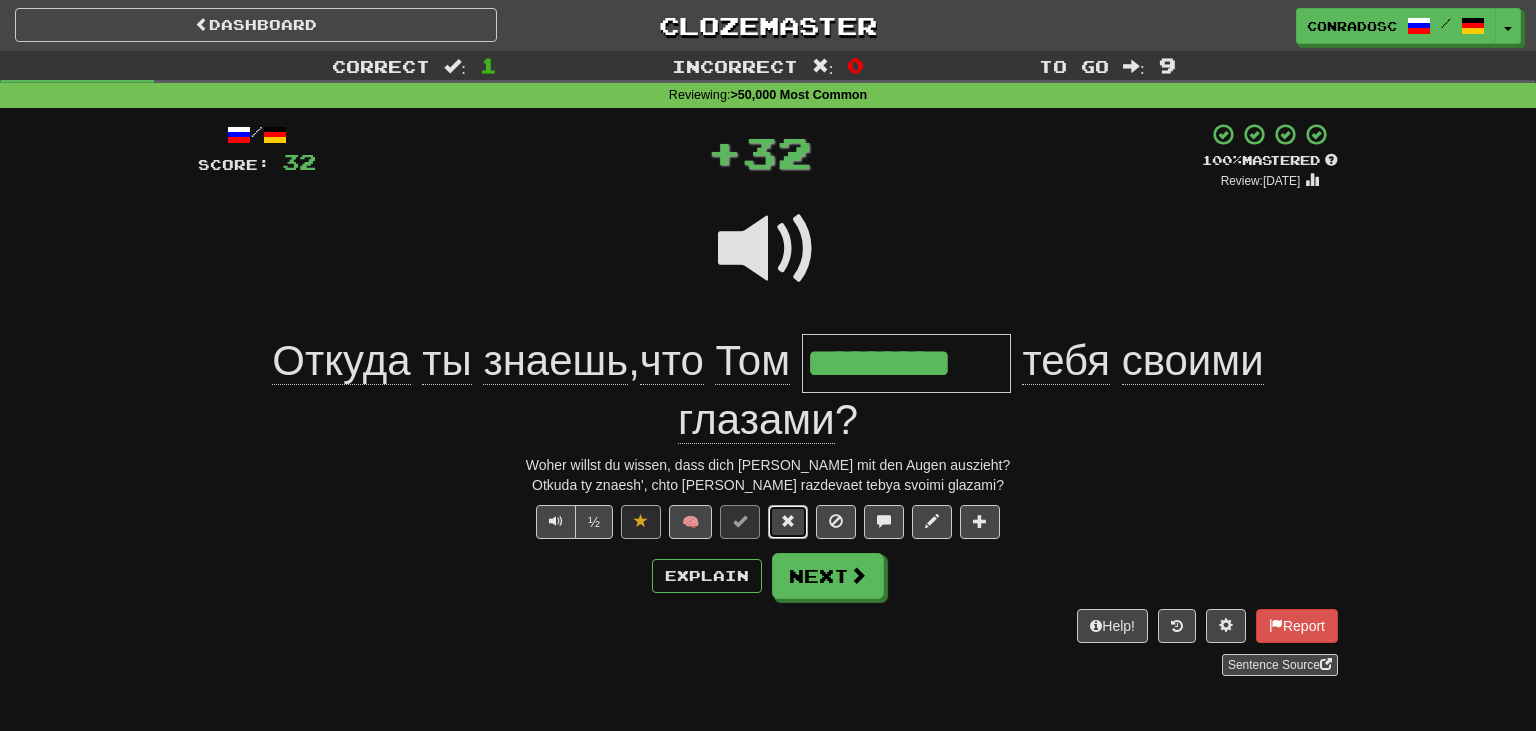 click at bounding box center [788, 521] 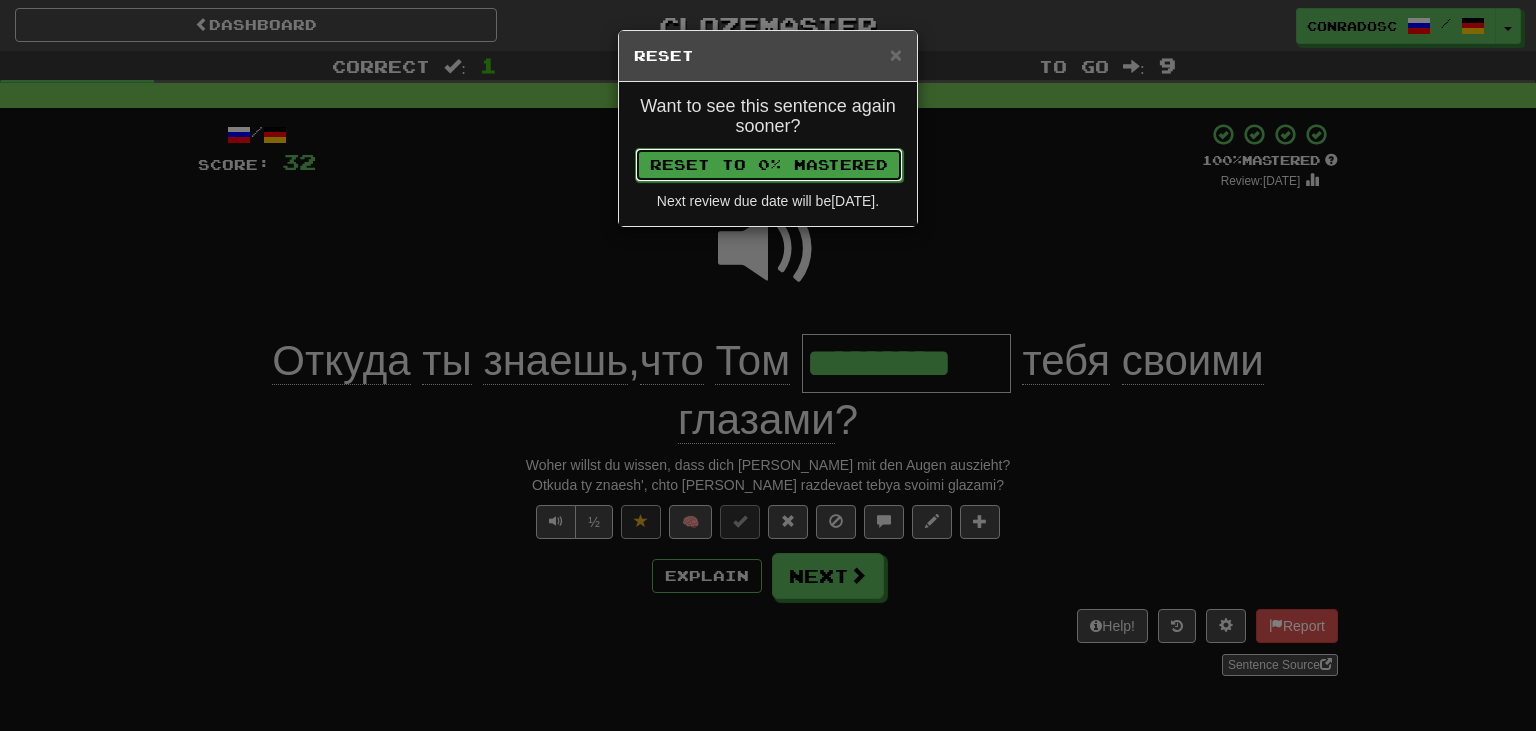 click on "Reset to 0% Mastered" at bounding box center (769, 165) 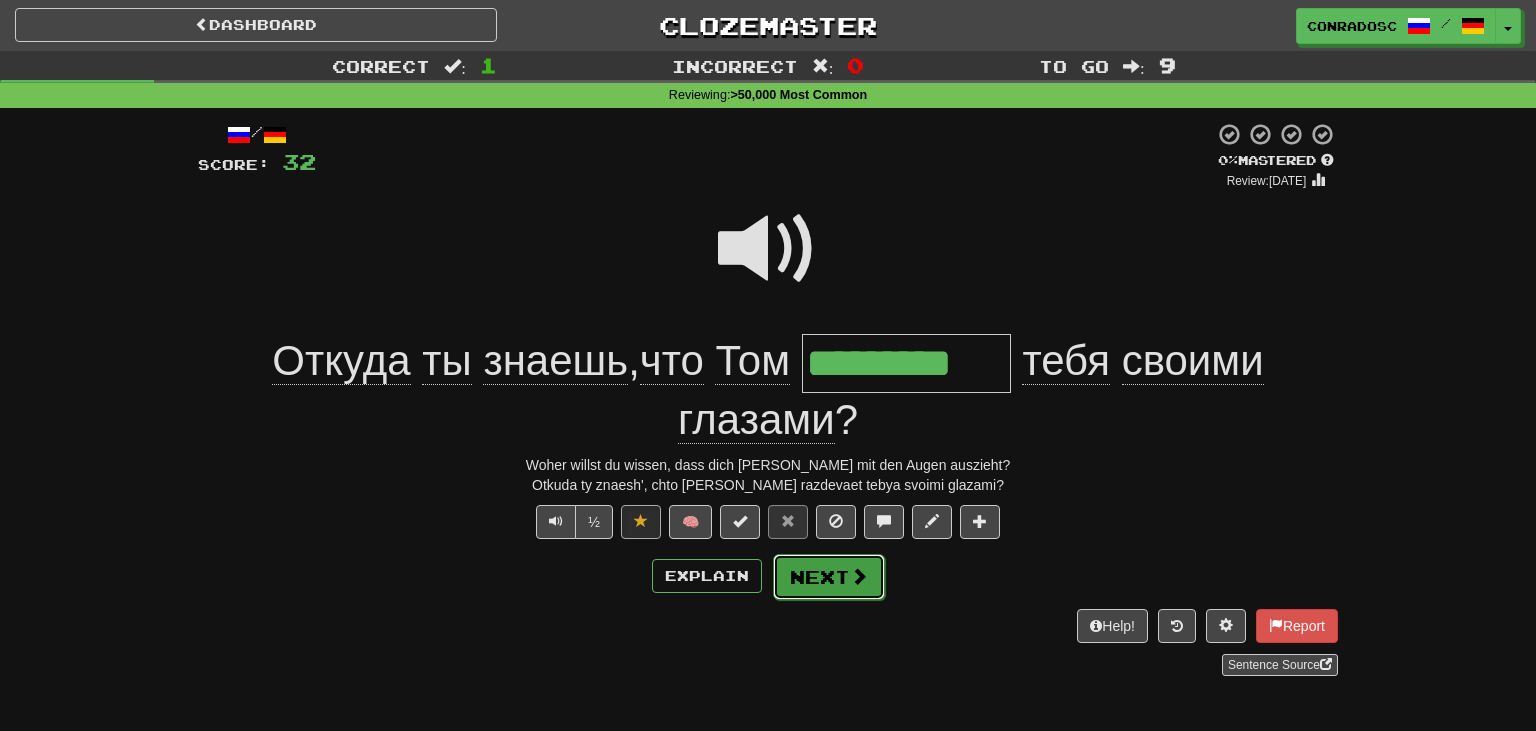 click on "Next" at bounding box center [829, 577] 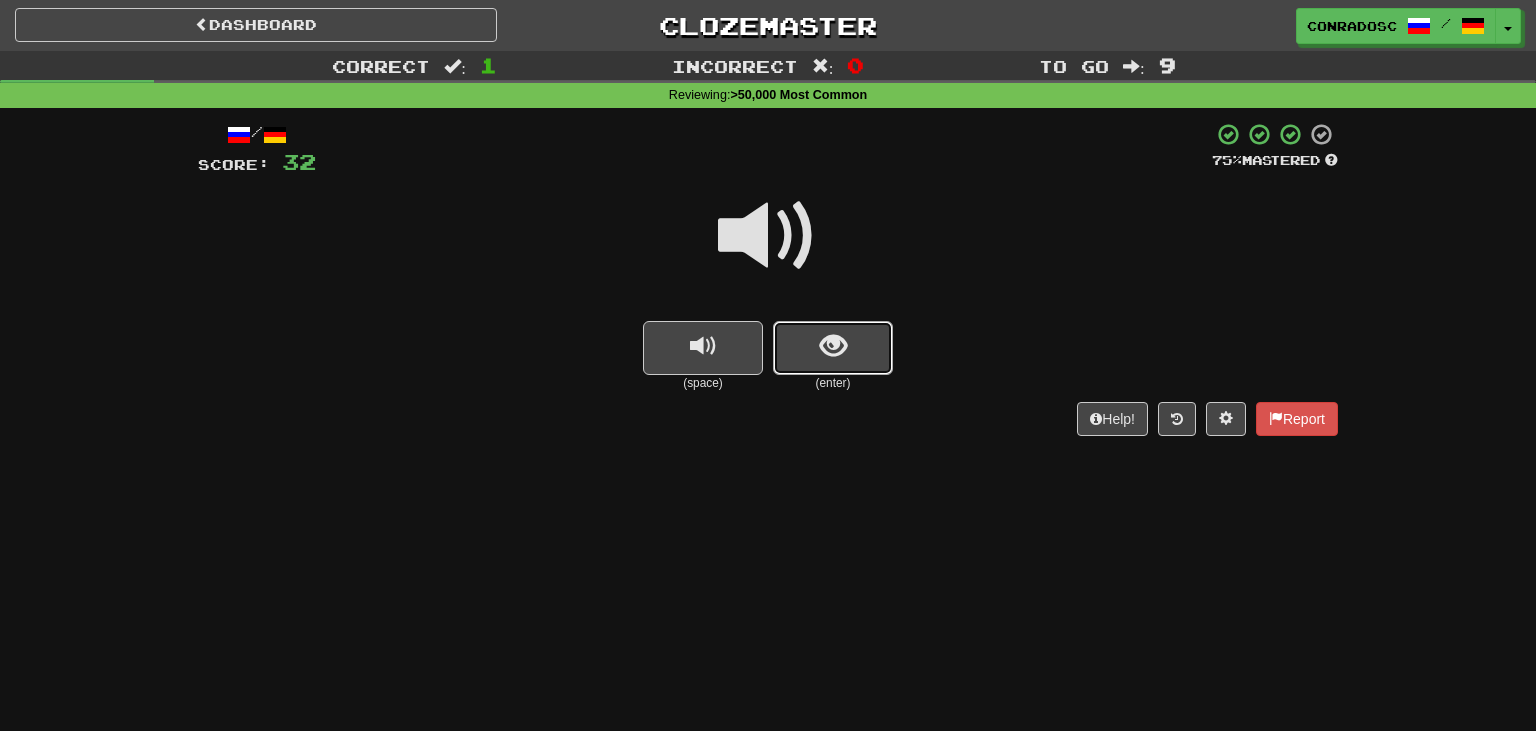 click at bounding box center (833, 348) 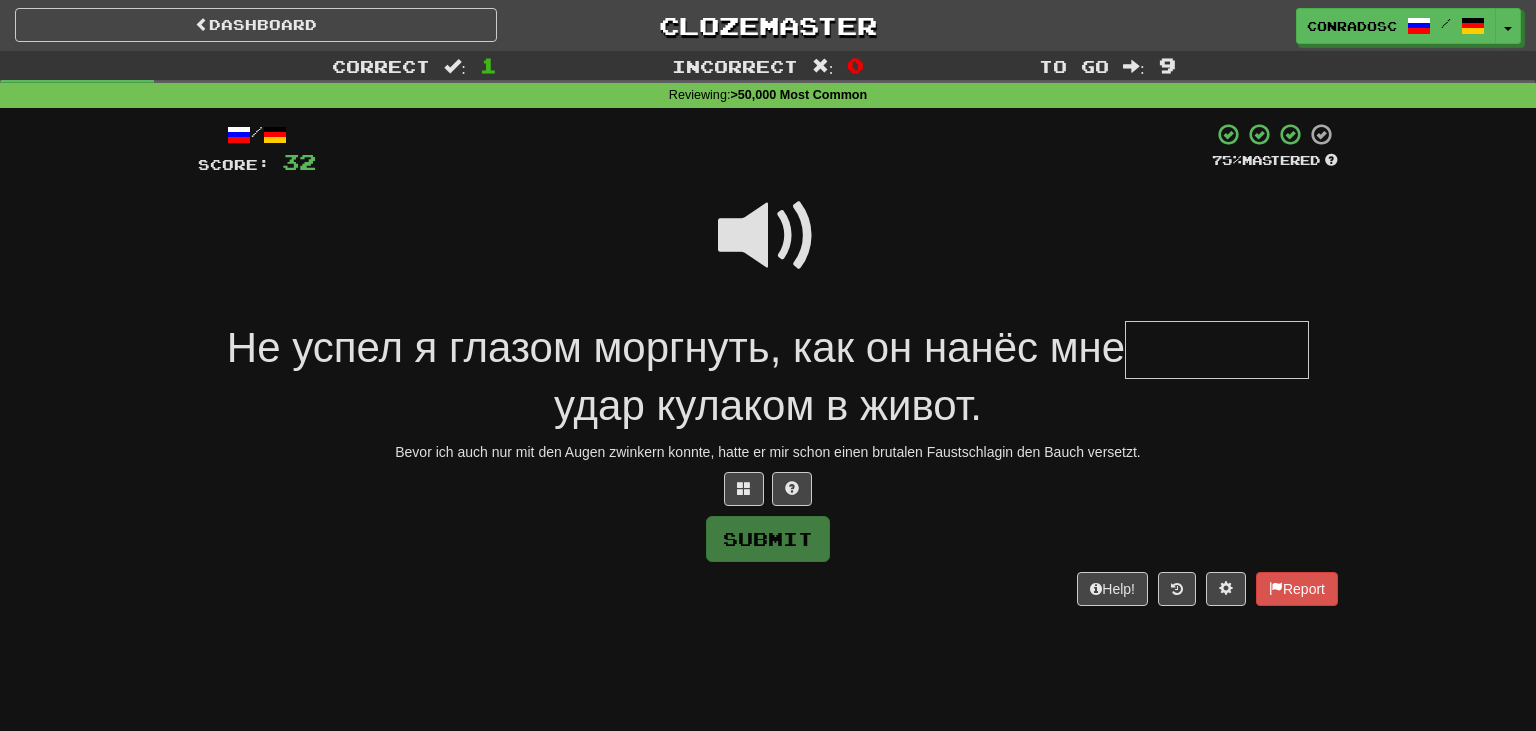 click at bounding box center [768, 236] 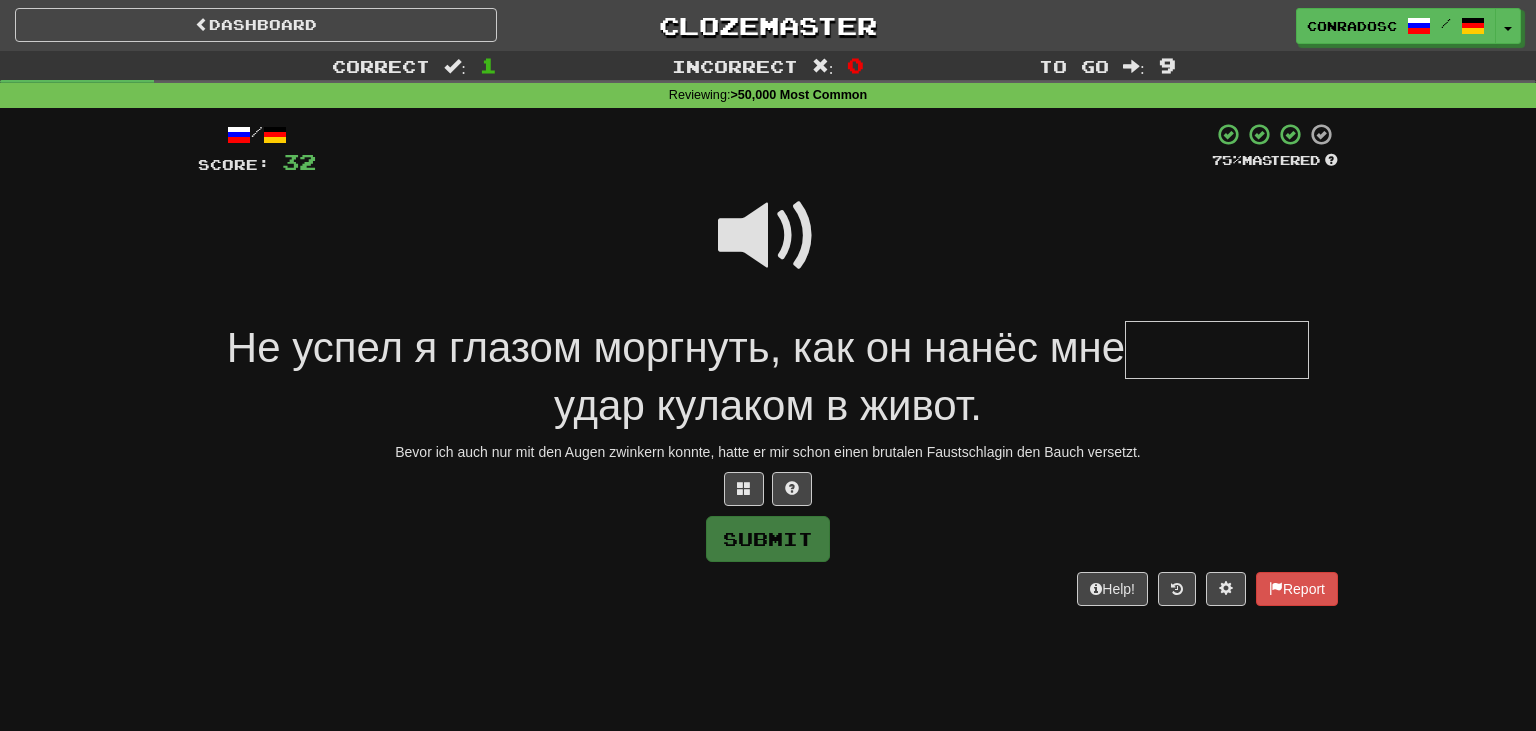 click at bounding box center (768, 236) 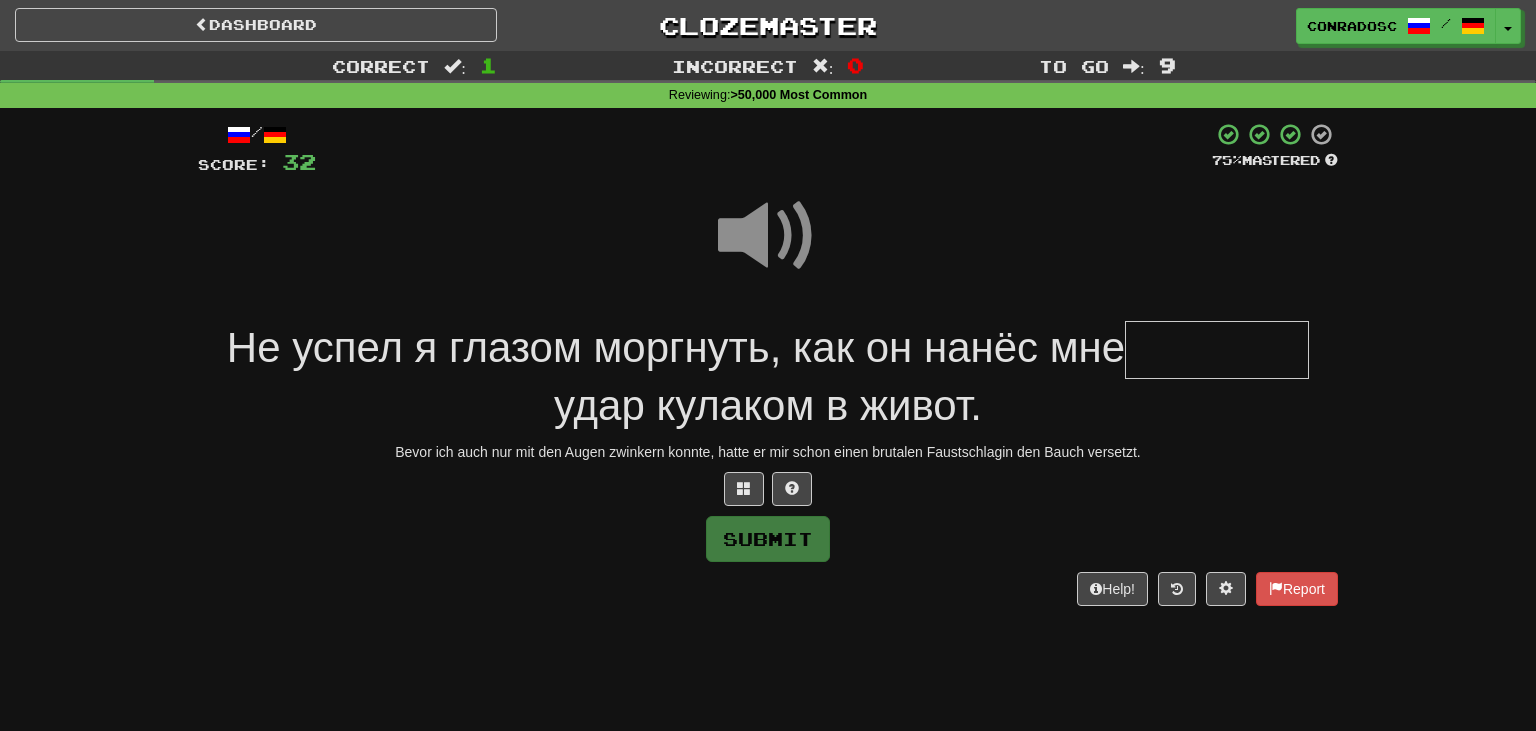 click at bounding box center [1217, 350] 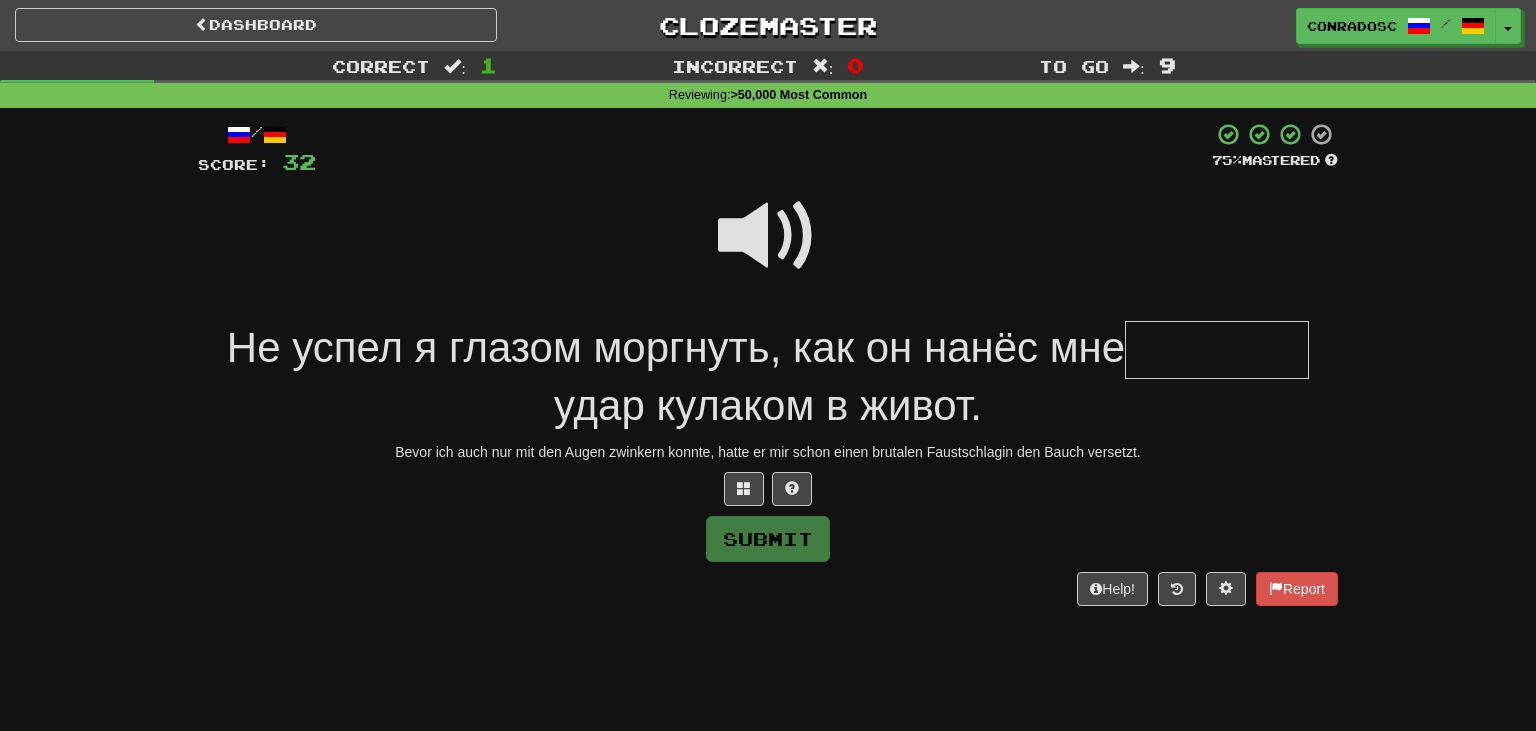 type on "*" 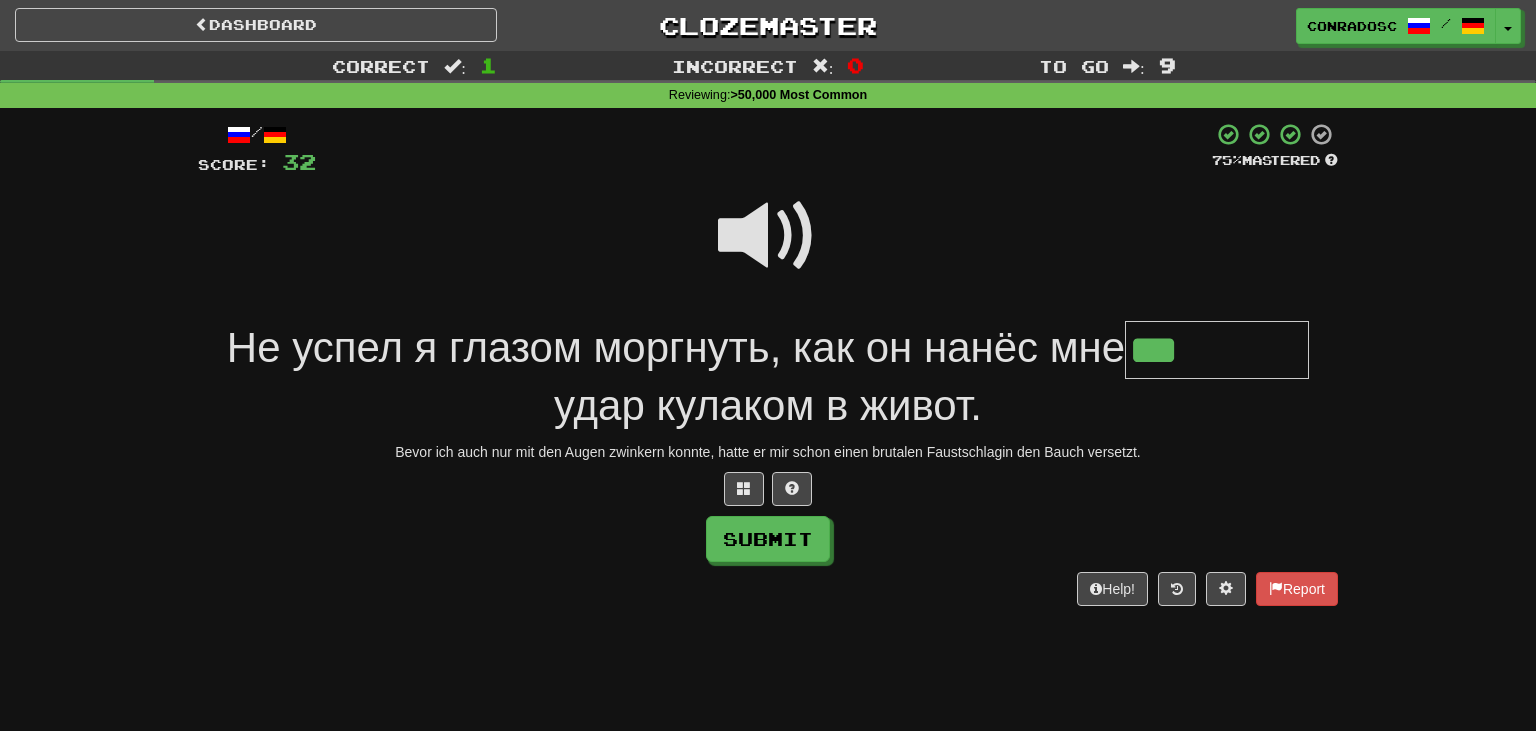 click at bounding box center (768, 236) 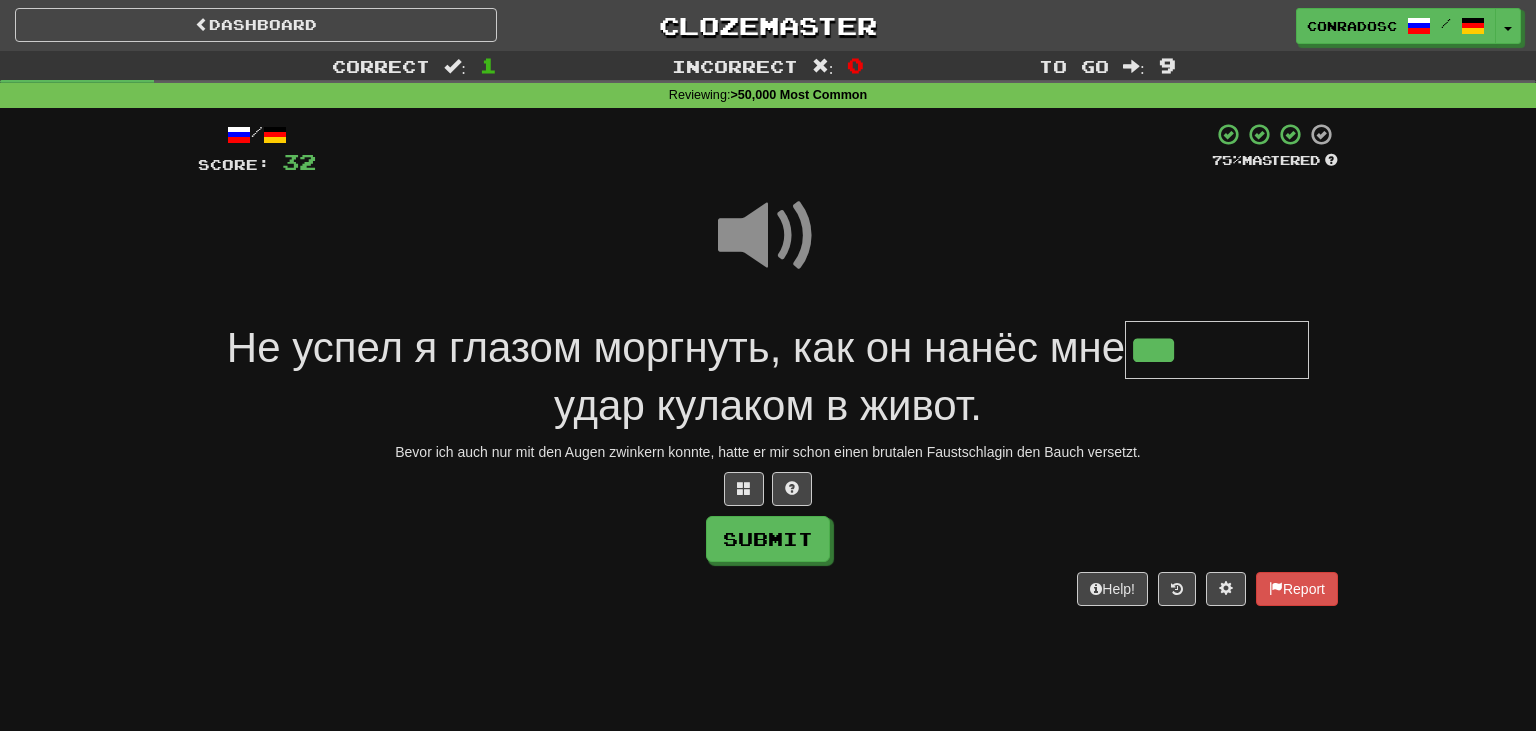 click on "***" at bounding box center [1217, 350] 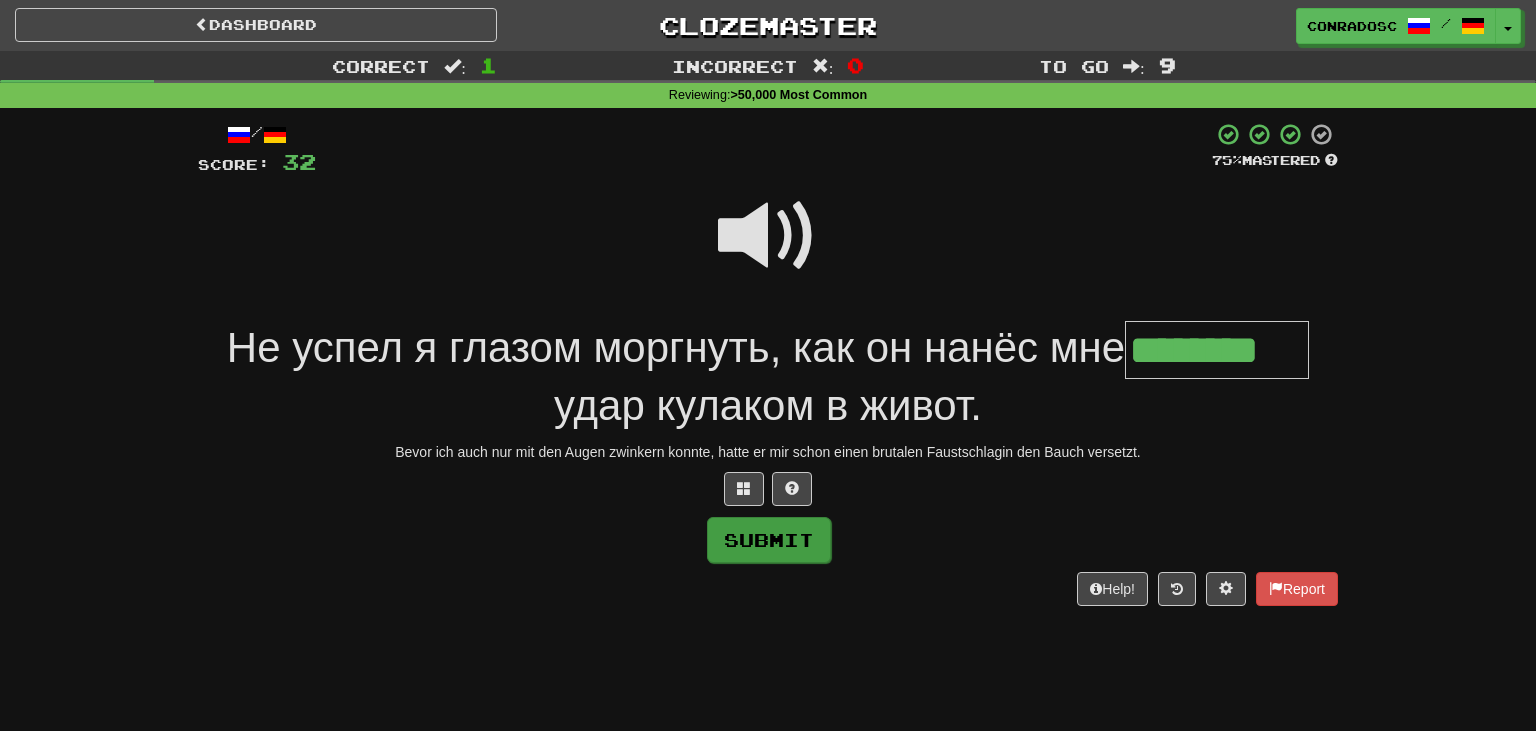 type on "********" 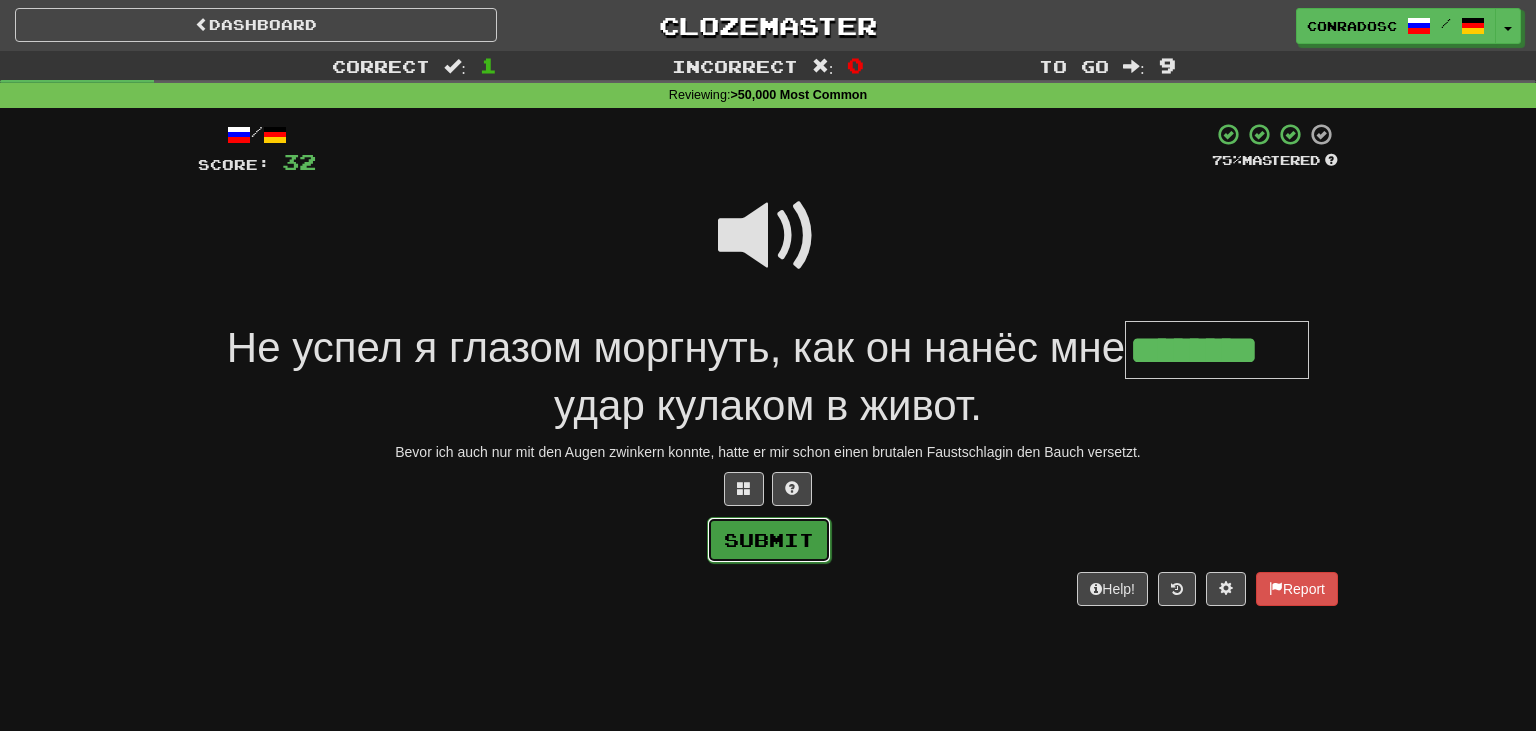 click on "Submit" at bounding box center (769, 540) 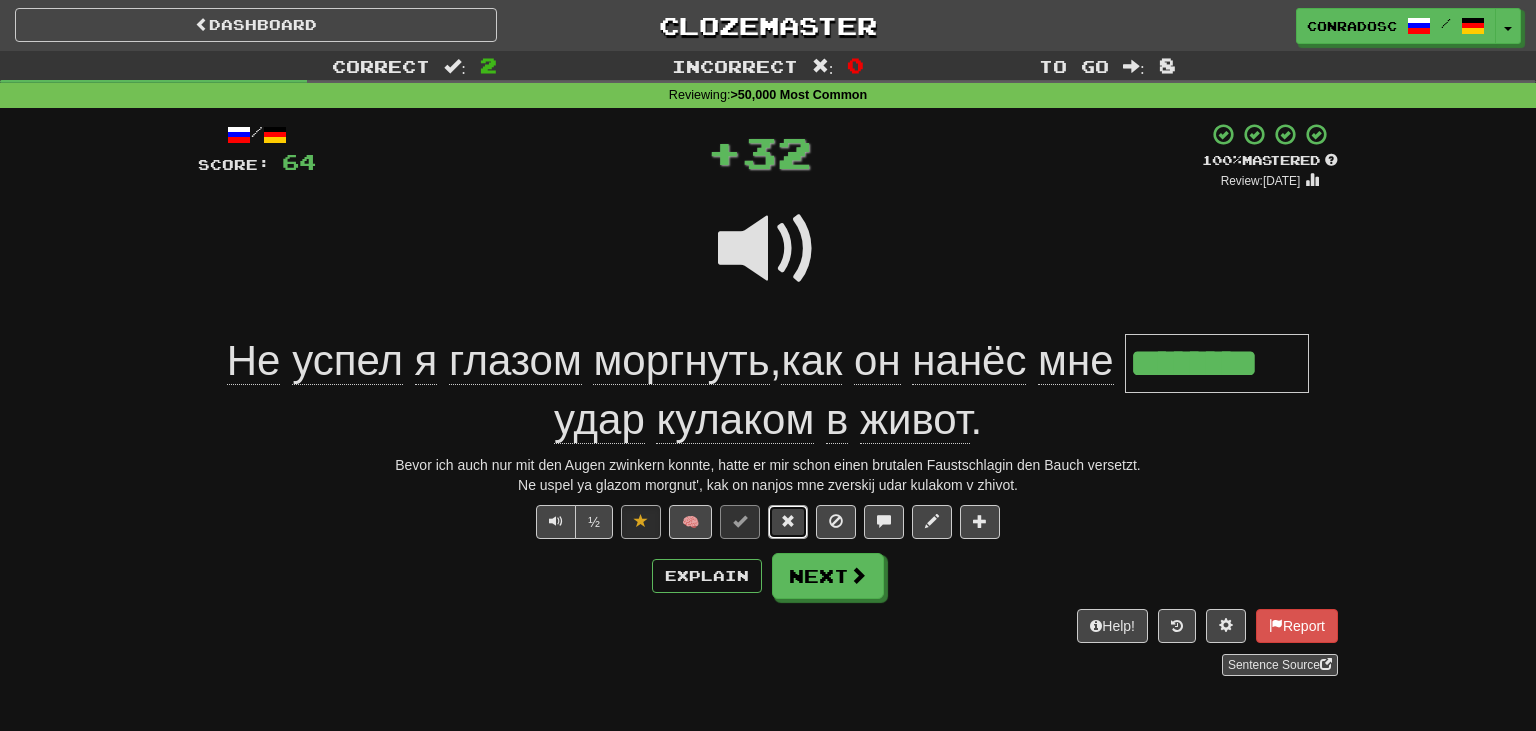 click at bounding box center [788, 522] 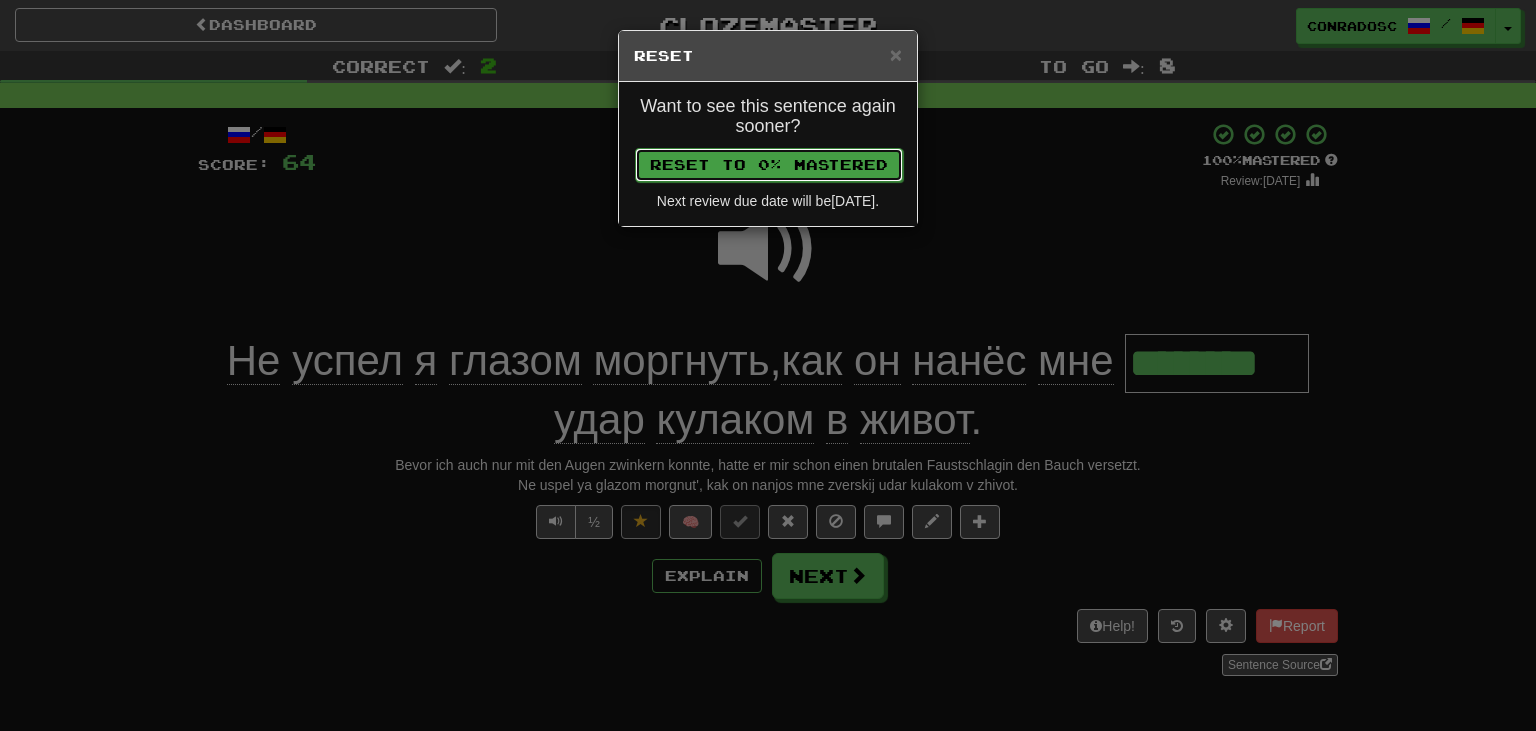 click on "Reset to 0% Mastered" at bounding box center [769, 165] 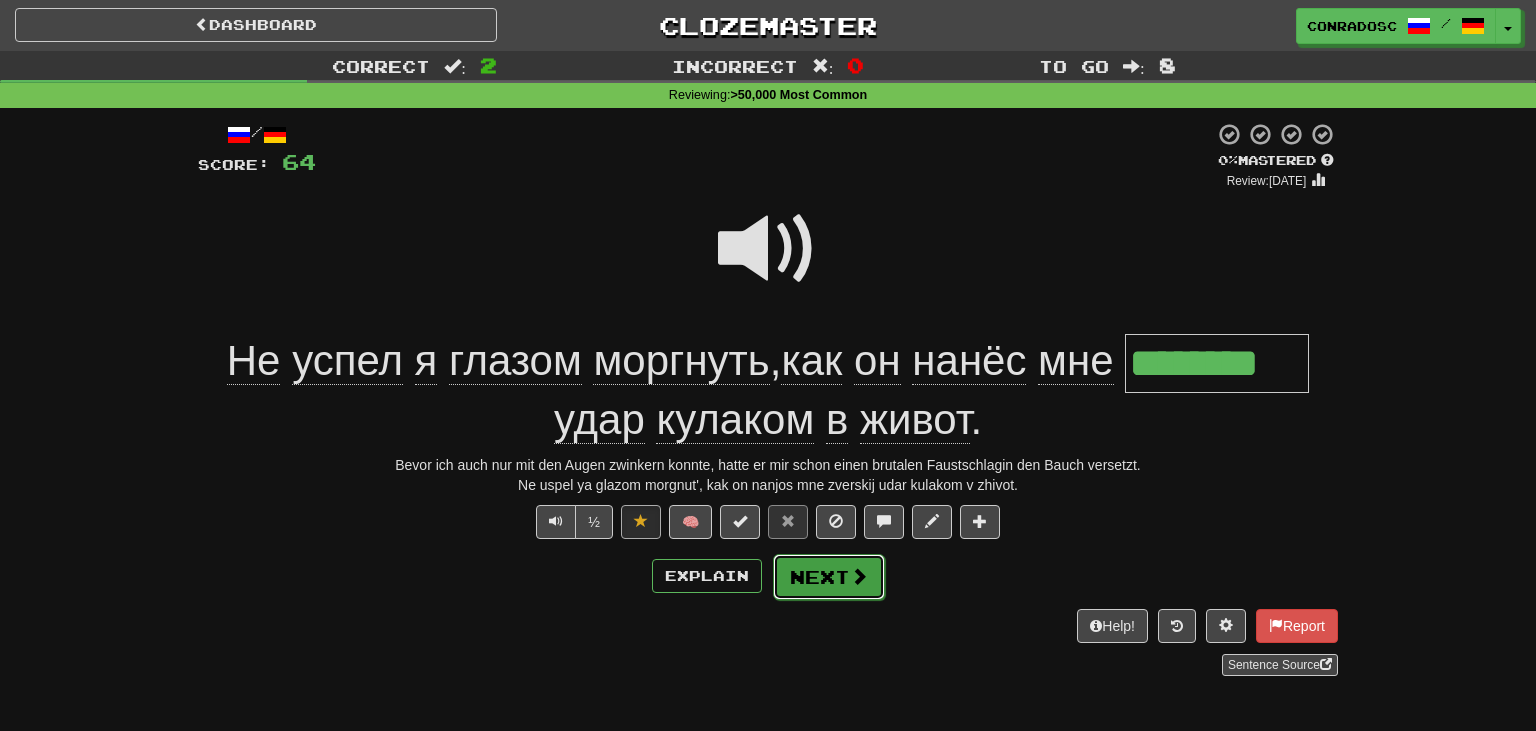 click on "Next" at bounding box center (829, 577) 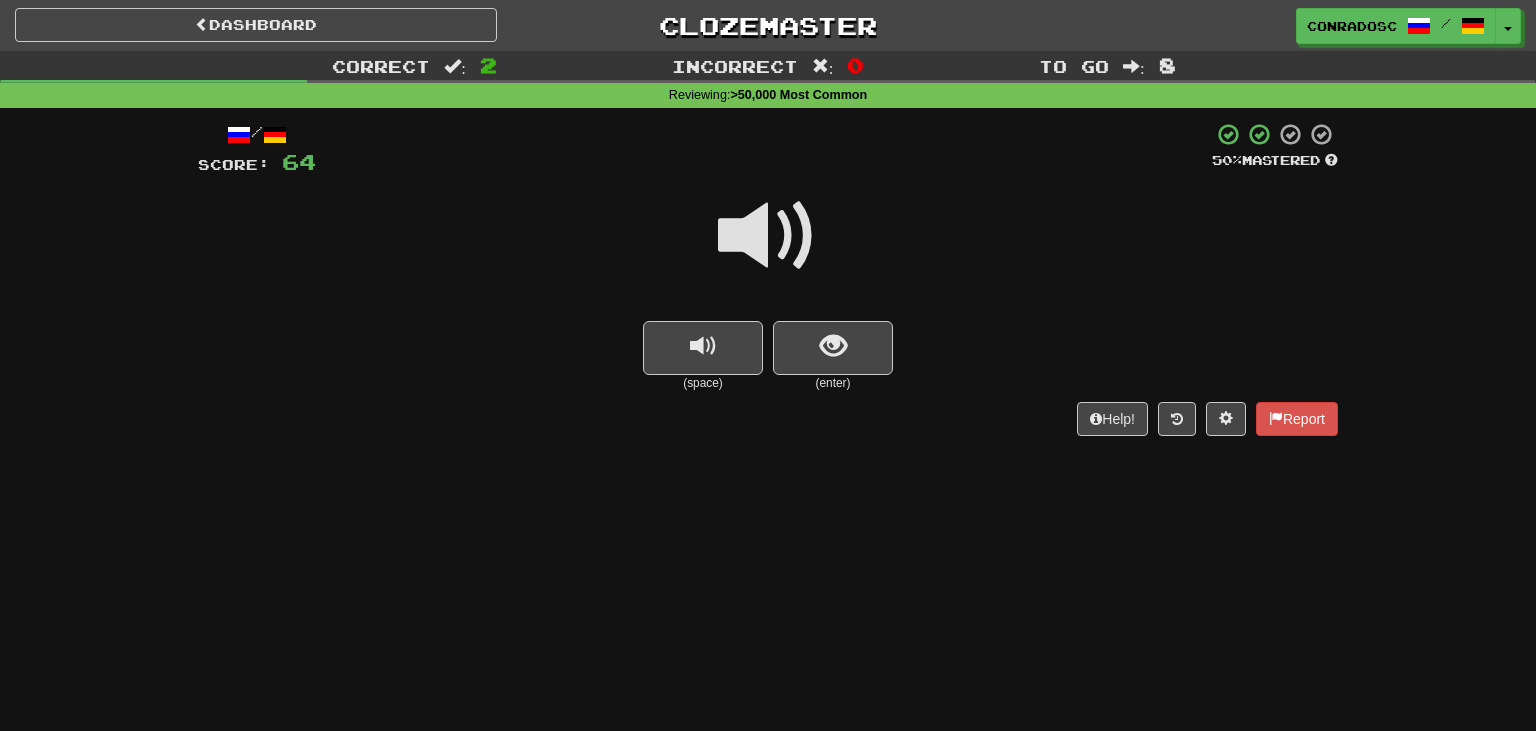 click at bounding box center (768, 236) 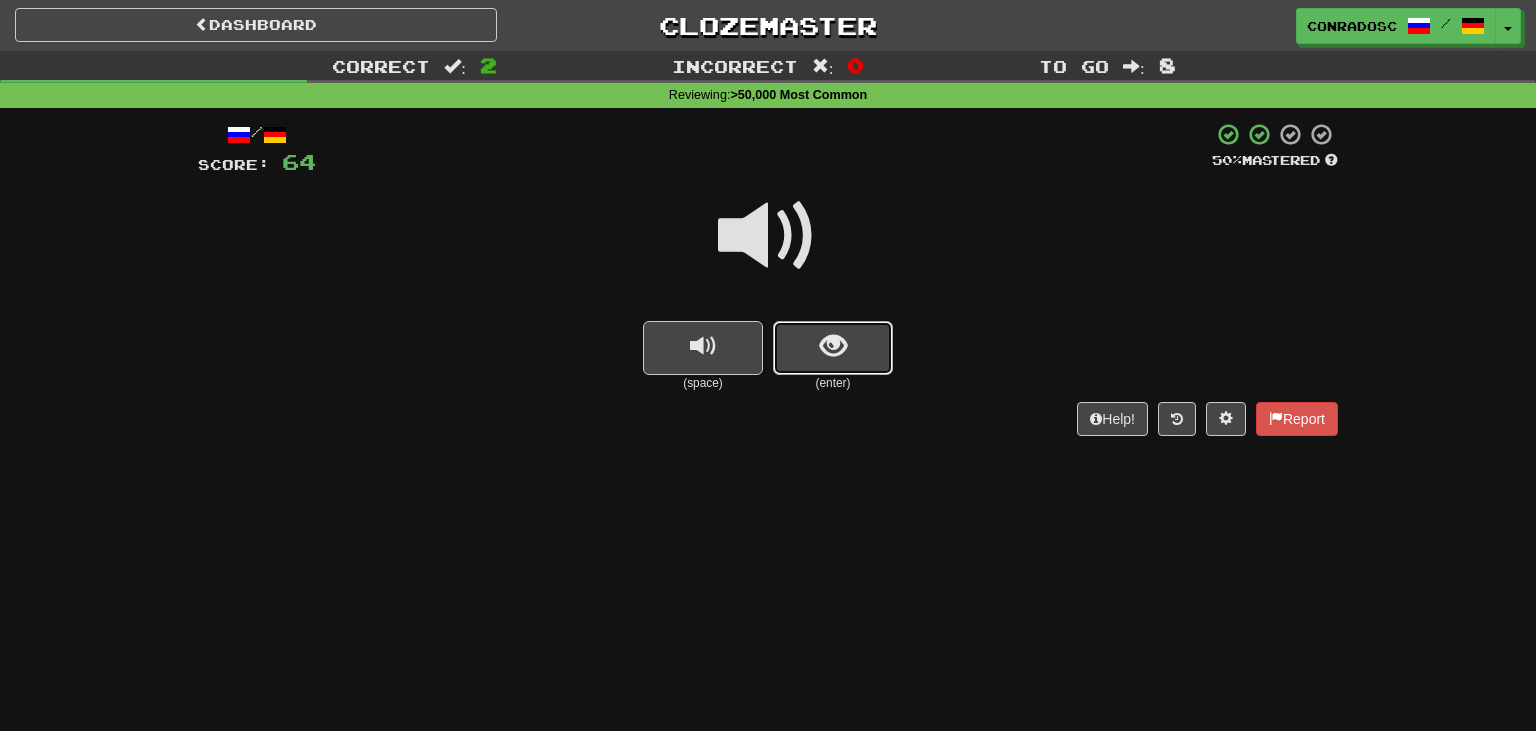 click at bounding box center (833, 348) 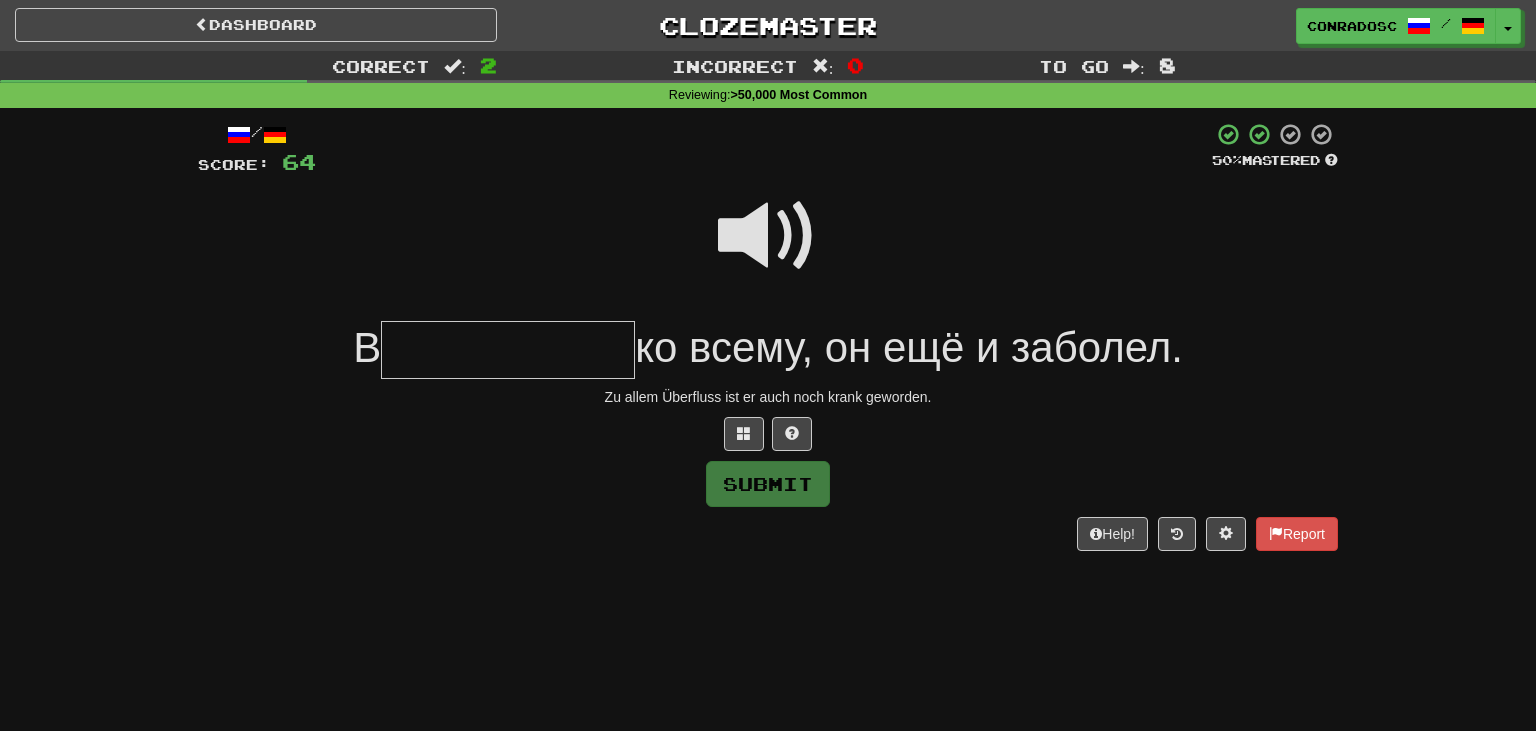 click at bounding box center [768, 236] 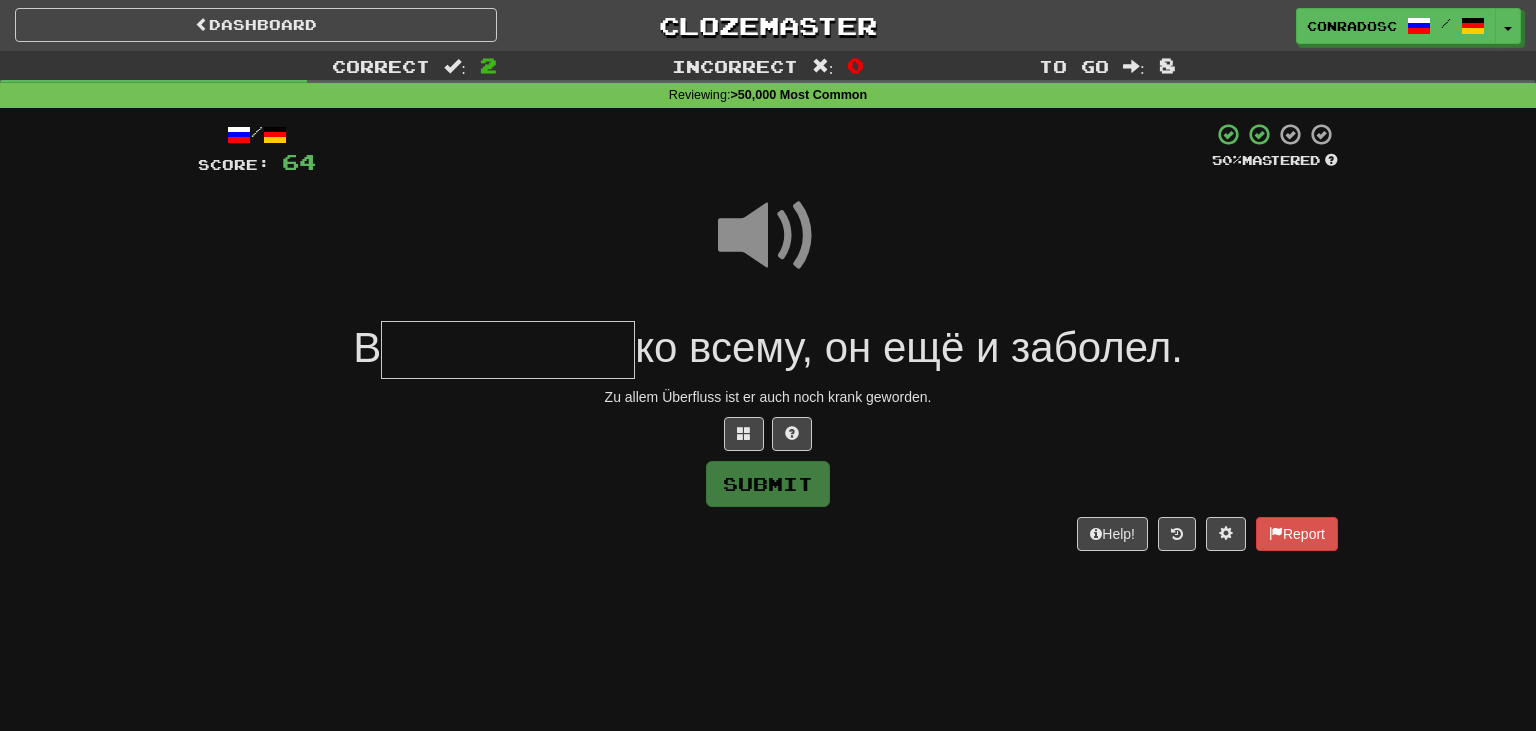 click at bounding box center (508, 350) 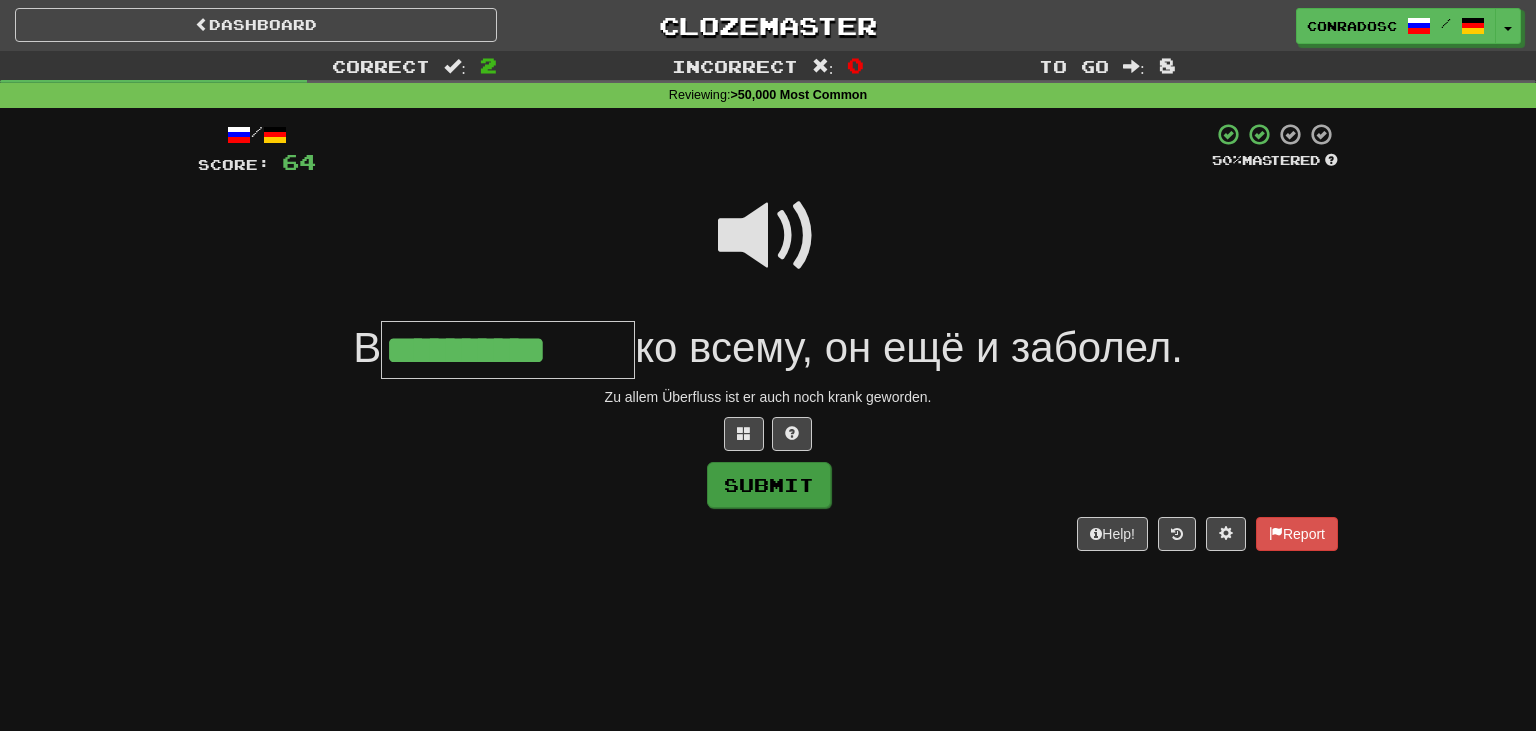 type on "**********" 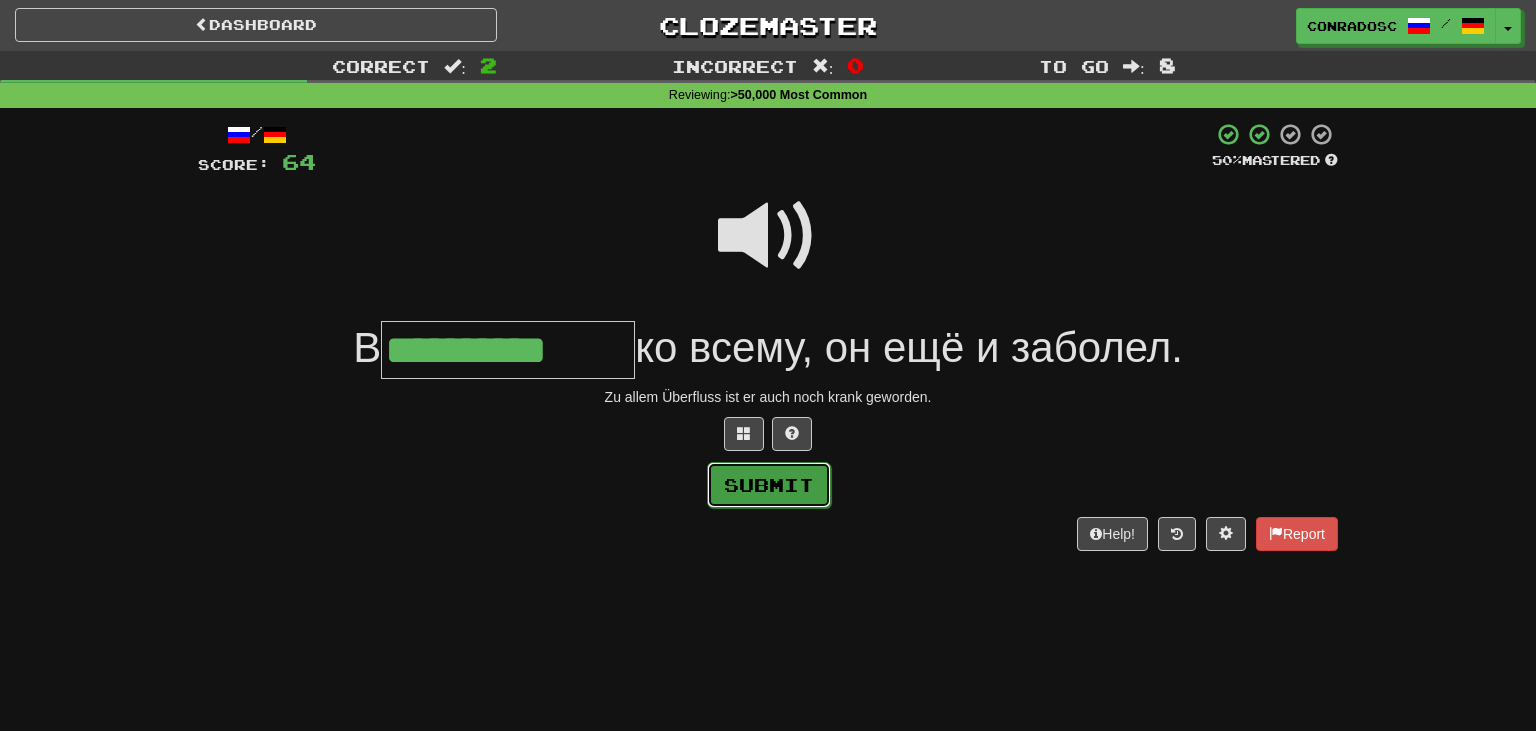 click on "Submit" at bounding box center [769, 485] 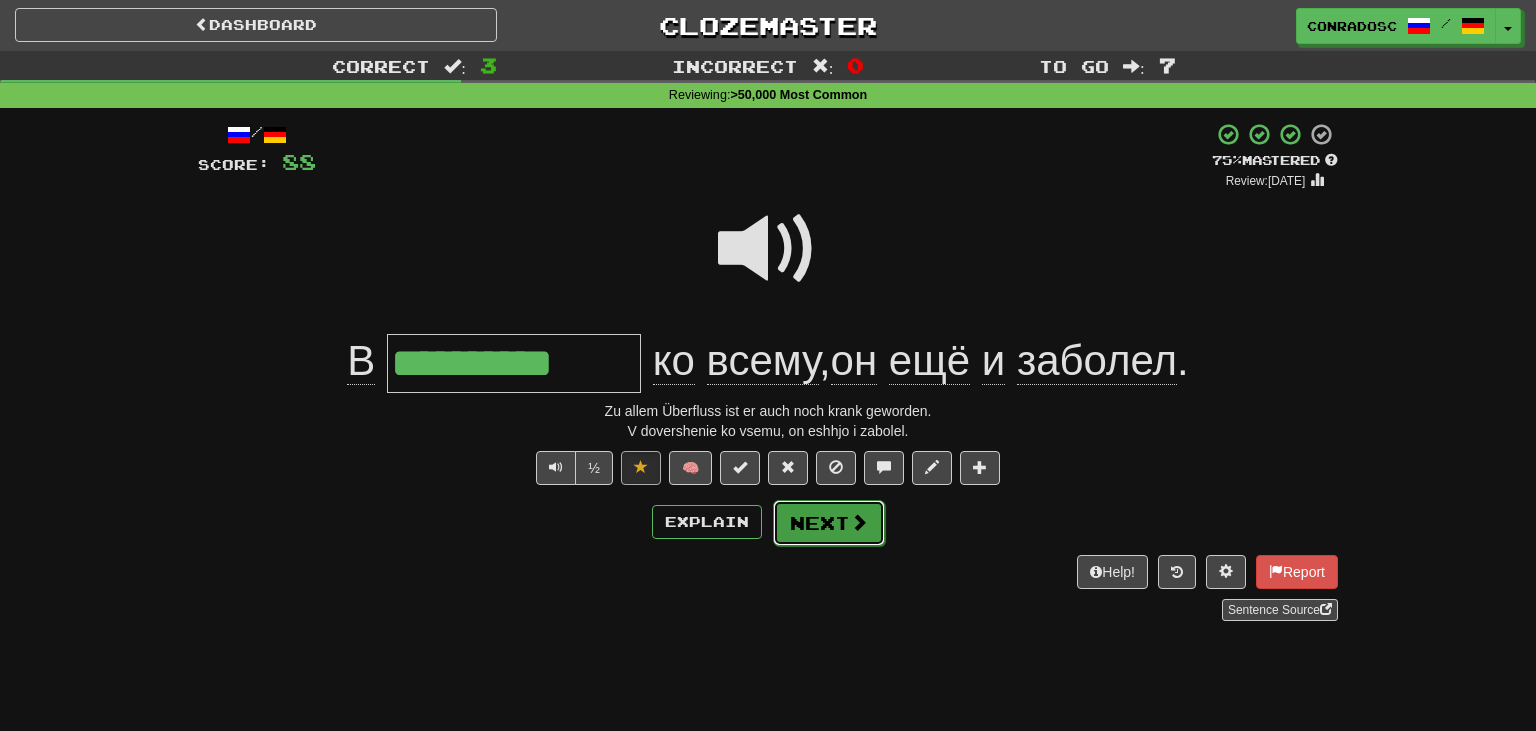 click on "Next" at bounding box center (829, 523) 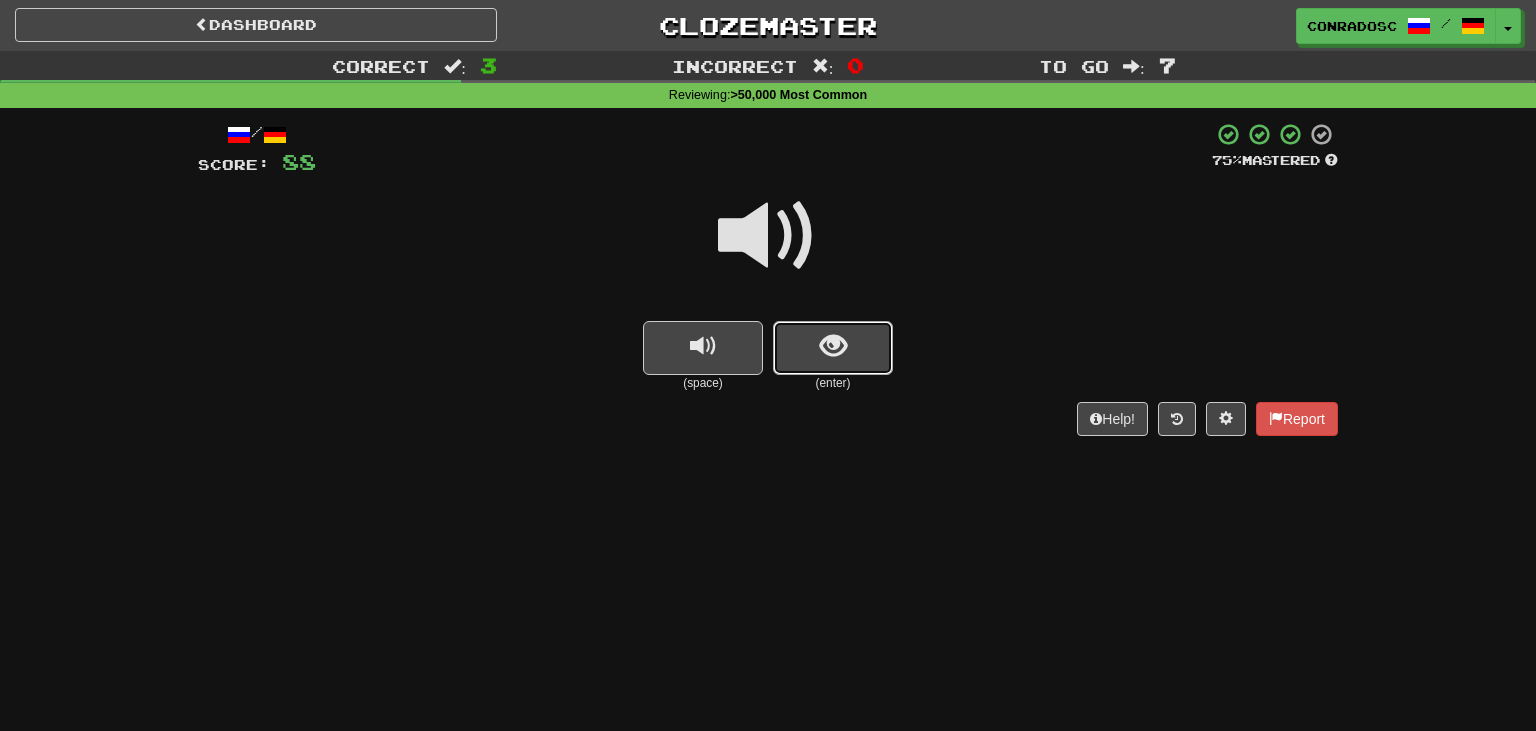 click at bounding box center (833, 346) 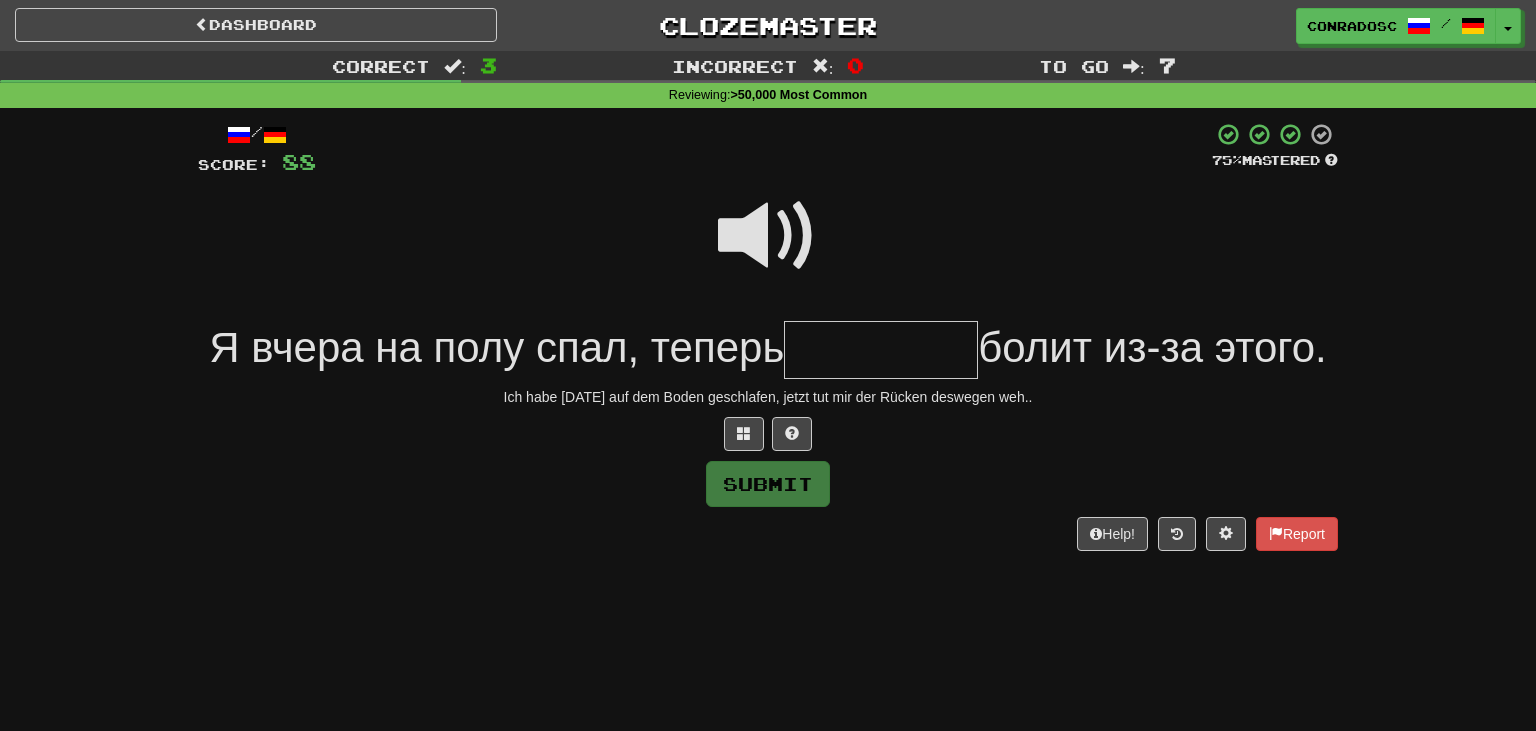 click at bounding box center (768, 236) 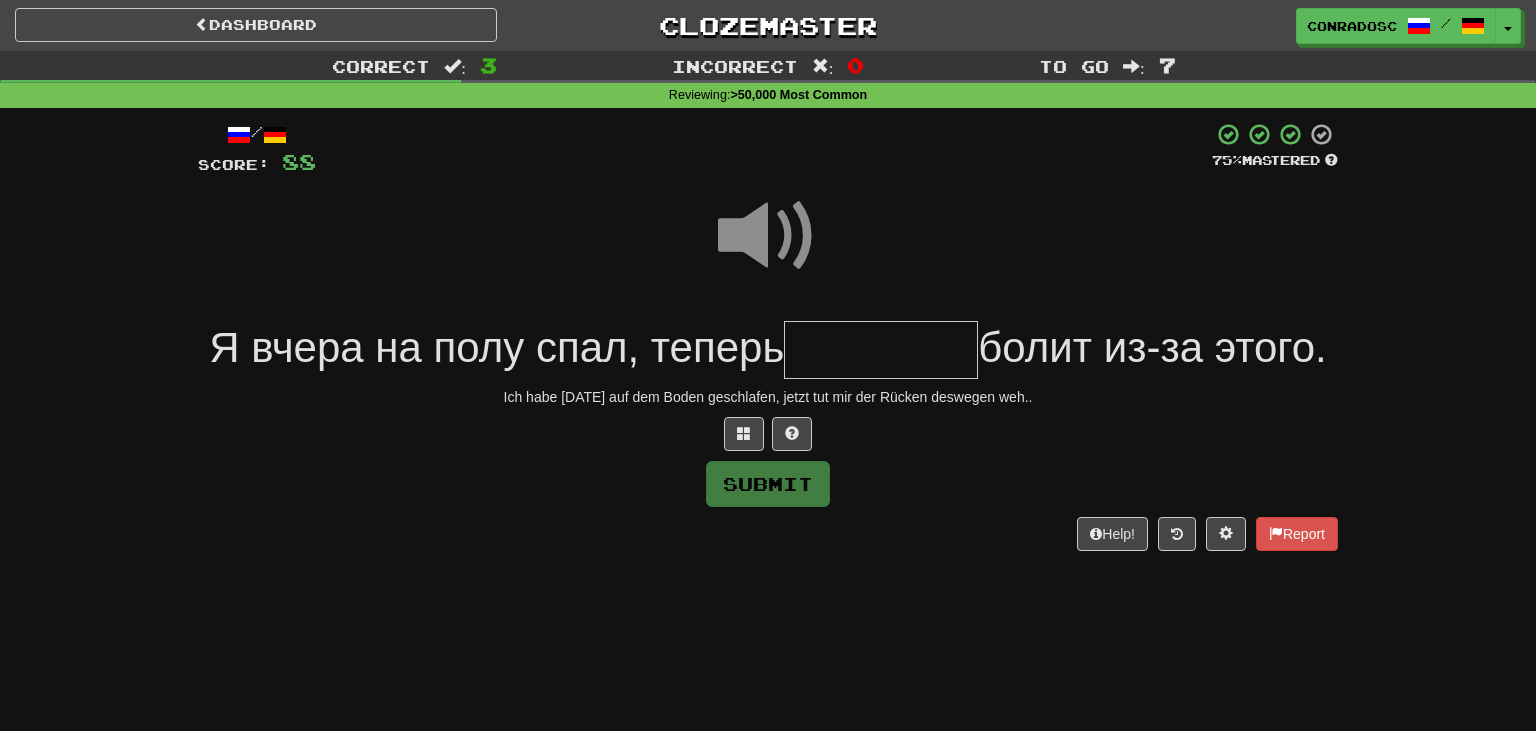click at bounding box center (881, 350) 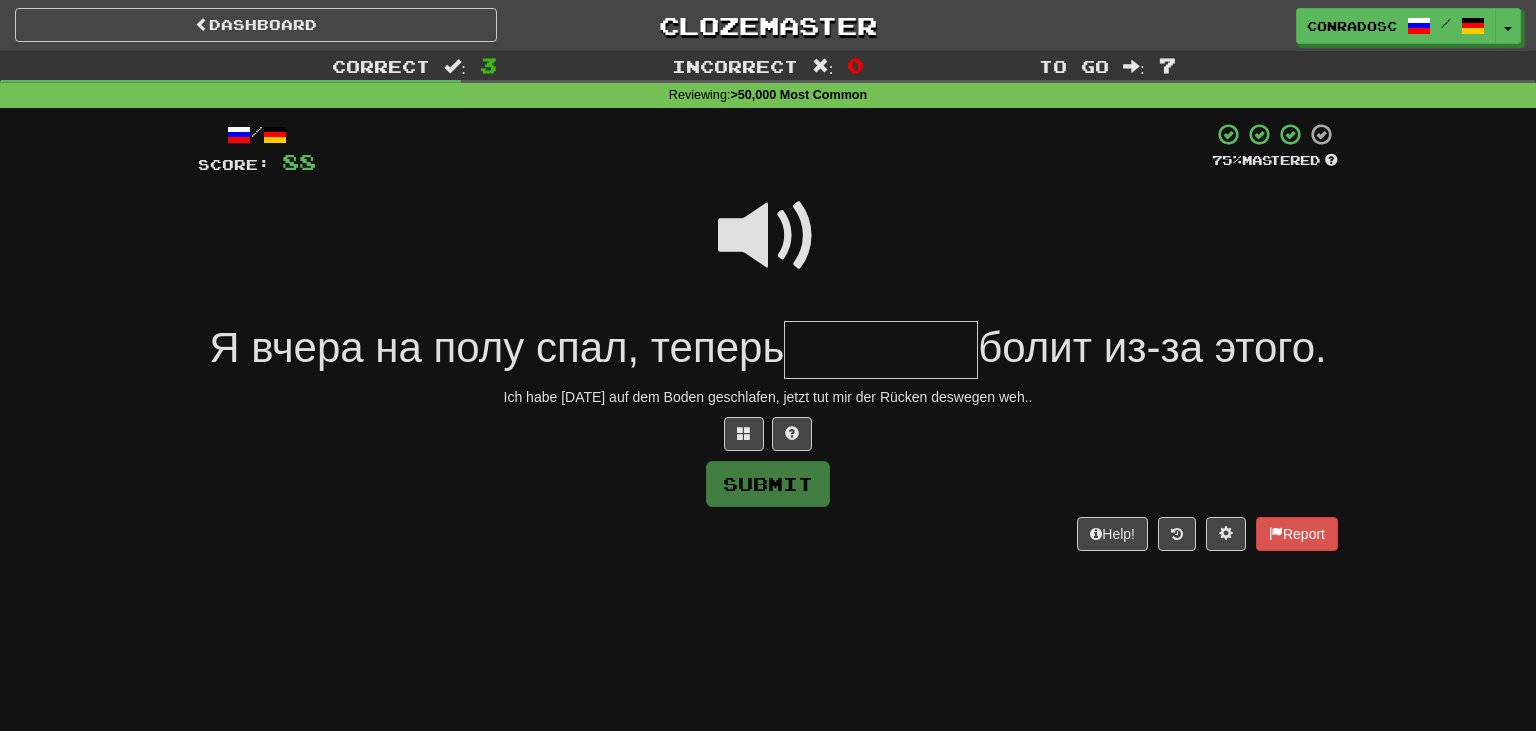 click at bounding box center (768, 236) 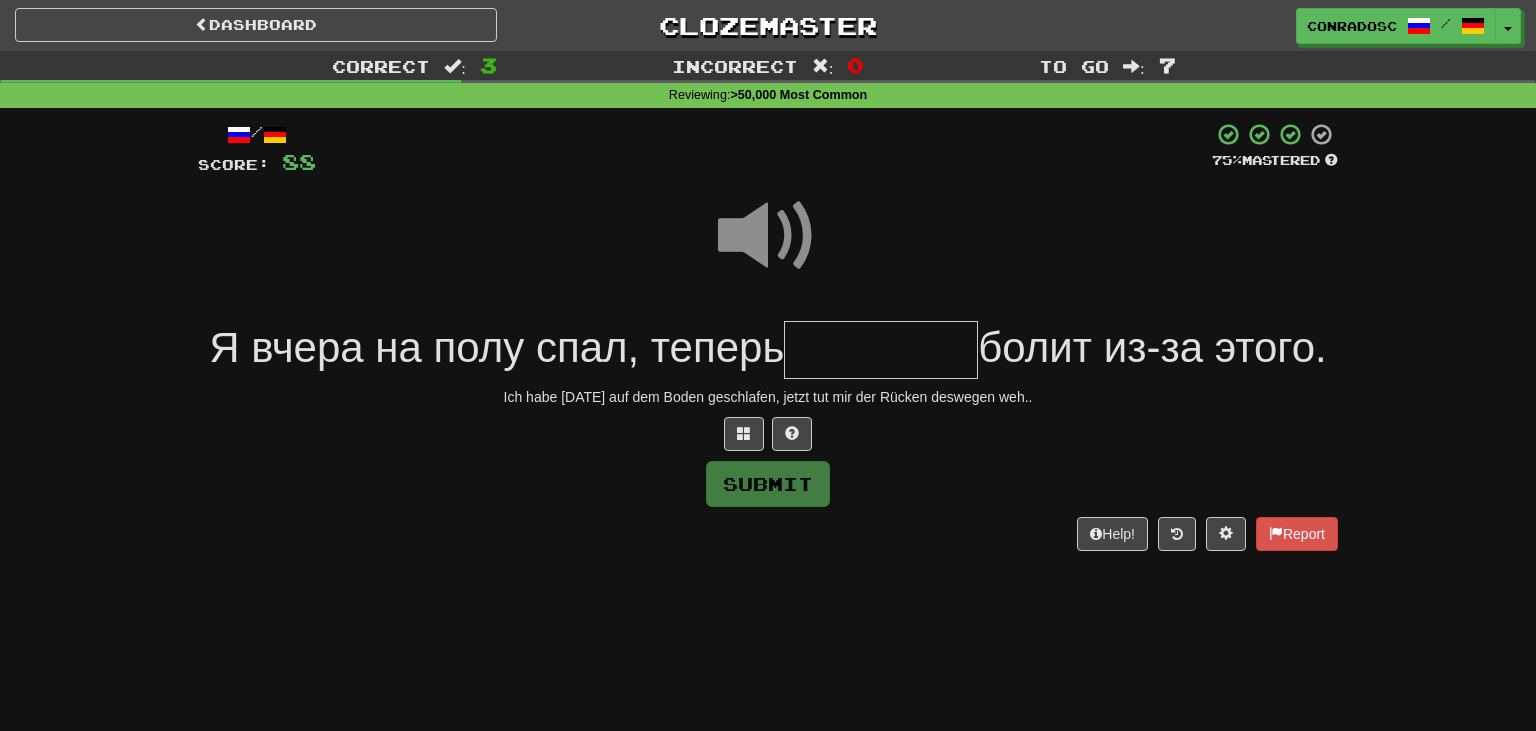 click at bounding box center (881, 350) 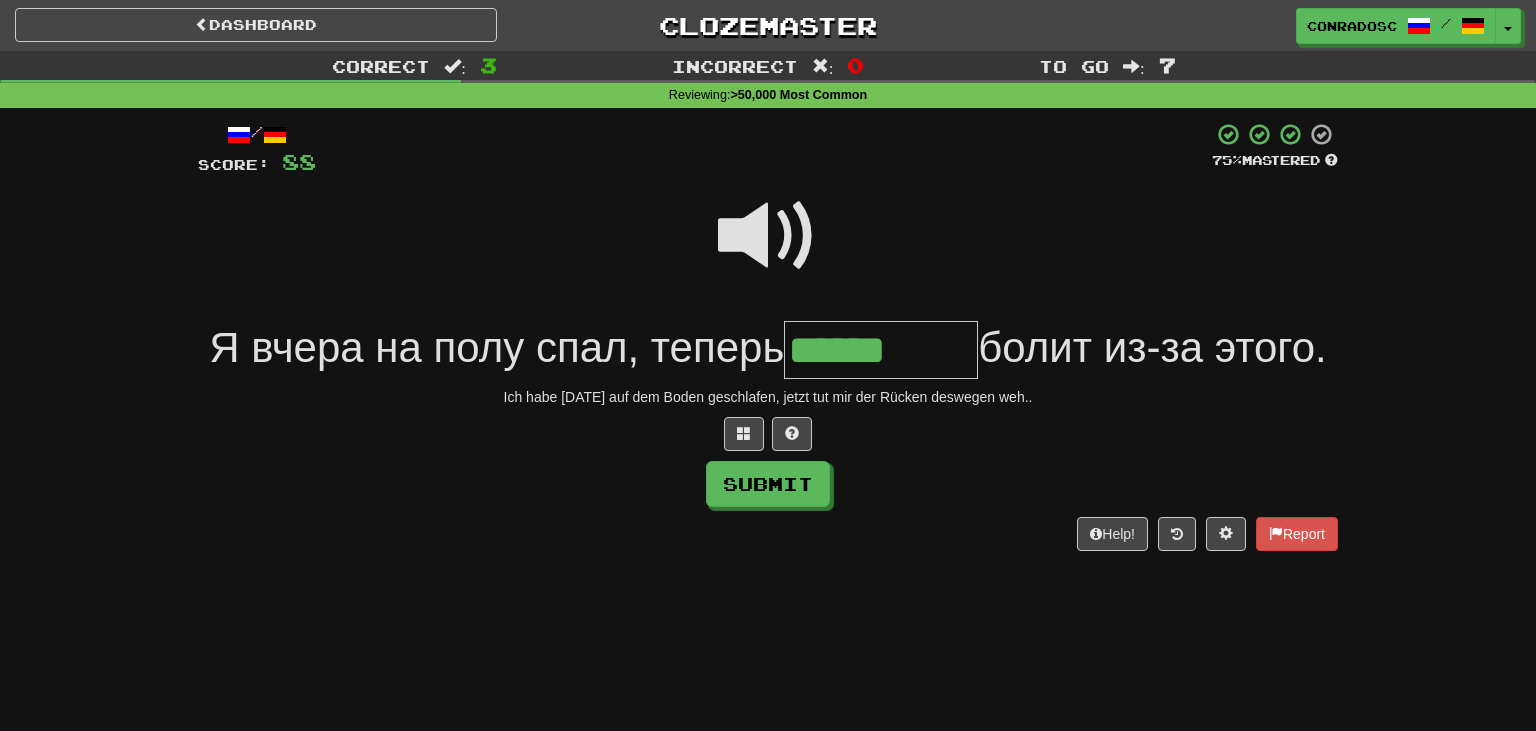 click at bounding box center (768, 236) 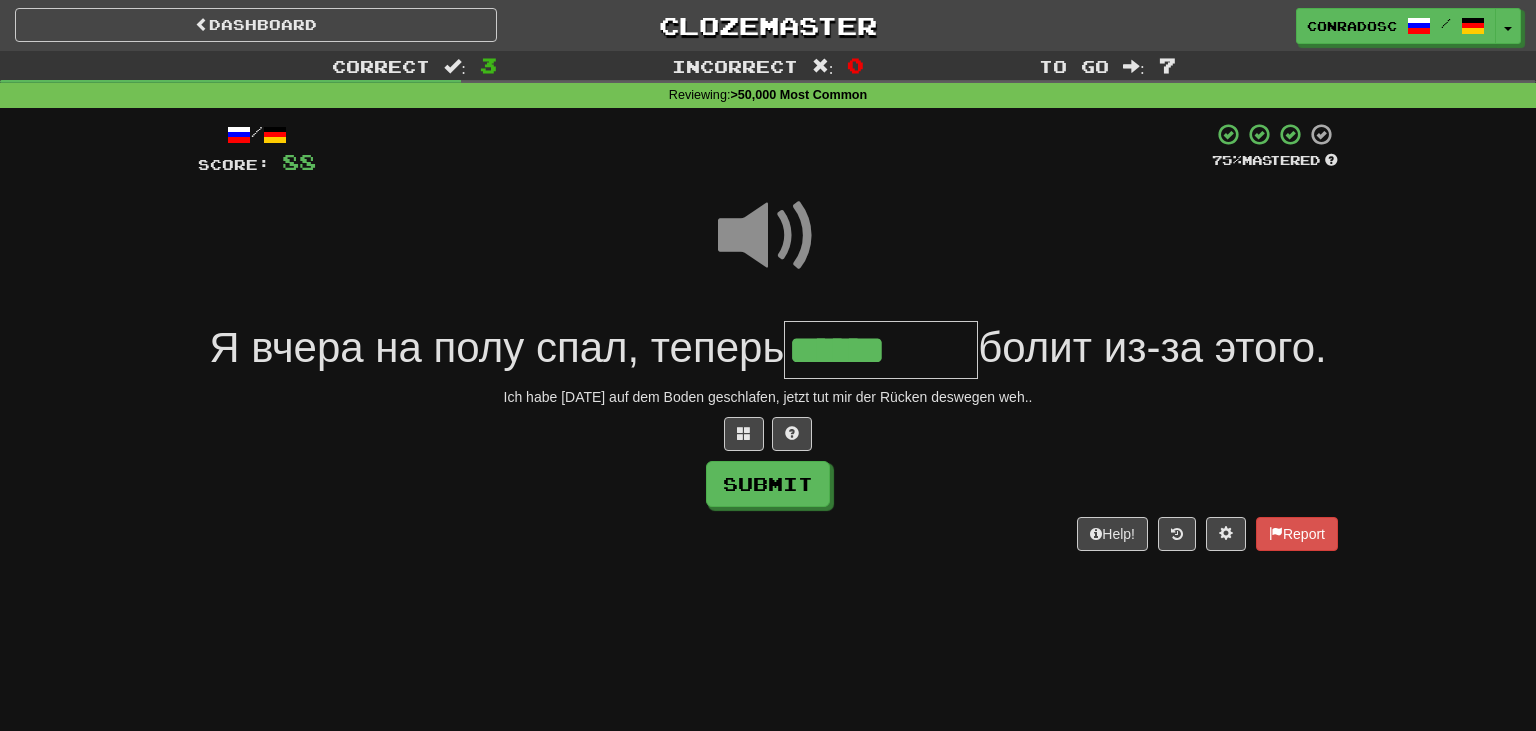 click on "******" at bounding box center (881, 350) 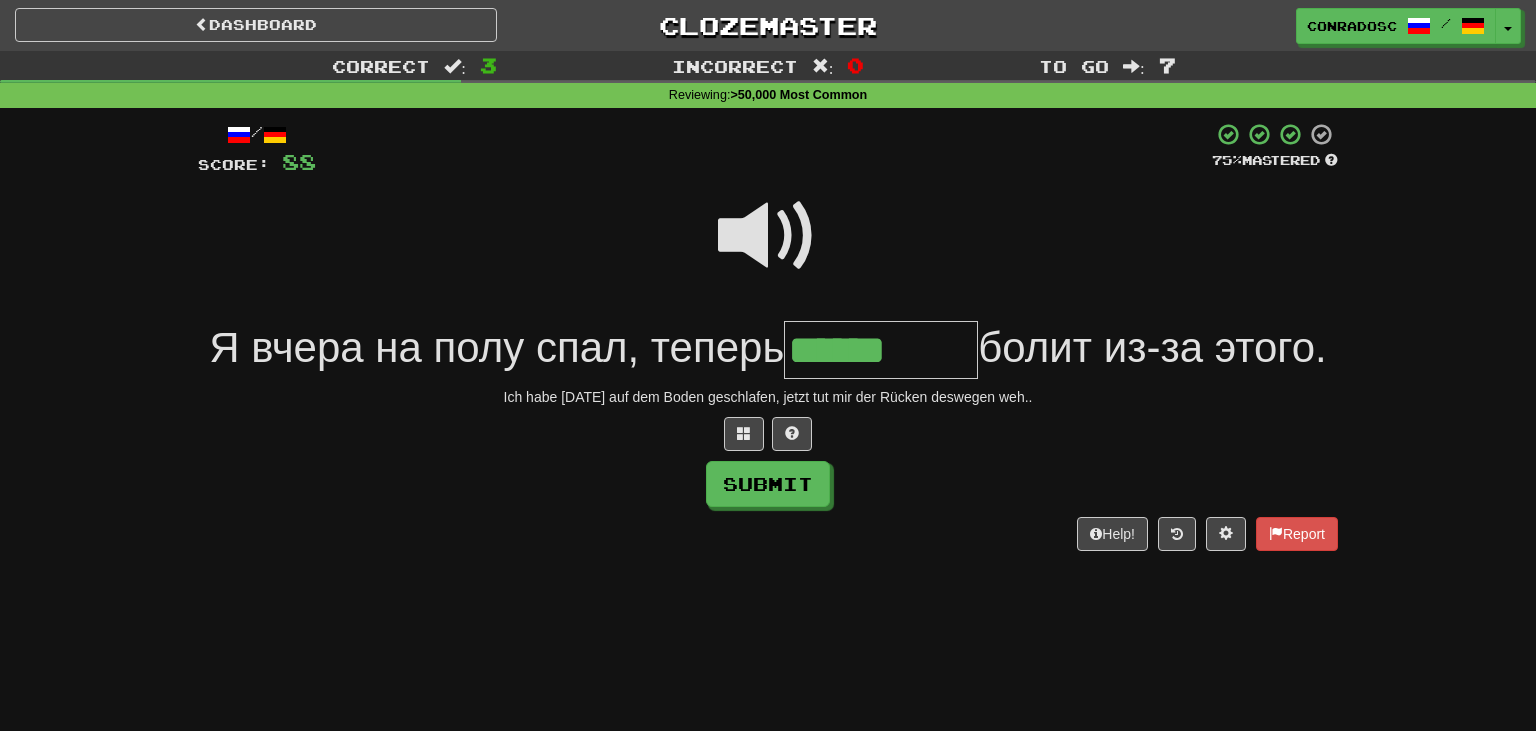 click at bounding box center (768, 236) 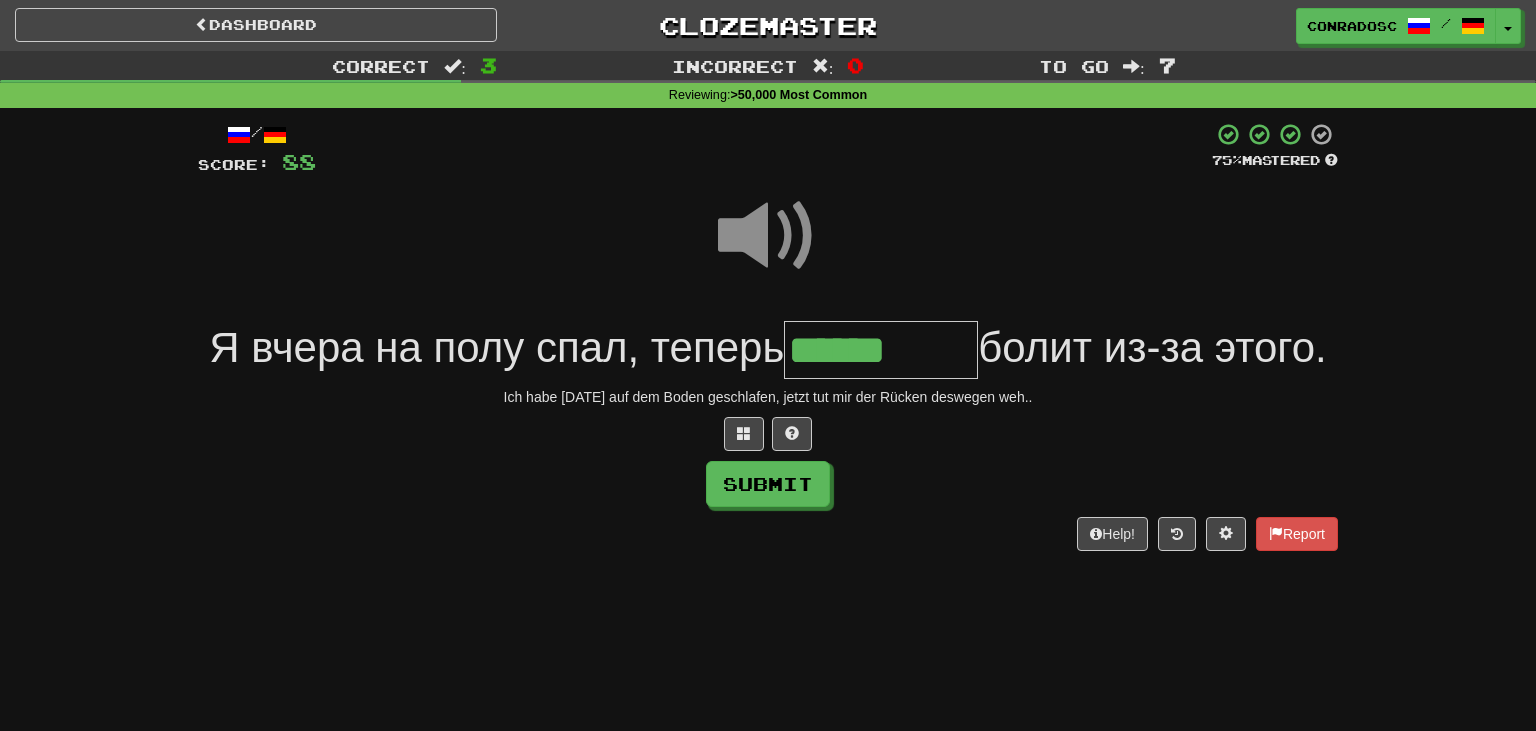 click on "******" at bounding box center (881, 350) 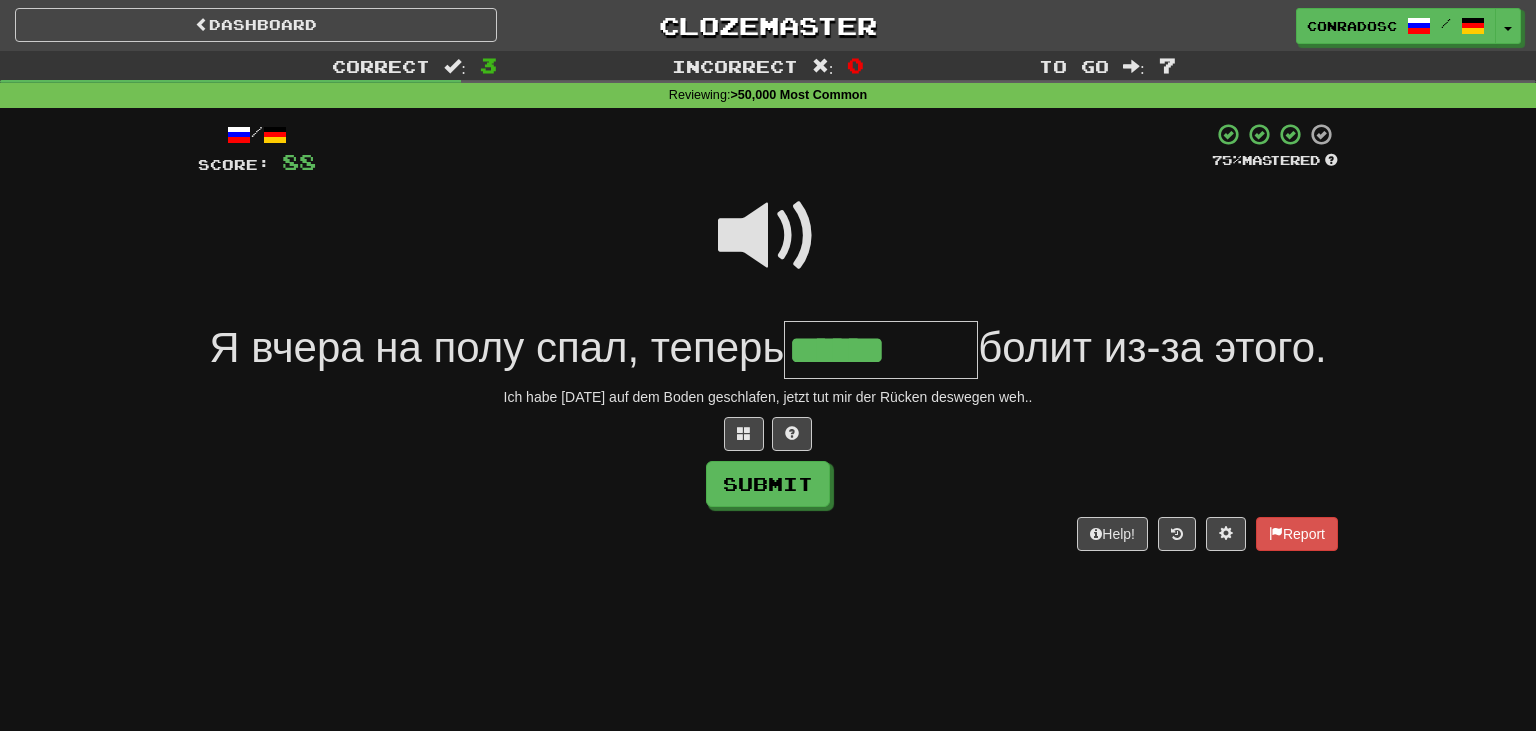 click at bounding box center (768, 249) 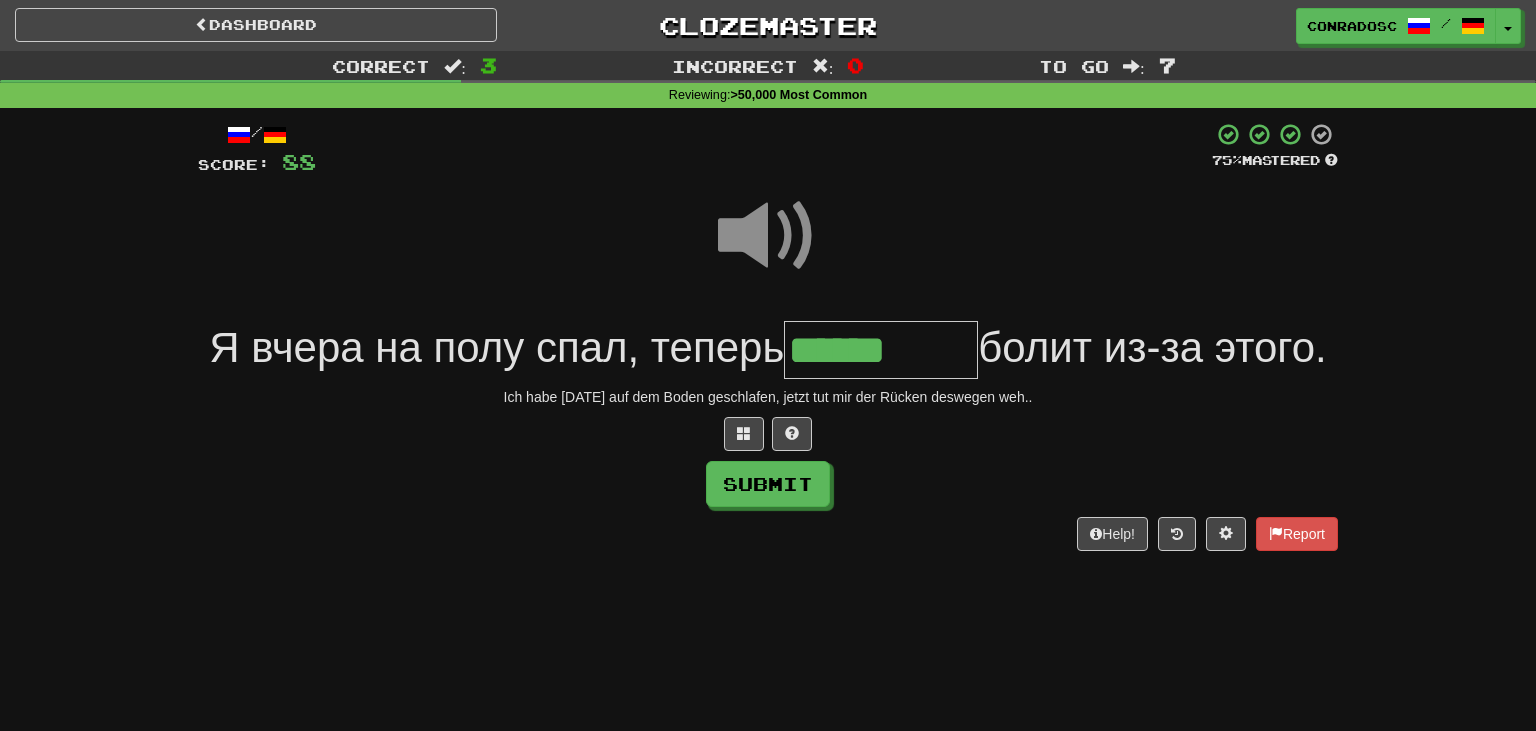 click on "******" at bounding box center [881, 350] 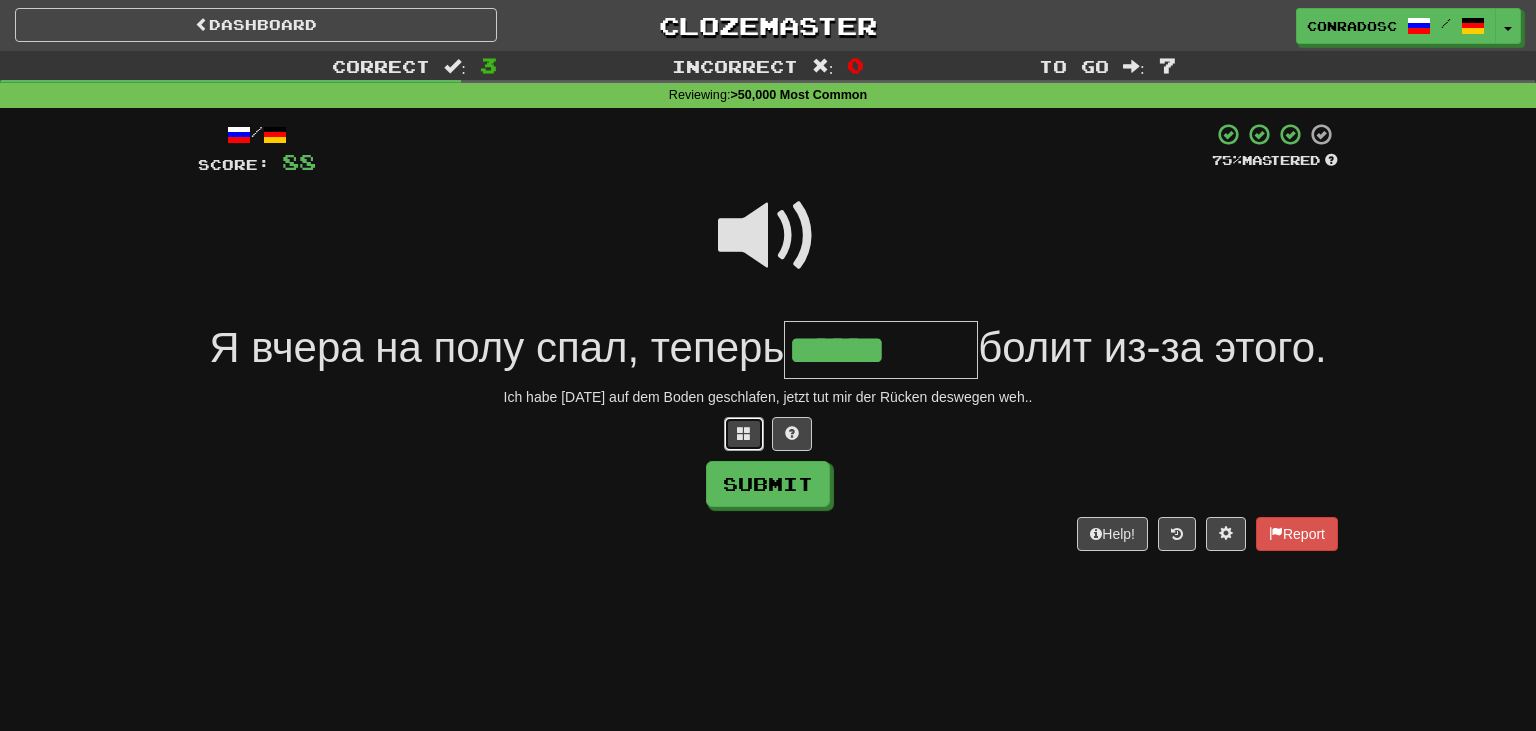 click at bounding box center (744, 433) 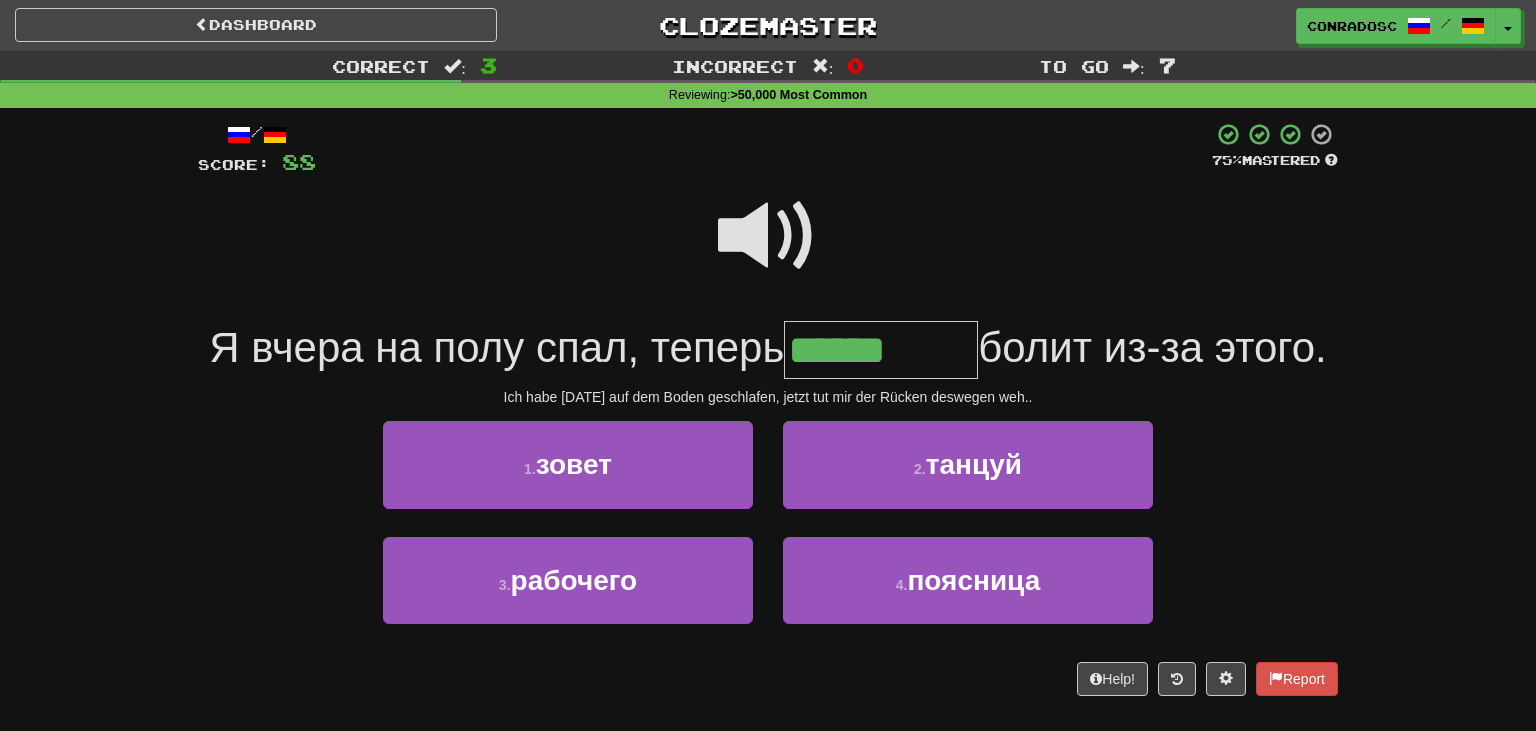 click on "******" at bounding box center [881, 350] 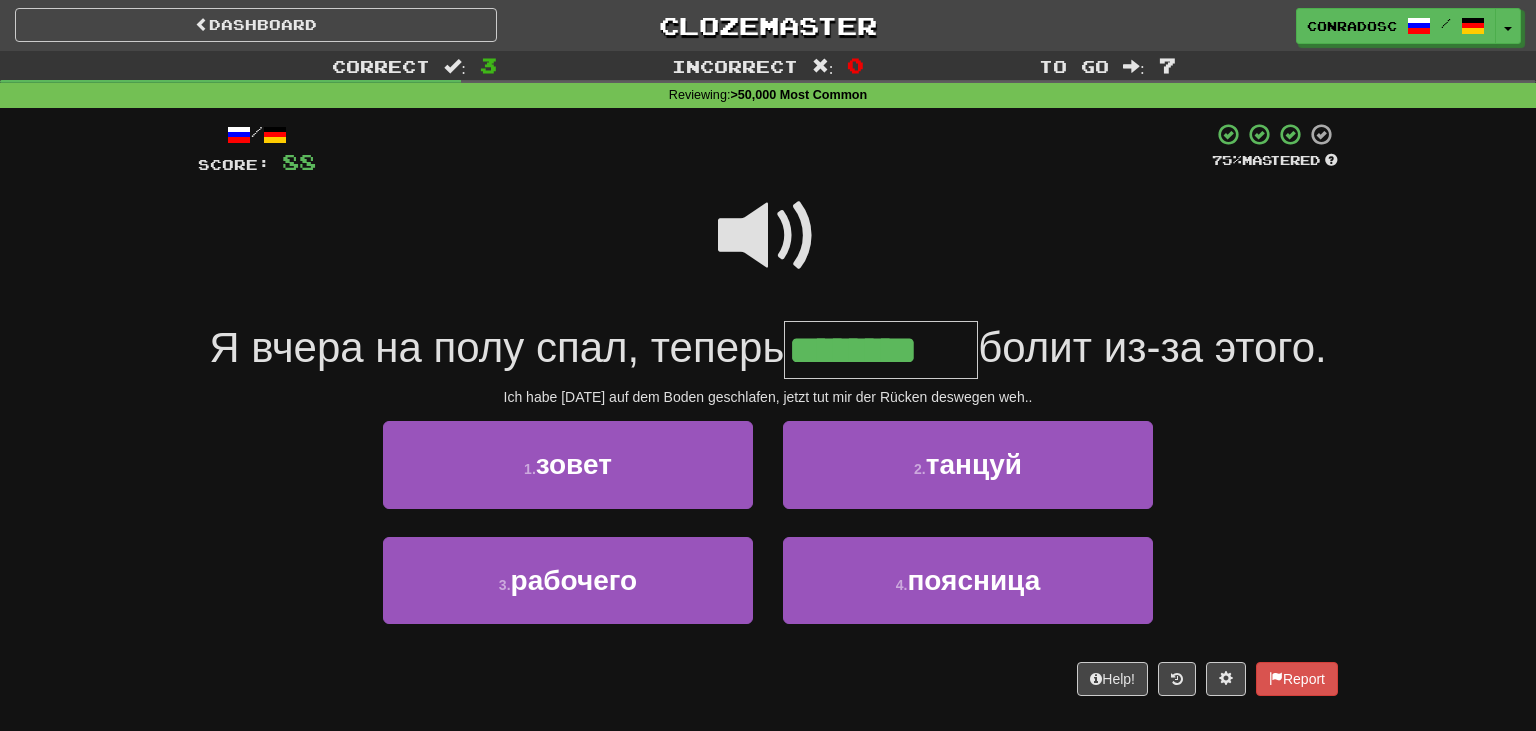 type on "********" 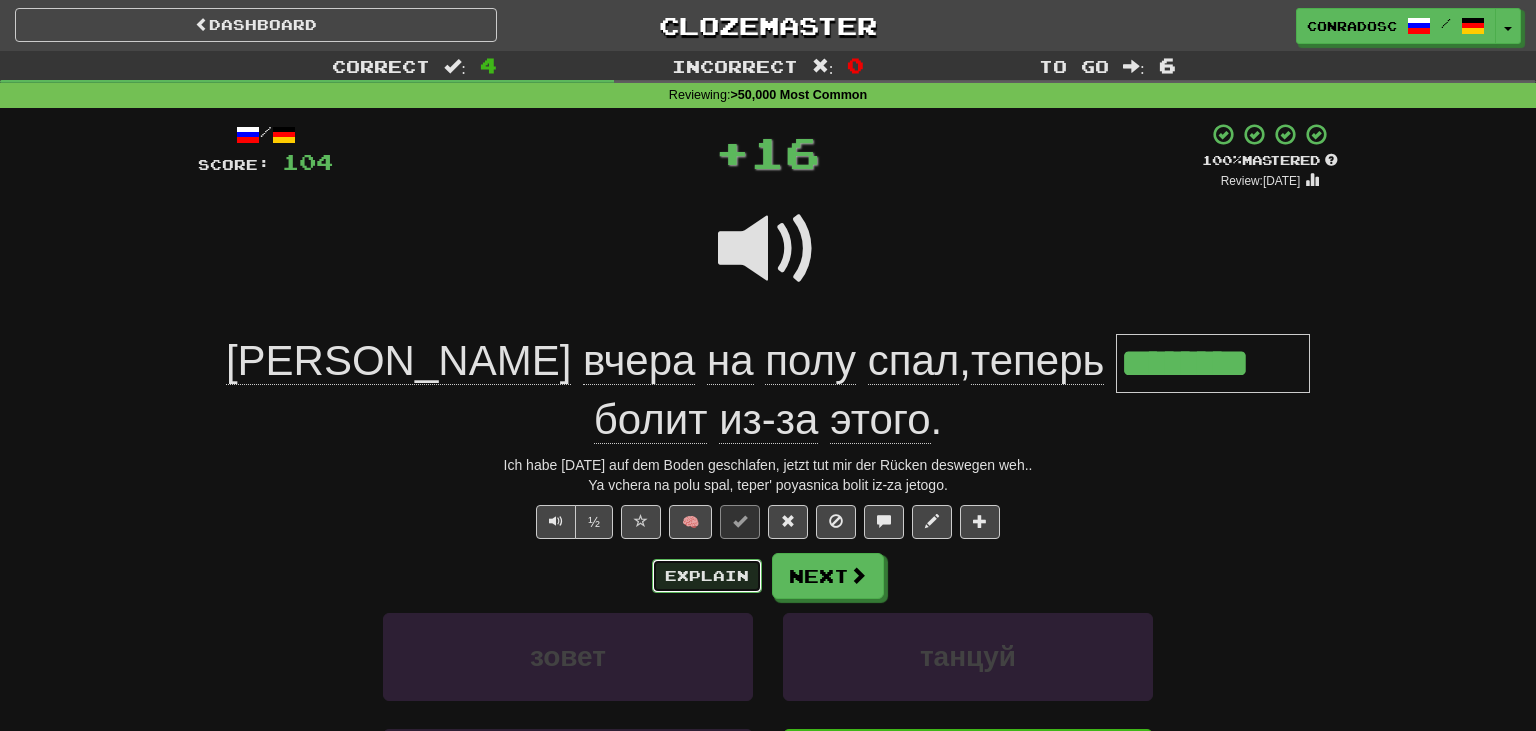 click on "Explain" at bounding box center (707, 576) 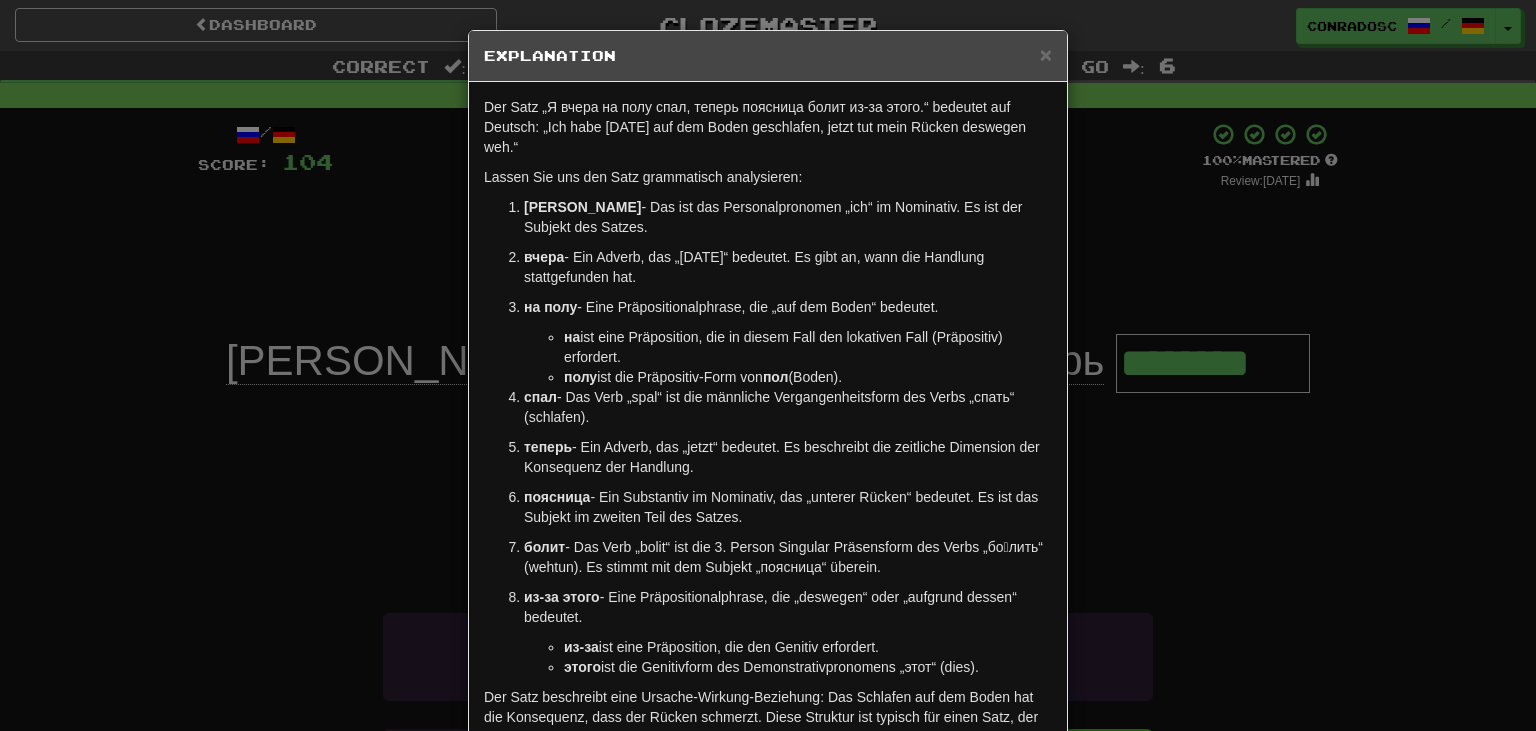 click on "× Explanation Der Satz „Я вчера на полу спал, теперь поясница болит из-за этого.“ bedeutet auf Deutsch: „Ich habe gestern auf dem Boden geschlafen, jetzt tut mein Rücken deswegen weh.“
Lassen Sie uns den Satz grammatisch analysieren:
Я  - Das ist das Personalpronomen „ich“ im Nominativ. Es ist der Subjekt des Satzes.
вчера  - Ein Adverb, das „gestern“ bedeutet. Es gibt an, wann die Handlung stattgefunden hat.
на полу  - Eine Präpositionalphrase, die „auf dem Boden“ bedeutet.
на  ist eine Präposition, die in diesem Fall den lokativen Fall (Präpositiv) erfordert.
полу  ist die Präpositiv-Form von  пол  (Boden).
спал  - Das Verb „spal“ ist die männliche Vergangenheitsform des Verbs „спать“ (schlafen).
теперь  - Ein Adverb, das „jetzt“ bedeutet. Es beschreibt die zeitliche Dimension der Konsequenz der Handlung.
поясница
болит" at bounding box center [768, 365] 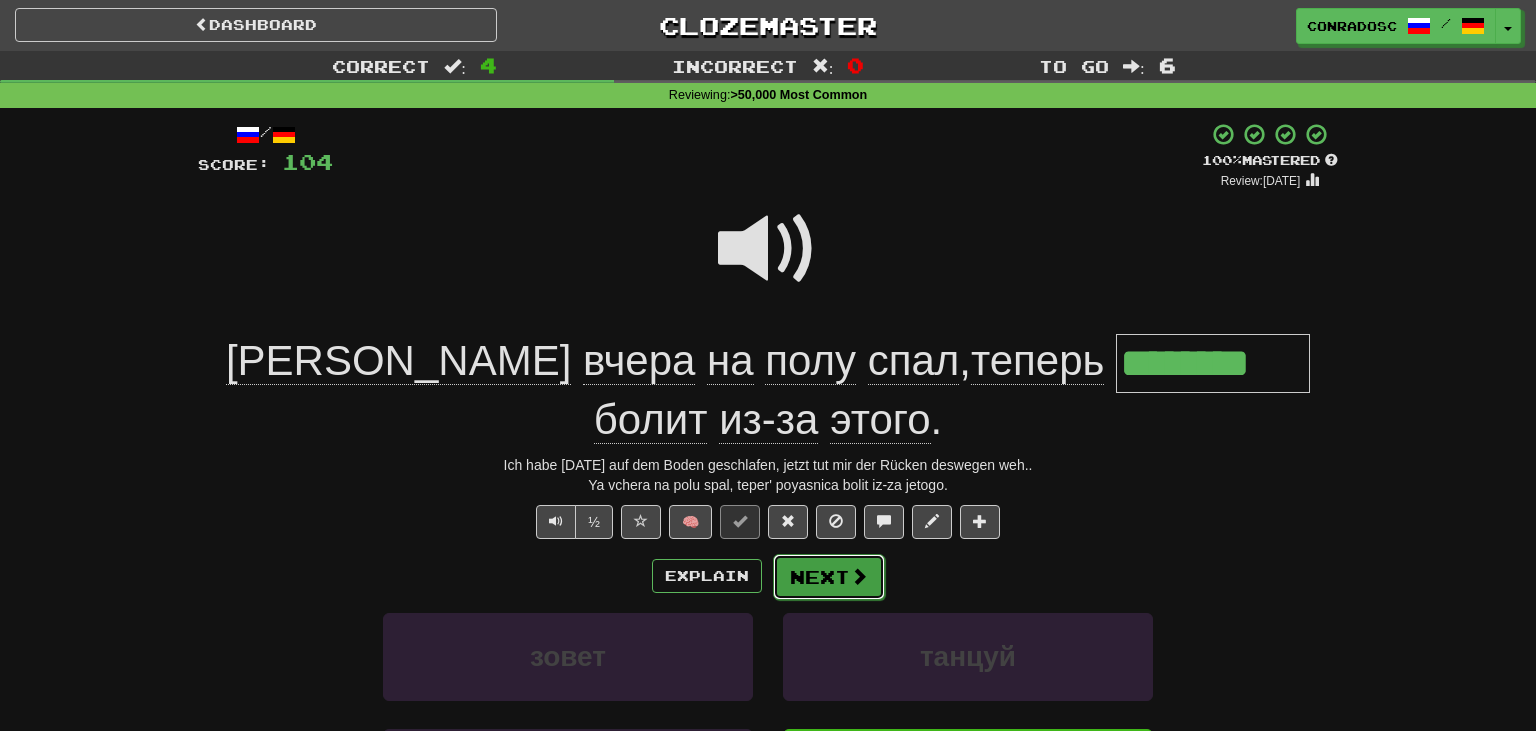 click on "Next" at bounding box center [829, 577] 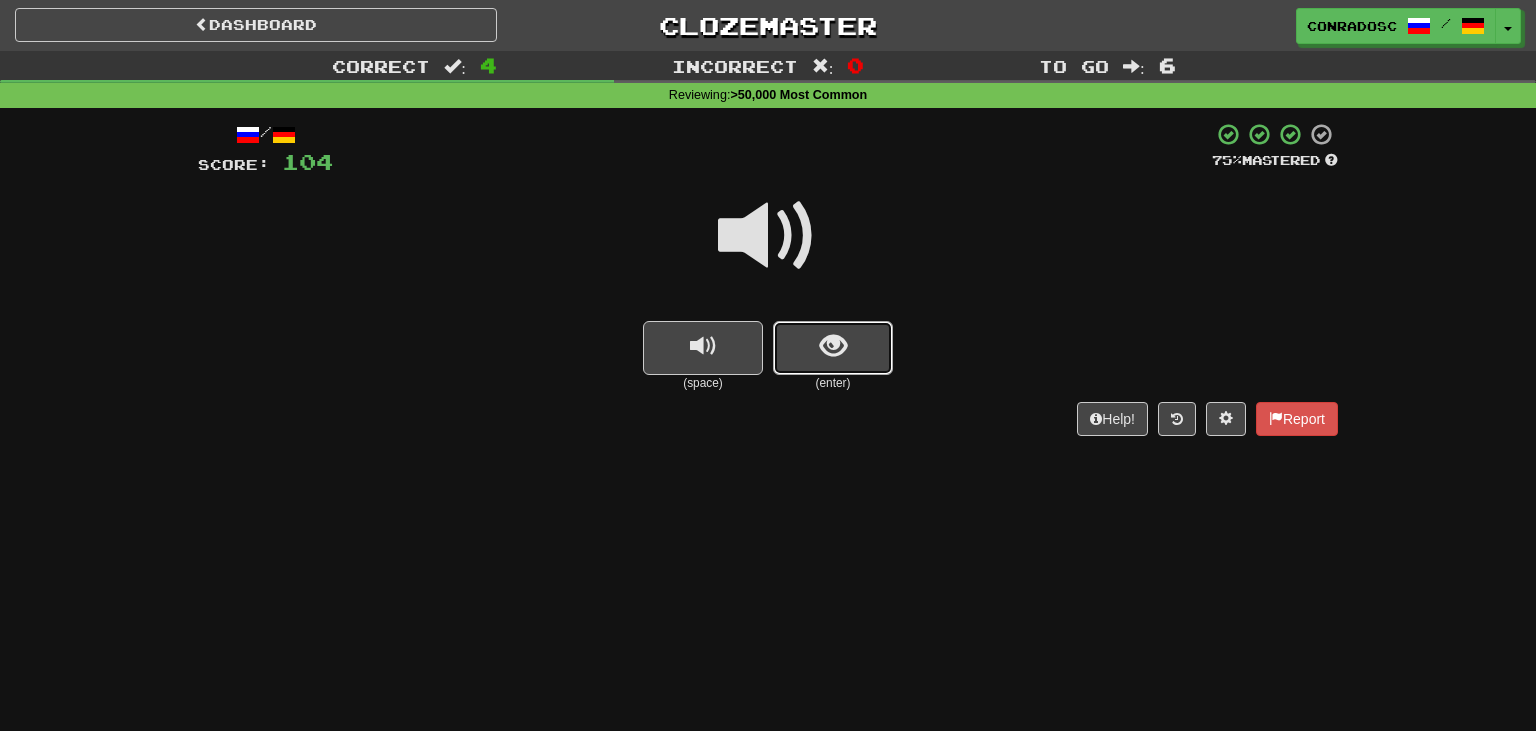 click at bounding box center [833, 346] 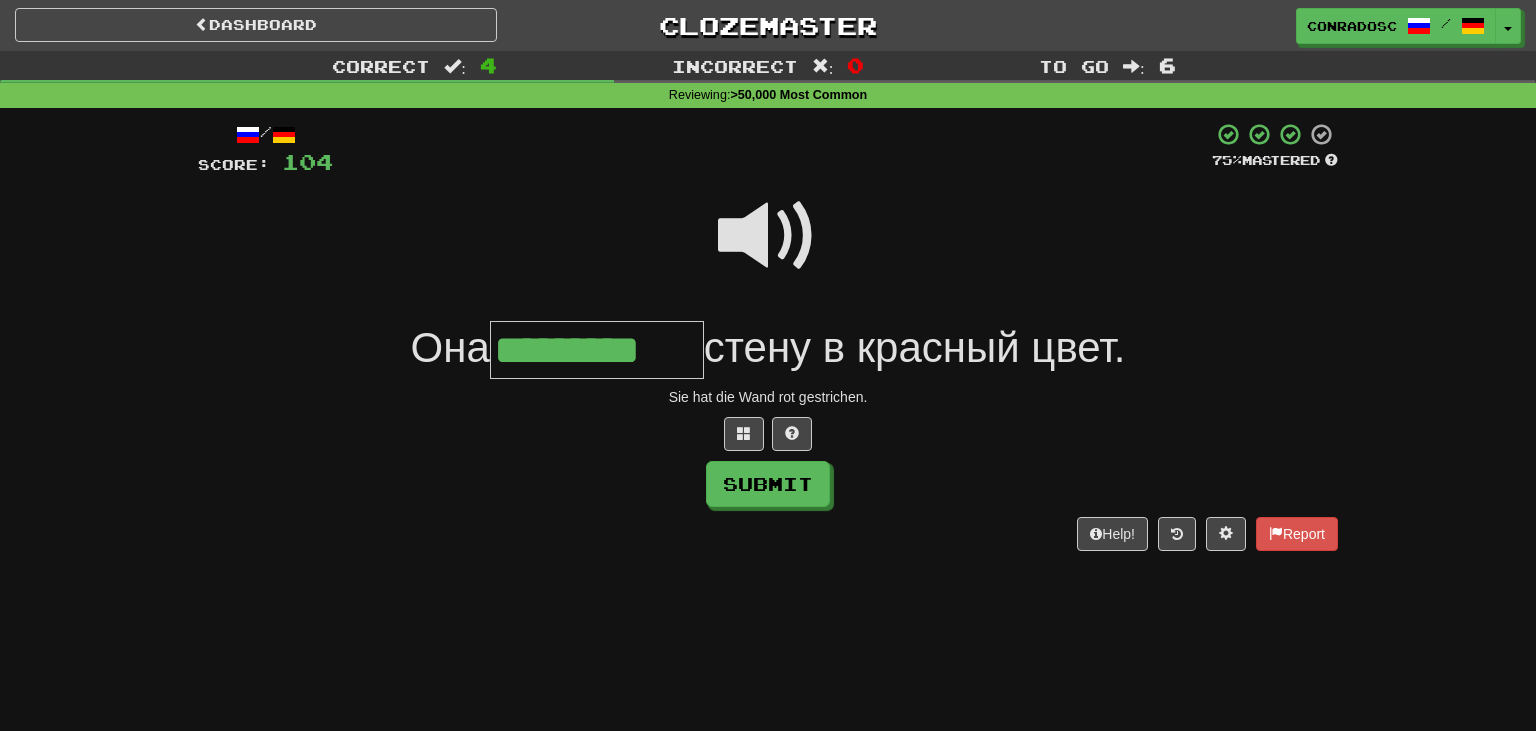 type on "*********" 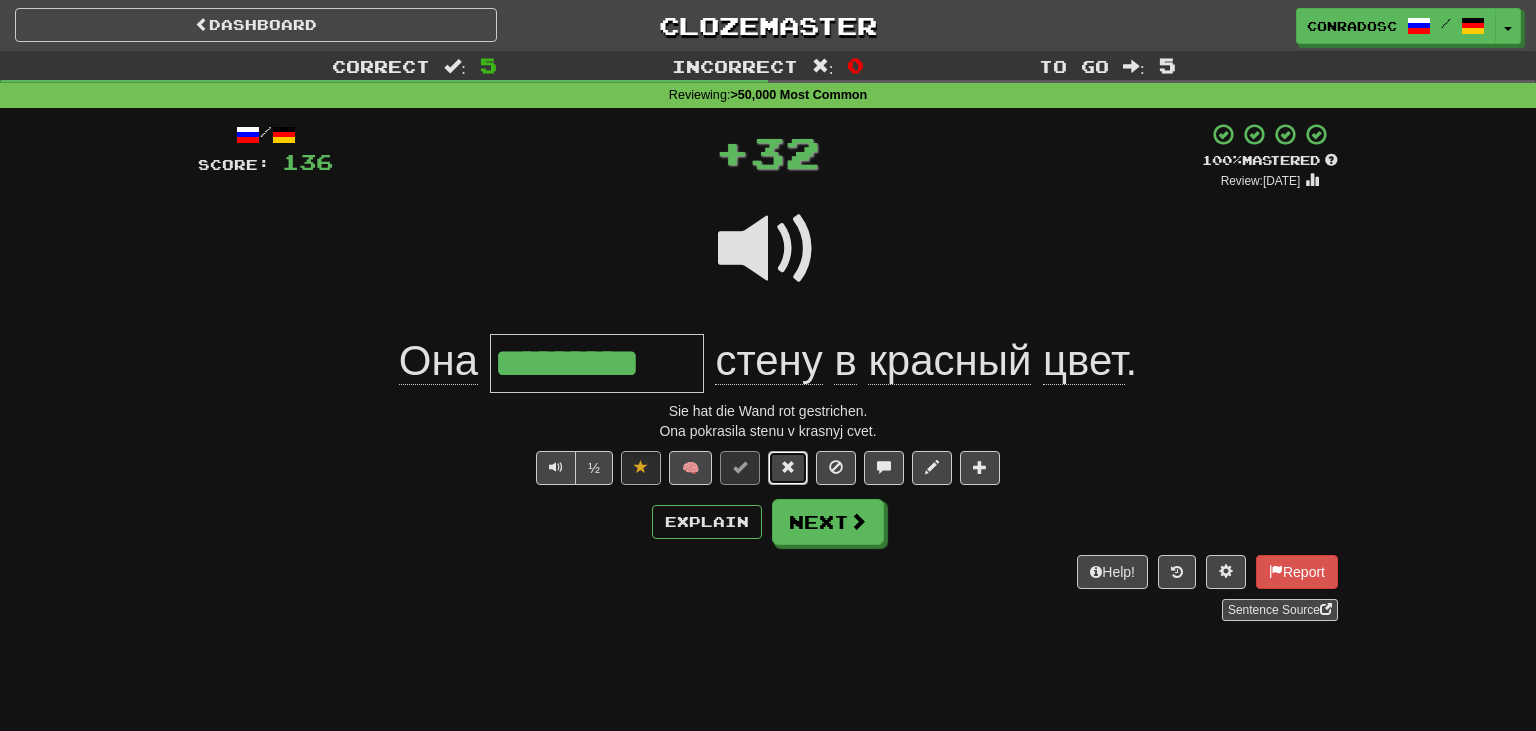 click at bounding box center (788, 467) 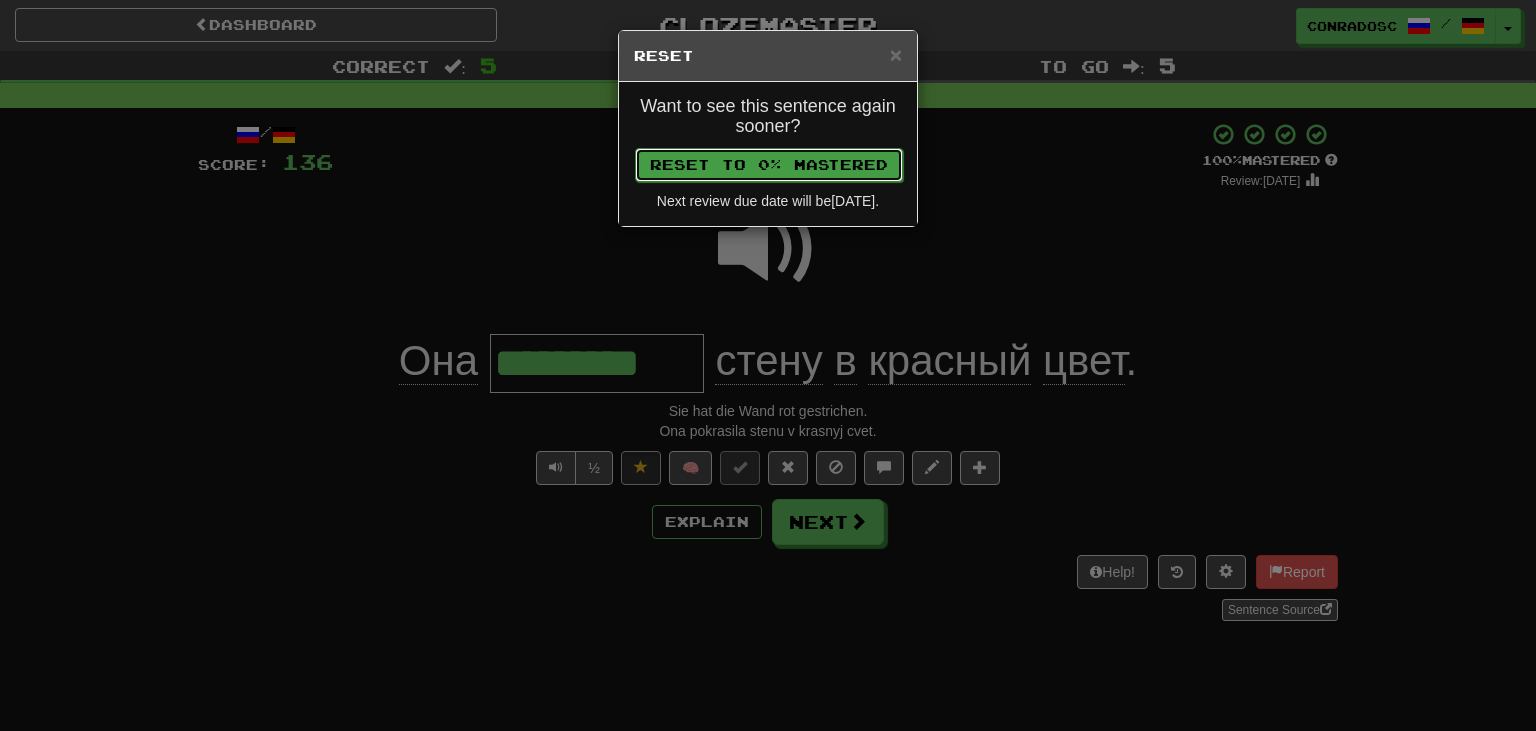click on "Reset to 0% Mastered" at bounding box center [769, 165] 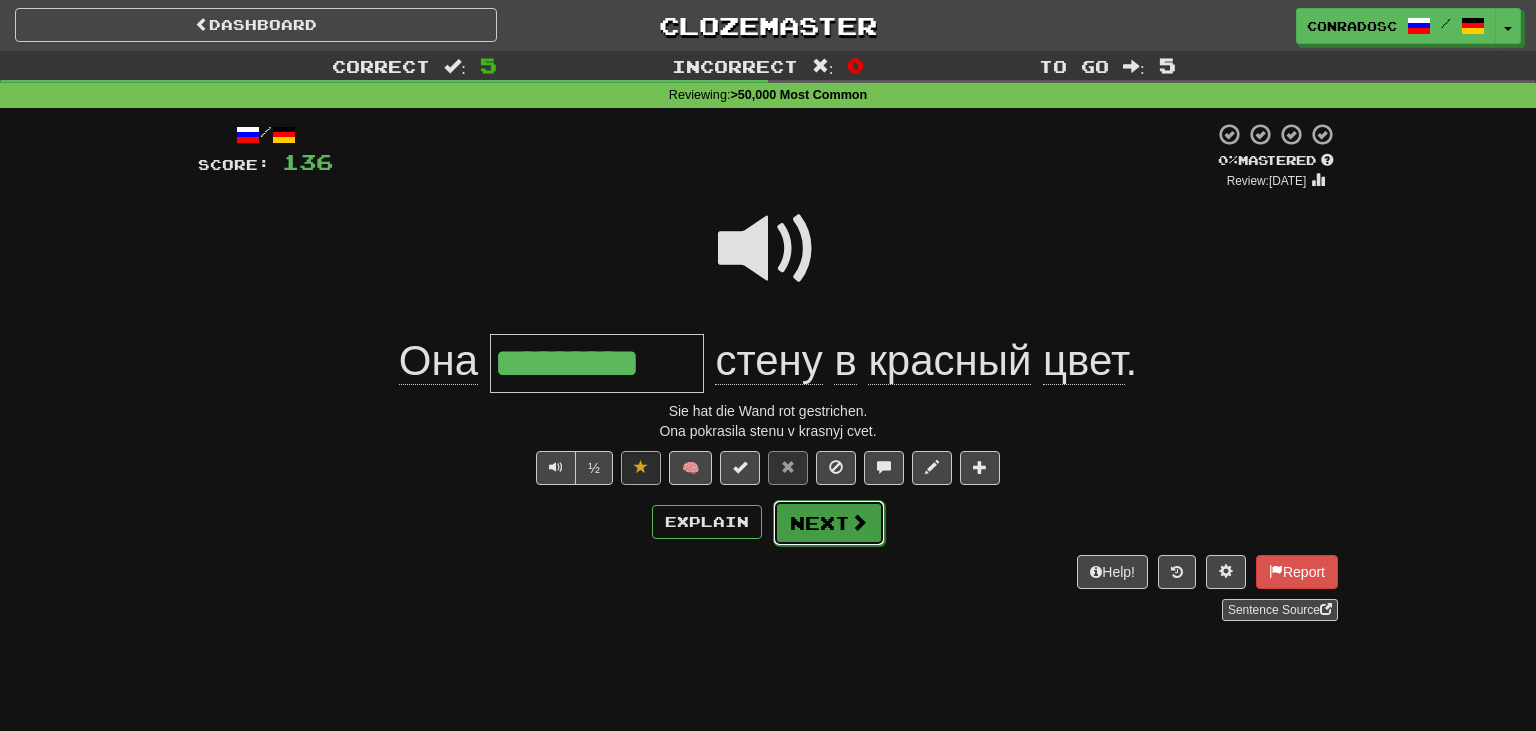 click on "Next" at bounding box center [829, 523] 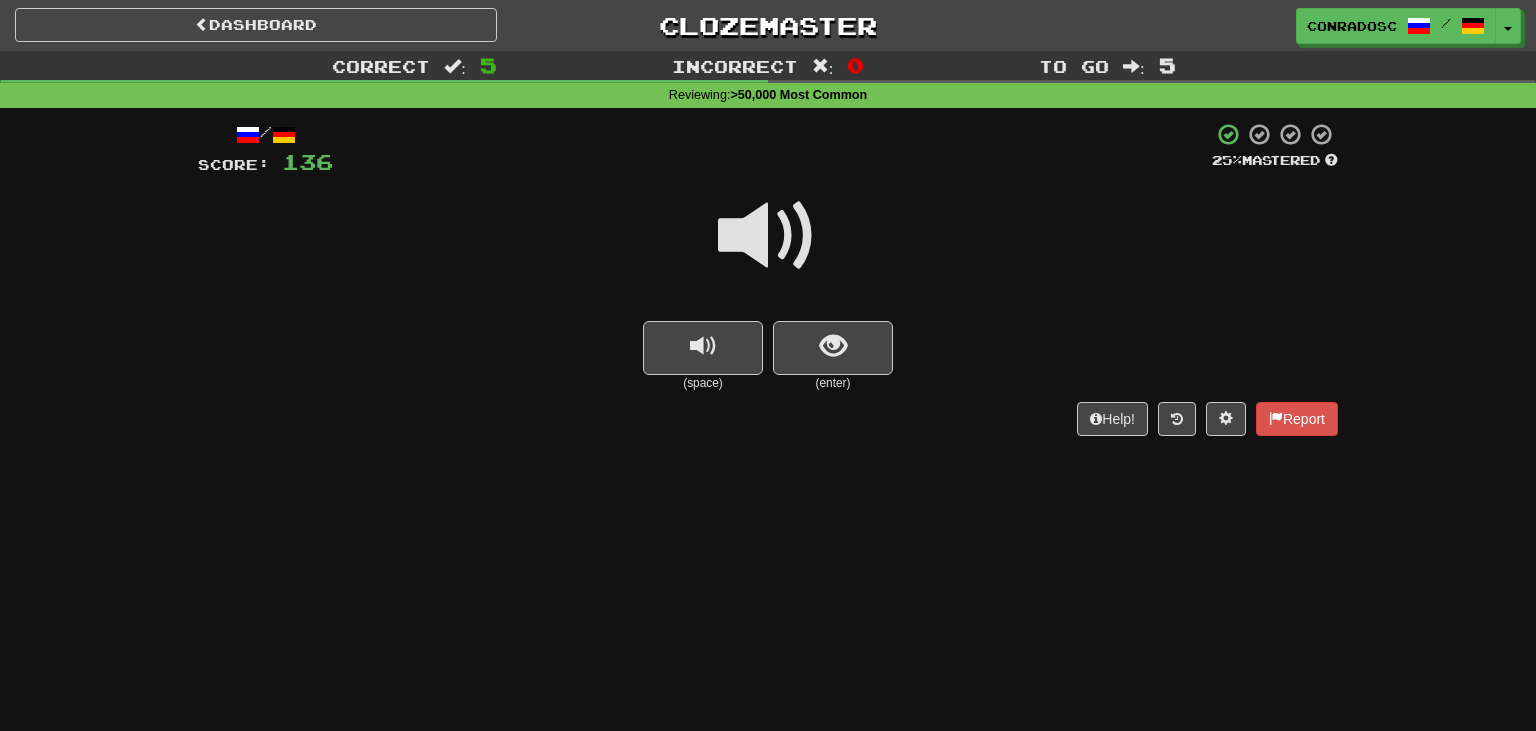 click at bounding box center [768, 236] 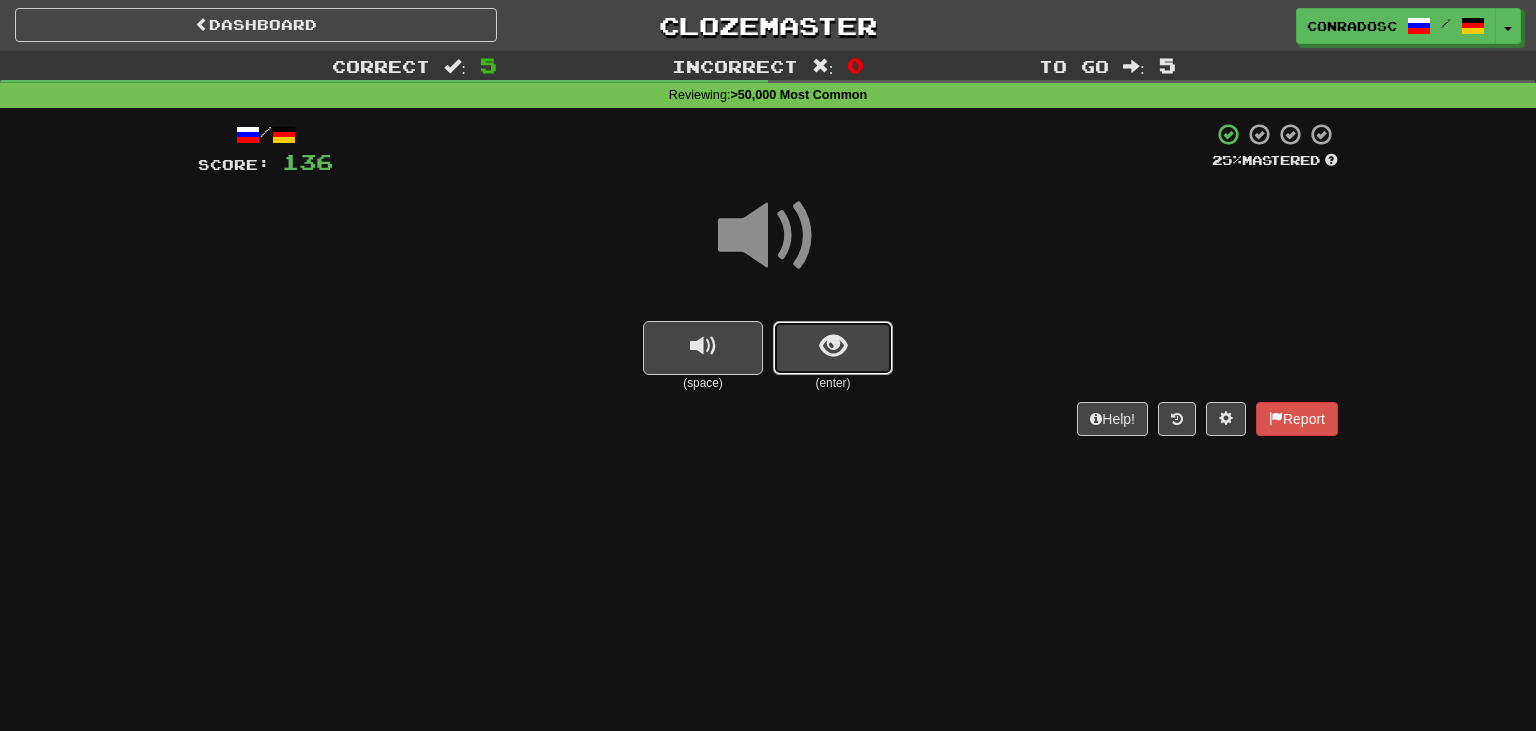 click at bounding box center [833, 346] 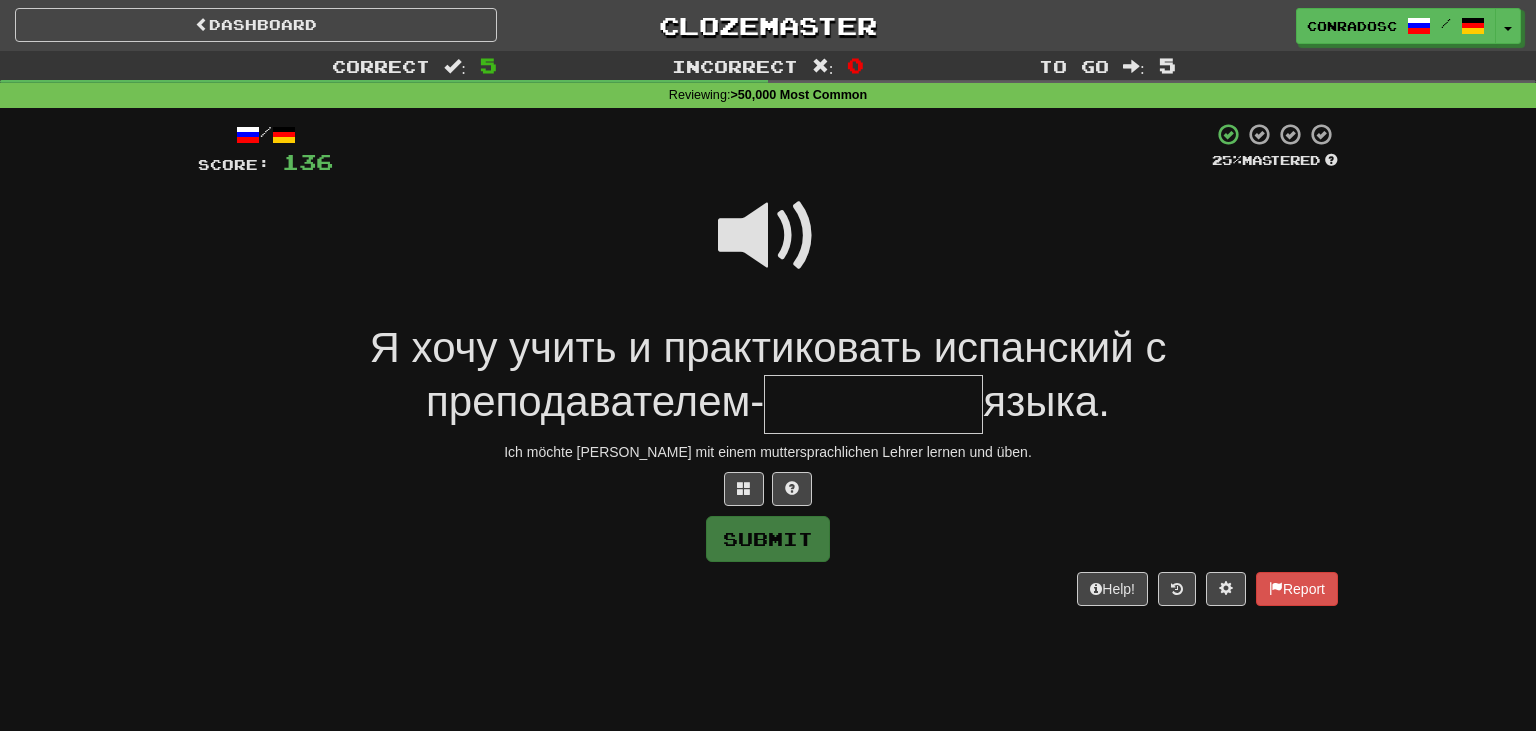 click at bounding box center (873, 404) 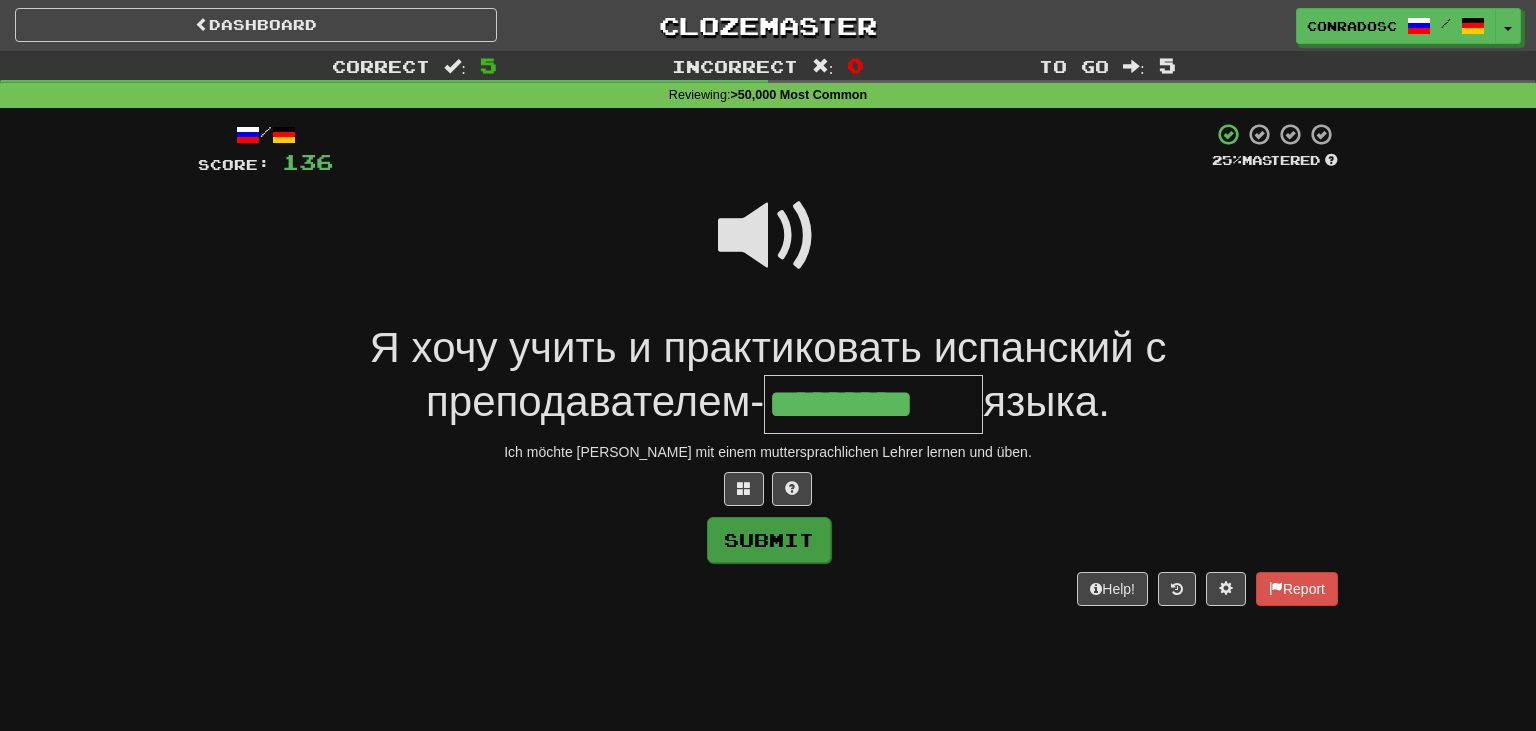 type on "*********" 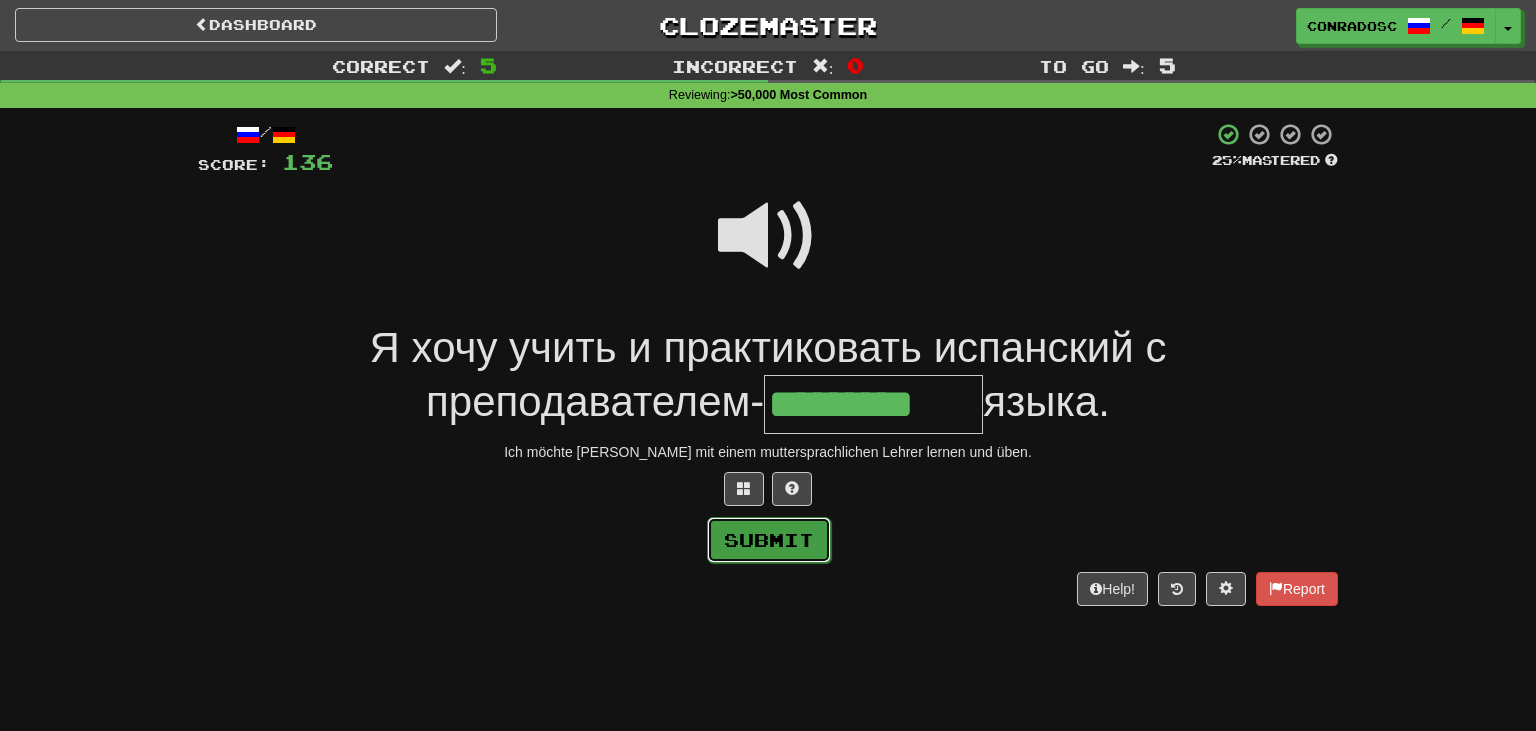 click on "Submit" at bounding box center [769, 540] 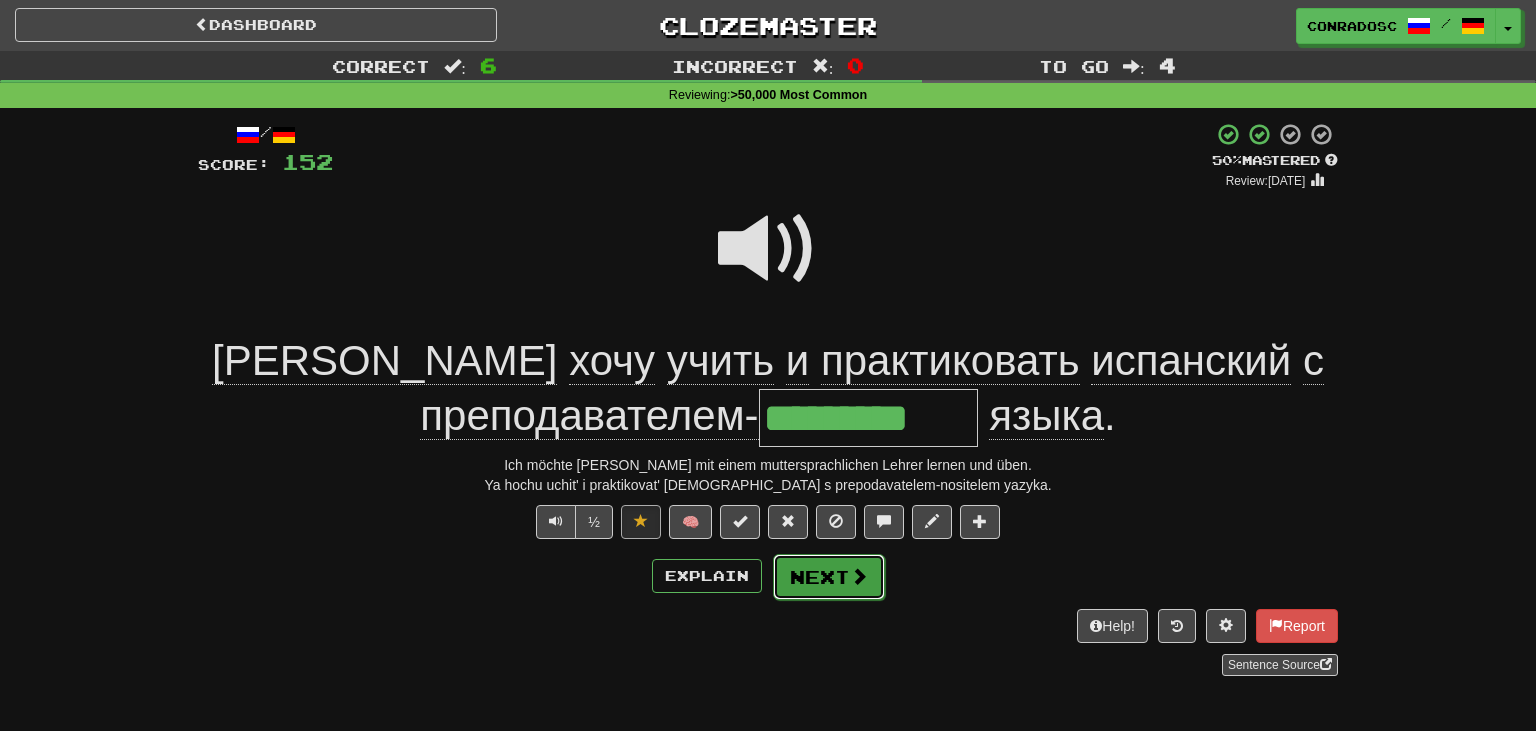 click on "Next" at bounding box center (829, 577) 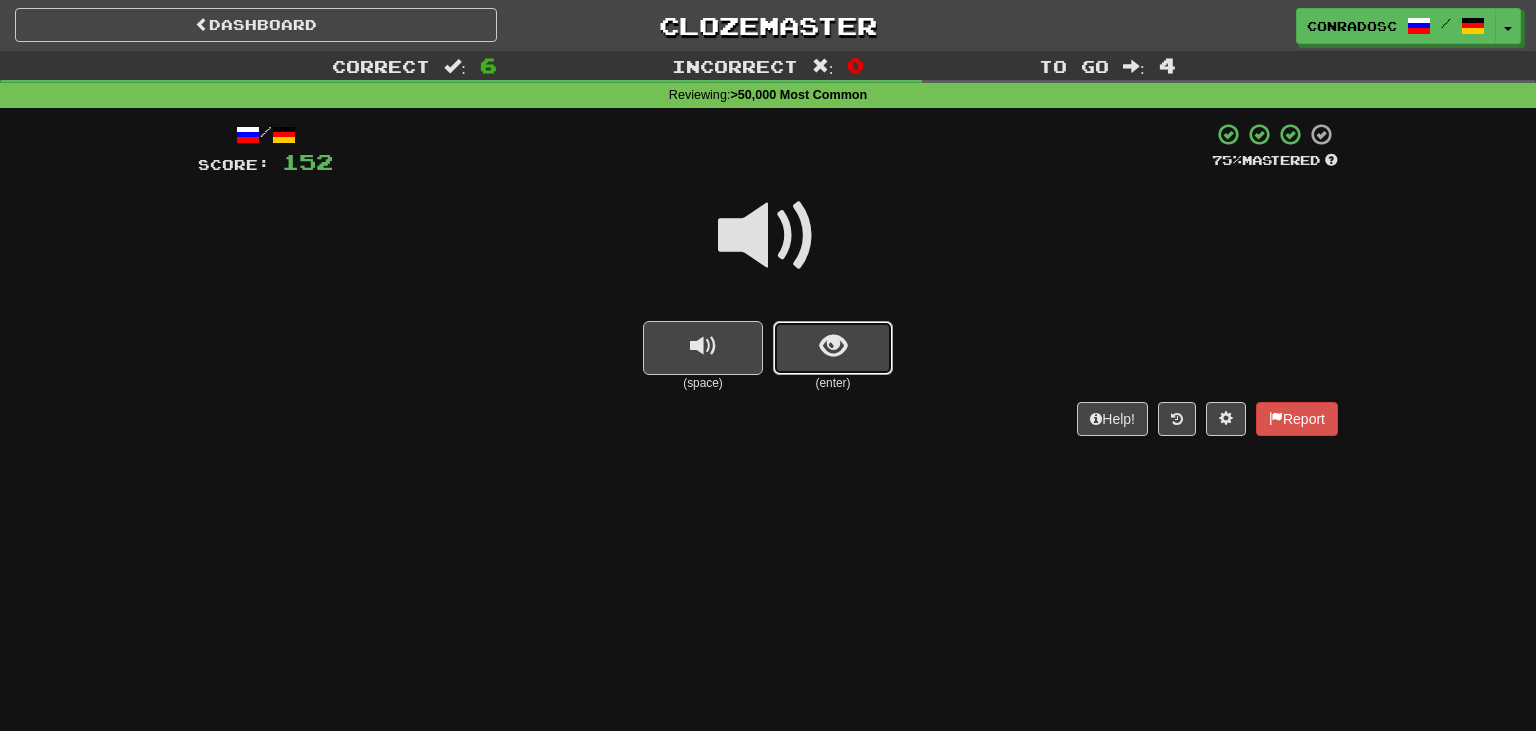 click at bounding box center [833, 346] 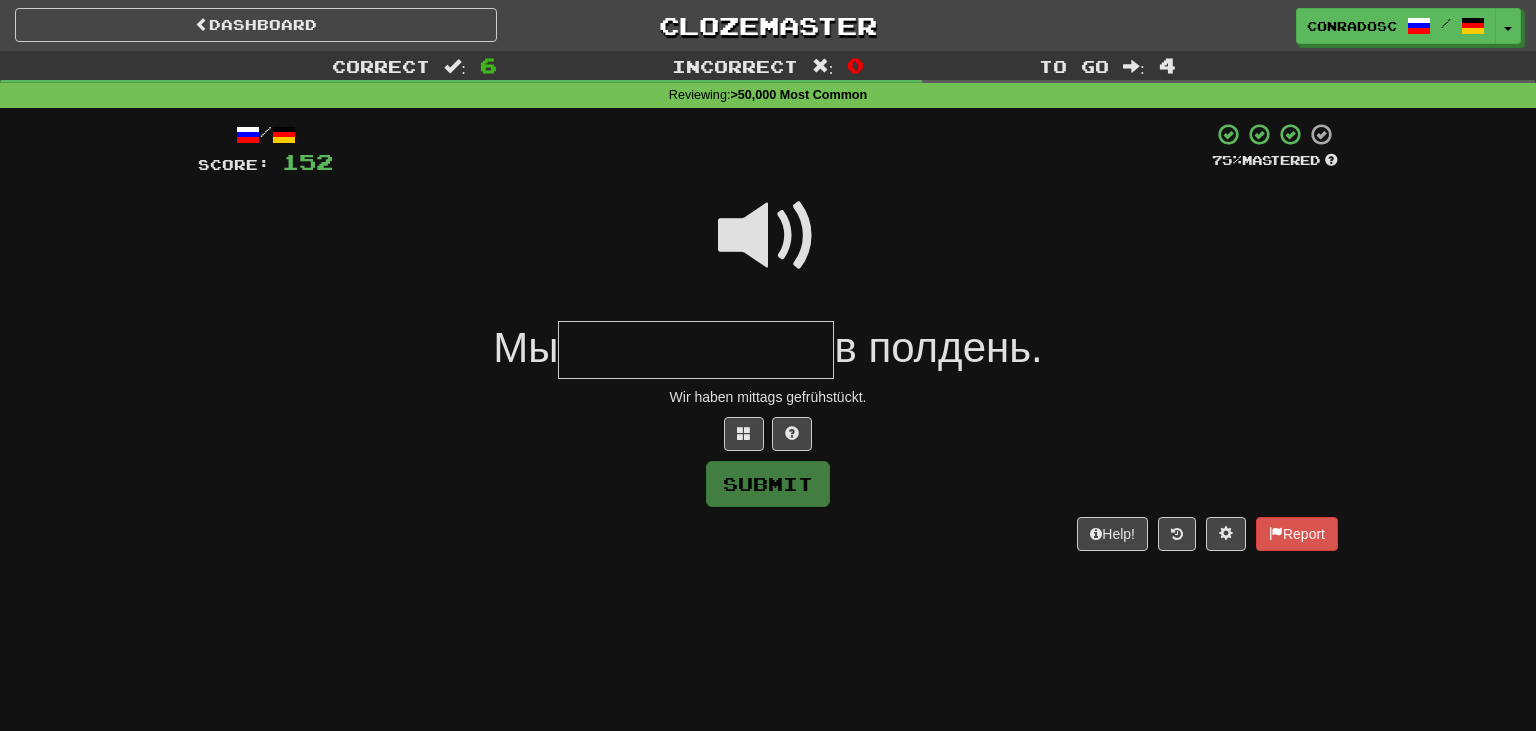 click at bounding box center [768, 236] 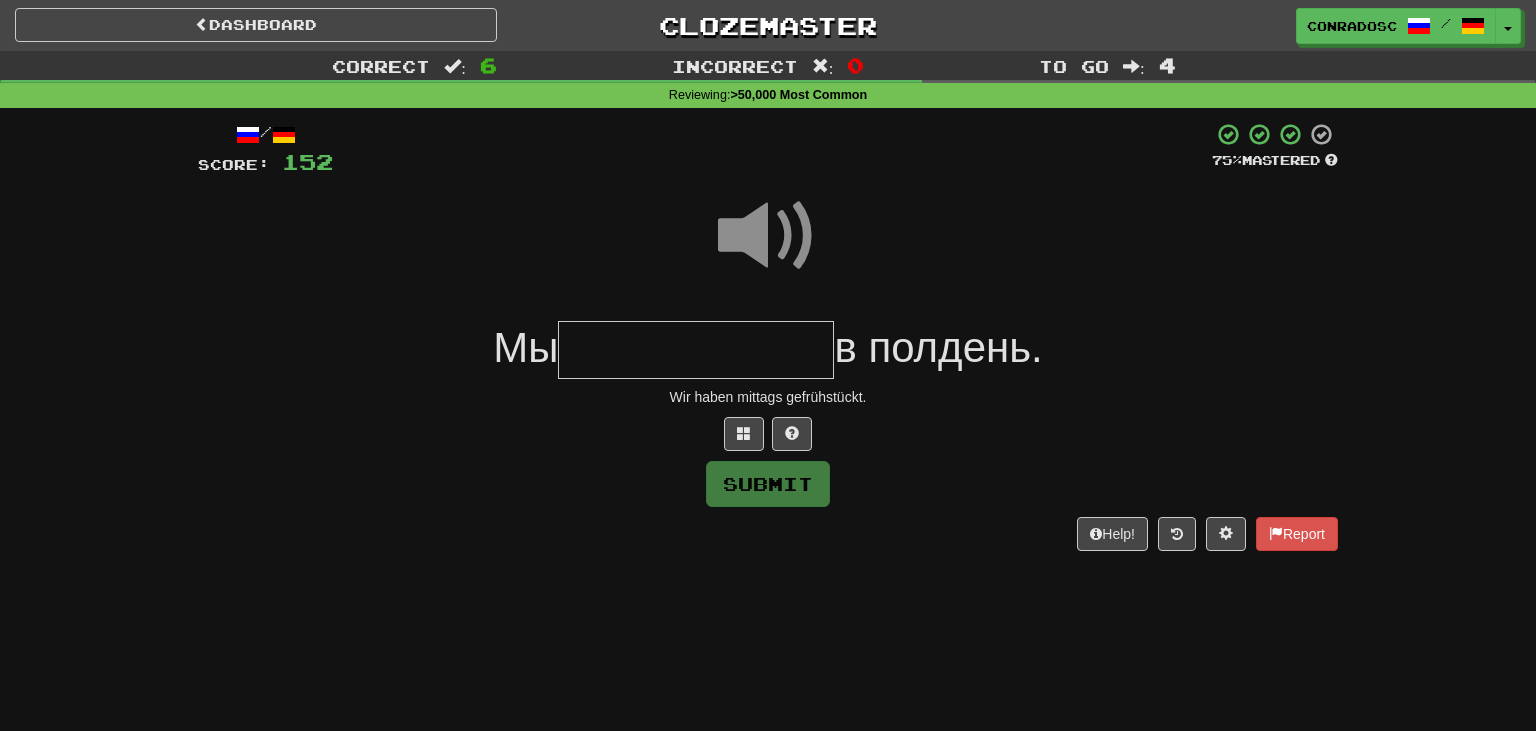 click at bounding box center [696, 350] 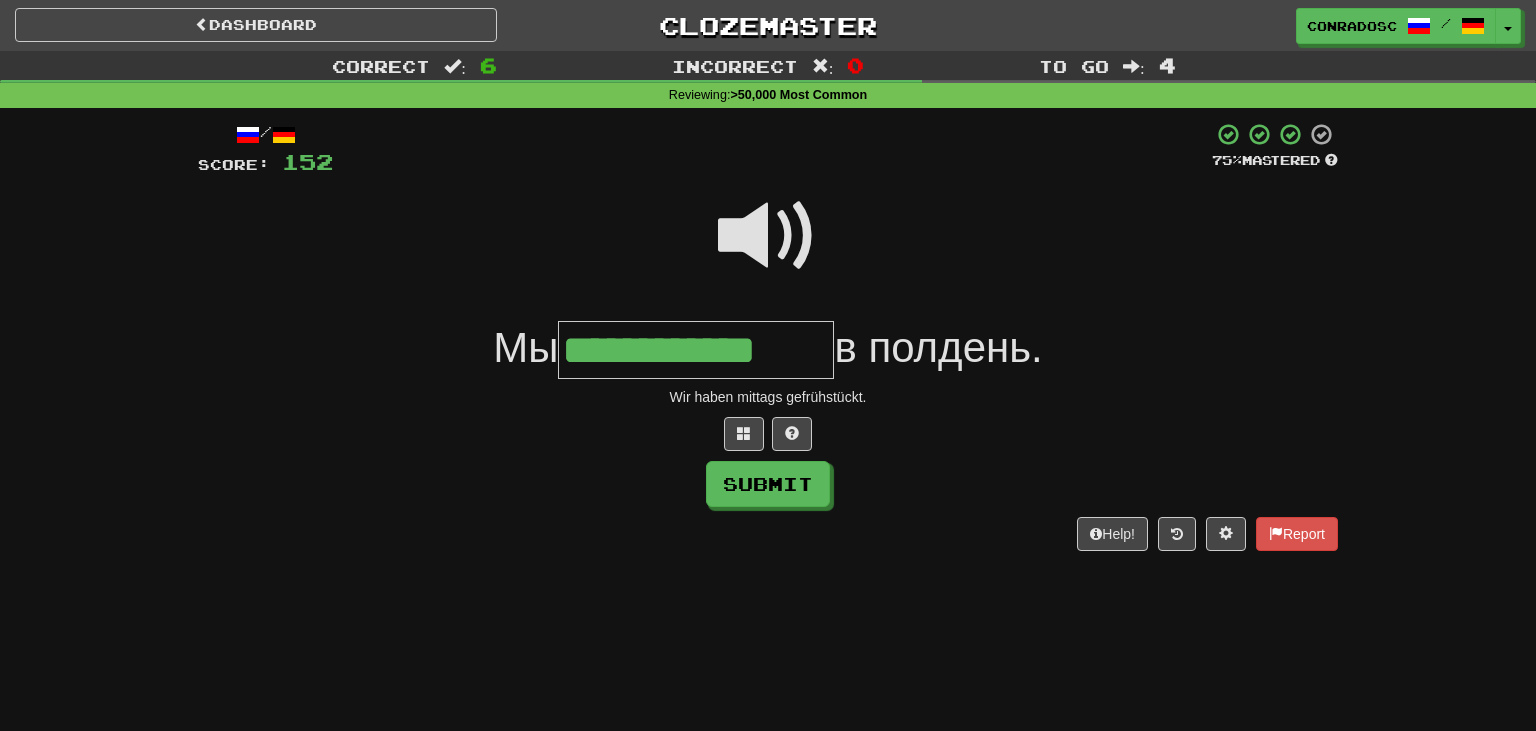 type on "**********" 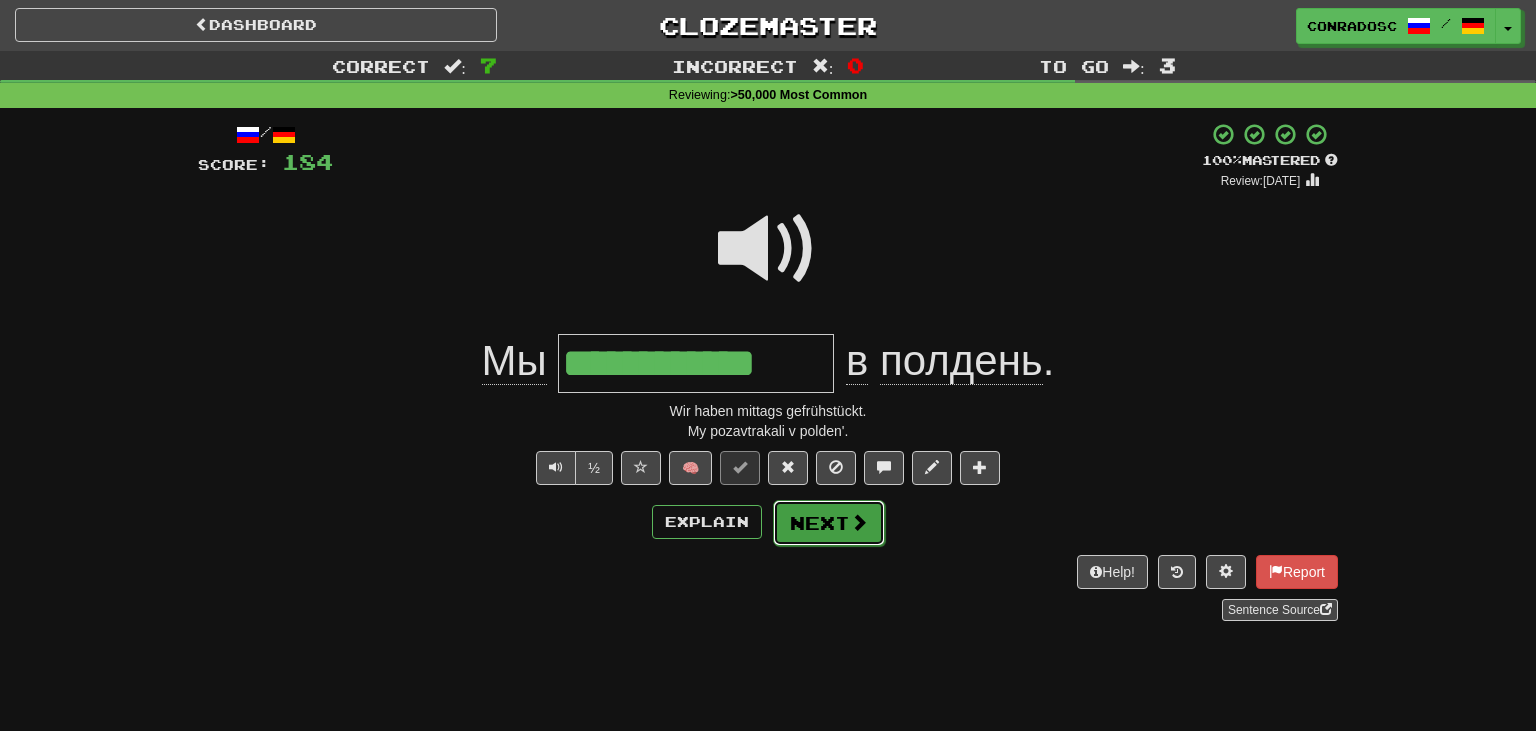 click on "Next" at bounding box center [829, 523] 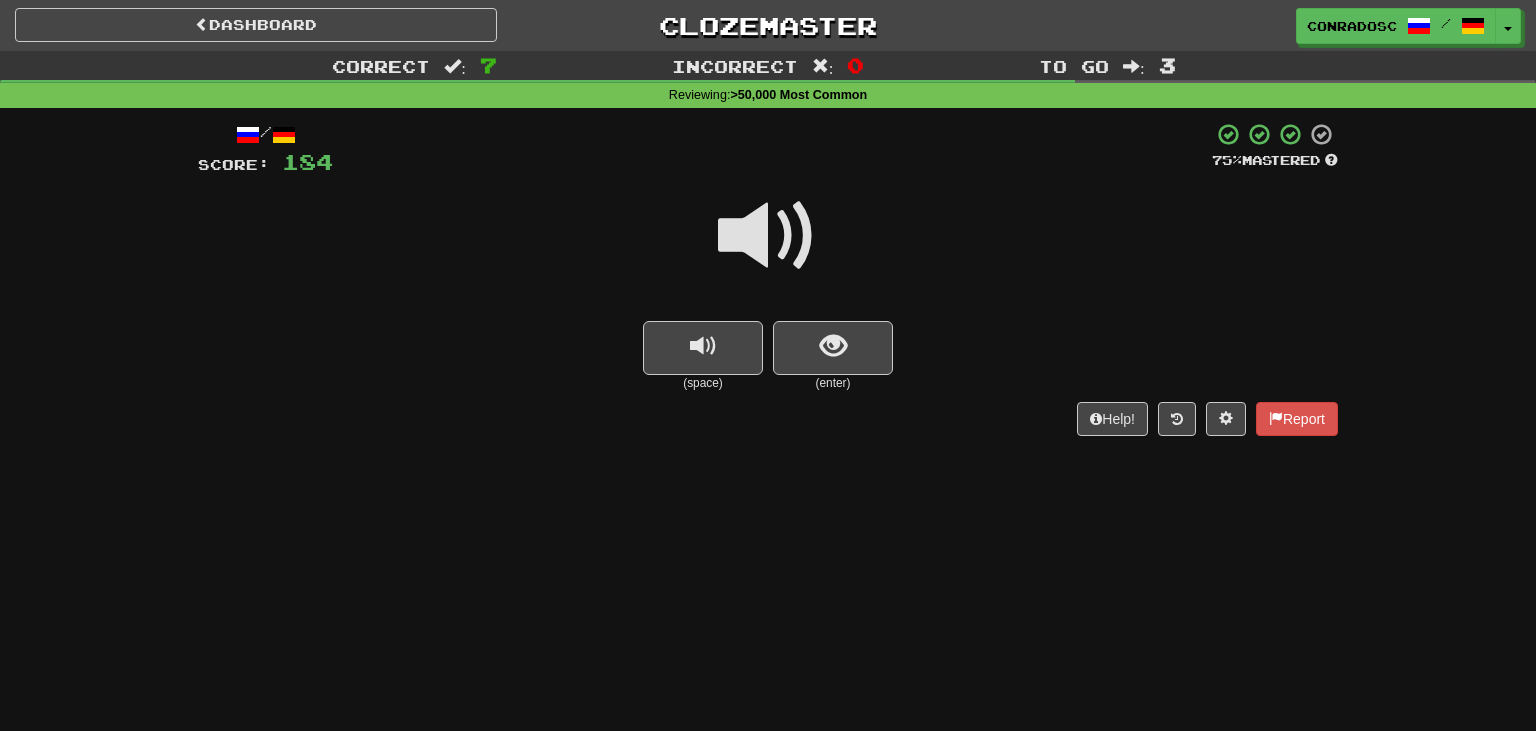 click at bounding box center [768, 236] 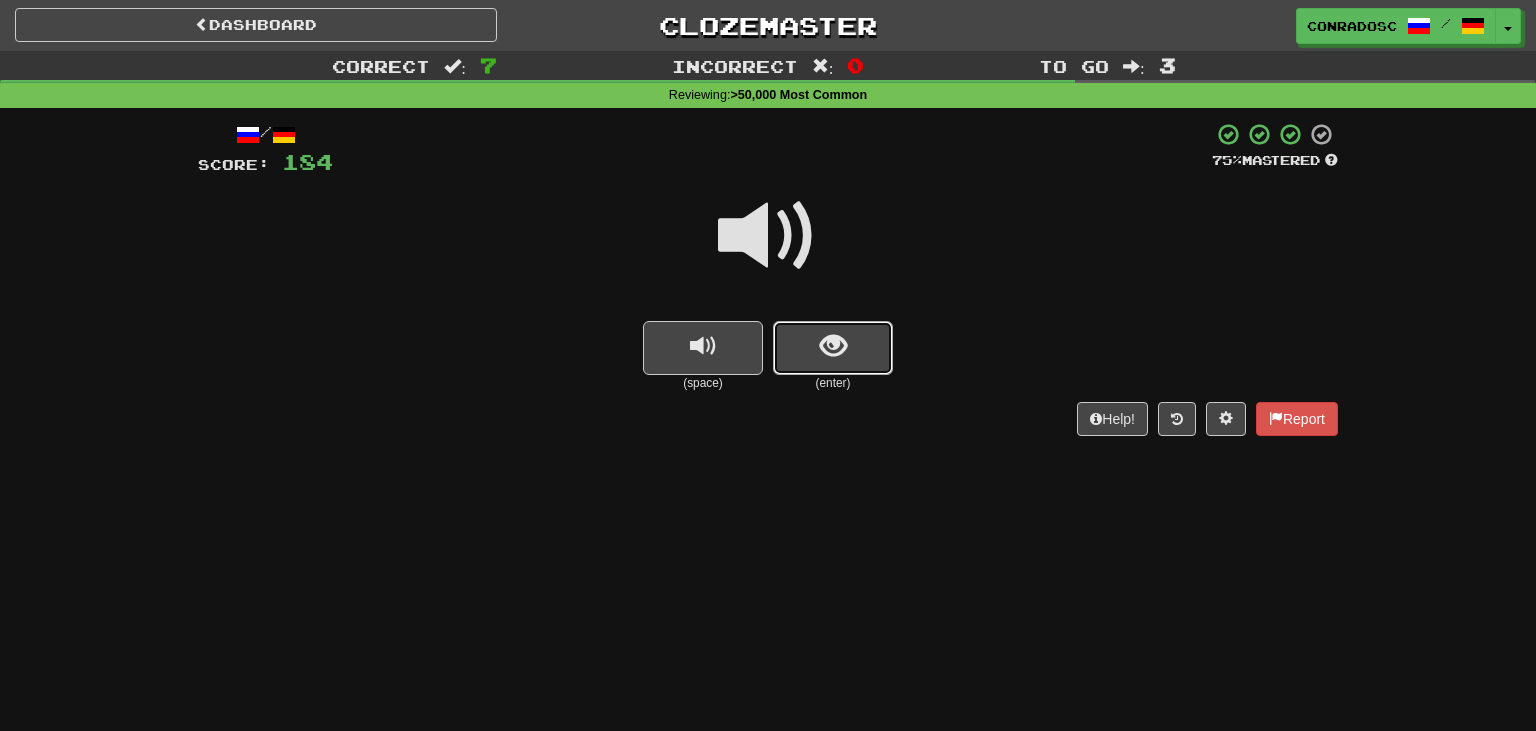 click at bounding box center [833, 346] 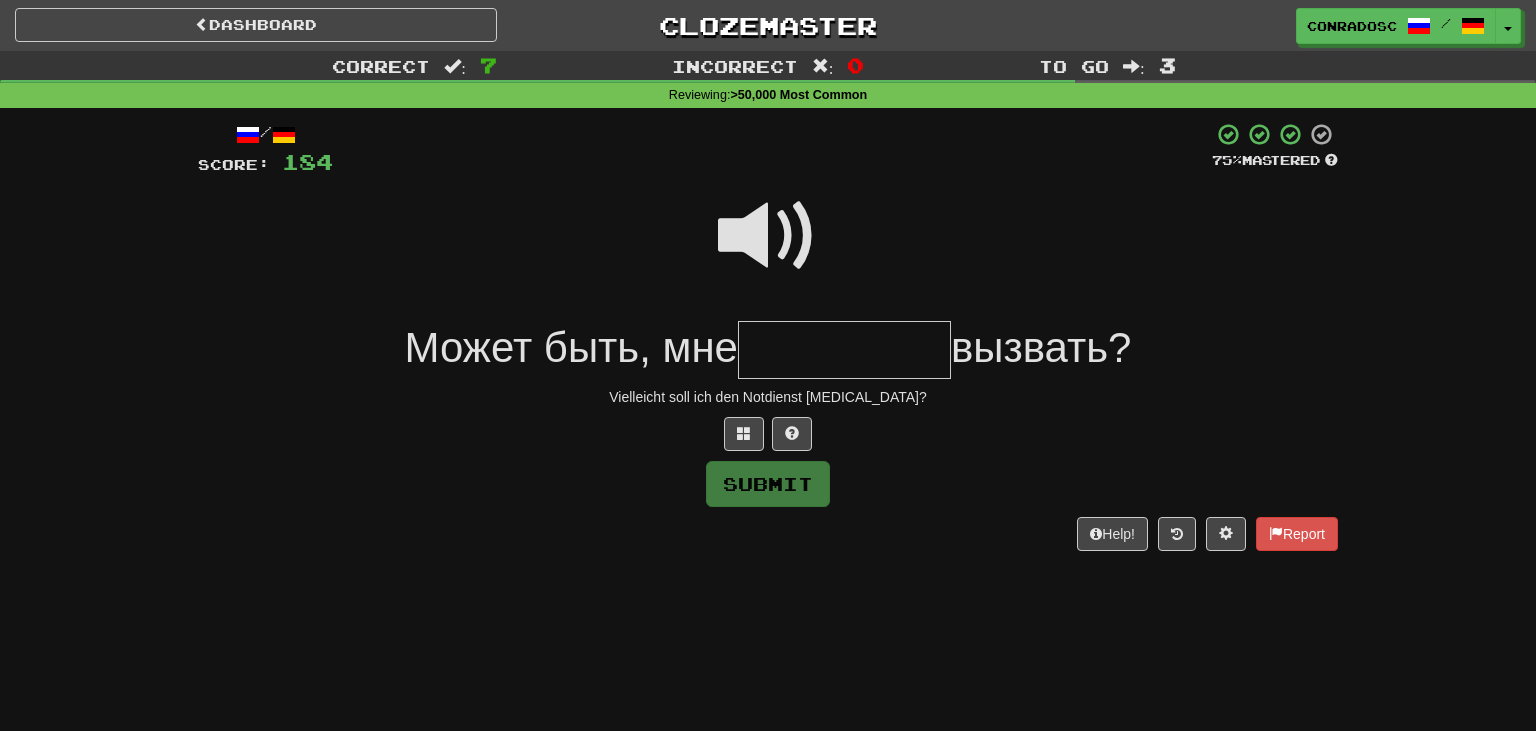 click at bounding box center (844, 350) 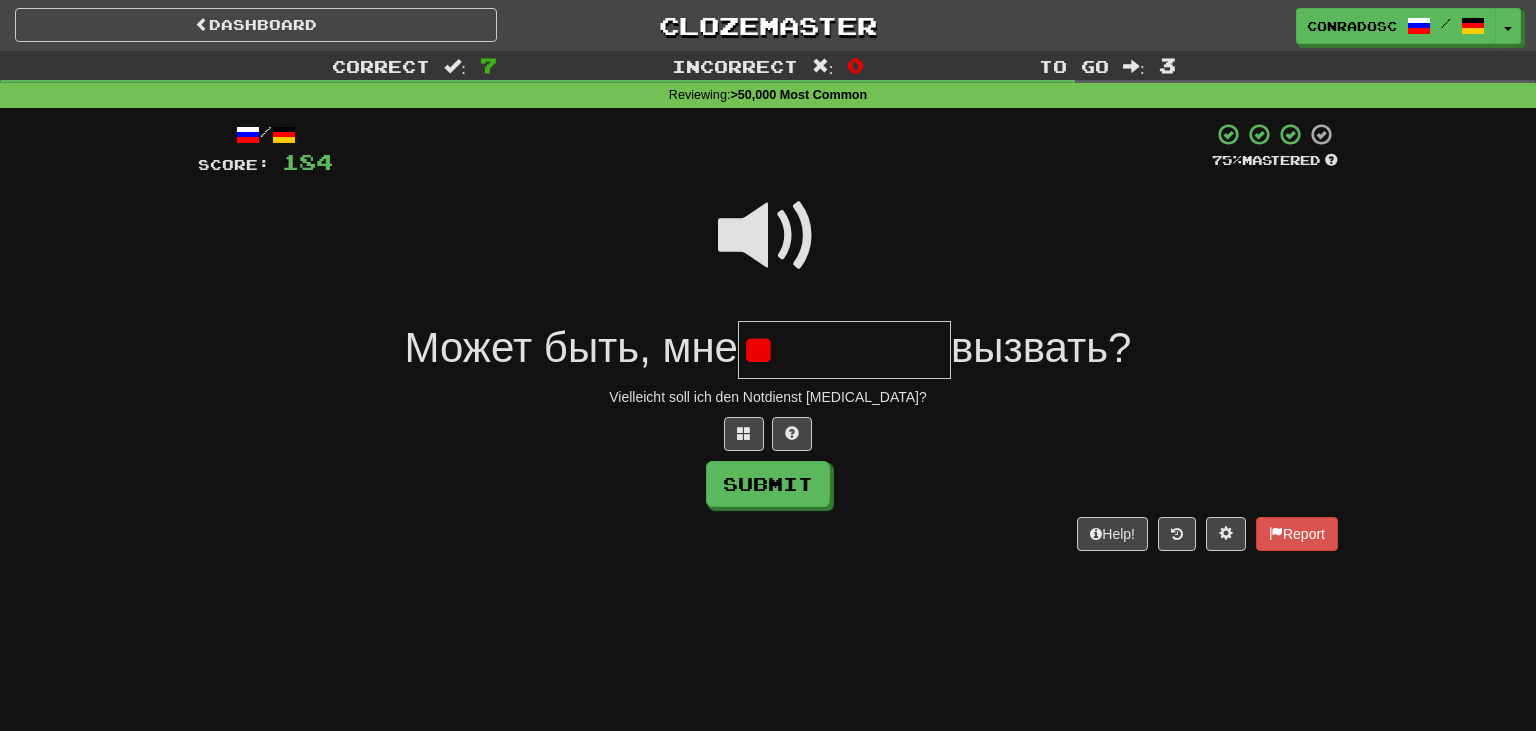 type on "*" 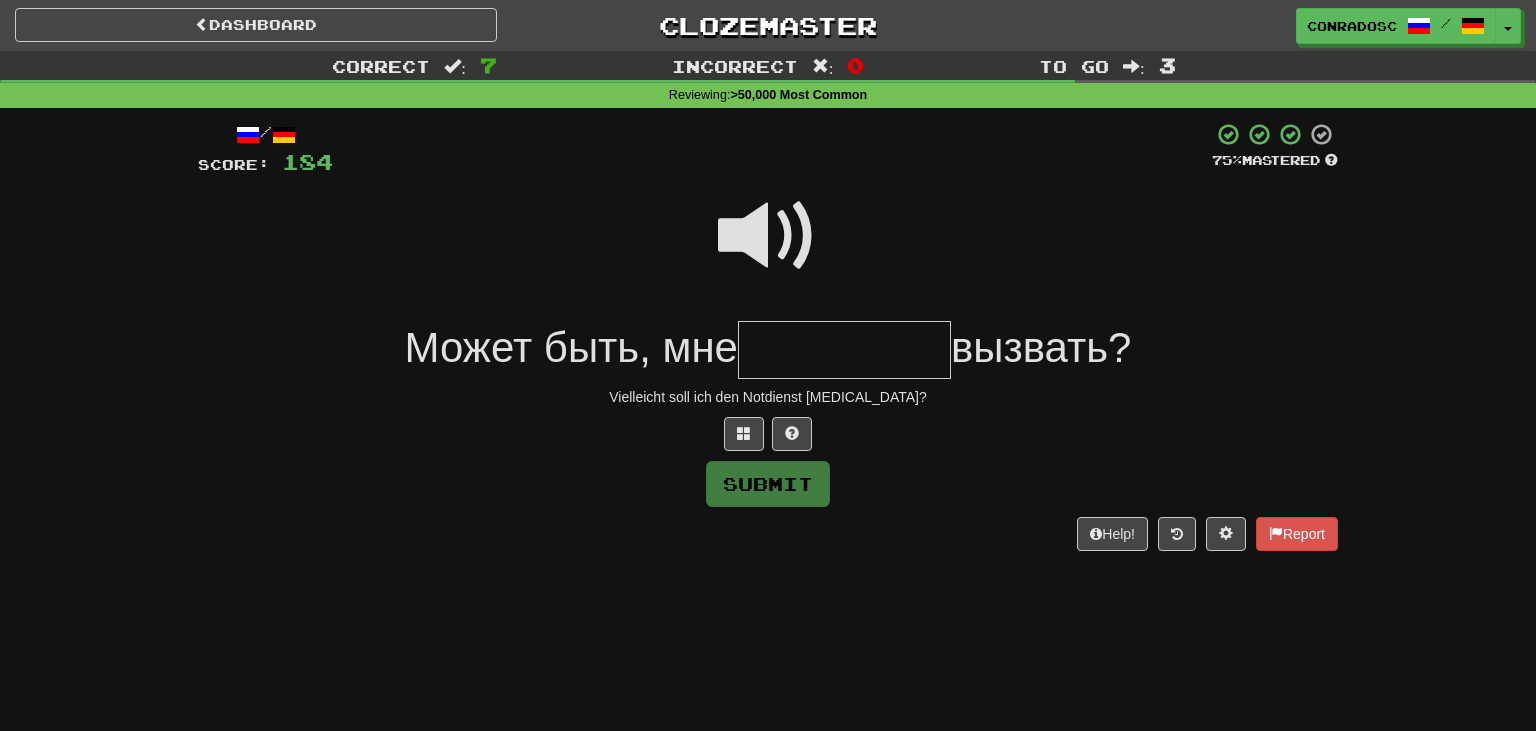click at bounding box center [768, 236] 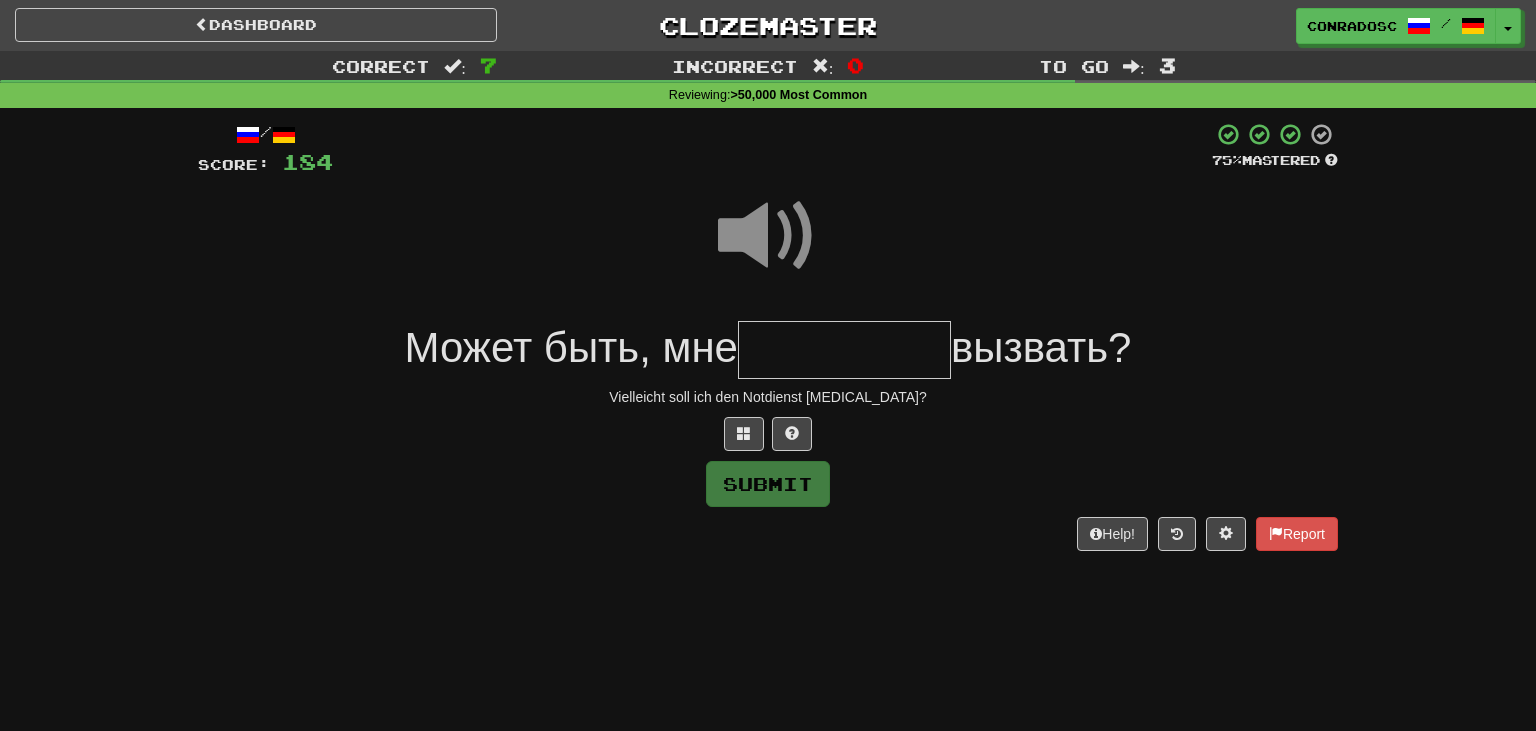 click at bounding box center [844, 350] 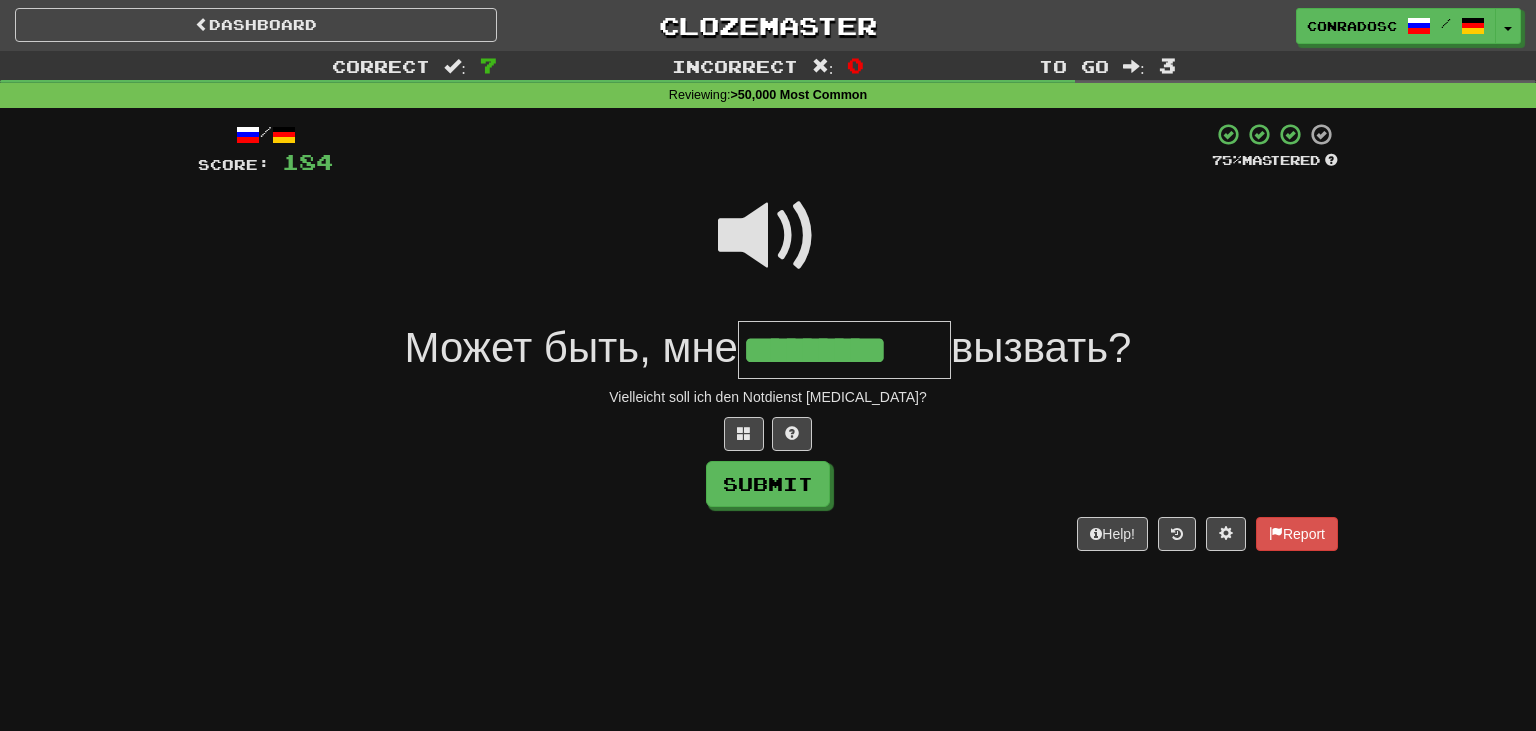 type on "*********" 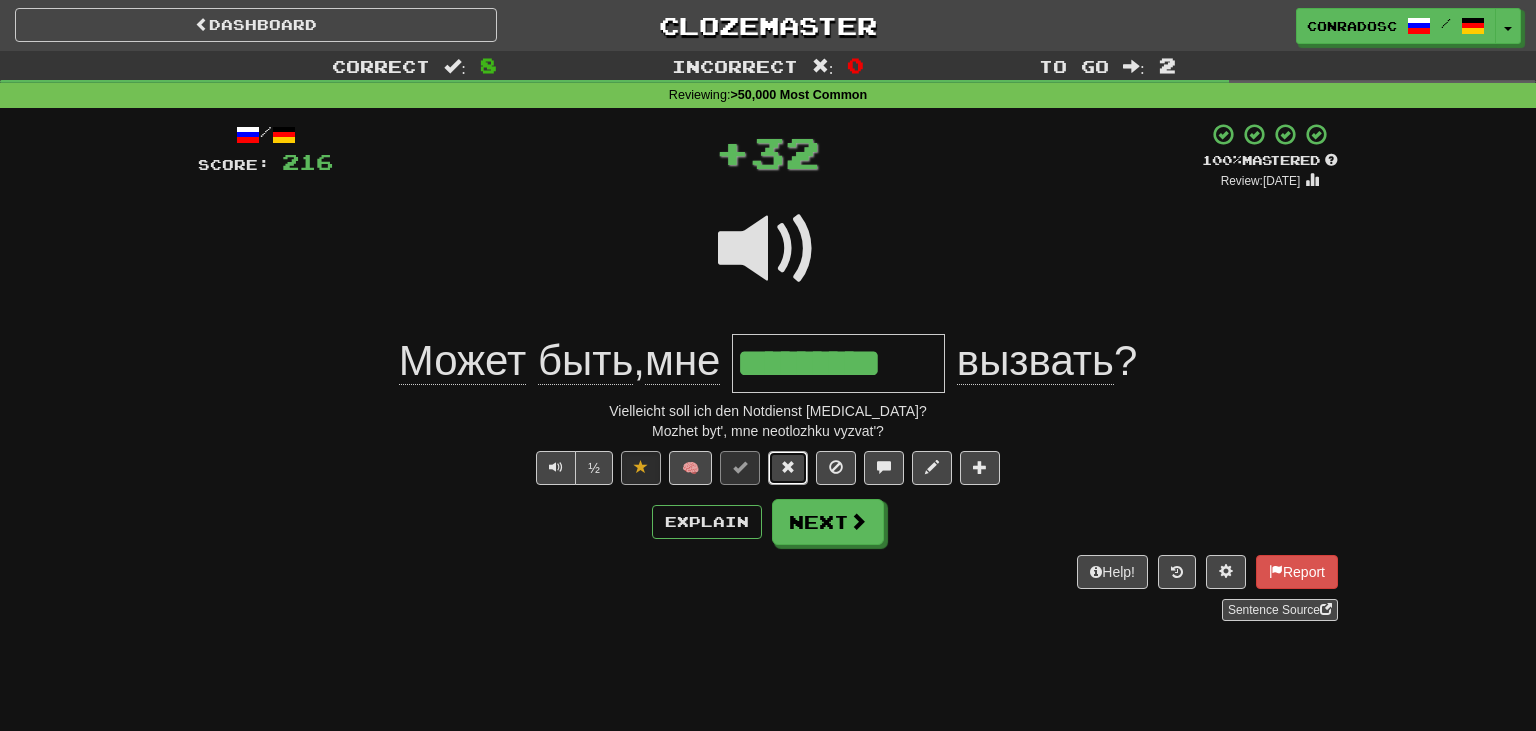 click at bounding box center (788, 467) 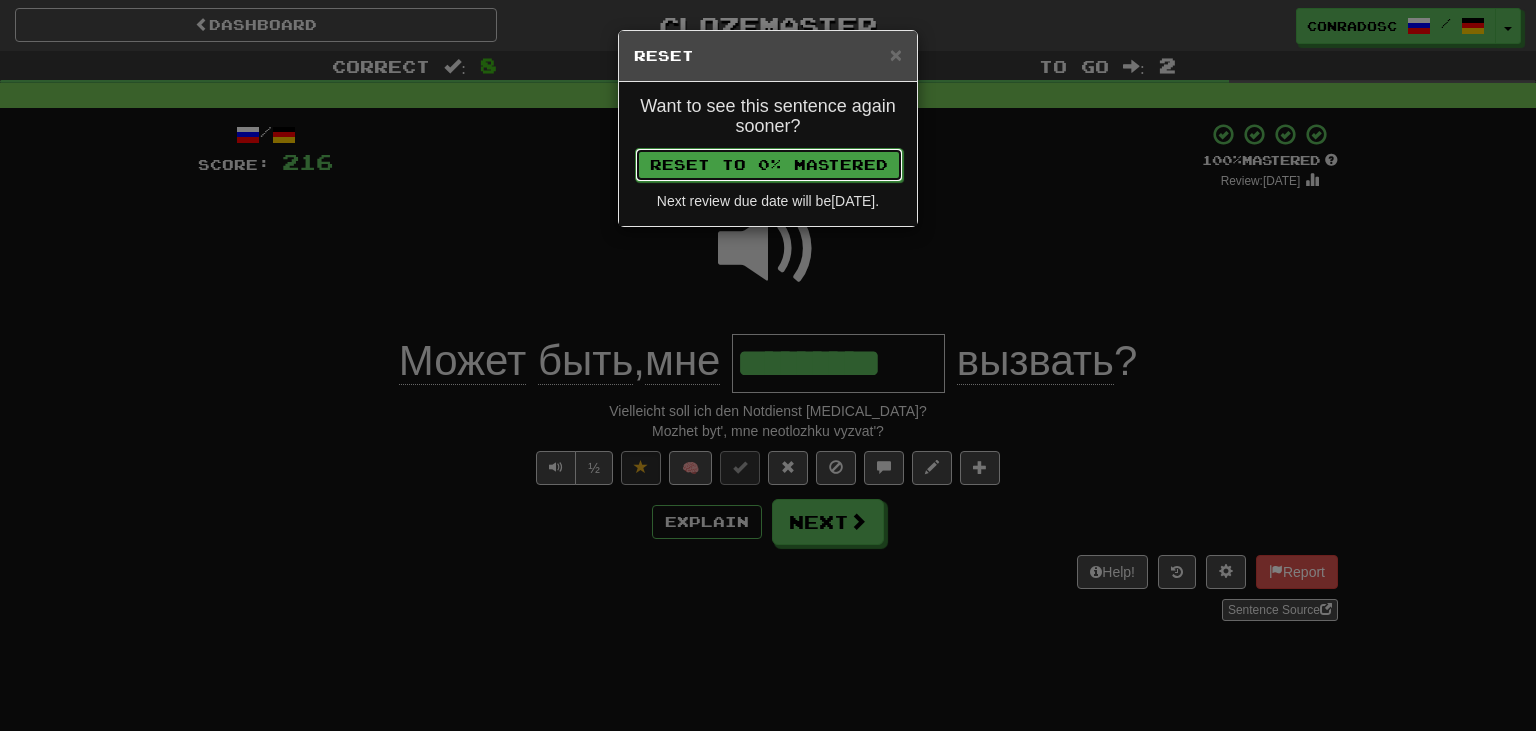 click on "Reset to 0% Mastered" at bounding box center [769, 165] 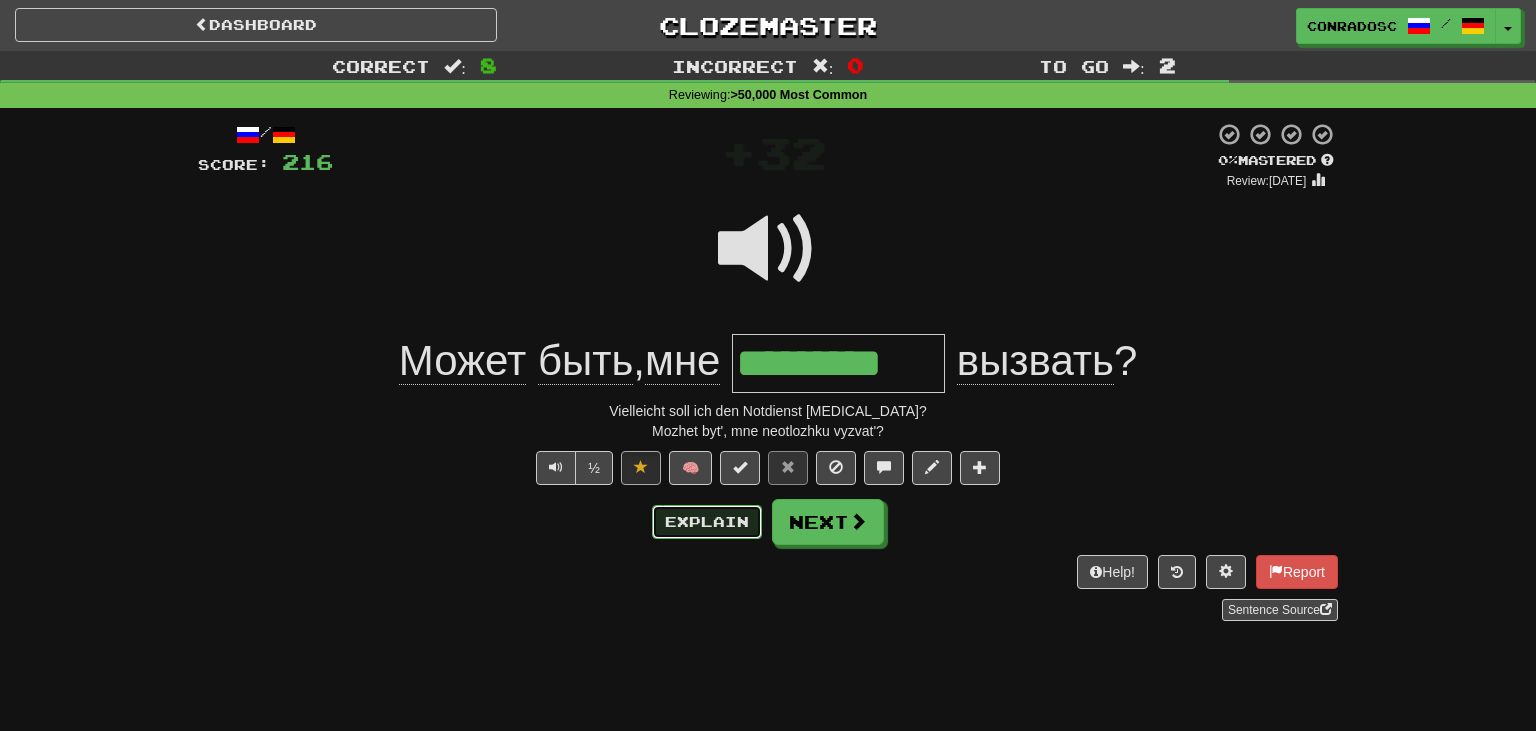 click on "Explain" at bounding box center [707, 522] 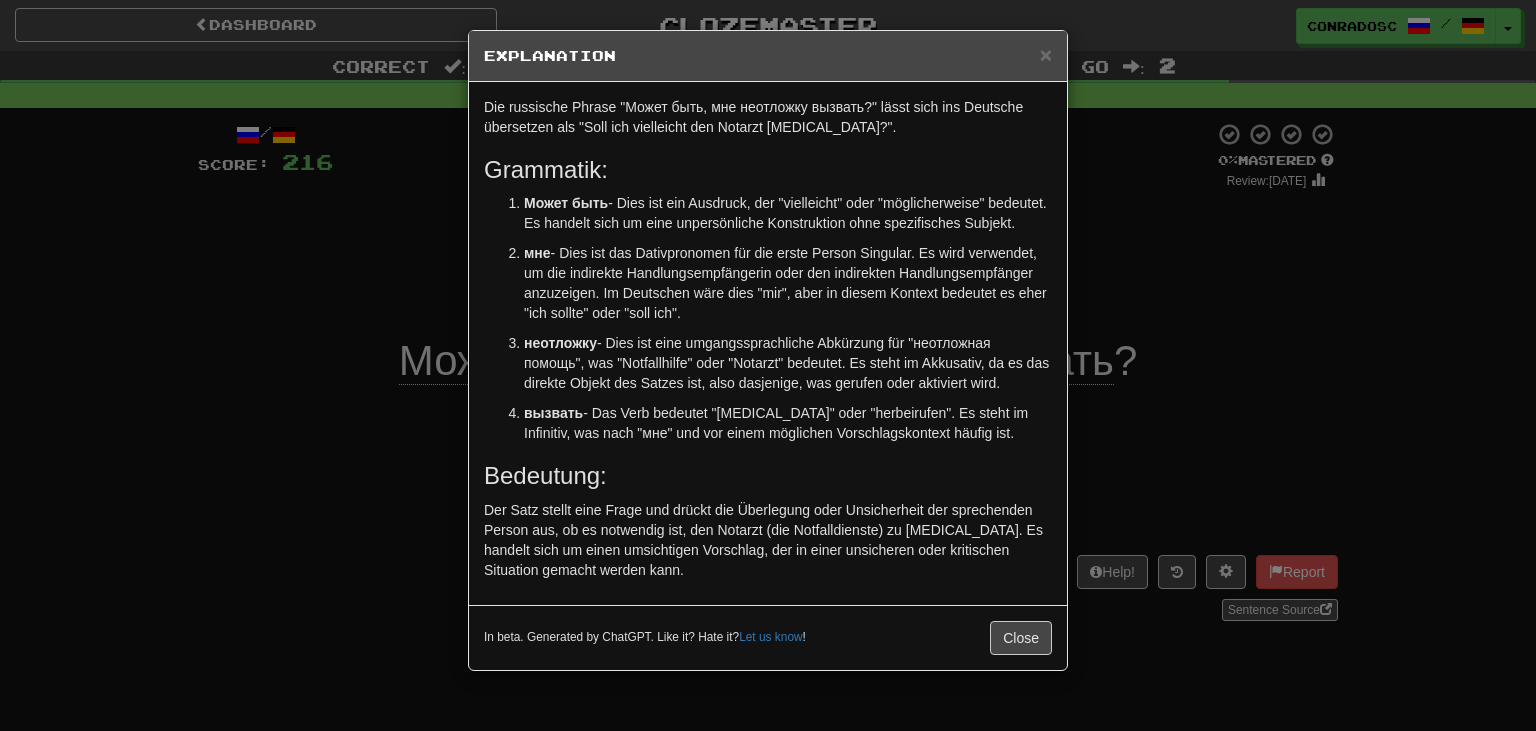 click on "× Explanation Die russische Phrase "Может быть, мне неотложку вызвать?" lässt sich ins Deutsche übersetzen als "Soll ich vielleicht den Notarzt rufen?".
Grammatik:
Может быть  - Dies ist ein Ausdruck, der "vielleicht" oder "möglicherweise" bedeutet. Es handelt sich um eine unpersönliche Konstruktion ohne spezifisches Subjekt.
мне  - Dies ist das Dativpronomen für die erste Person Singular. Es wird verwendet, um die indirekte Handlungsempfängerin oder den indirekten Handlungsempfänger anzuzeigen. Im Deutschen wäre dies "mir", aber in diesem Kontext bedeutet es eher "ich sollte" oder "soll ich".
неотложку  - Dies ist eine umgangssprachliche Abkürzung für "неотложная помощь", was "Notfallhilfe" oder "Notarzt" bedeutet. Es steht im Akkusativ, da es das direkte Objekt des Satzes ist, also dasjenige, was gerufen oder aktiviert wird.
вызвать
Bedeutung:
In beta. Generated by ChatGPT. Like it? Hate it?" at bounding box center [768, 365] 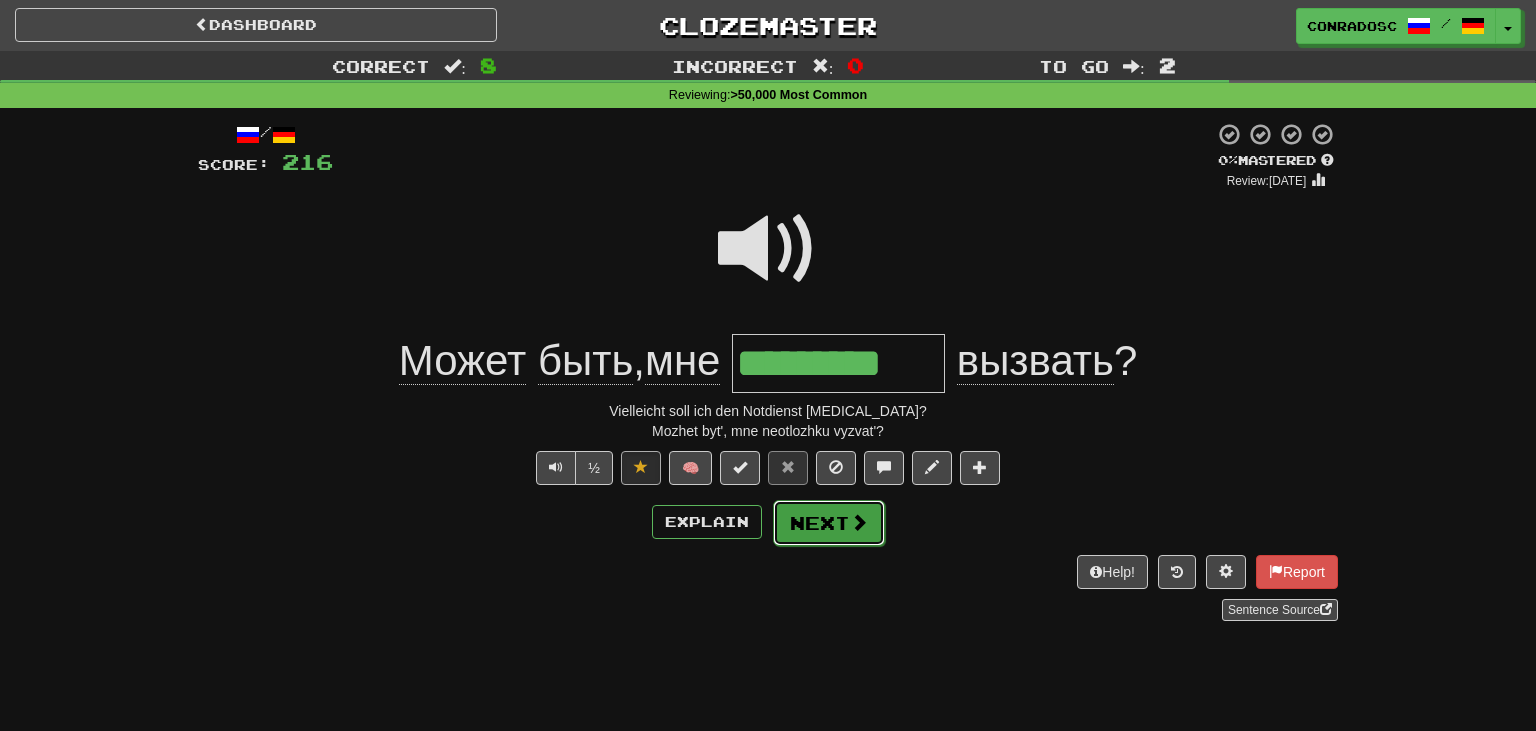 click on "Next" at bounding box center [829, 523] 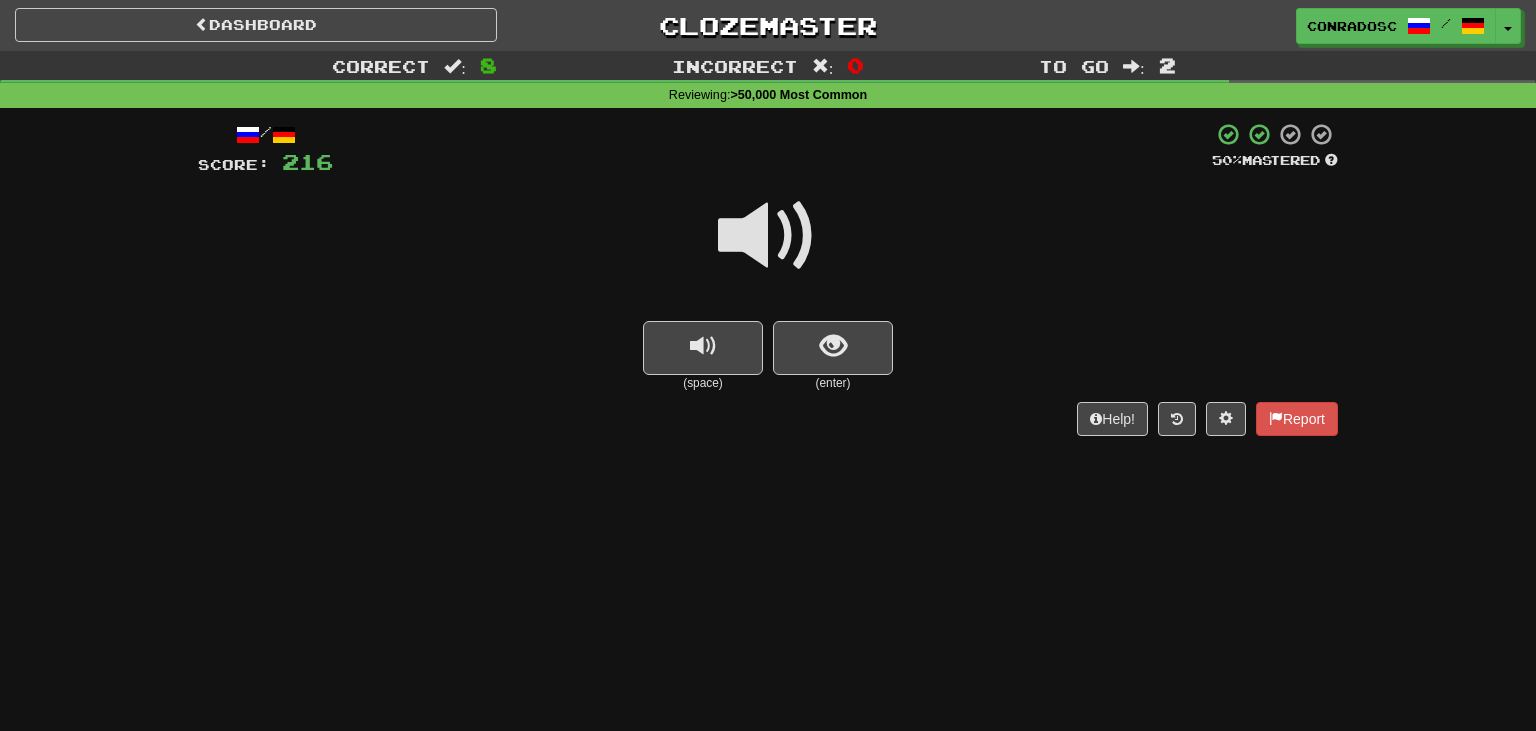 click at bounding box center [768, 236] 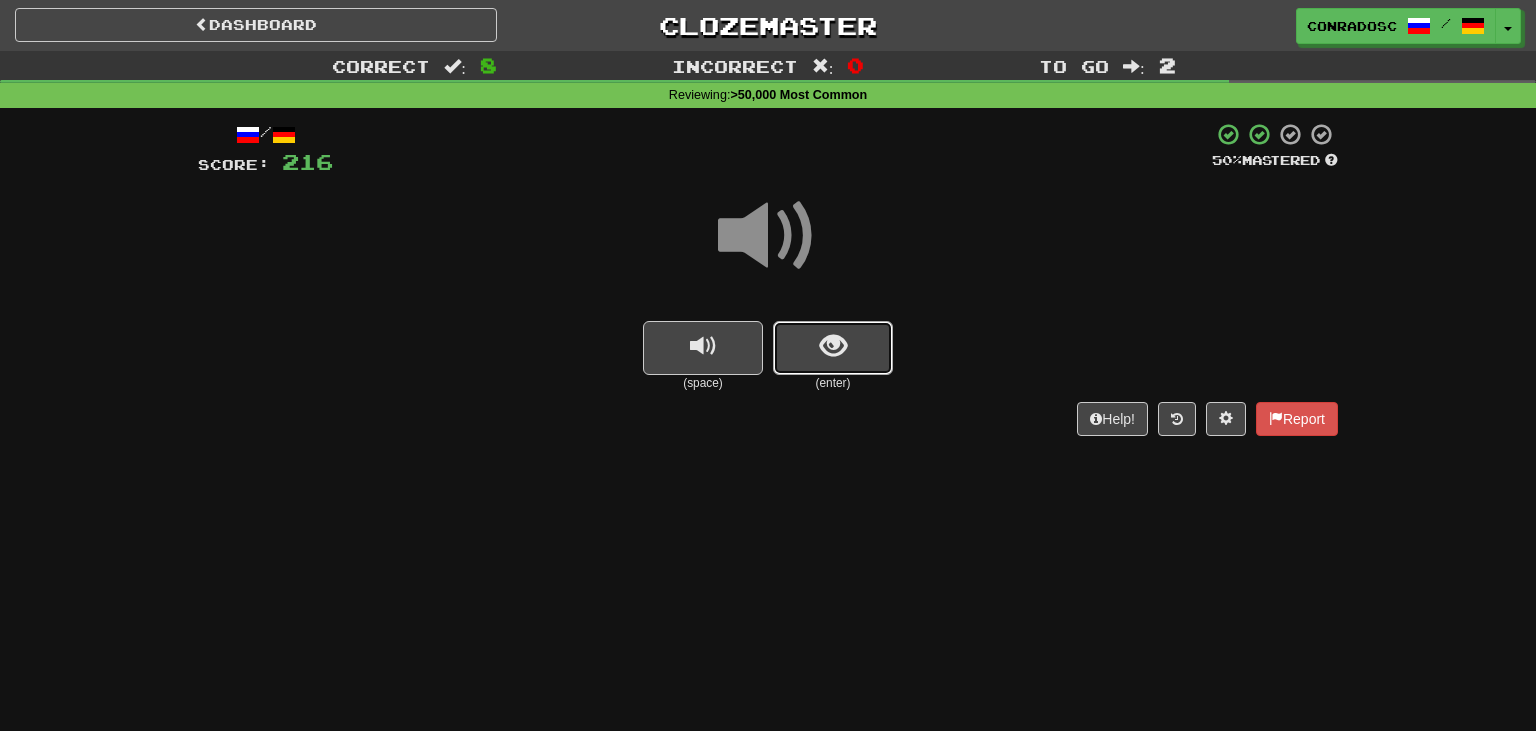 click at bounding box center (833, 348) 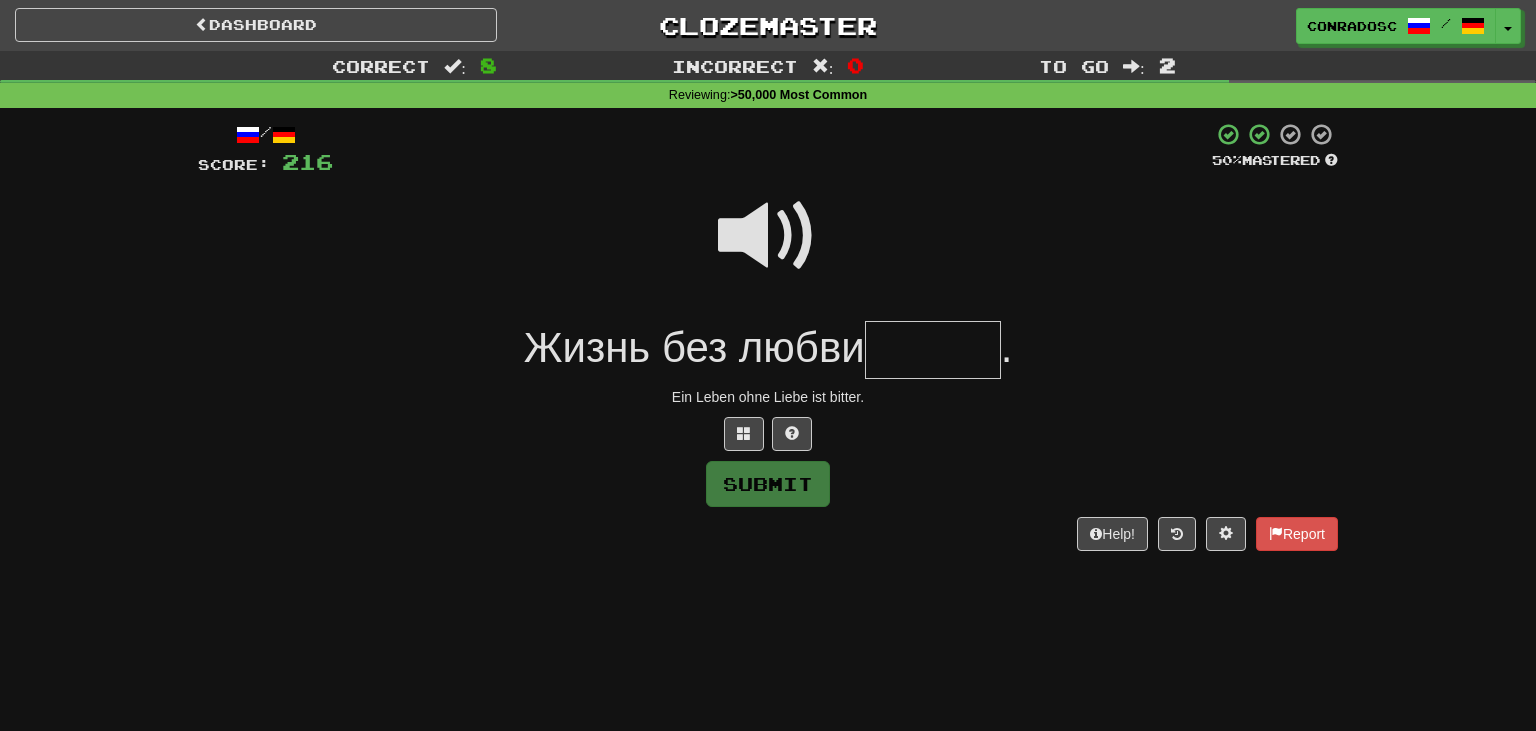 click at bounding box center [933, 350] 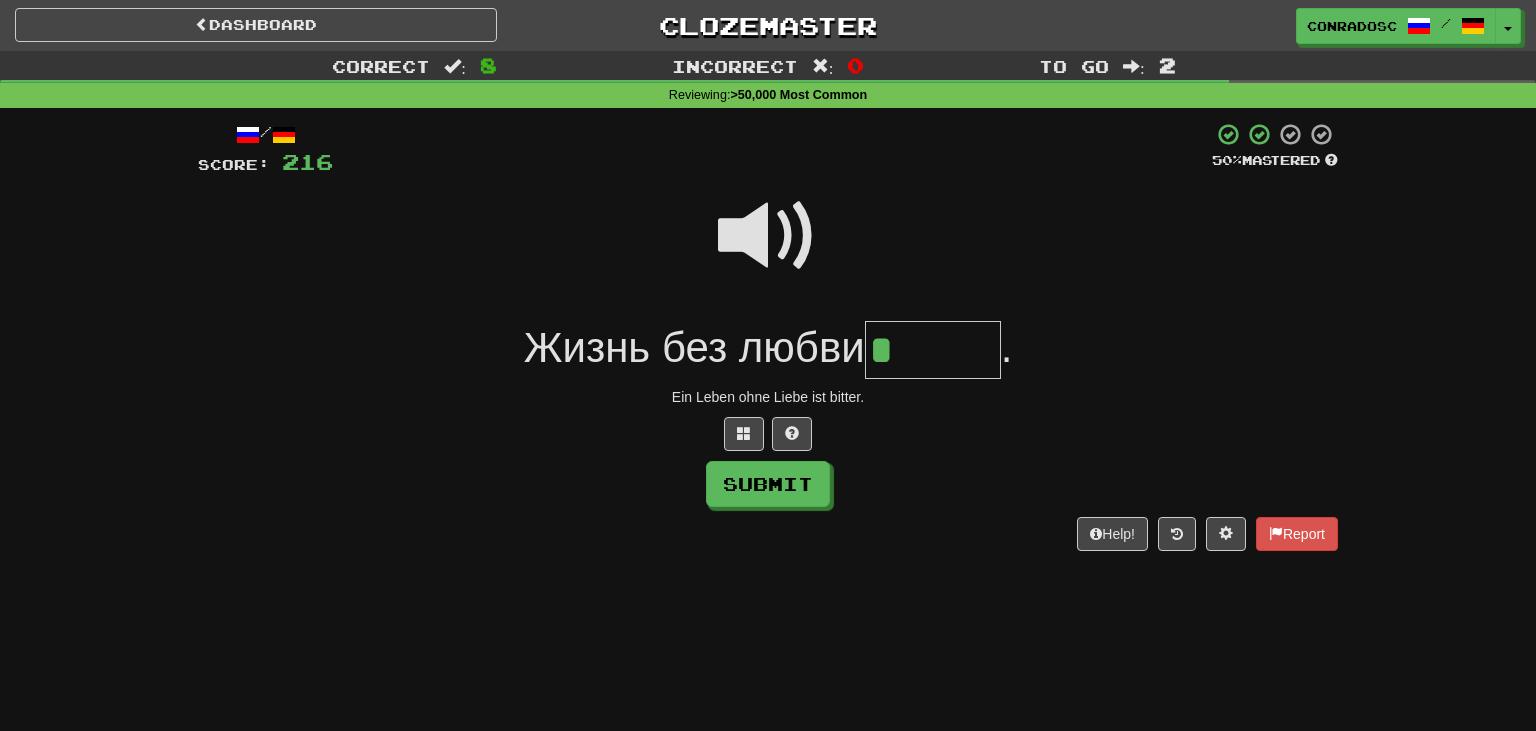 click at bounding box center (768, 236) 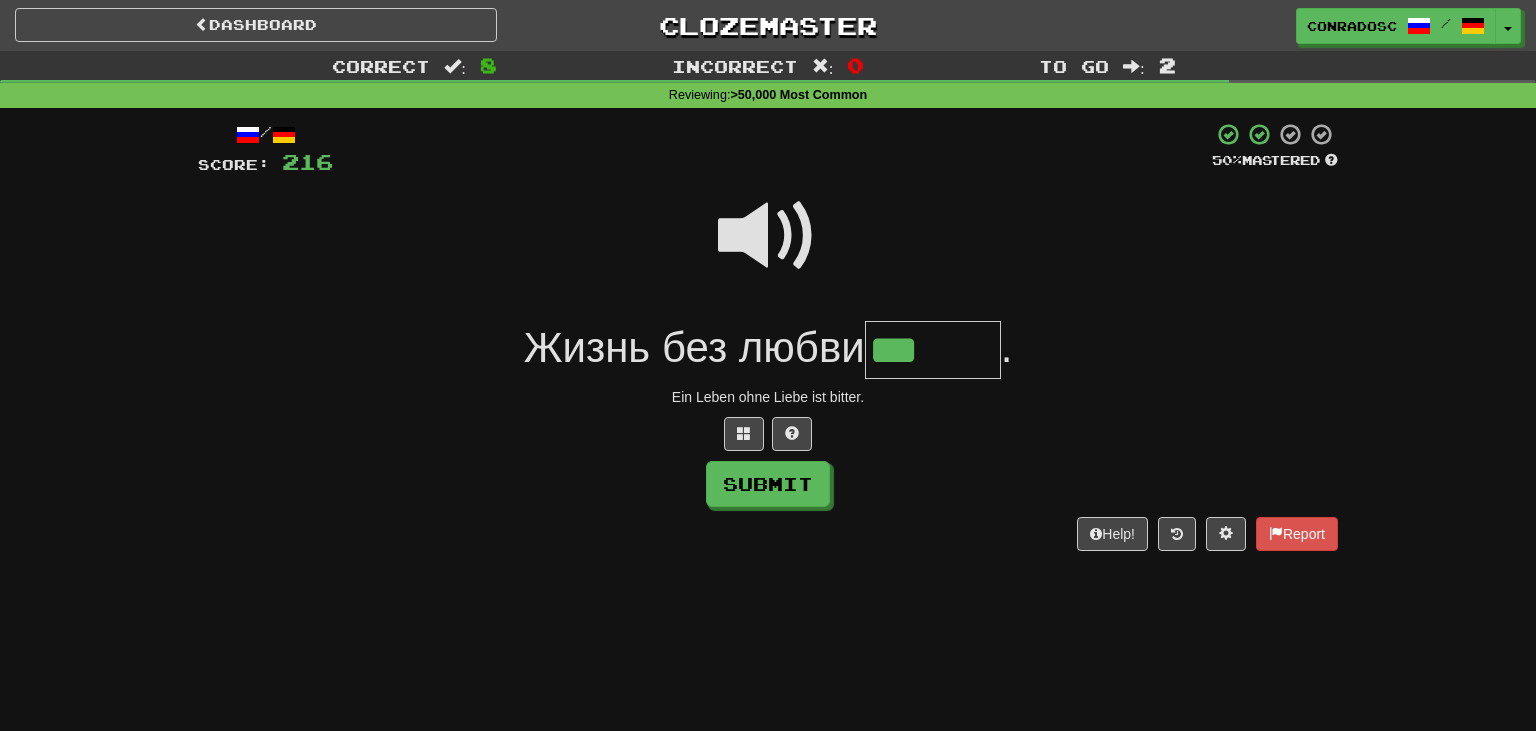 click at bounding box center [768, 236] 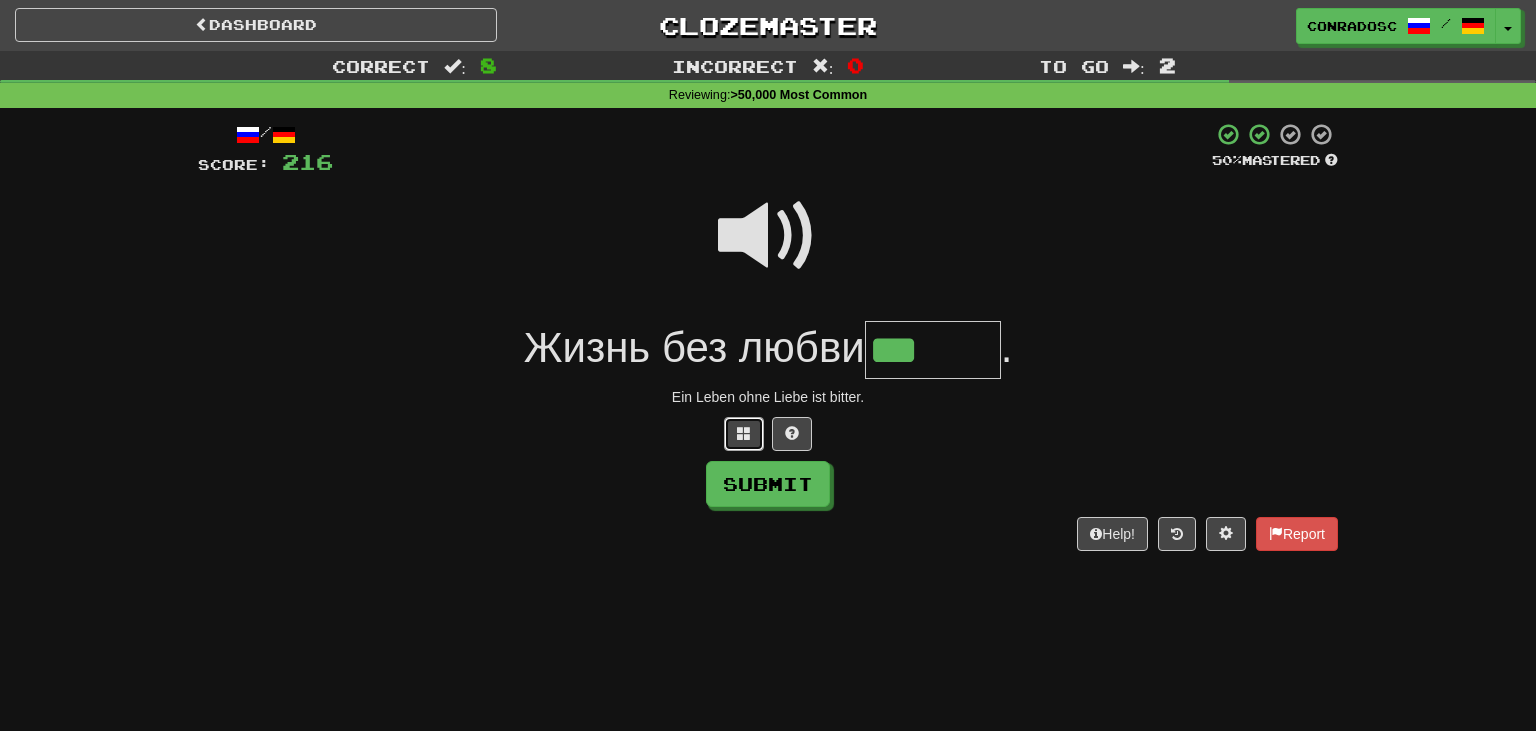 click at bounding box center [744, 434] 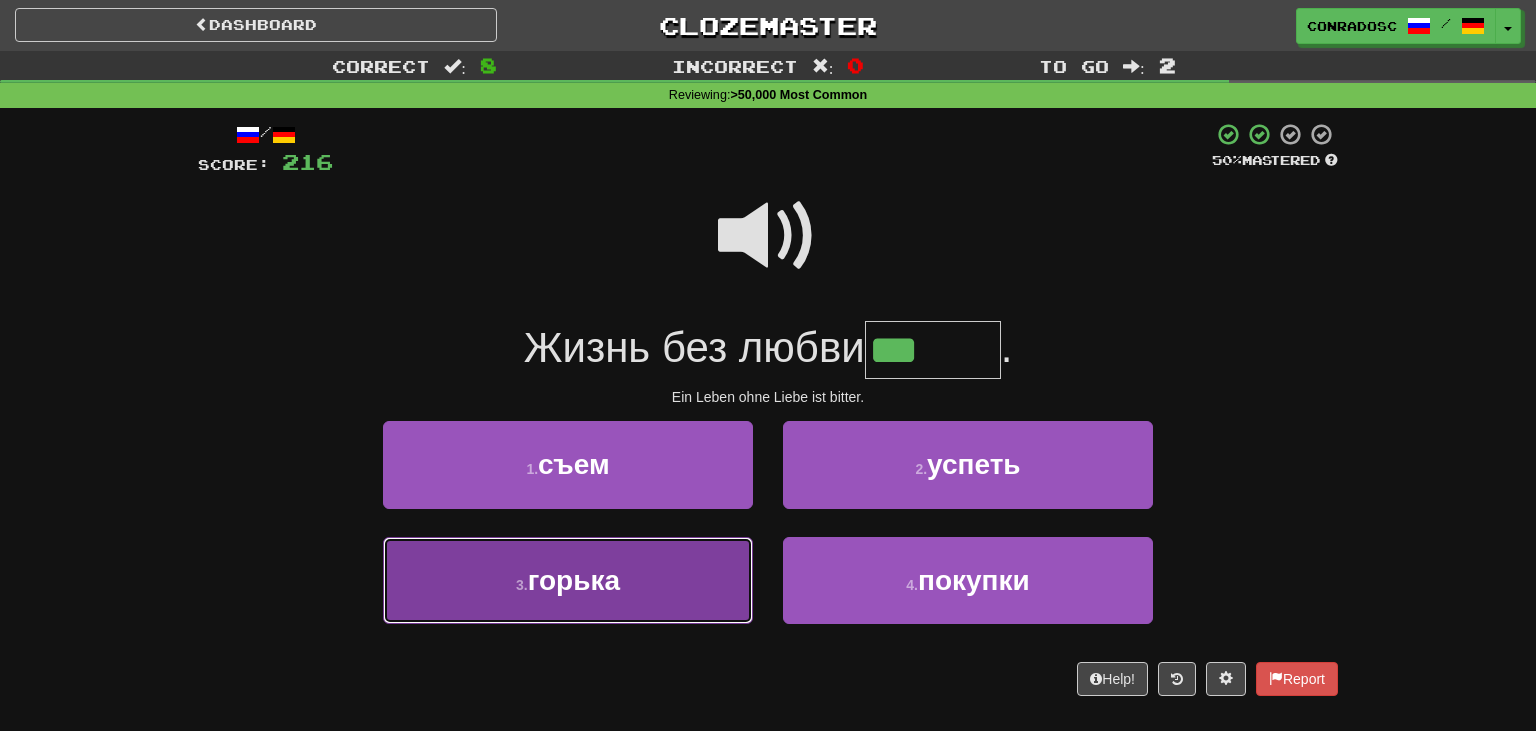 click on "3 .  горька" at bounding box center (568, 580) 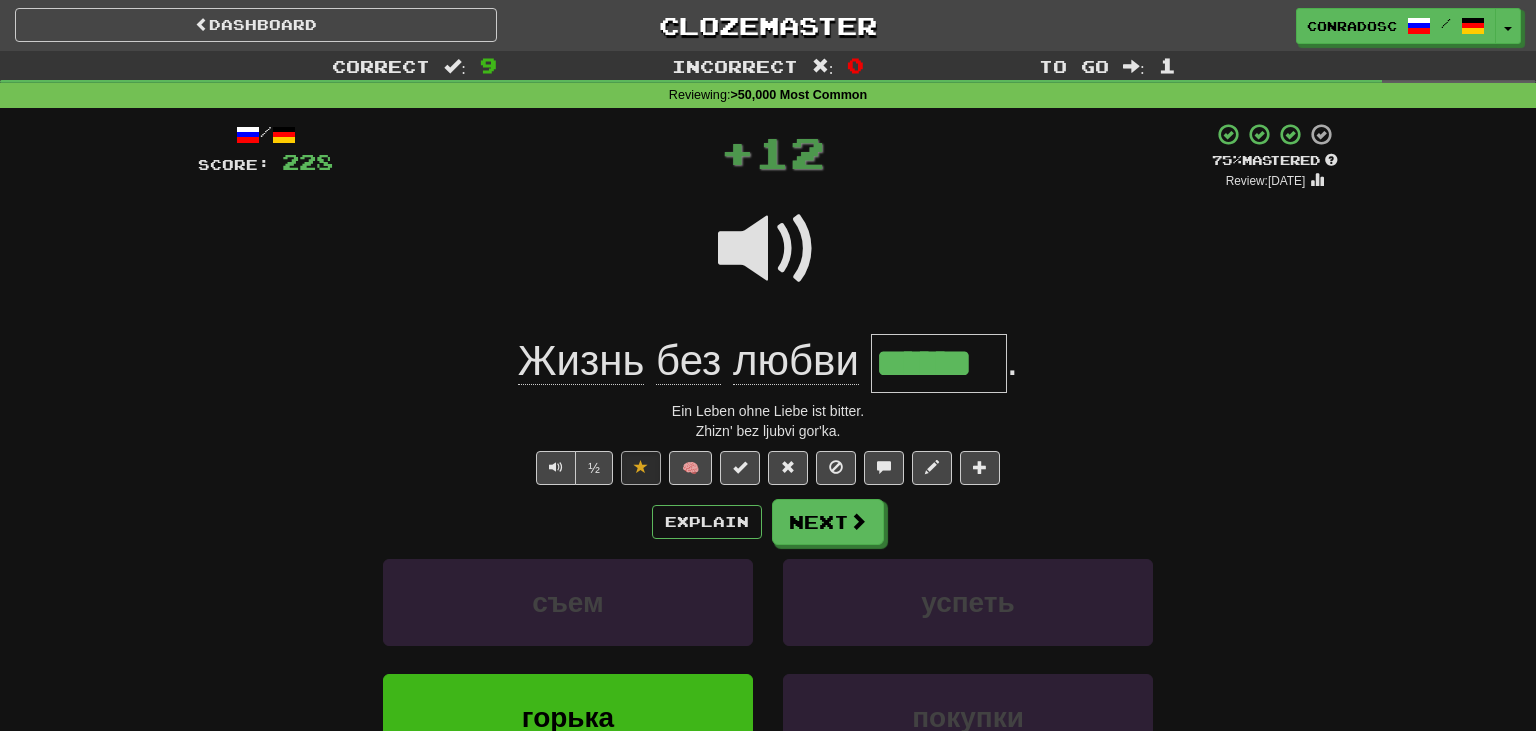 drag, startPoint x: 998, startPoint y: 365, endPoint x: 940, endPoint y: 370, distance: 58.21512 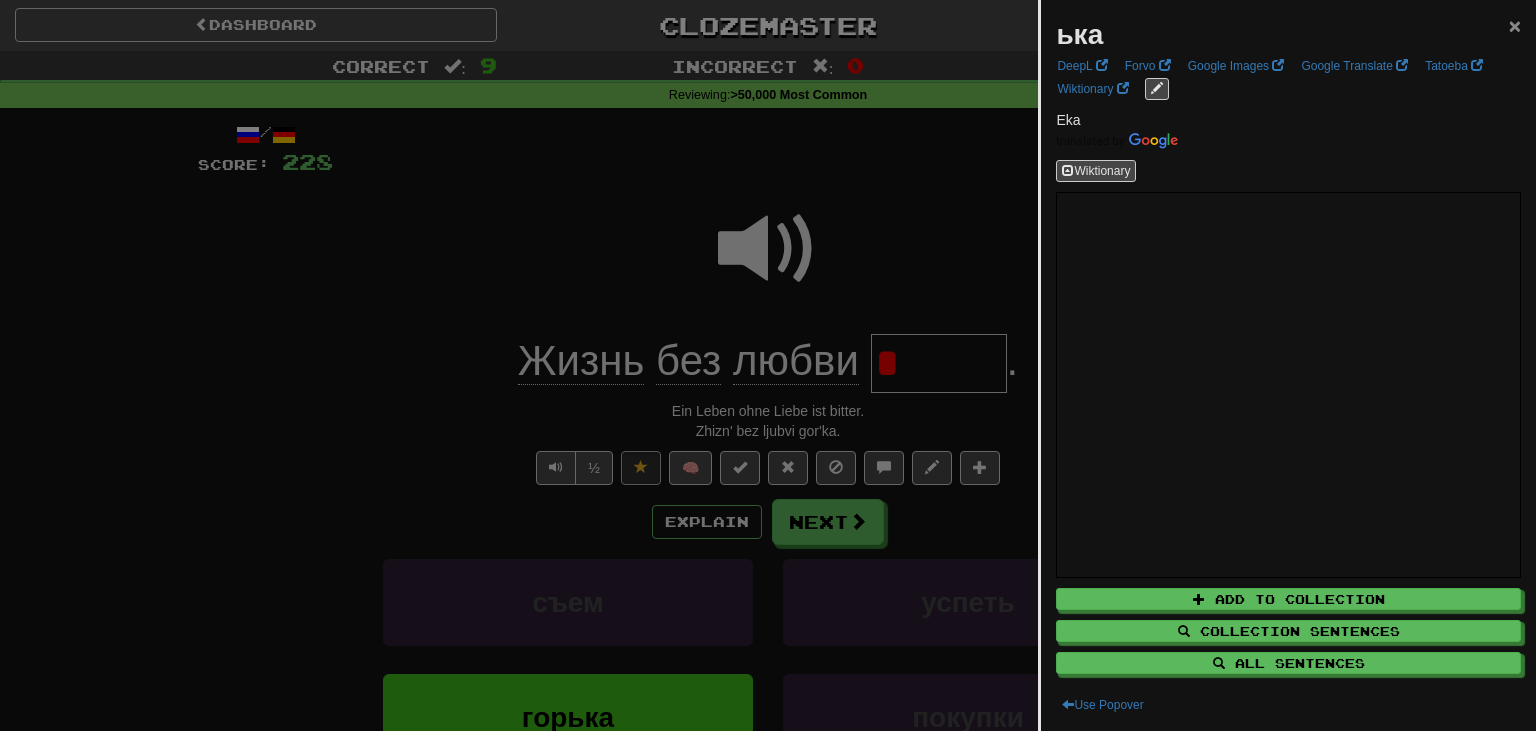 type on "*" 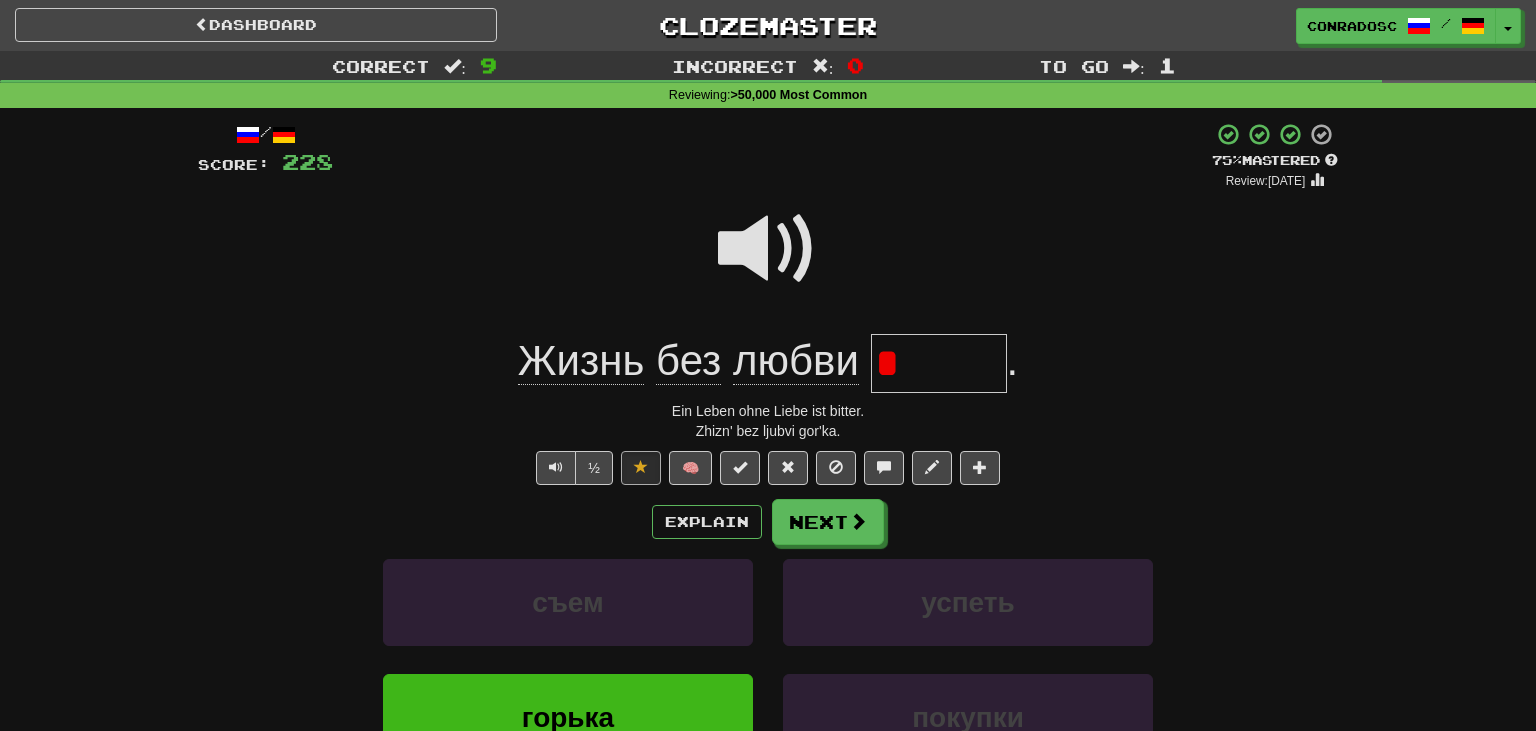 click on "*" at bounding box center [939, 363] 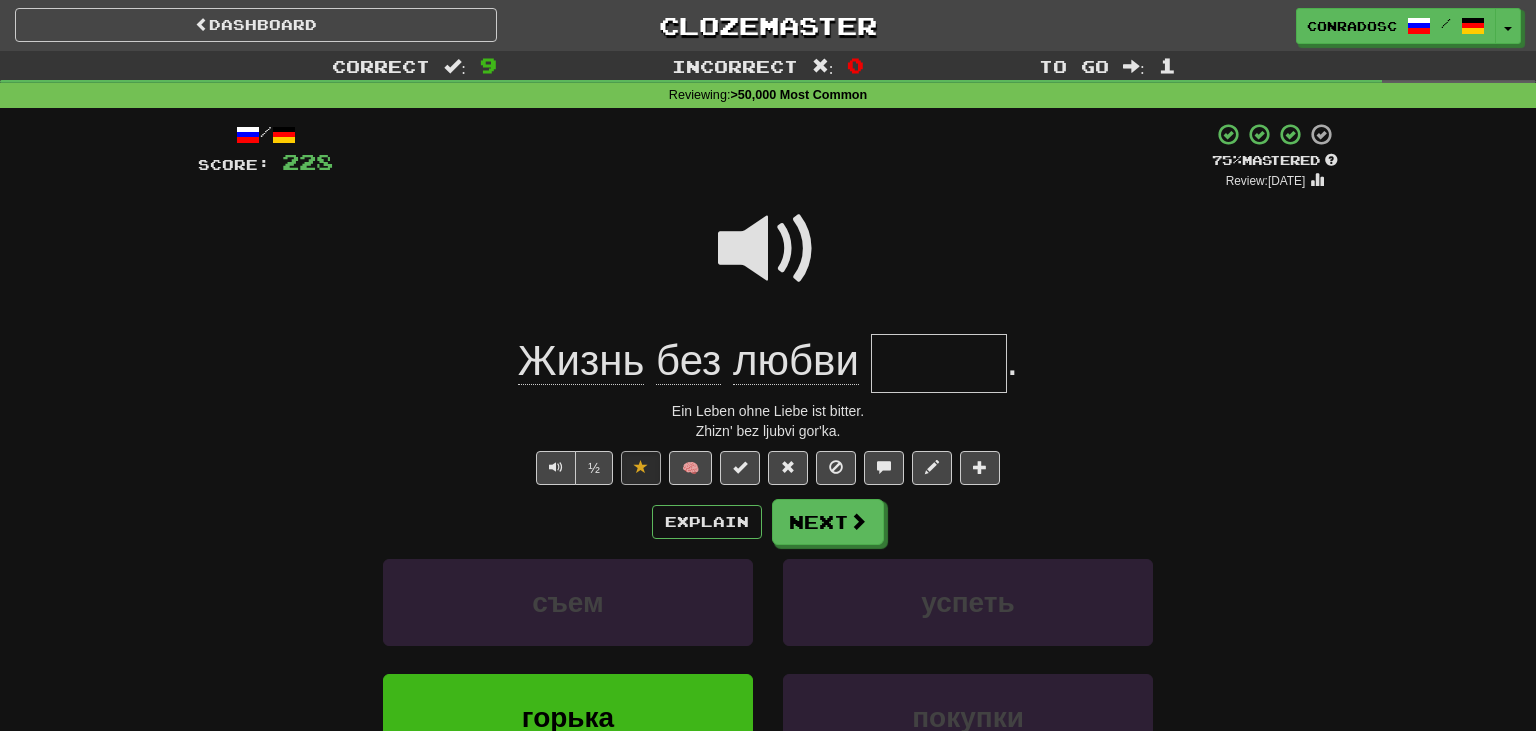 type on "*" 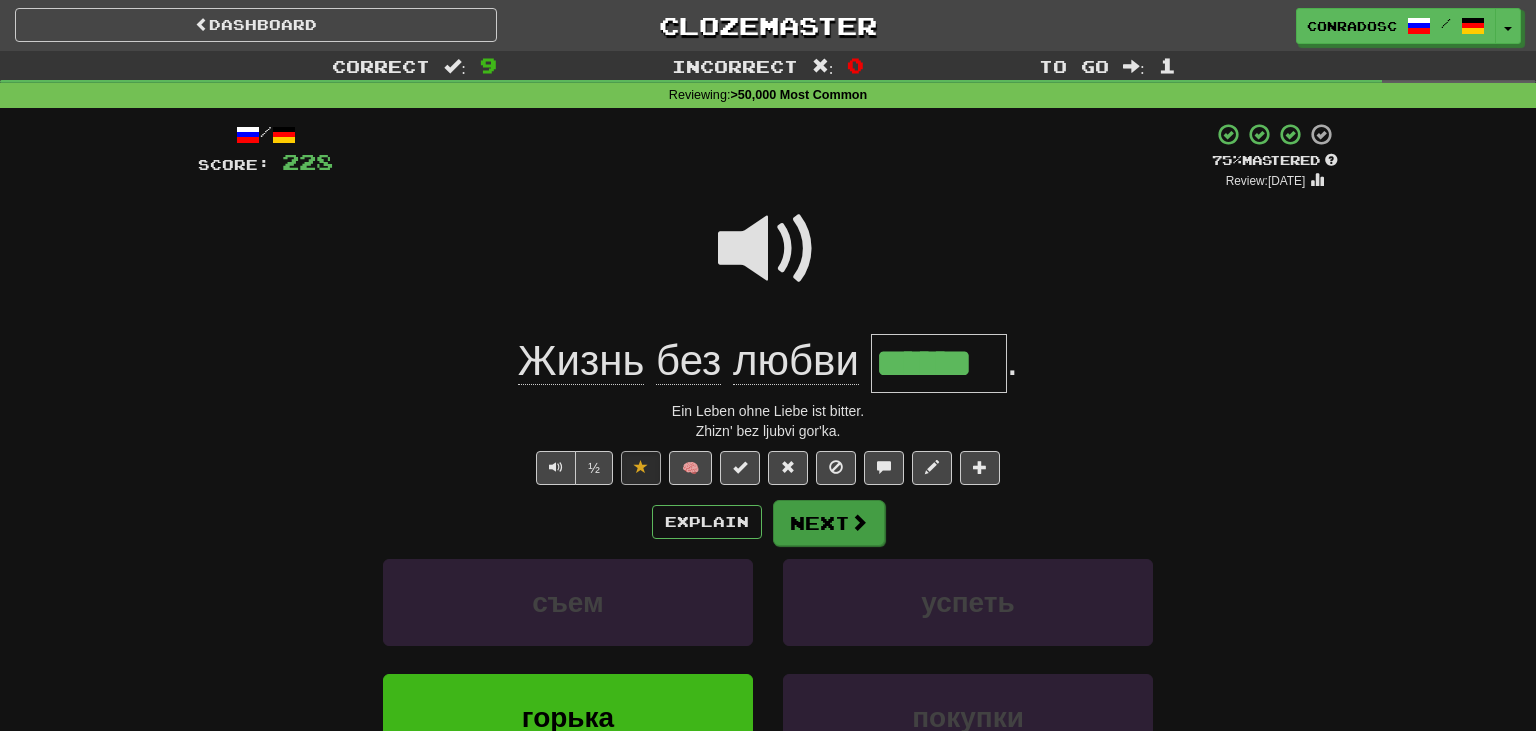 type on "******" 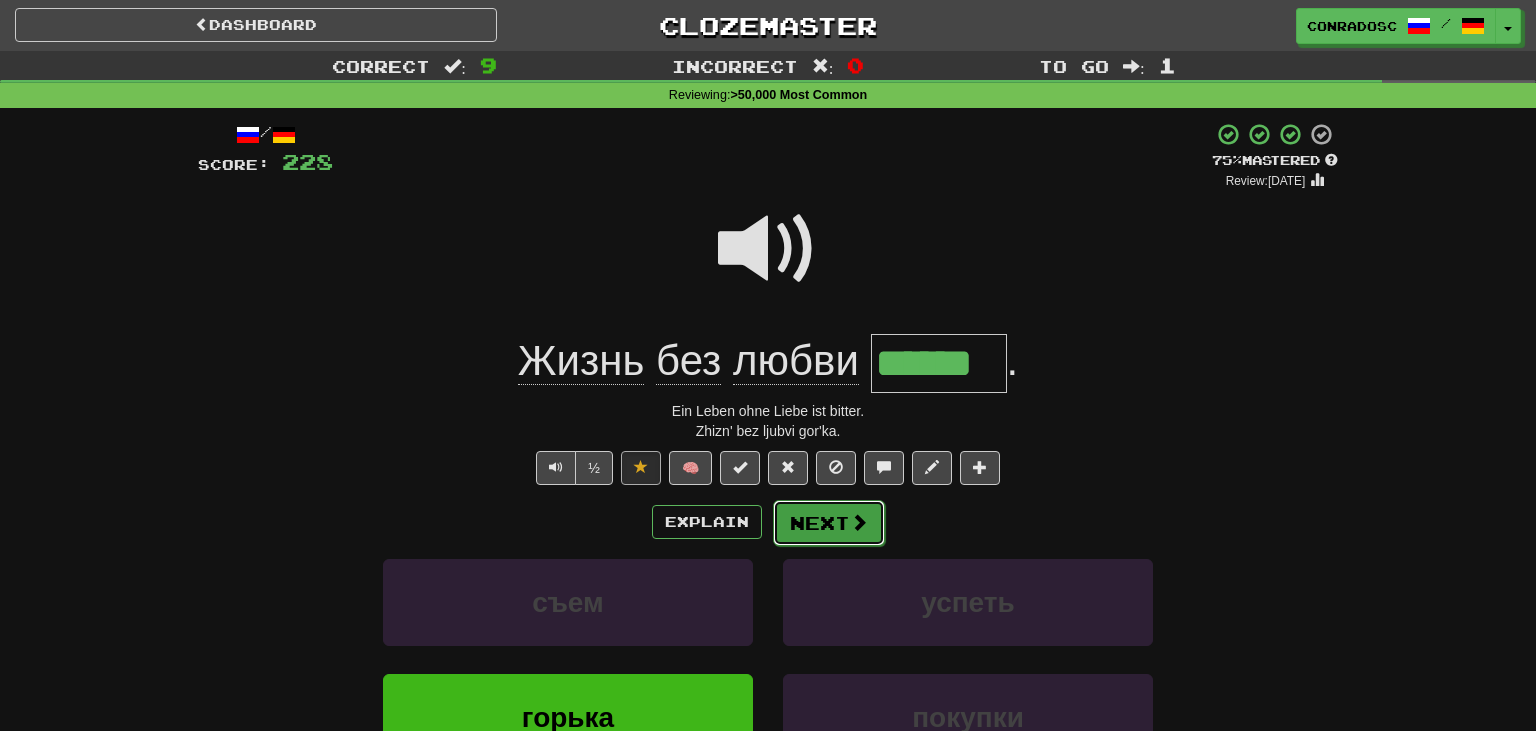 click at bounding box center (859, 522) 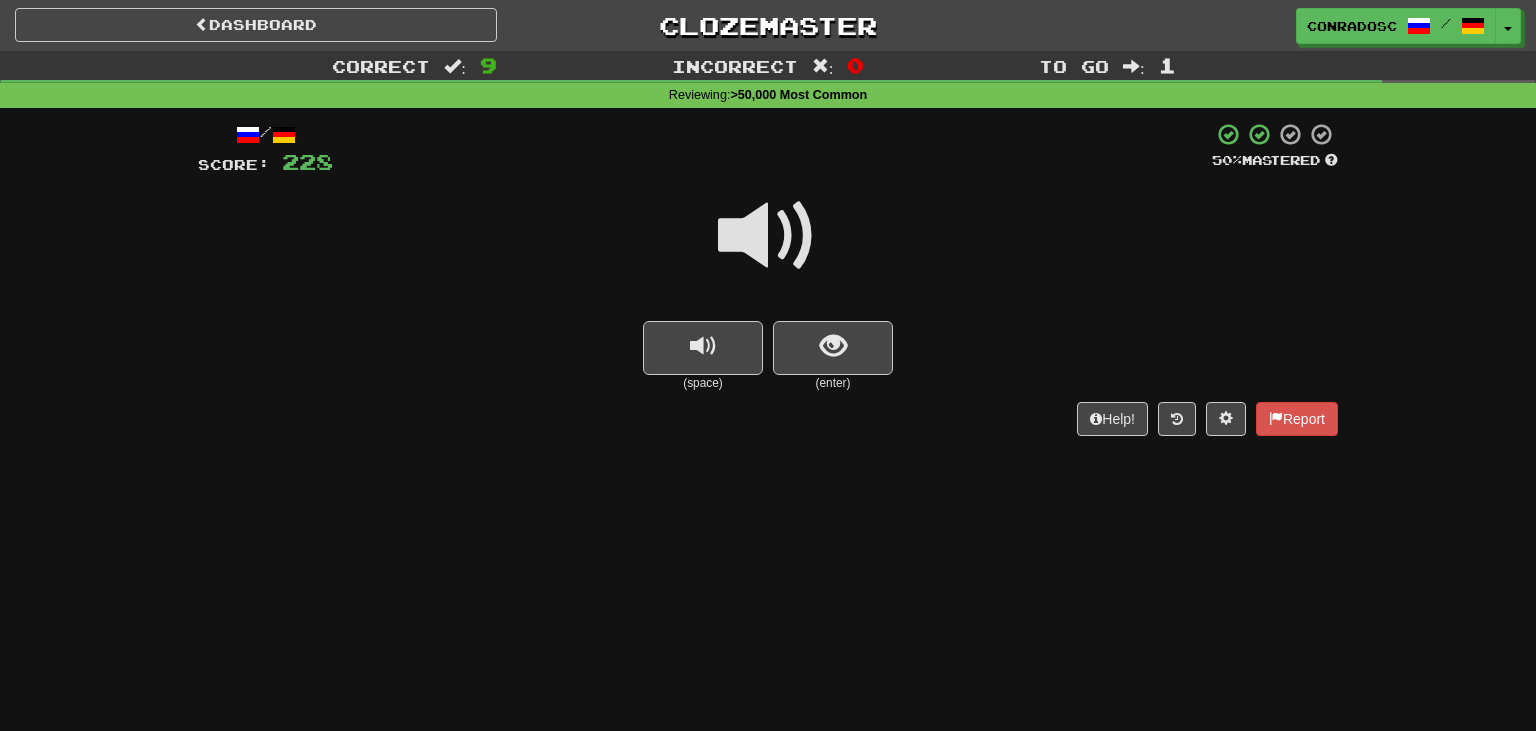 click at bounding box center [768, 236] 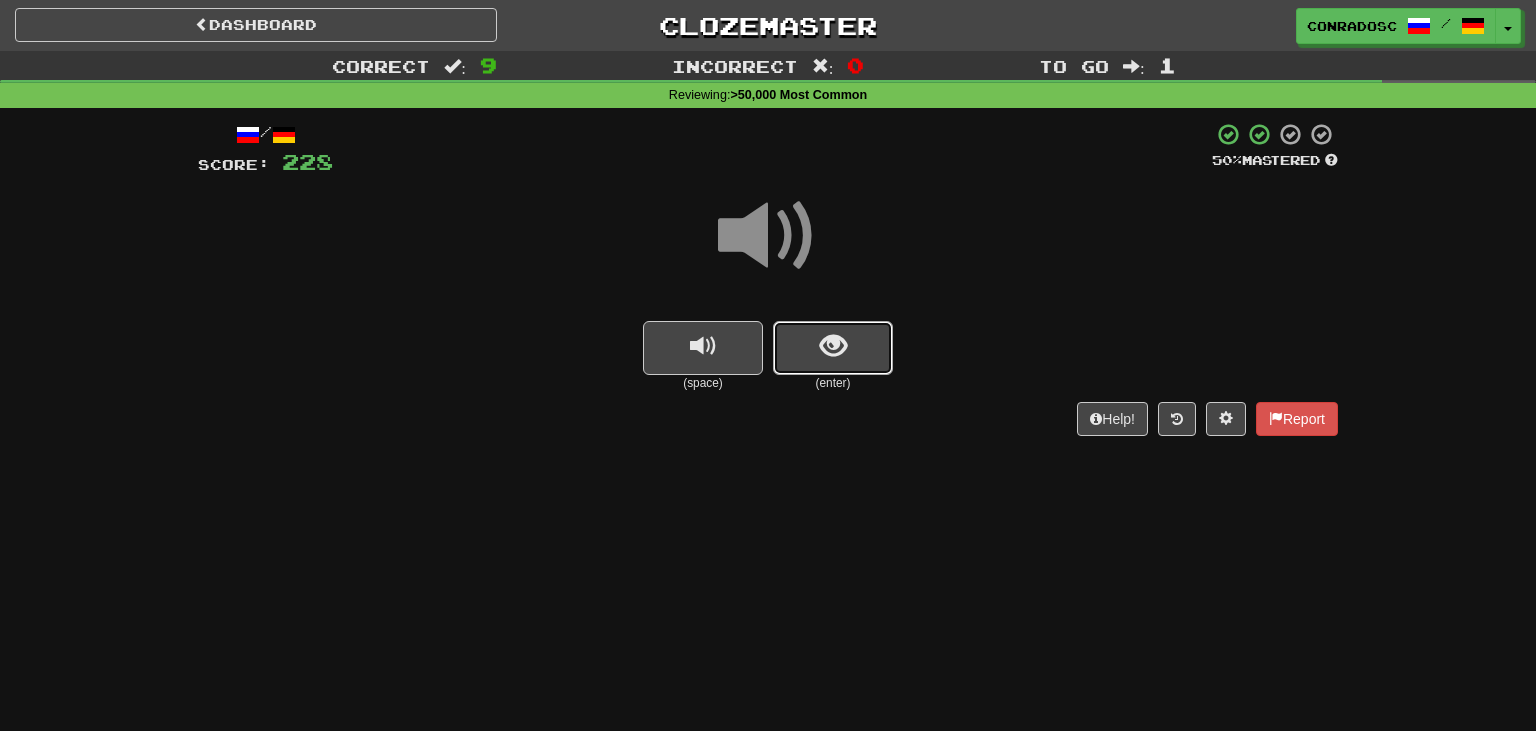 click at bounding box center (833, 346) 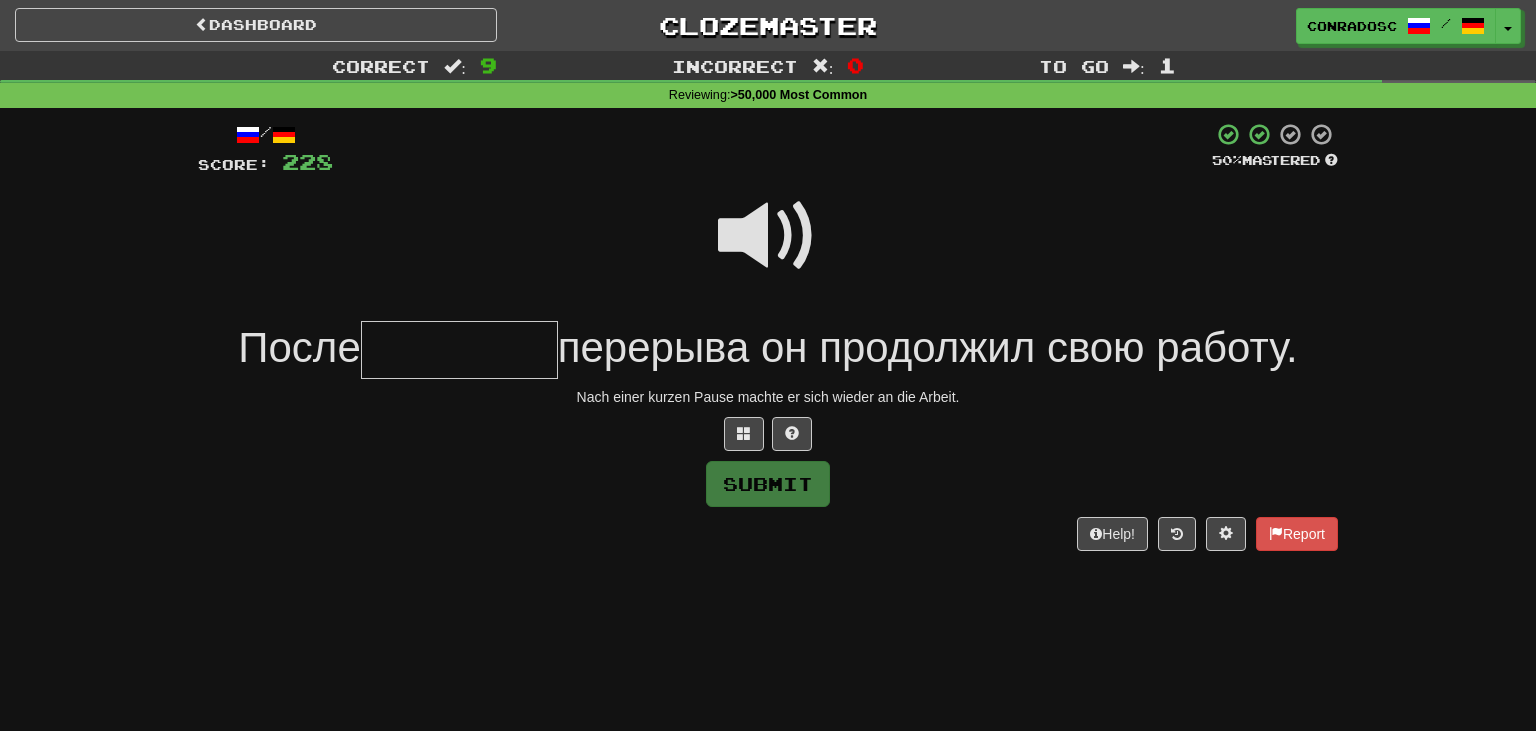 click at bounding box center [768, 236] 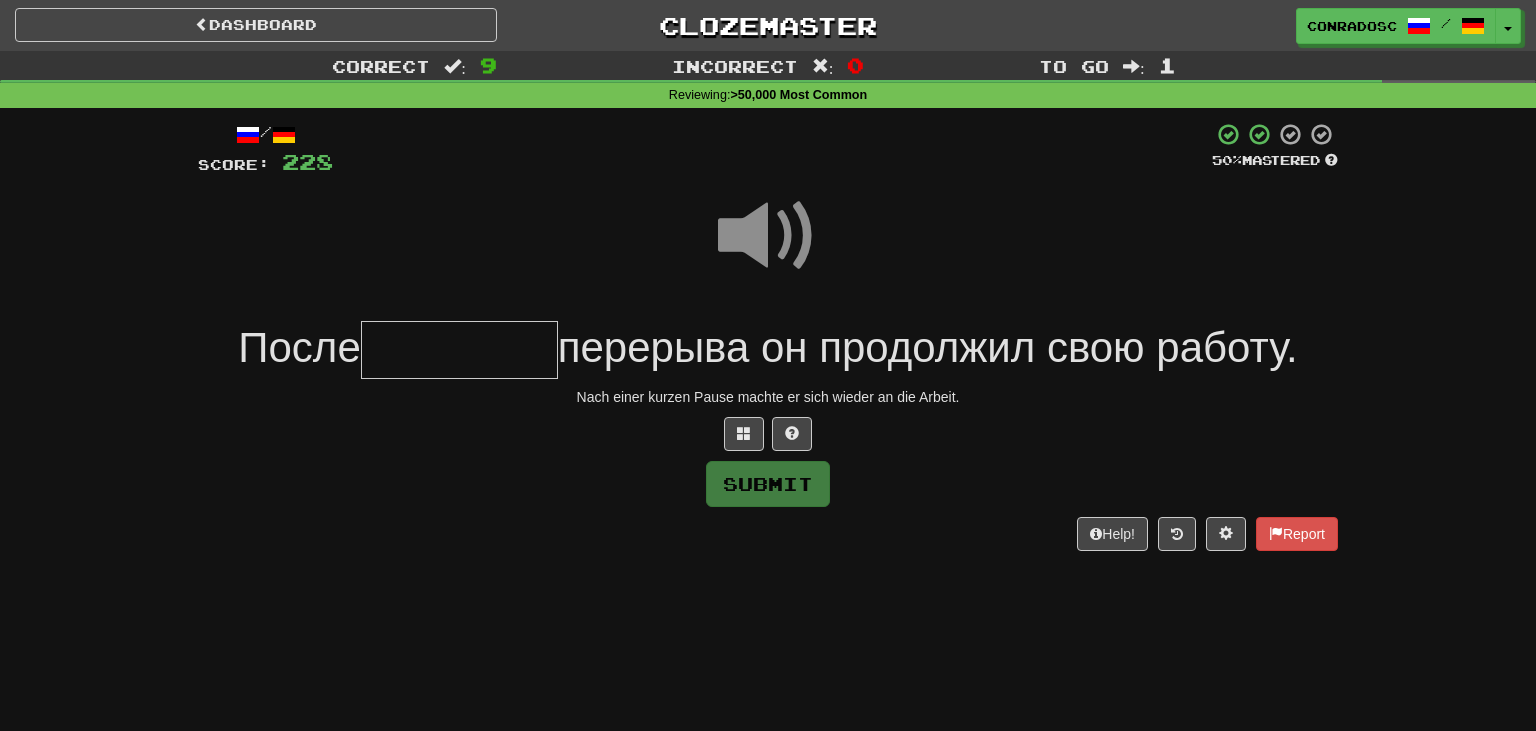 click at bounding box center (459, 350) 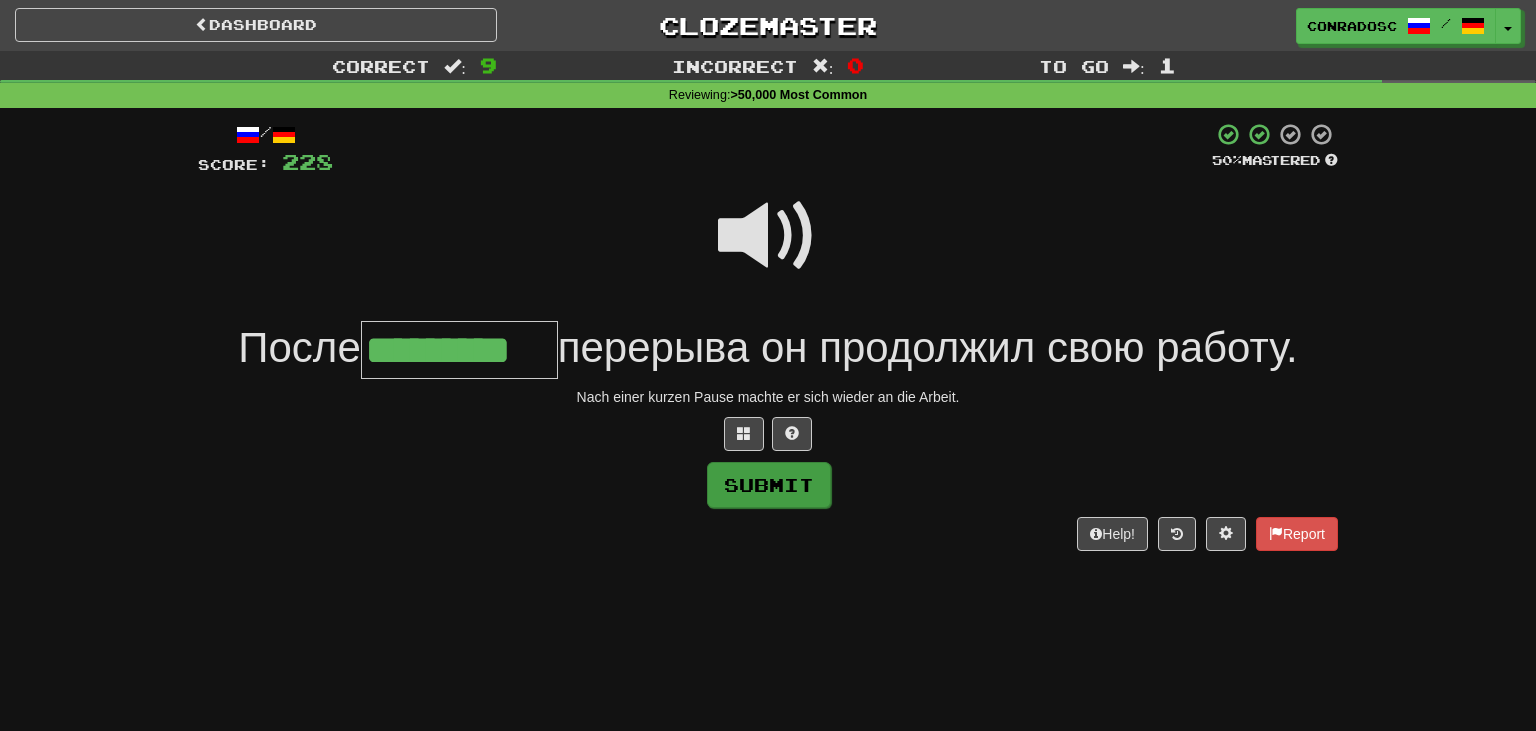 type on "*********" 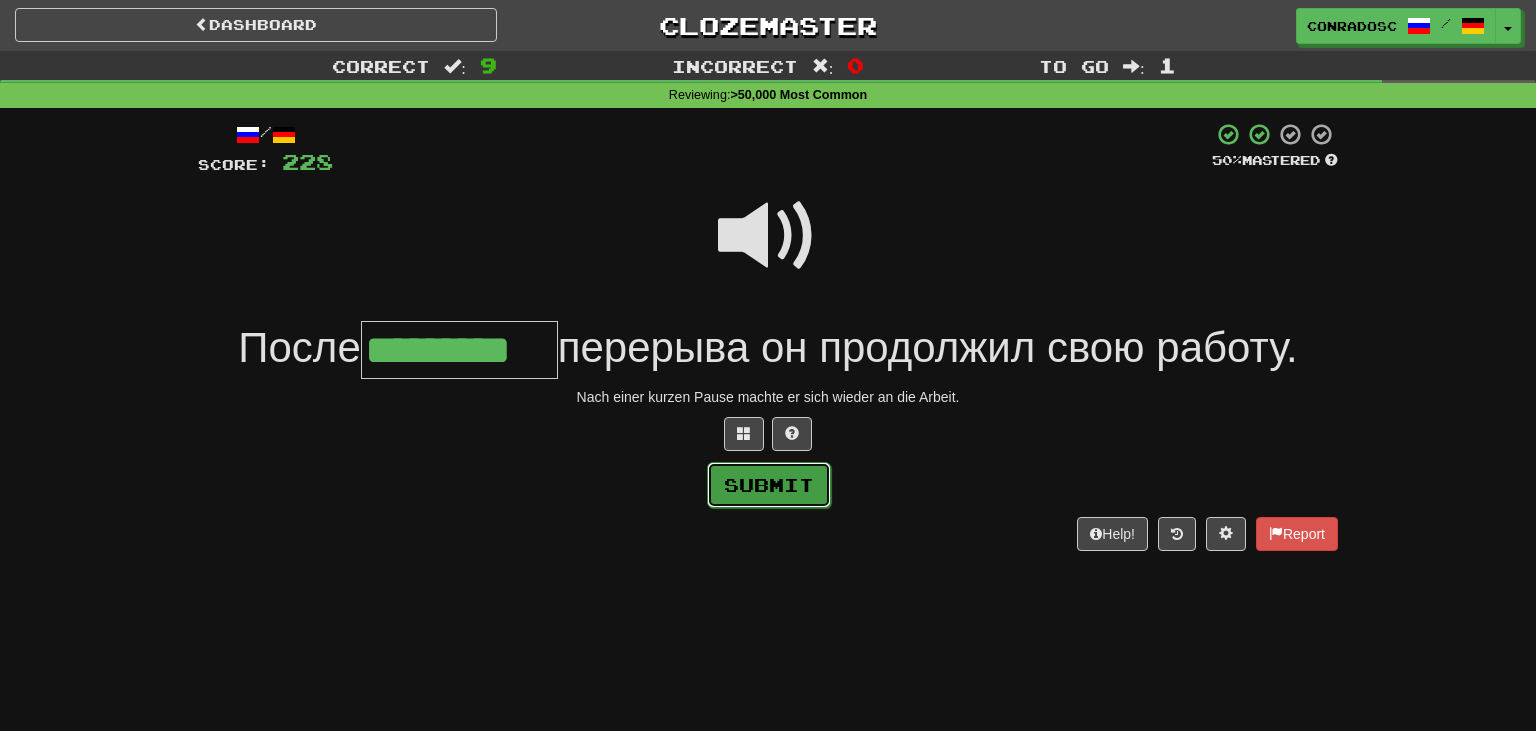 click on "Submit" at bounding box center (769, 485) 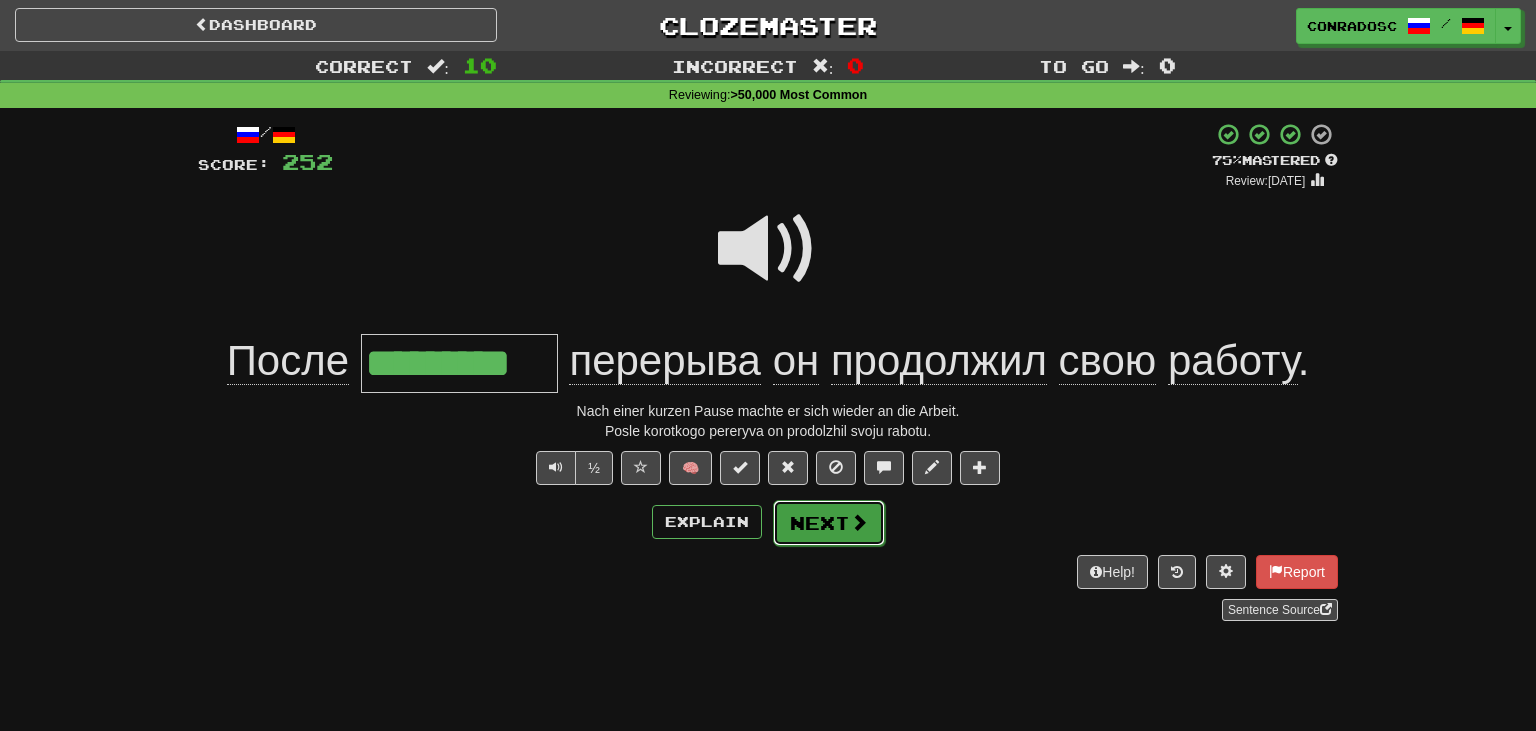 click on "Next" at bounding box center (829, 523) 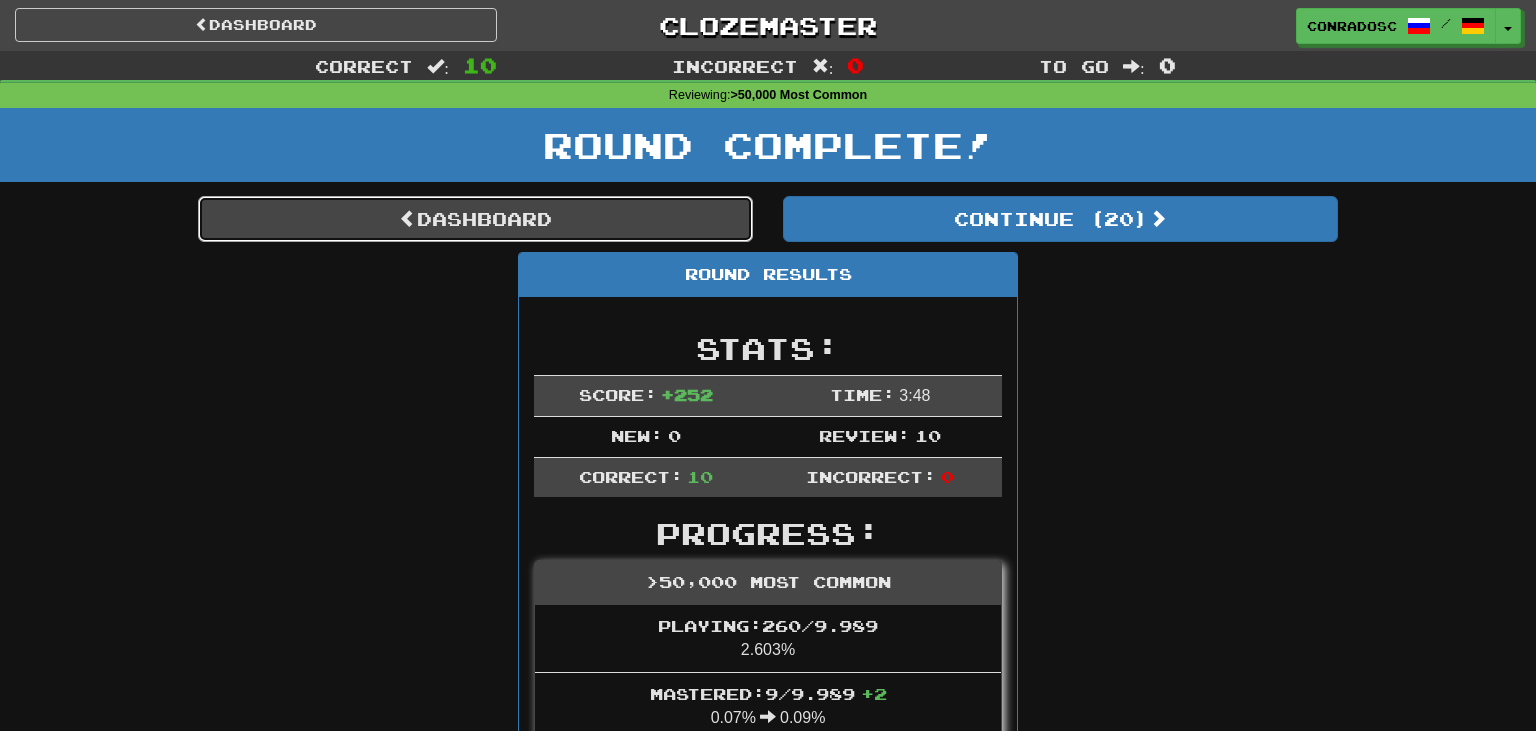 click on "Dashboard" at bounding box center (475, 219) 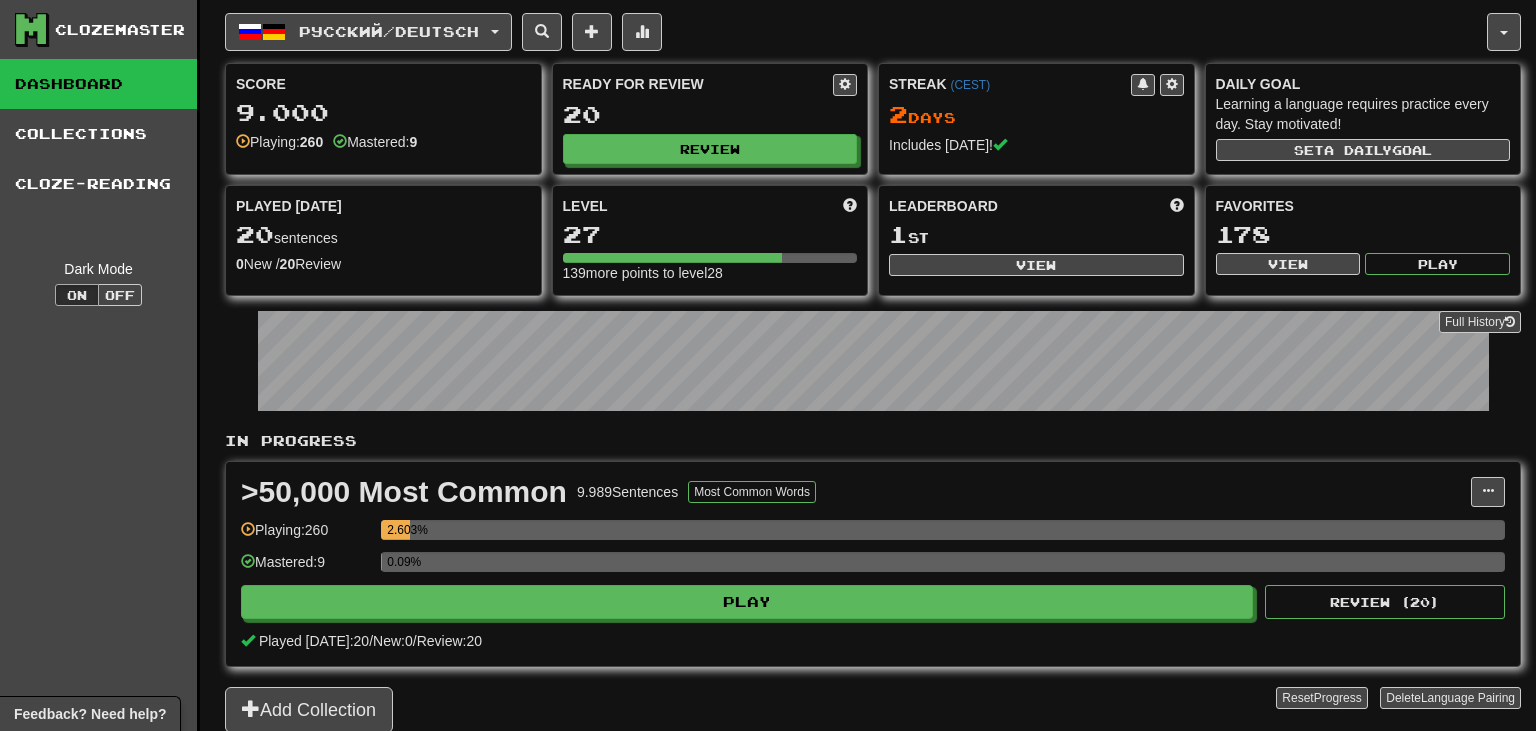 scroll, scrollTop: 0, scrollLeft: 0, axis: both 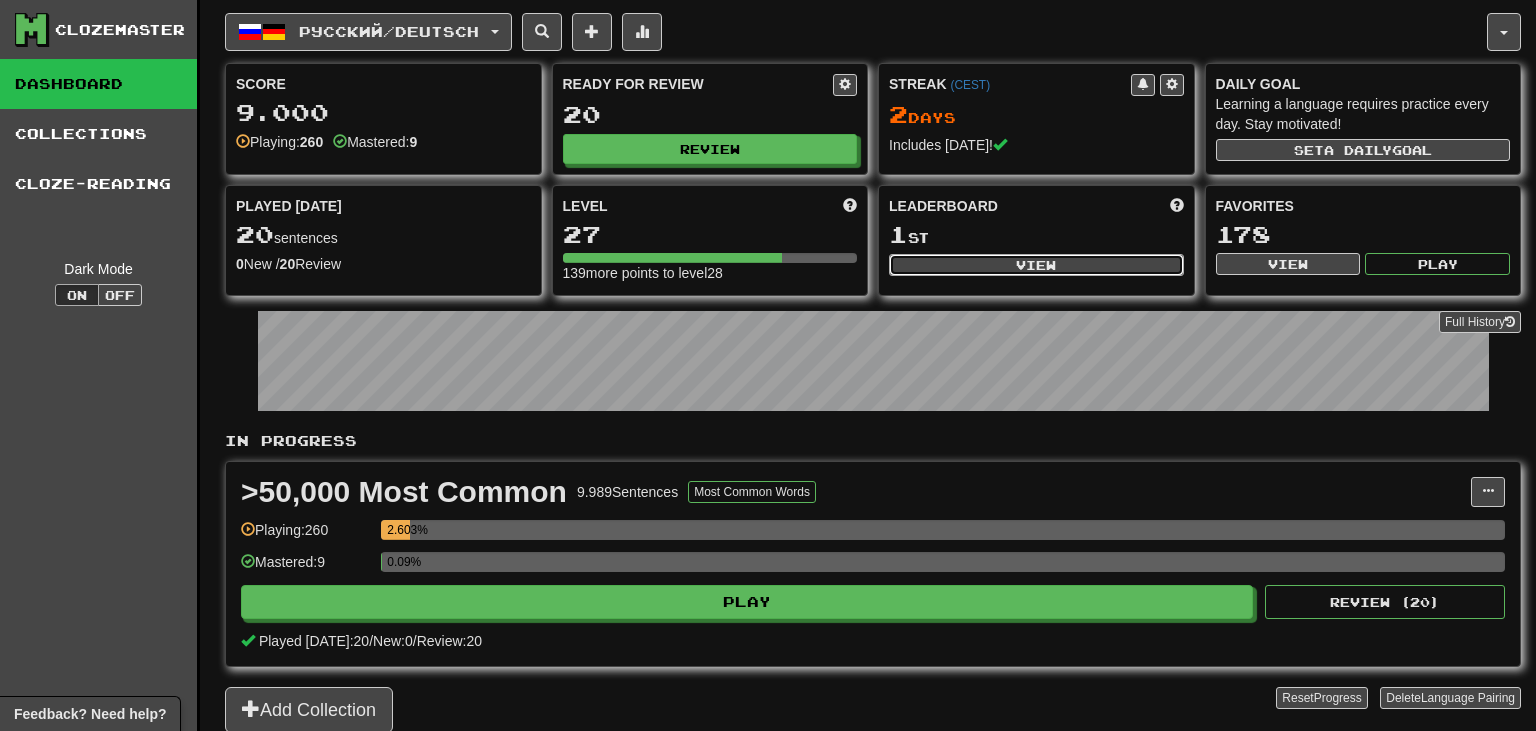 click on "View" at bounding box center [1036, 265] 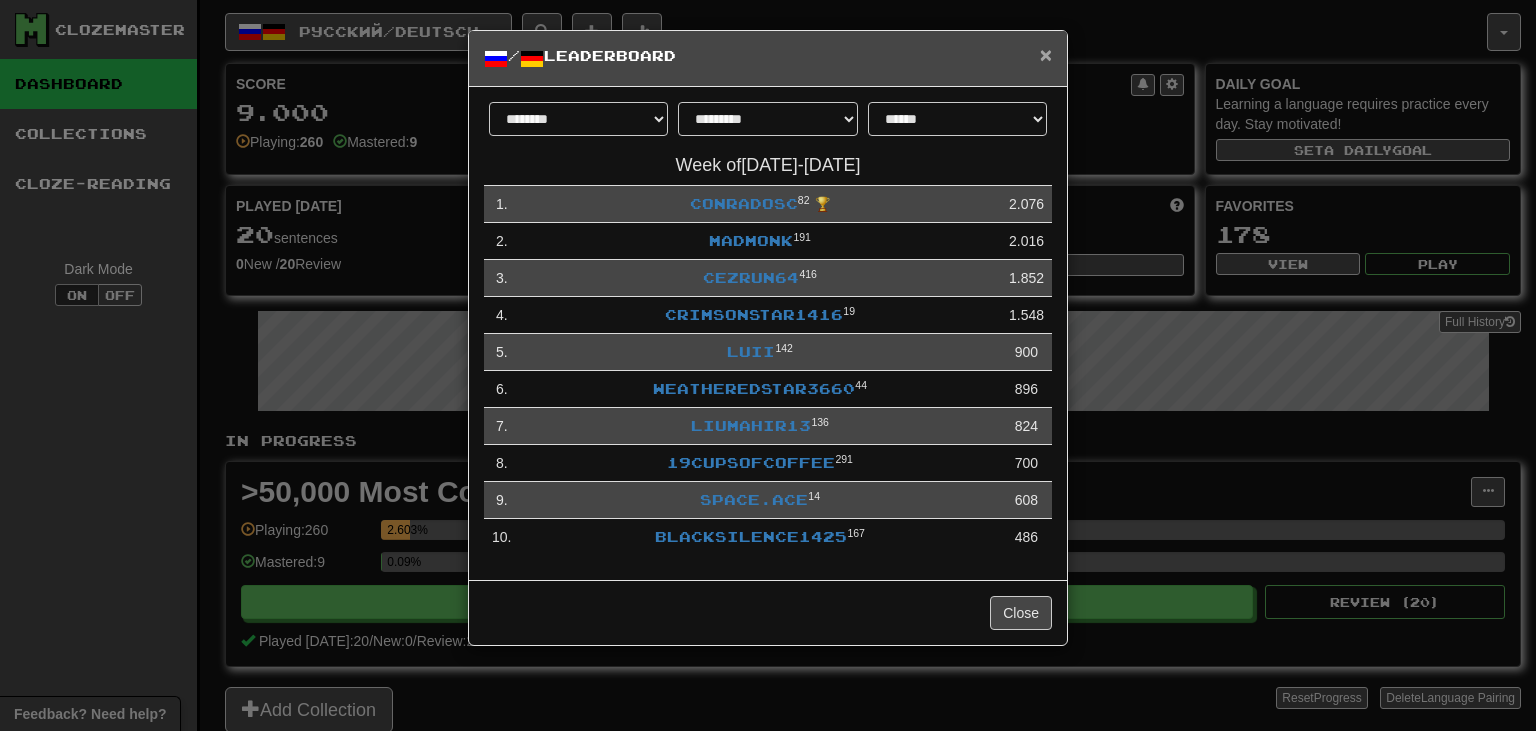 click on "×" at bounding box center [1046, 54] 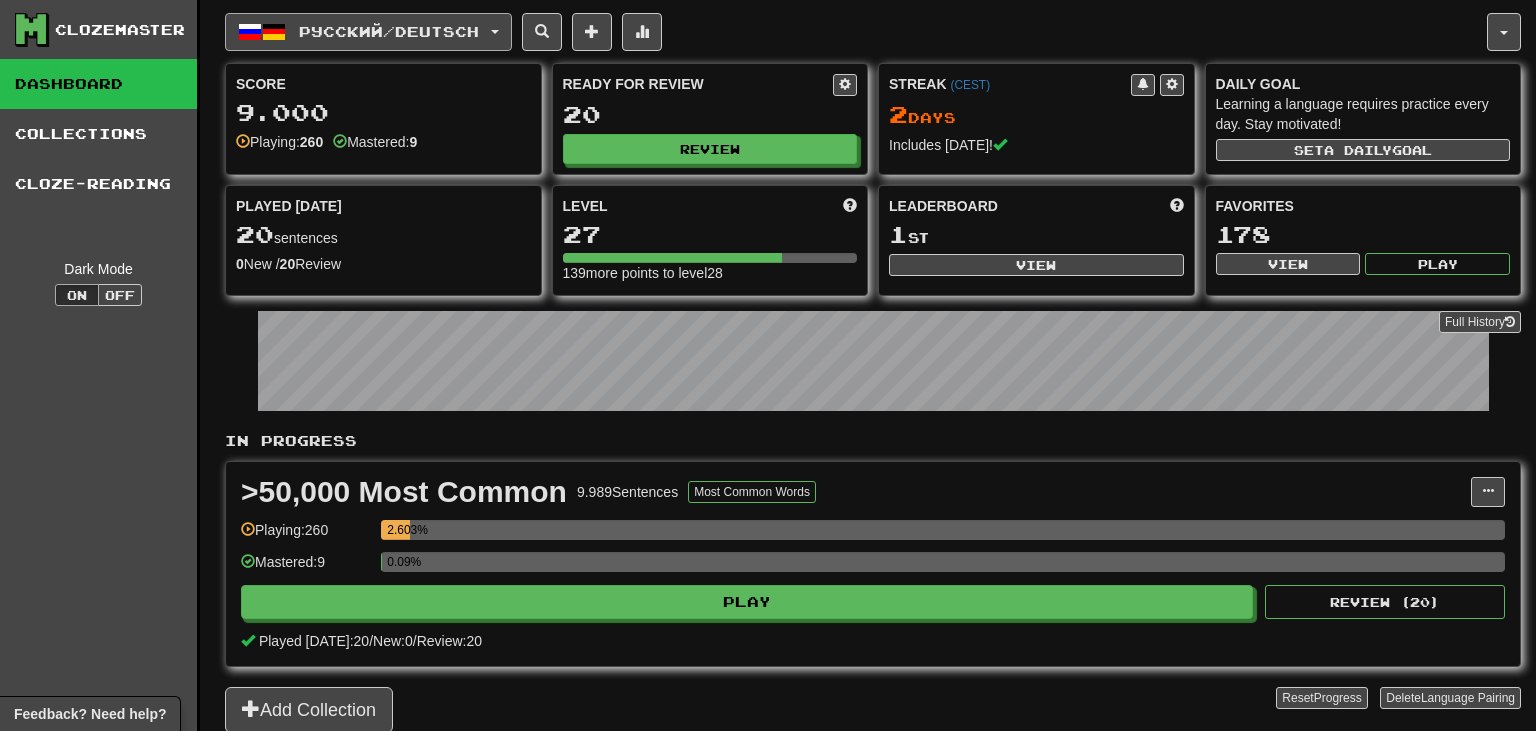 click on "Русский  /  Deutsch" at bounding box center (389, 31) 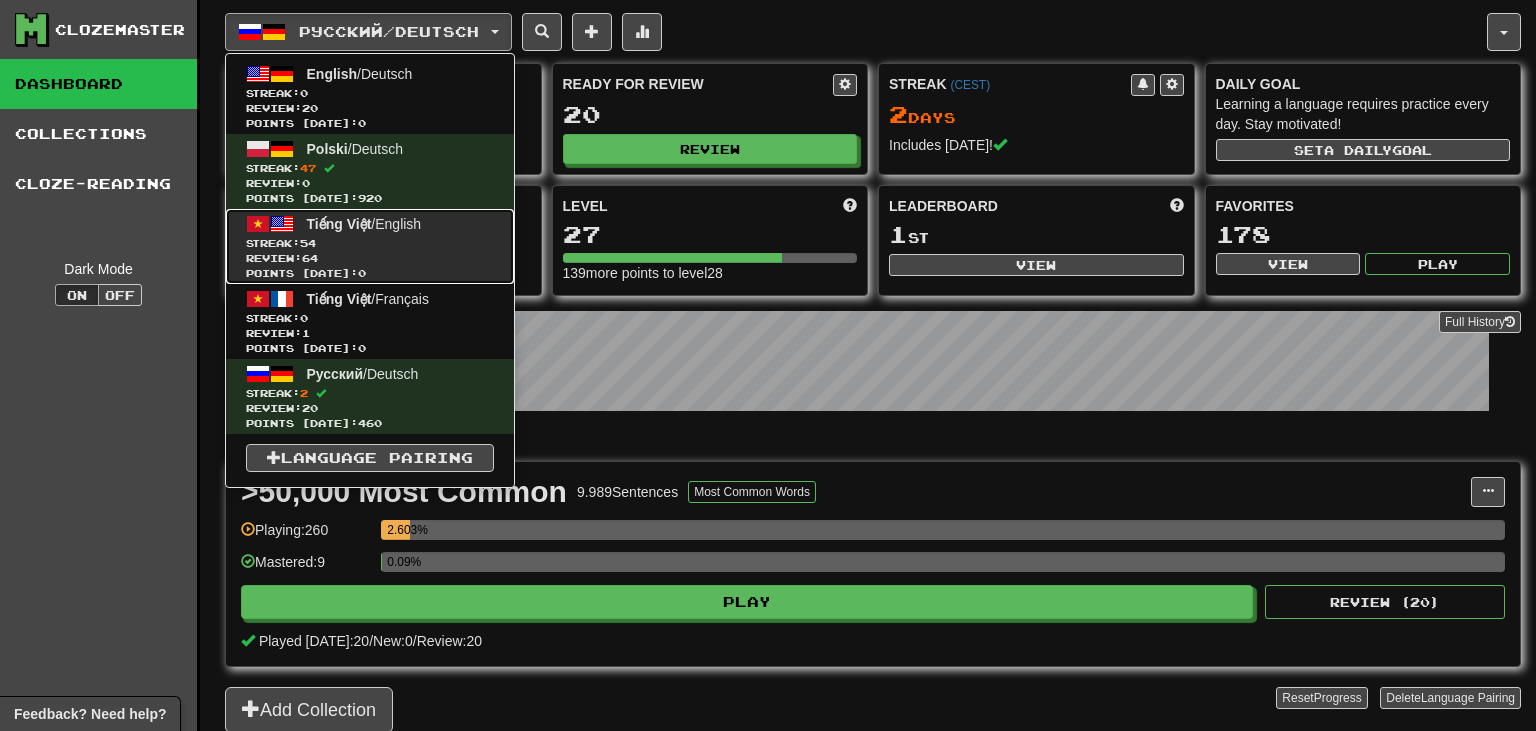 click on "Review:  64" at bounding box center (370, 258) 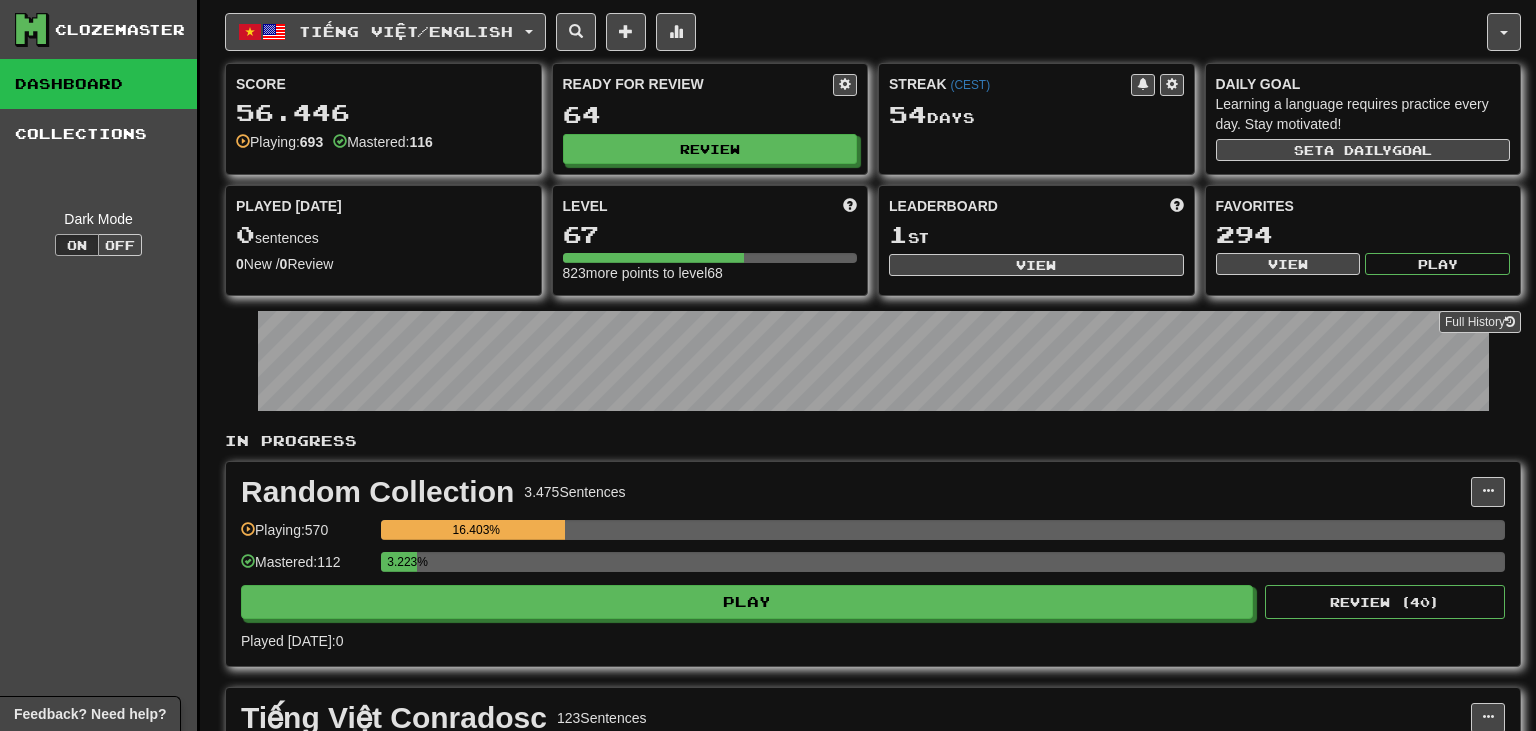scroll, scrollTop: 0, scrollLeft: 0, axis: both 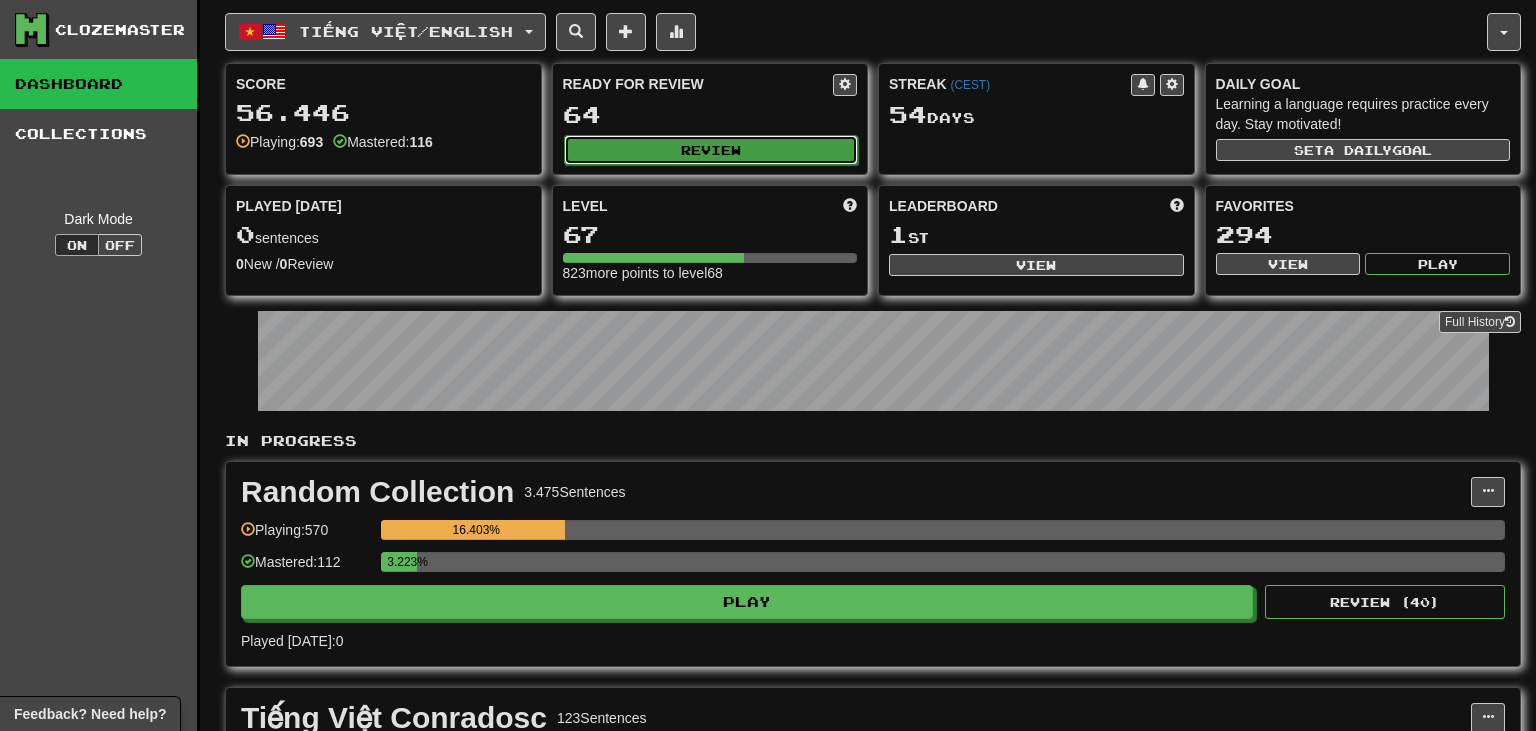 click on "Review" at bounding box center [711, 150] 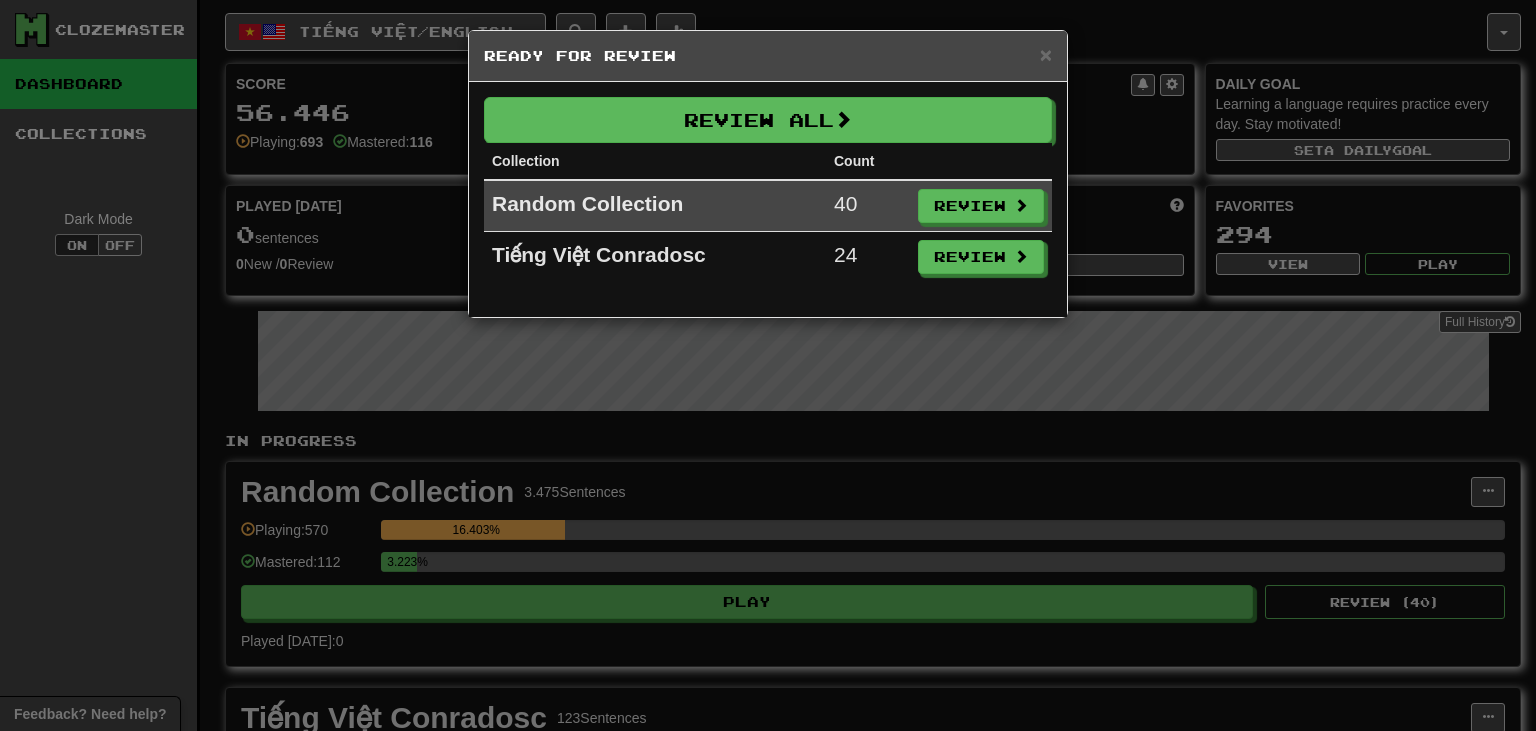 click on "Tiếng Việt Conradosc" at bounding box center [655, 257] 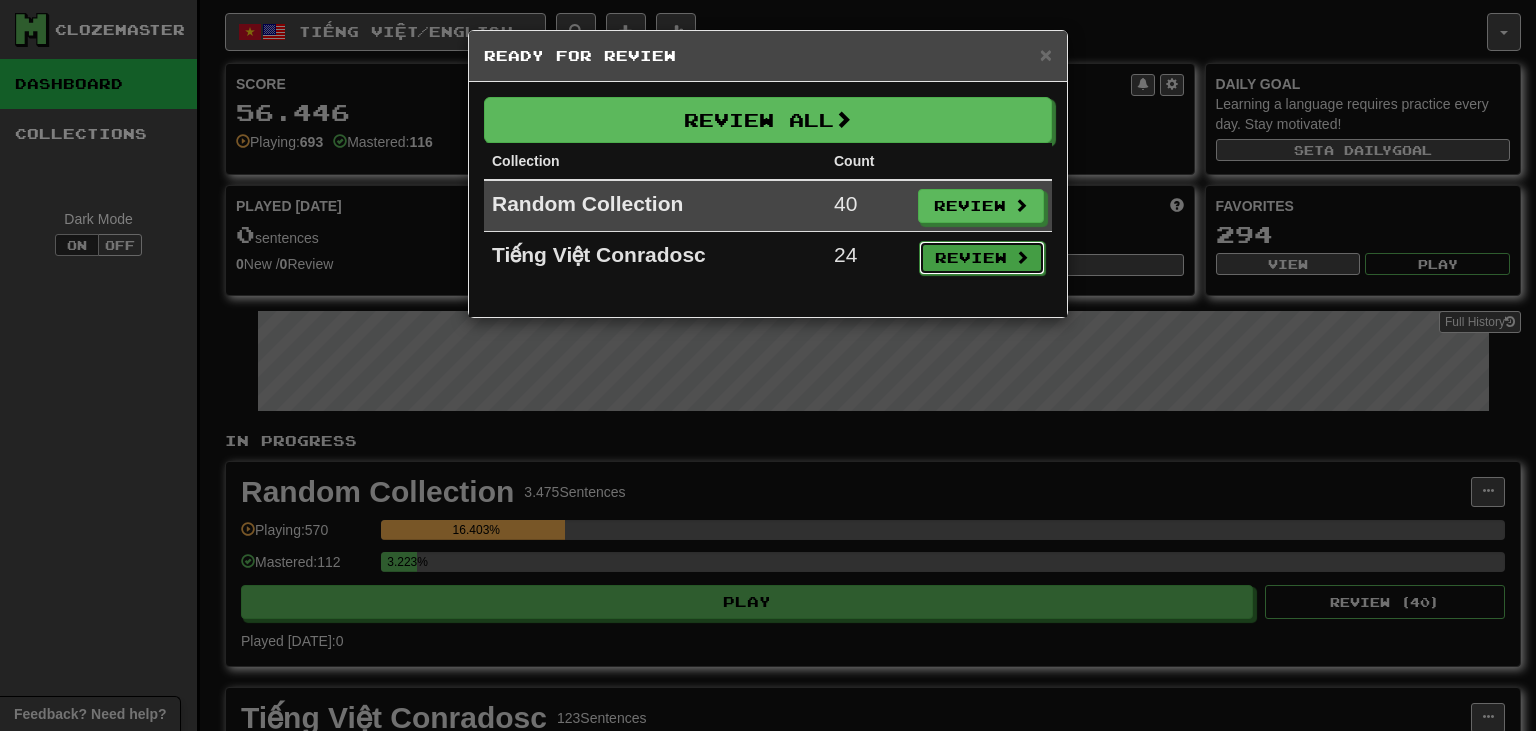 click on "Review" at bounding box center (982, 258) 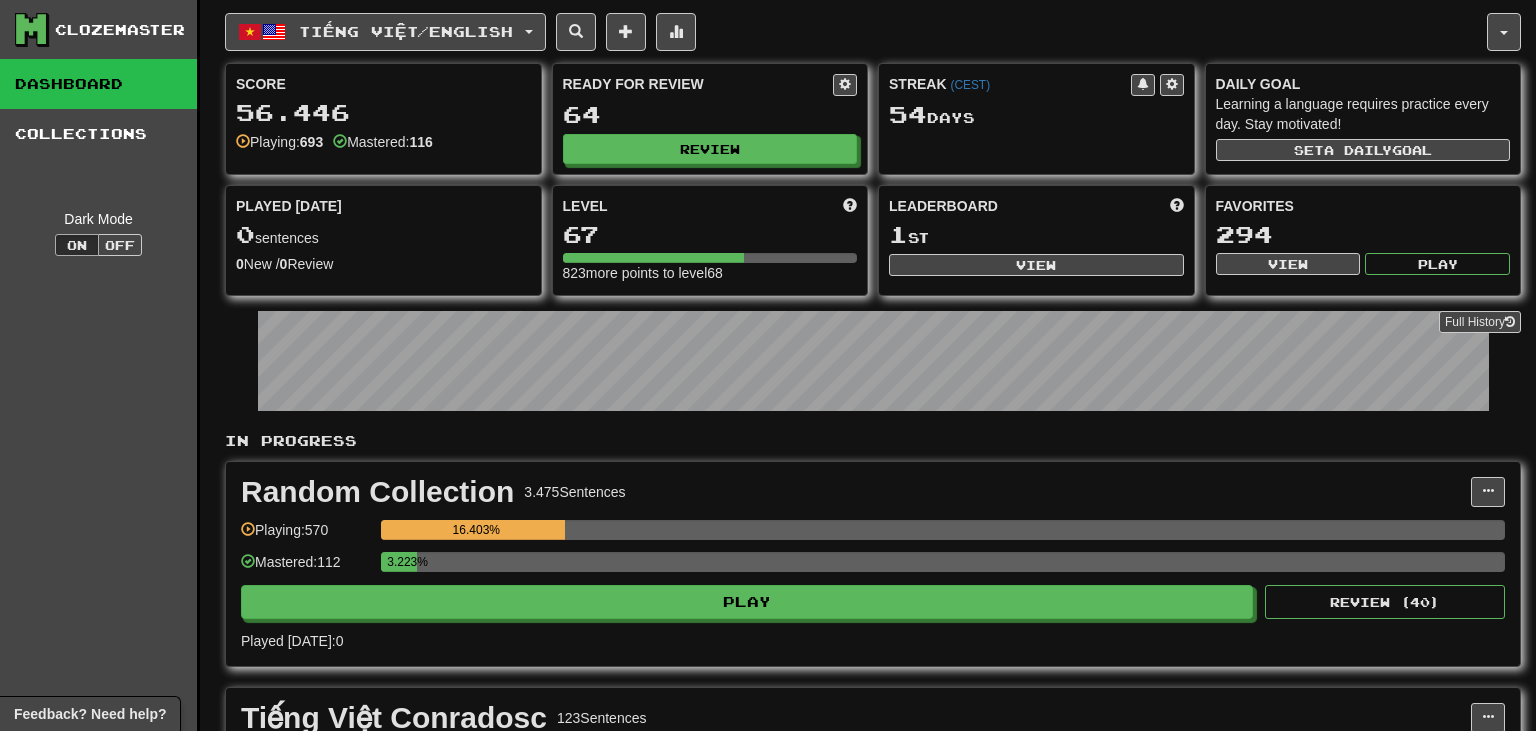 select on "**" 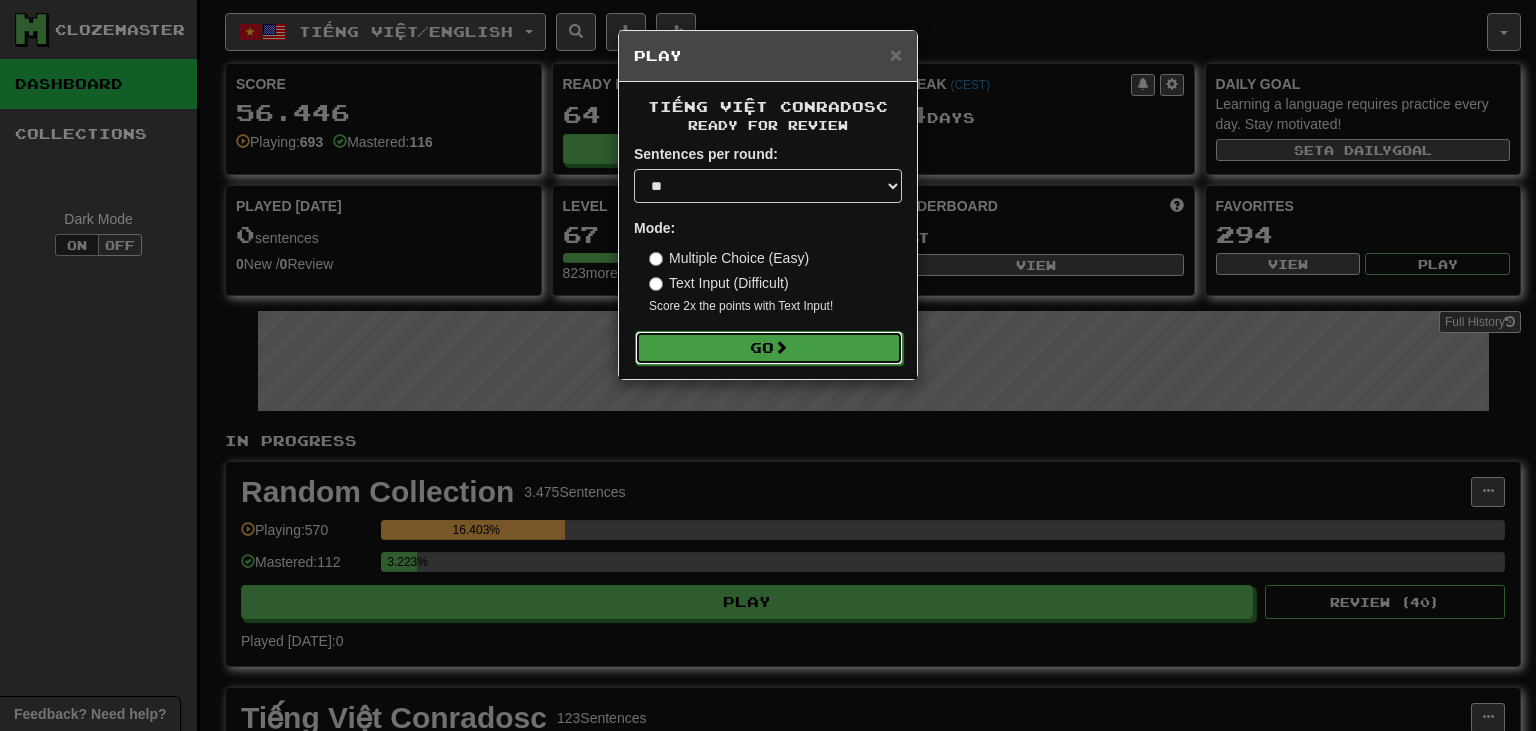 click on "Go" at bounding box center [769, 348] 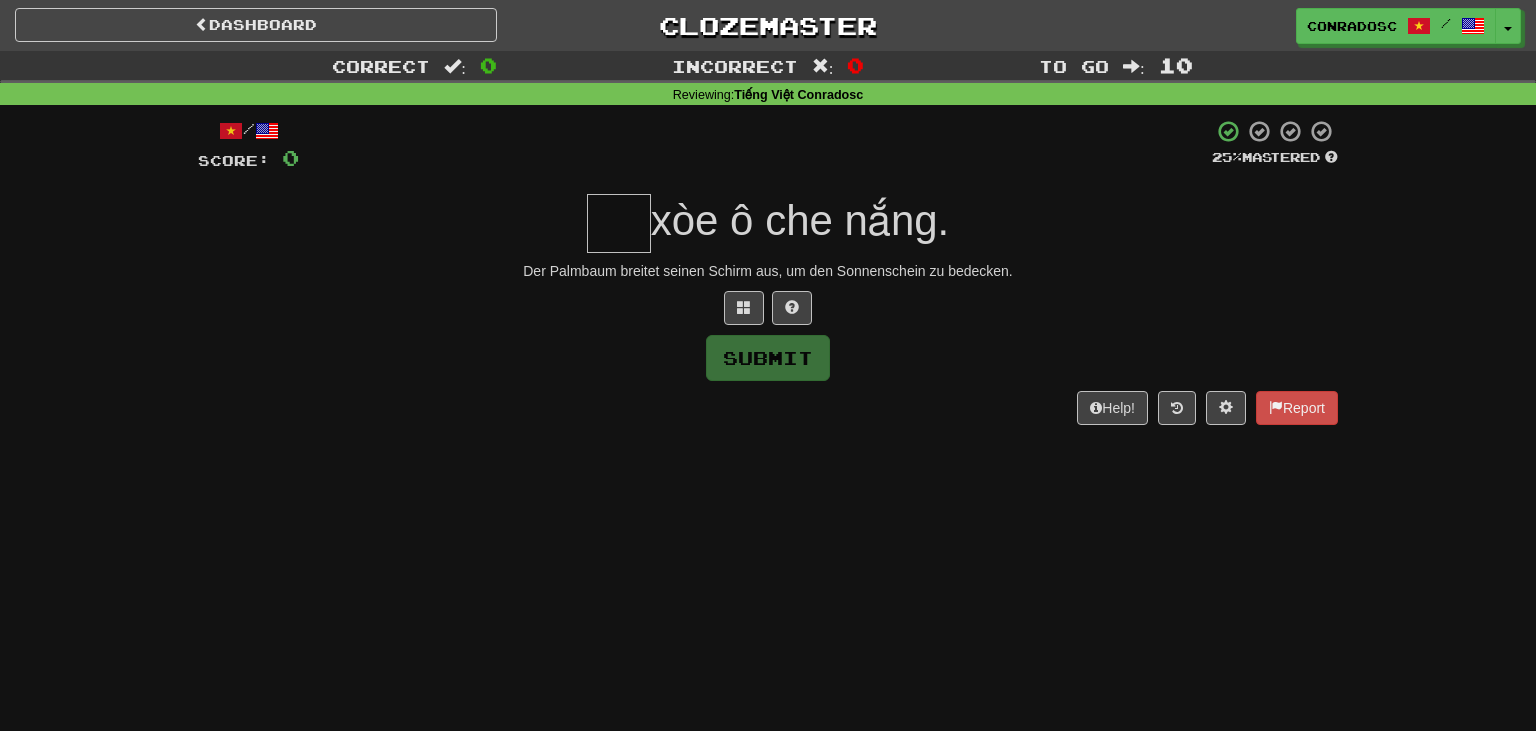 scroll, scrollTop: 0, scrollLeft: 0, axis: both 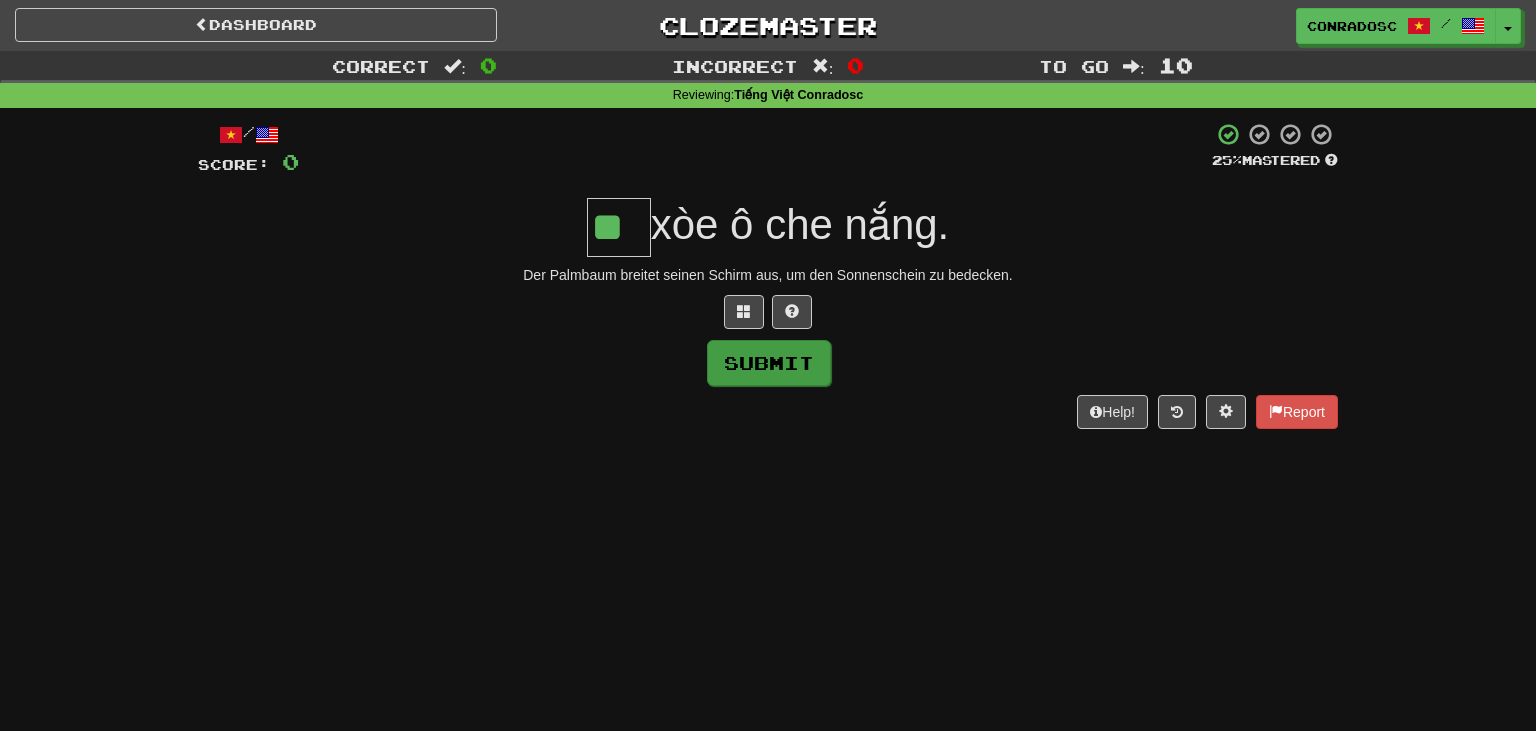 type on "**" 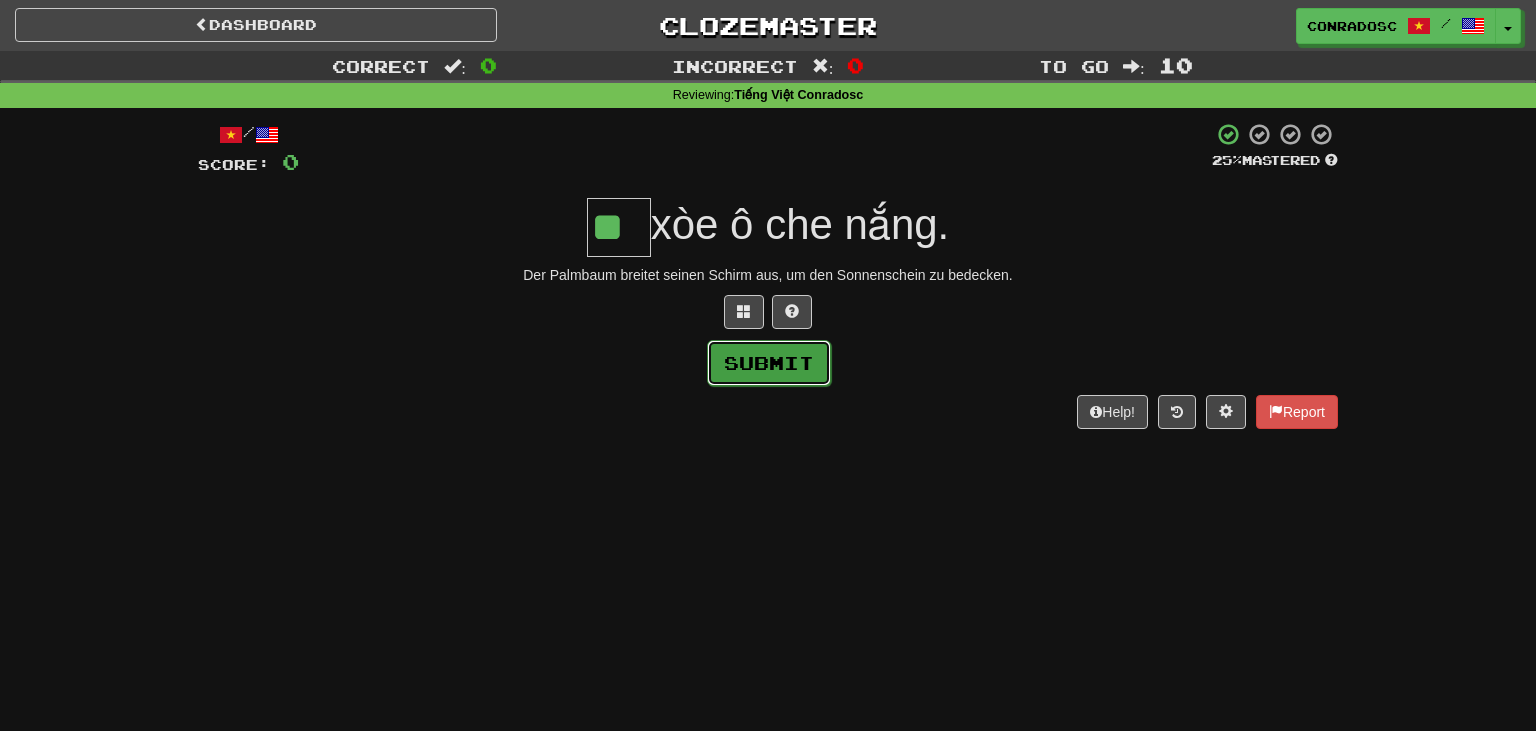 click on "Submit" at bounding box center [769, 363] 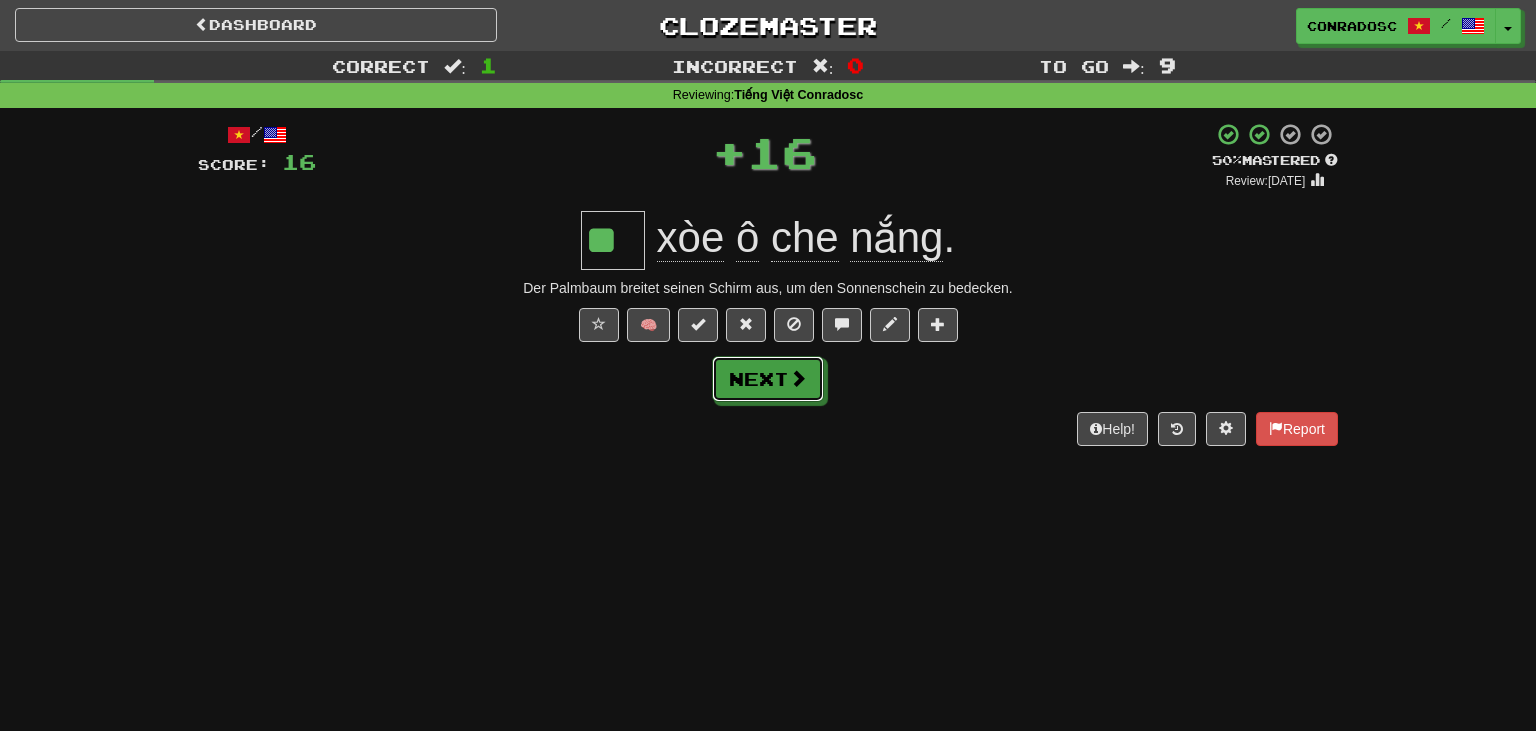 click on "Next" at bounding box center [768, 379] 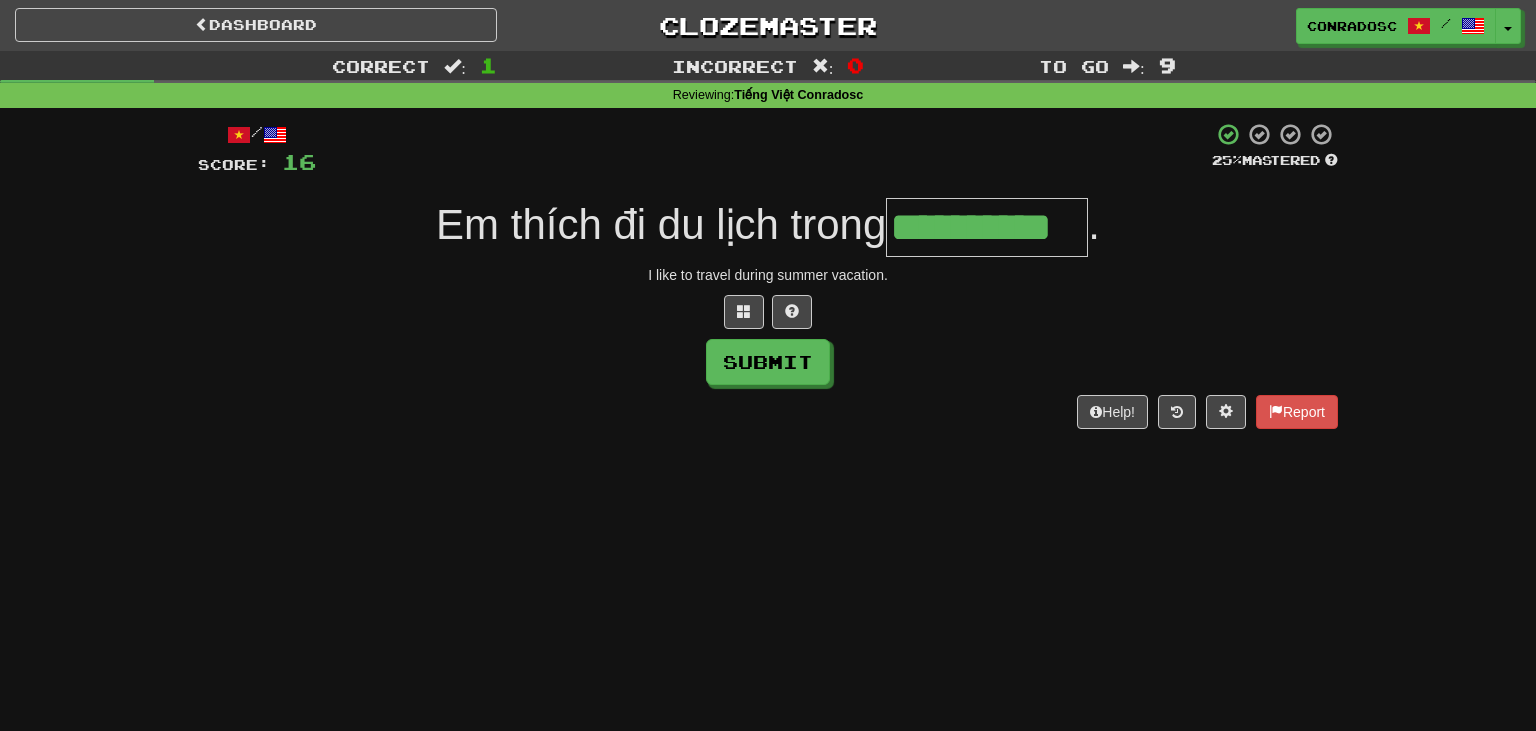 type on "**********" 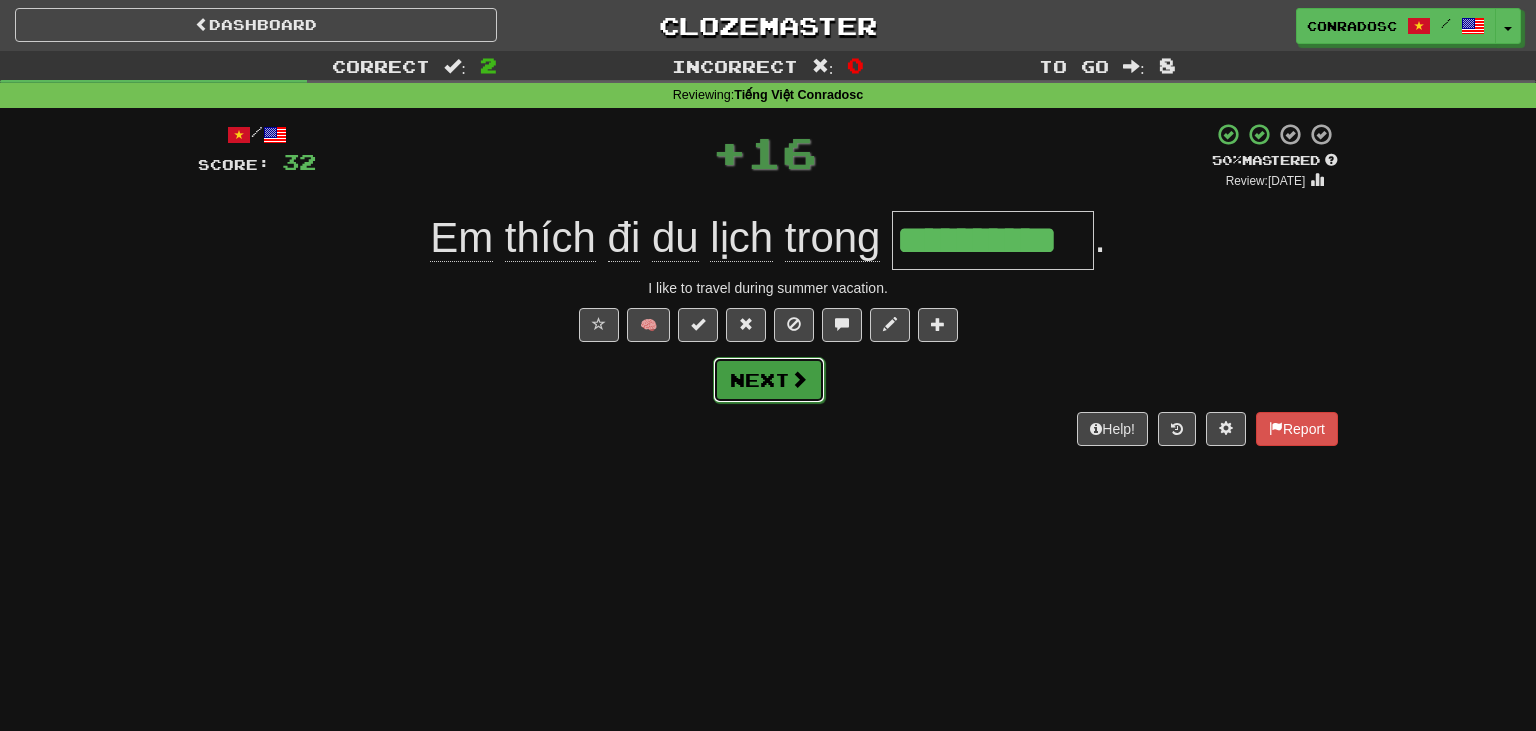click on "Next" at bounding box center [769, 380] 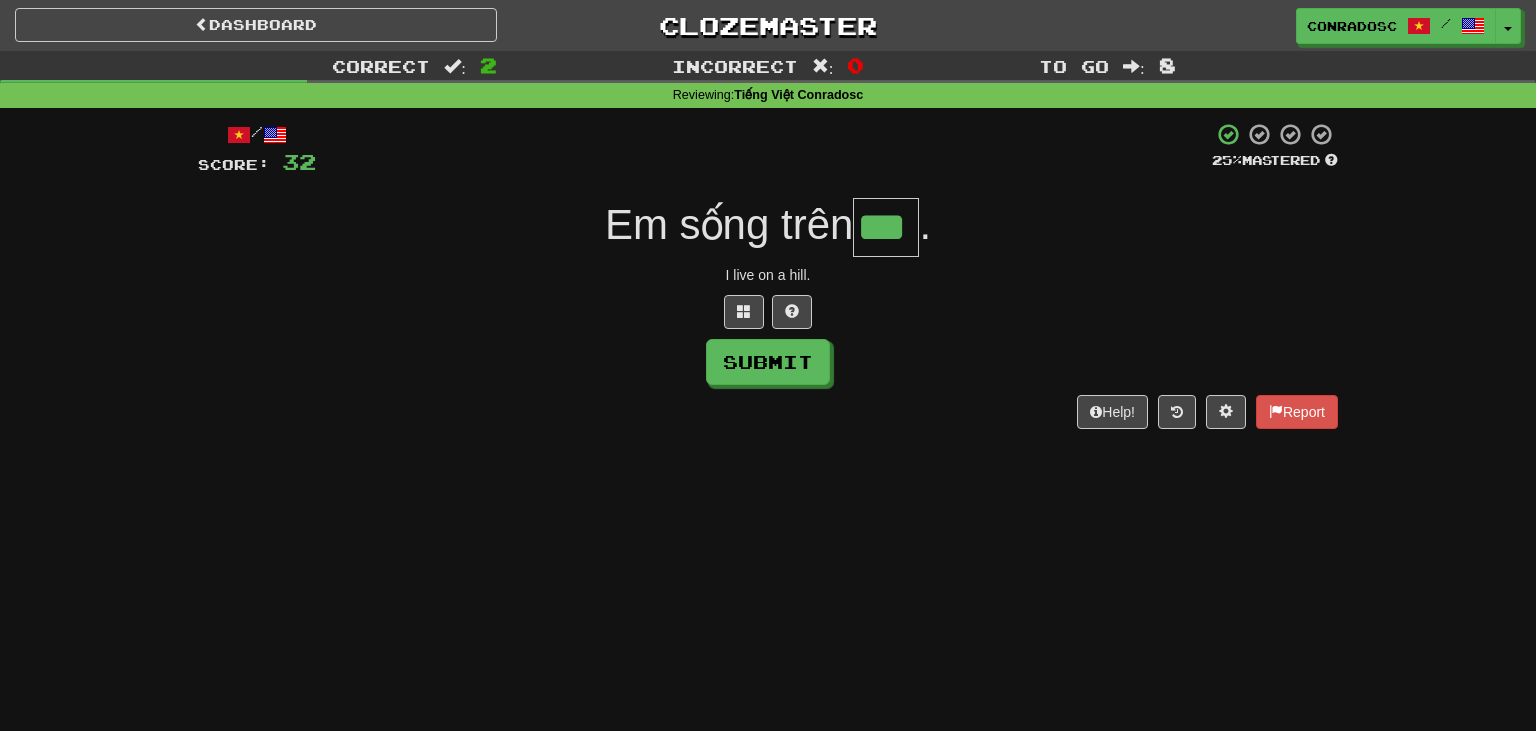 type on "***" 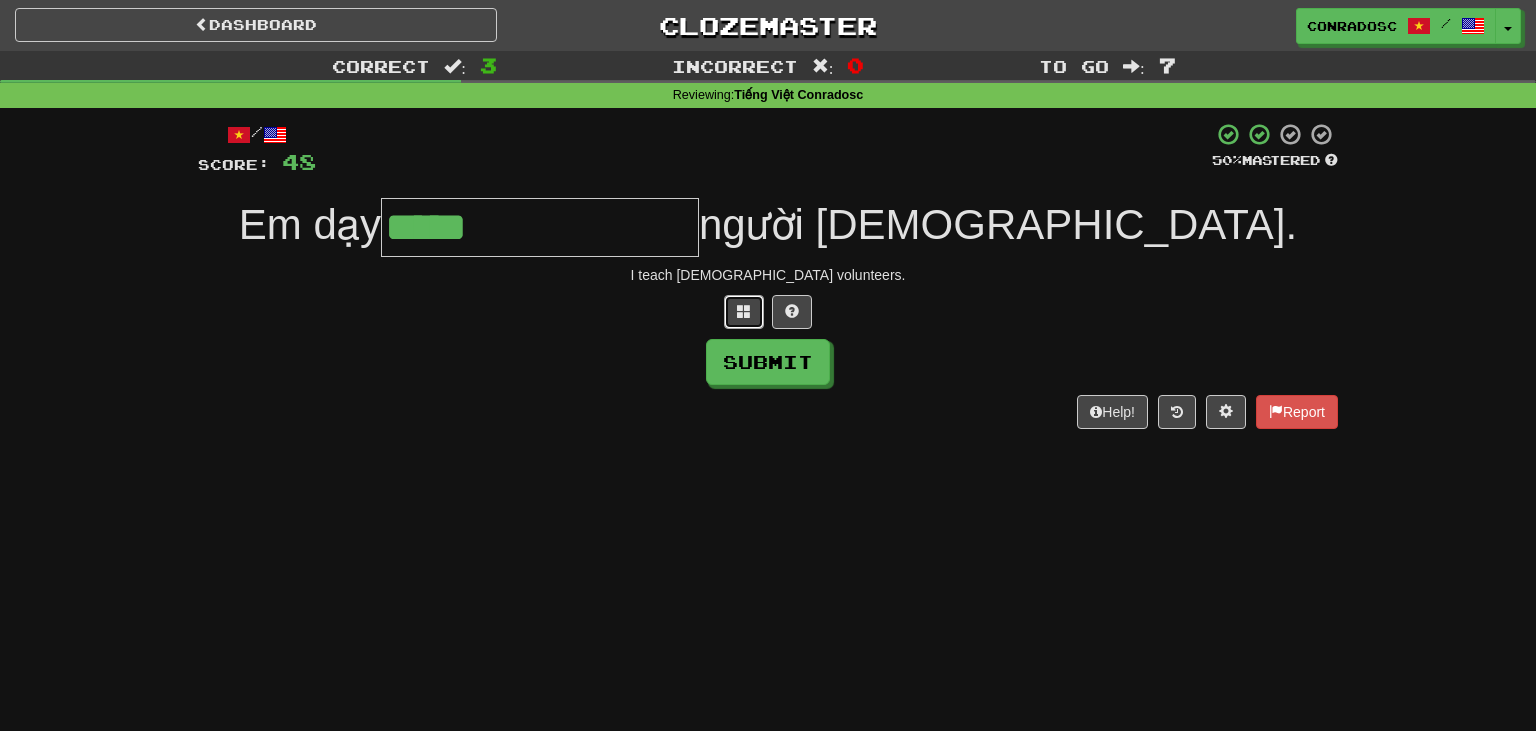 click at bounding box center [744, 312] 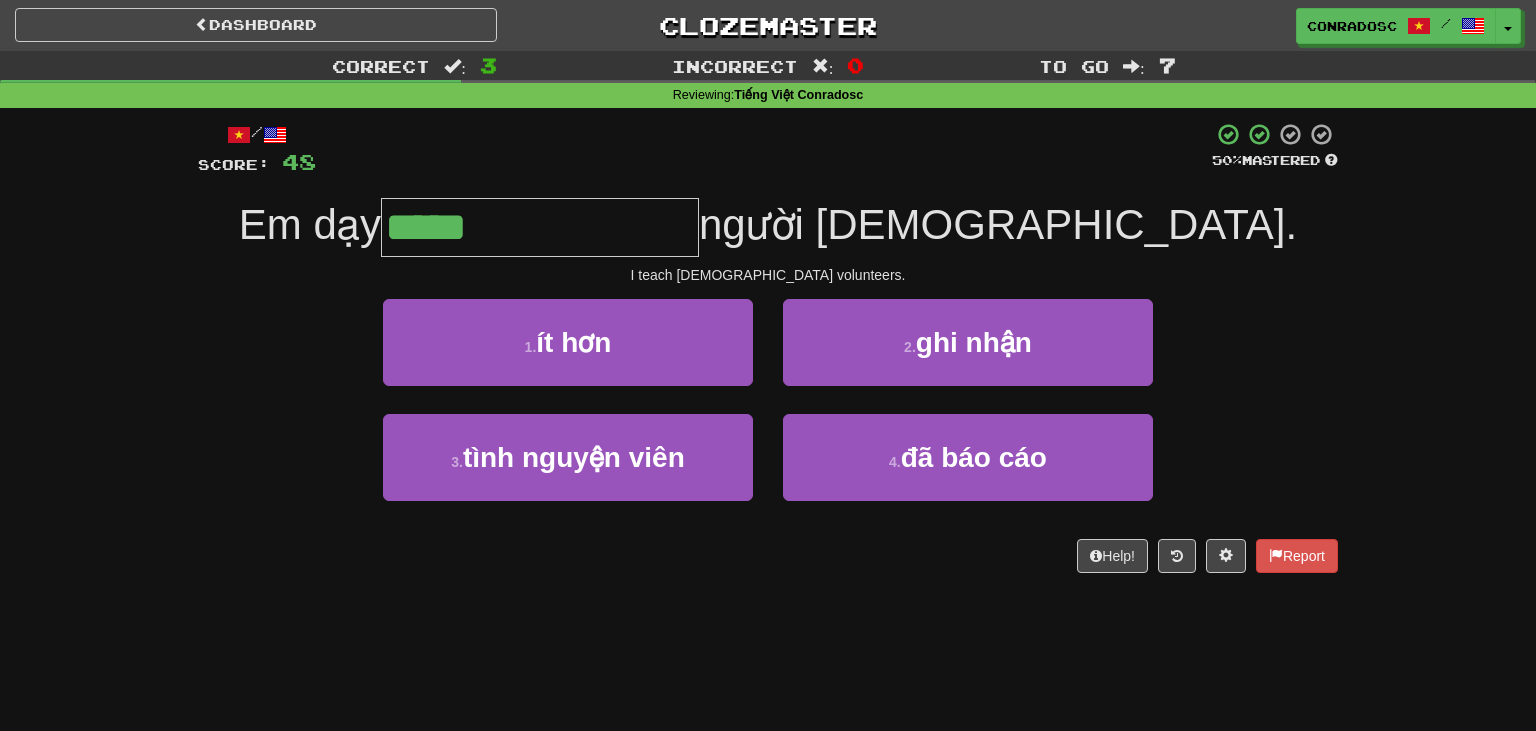 click on "****" at bounding box center (540, 227) 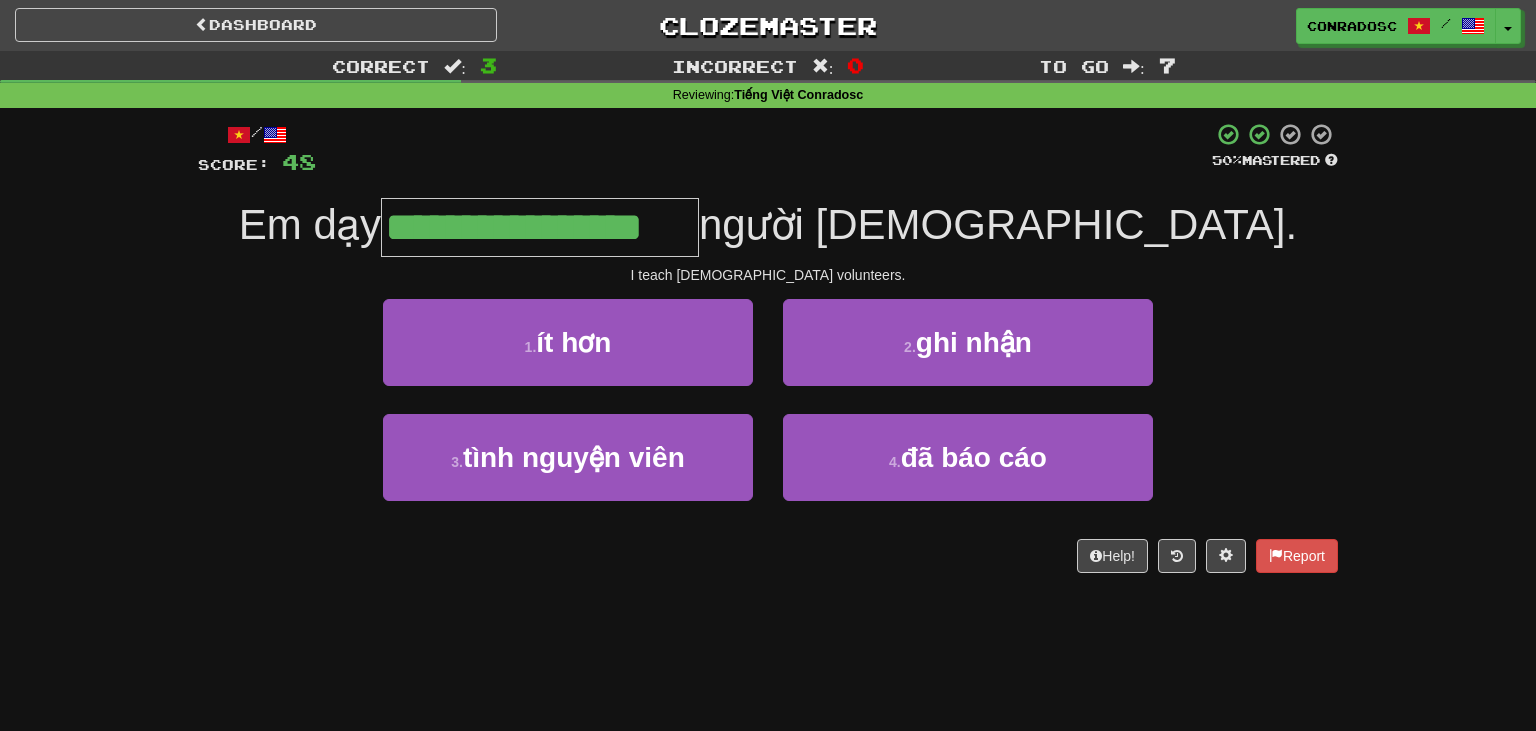 type on "**********" 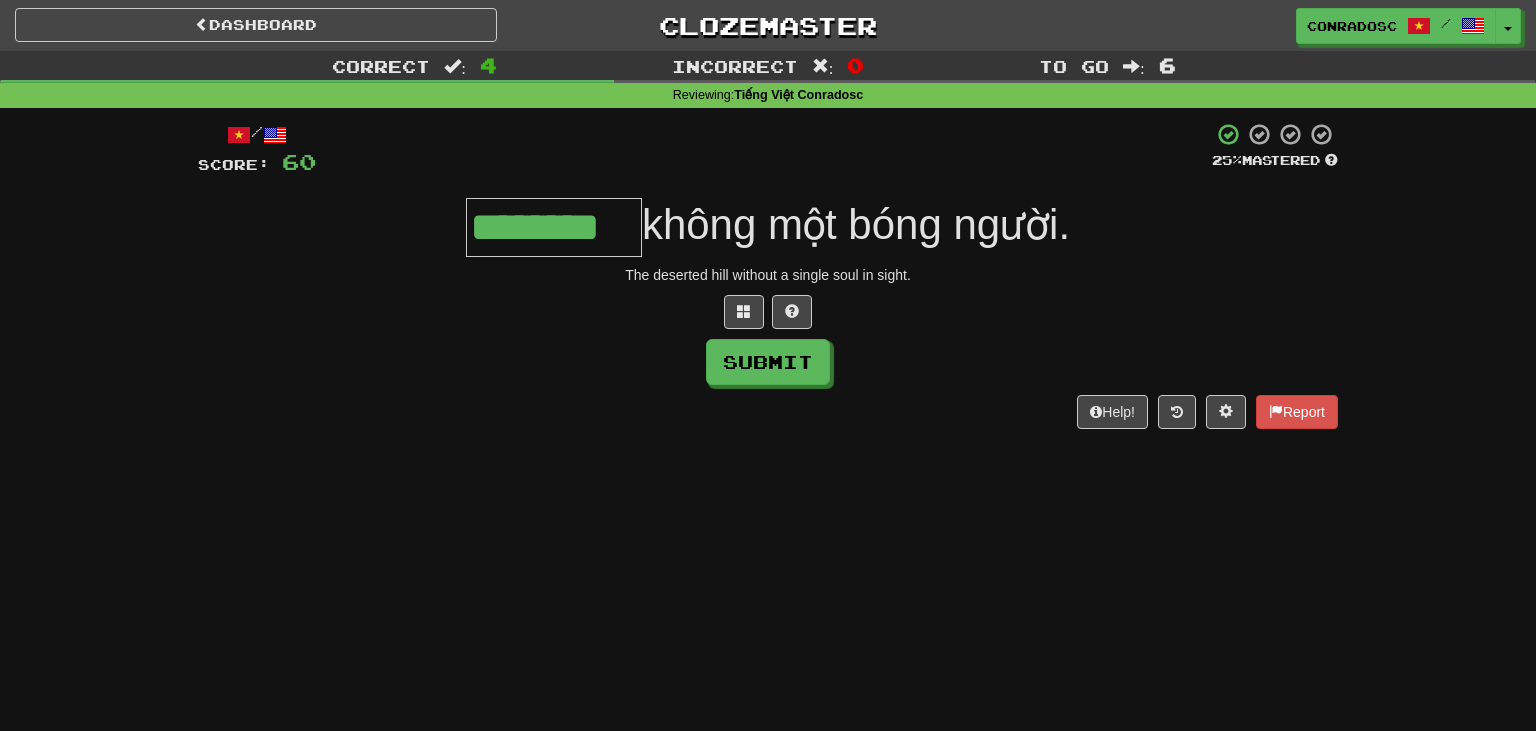 type on "********" 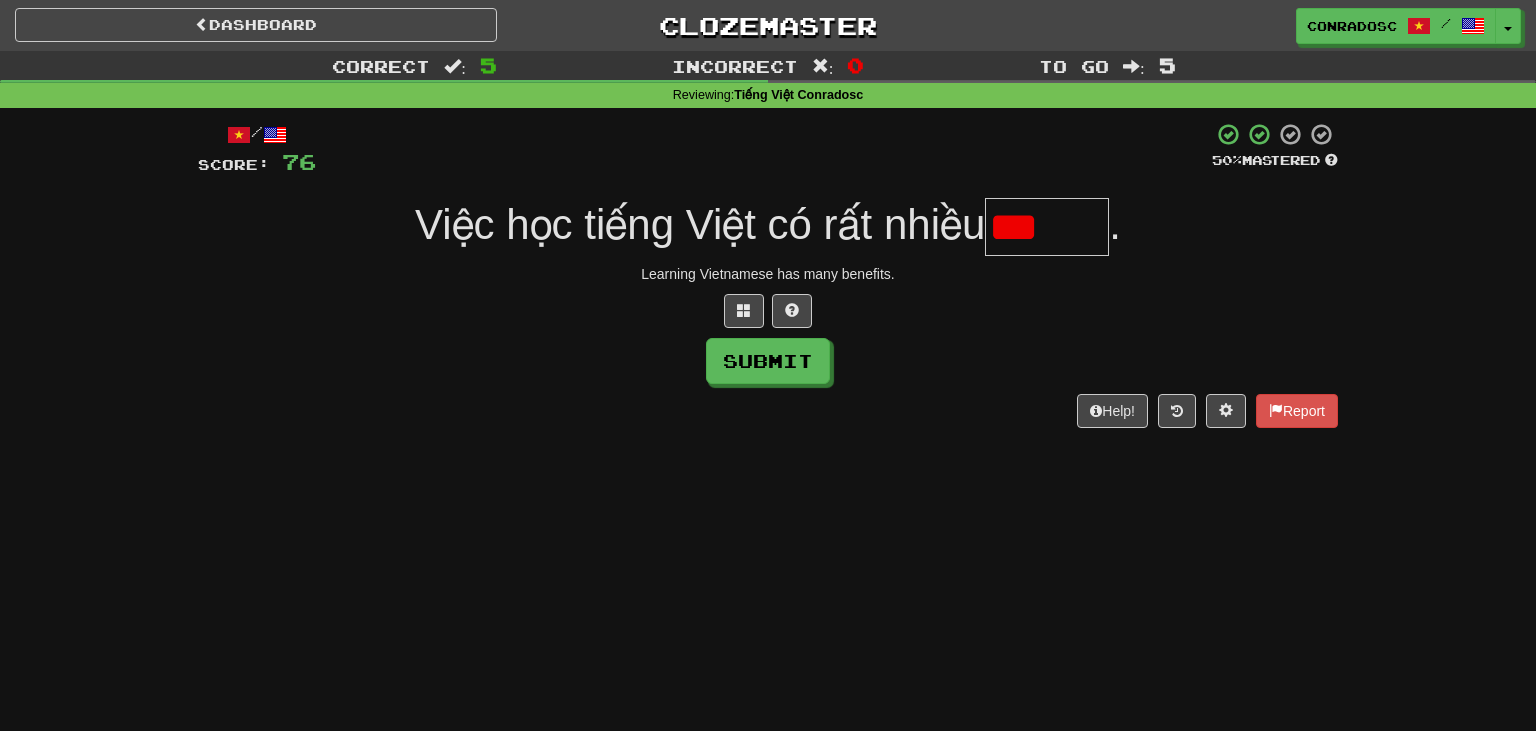 scroll, scrollTop: 0, scrollLeft: 0, axis: both 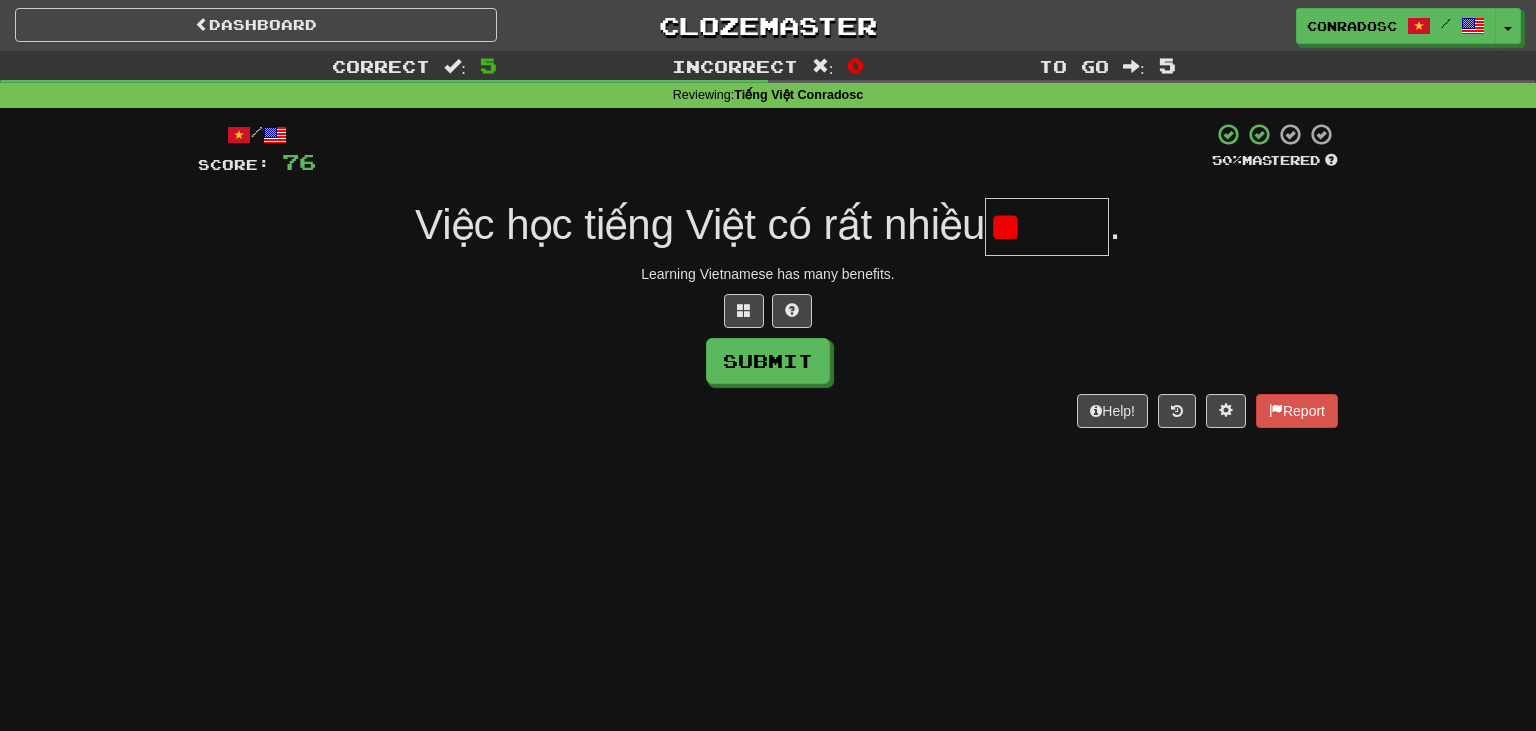 type on "*" 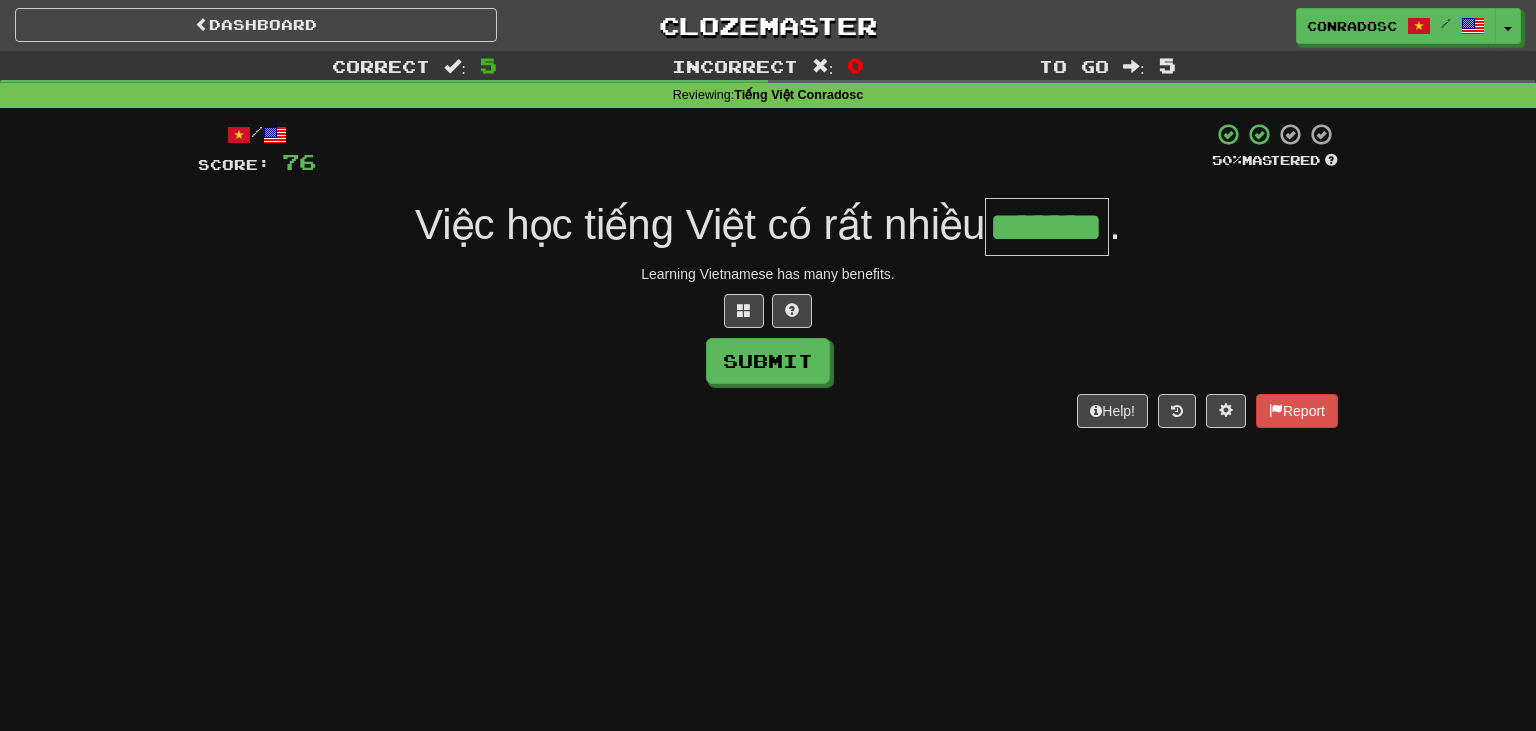 type on "*******" 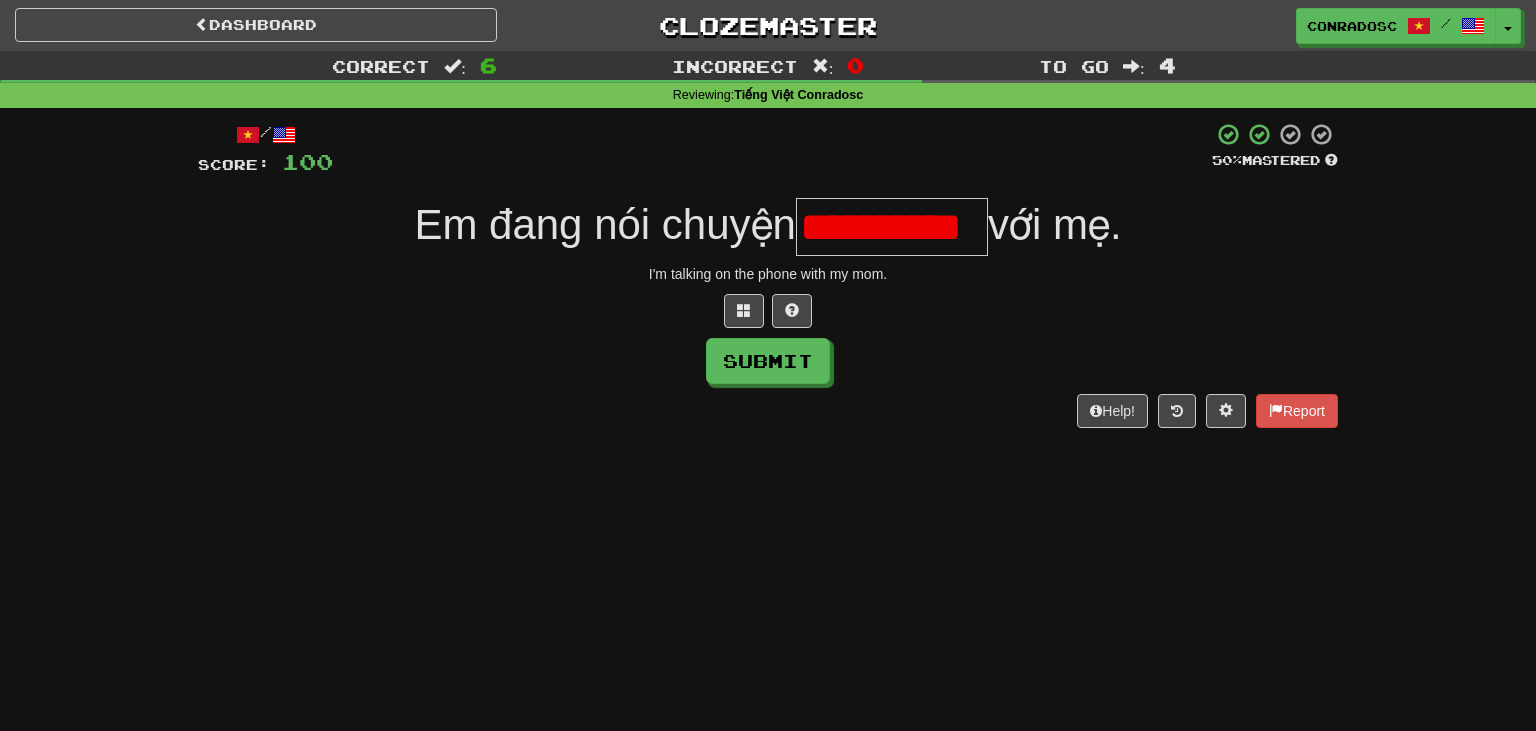 scroll, scrollTop: 0, scrollLeft: 0, axis: both 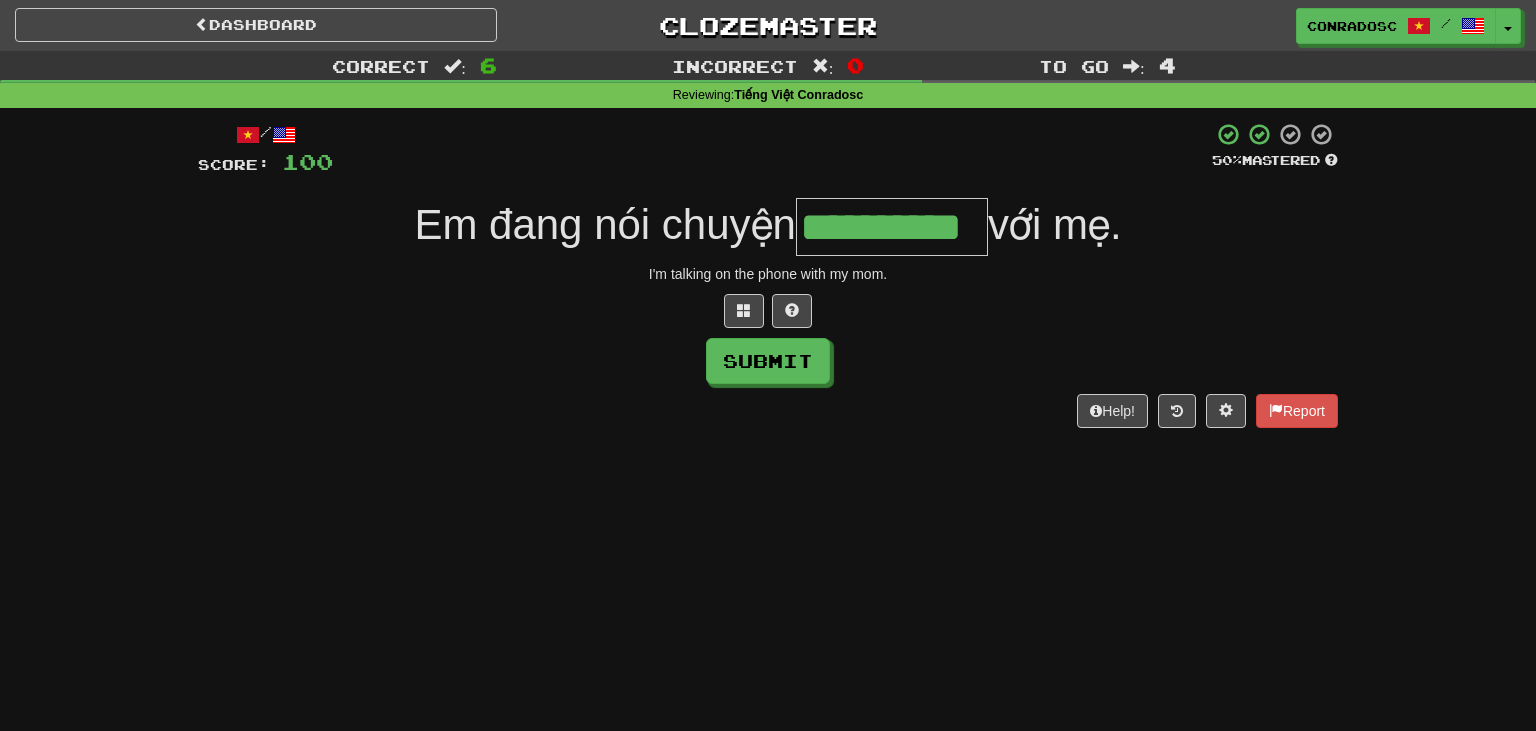 type on "**********" 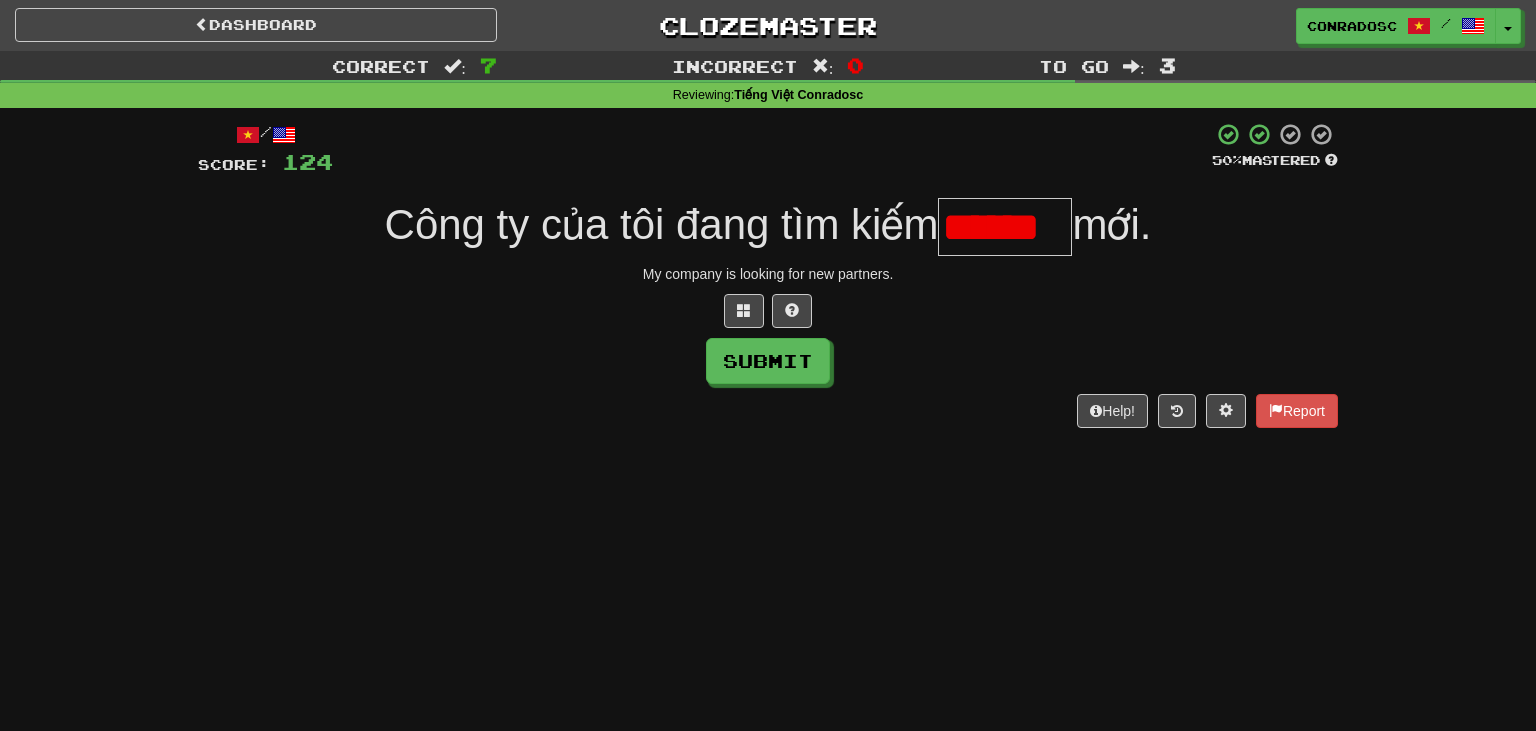 scroll, scrollTop: 0, scrollLeft: 0, axis: both 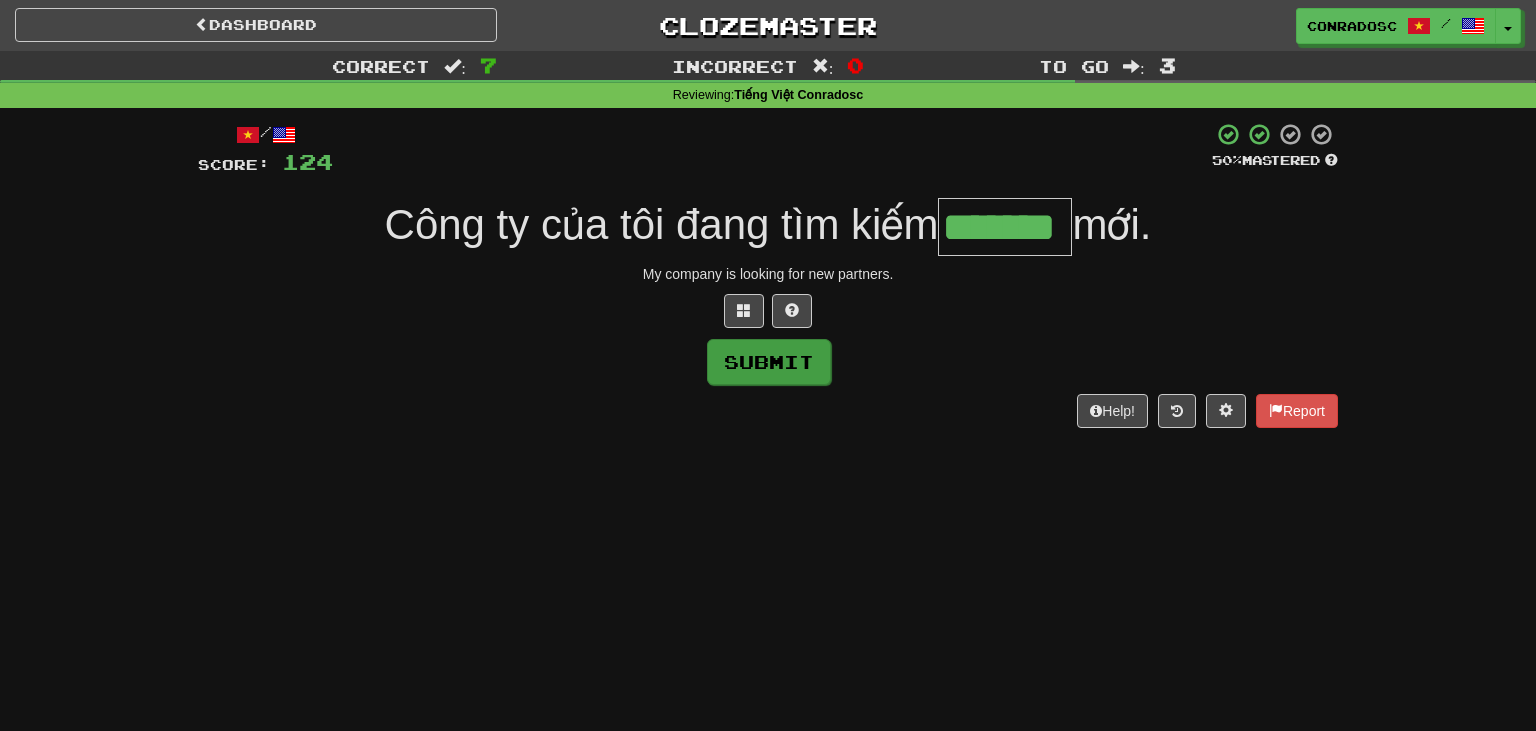 type on "*******" 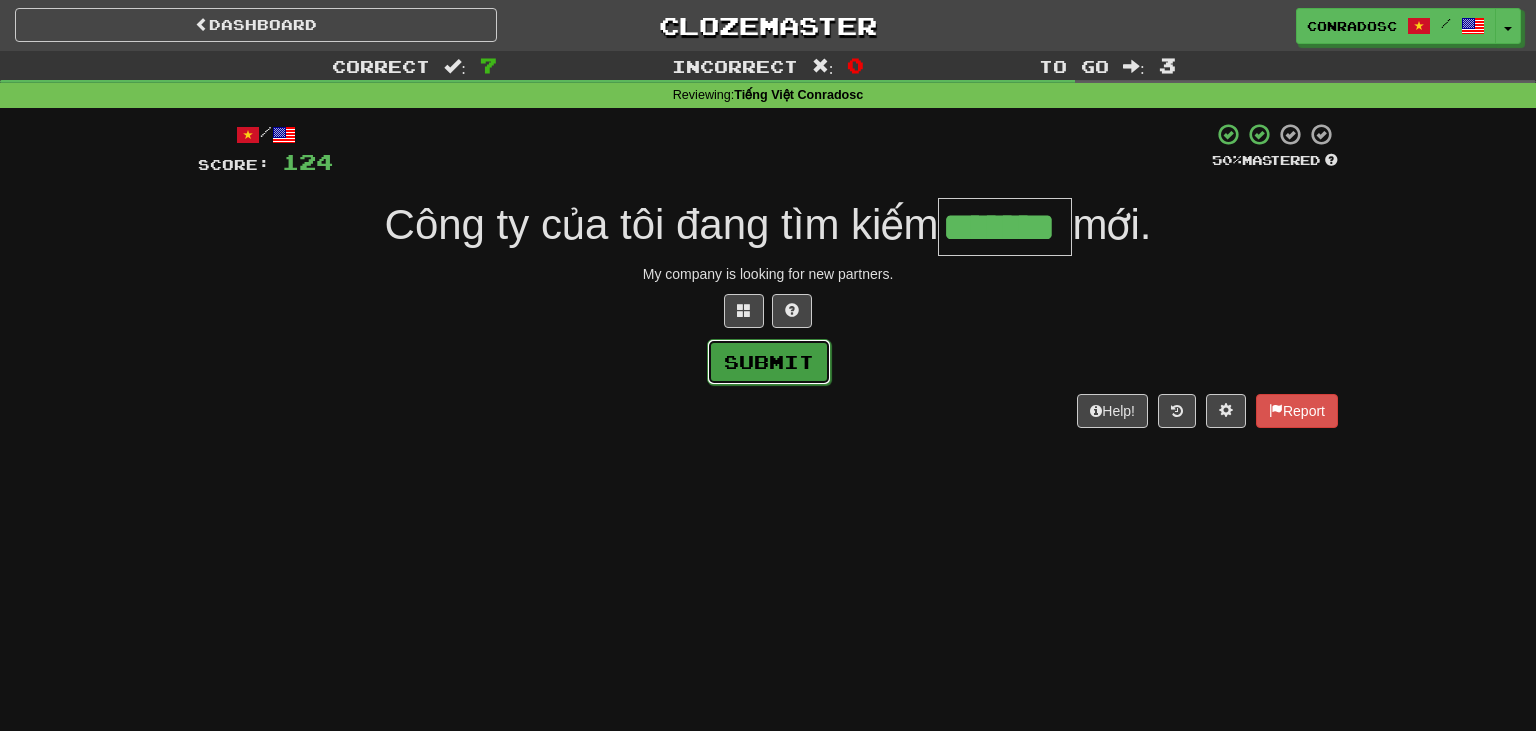 click on "Submit" at bounding box center [769, 362] 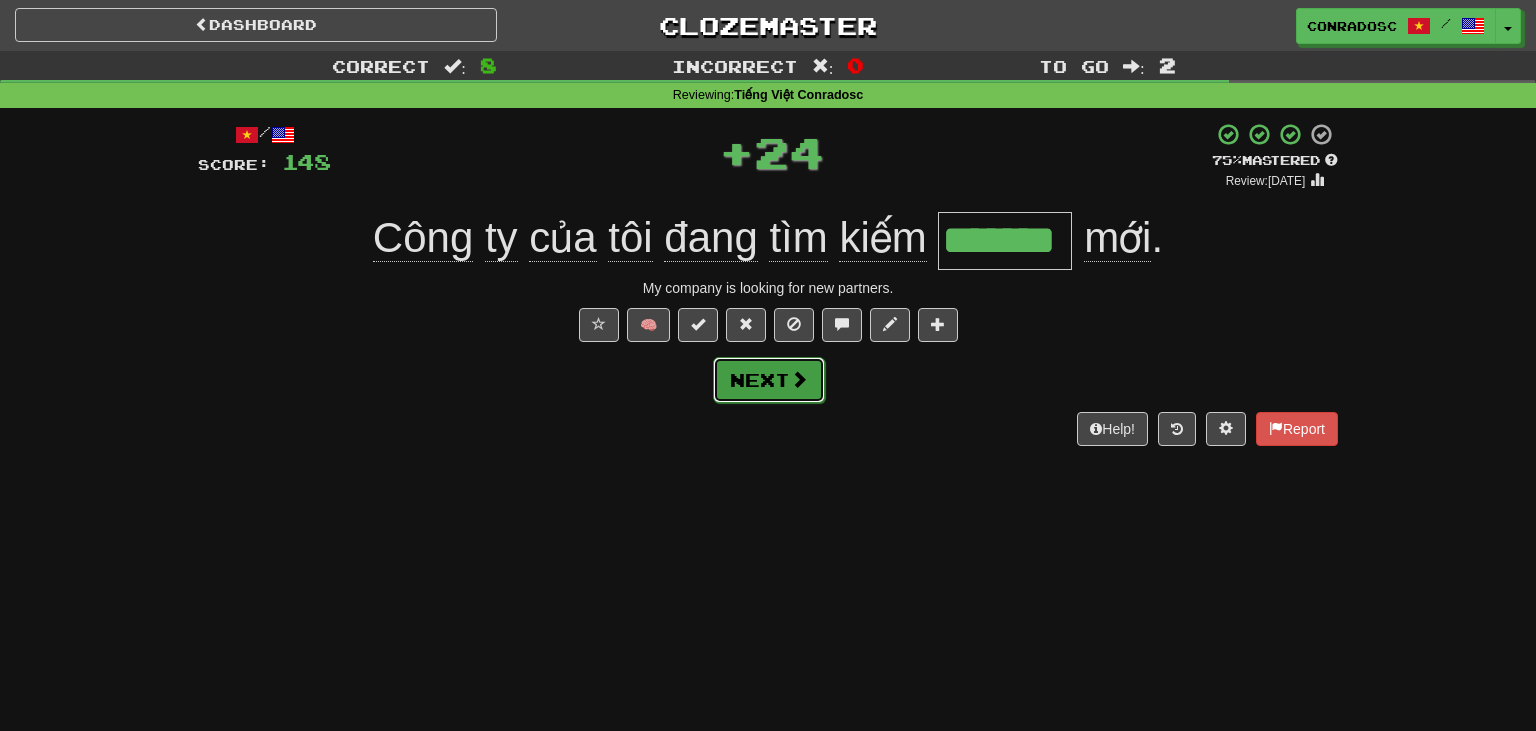 click on "Next" at bounding box center (769, 380) 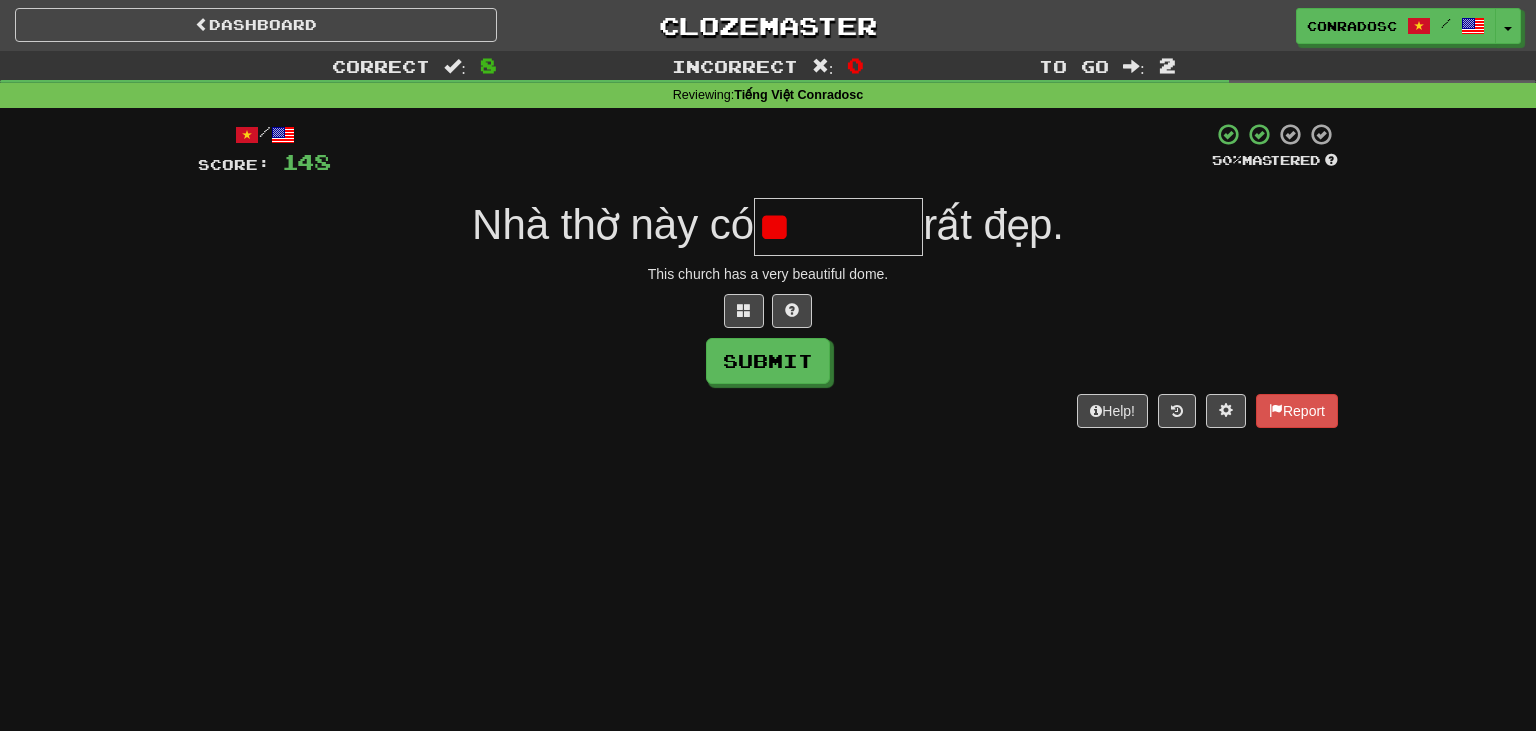 type on "*" 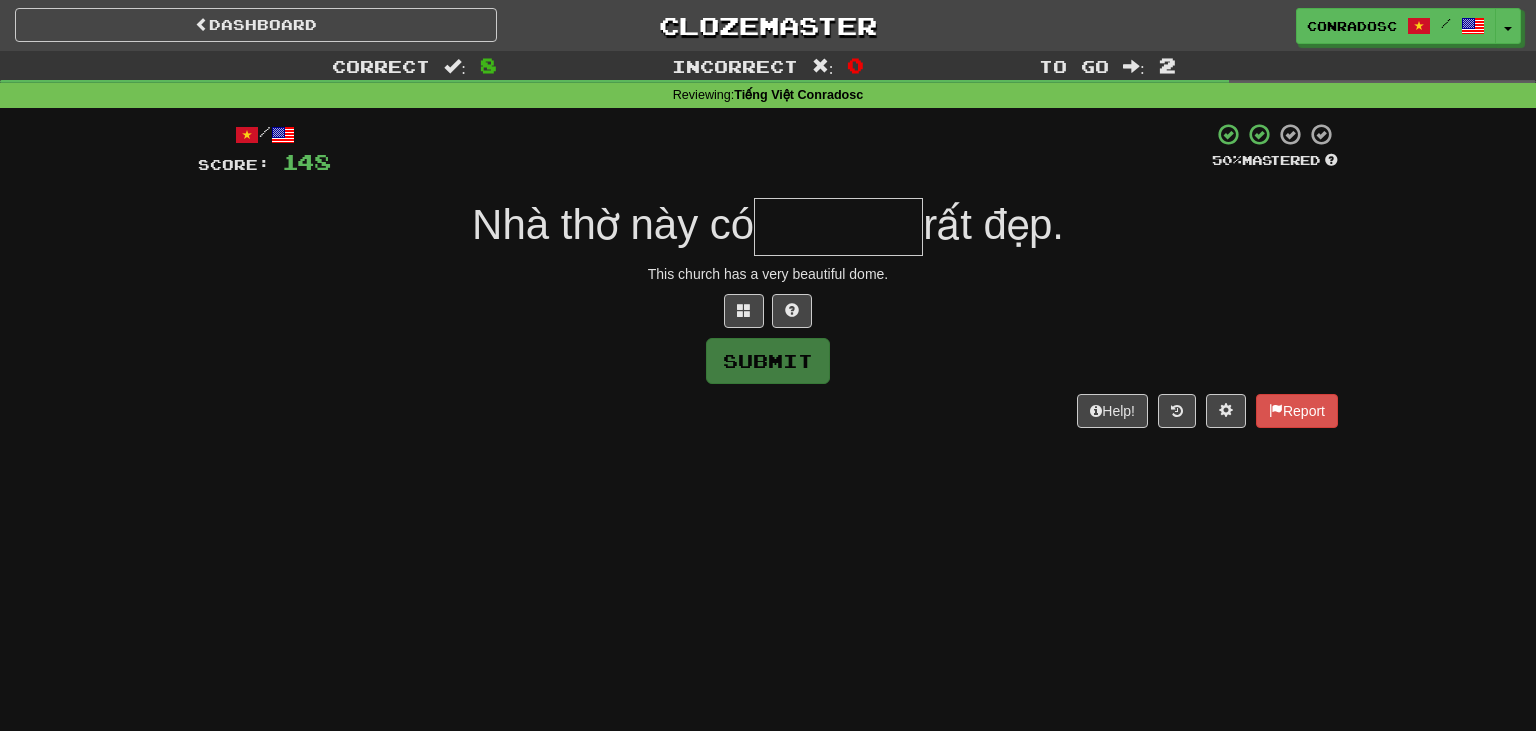 type on "*" 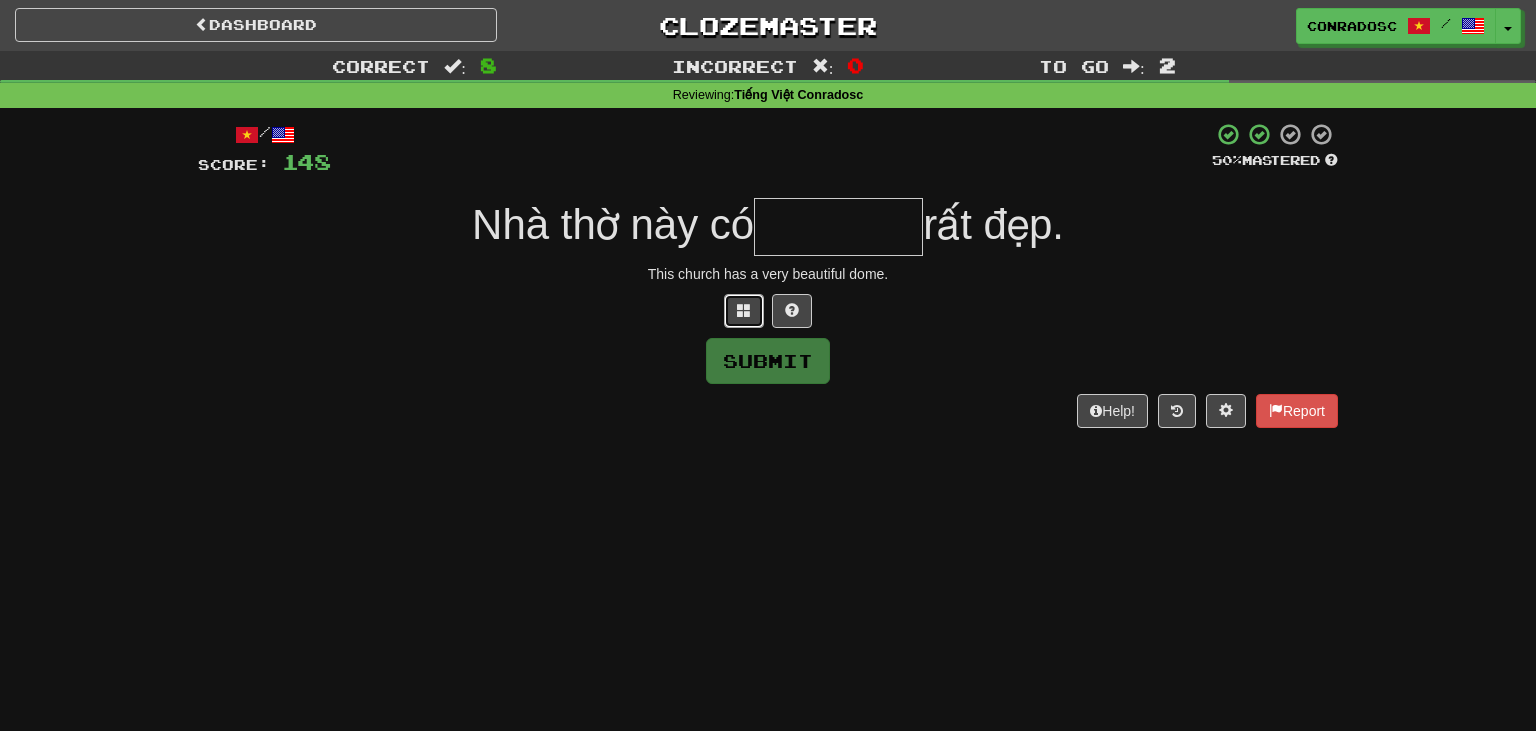 click at bounding box center (744, 310) 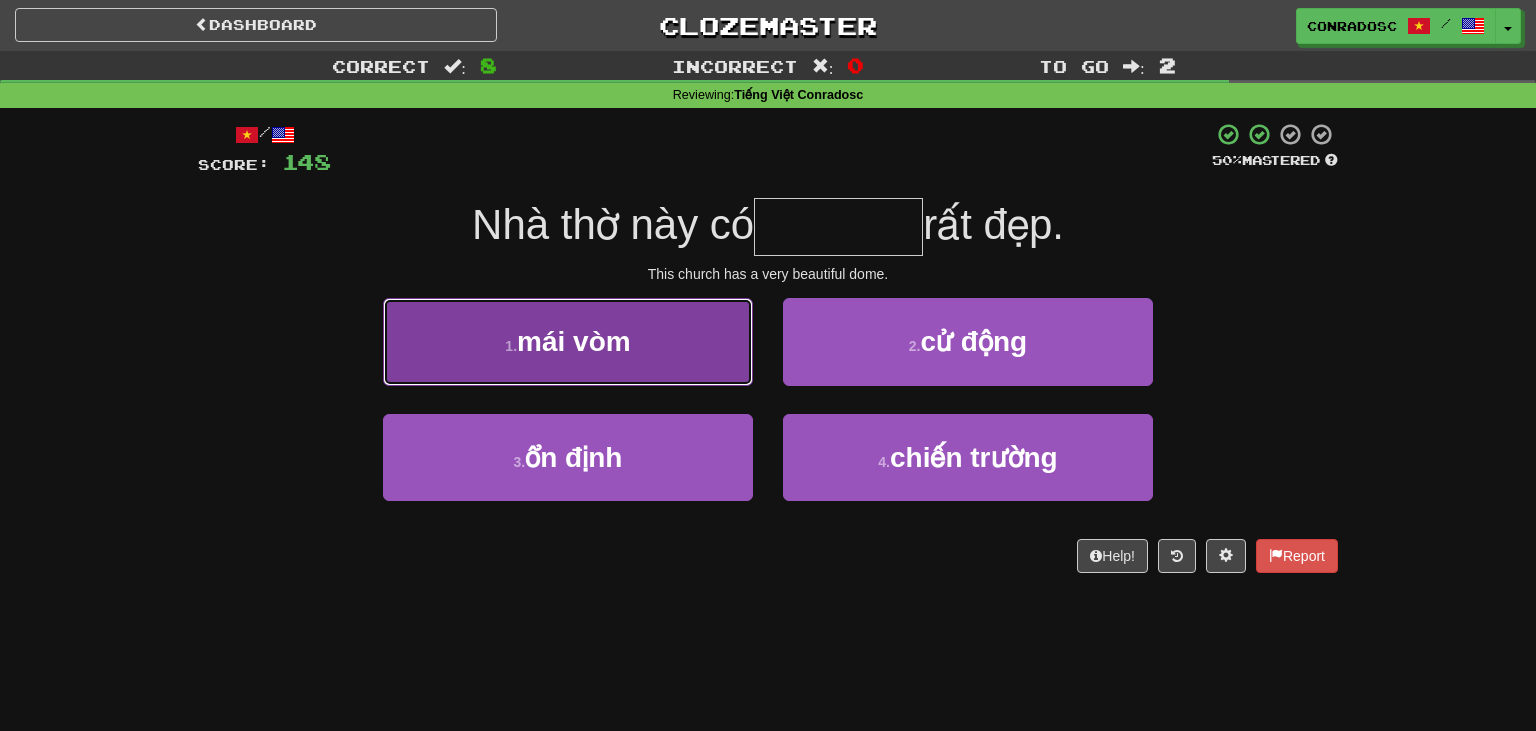 click on "1 .  mái vòm" at bounding box center [568, 341] 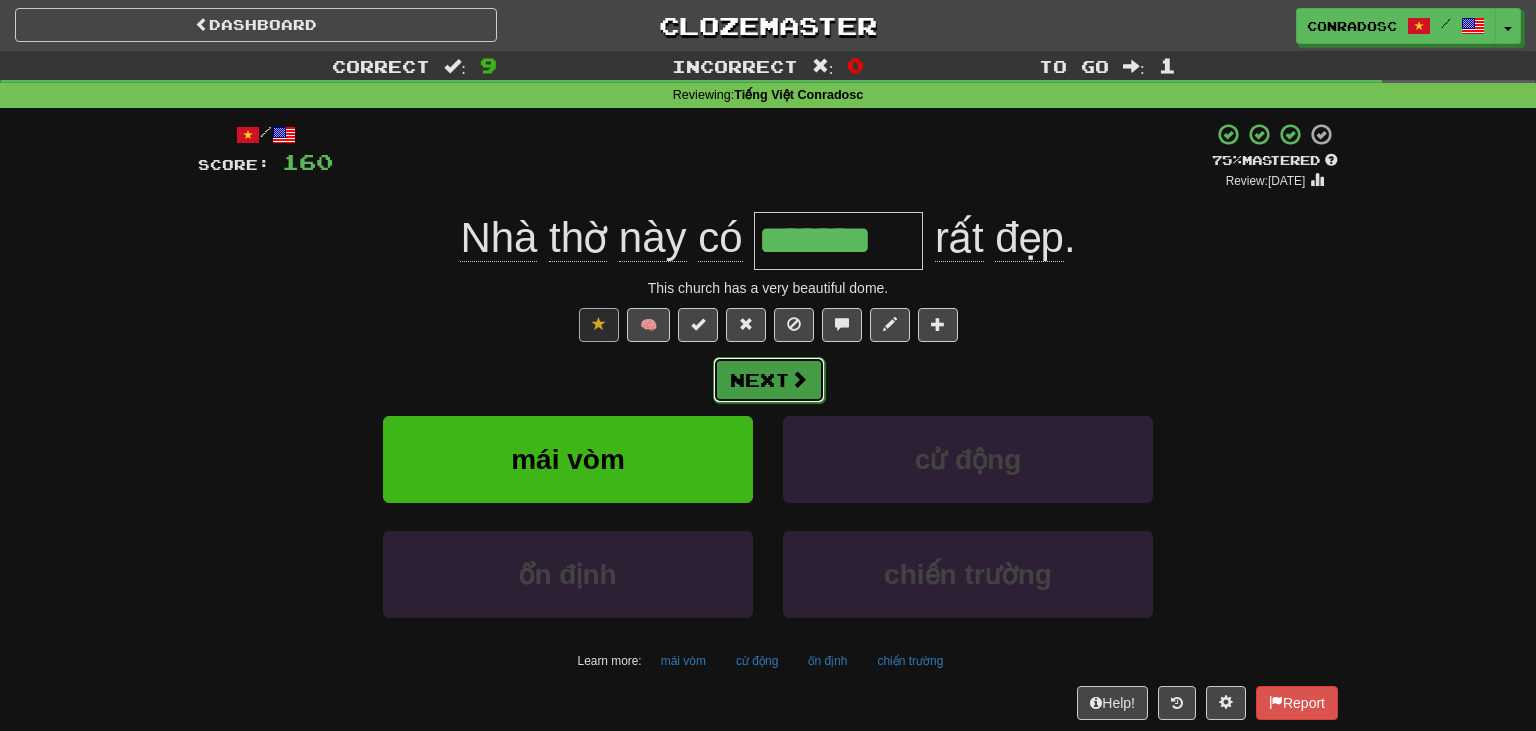 click on "Next" at bounding box center [769, 380] 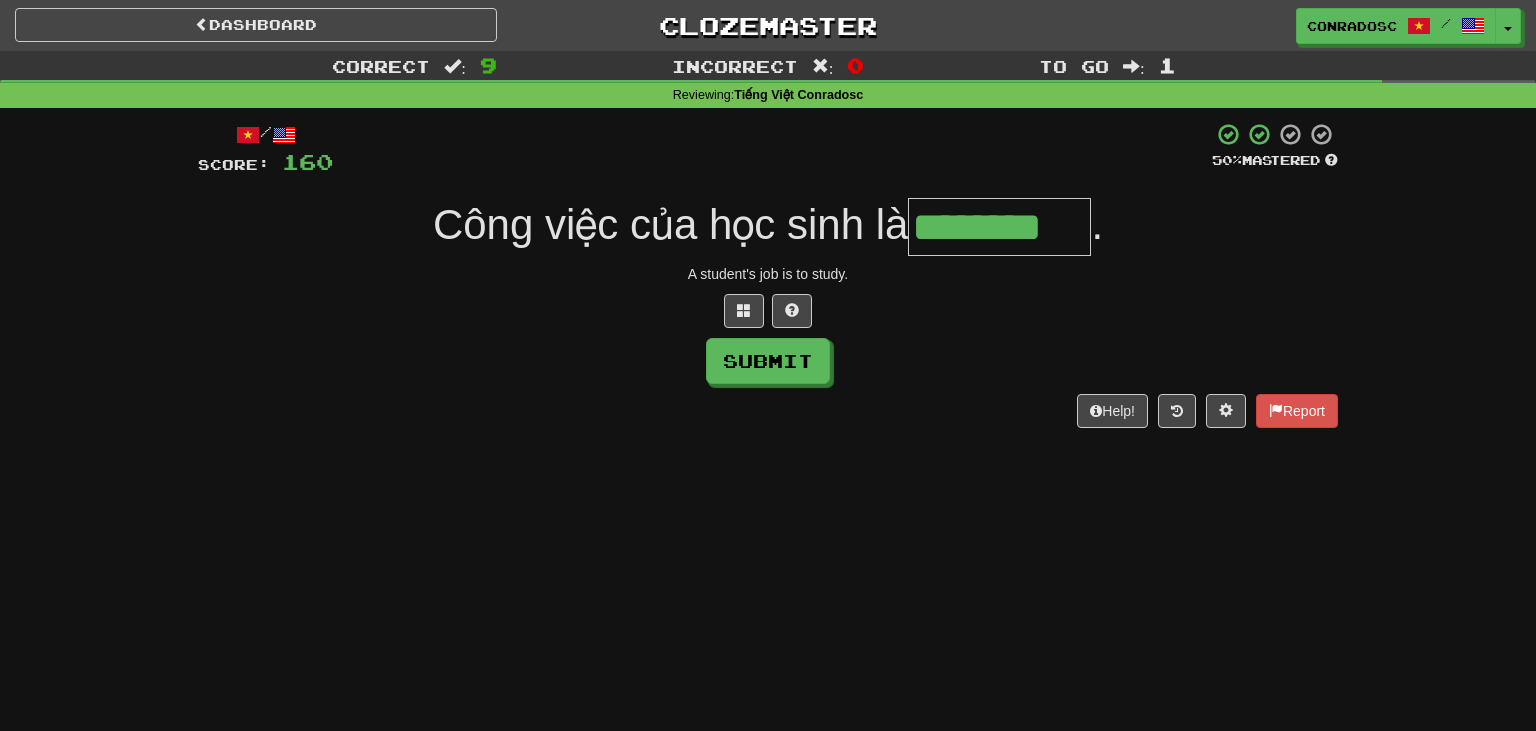 type on "********" 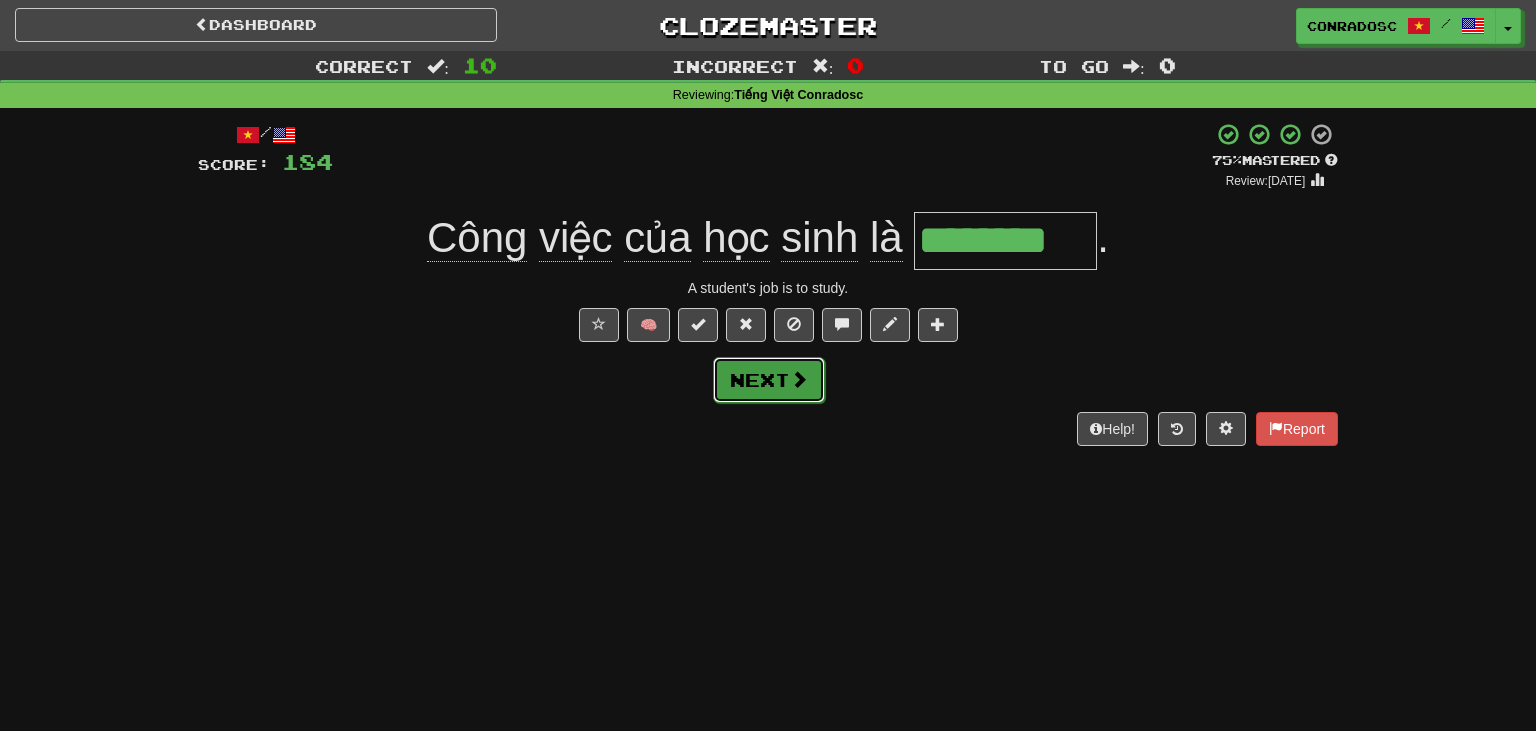 click on "Next" at bounding box center (769, 380) 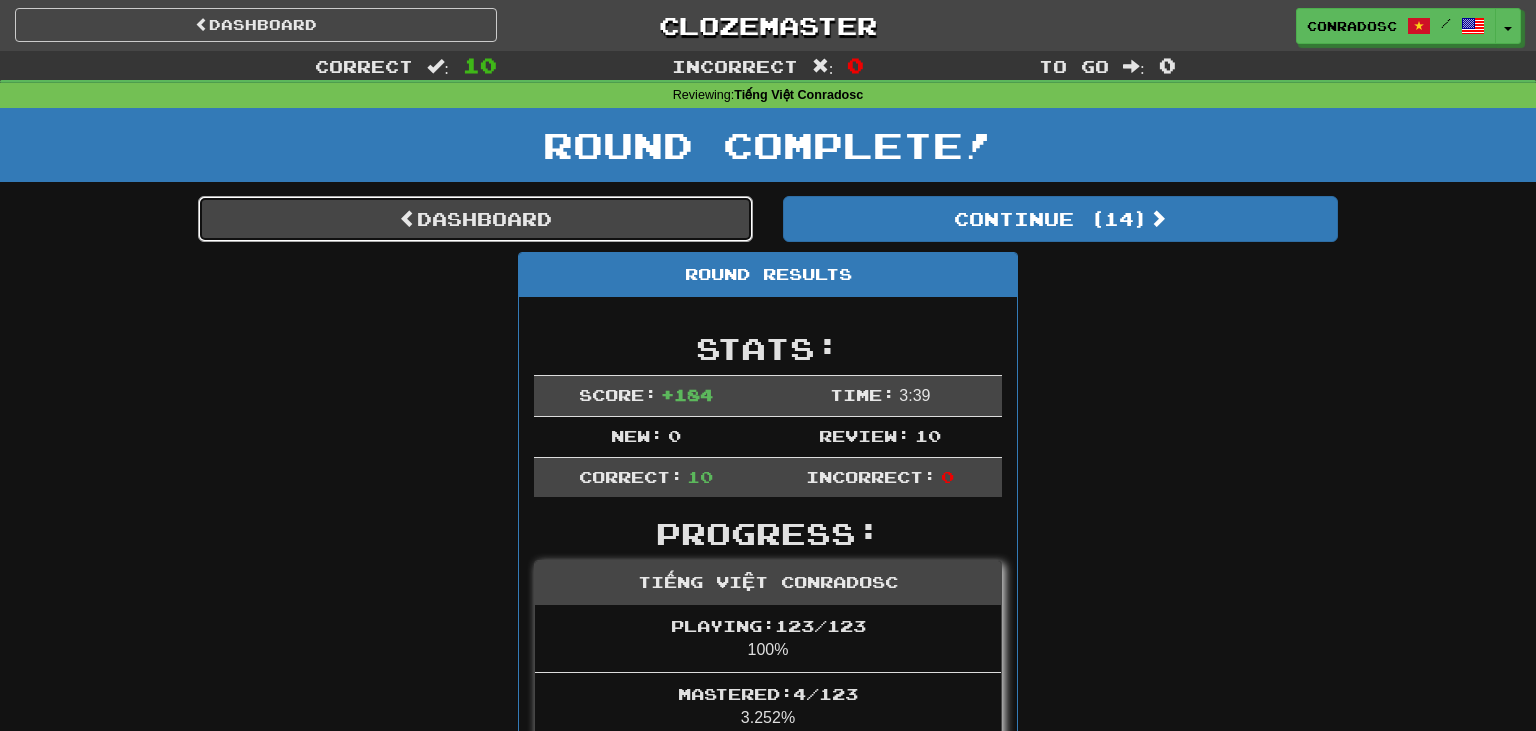 click on "Dashboard" at bounding box center [475, 219] 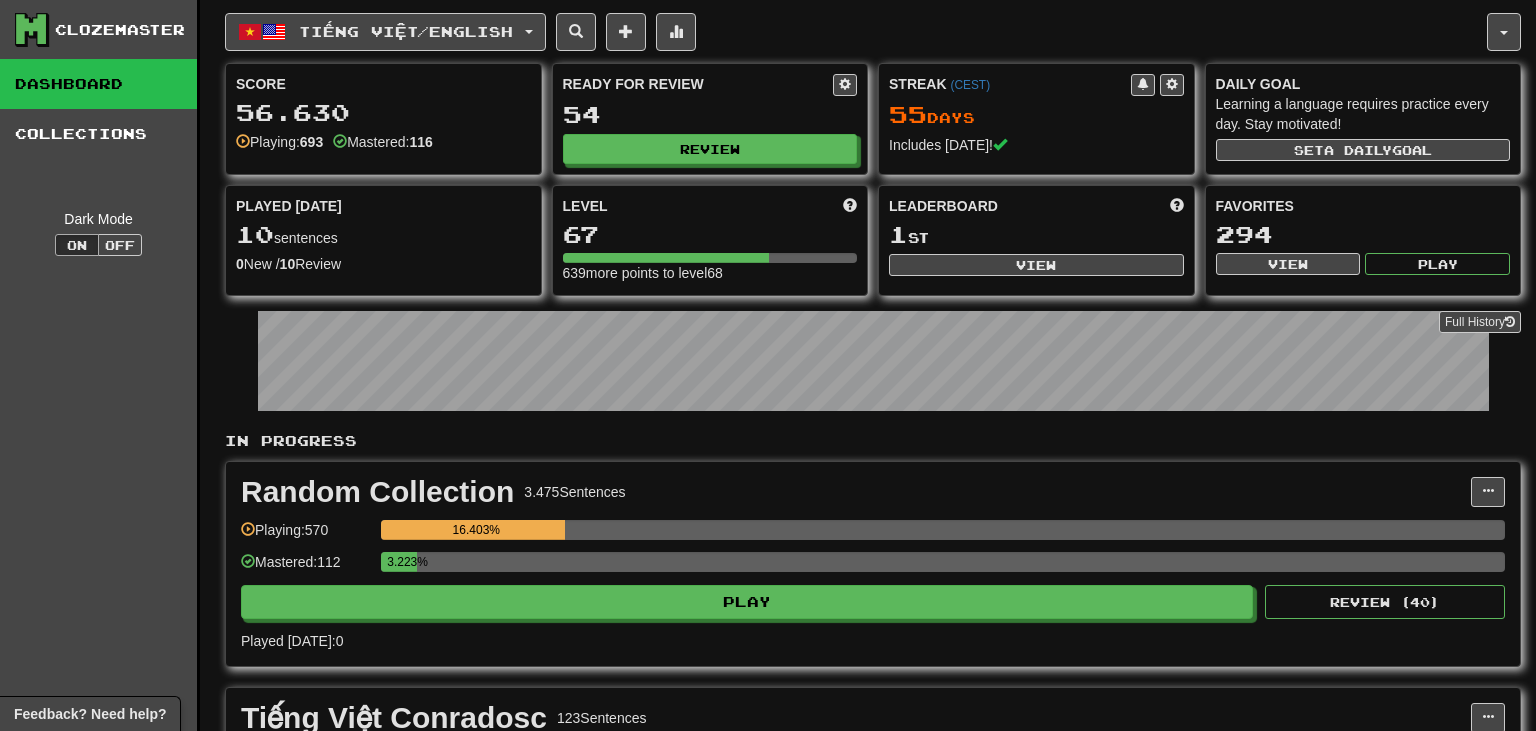 scroll, scrollTop: 0, scrollLeft: 0, axis: both 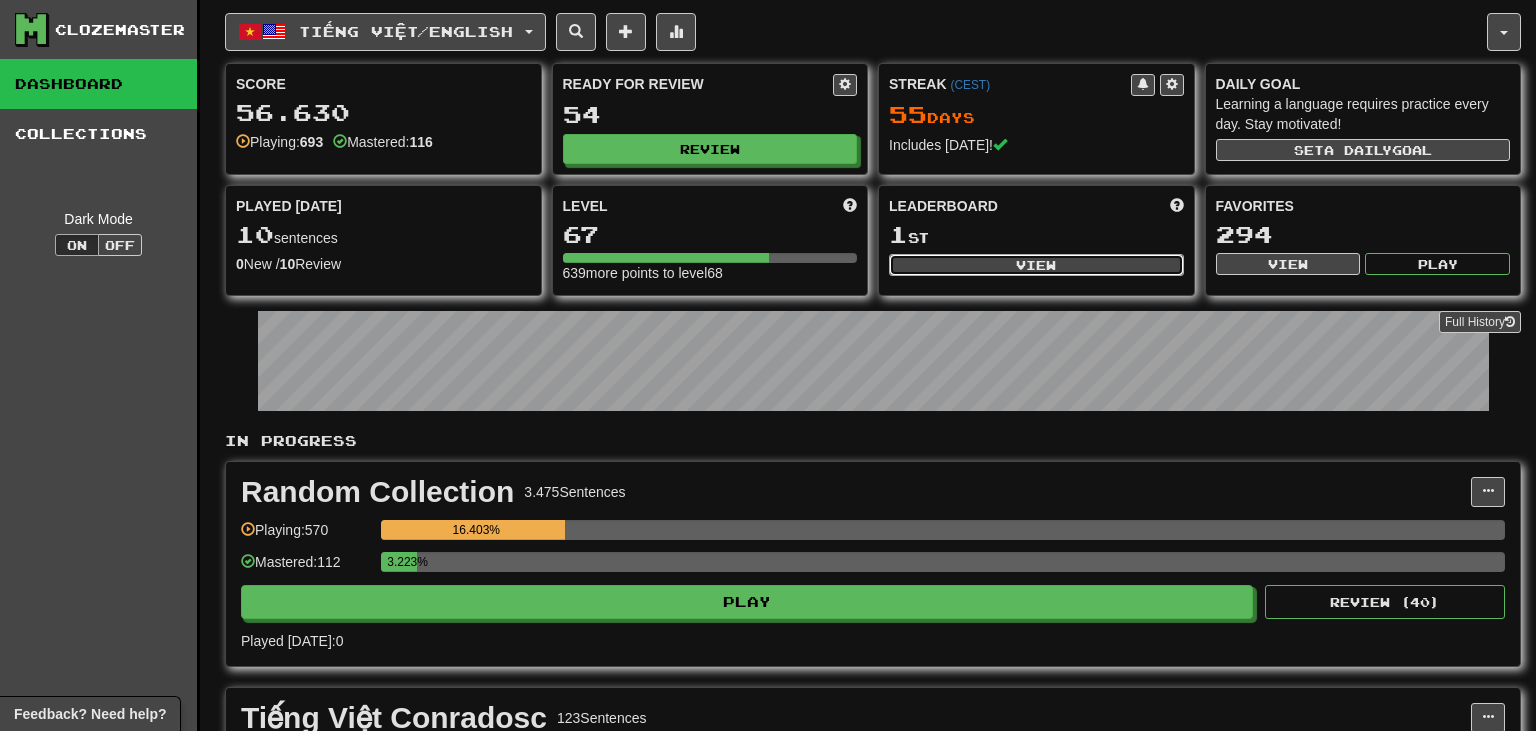 click on "View" at bounding box center (1036, 265) 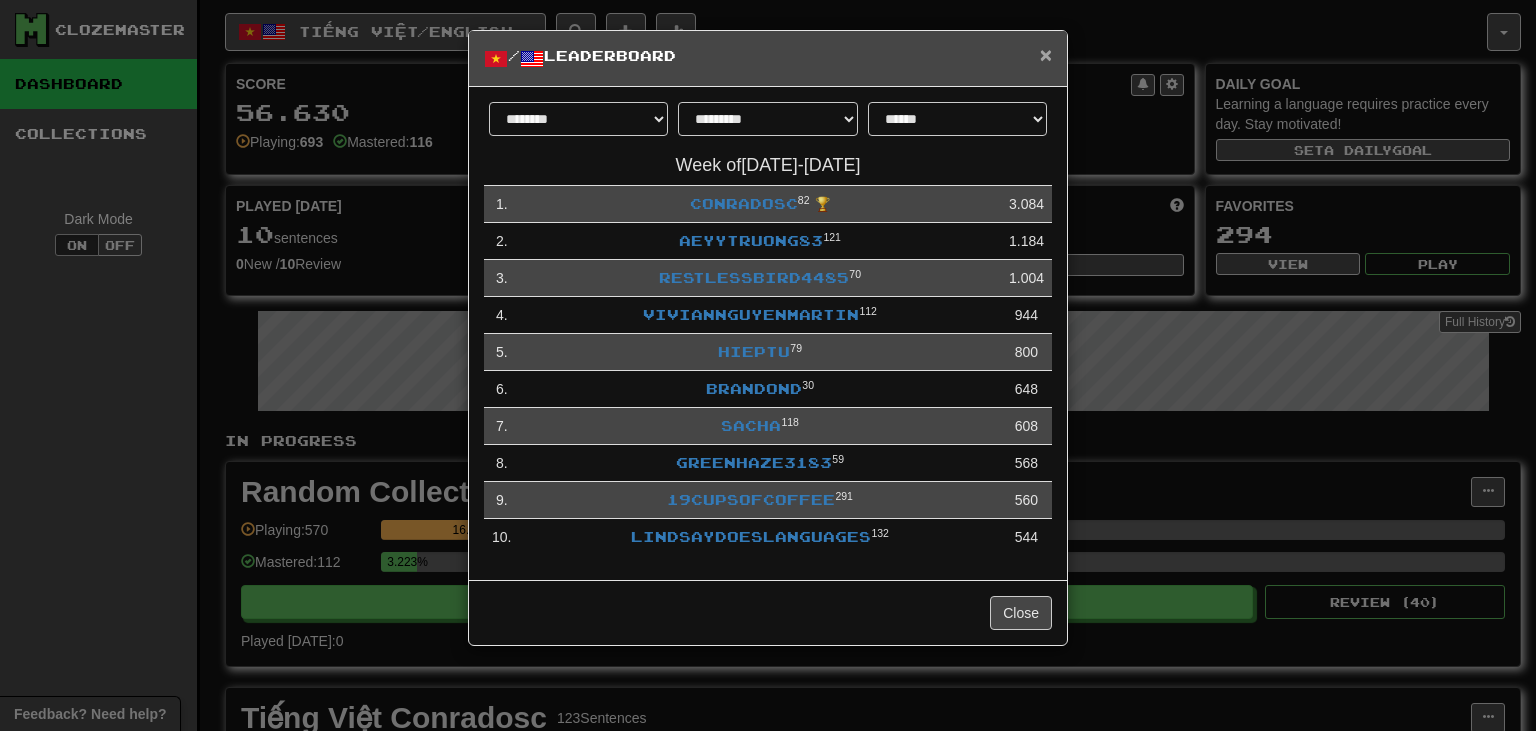 click on "×" at bounding box center [1046, 54] 